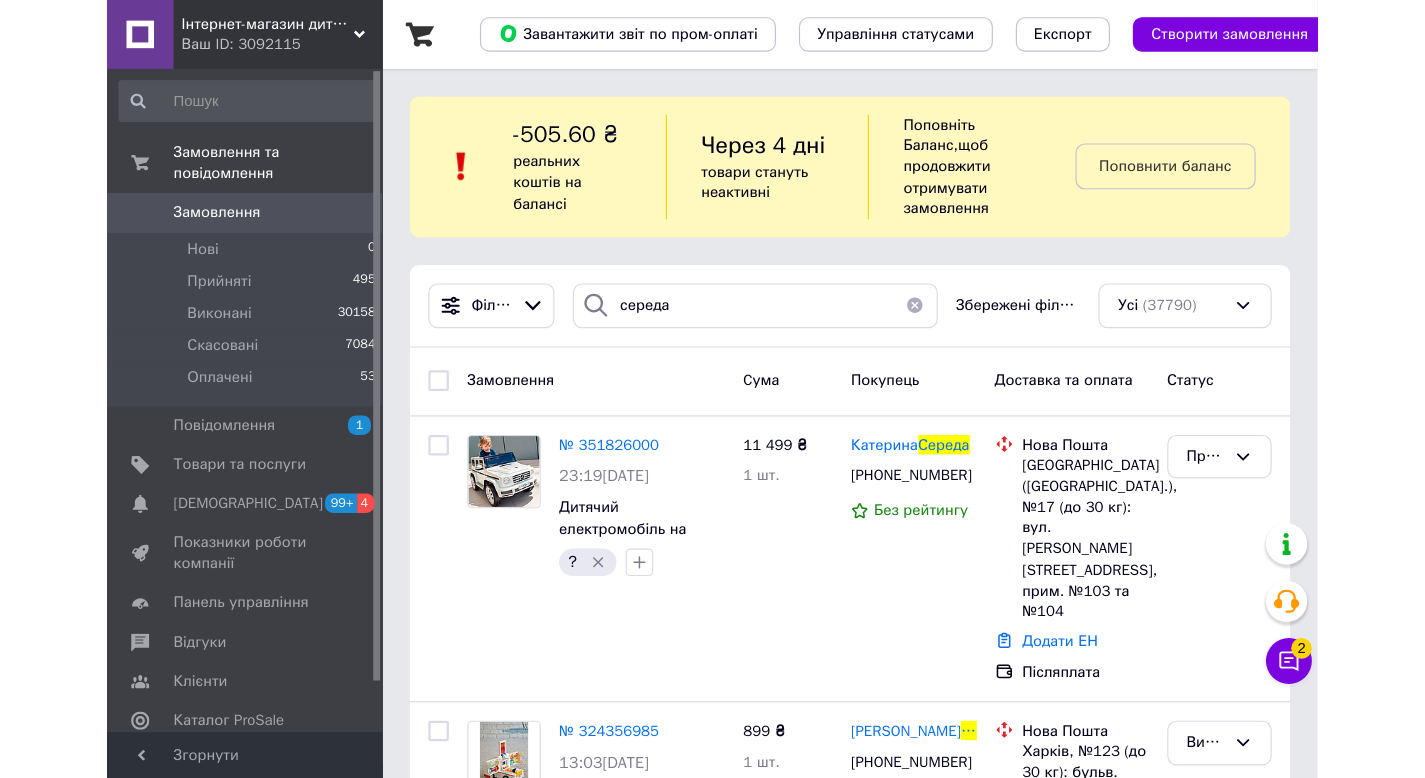 scroll, scrollTop: 0, scrollLeft: 0, axis: both 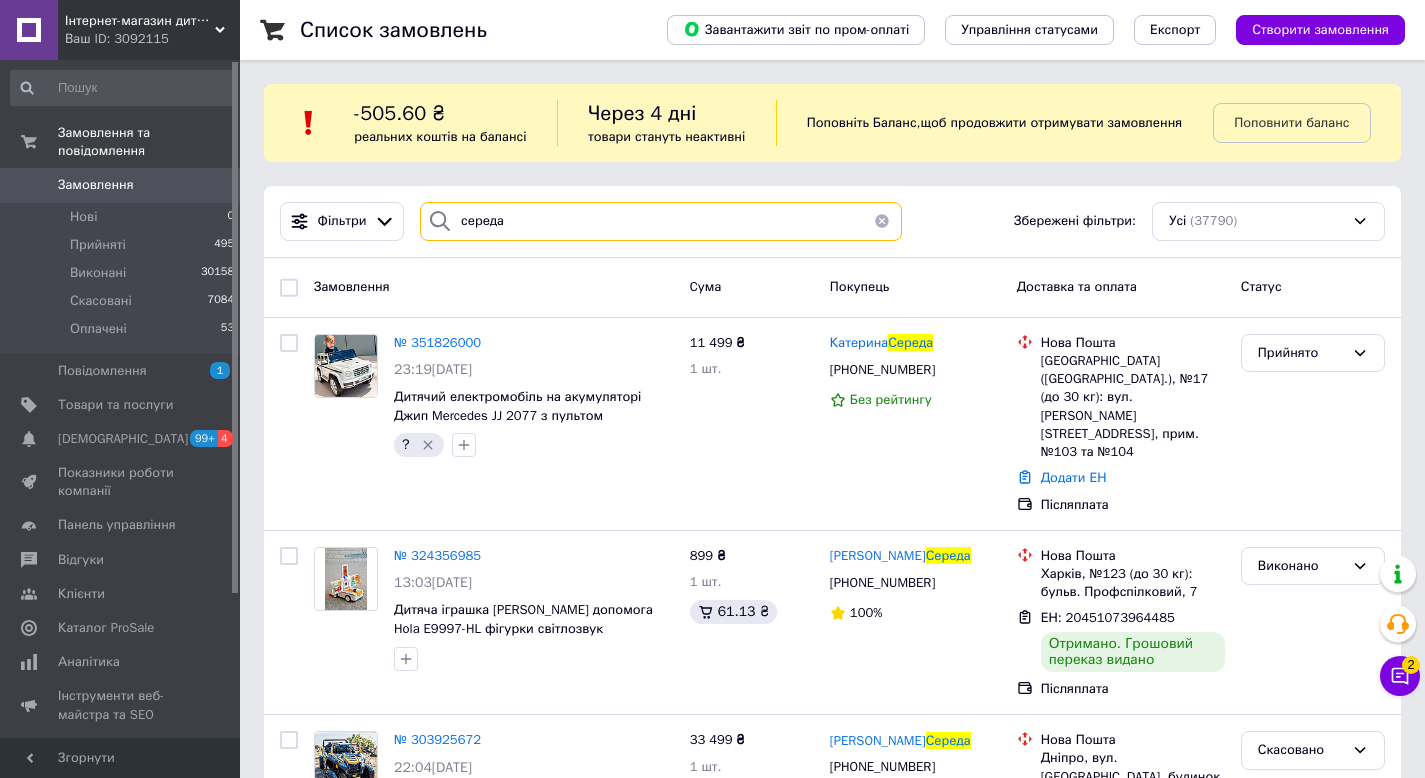 click on "середа" at bounding box center (661, 221) 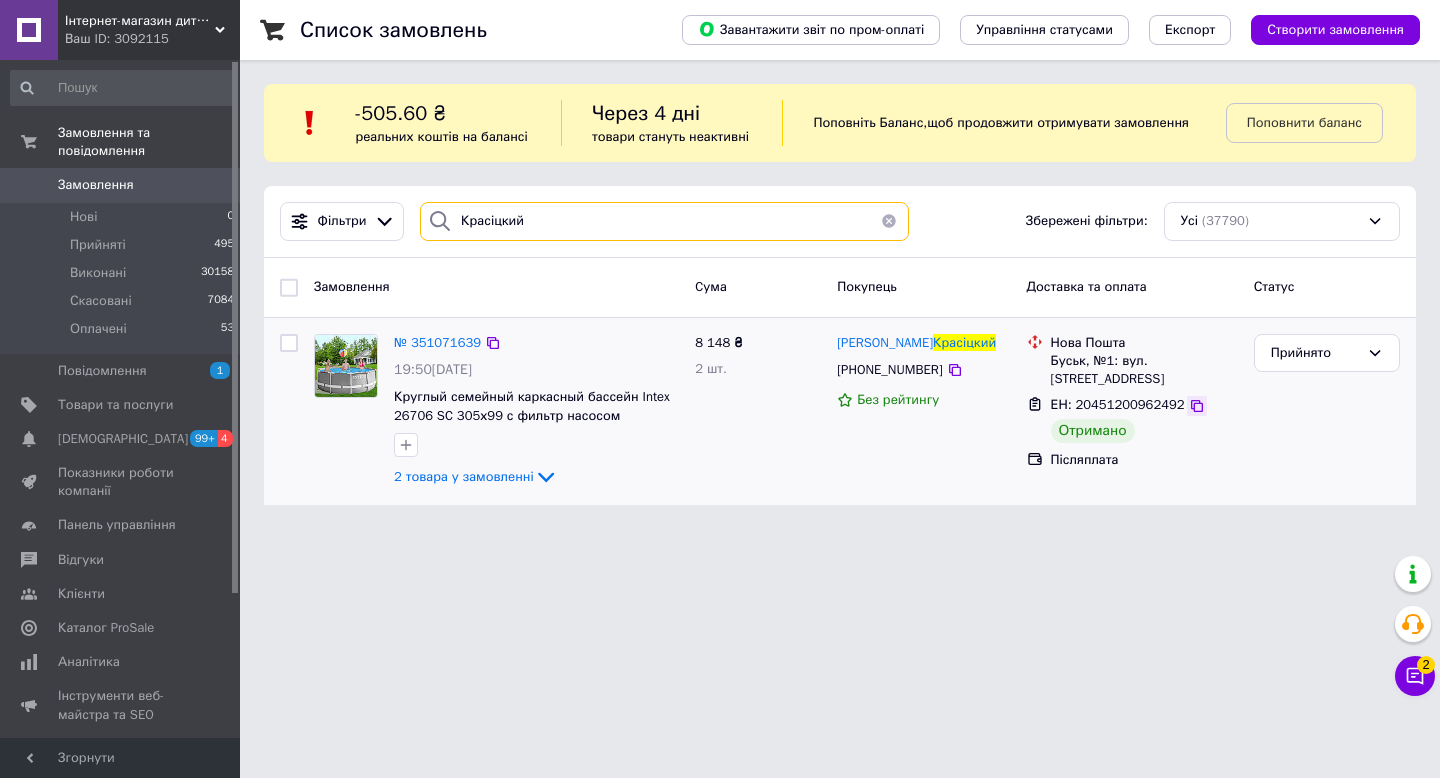 type on "Красіцкий" 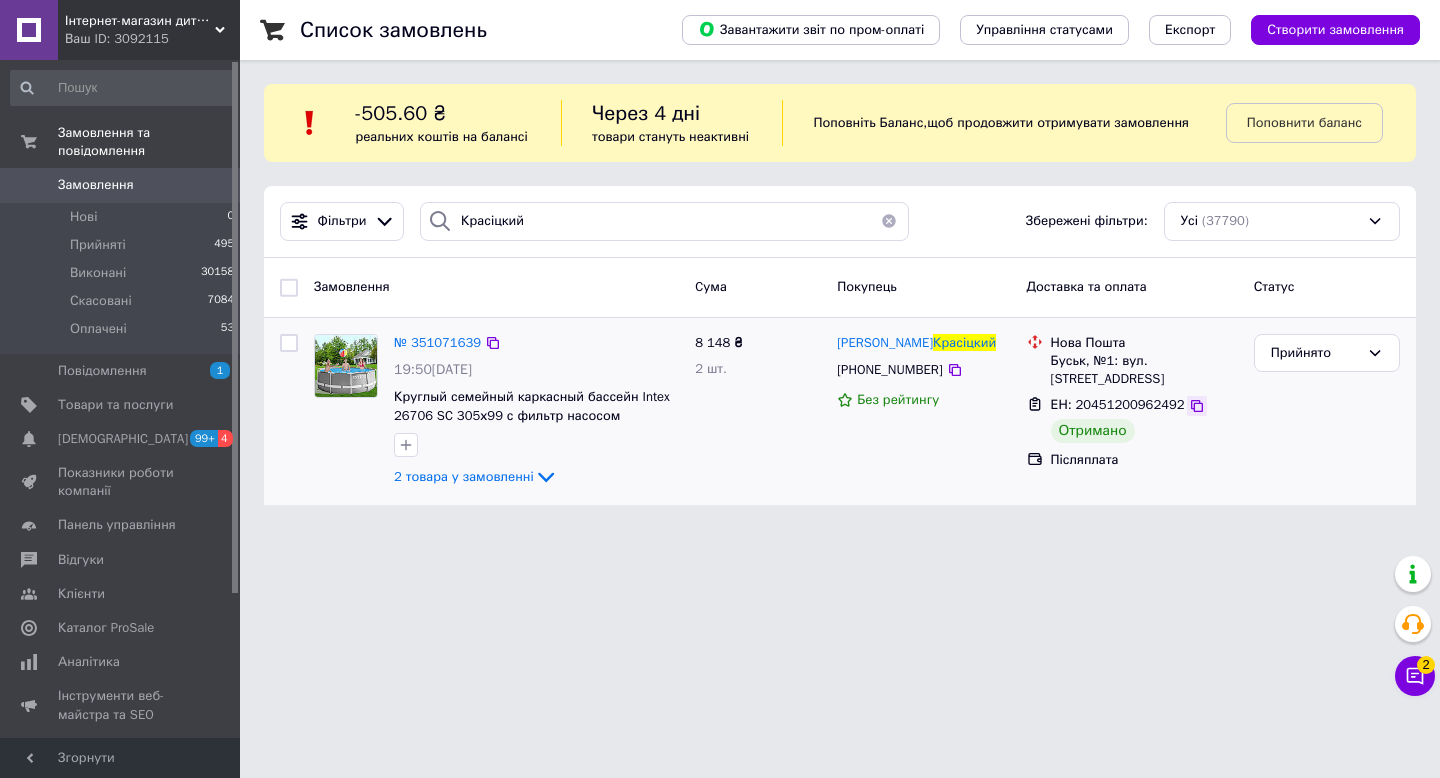 click 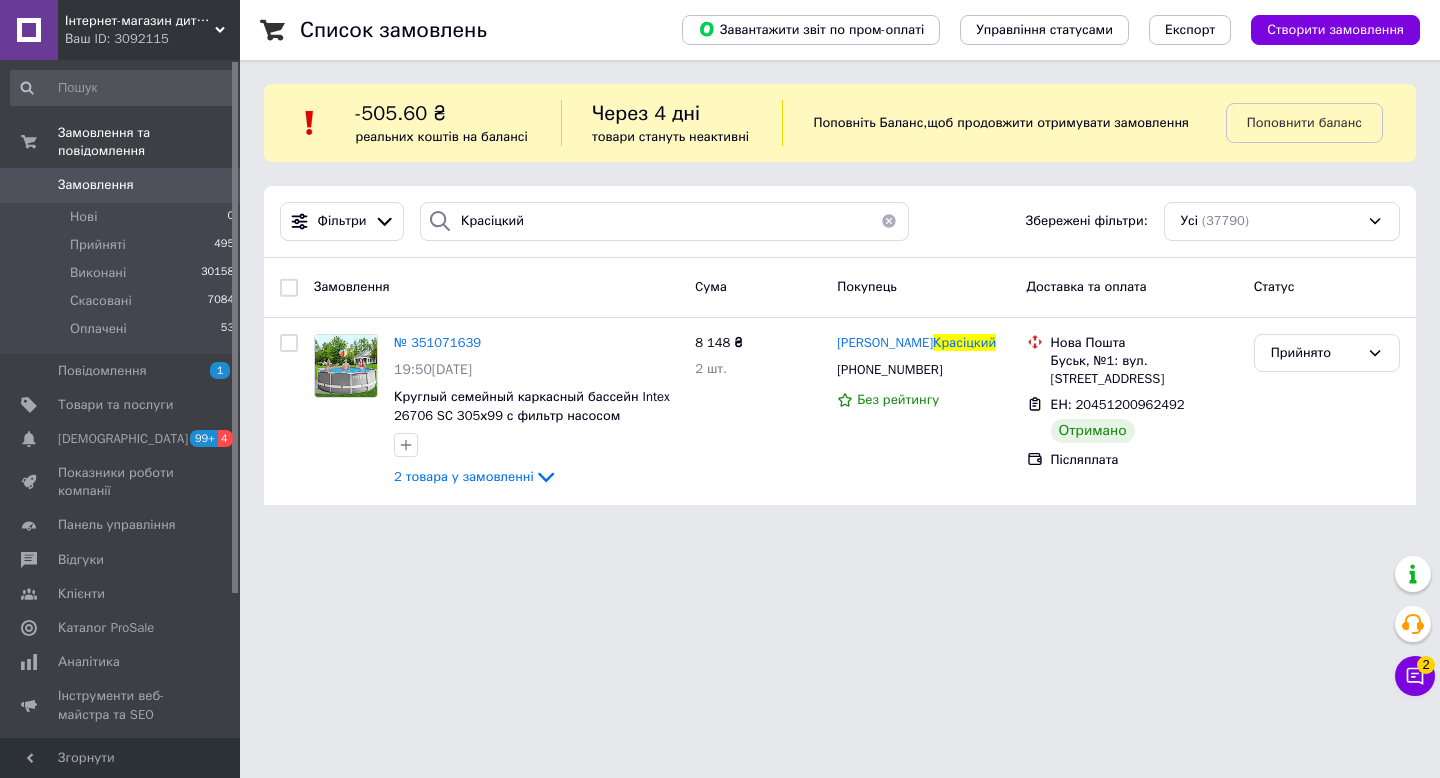 click on "Фільтри Красіцкий Збережені фільтри: Усі (37790)" at bounding box center [840, 222] 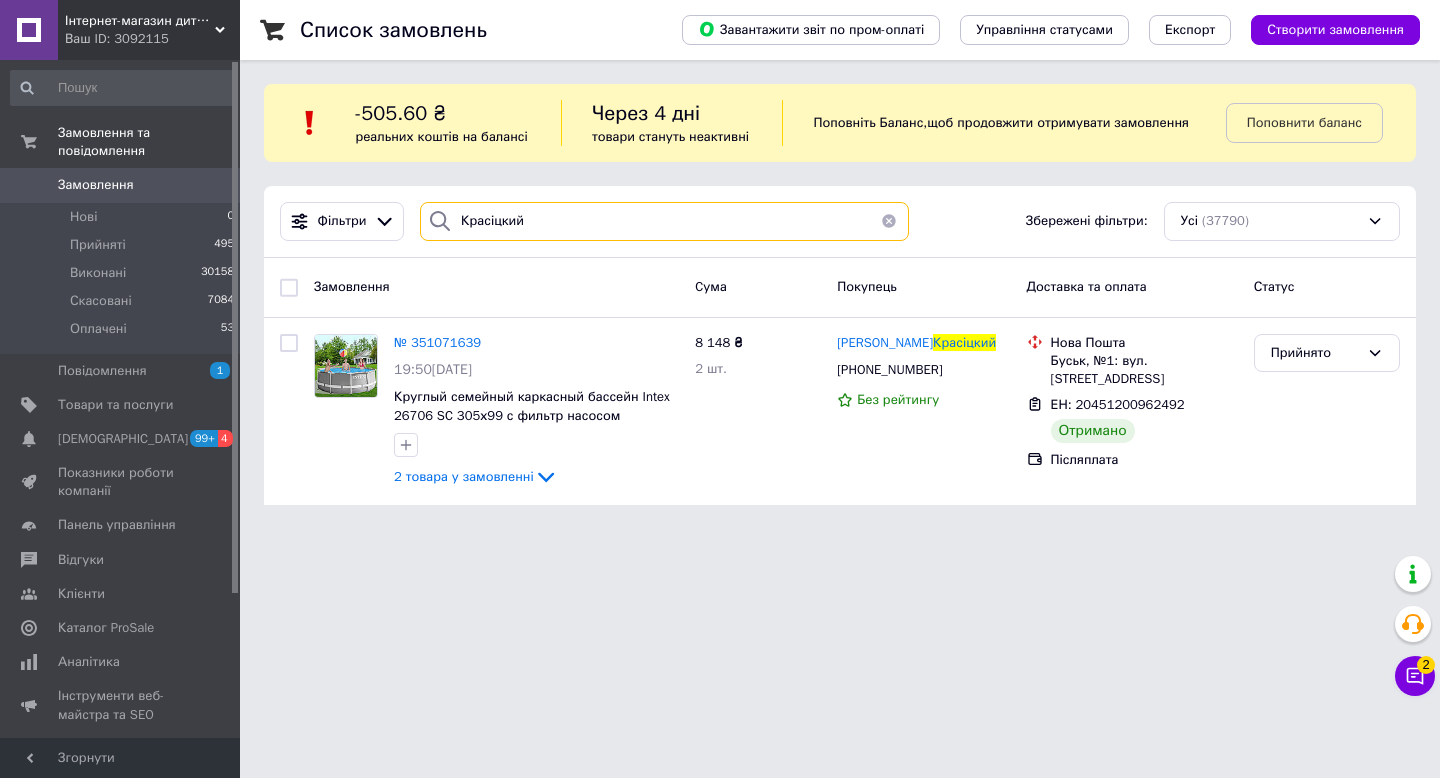 click on "Красіцкий" at bounding box center [664, 221] 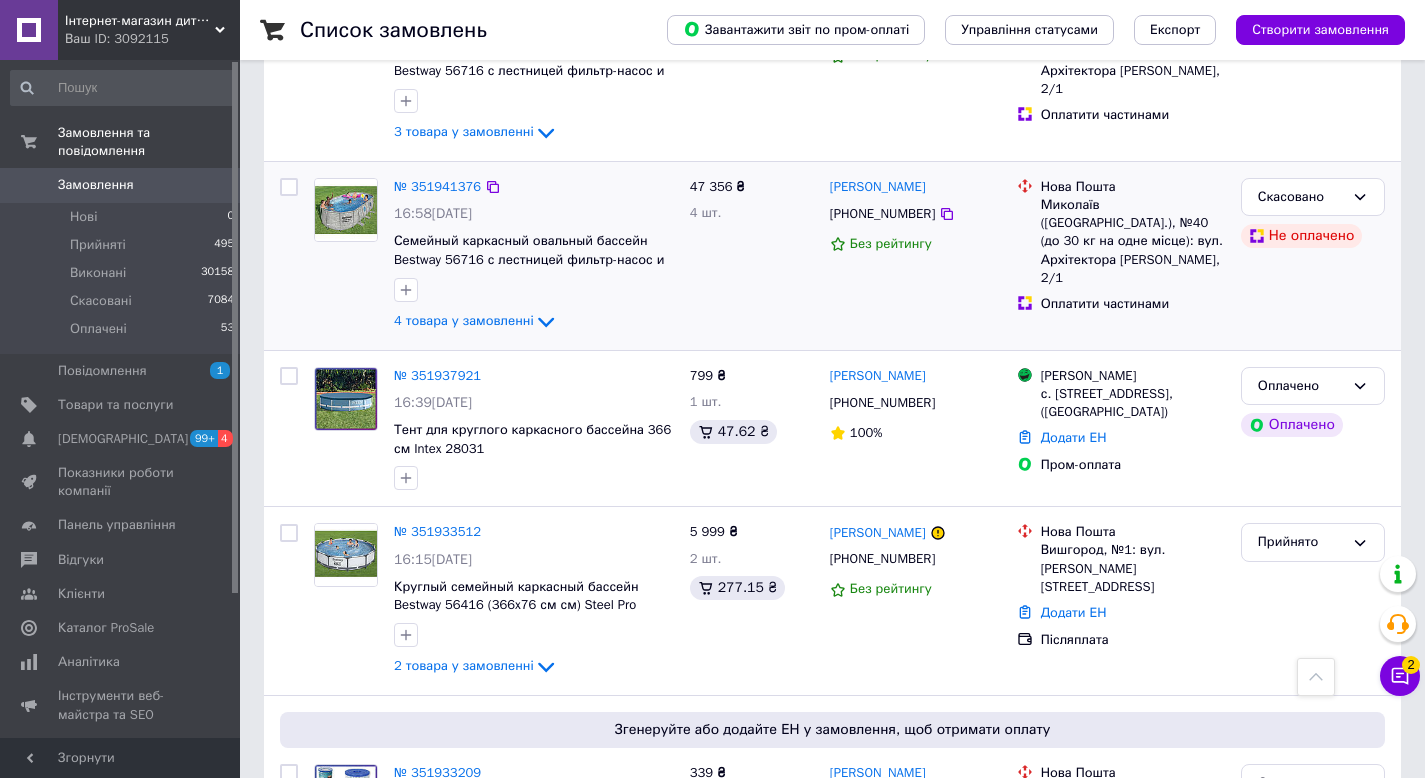 scroll, scrollTop: 2289, scrollLeft: 0, axis: vertical 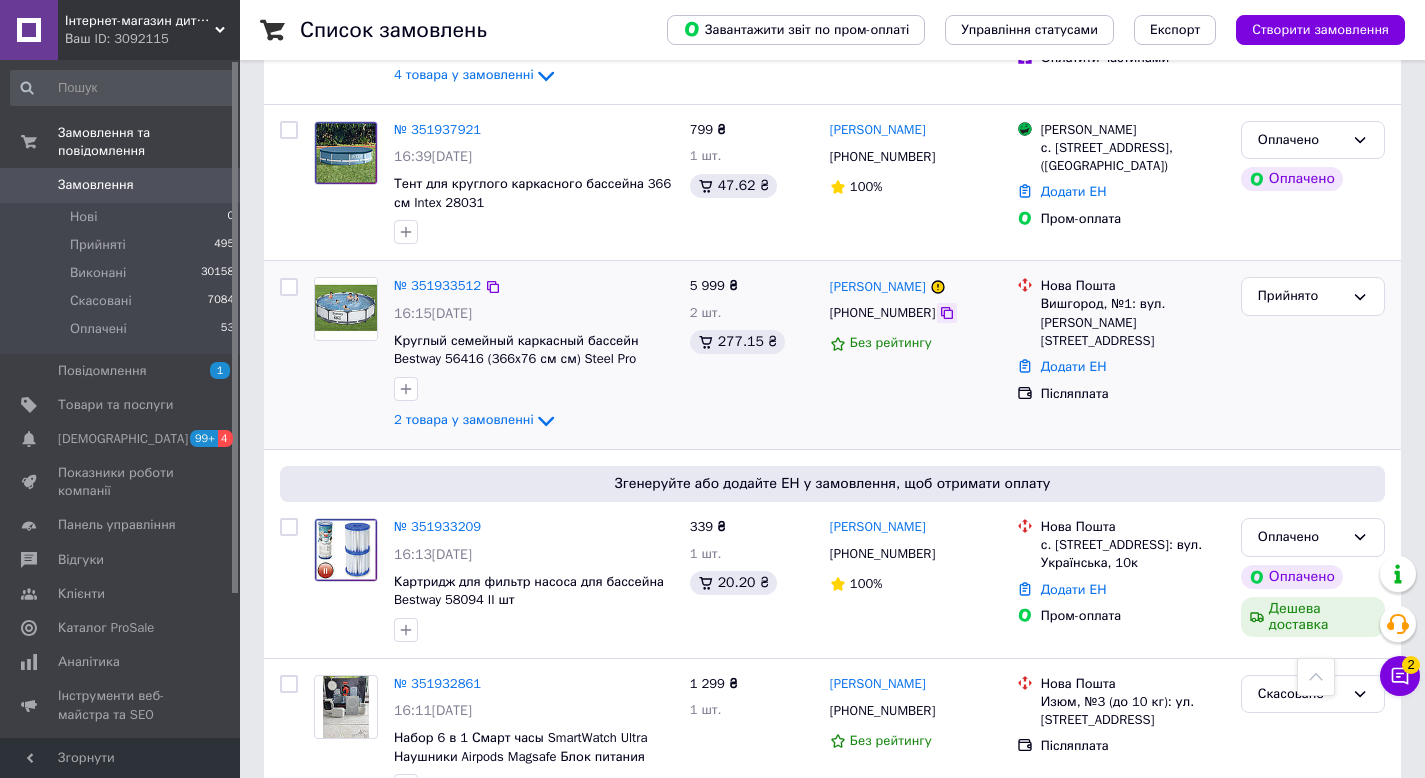 type 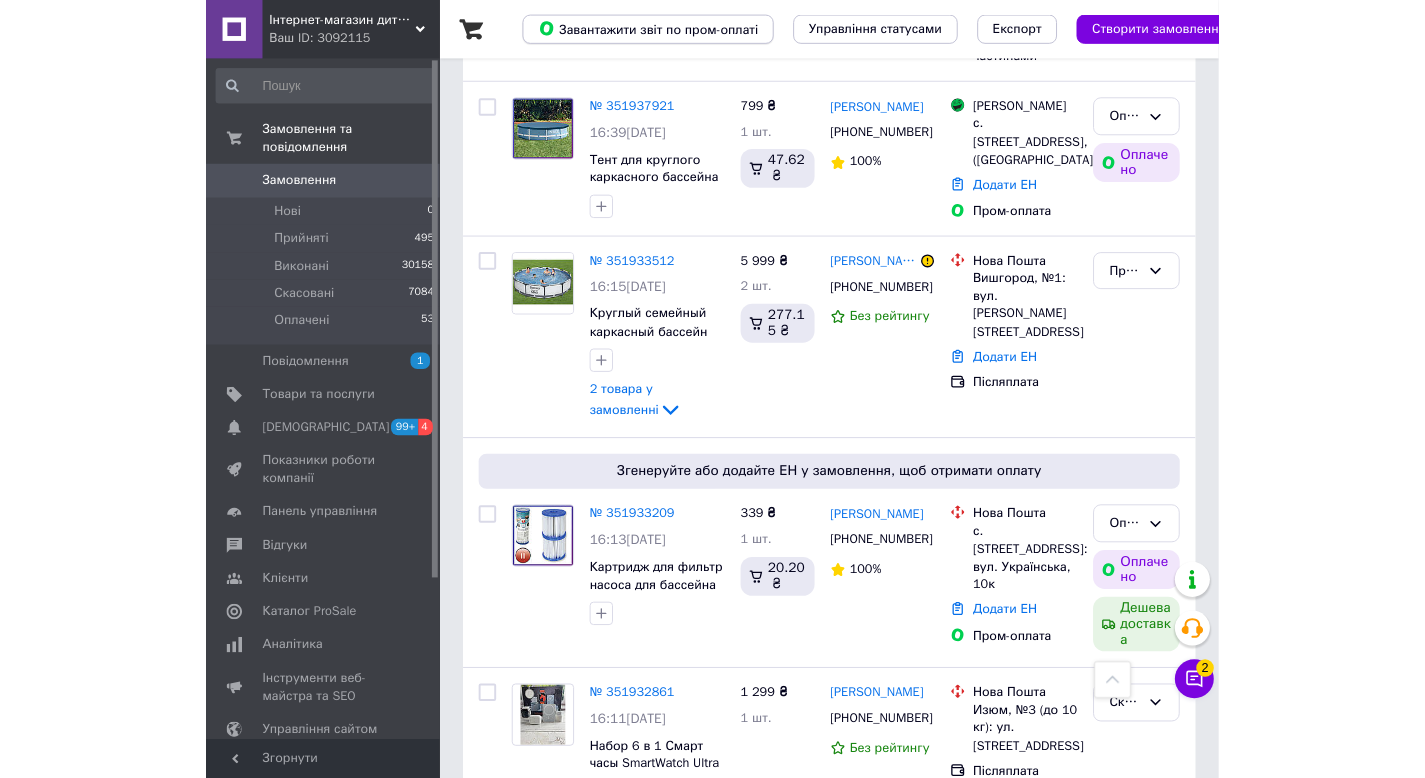 scroll, scrollTop: 2289, scrollLeft: 0, axis: vertical 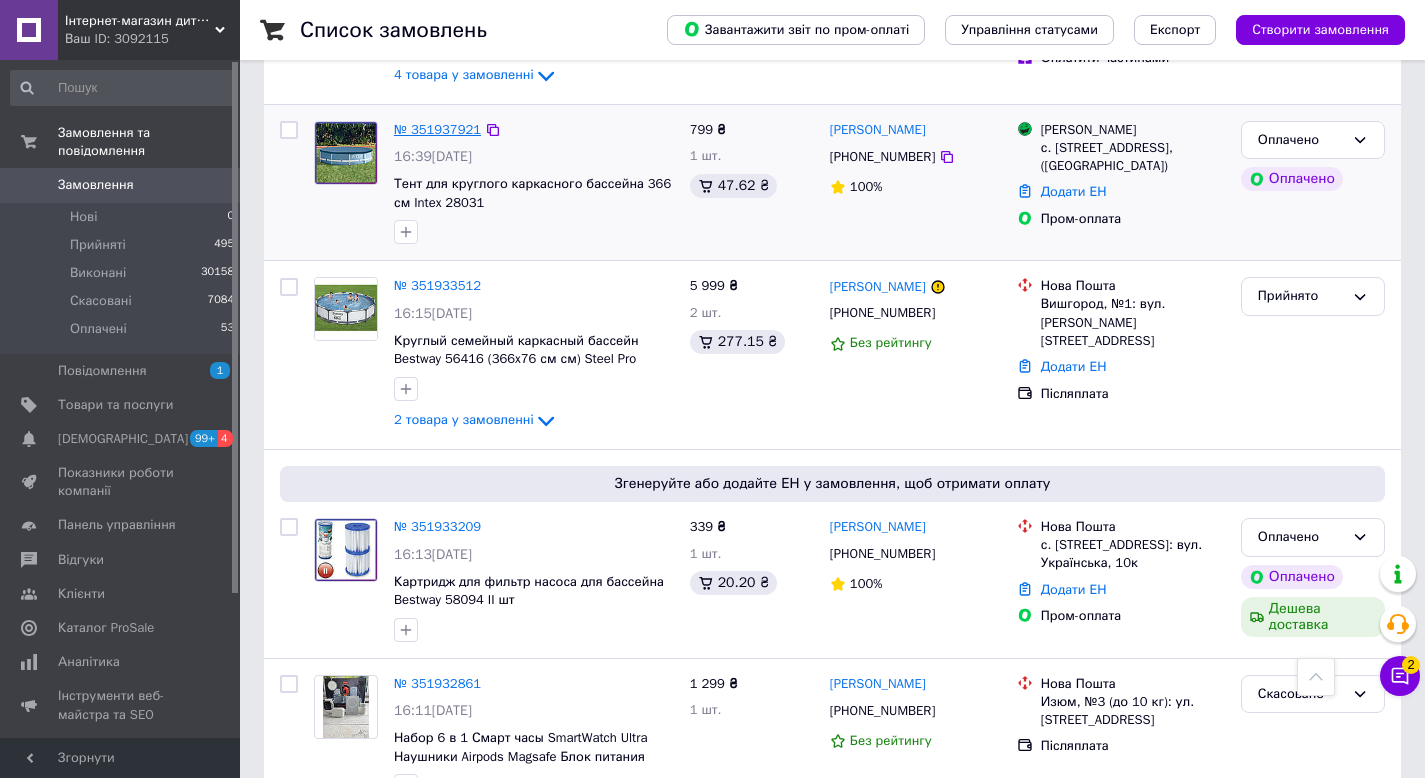 click on "№ 351937921" at bounding box center [437, 129] 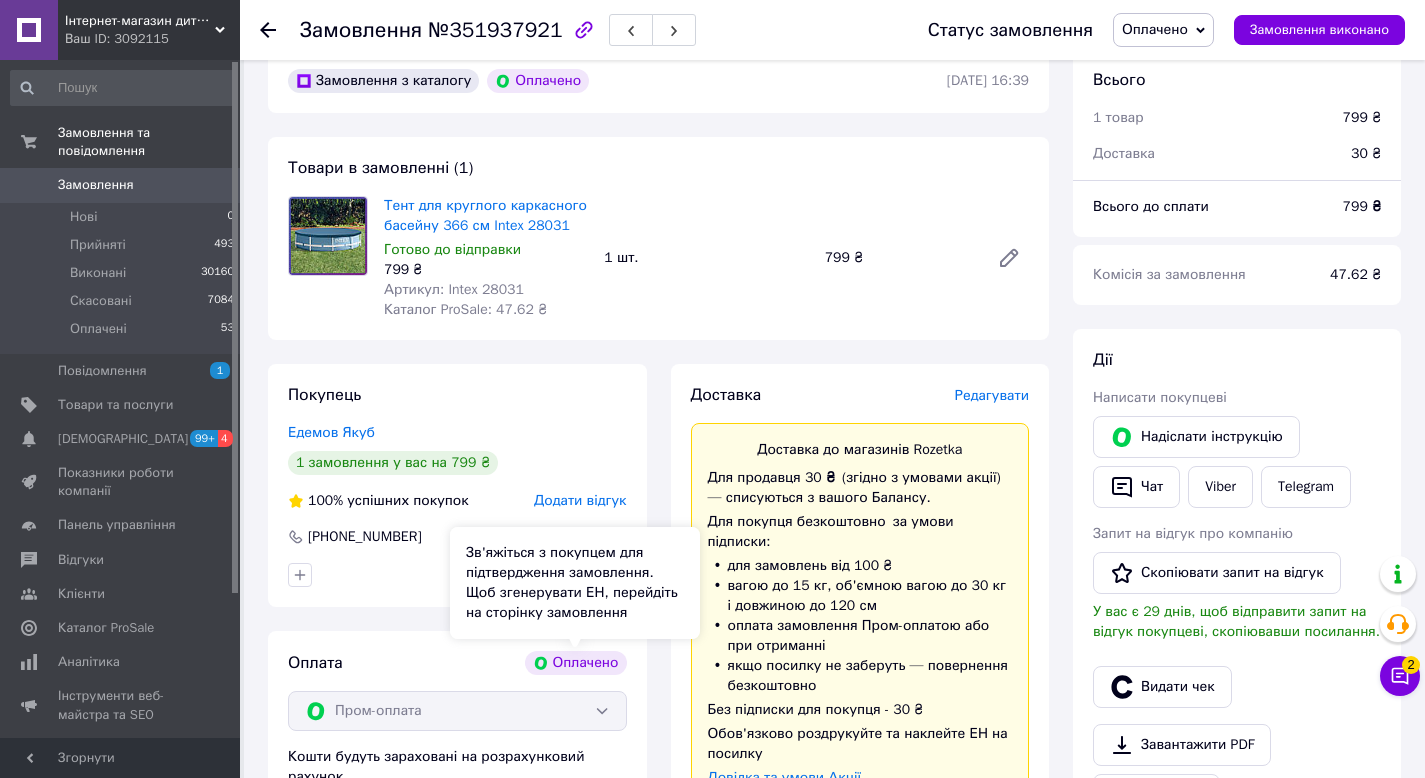 scroll, scrollTop: 0, scrollLeft: 0, axis: both 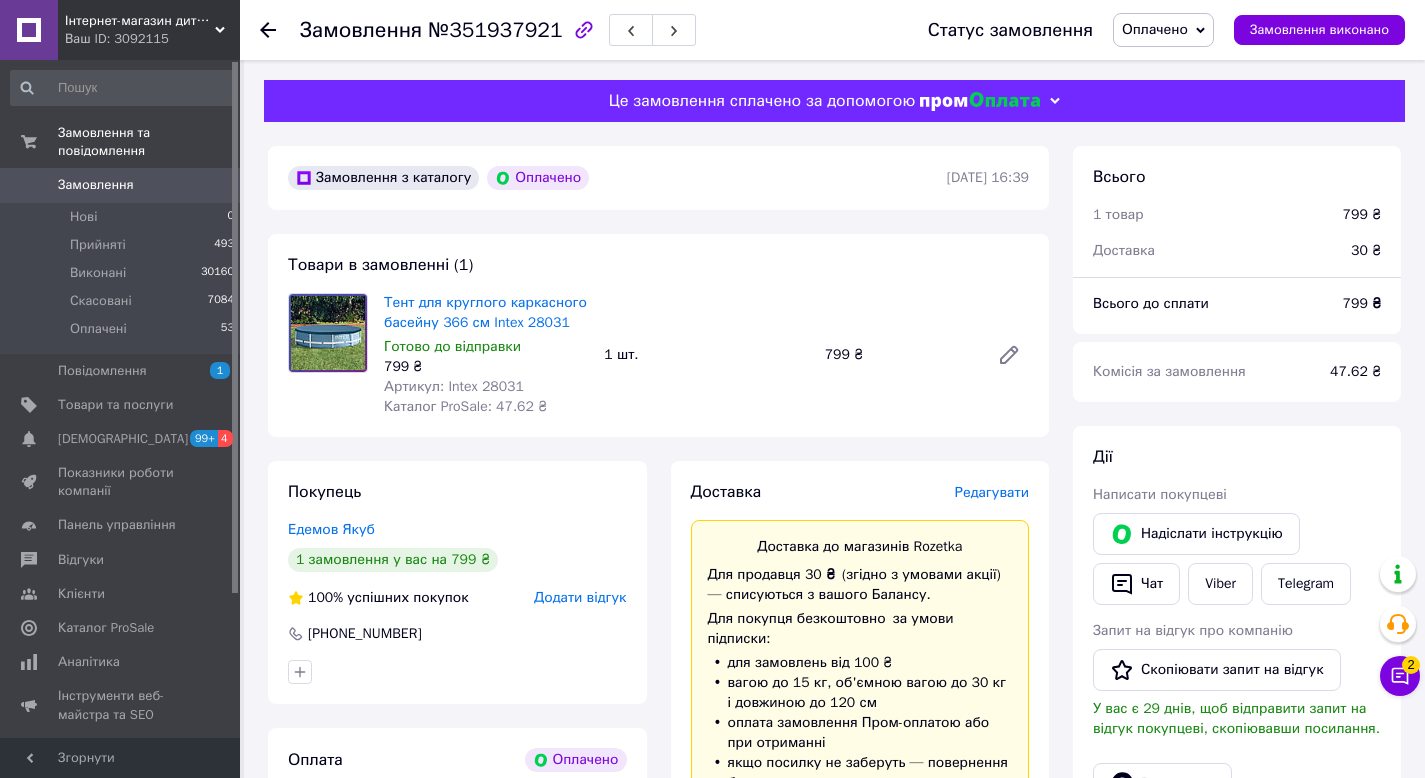 click on "Замовлення" at bounding box center (121, 185) 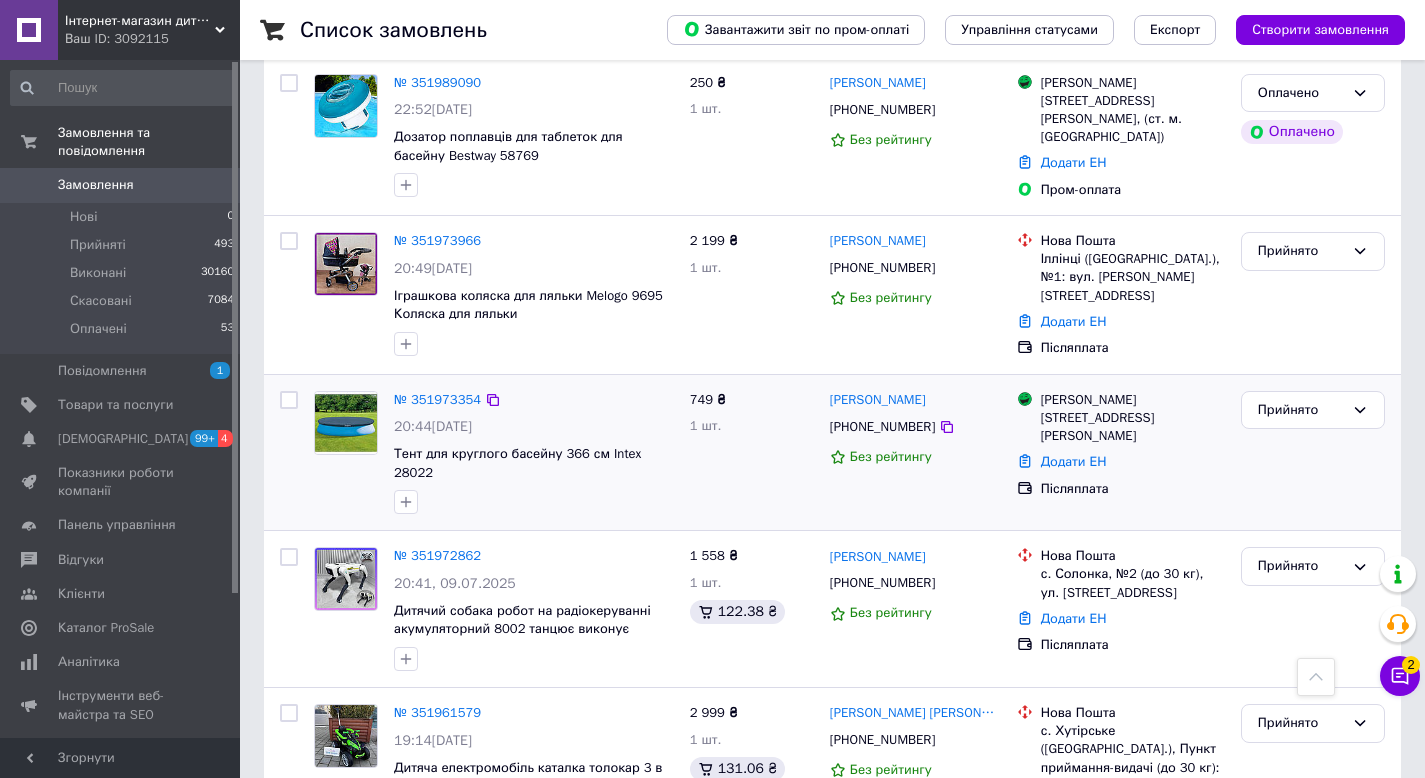 scroll, scrollTop: 926, scrollLeft: 0, axis: vertical 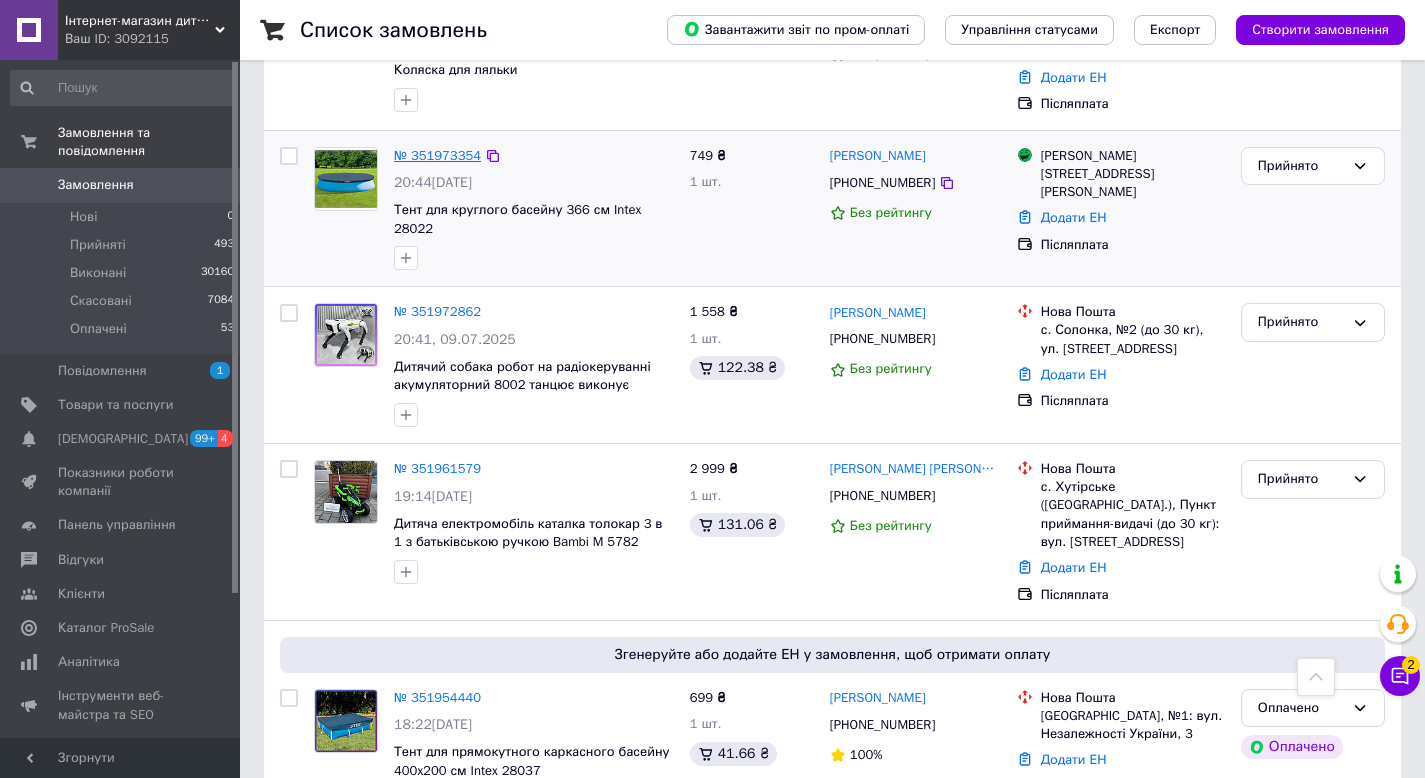 click on "№ 351973354" at bounding box center [437, 155] 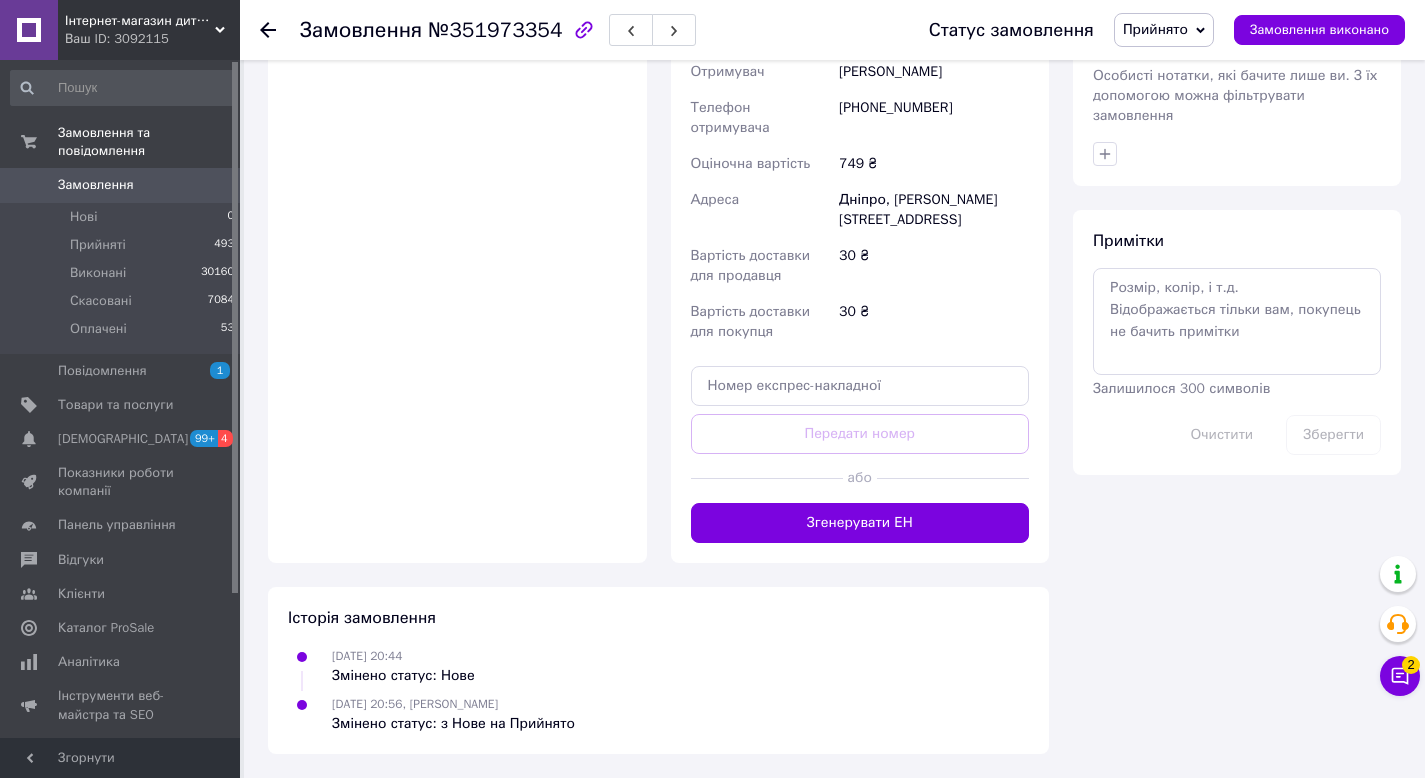 scroll, scrollTop: 0, scrollLeft: 0, axis: both 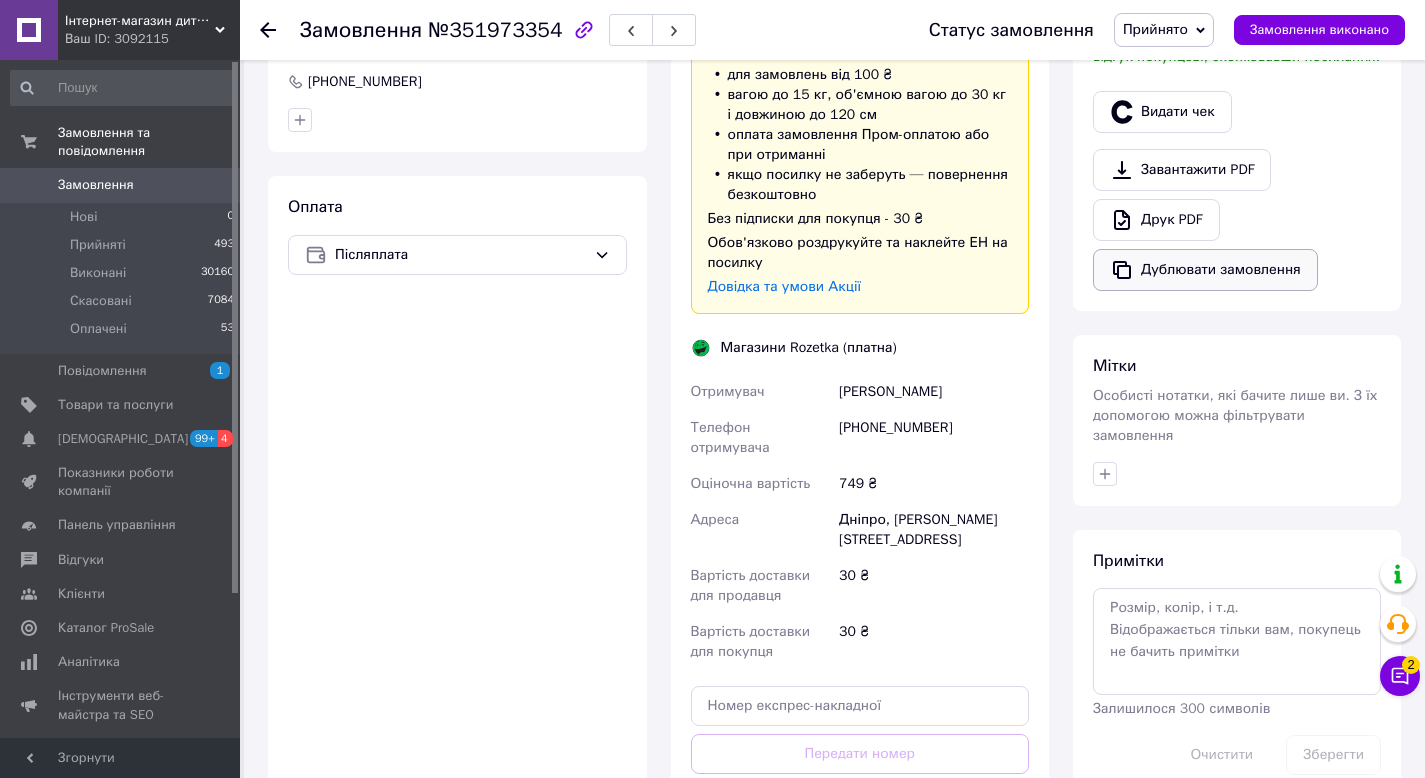click on "Дублювати замовлення" at bounding box center (1205, 270) 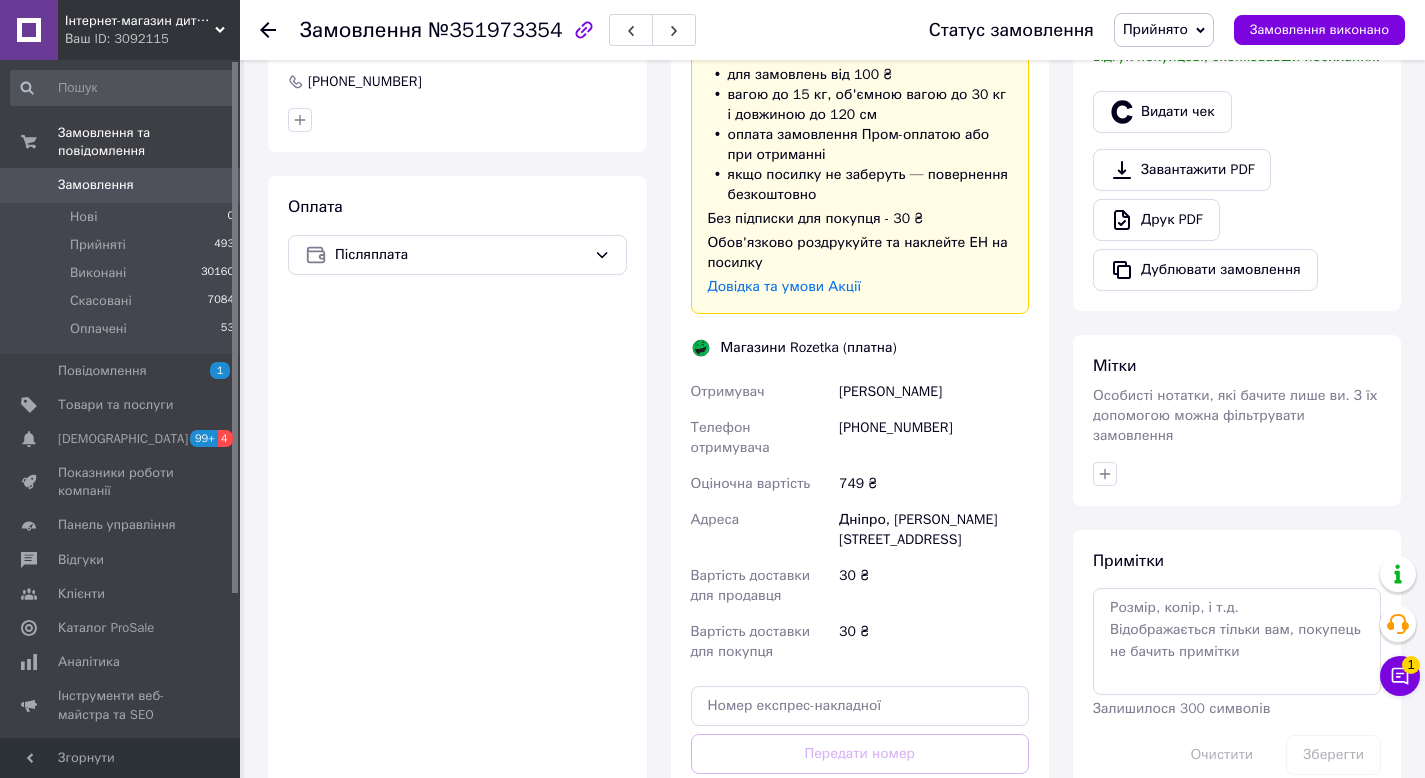 click on "Замовлення" at bounding box center [96, 185] 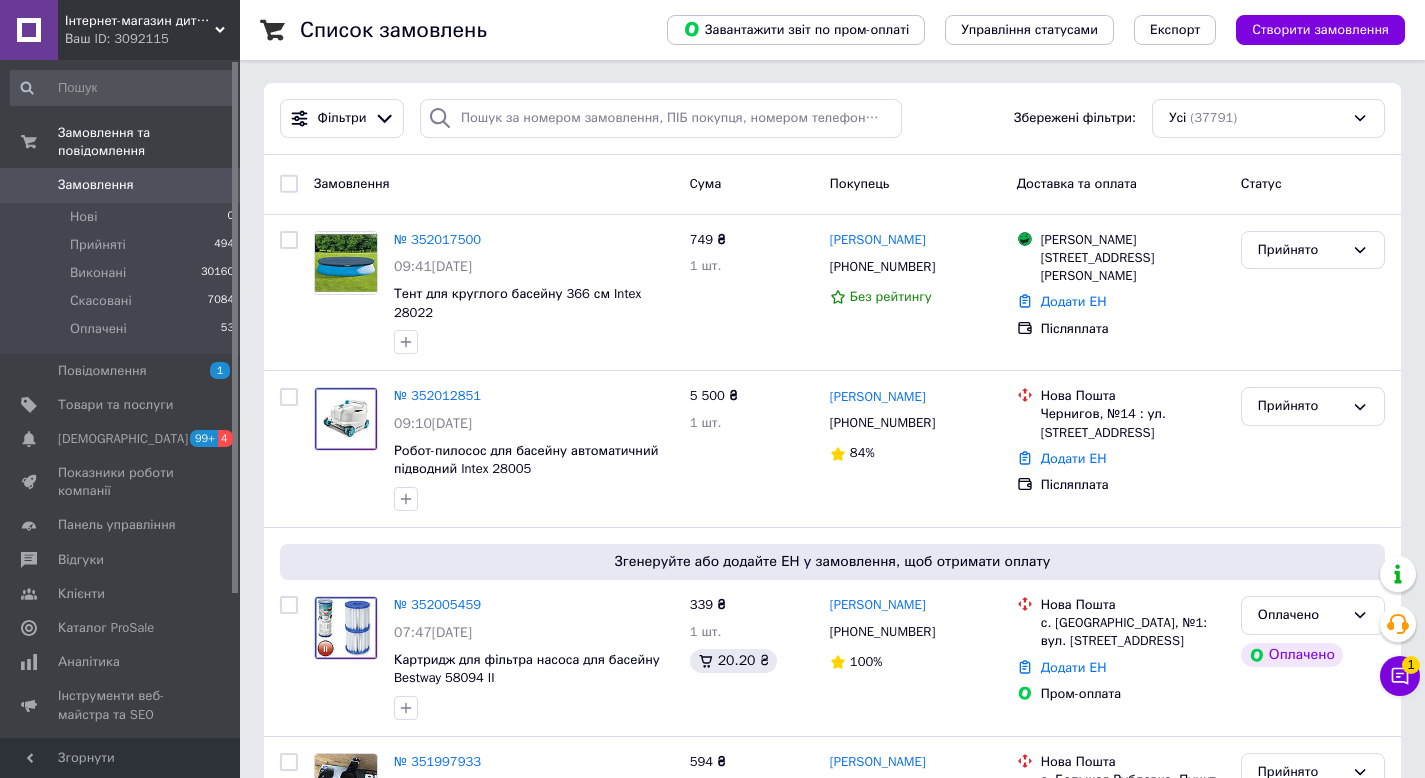scroll, scrollTop: 0, scrollLeft: 0, axis: both 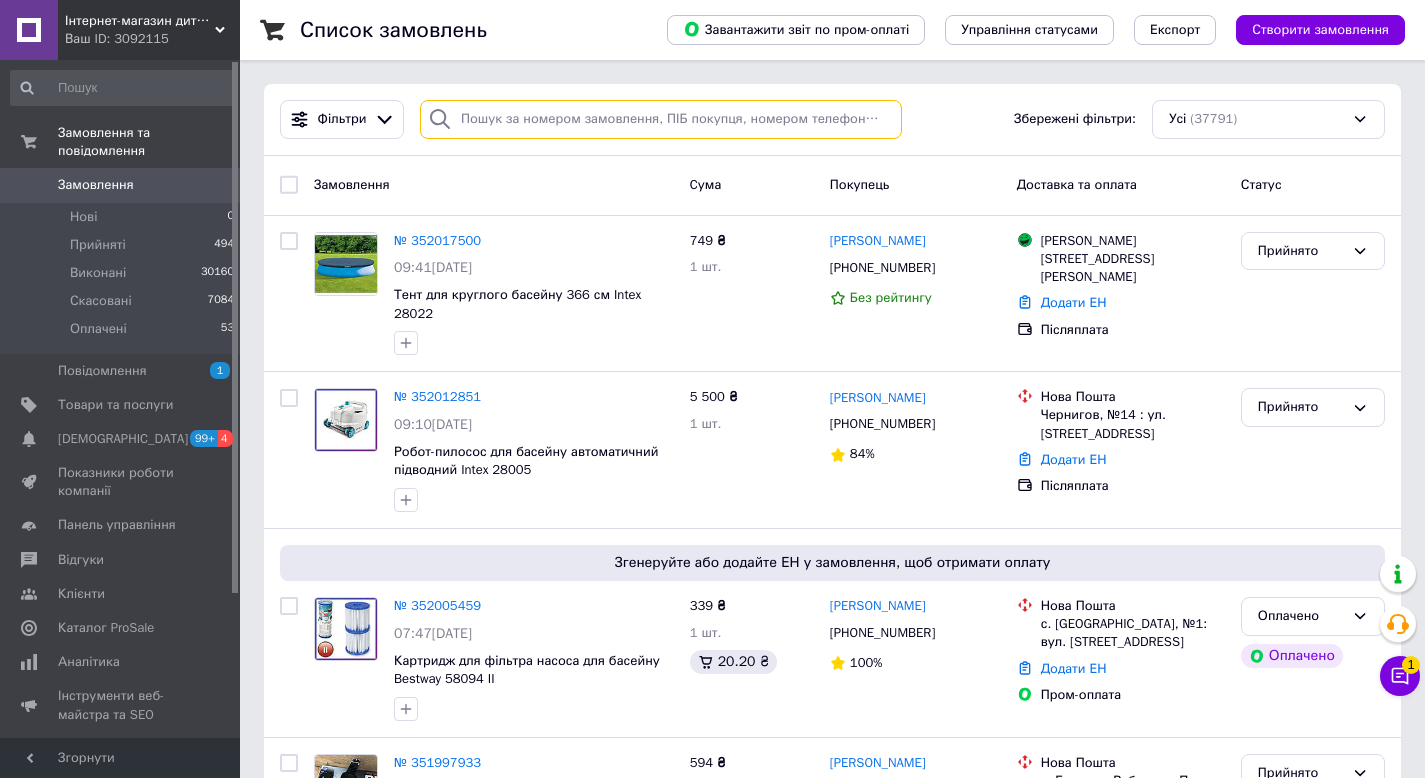 click at bounding box center [661, 119] 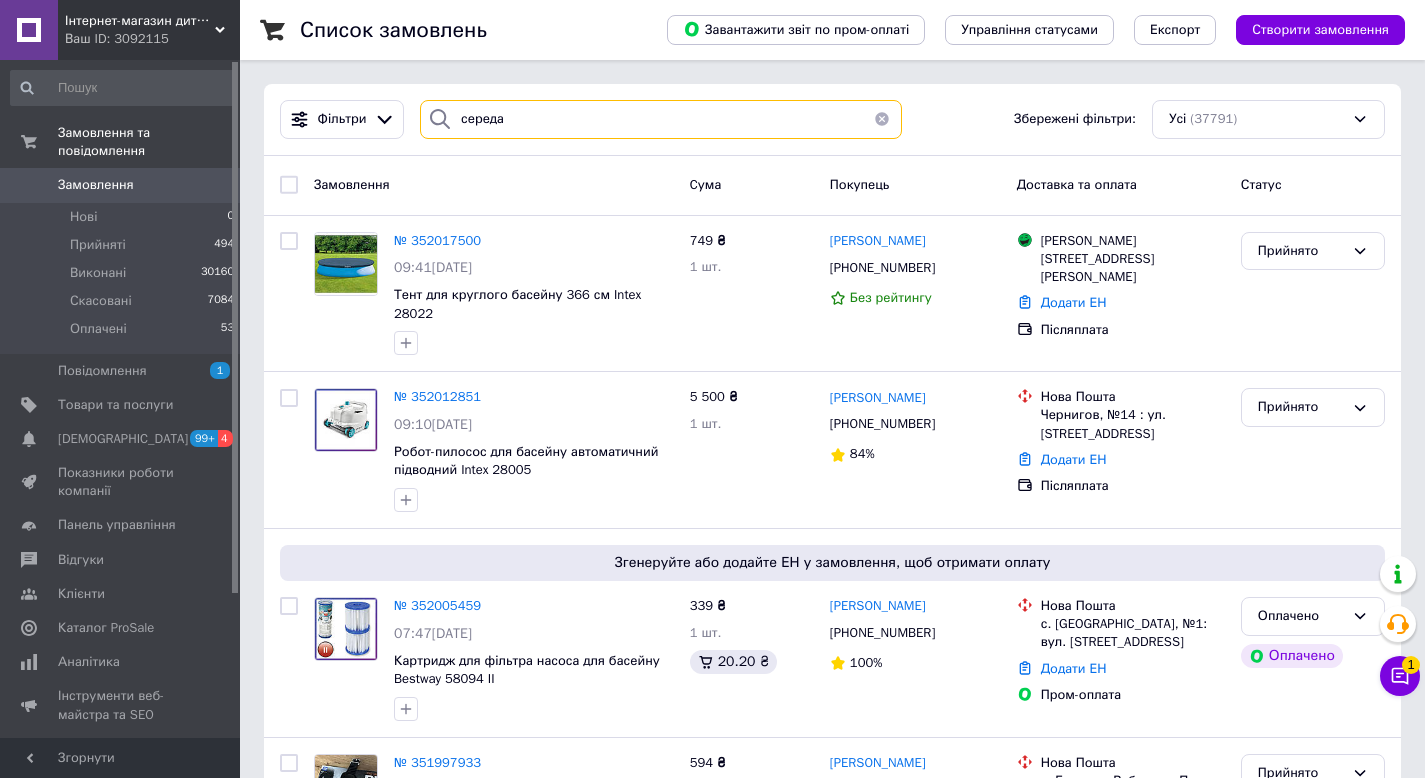 type on "середа" 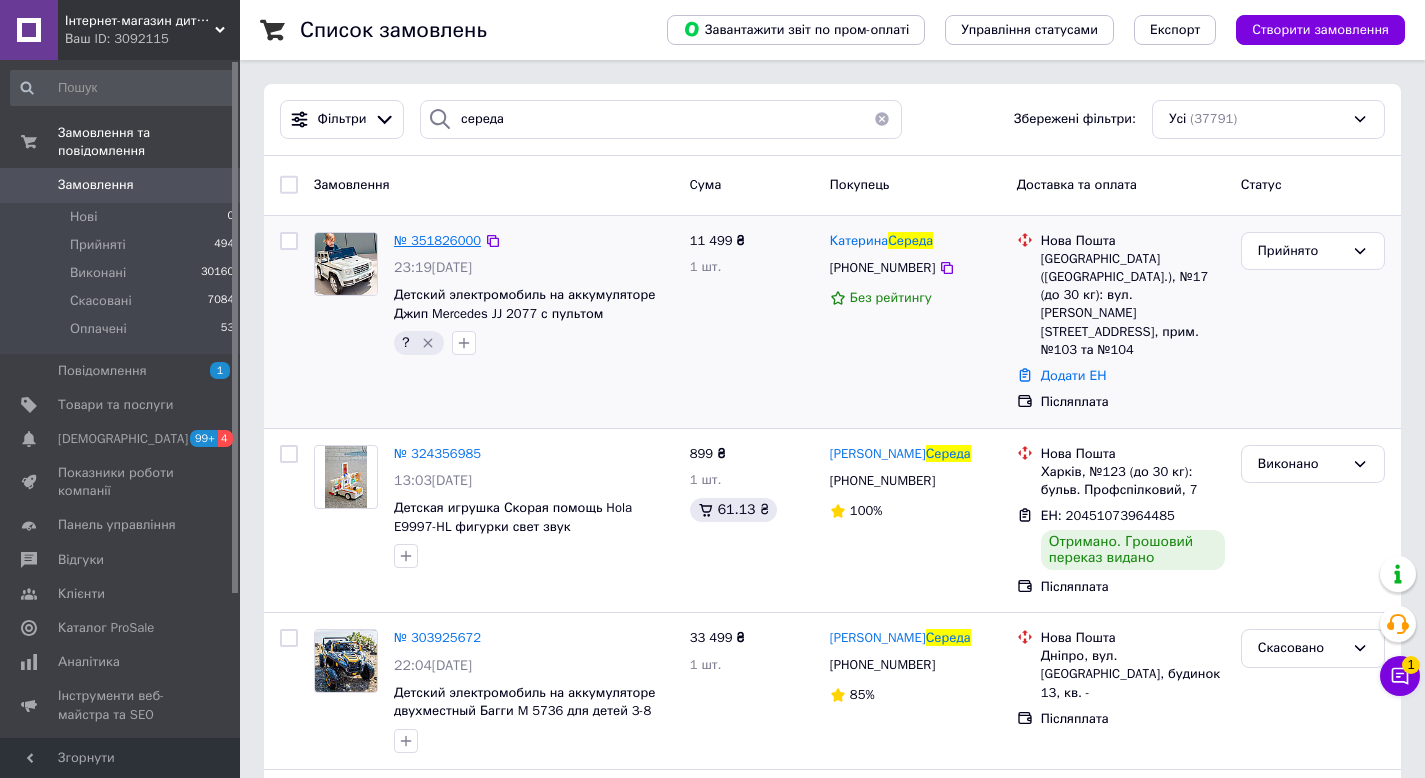 click on "№ 351826000" at bounding box center [437, 240] 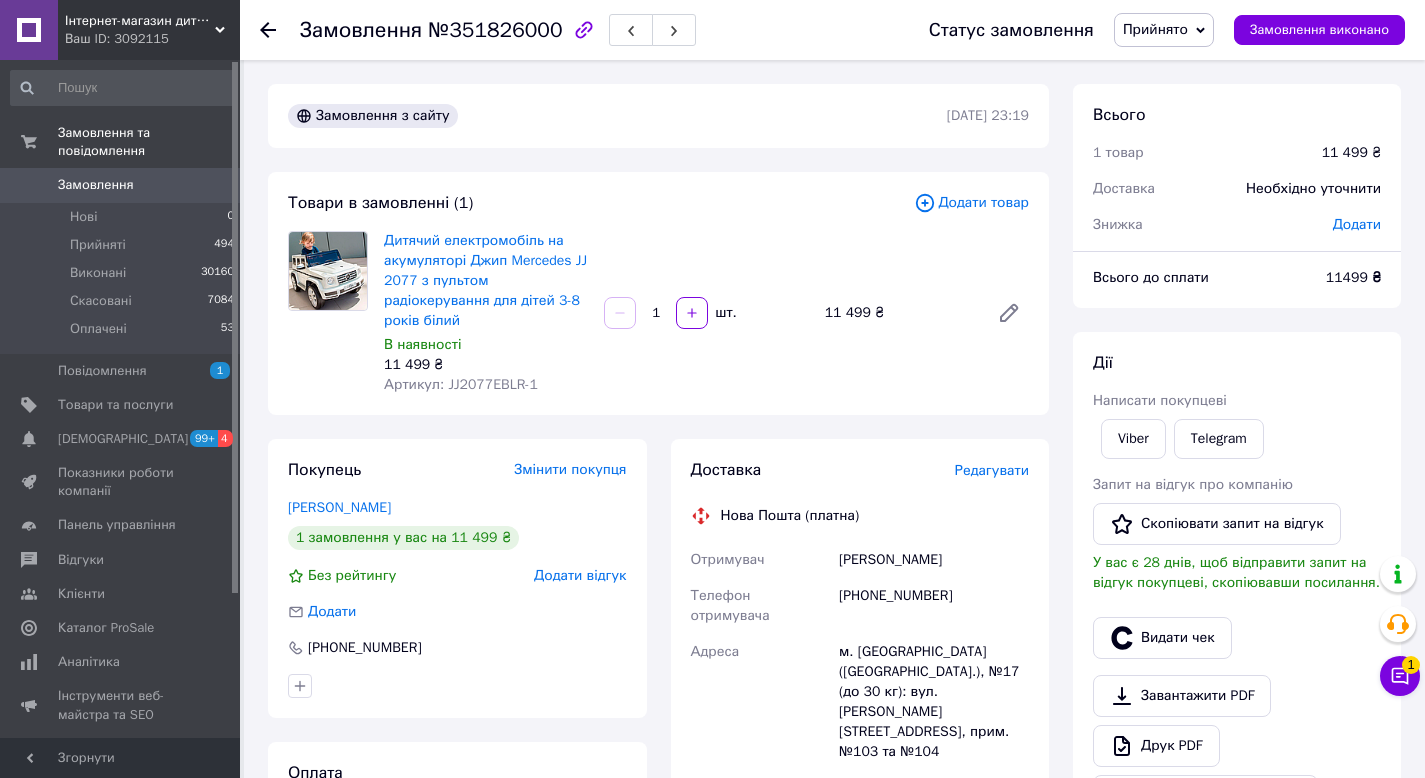click on "Чат з покупцем 1" at bounding box center (1400, 676) 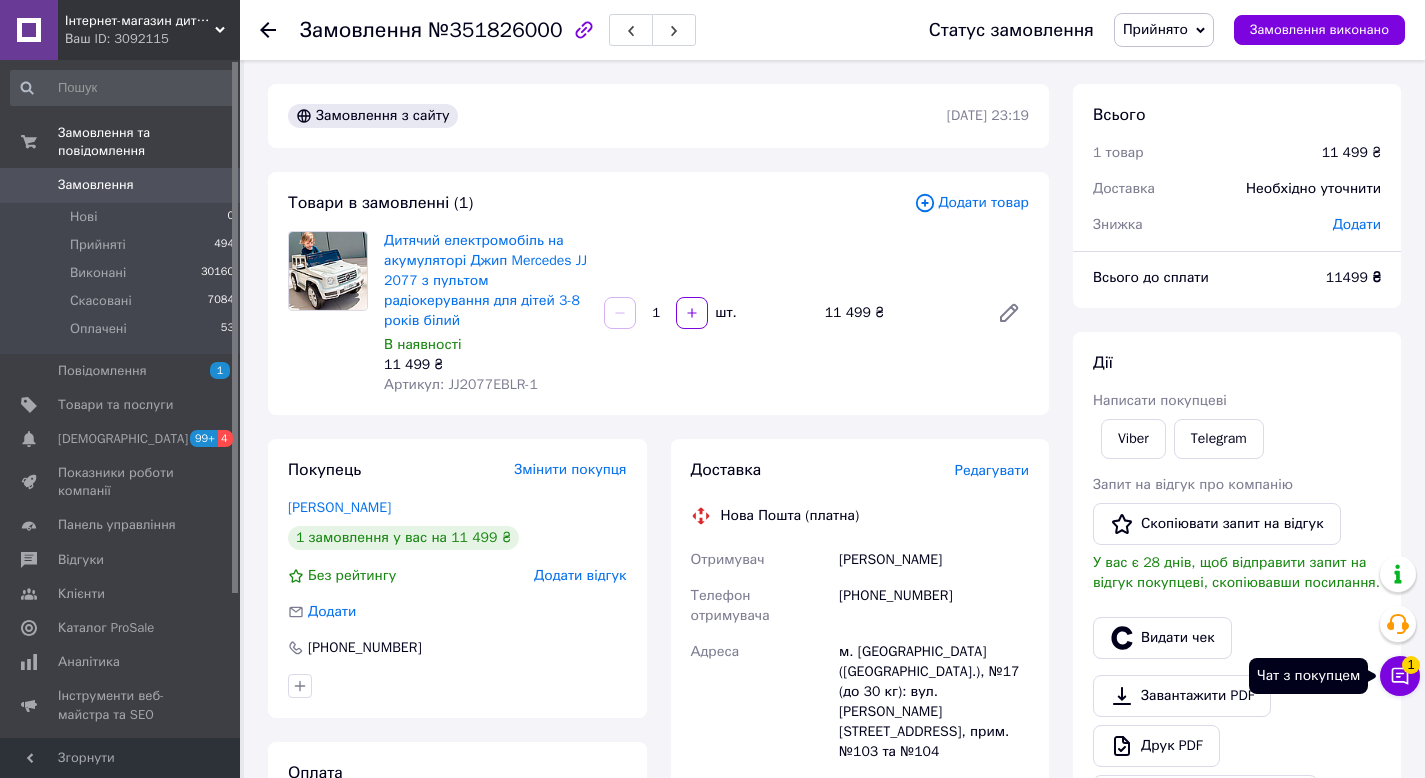 click on "Чат з покупцем 1" at bounding box center [1400, 676] 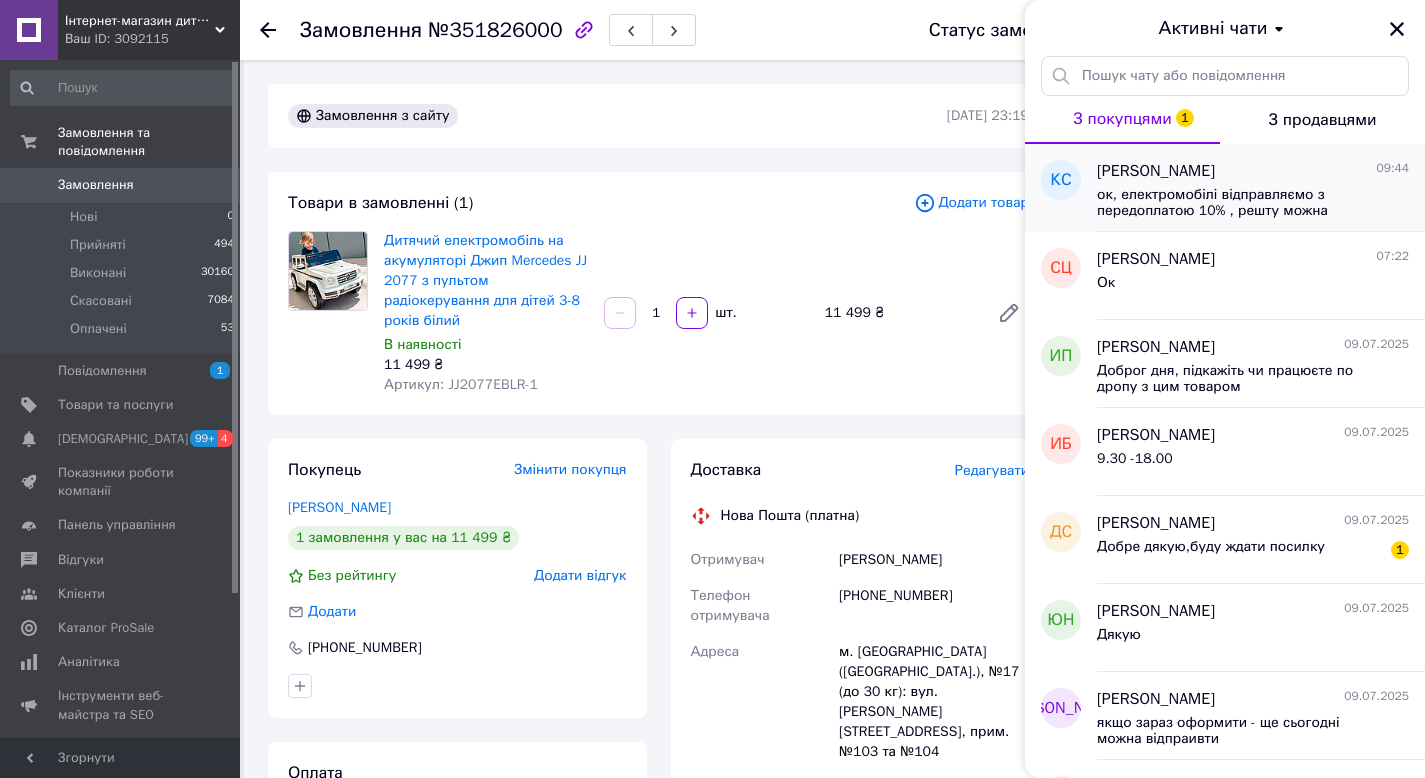 click on "ок, електромобілі відправляємо з передоплатою 10% , решту можна оплатити накладним платежем якщо бажаєте." at bounding box center [1239, 203] 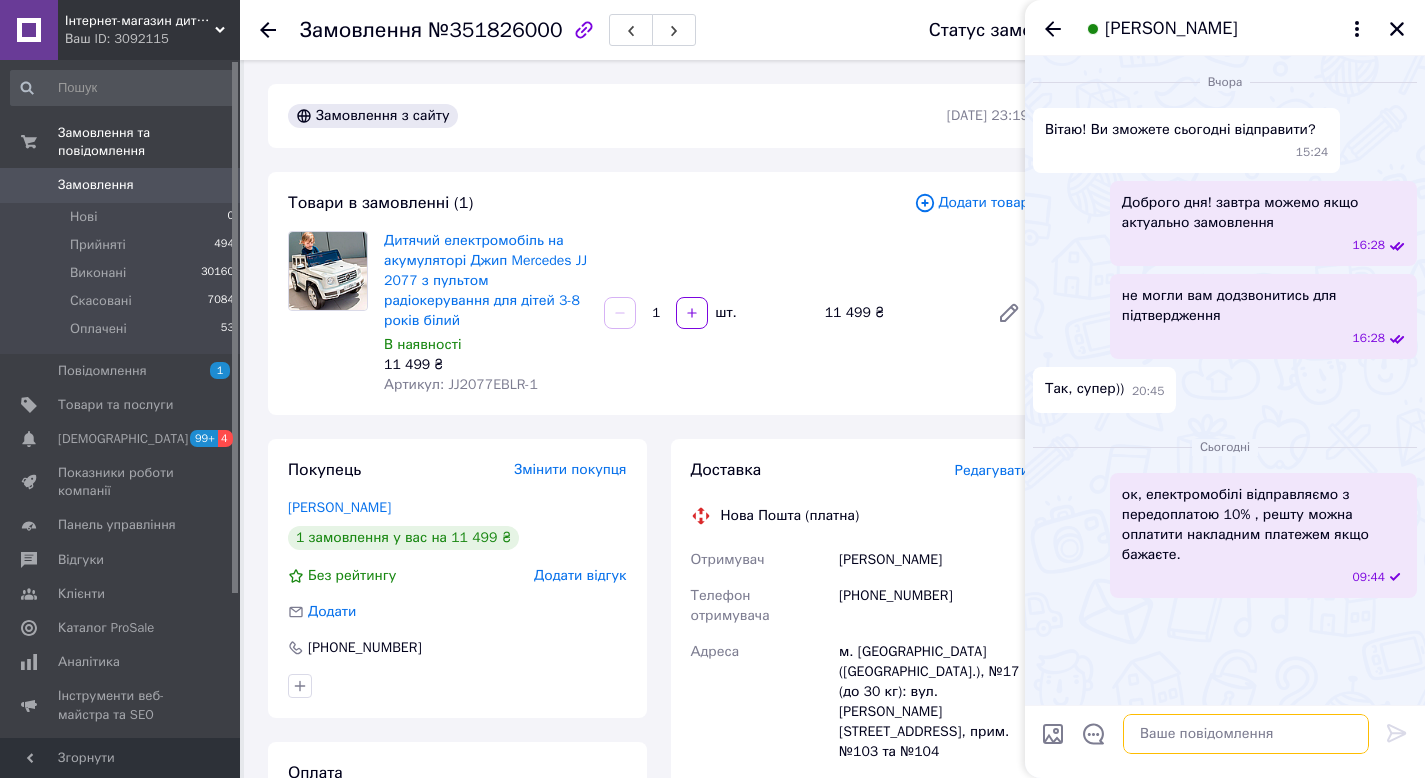 click at bounding box center (1246, 734) 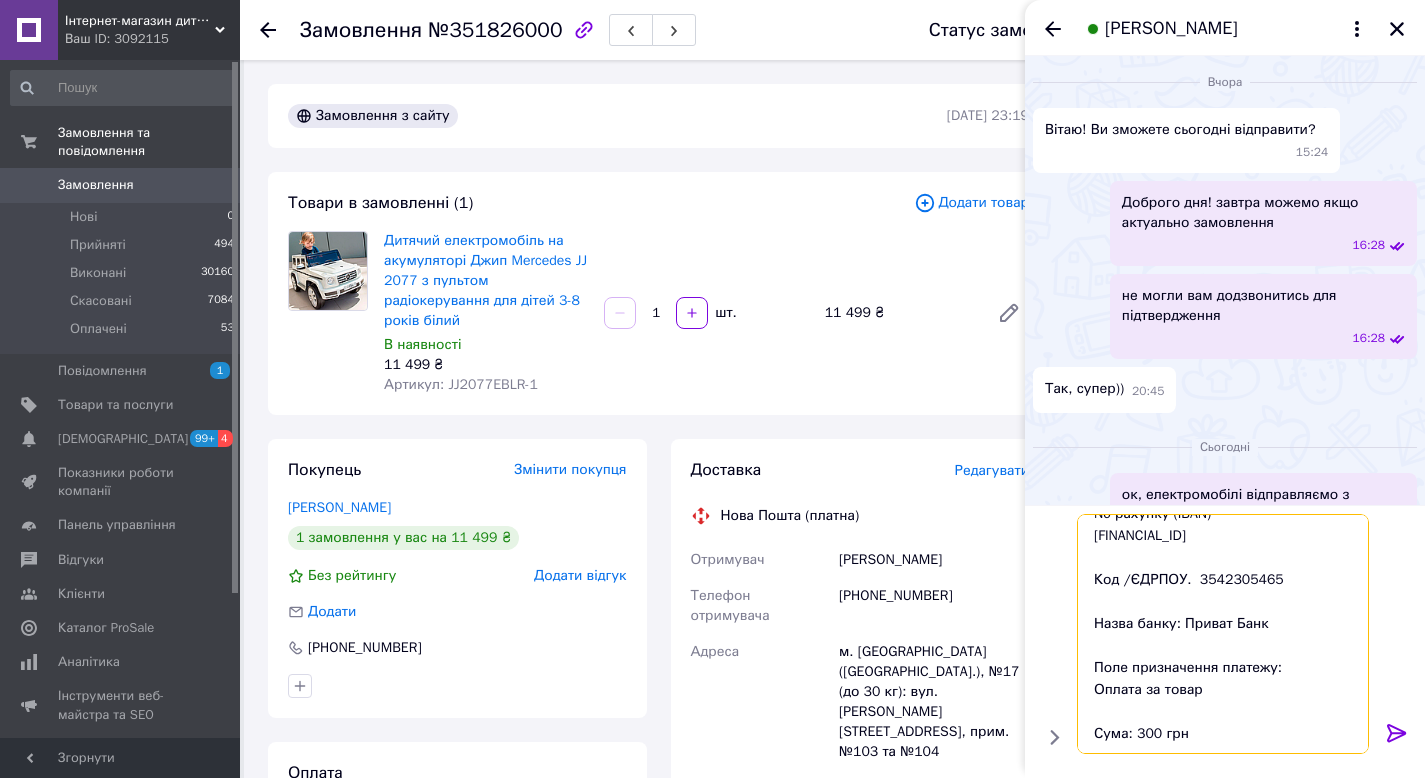 scroll, scrollTop: 163, scrollLeft: 0, axis: vertical 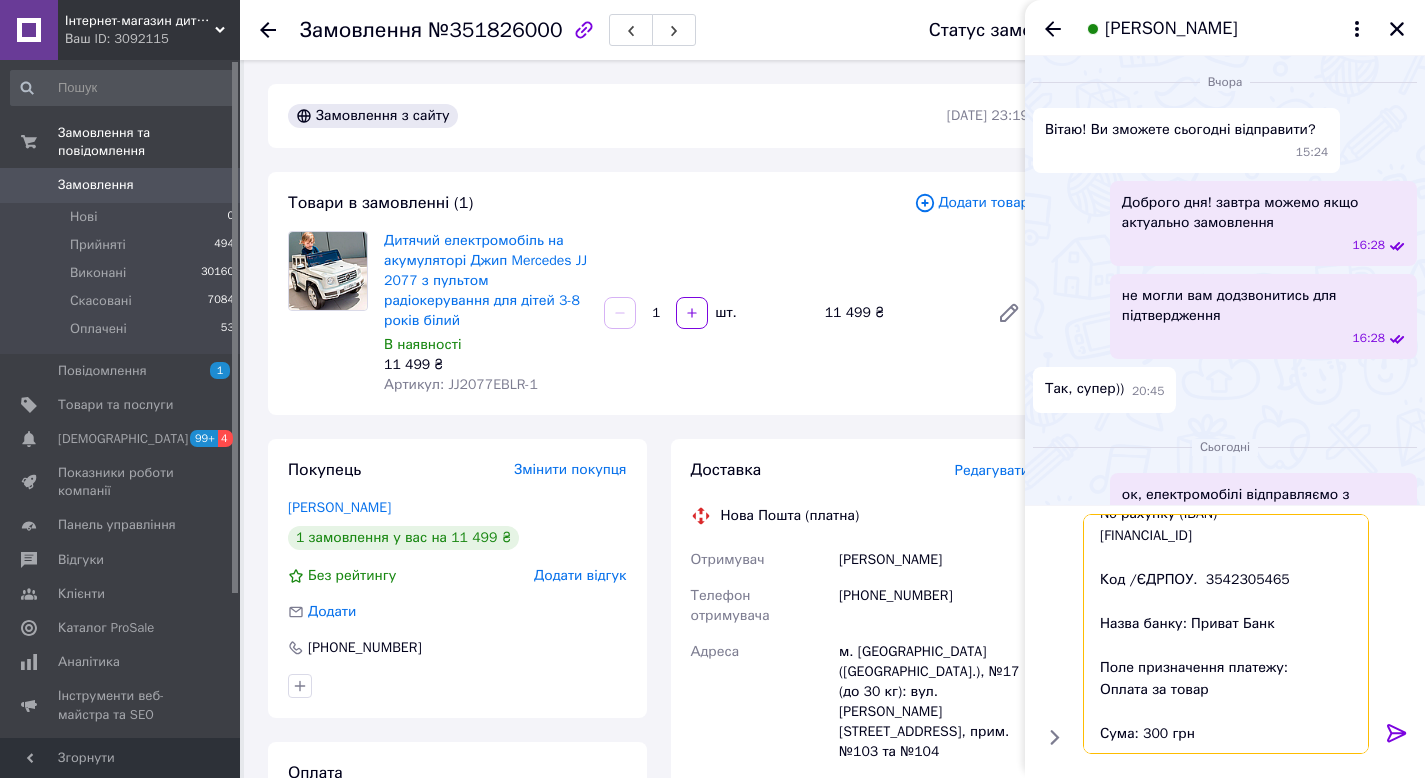 click on "Реквізити для оплати Вашого замовлення 📍
Отримувач - ФОП СЕМЧИШИН ВІКТОРІЯ ВОЛОДИМИРІВНА
No рахунку (IBAN)
UA863052990000026002033306448
Код /ЄДРПОУ.  3542305465
Назва банку: Приват Банк
Поле призначення платежу:
Оплата за товар
Сума: 300 грн" at bounding box center [1226, 634] 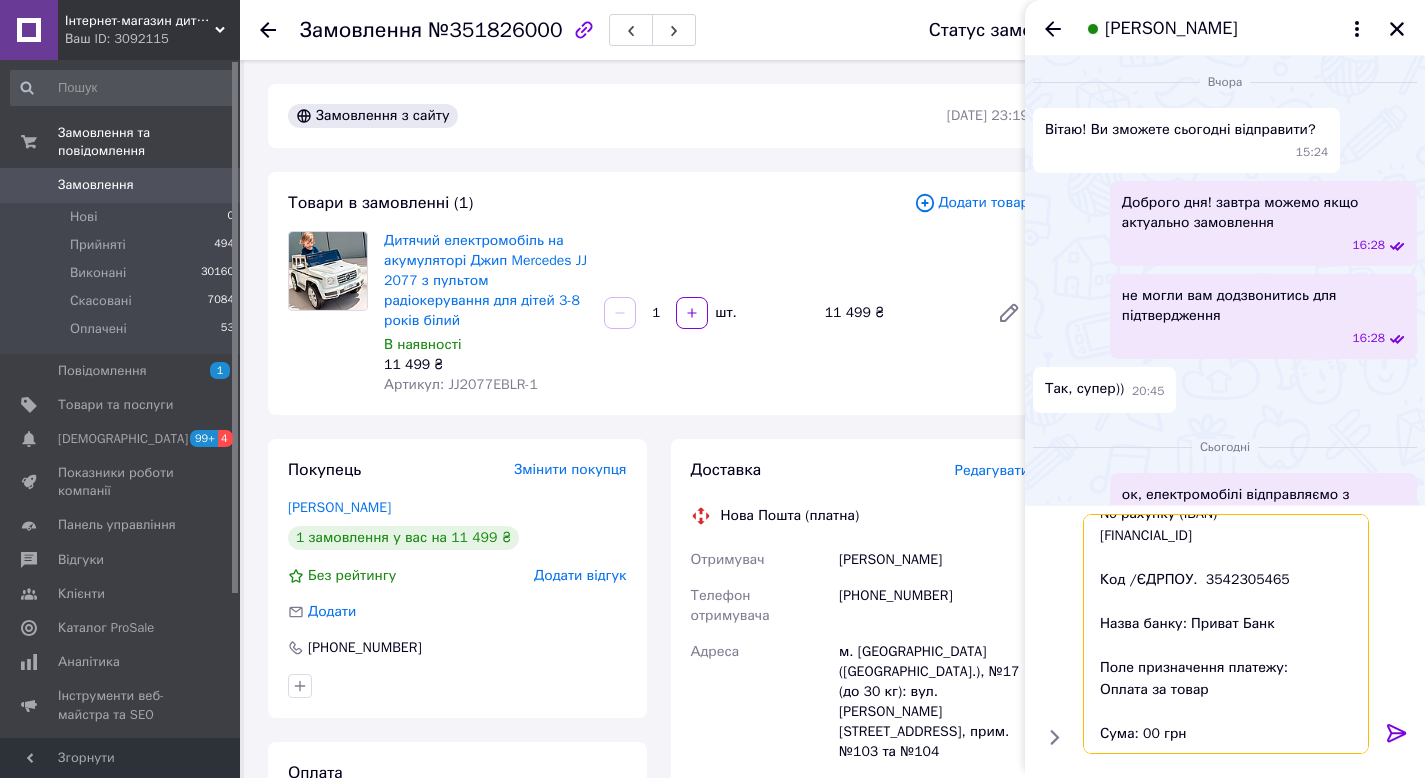 scroll, scrollTop: 189, scrollLeft: 0, axis: vertical 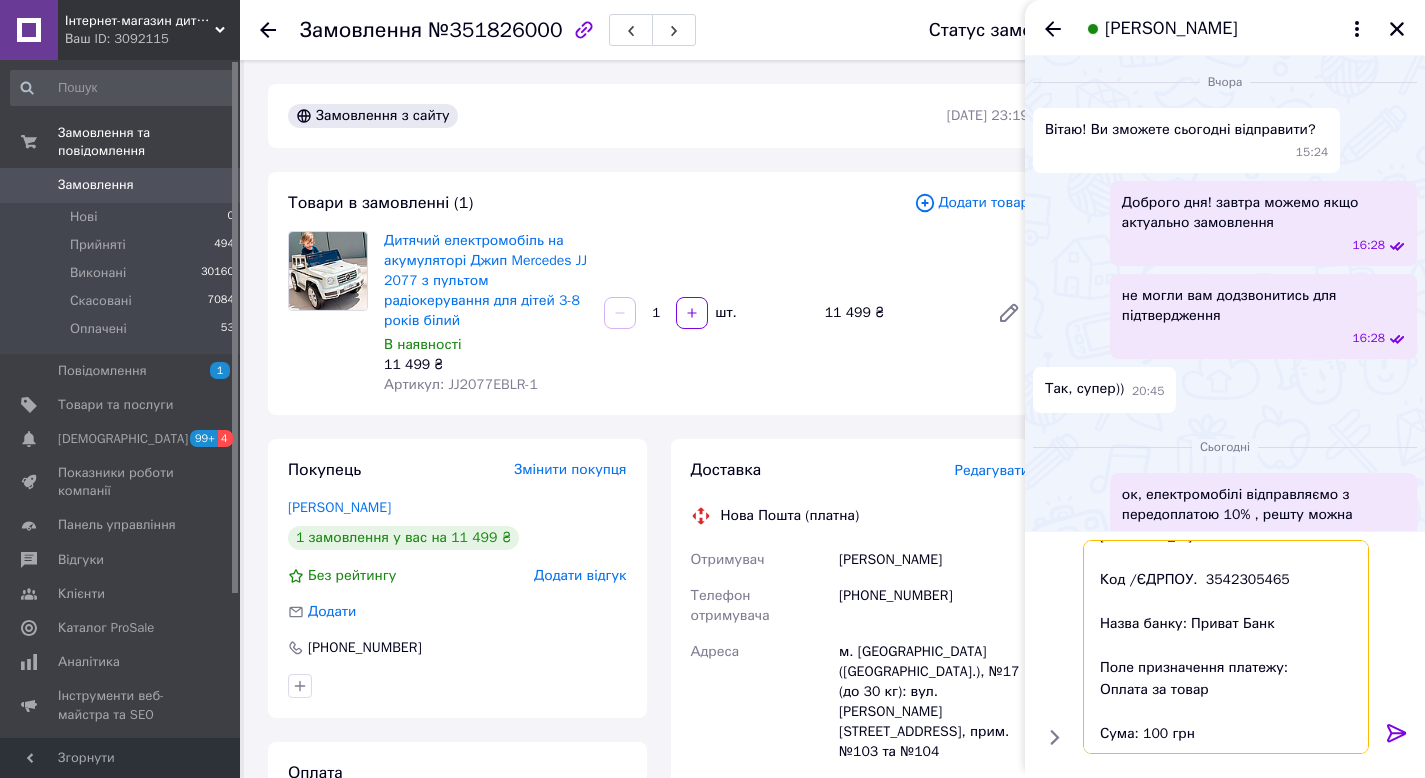 type on "Реквізити для оплати Вашого замовлення 📍
Отримувач - ФОП СЕМЧИШИН ВІКТОРІЯ ВОЛОДИМИРІВНА
No рахунку (IBAN)
UA863052990000026002033306448
Код /ЄДРПОУ.  3542305465
Назва банку: Приват Банк
Поле призначення платежу:
Оплата за товар
Сума: 1000 грн" 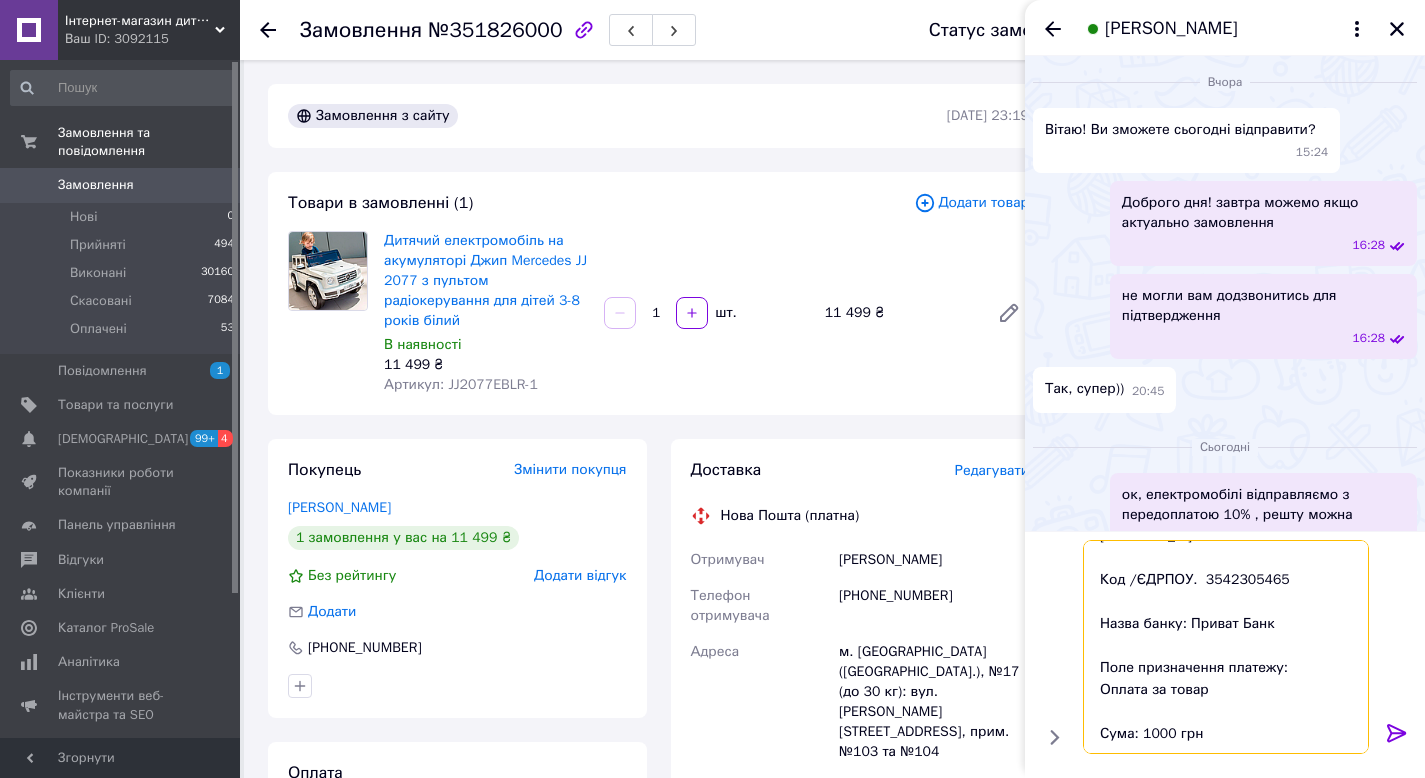 type 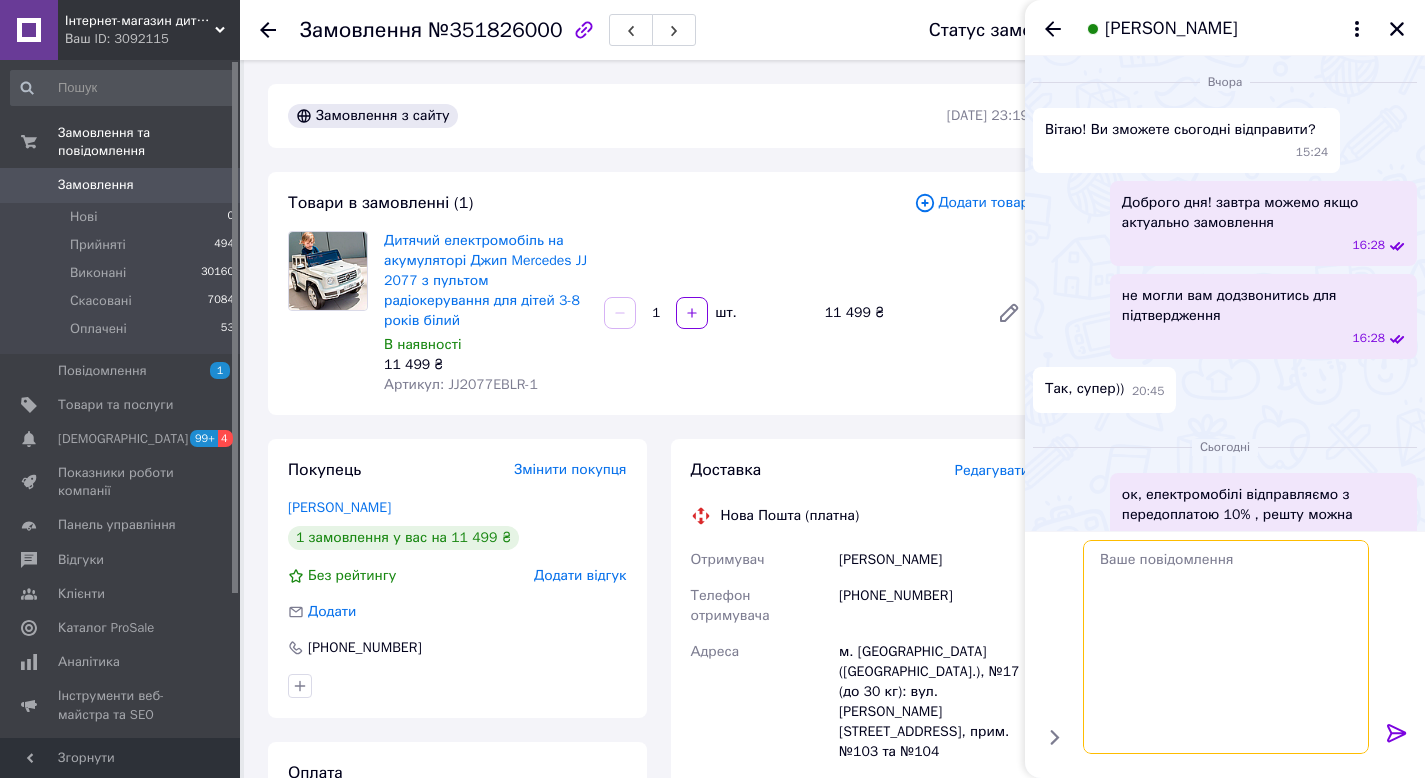 scroll, scrollTop: 0, scrollLeft: 0, axis: both 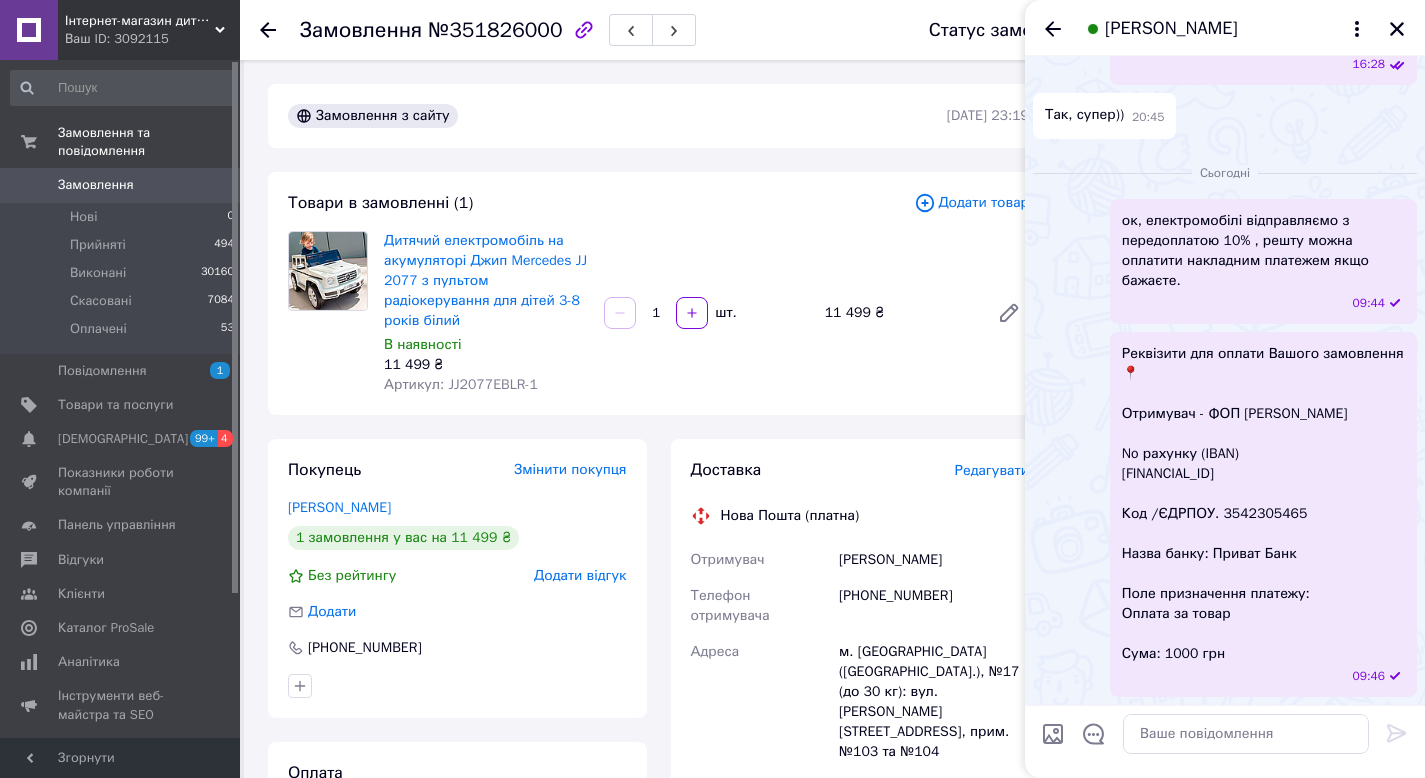 click on "Дитячий електромобіль на акумуляторі Джип Mercedes JJ 2077 з пультом радіокерування для дітей 3-8 років білий В наявності 11 499 ₴ Артикул: JJ2077EBLR-1 1   шт. 11 499 ₴" at bounding box center (706, 313) 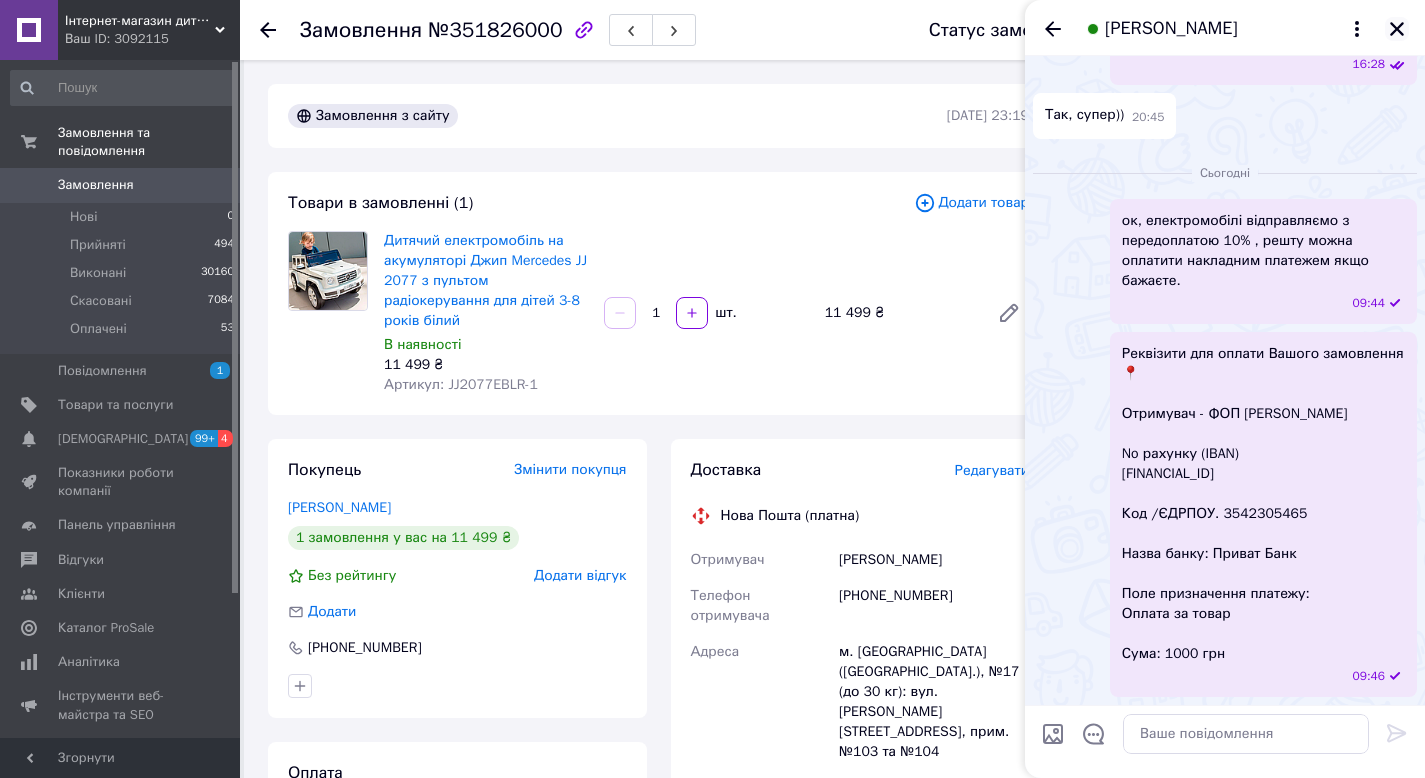 click 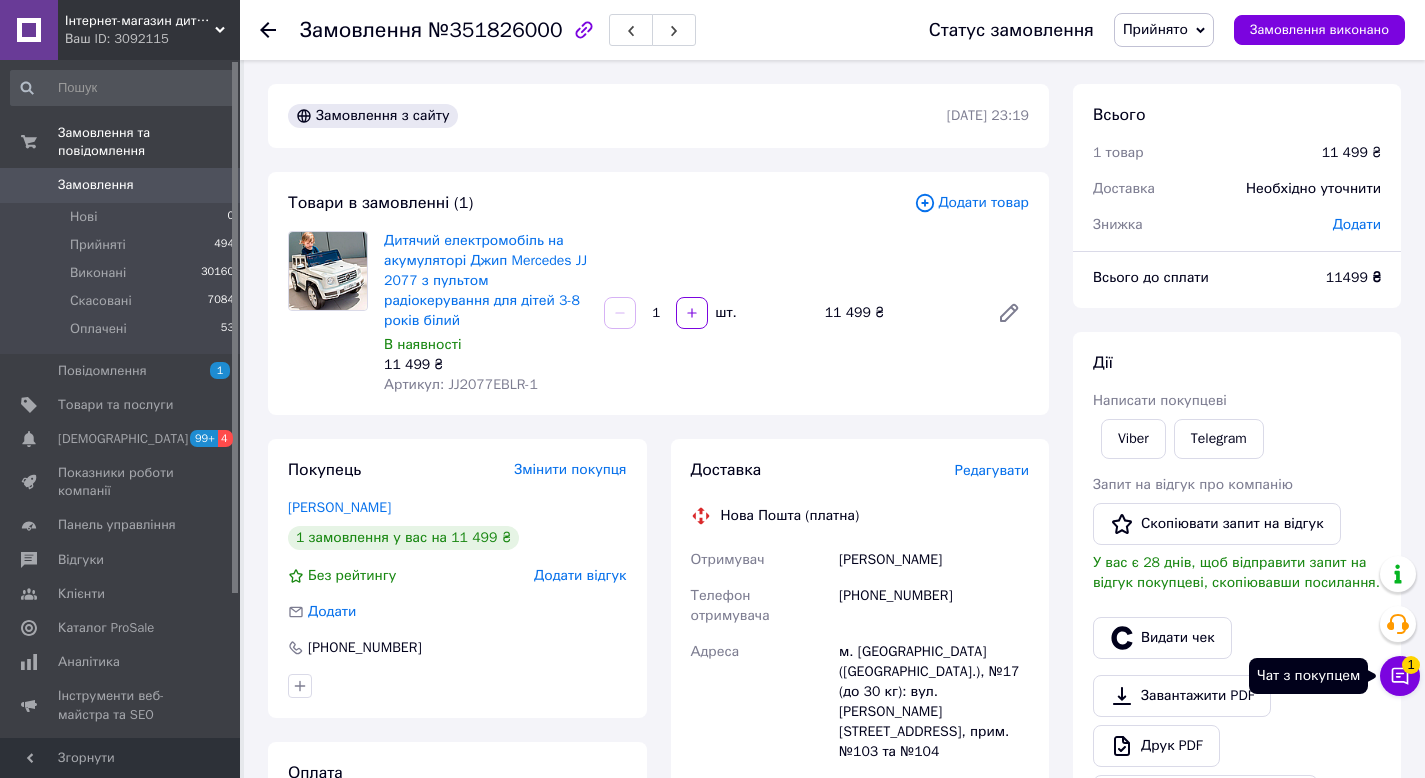 click 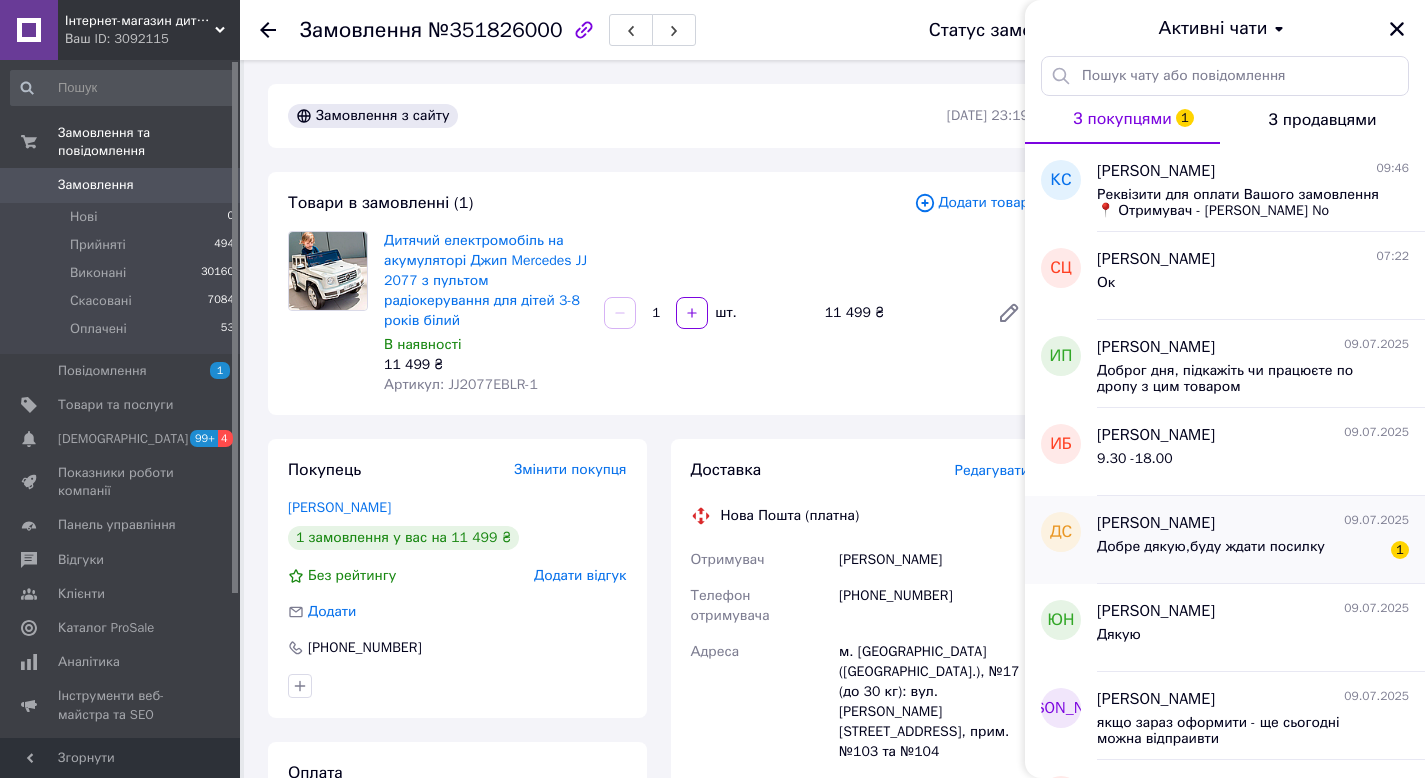 click on "Добре дякую,буду ждати посилку" at bounding box center (1211, 553) 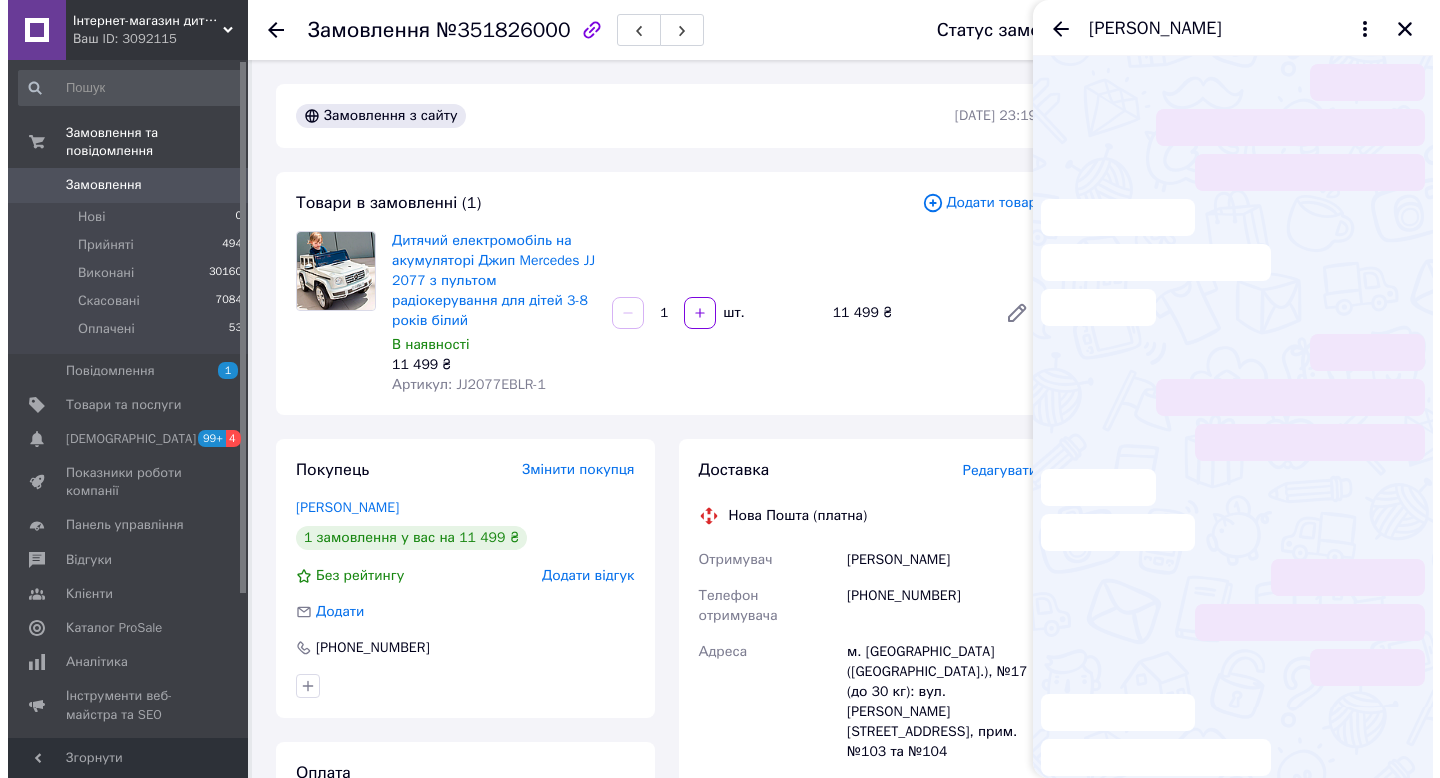 scroll, scrollTop: 196, scrollLeft: 0, axis: vertical 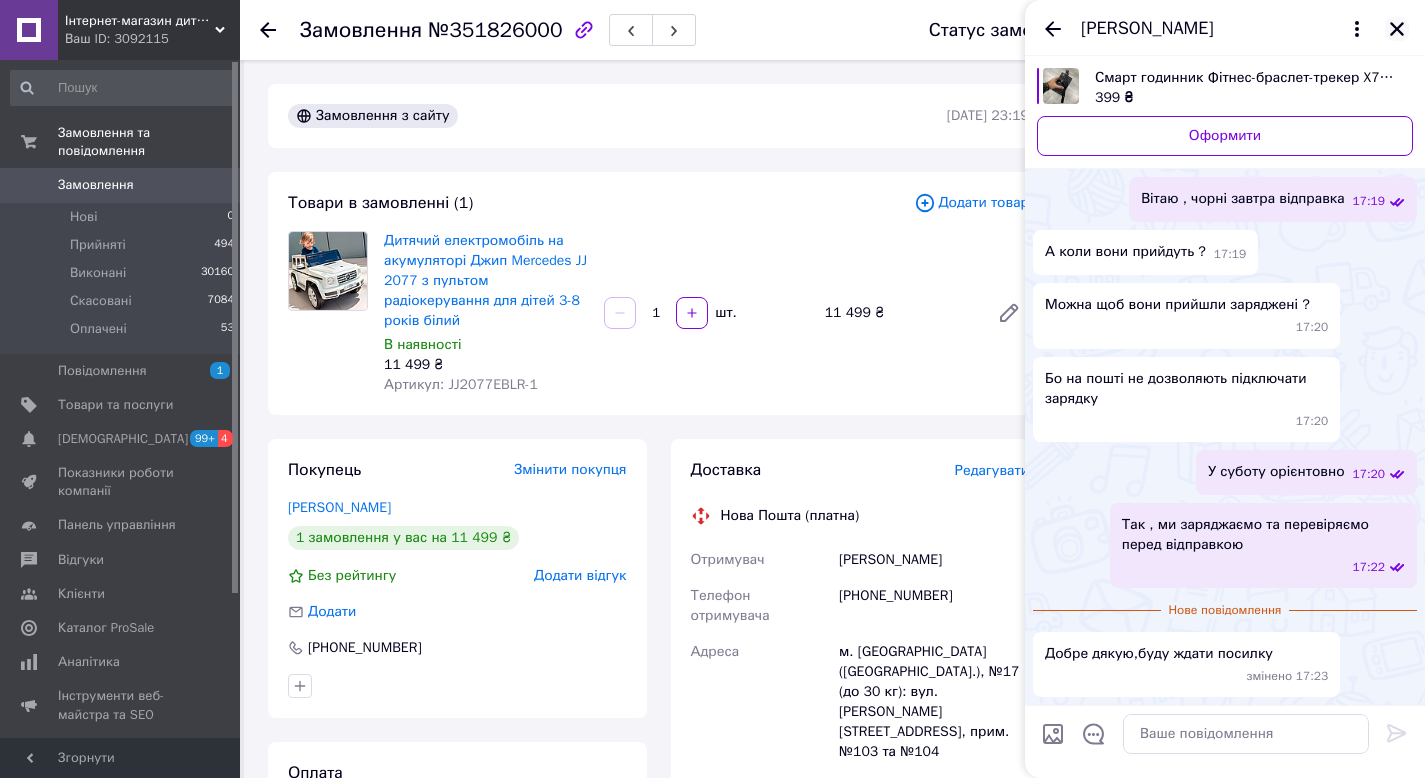 click 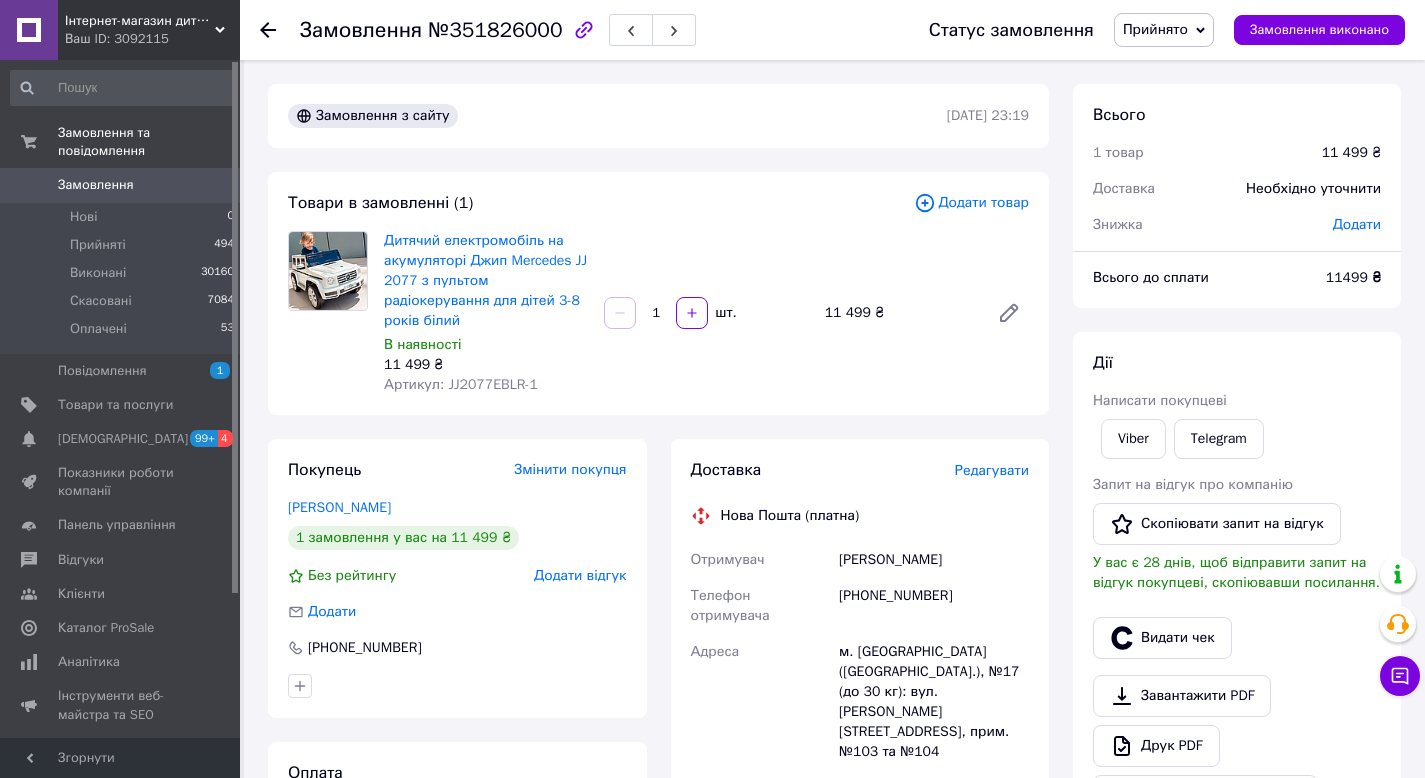 click on "Замовлення" at bounding box center (121, 185) 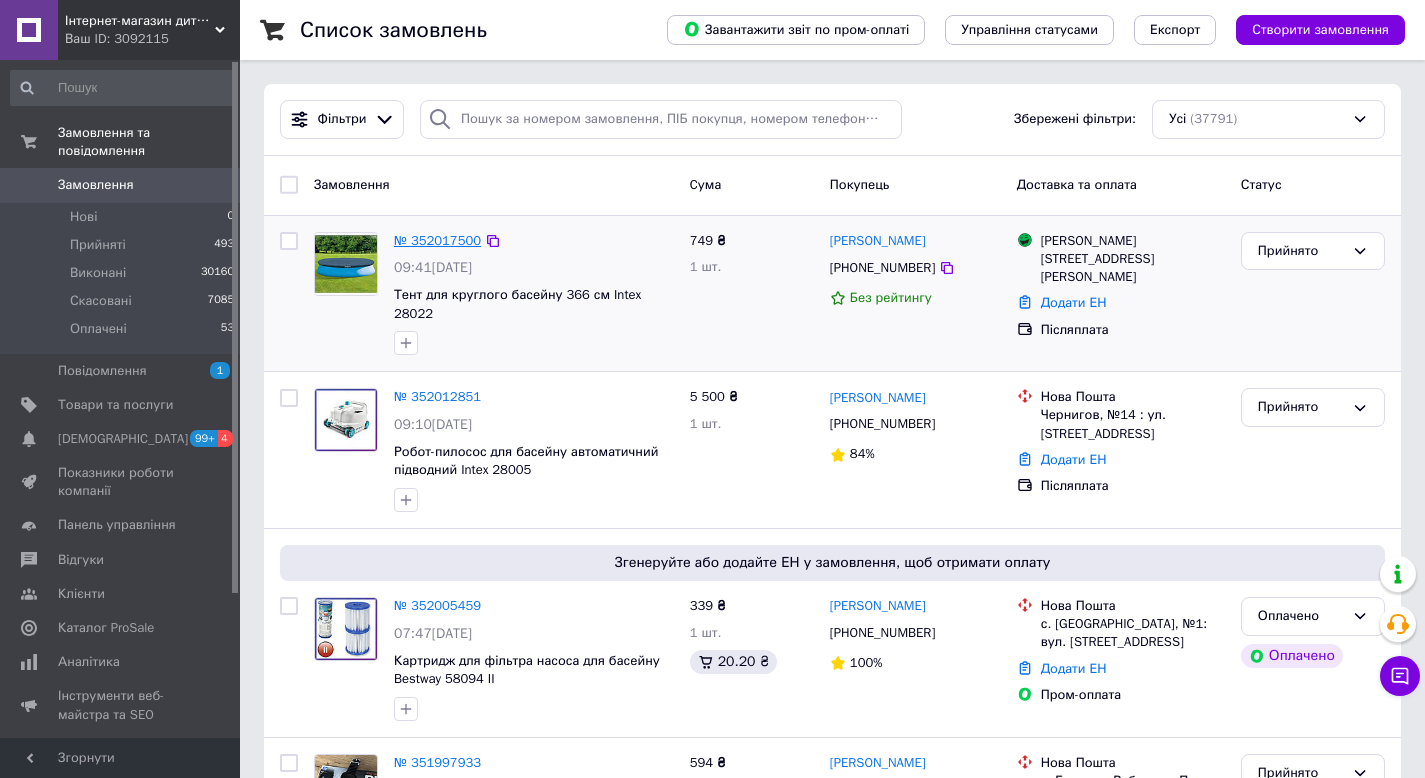 click on "№ 352017500" at bounding box center [437, 240] 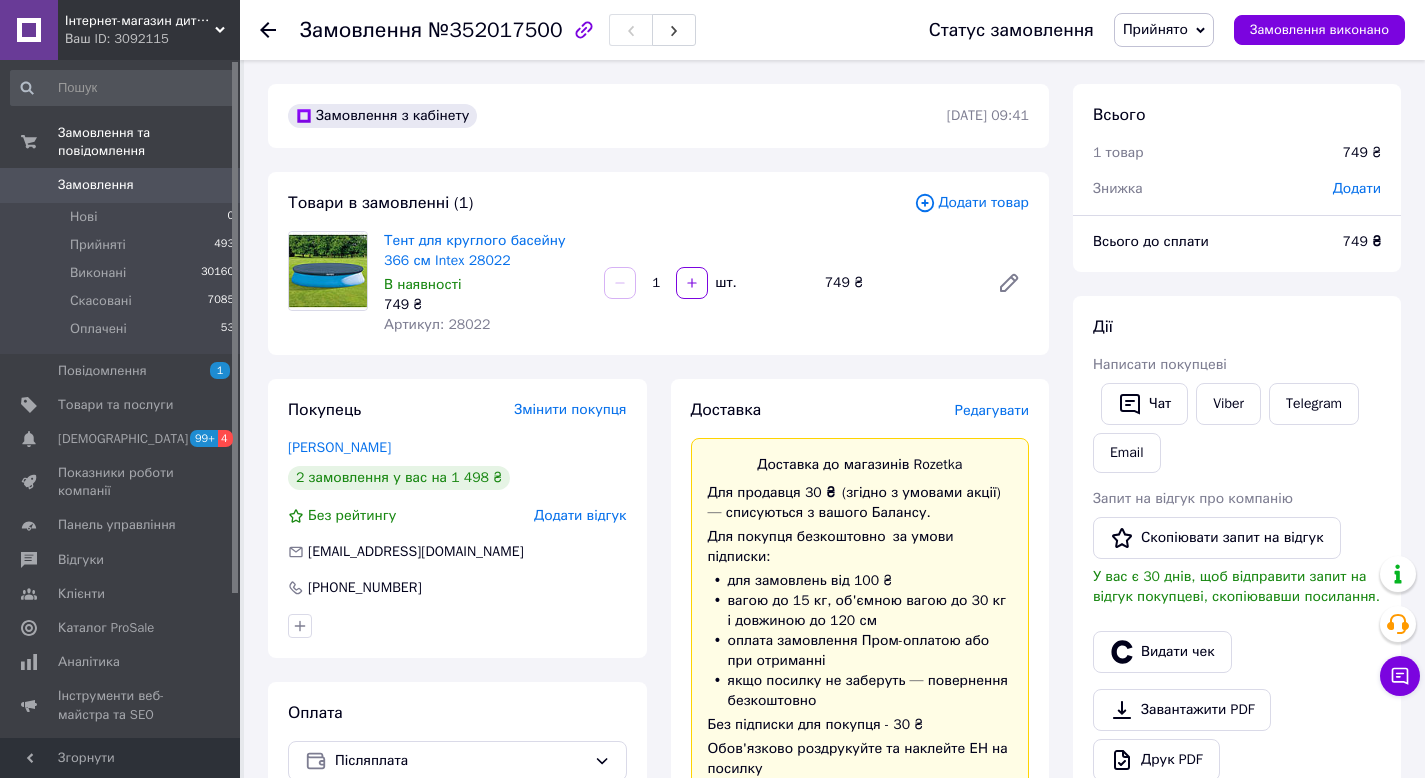 click on "Додати товар" at bounding box center [971, 203] 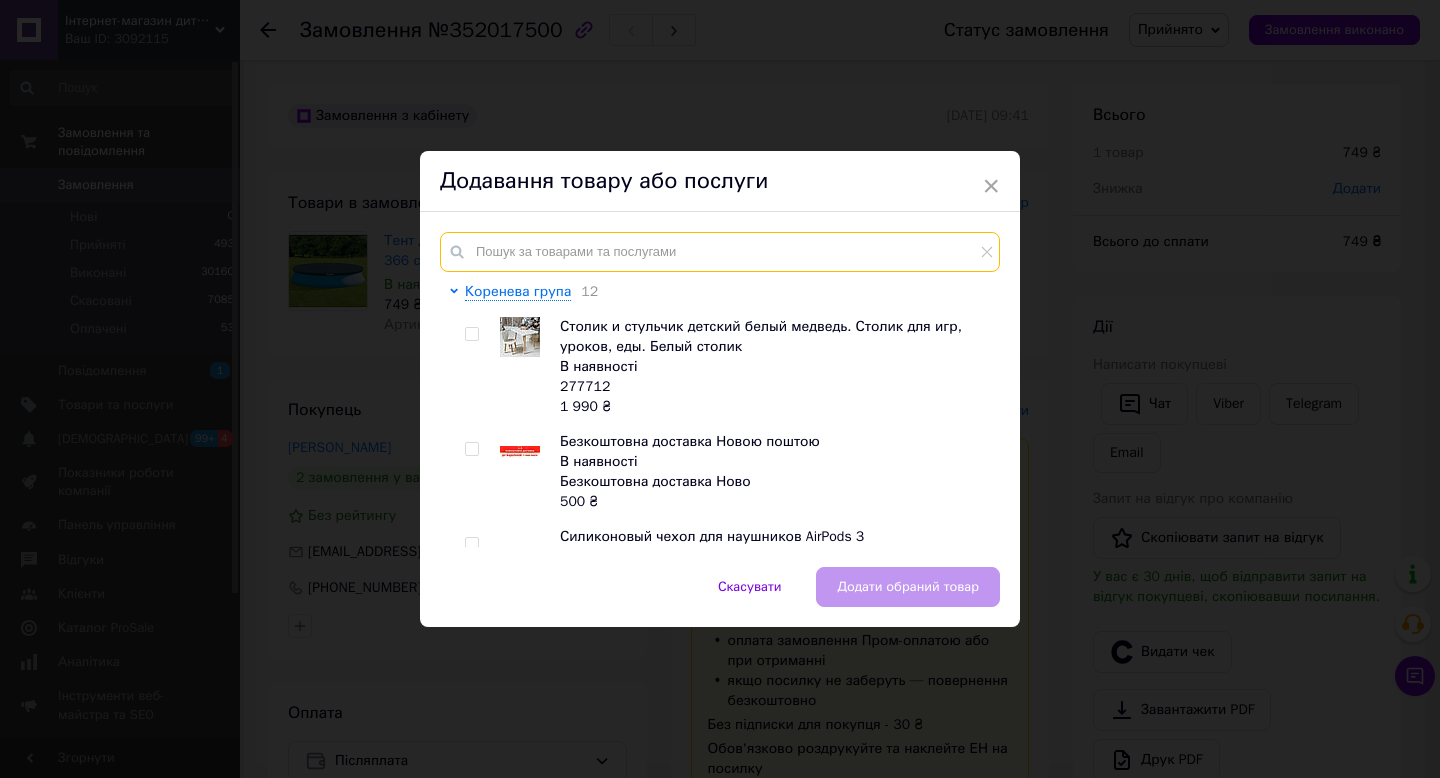 click at bounding box center [720, 252] 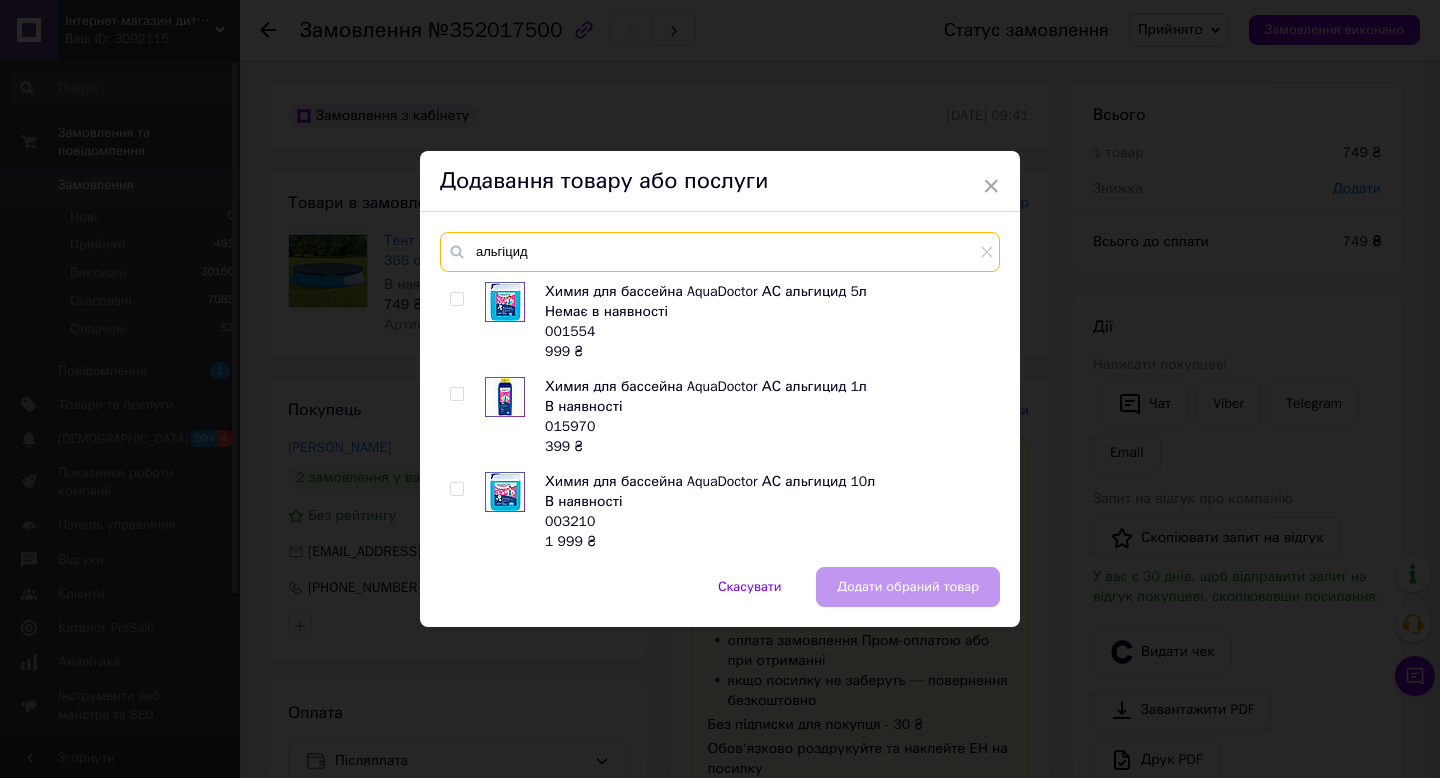 type on "альгіцид" 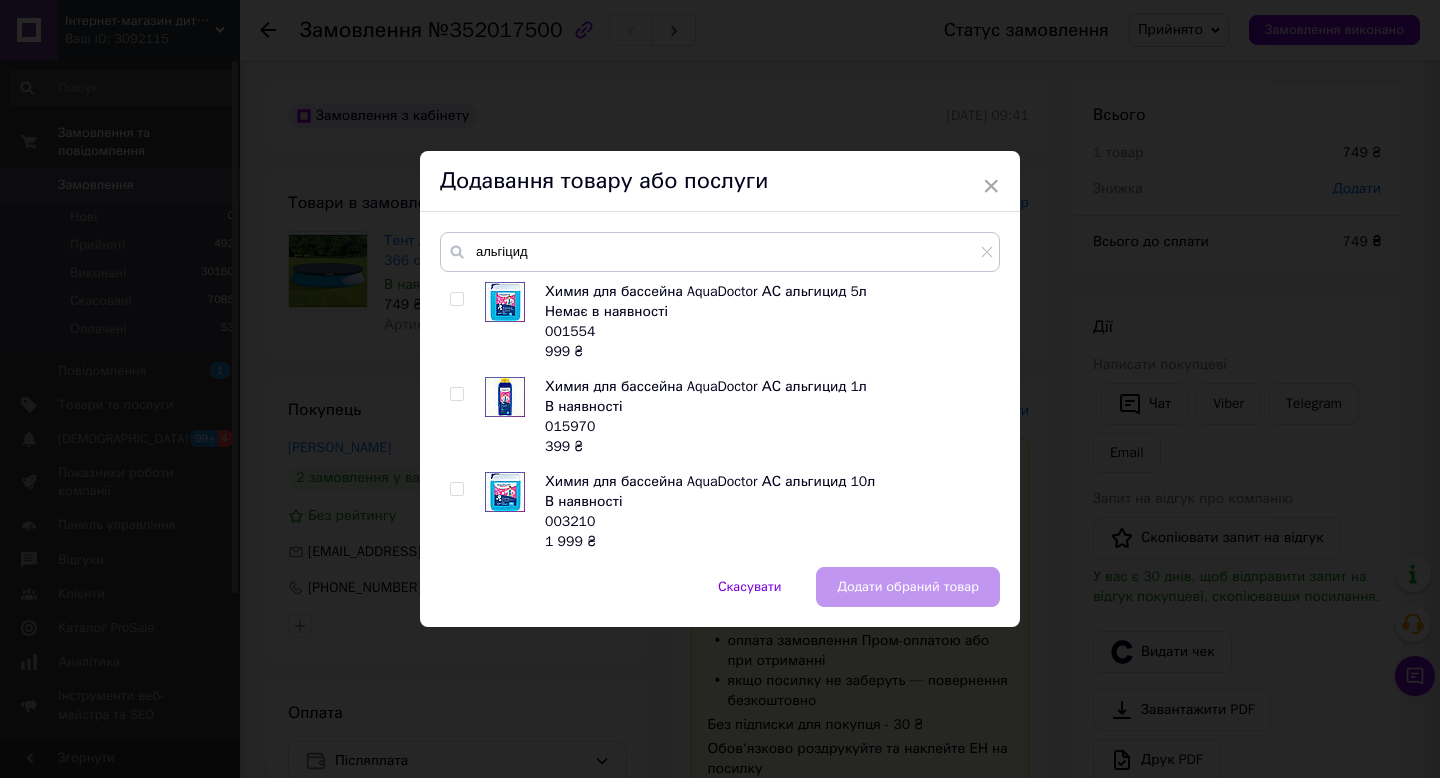 click at bounding box center (456, 394) 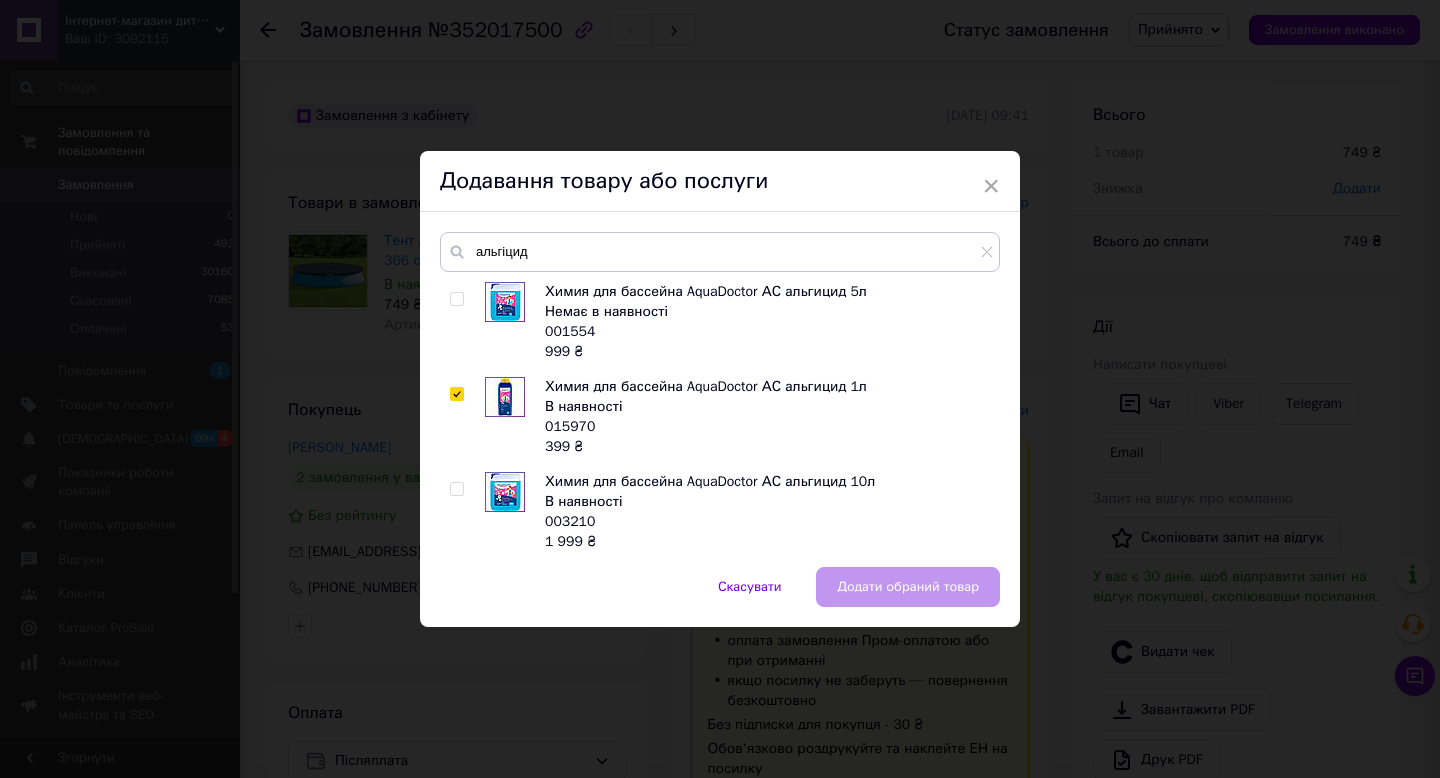 checkbox on "true" 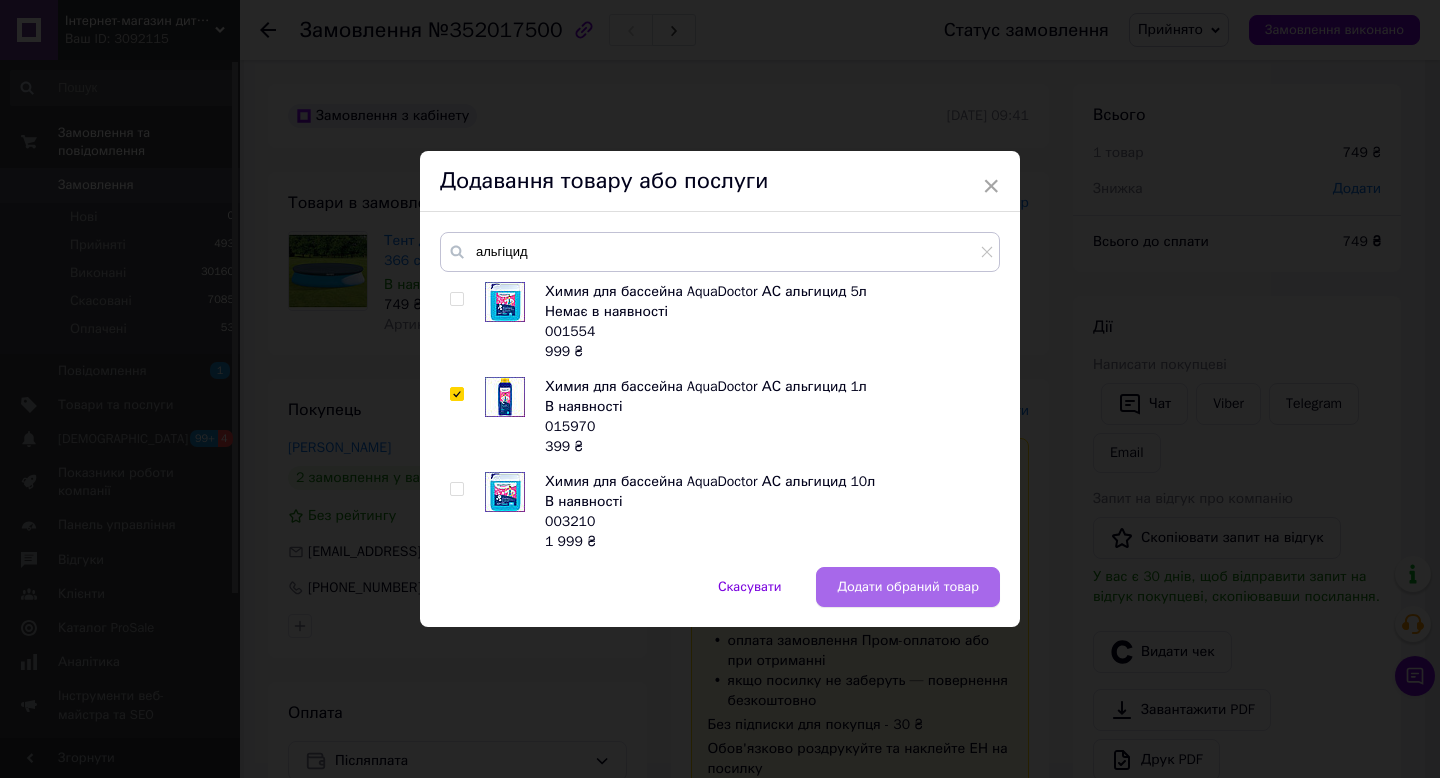 click on "Додати обраний товар" at bounding box center (908, 587) 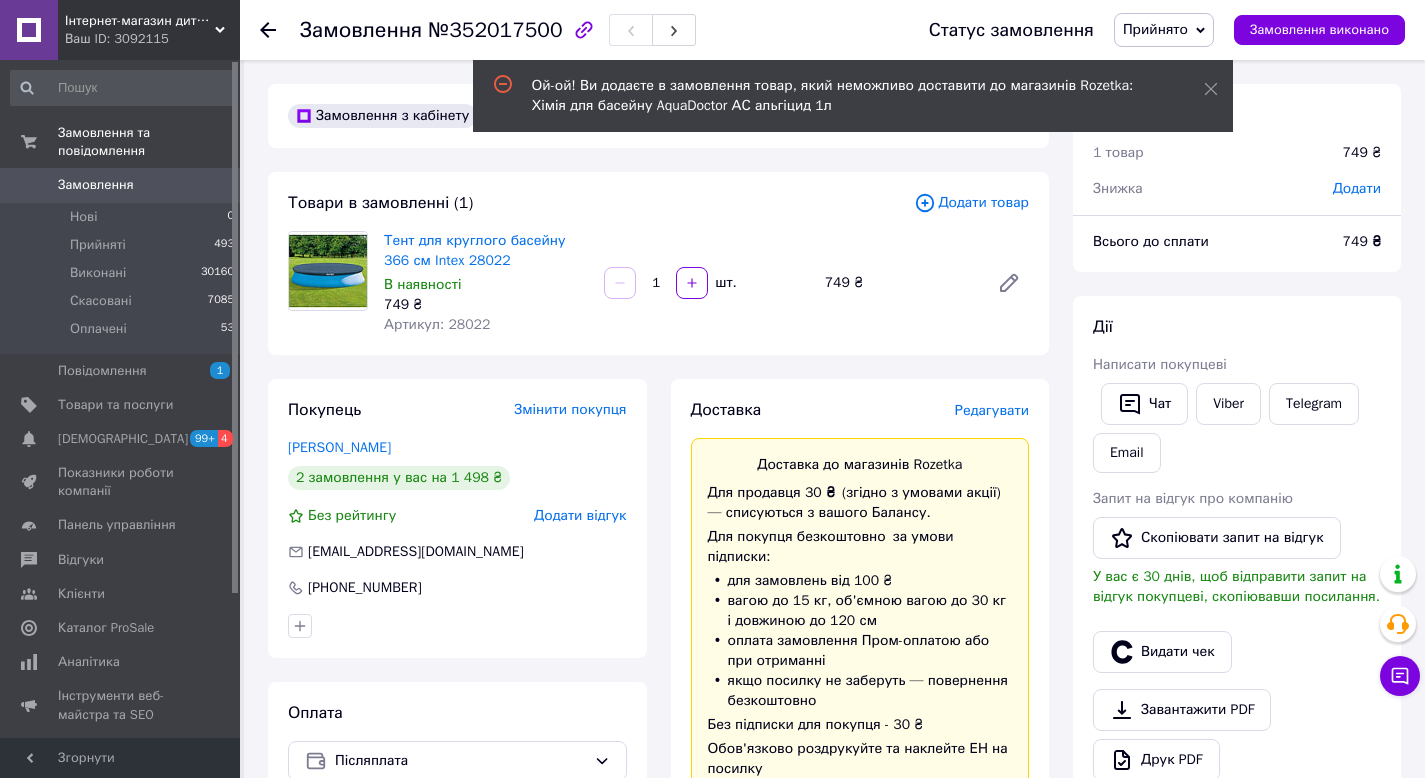 click on "Тент для круглого басейну 366 см Intex 28022 В наявності 749 ₴ Артикул: 28022 1   шт. 749 ₴" at bounding box center [706, 283] 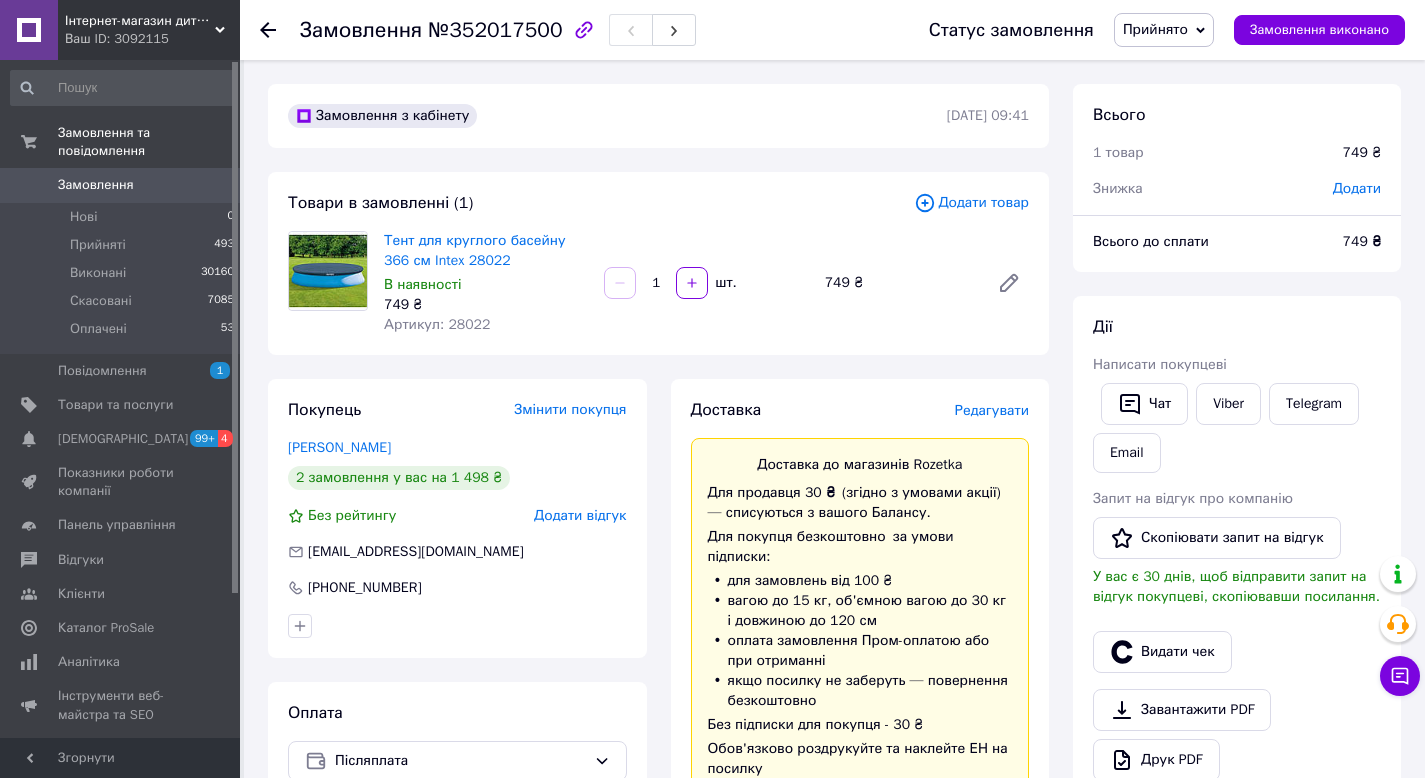 click on "Додати товар" at bounding box center (971, 203) 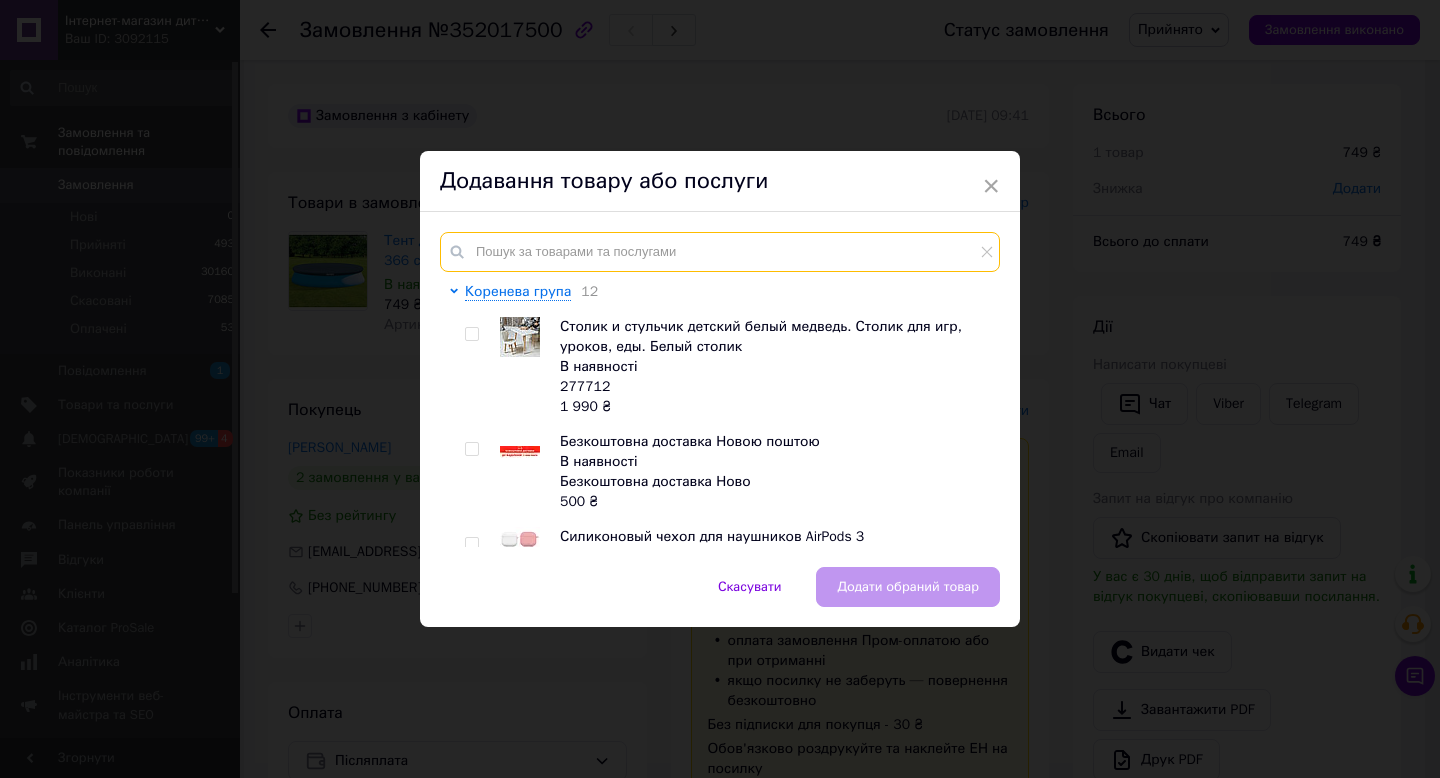 click at bounding box center [720, 252] 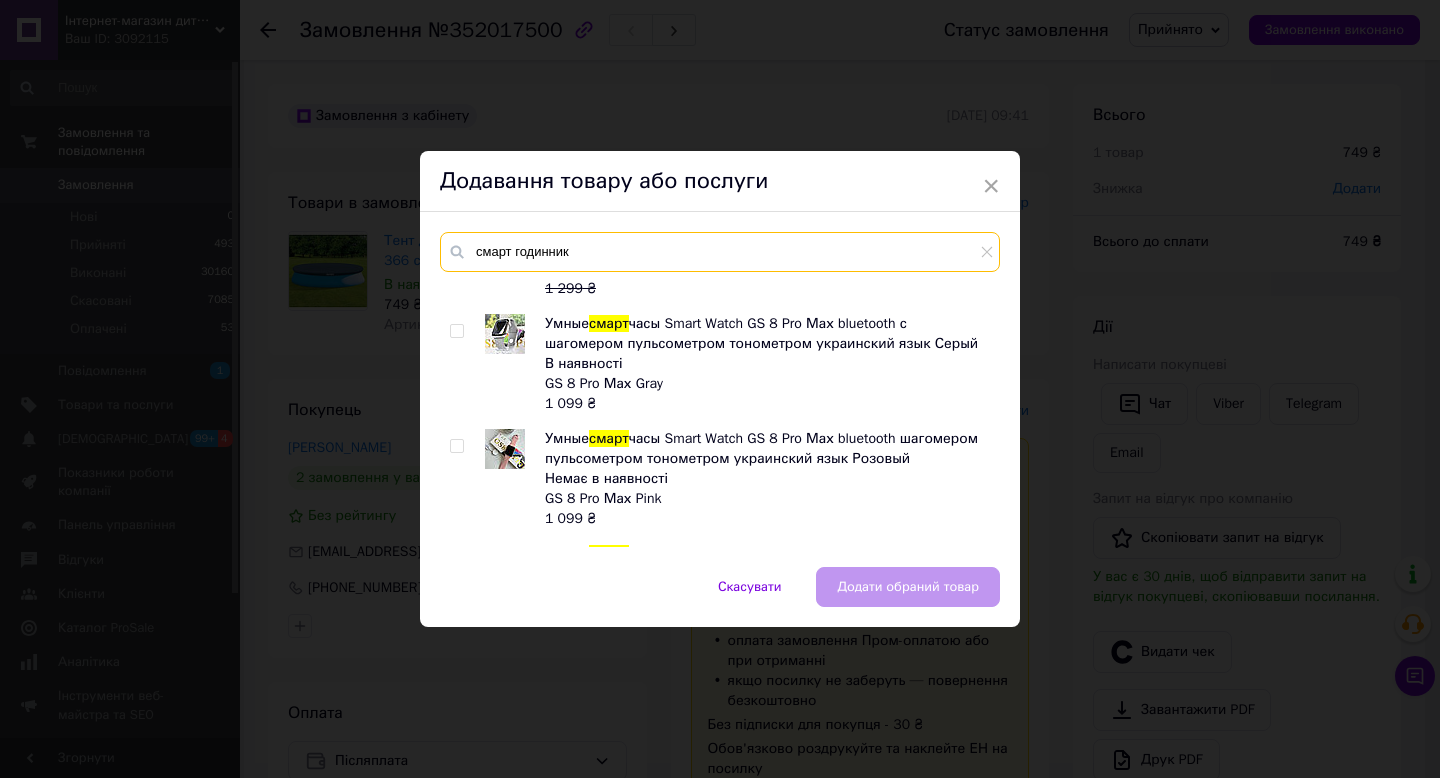 scroll, scrollTop: 0, scrollLeft: 0, axis: both 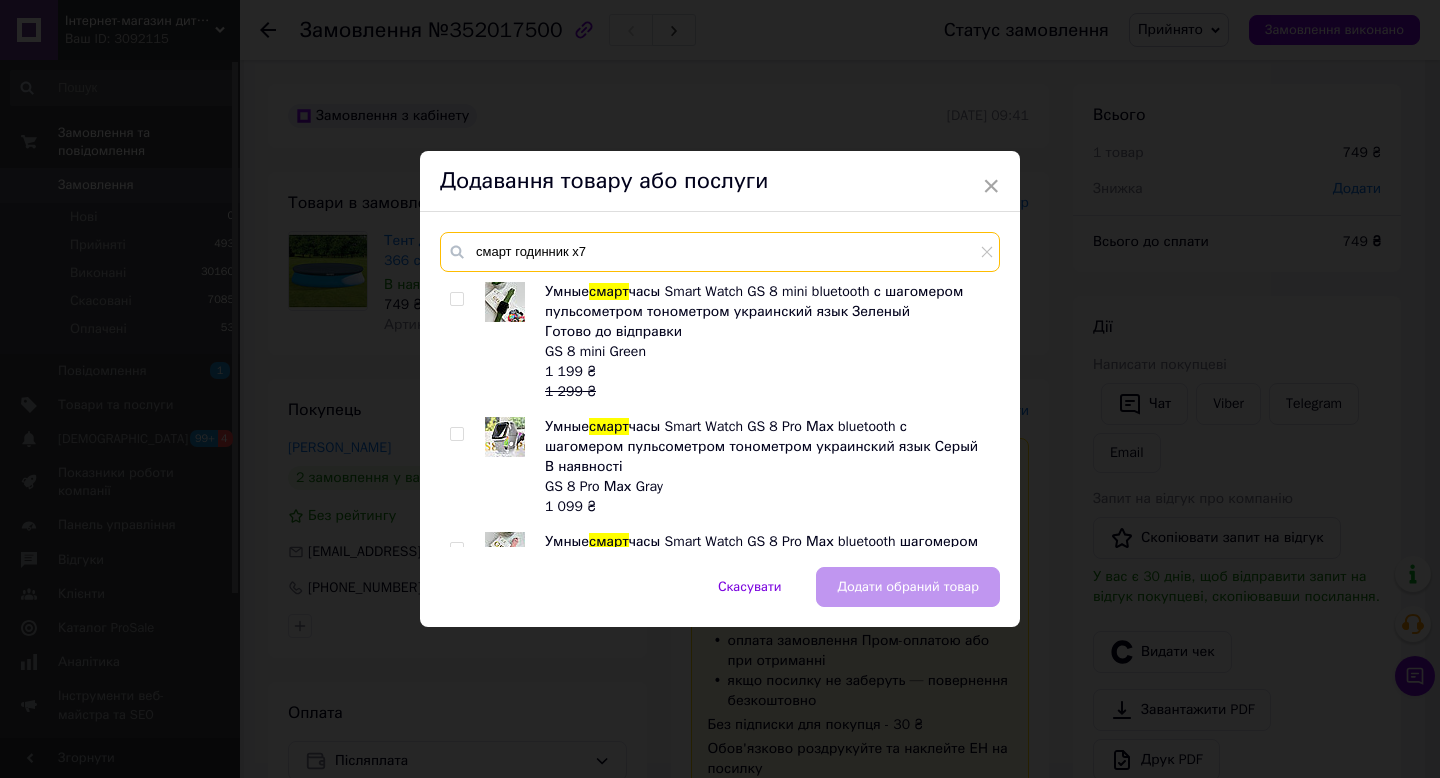 drag, startPoint x: 567, startPoint y: 253, endPoint x: 459, endPoint y: 237, distance: 109.17875 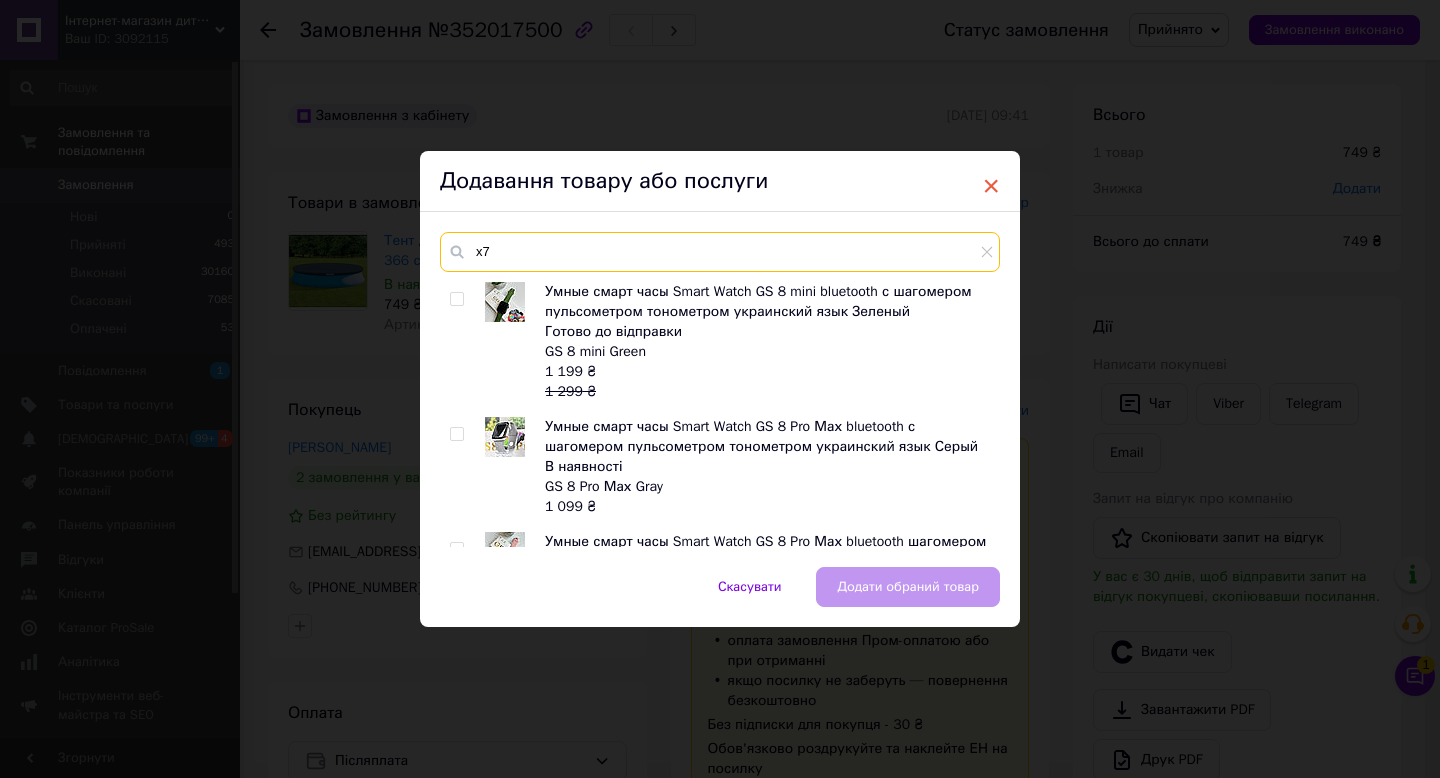 type on "x7" 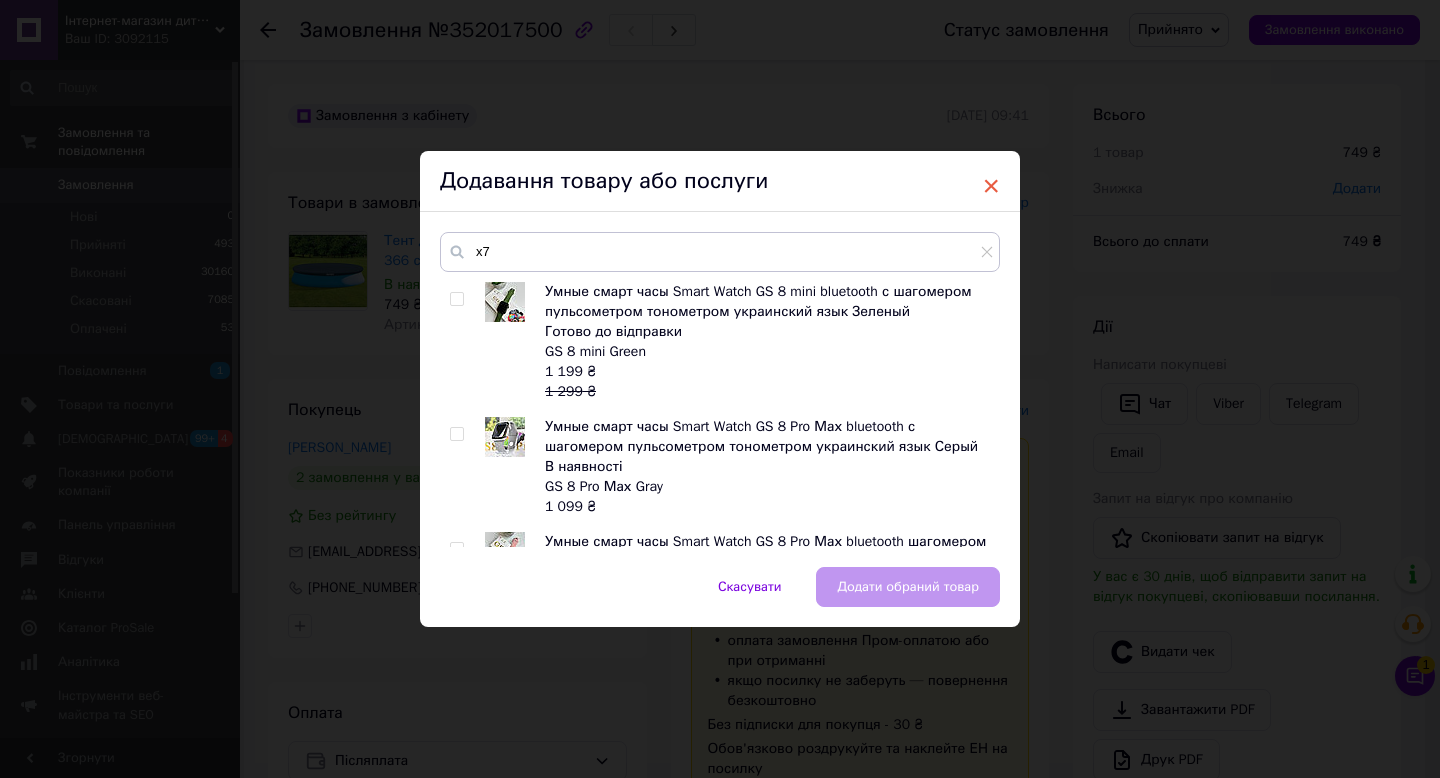 click on "×" at bounding box center (991, 186) 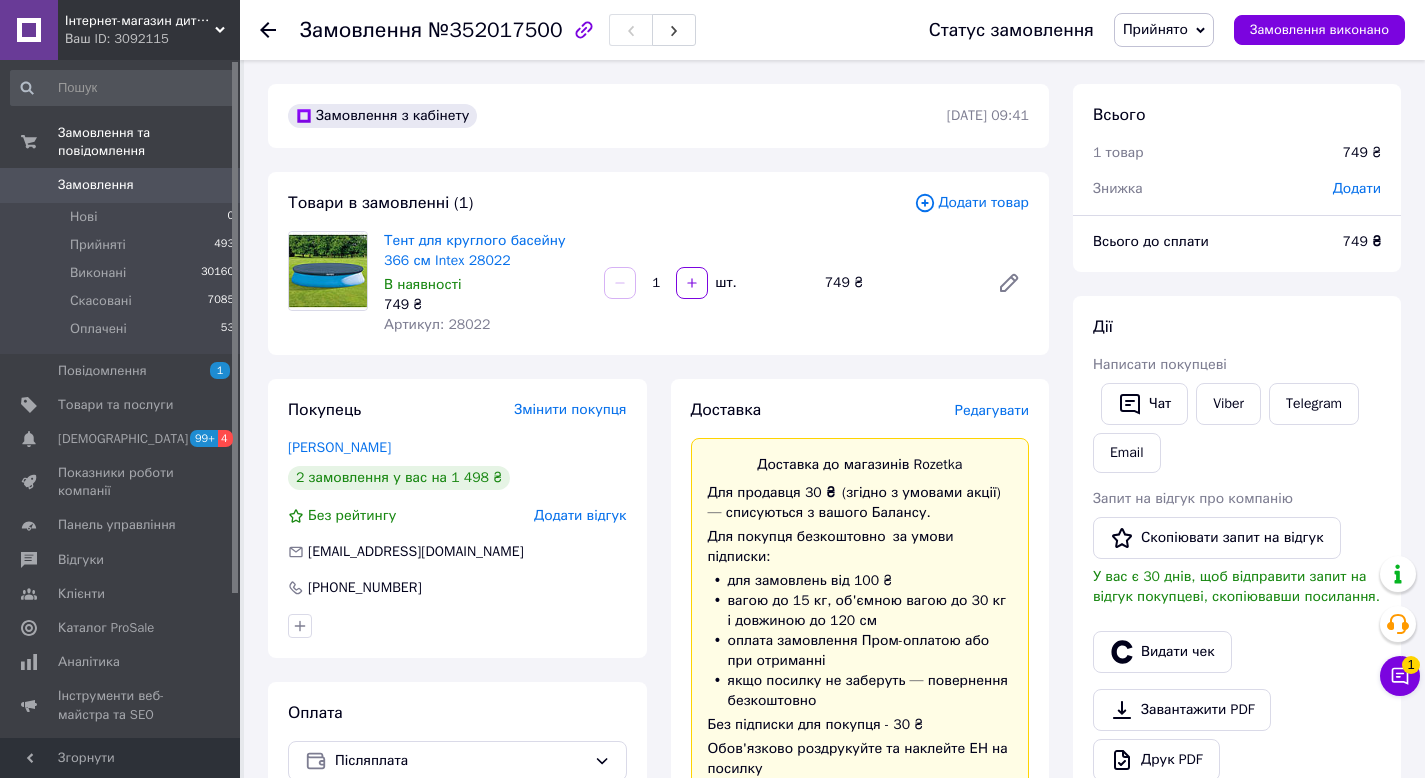 click on "Товари в замовленні (1) Додати товар Тент для круглого басейну 366 см Intex 28022 В наявності 749 ₴ Артикул: 28022 1   шт. 749 ₴" at bounding box center (658, 263) 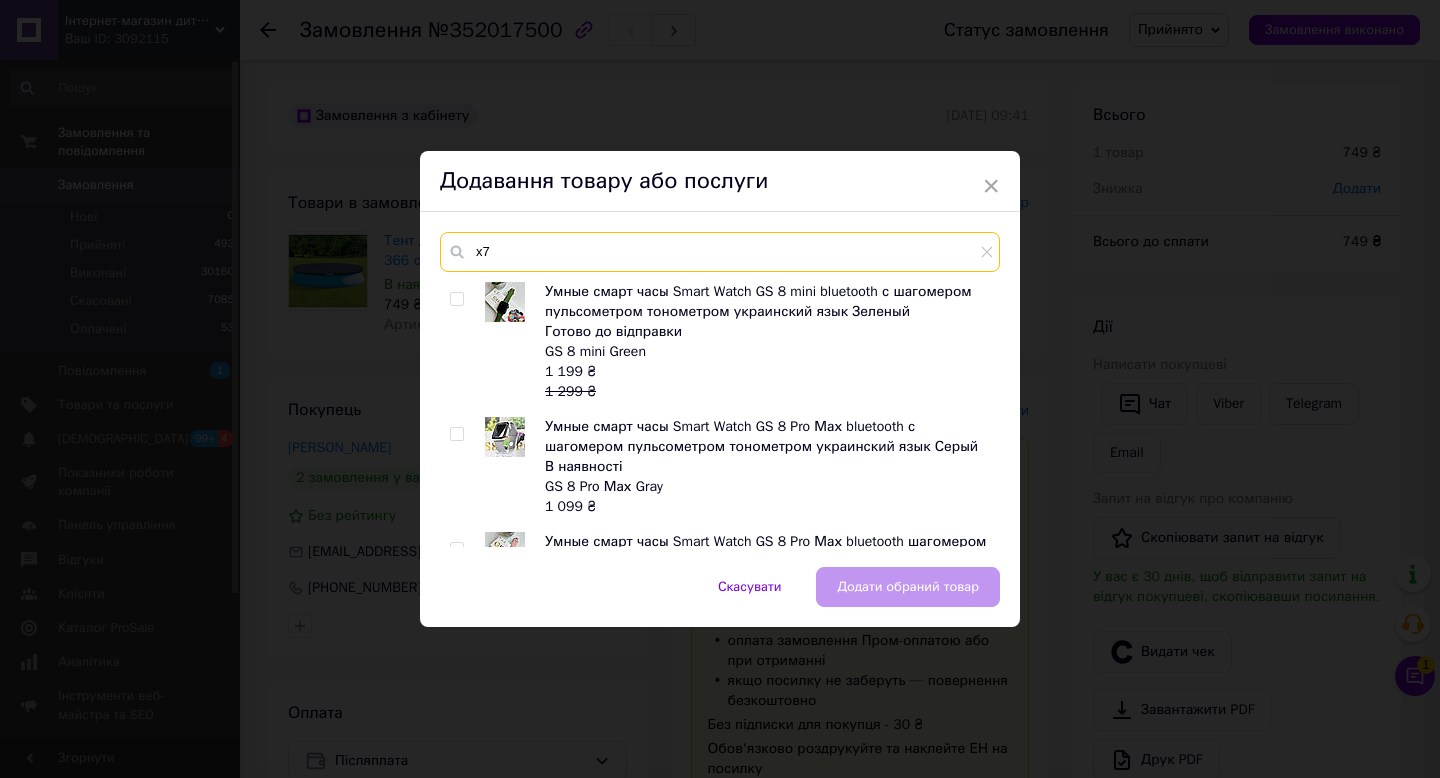click on "x7" at bounding box center (720, 252) 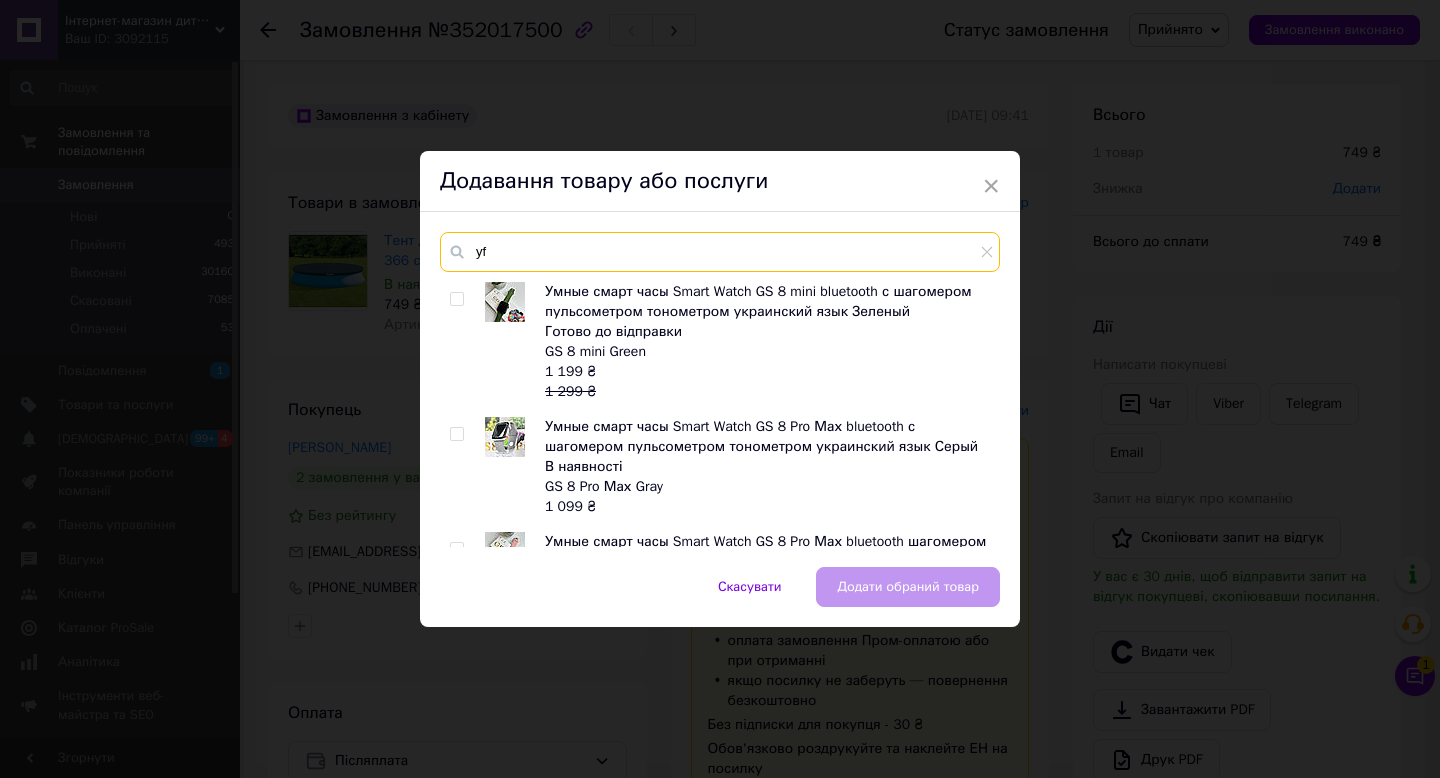 type on "y" 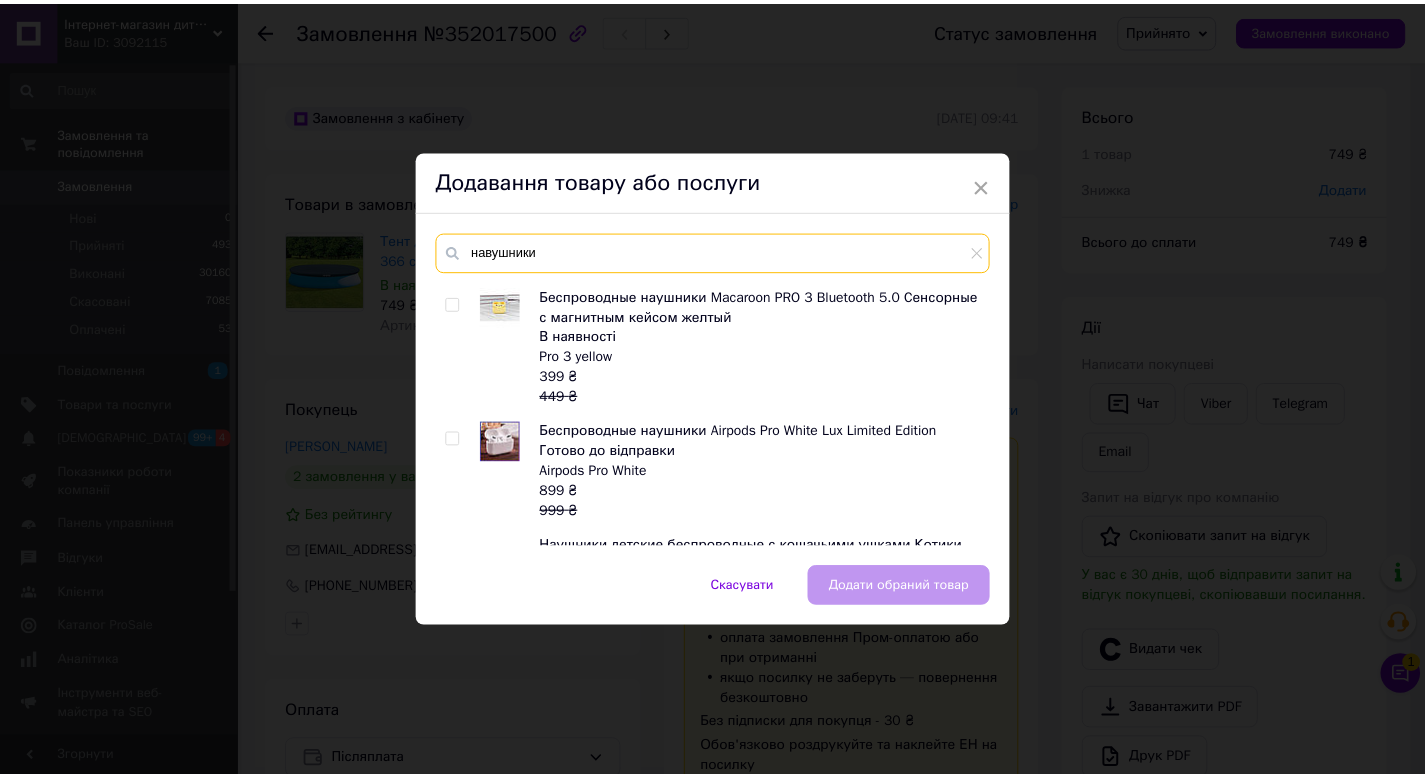 scroll, scrollTop: 774, scrollLeft: 0, axis: vertical 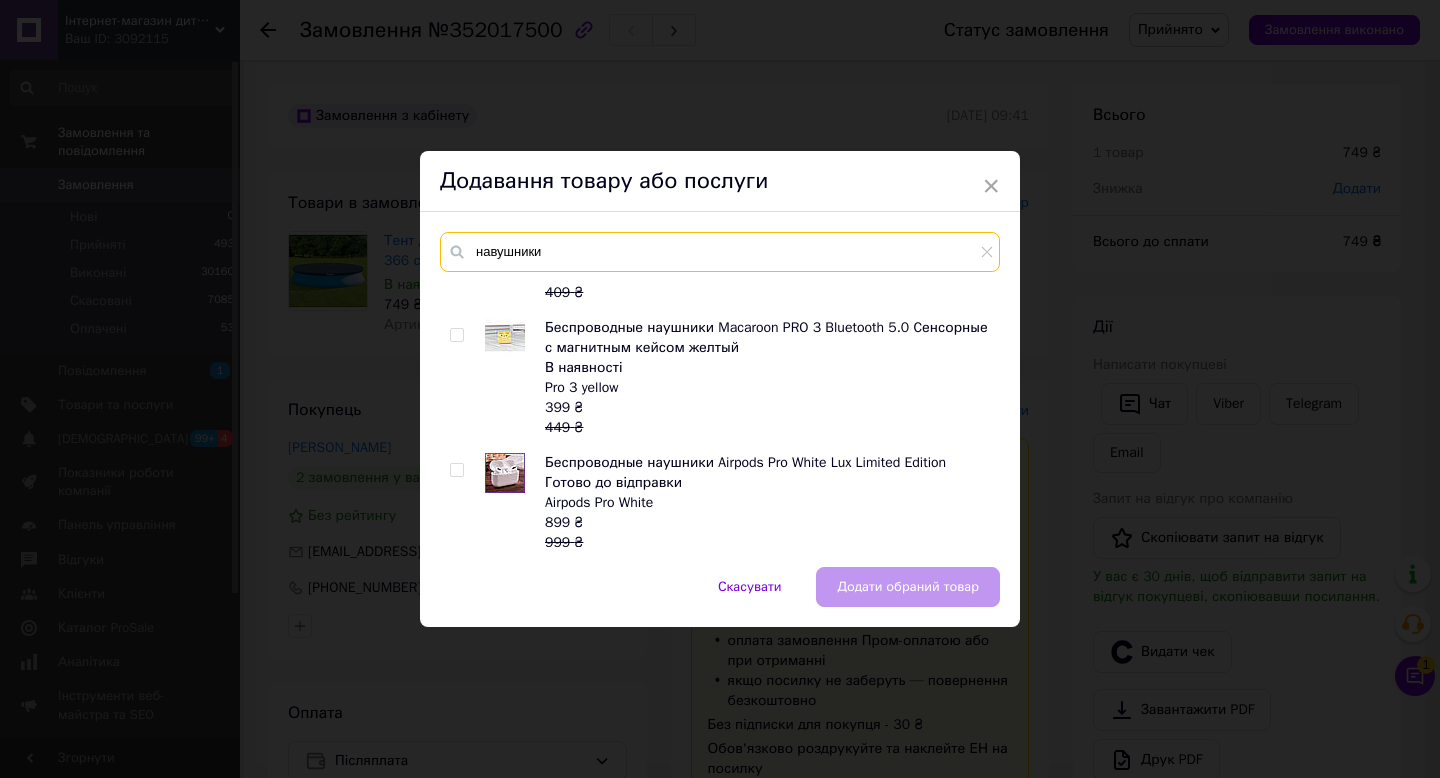 type on "навушники" 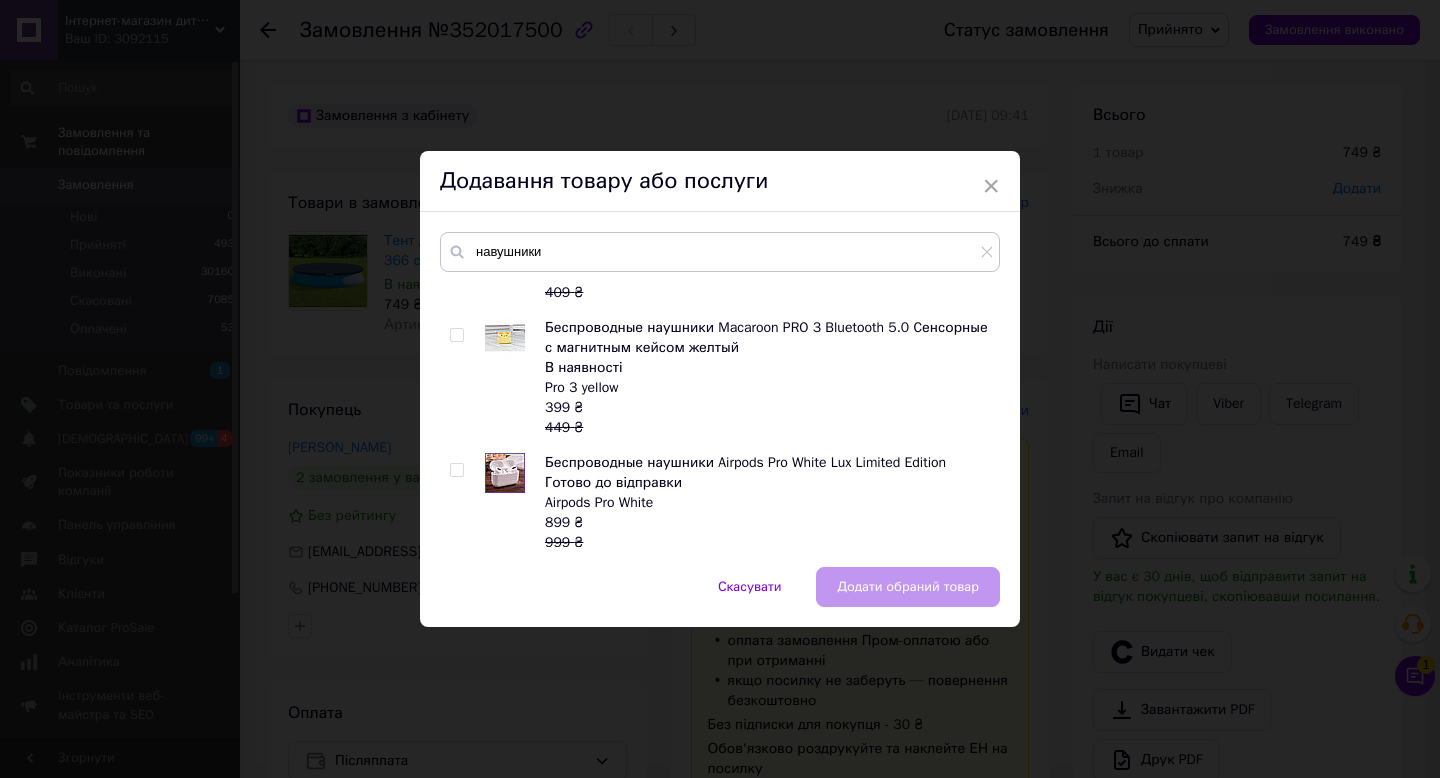 click at bounding box center (456, 335) 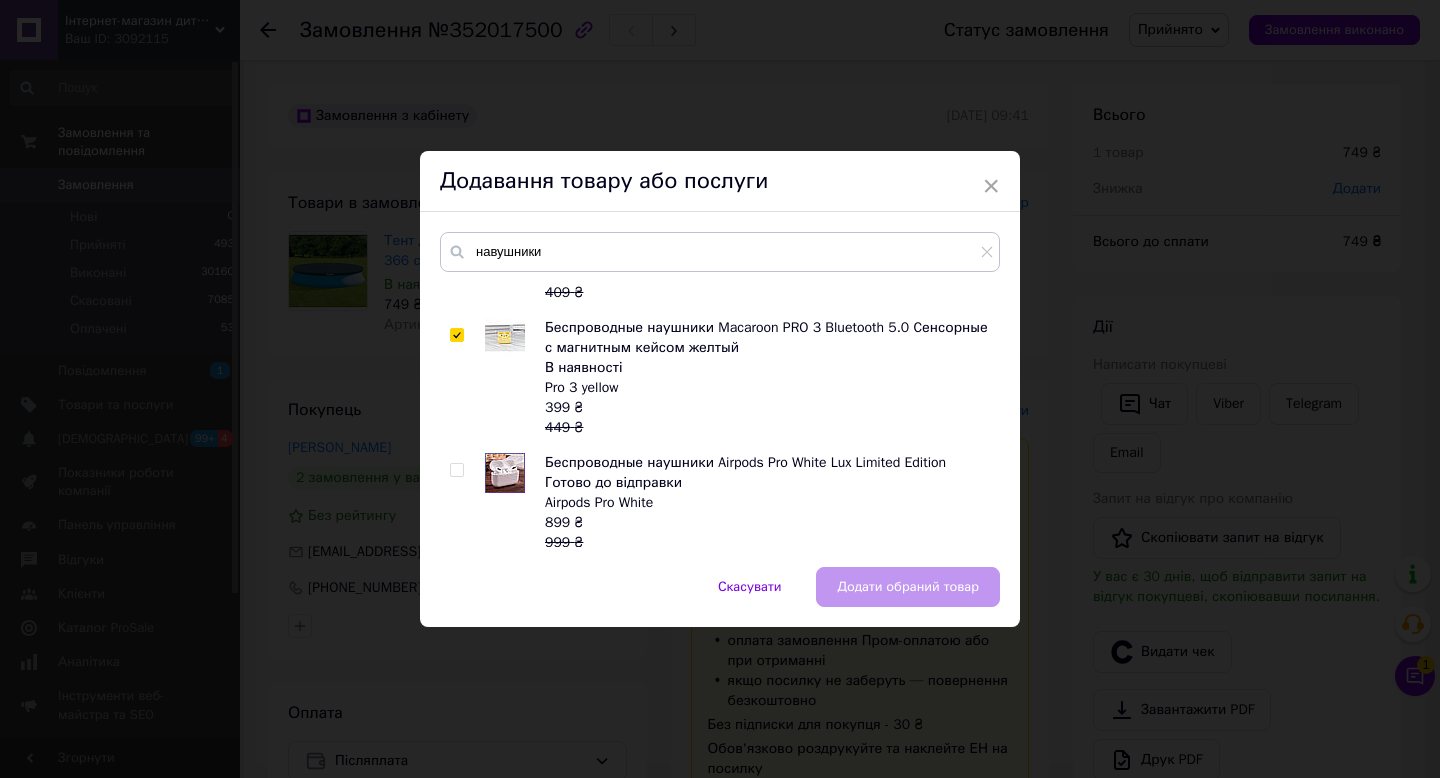 checkbox on "true" 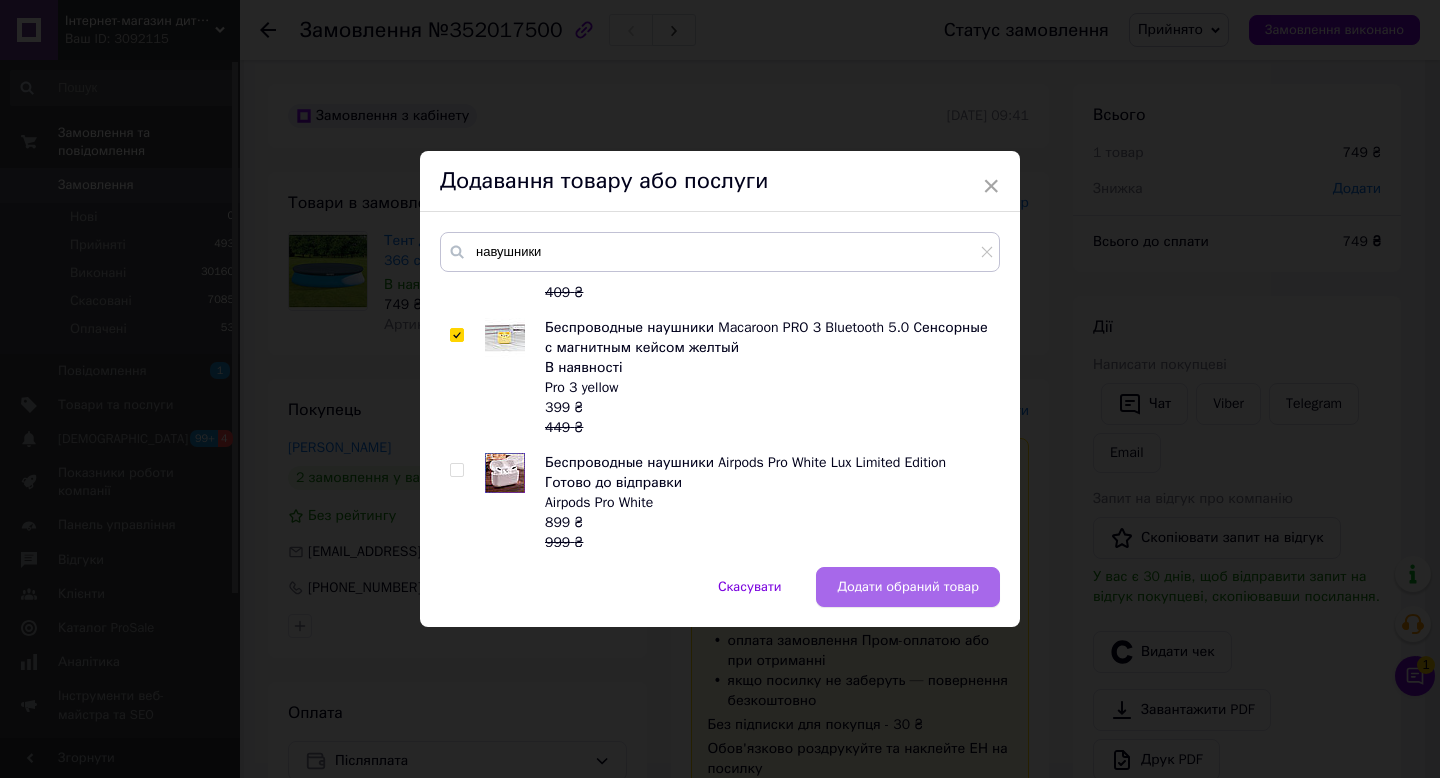 click on "Додати обраний товар" at bounding box center [908, 587] 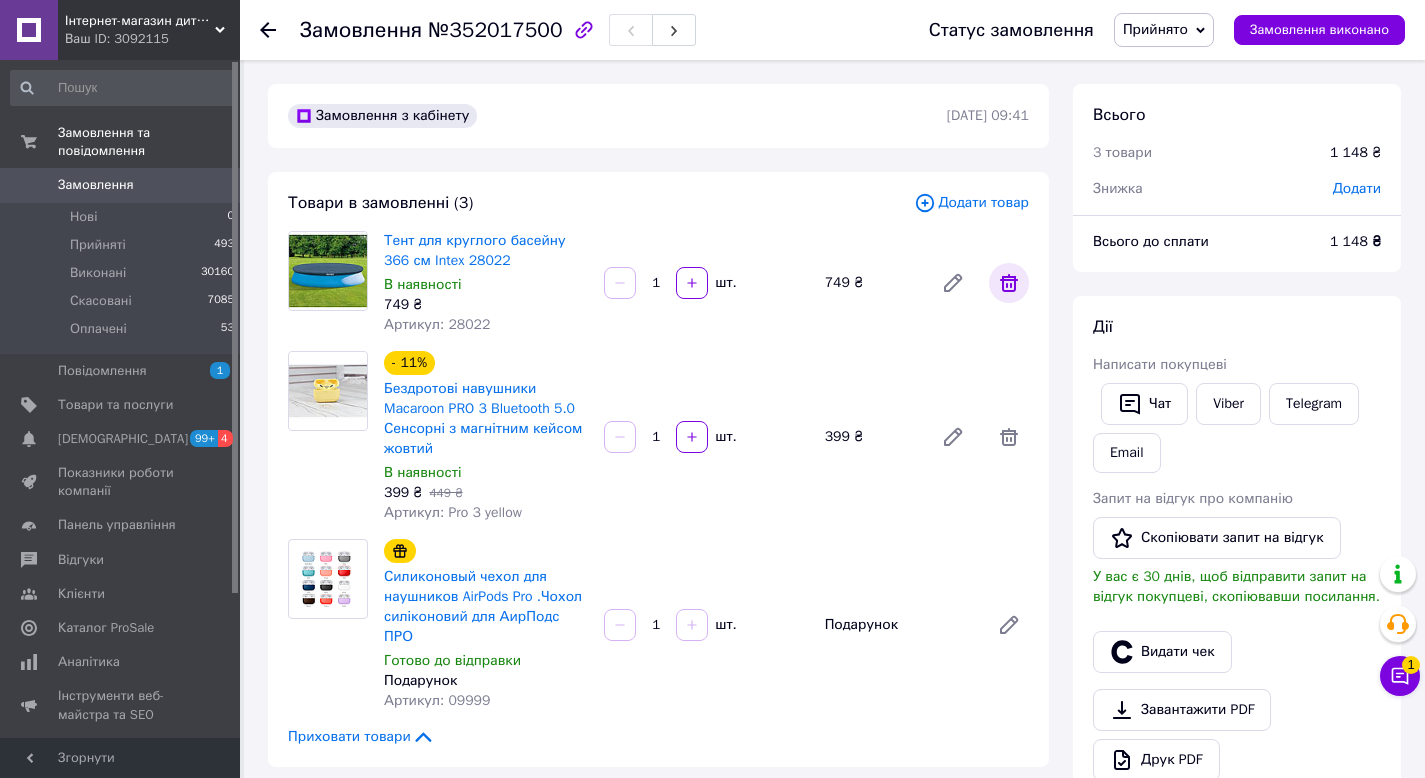 click 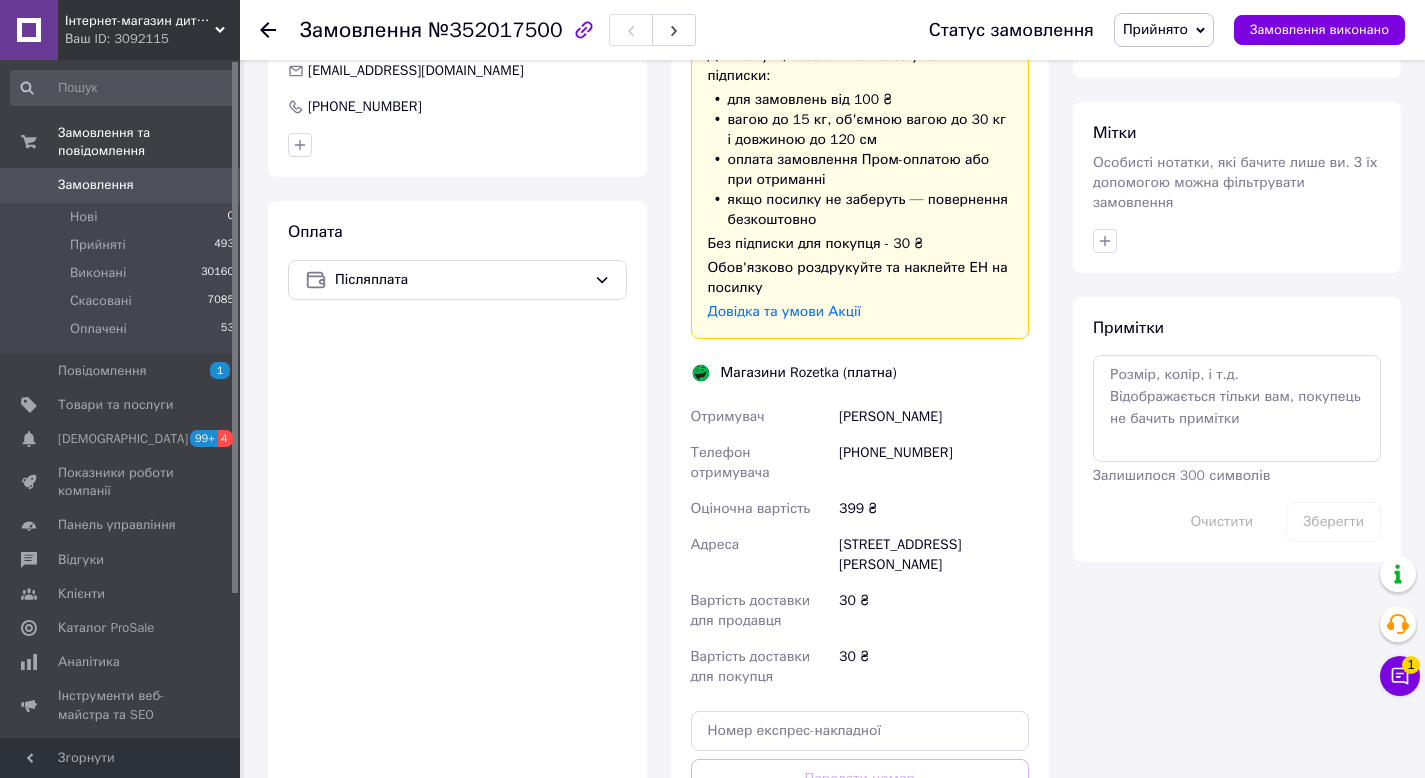 scroll, scrollTop: 983, scrollLeft: 0, axis: vertical 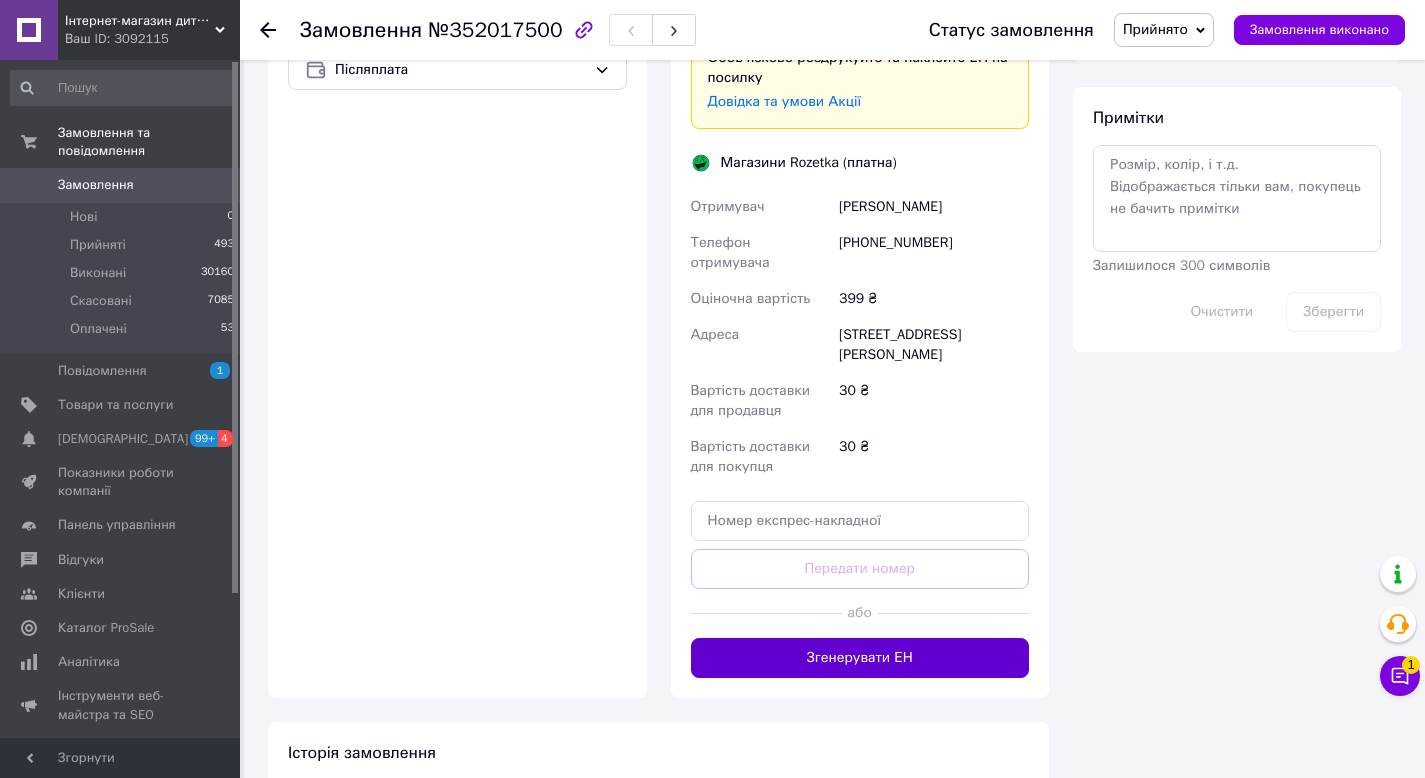 click on "Згенерувати ЕН" at bounding box center [860, 658] 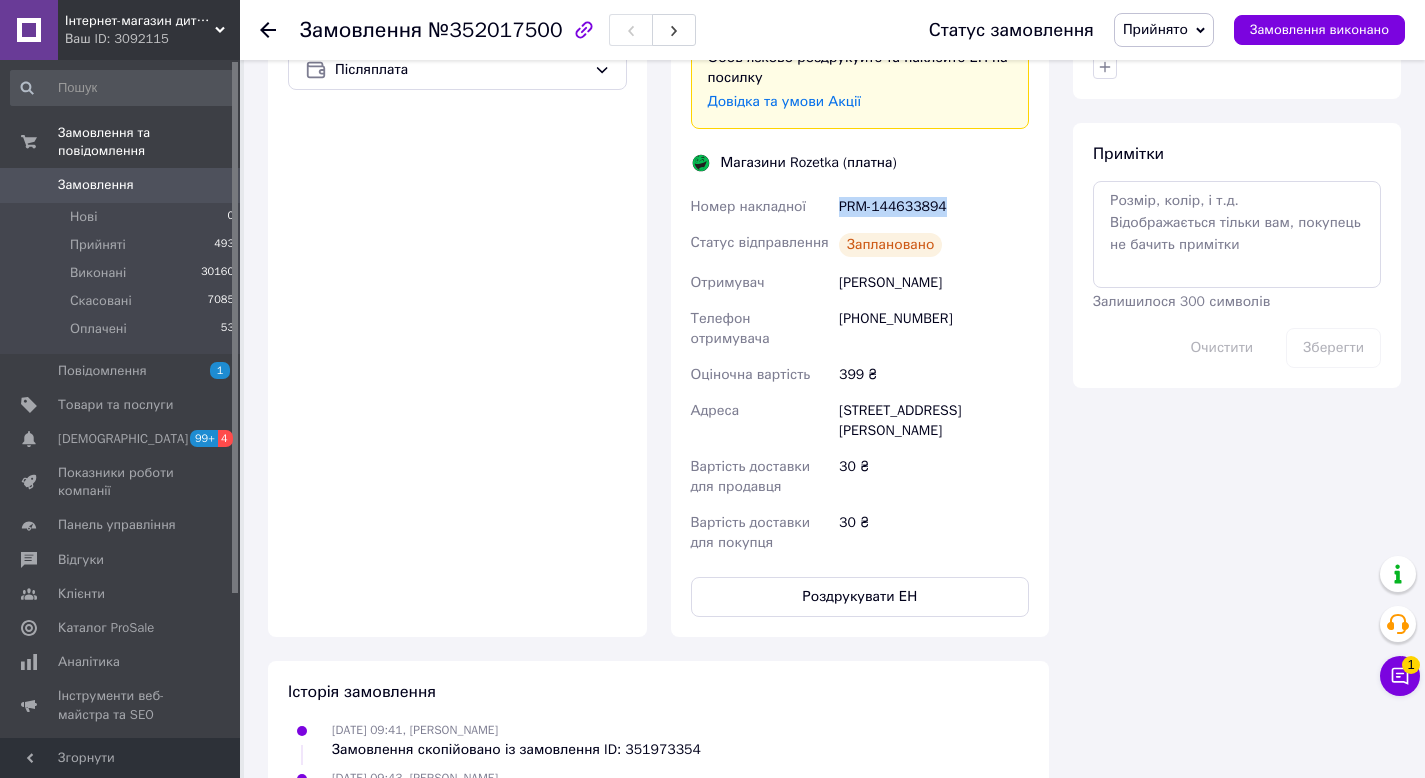drag, startPoint x: 885, startPoint y: 201, endPoint x: 835, endPoint y: 195, distance: 50.358715 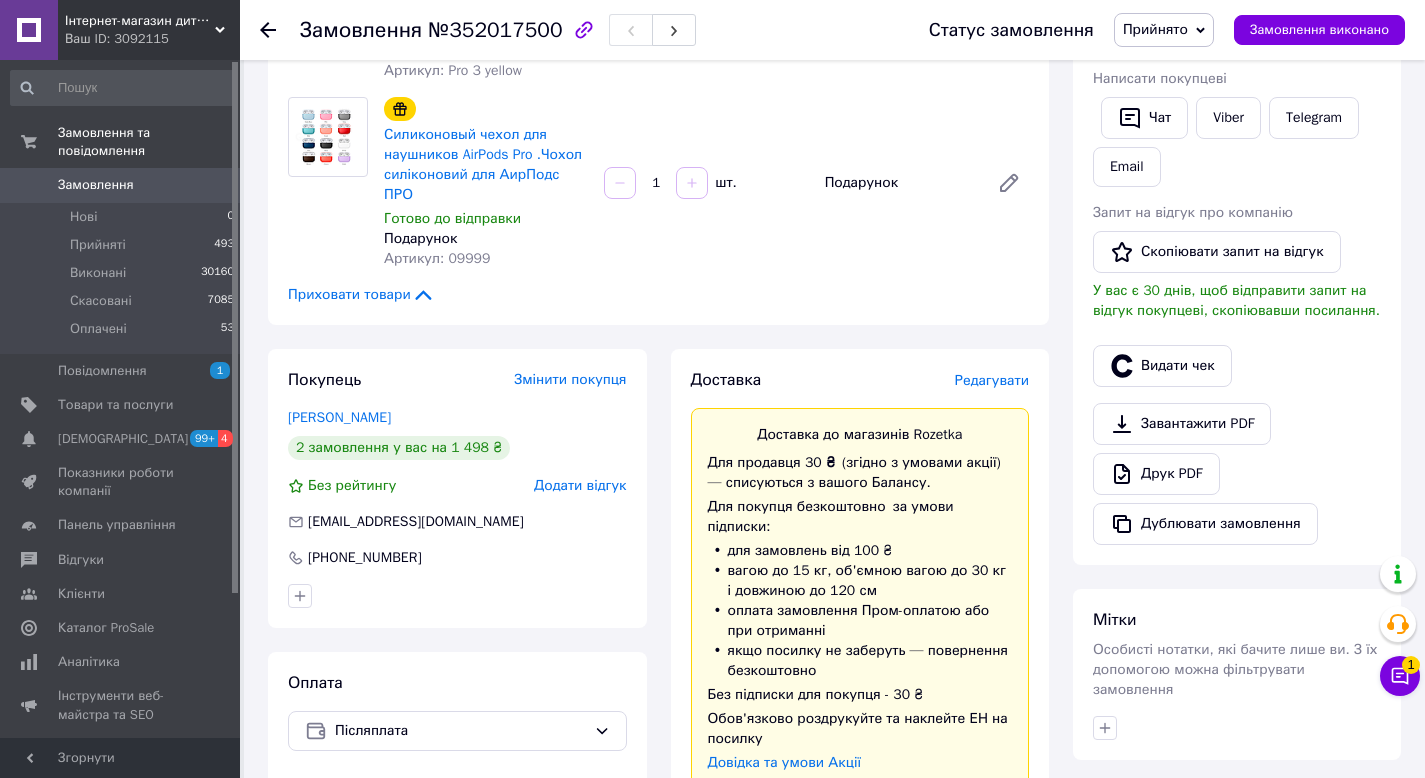 scroll, scrollTop: 1012, scrollLeft: 0, axis: vertical 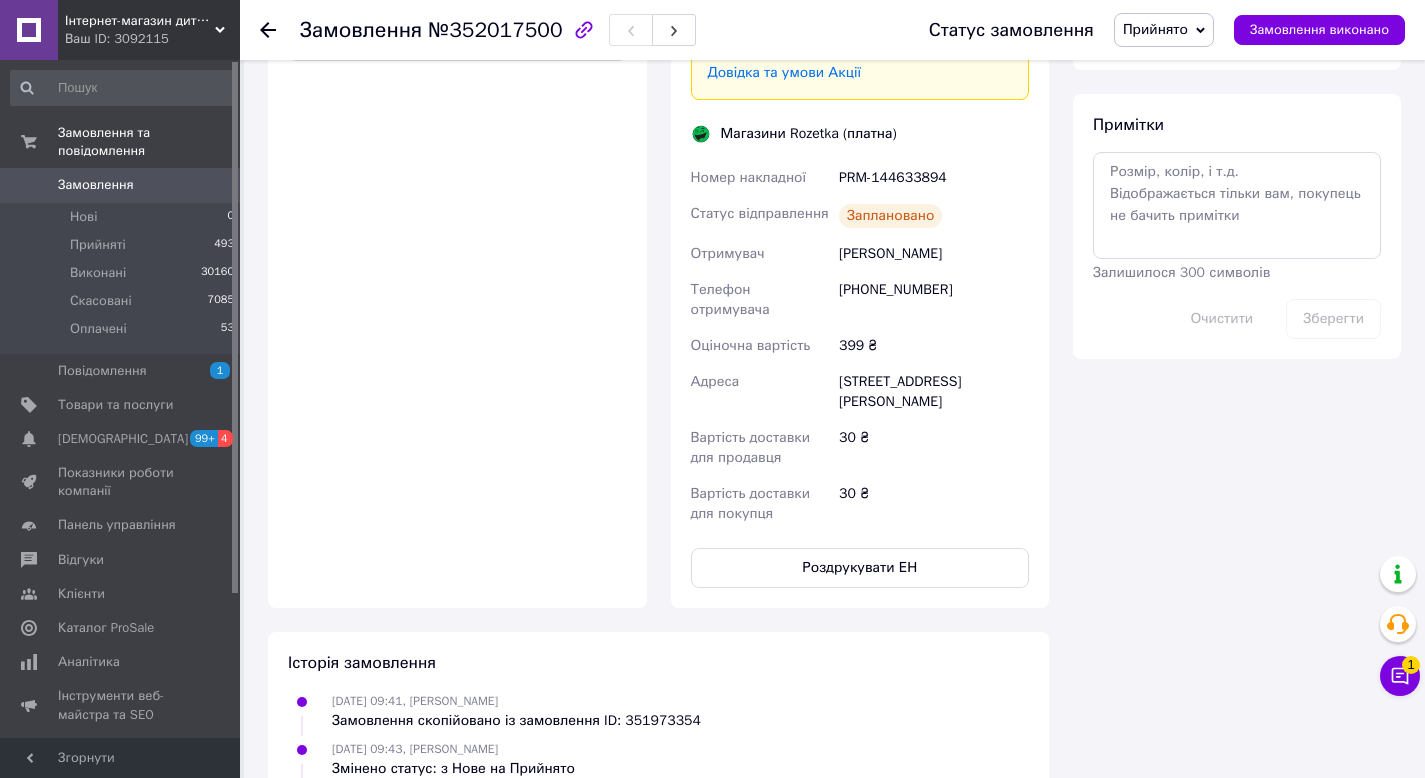 click on "Лукина Виктория" at bounding box center [934, 254] 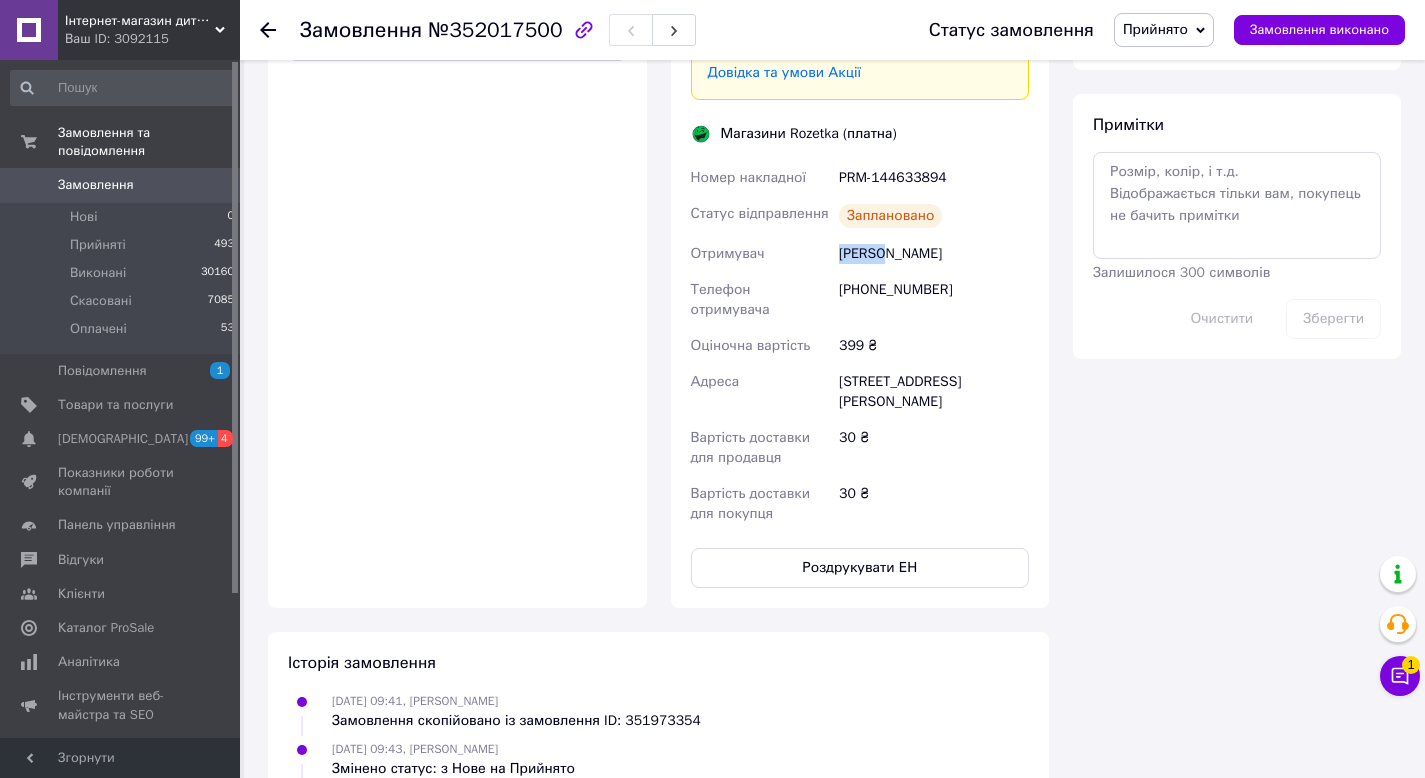 click on "Лукина Виктория" at bounding box center [934, 254] 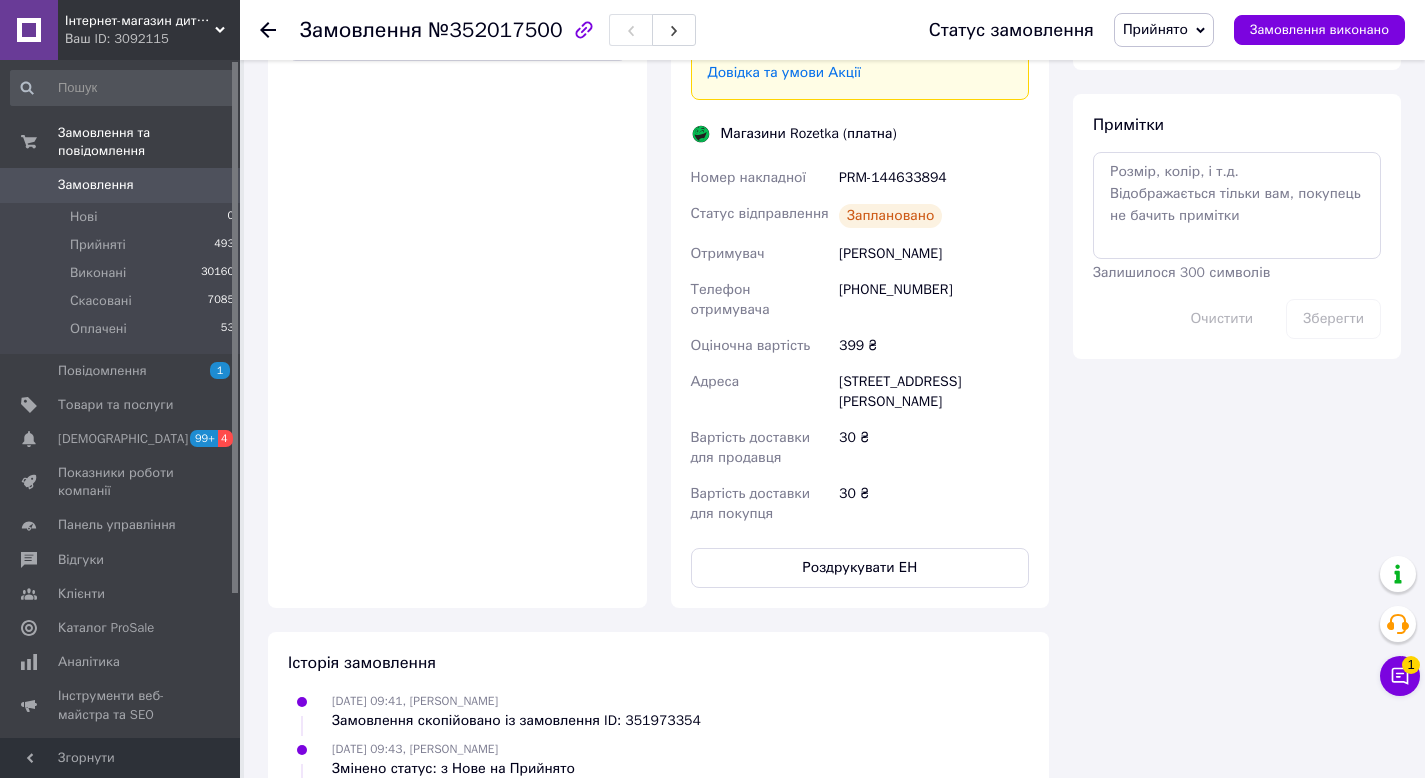 click on "+380677153007" at bounding box center [934, 300] 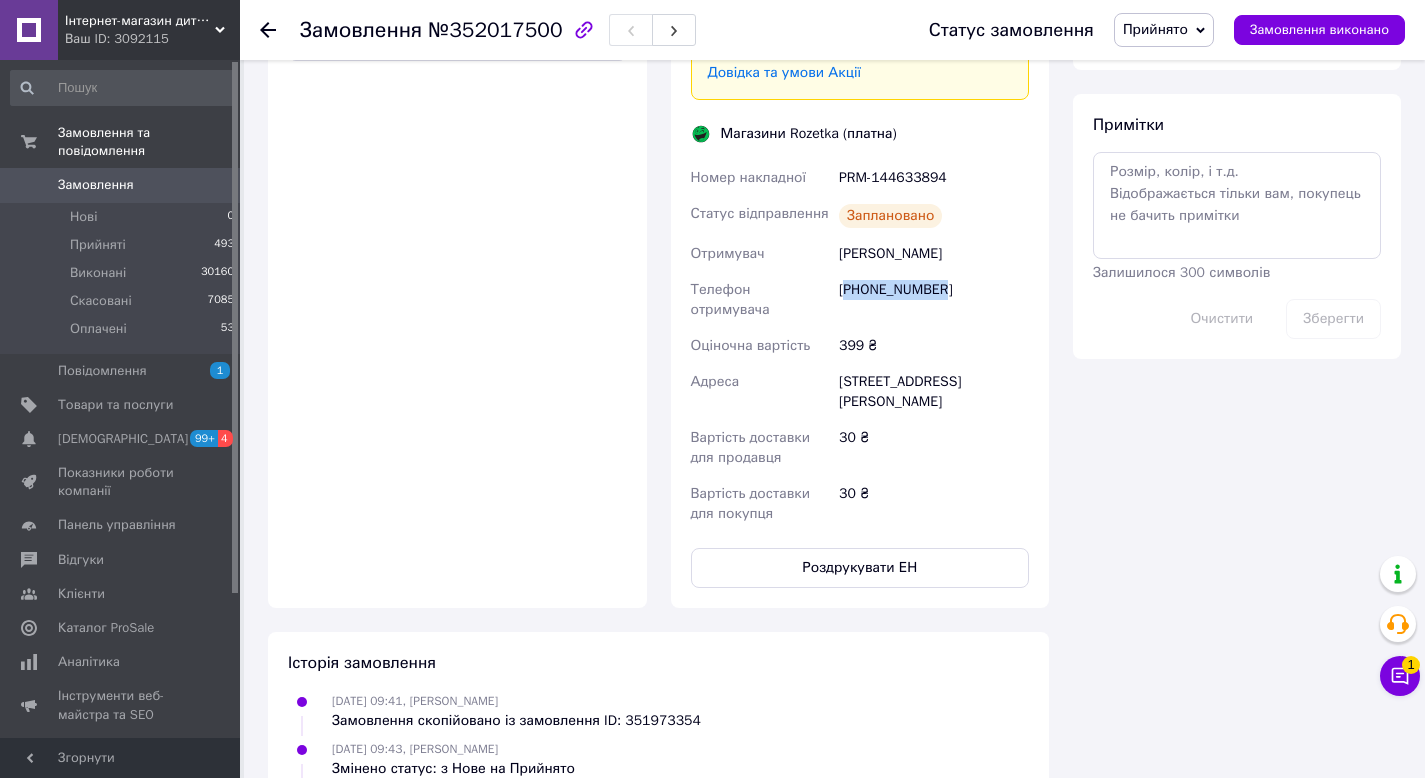 click on "+380677153007" at bounding box center (934, 300) 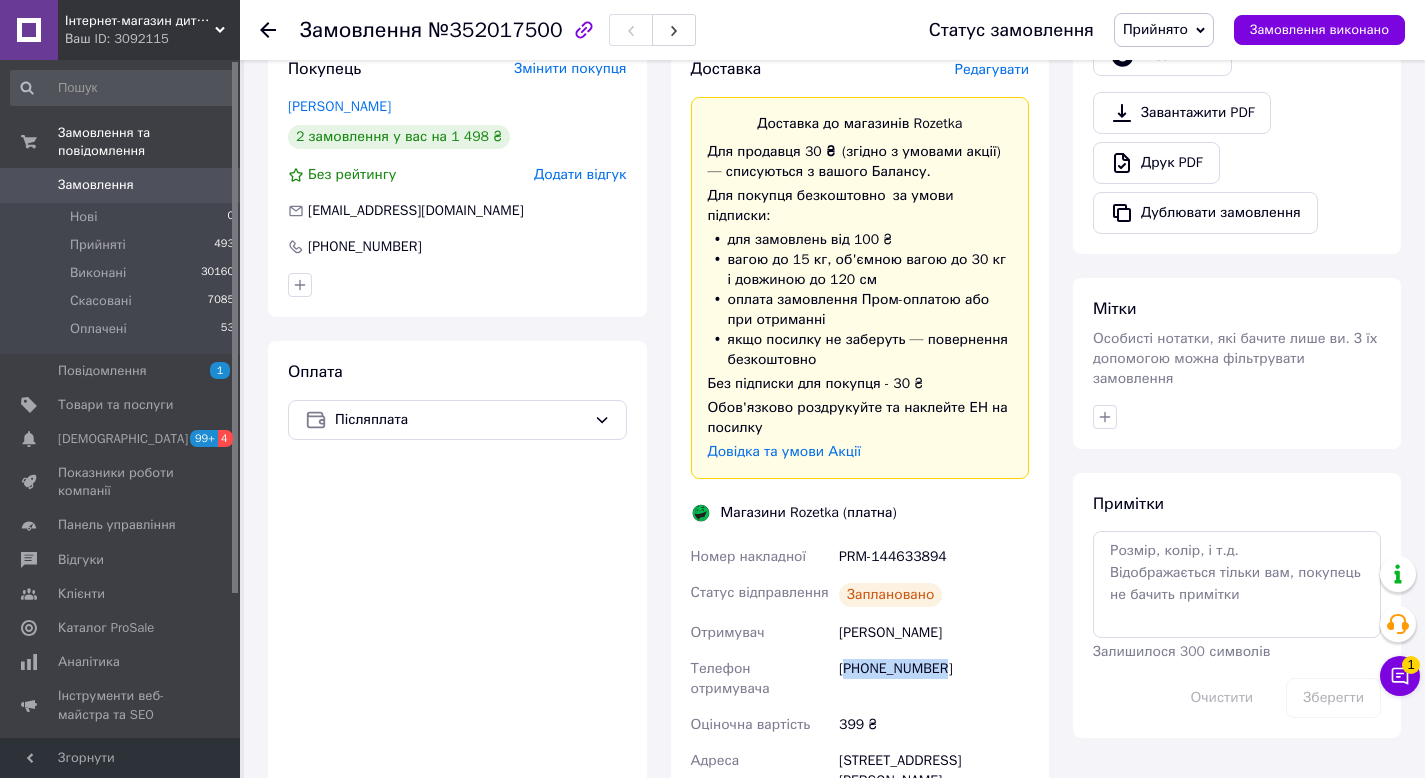 scroll, scrollTop: 310, scrollLeft: 0, axis: vertical 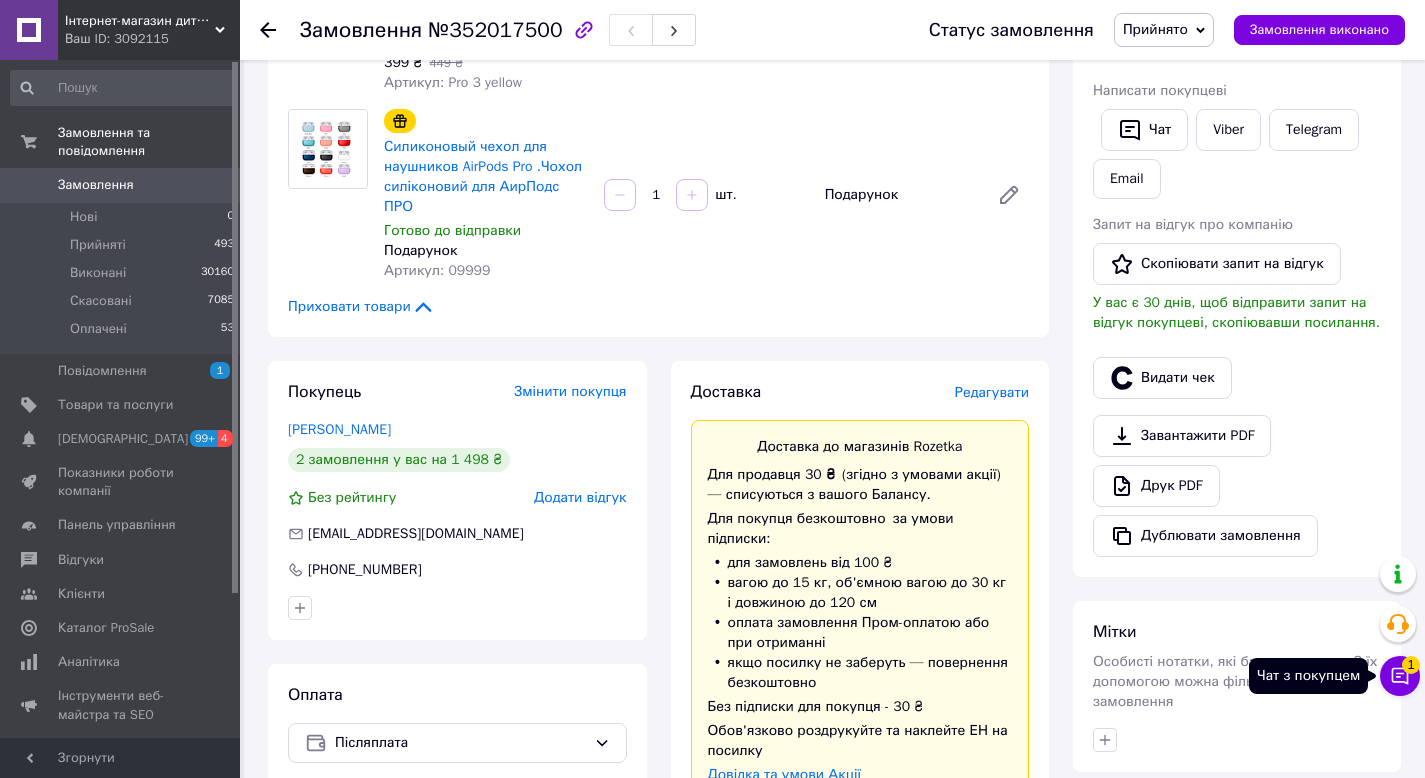 click on "Чат з покупцем 1" at bounding box center [1400, 676] 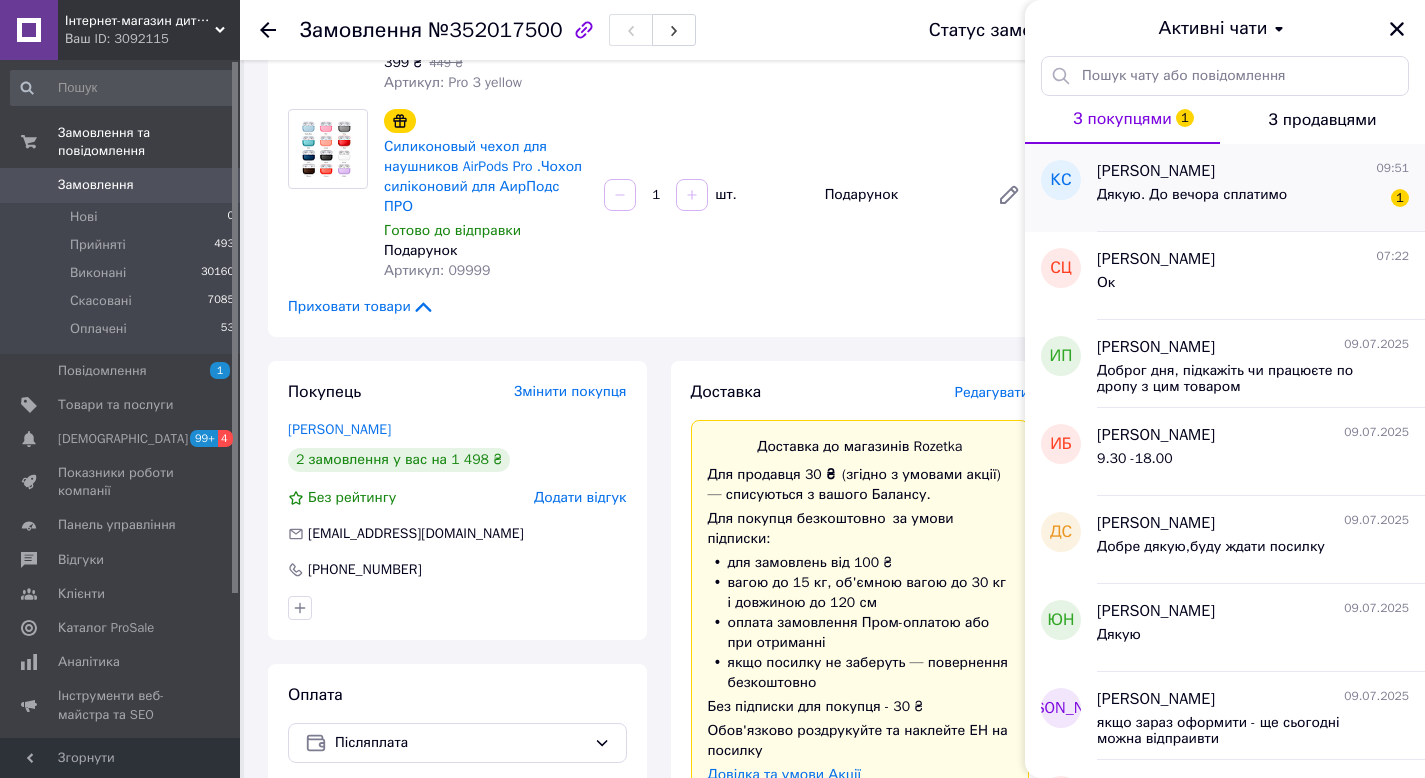 click on "Дякую. До вечора сплатимо 1" at bounding box center (1253, 199) 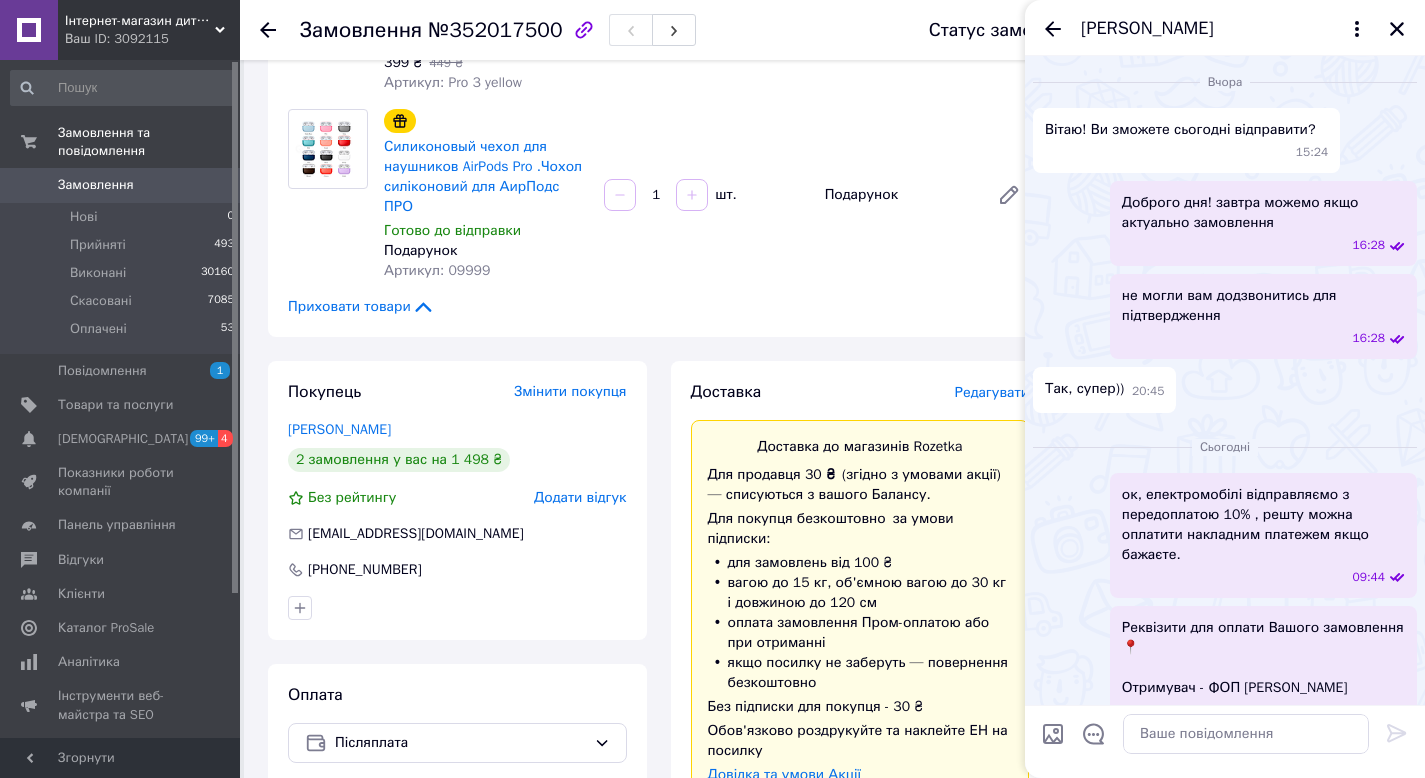 scroll, scrollTop: 383, scrollLeft: 0, axis: vertical 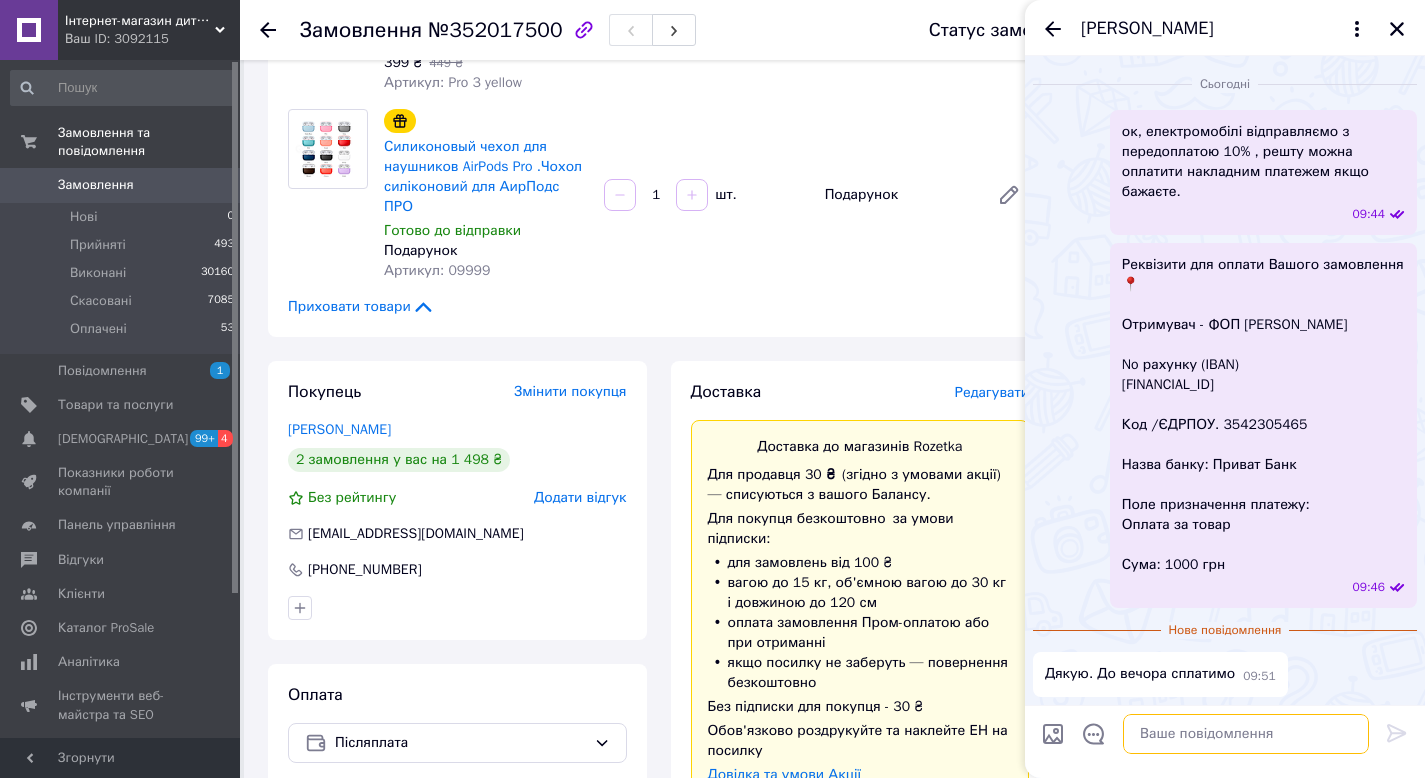 click at bounding box center (1246, 734) 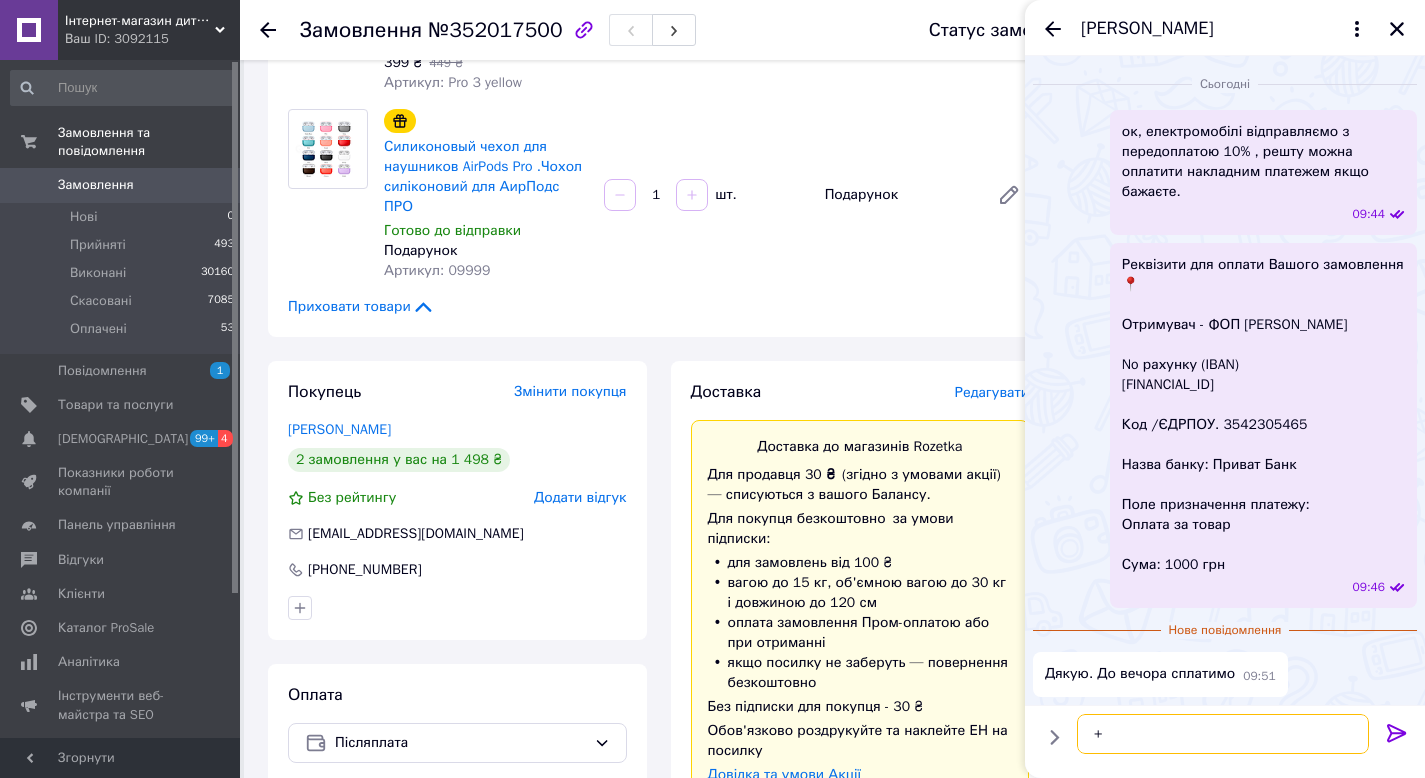type 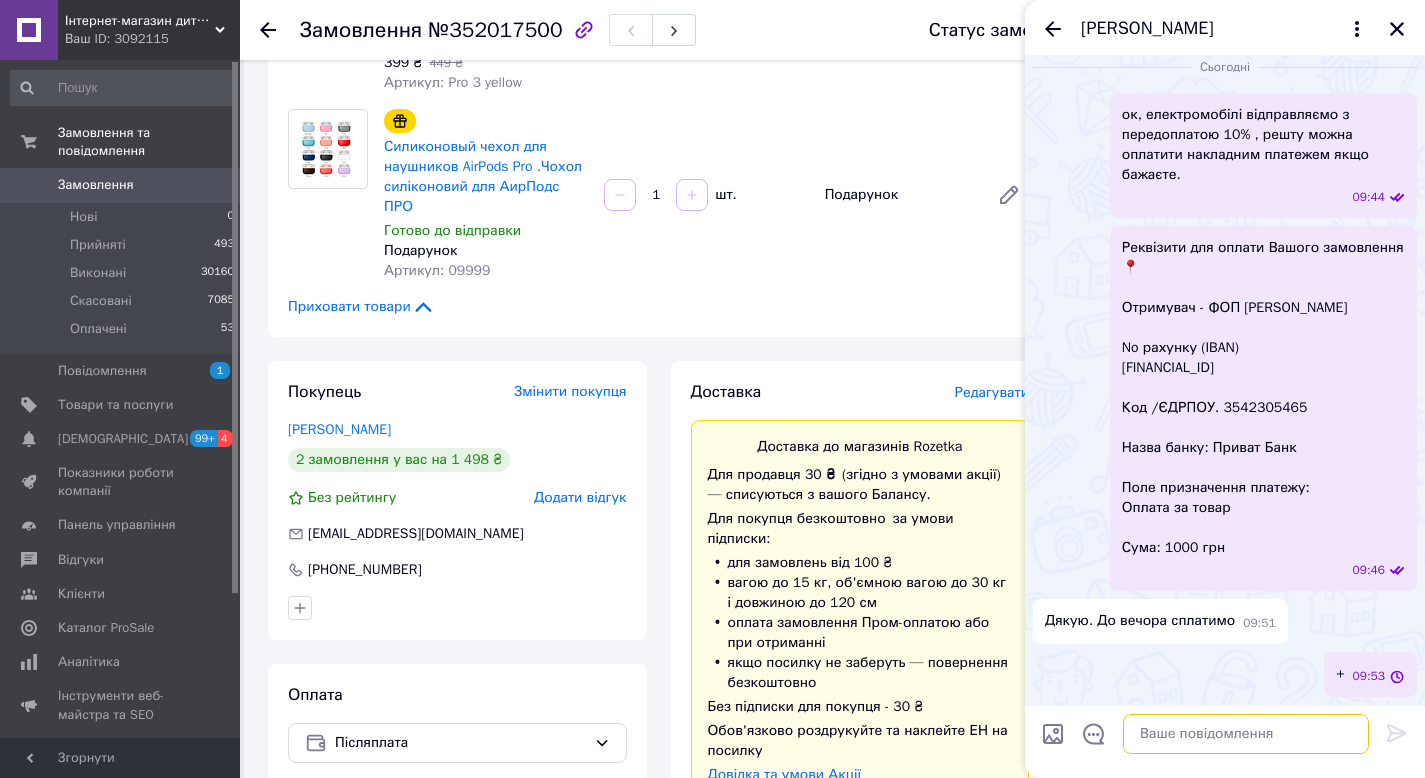 scroll, scrollTop: 400, scrollLeft: 0, axis: vertical 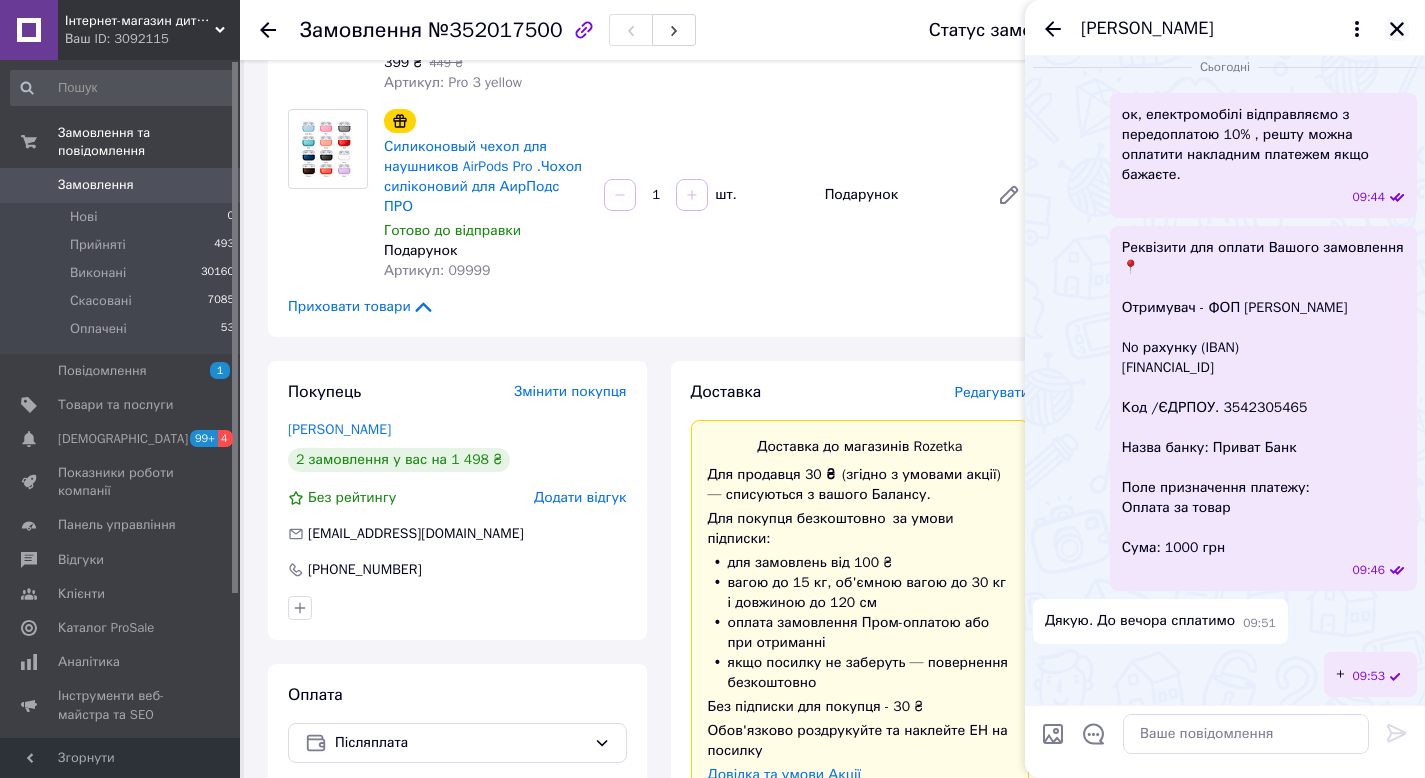 click 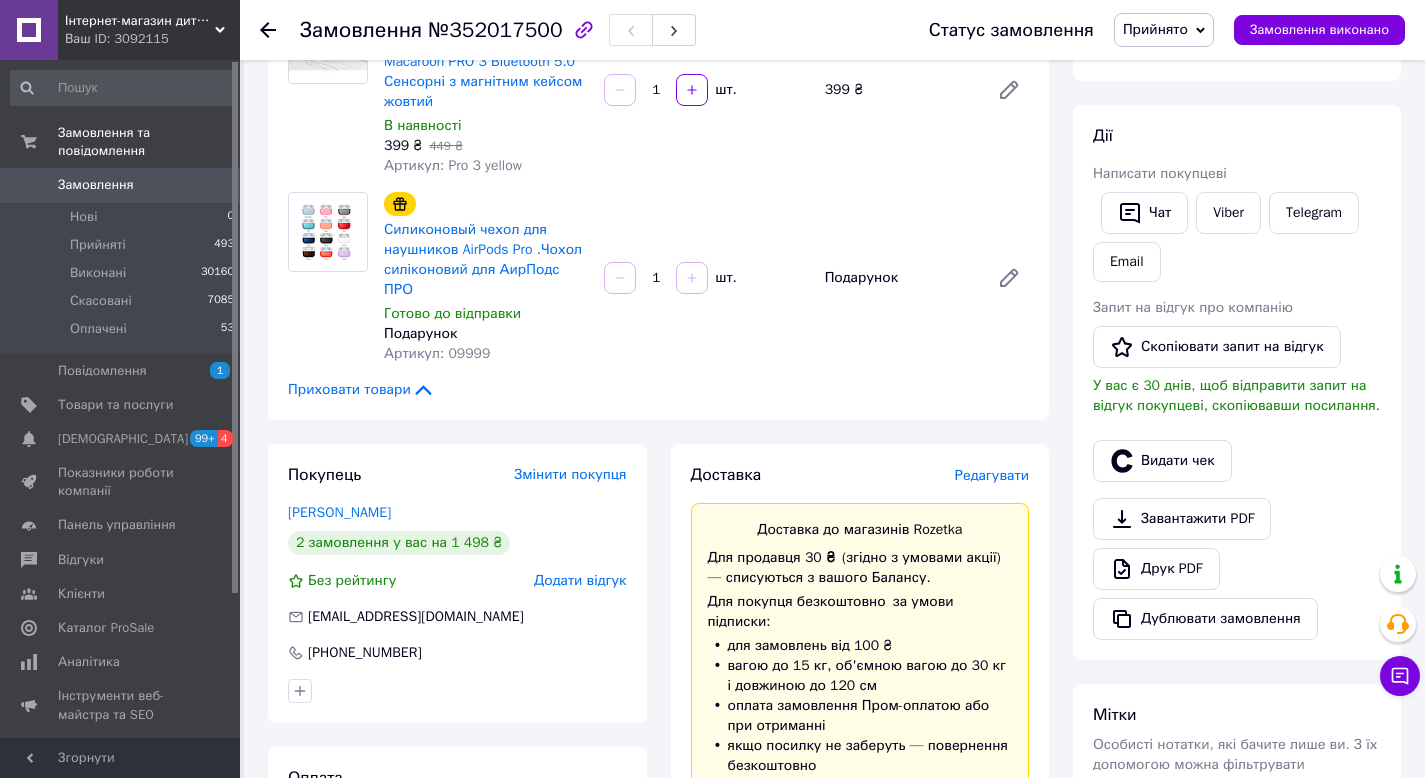 scroll, scrollTop: 126, scrollLeft: 0, axis: vertical 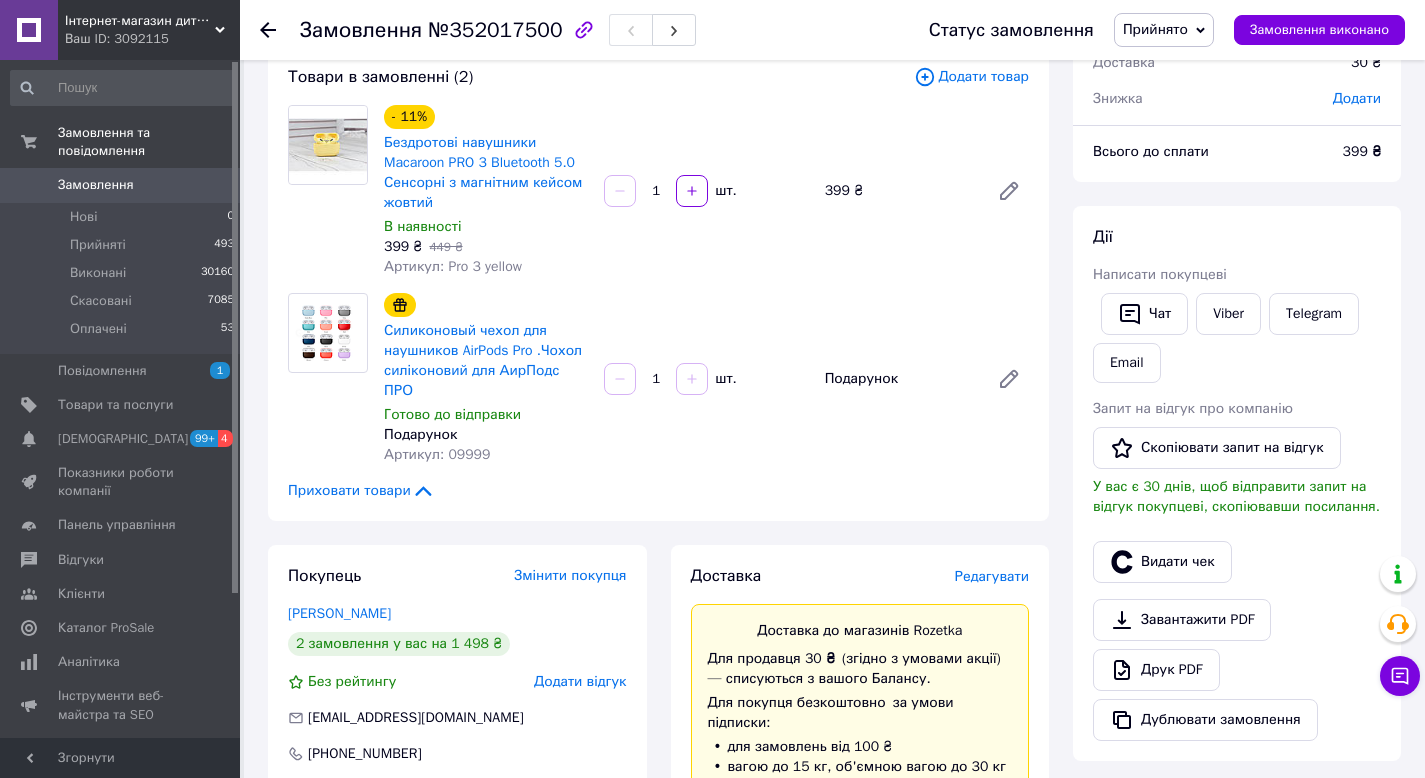 click on "Покупець Змінити покупця Лукина Виктория 2 замовлення у вас на 1 498 ₴ Без рейтингу   Додати відгук lukvik@mail.ru +380677153007" at bounding box center [457, 684] 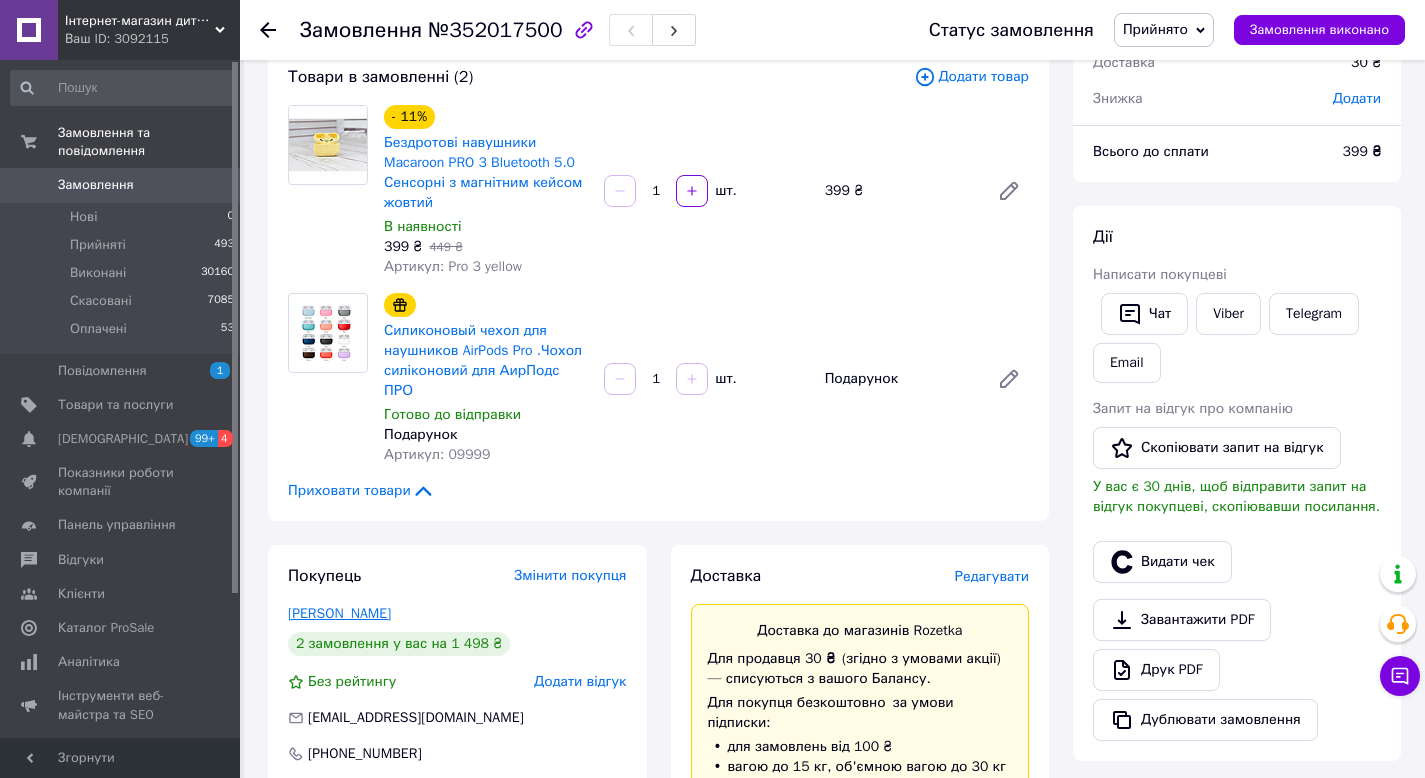 click on "Лукина Виктория" at bounding box center [339, 613] 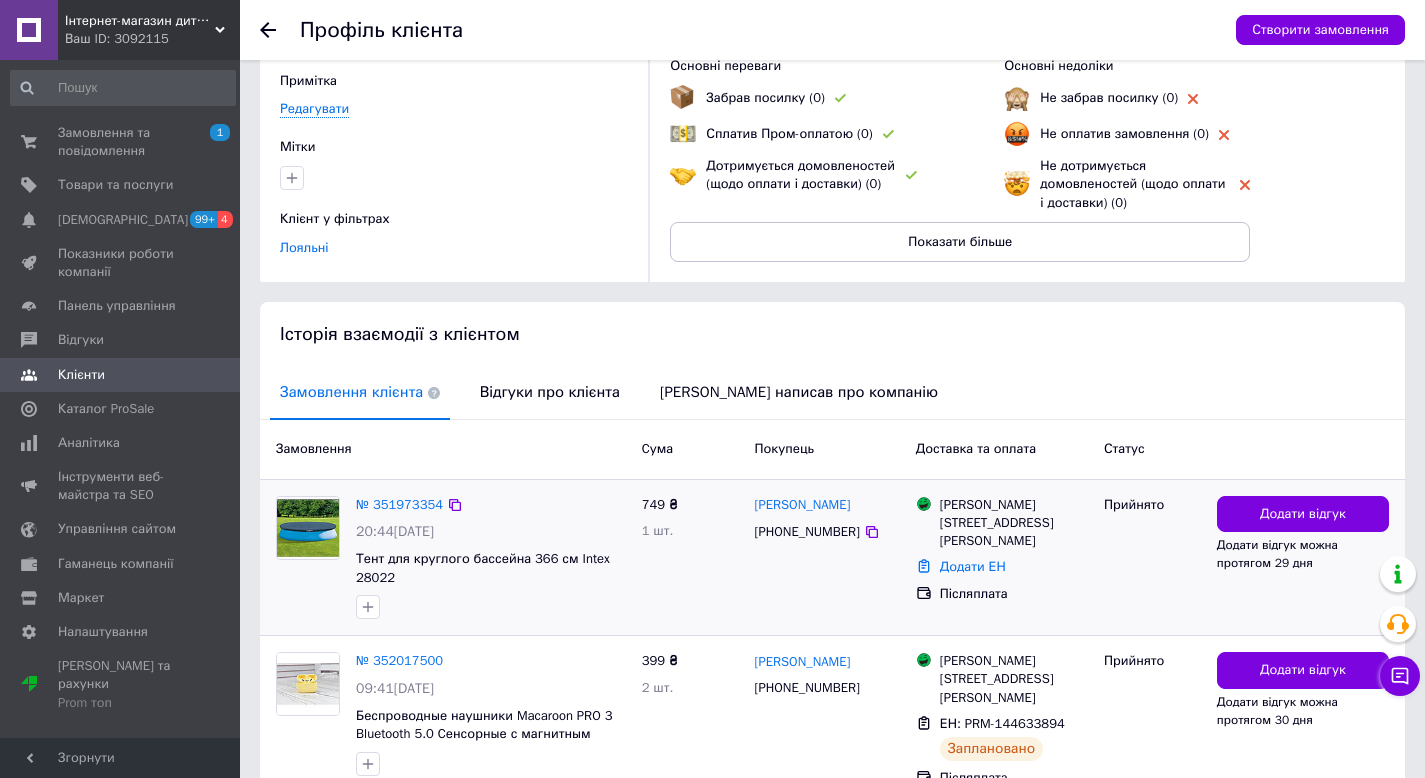 scroll, scrollTop: 279, scrollLeft: 0, axis: vertical 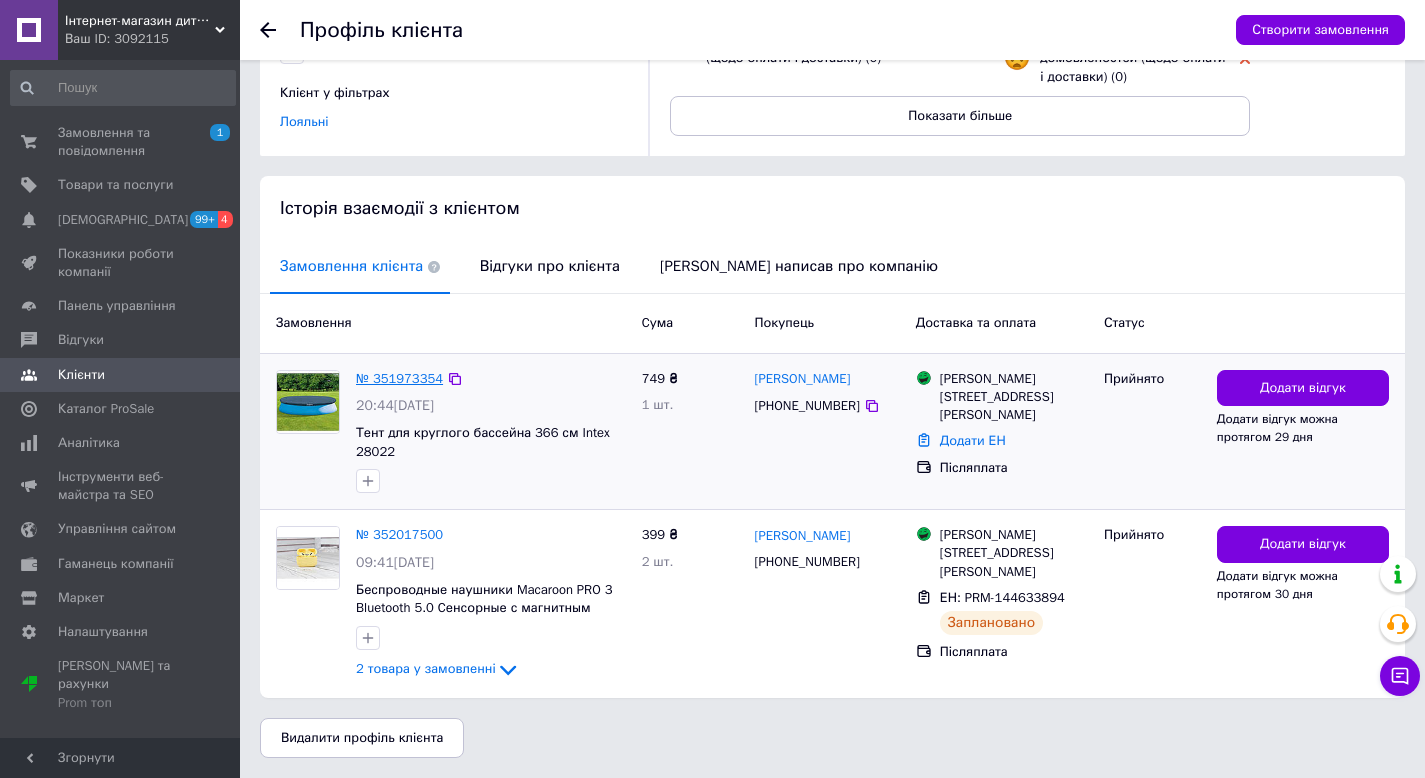 click on "№ 351973354" at bounding box center [399, 378] 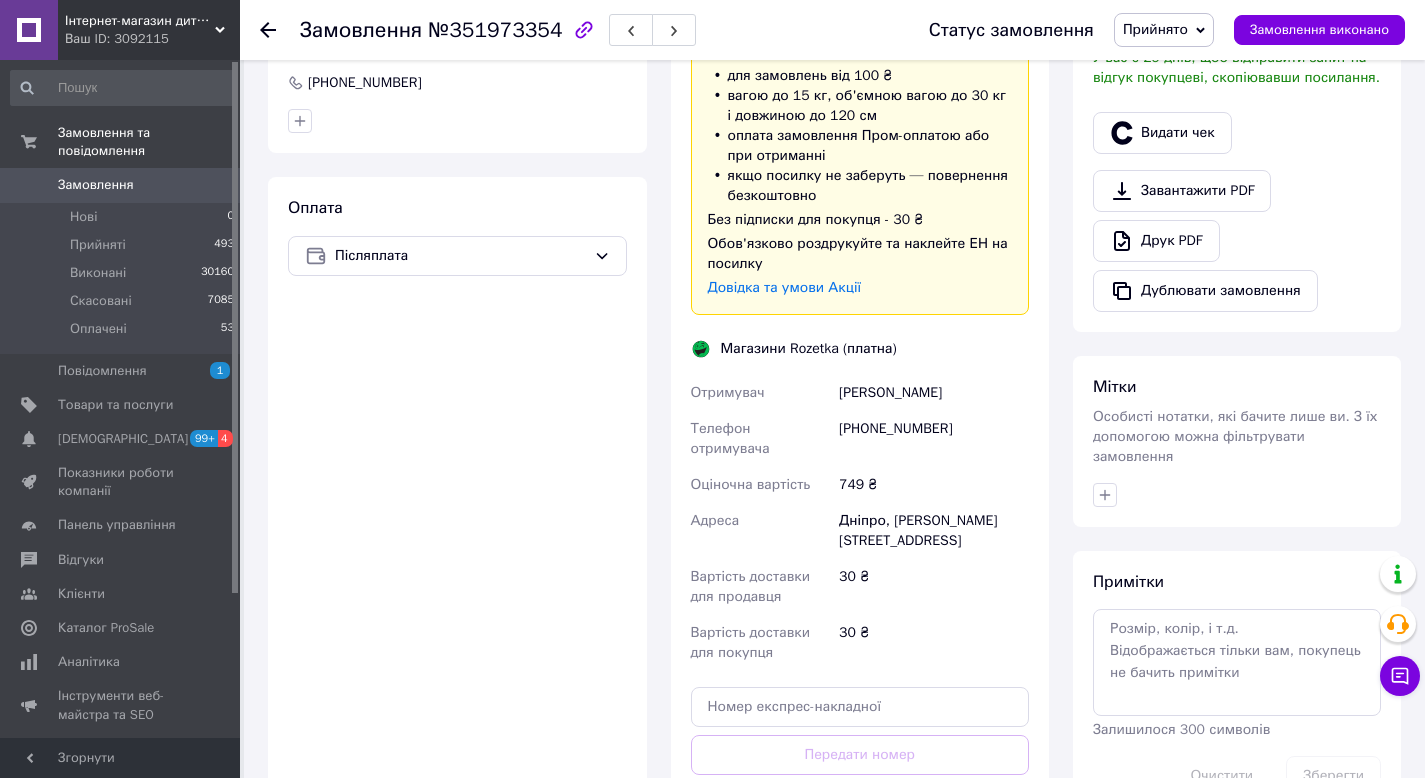 scroll, scrollTop: 735, scrollLeft: 0, axis: vertical 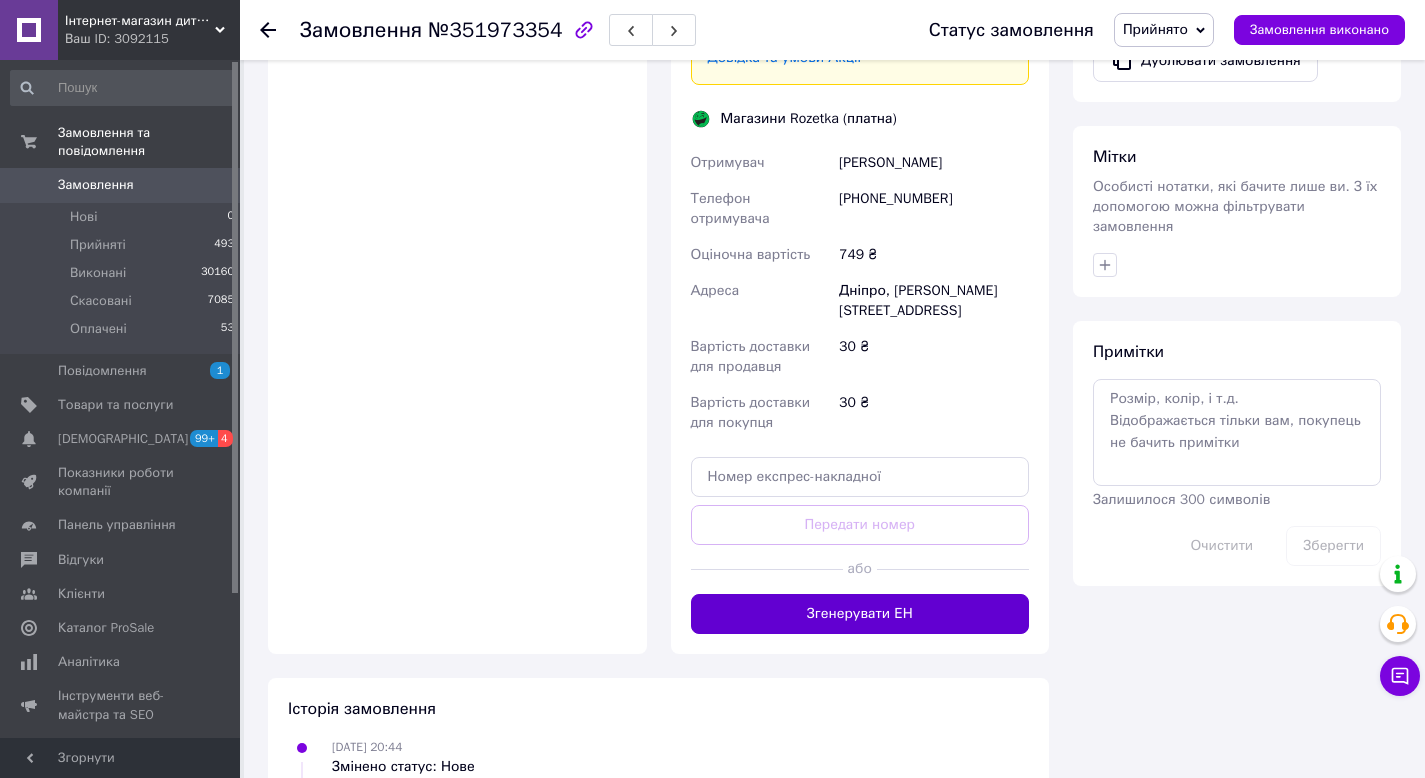 click on "Згенерувати ЕН" at bounding box center [860, 614] 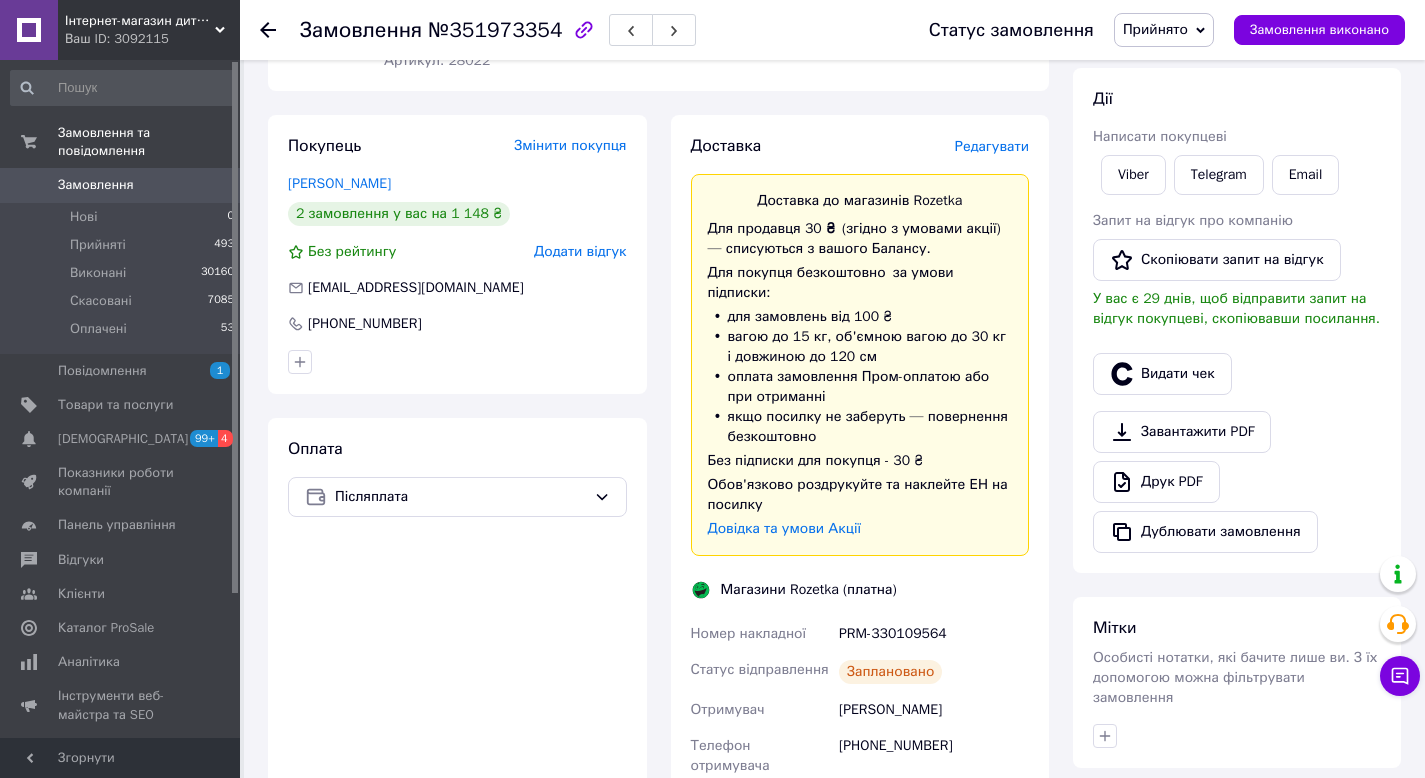scroll, scrollTop: 0, scrollLeft: 0, axis: both 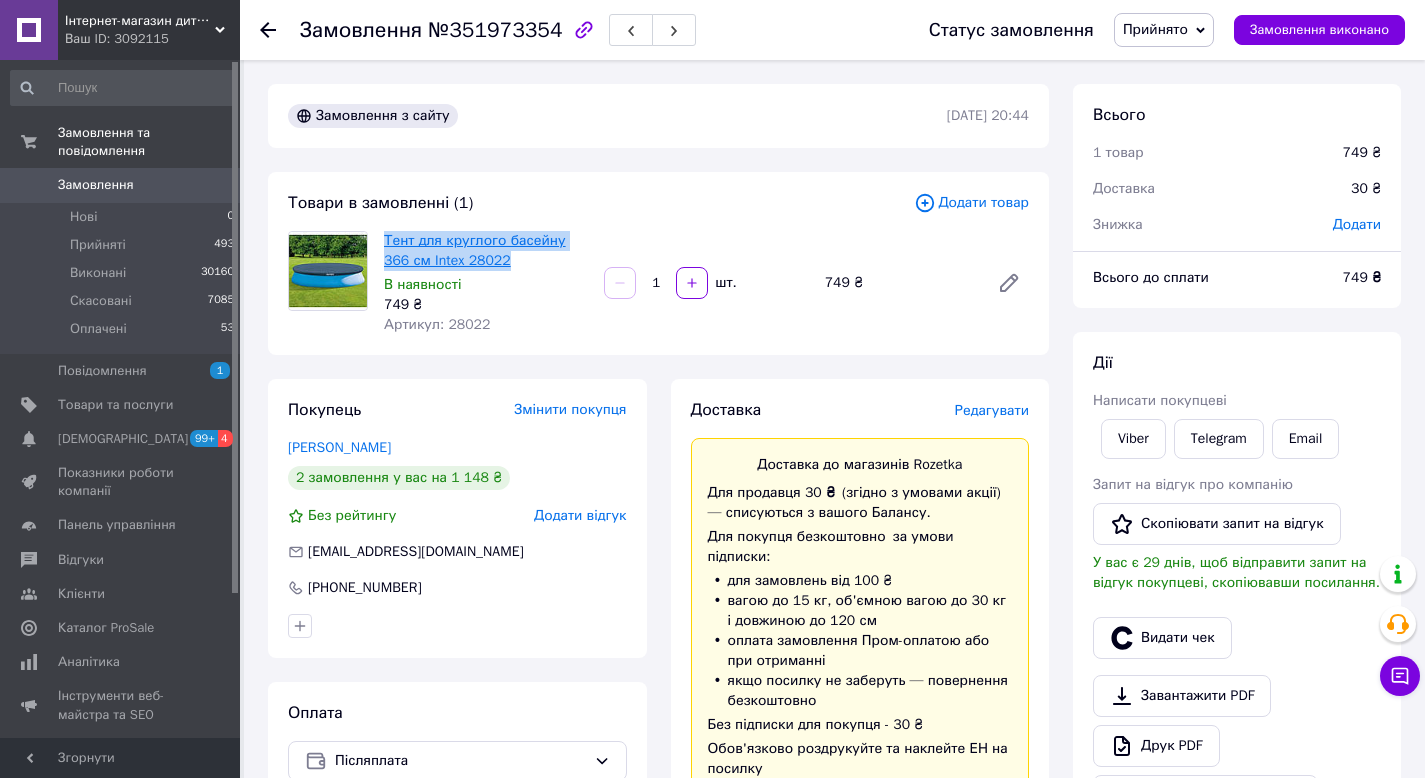 drag, startPoint x: 406, startPoint y: 238, endPoint x: 553, endPoint y: 245, distance: 147.16656 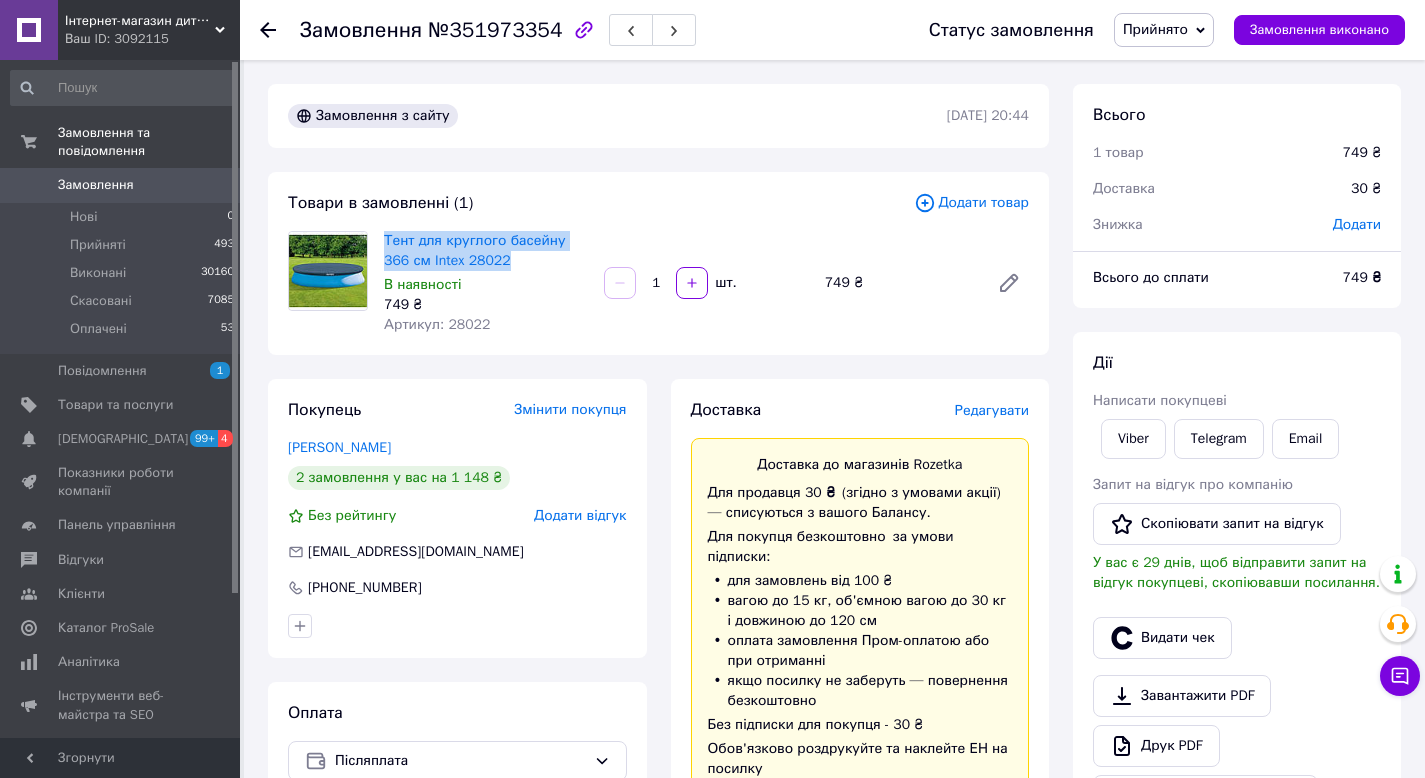 copy on "Тент для круглого басейну 366 см Intex 28022" 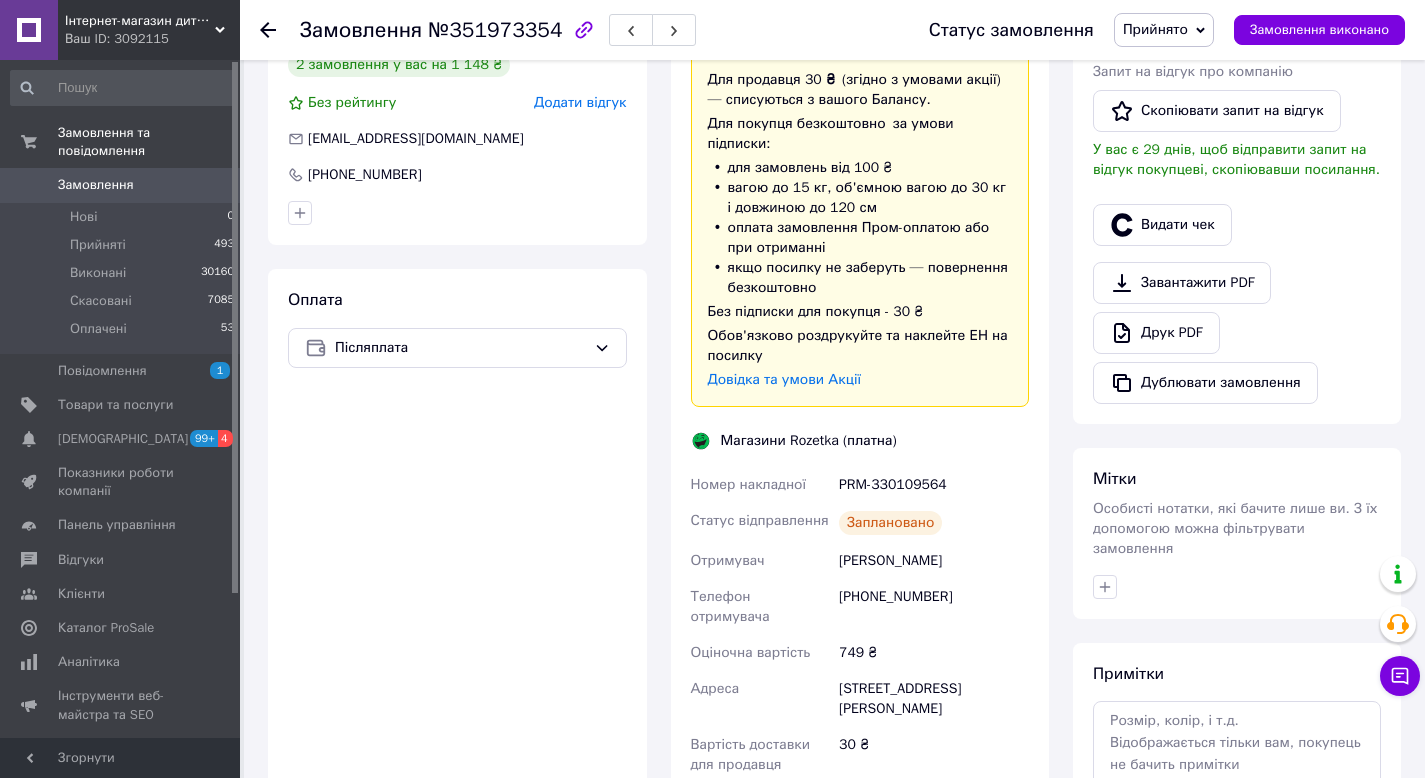 scroll, scrollTop: 417, scrollLeft: 0, axis: vertical 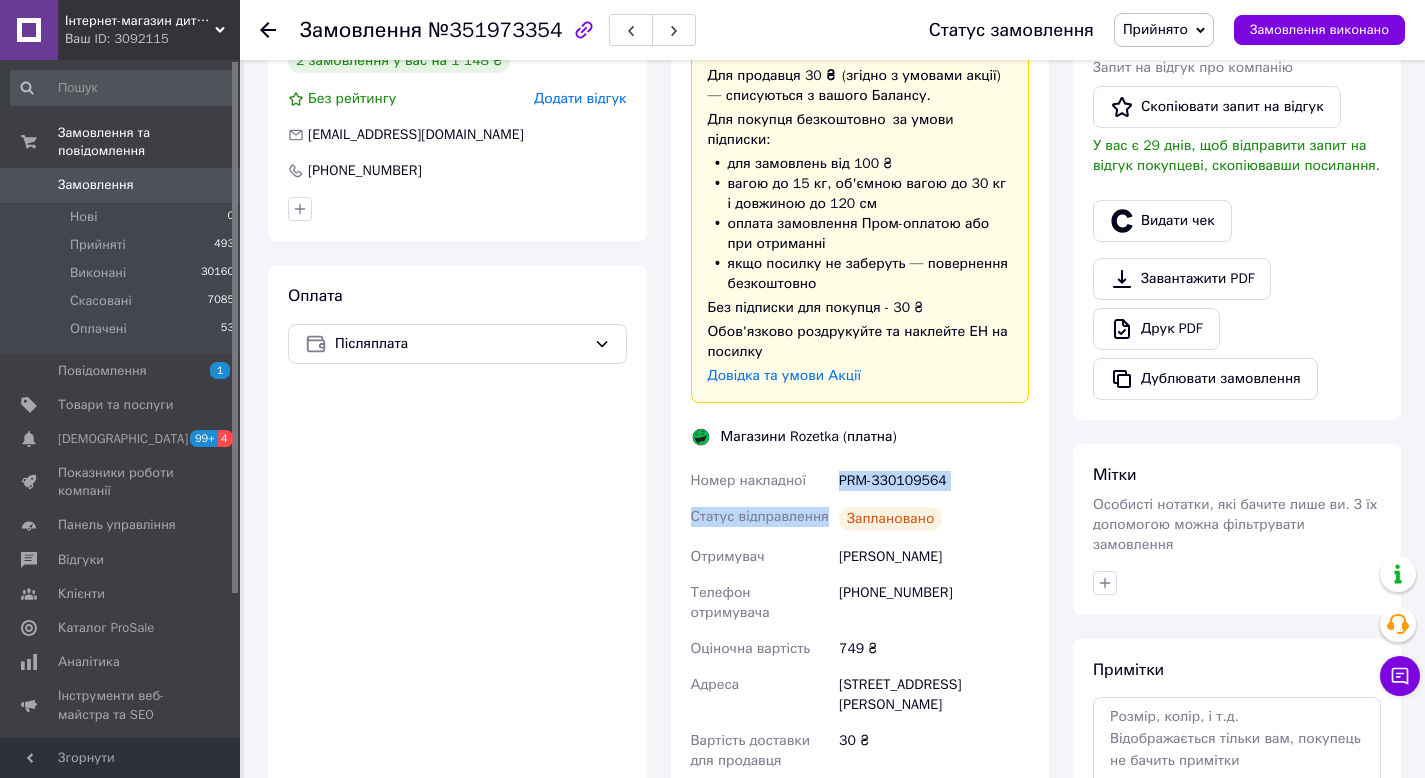 drag, startPoint x: 919, startPoint y: 489, endPoint x: 840, endPoint y: 489, distance: 79 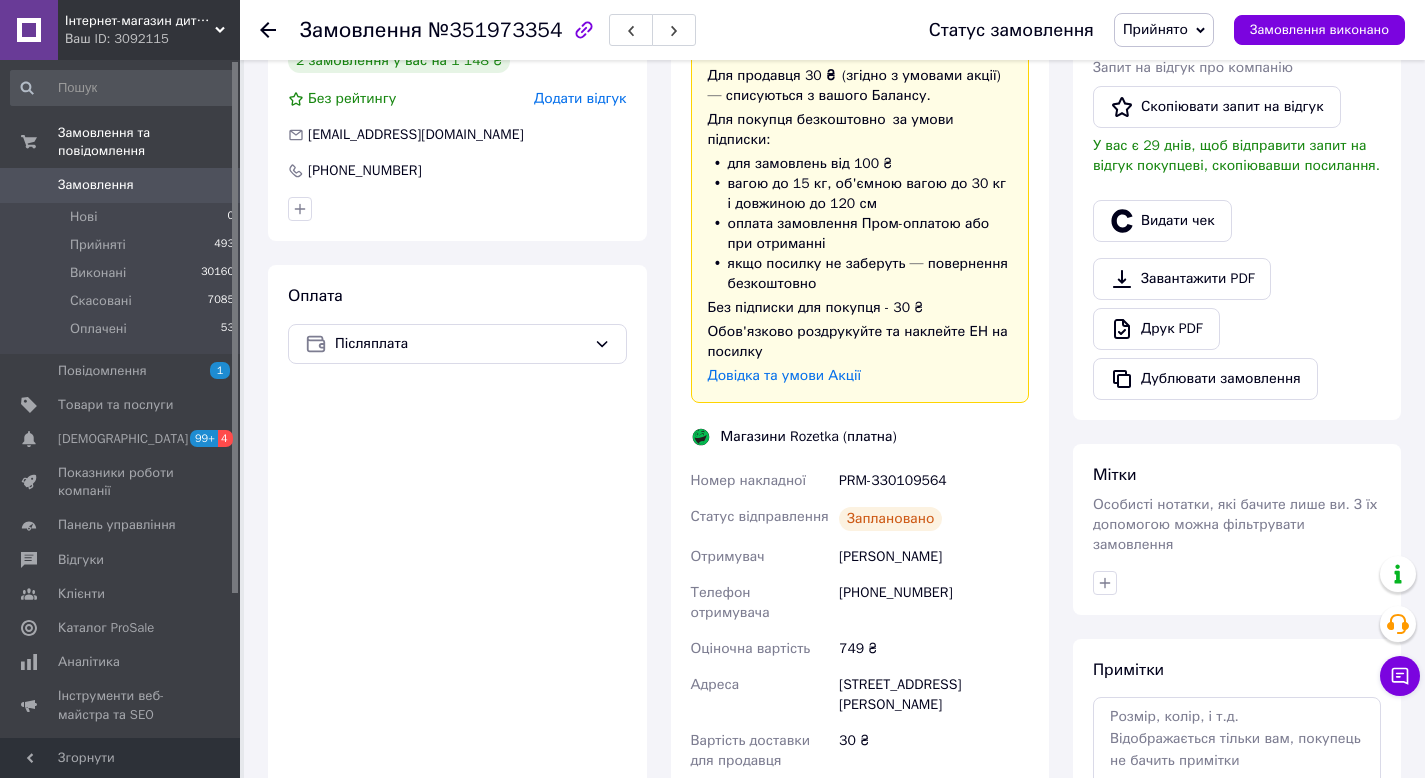 click on "PRM-330109564" at bounding box center [934, 481] 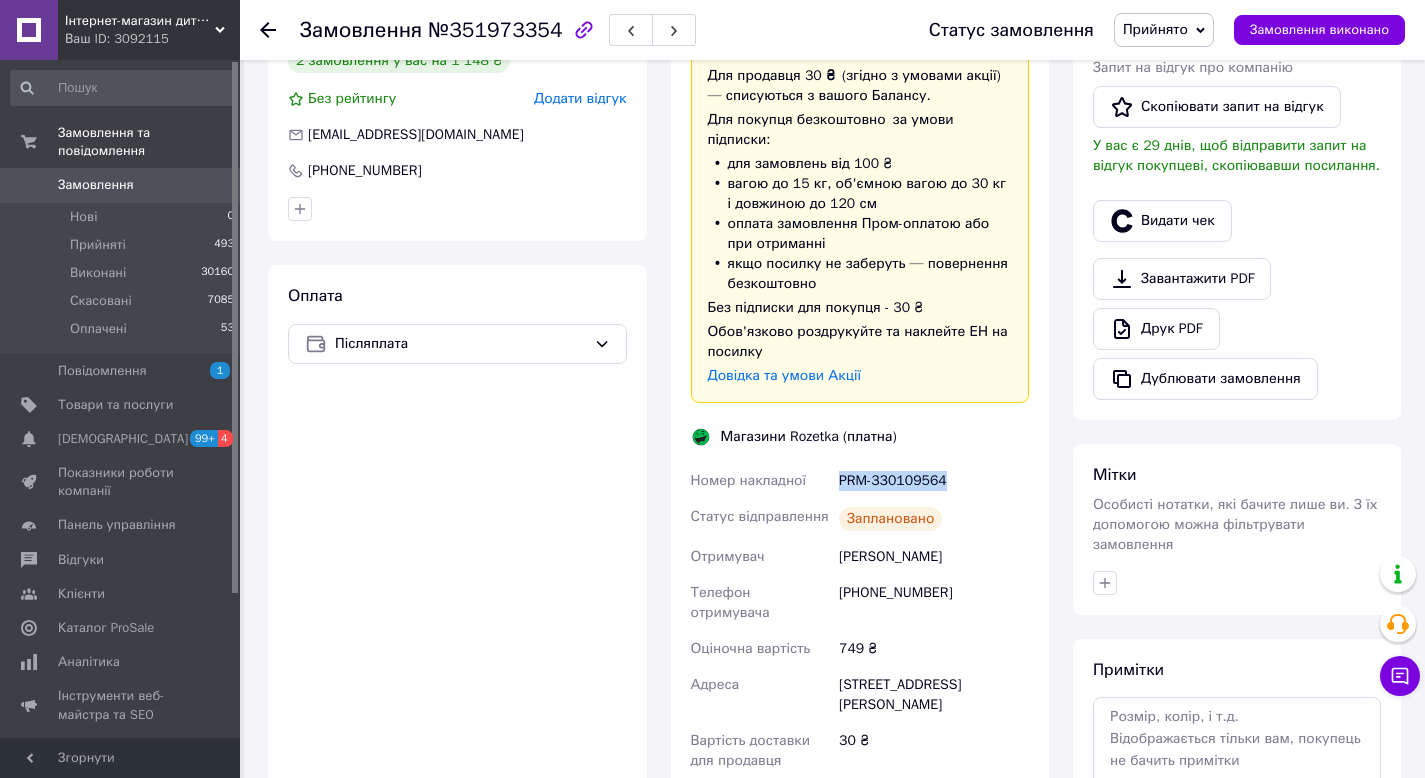 drag, startPoint x: 838, startPoint y: 483, endPoint x: 956, endPoint y: 474, distance: 118.34272 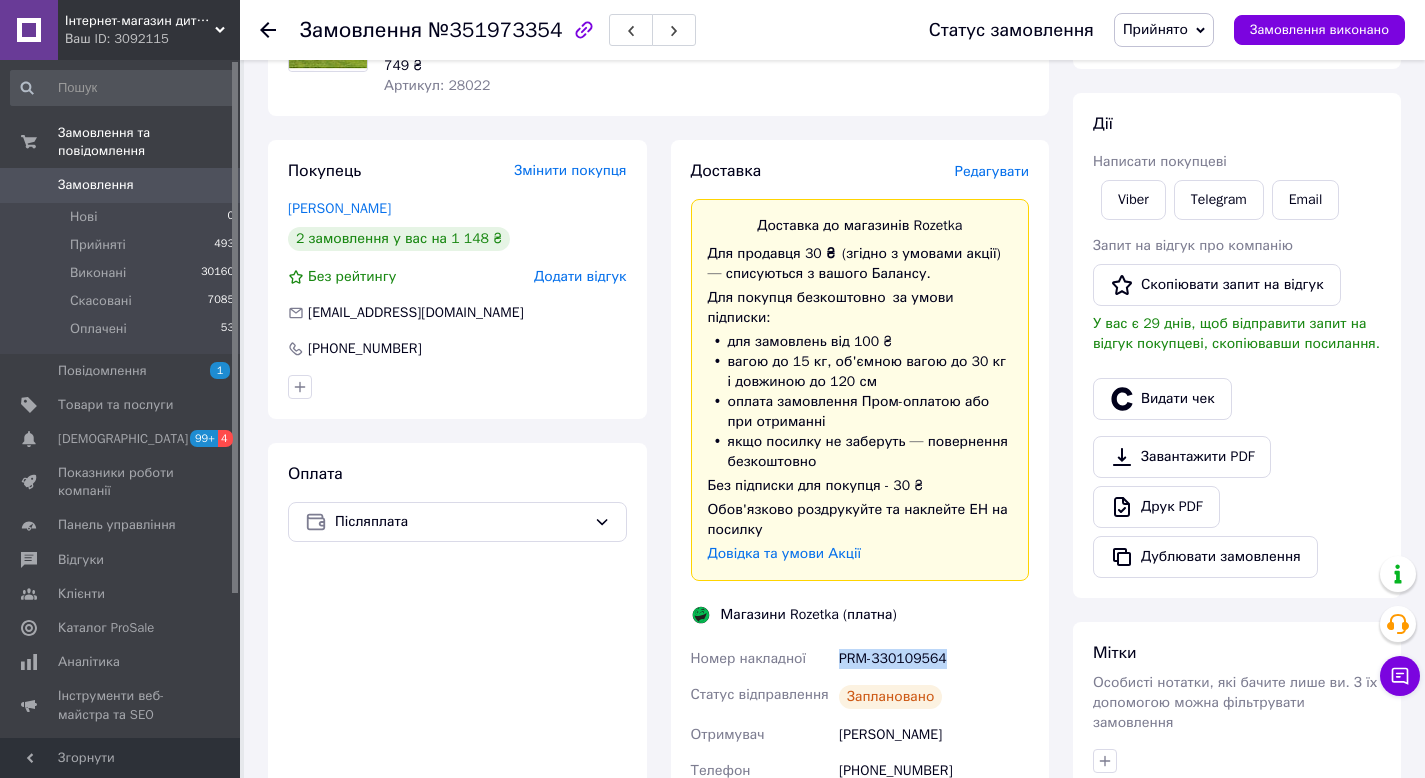 scroll, scrollTop: 282, scrollLeft: 0, axis: vertical 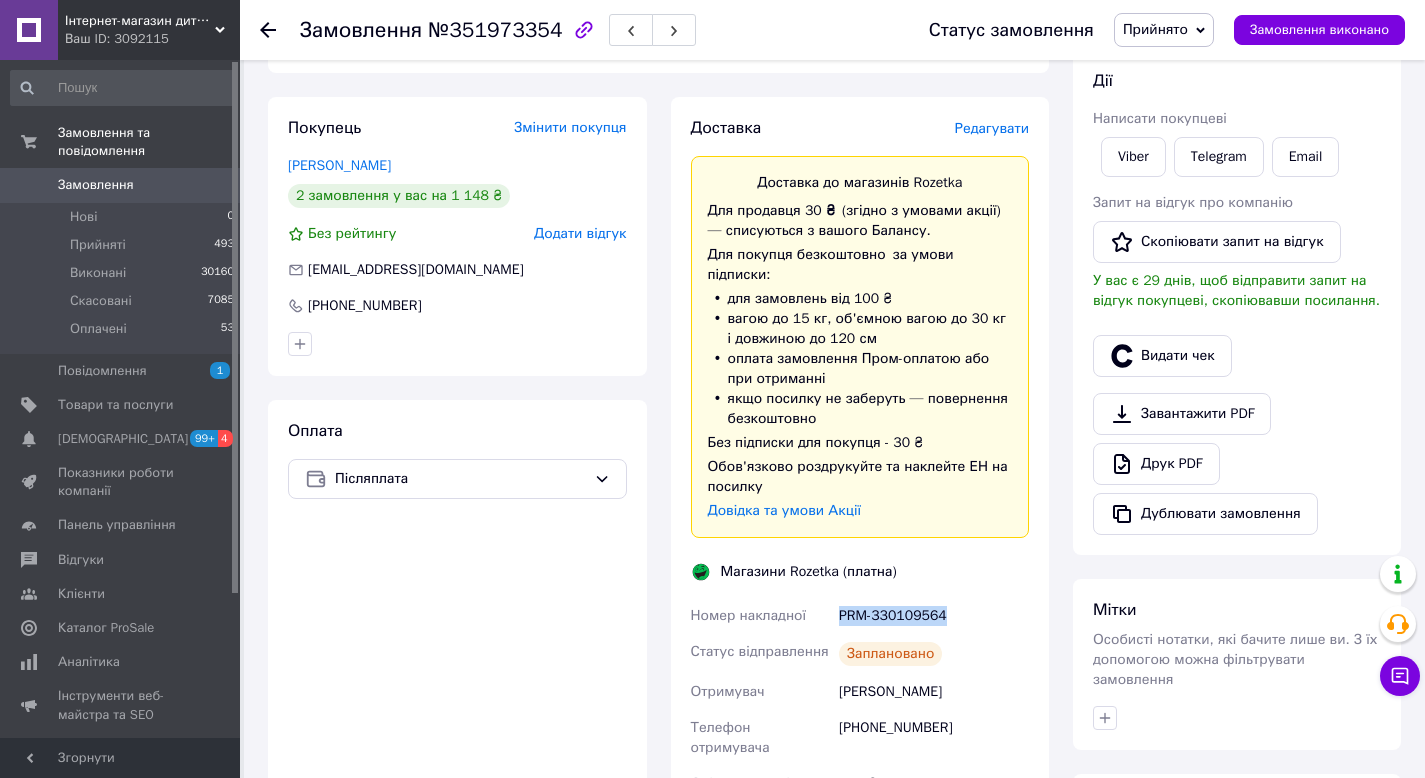 copy on "PRM-330109564" 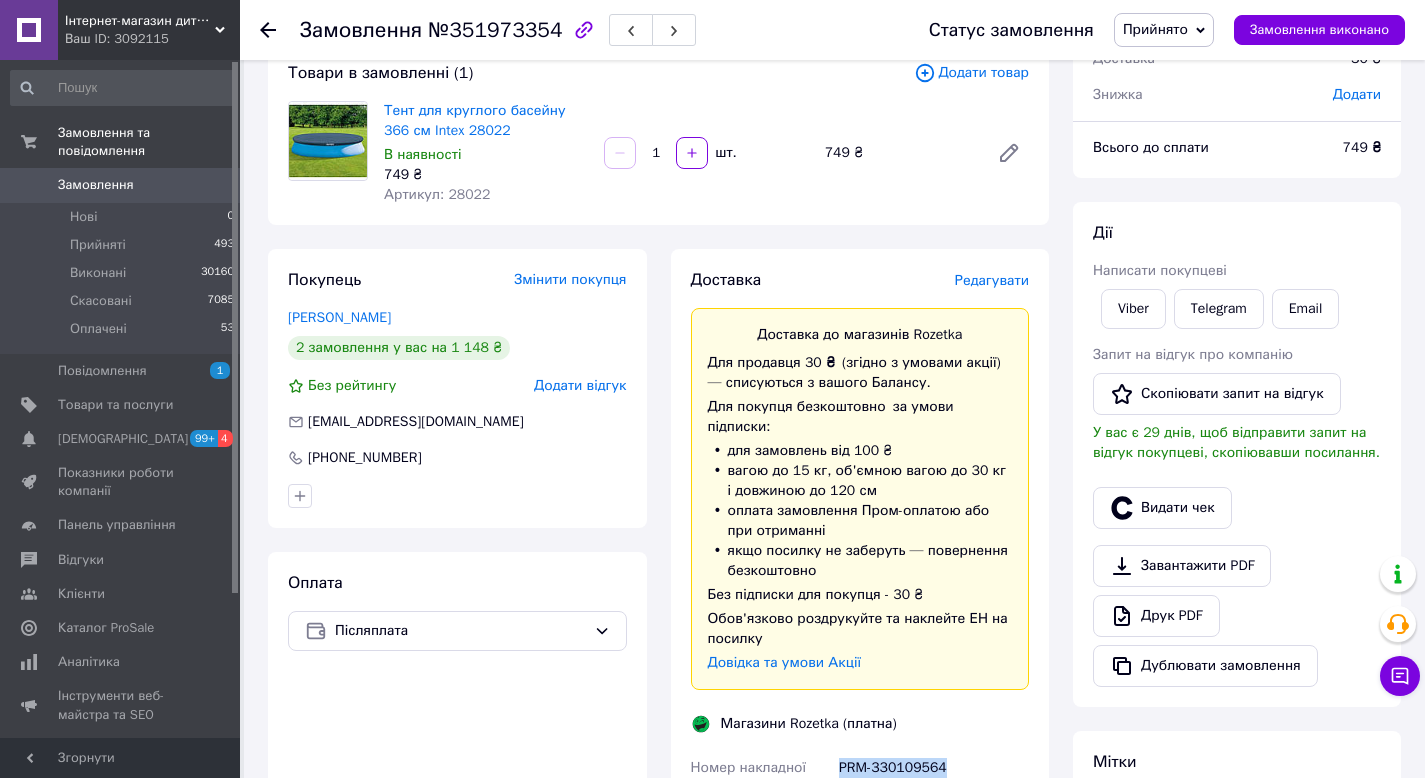 scroll, scrollTop: 373, scrollLeft: 0, axis: vertical 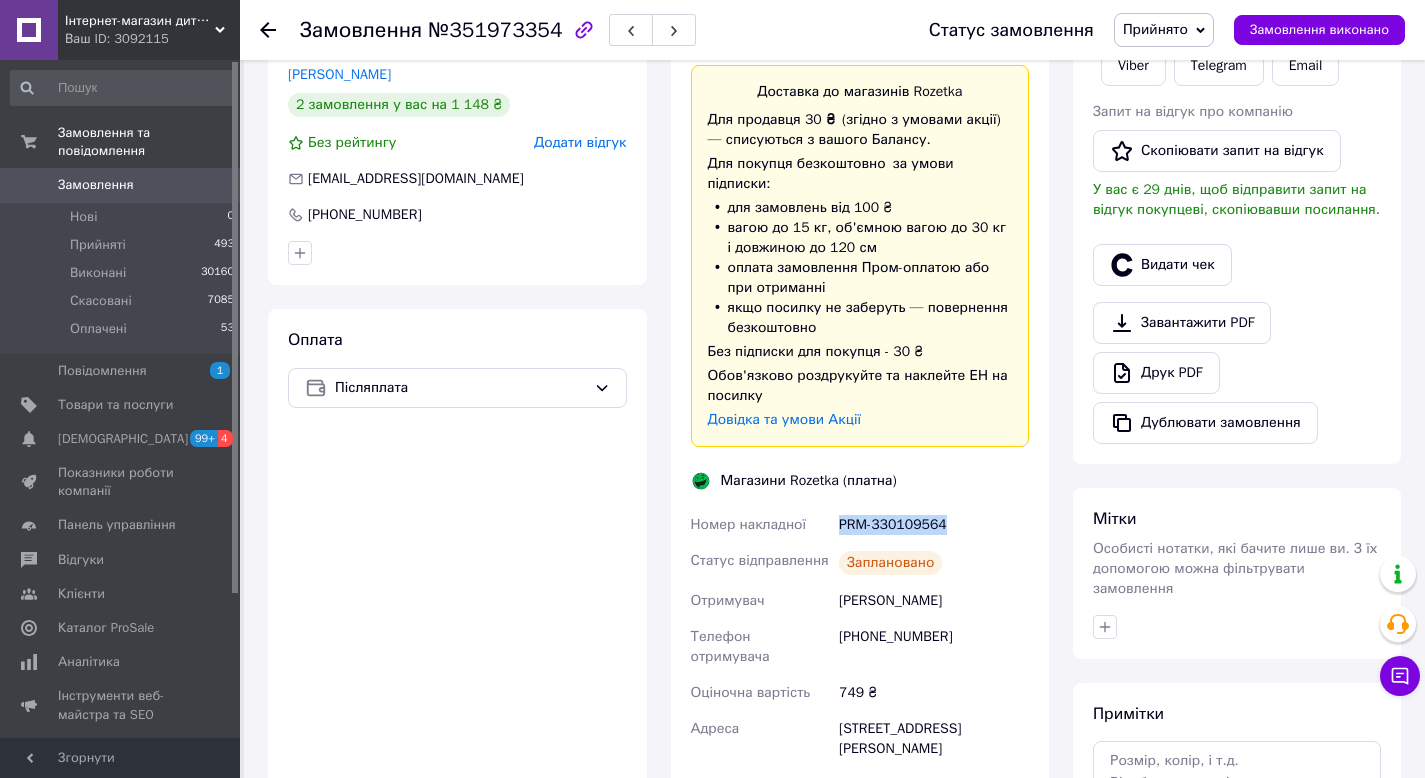 click on "Замовлення 0" at bounding box center (123, 185) 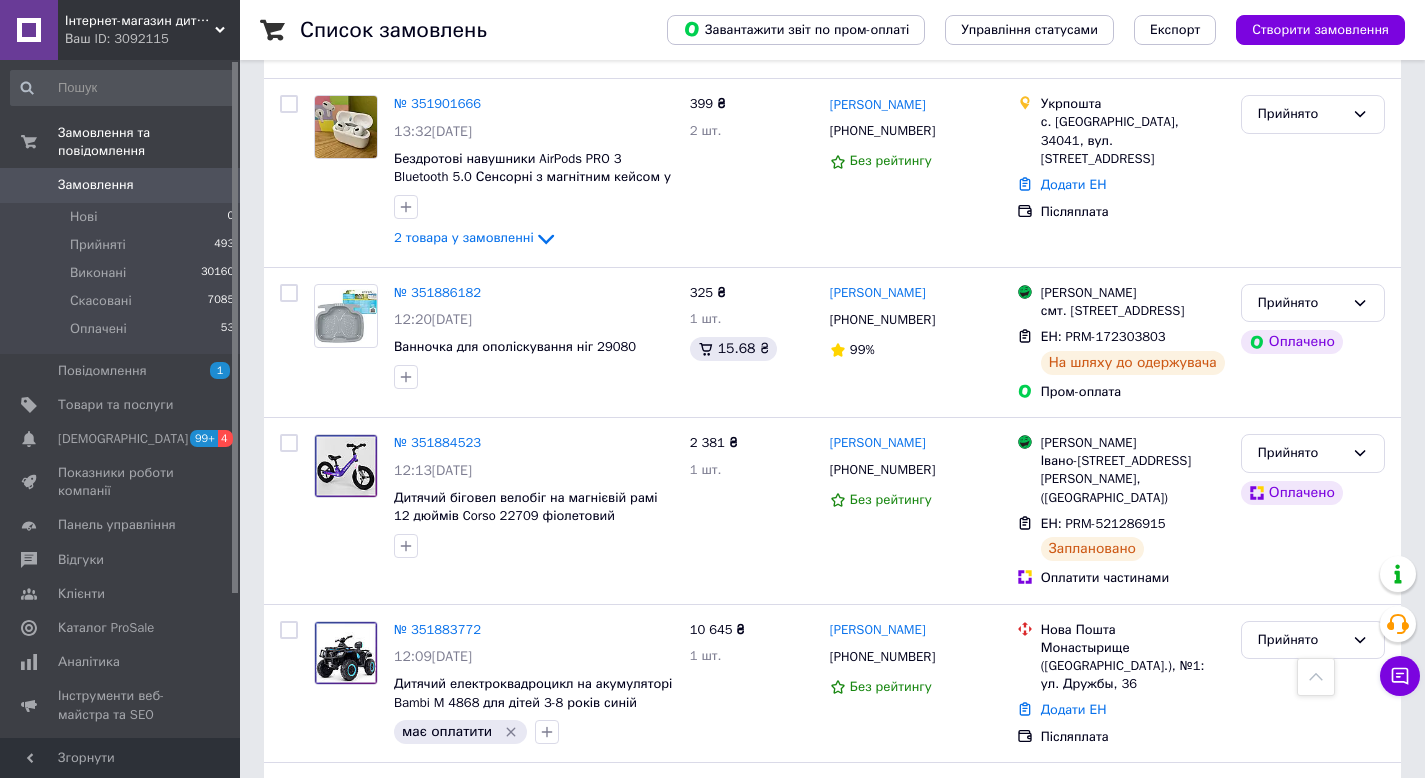 scroll, scrollTop: 4230, scrollLeft: 0, axis: vertical 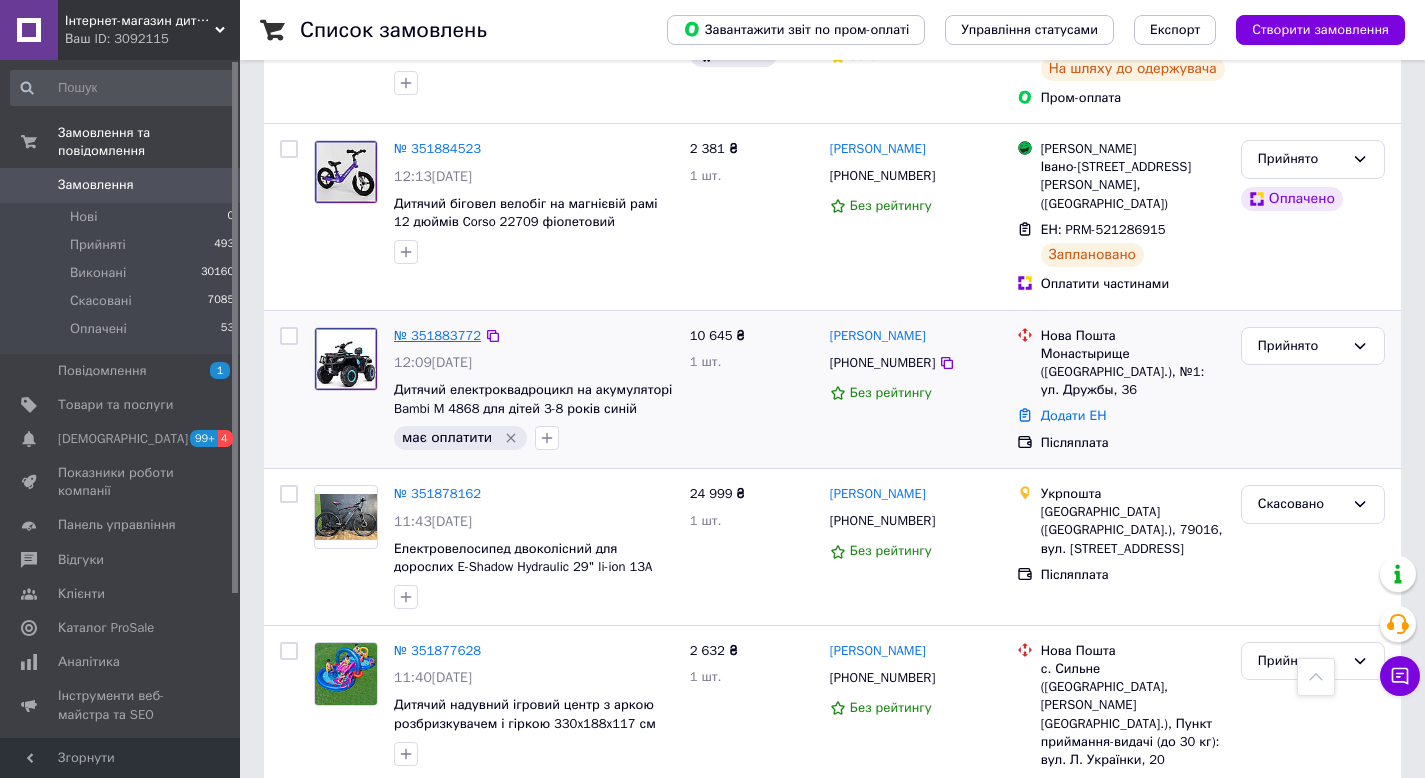 click on "№ 351883772" at bounding box center (437, 335) 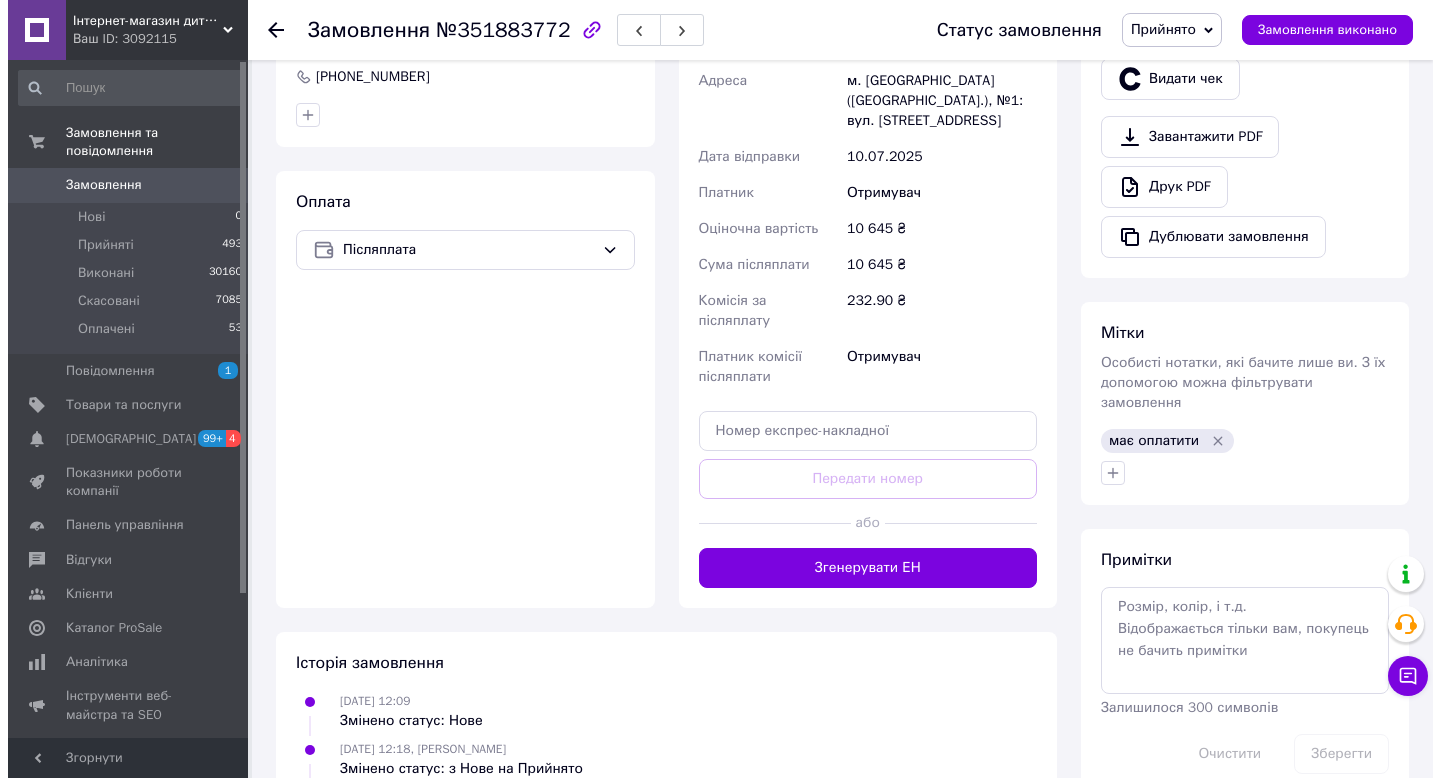scroll, scrollTop: 77, scrollLeft: 0, axis: vertical 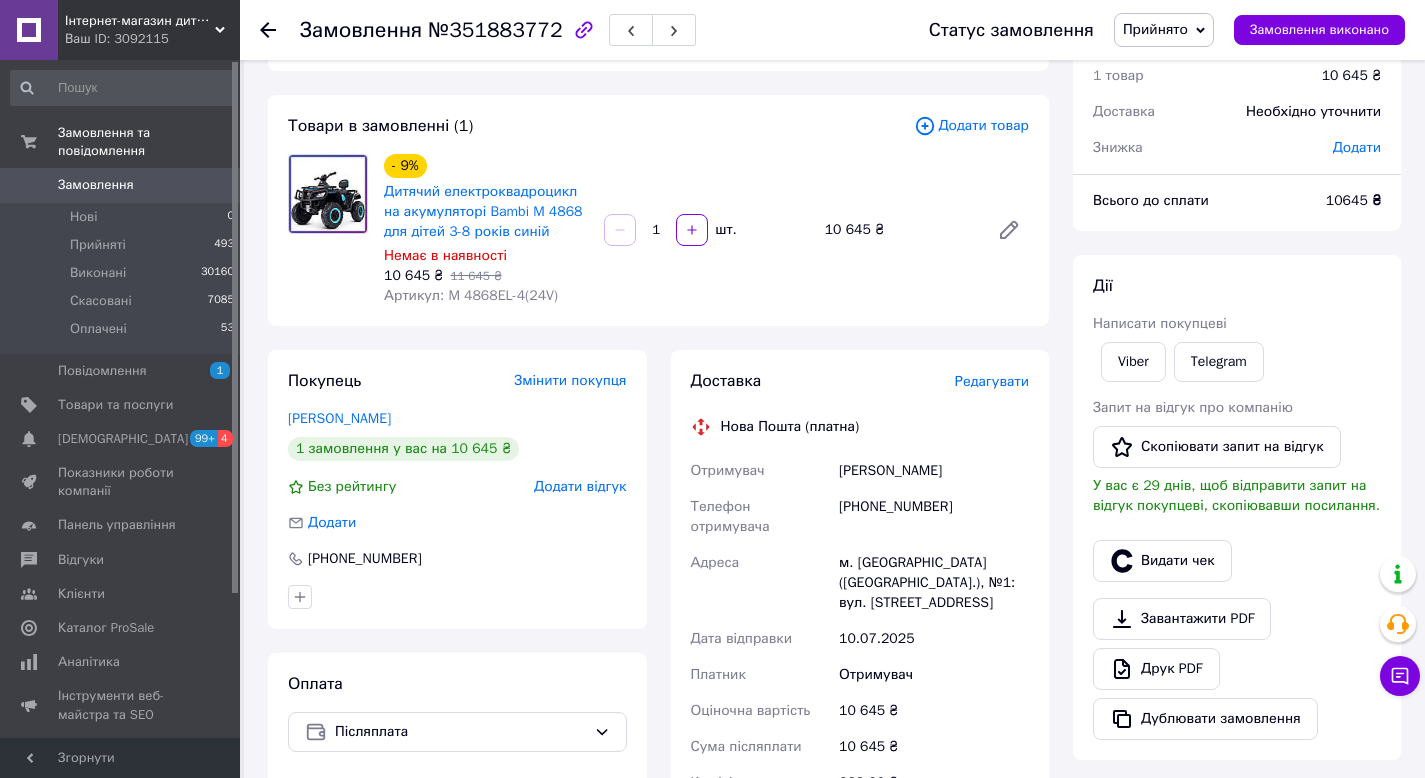 click on "Редагувати" at bounding box center [992, 381] 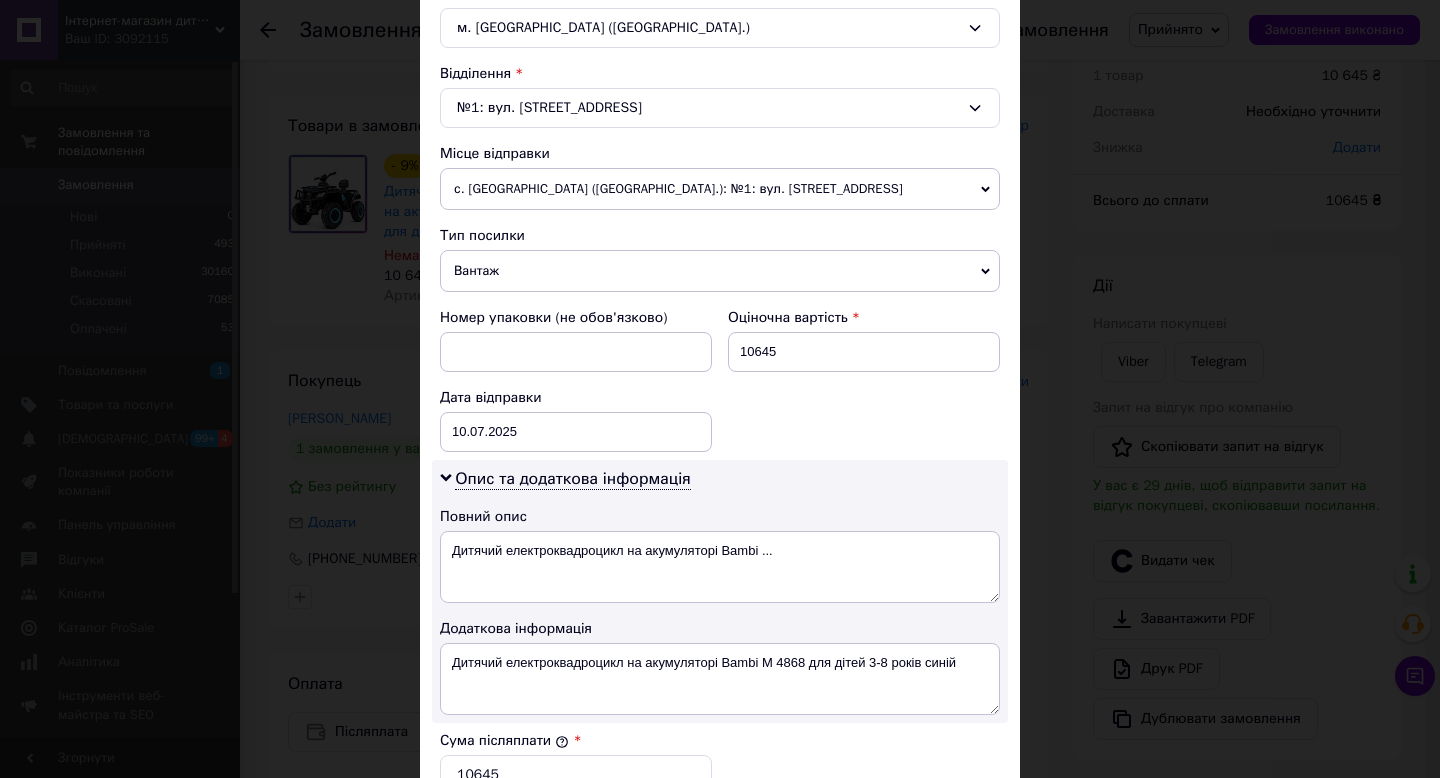 scroll, scrollTop: 580, scrollLeft: 0, axis: vertical 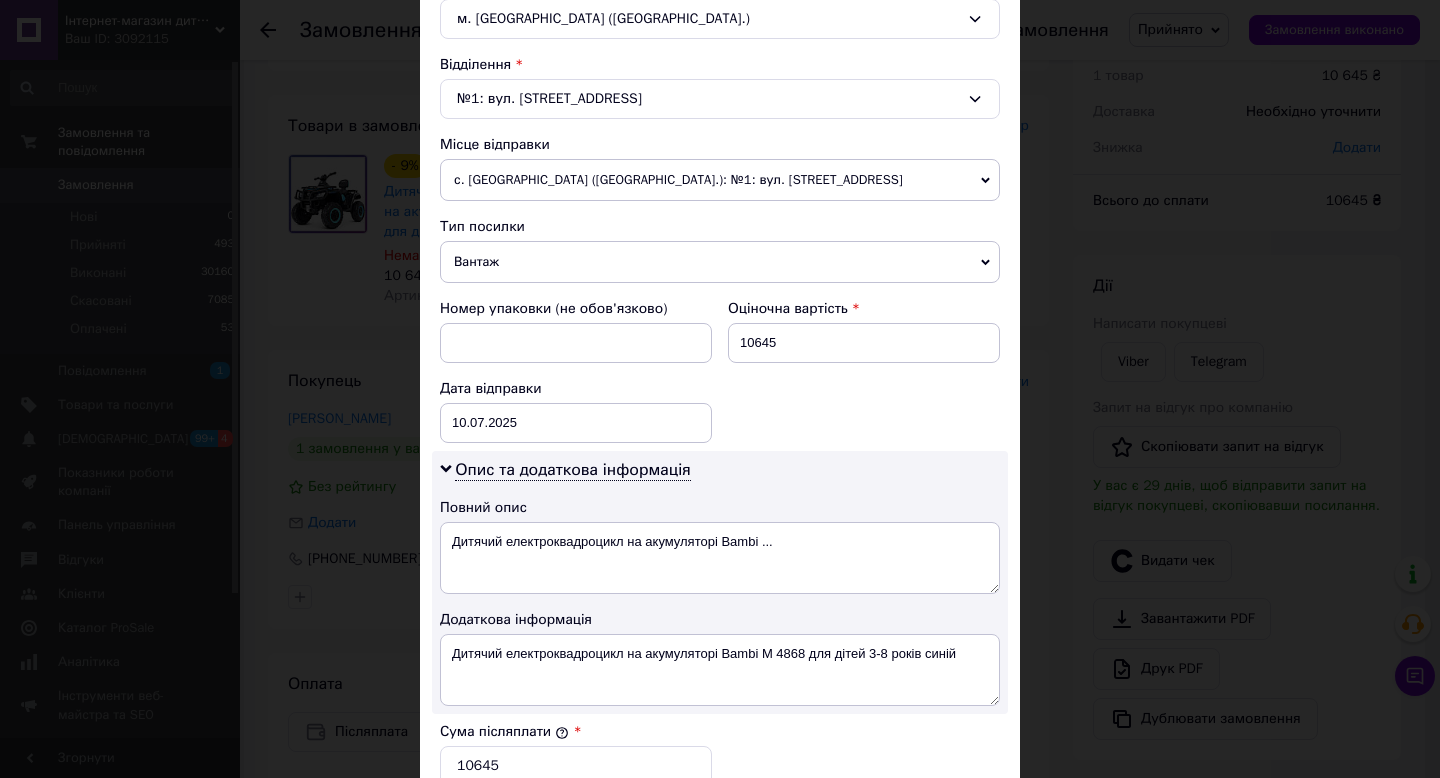 click on "× Редагування доставки Спосіб доставки Нова Пошта (платна) Платник Отримувач Відправник Прізвище отримувача Левчук Ім'я отримувача Інна По батькові отримувача Телефон отримувача +380968519892 Тип доставки У відділенні Кур'єром В поштоматі Місто м. Монастирище (Черкаська обл.) Відділення №1: вул. Дружби, 36 Місце відправки с. Петриків (Тернопільська обл.): №1: вул. Тернопільська, 100 с. Молодіжне (Одеська обл.): №1: Комплекс будівель та споруд, №9 смт. Буялик (Одеська обл., Березівський р-н. Великобуялицька сільрада): №1: вул. Центральна, 40а Харків: №19: вул. Фонвізіна, 15 10645" at bounding box center (720, 389) 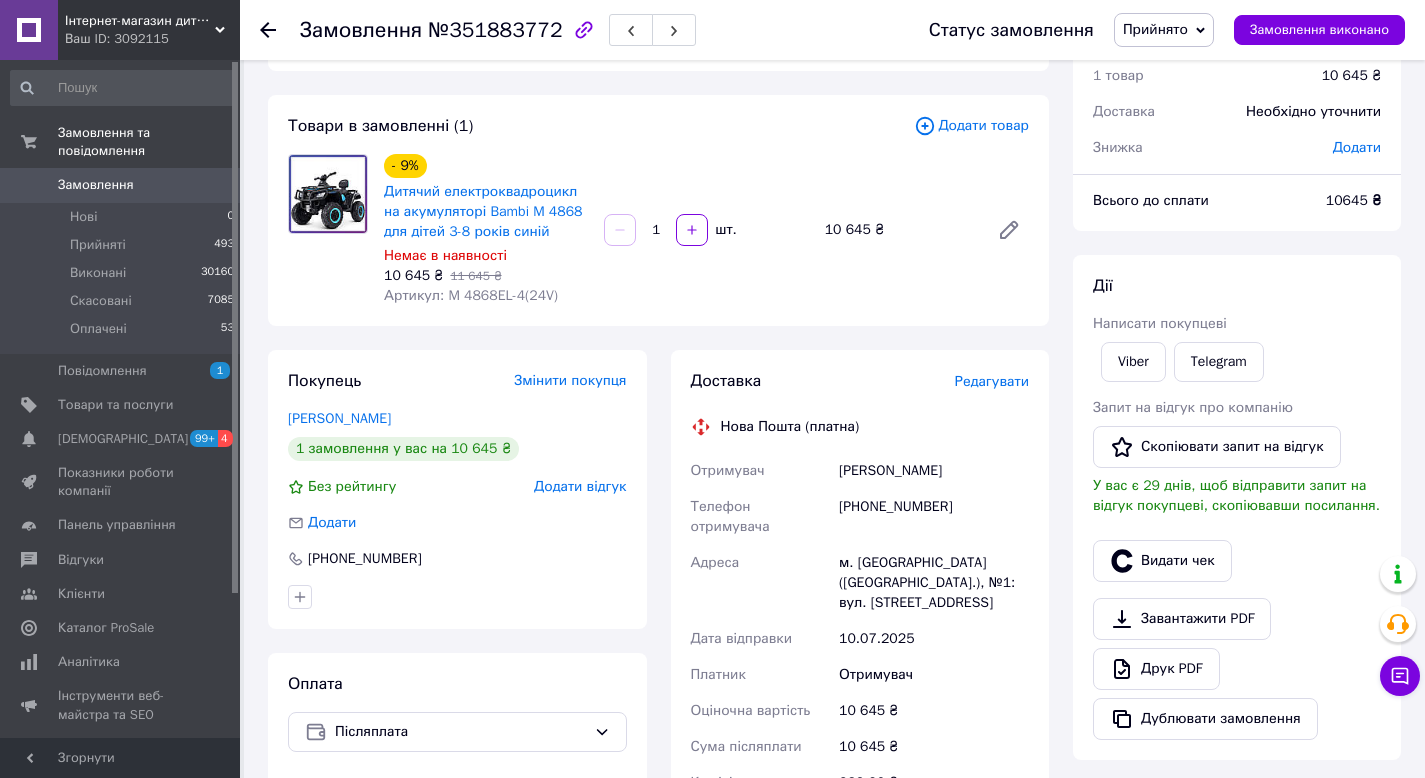 click on "Доставка Редагувати" at bounding box center (860, 381) 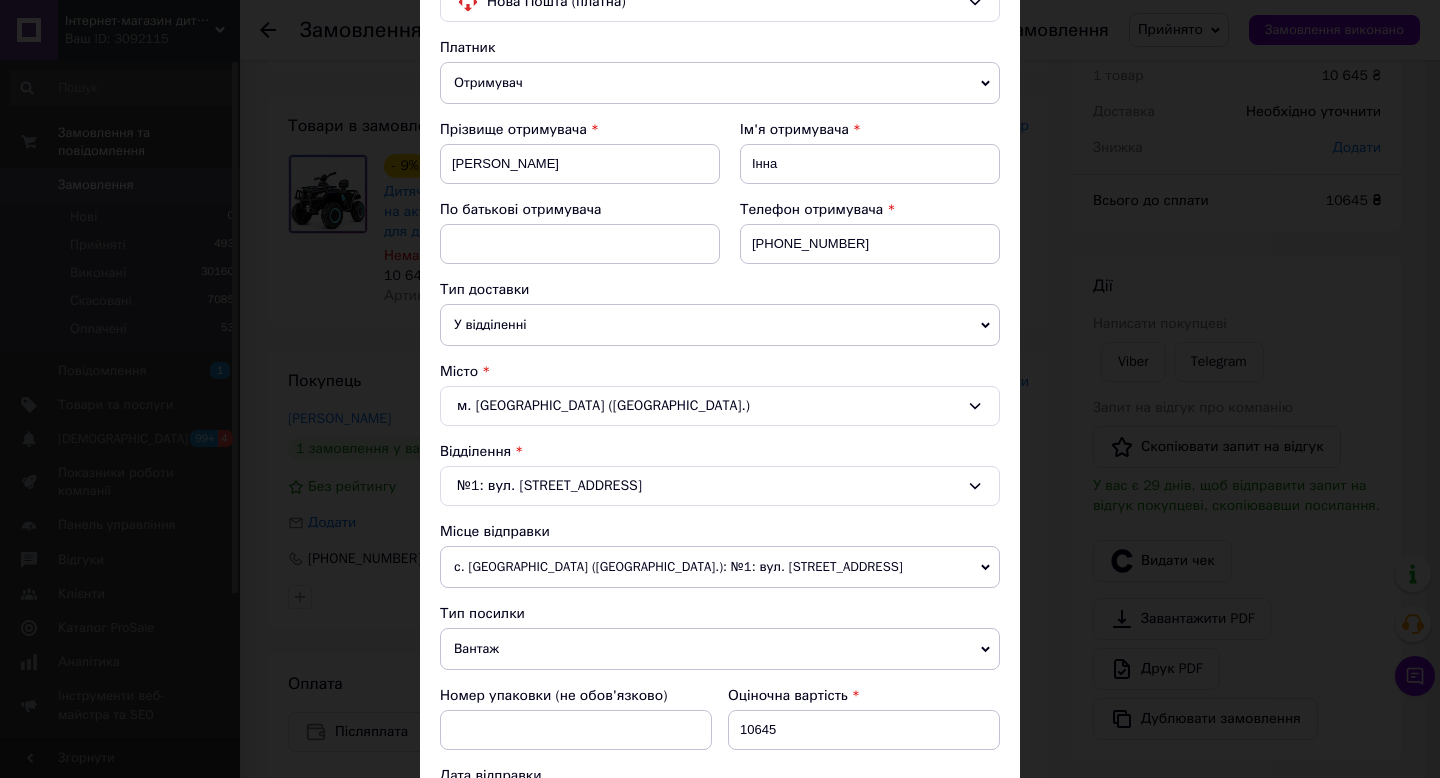 scroll, scrollTop: 373, scrollLeft: 0, axis: vertical 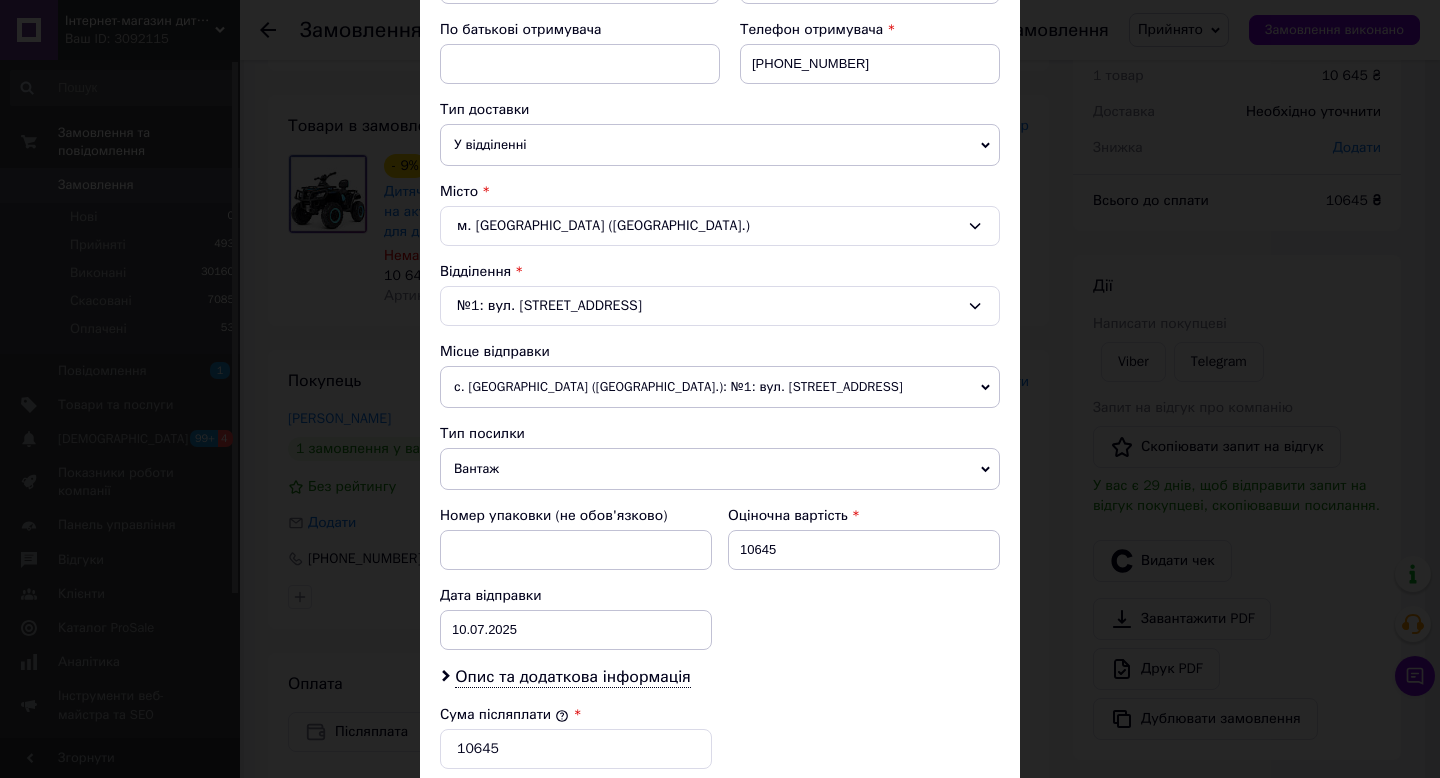 click on "с. [GEOGRAPHIC_DATA] ([GEOGRAPHIC_DATA].): №1: вул. [STREET_ADDRESS]" at bounding box center (720, 387) 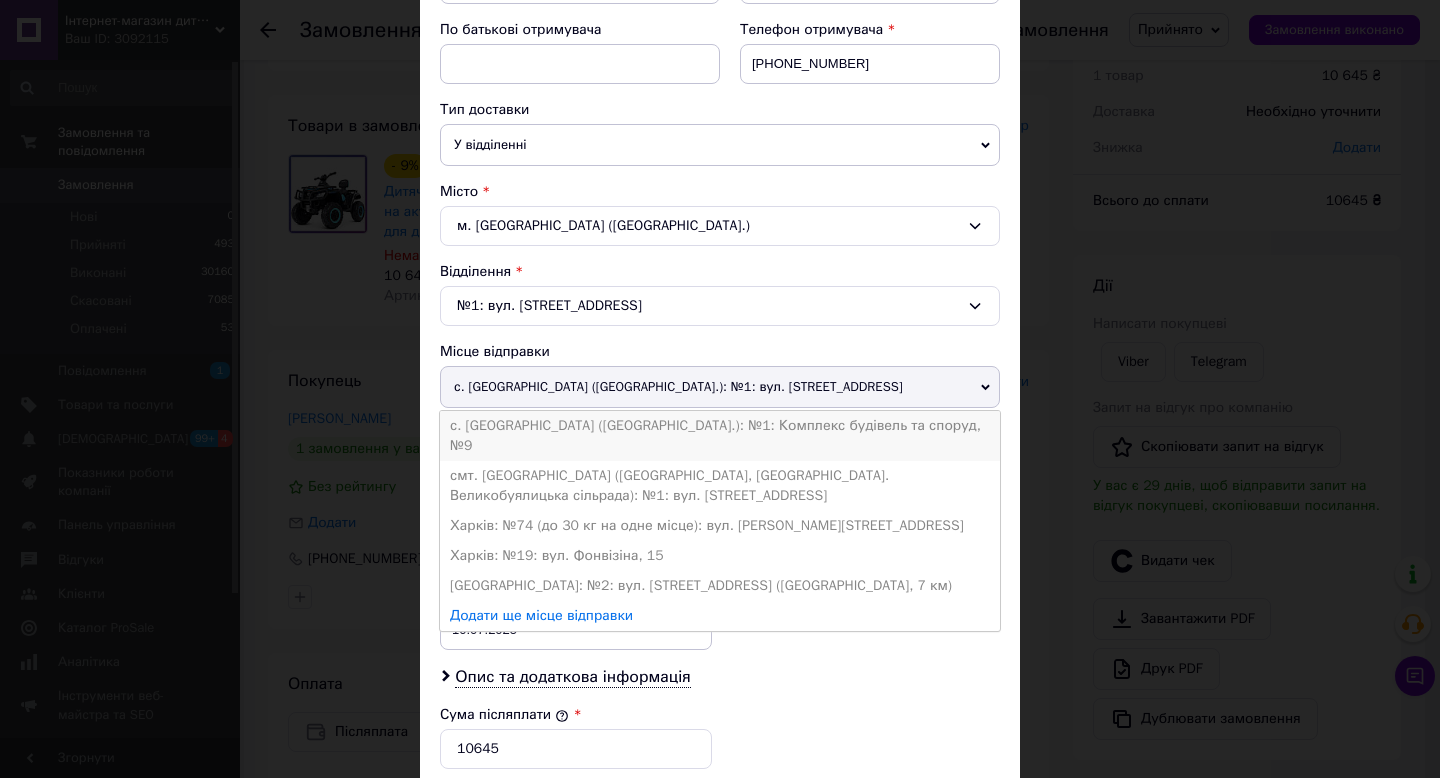 click on "с. [GEOGRAPHIC_DATA] ([GEOGRAPHIC_DATA].): №1: Комплекс будівель та споруд, №9" at bounding box center (720, 436) 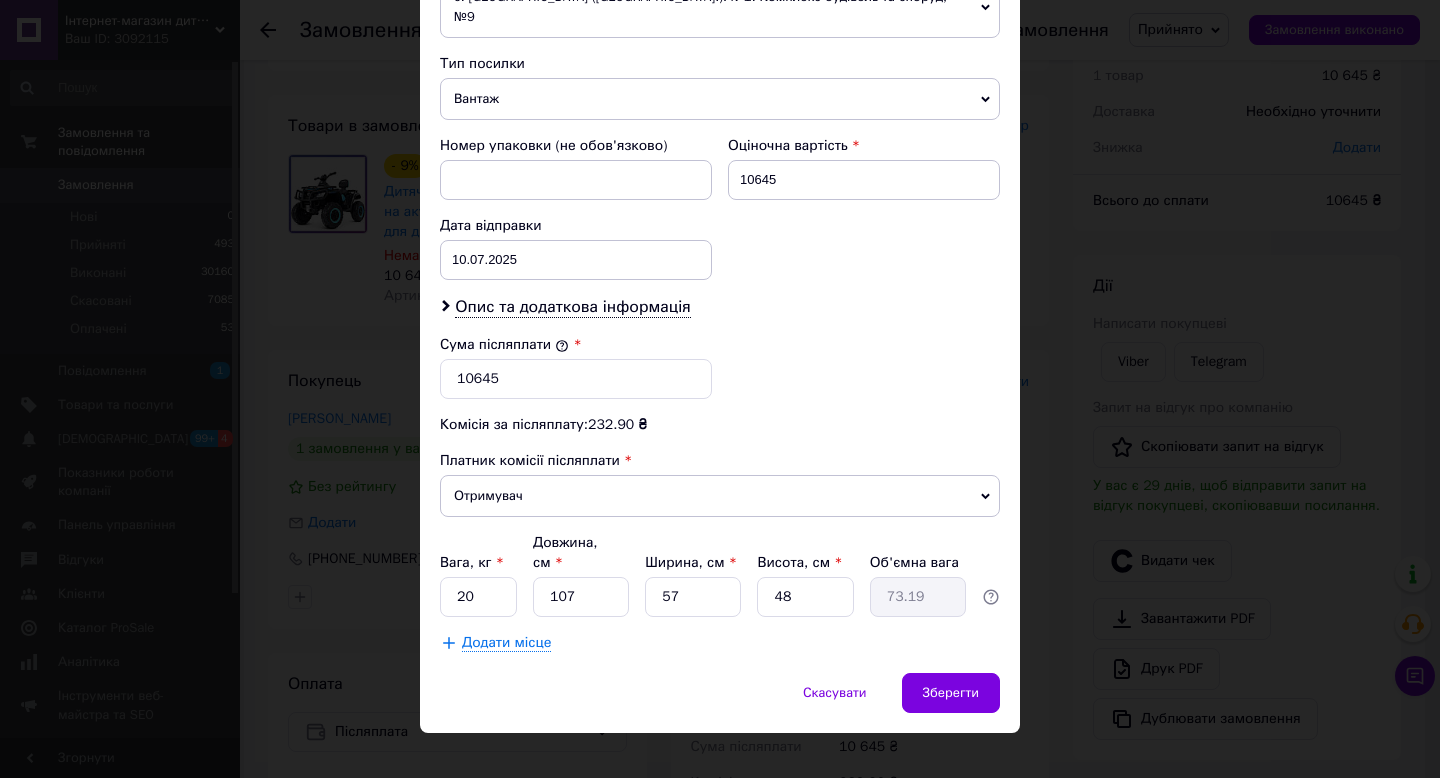 scroll, scrollTop: 768, scrollLeft: 0, axis: vertical 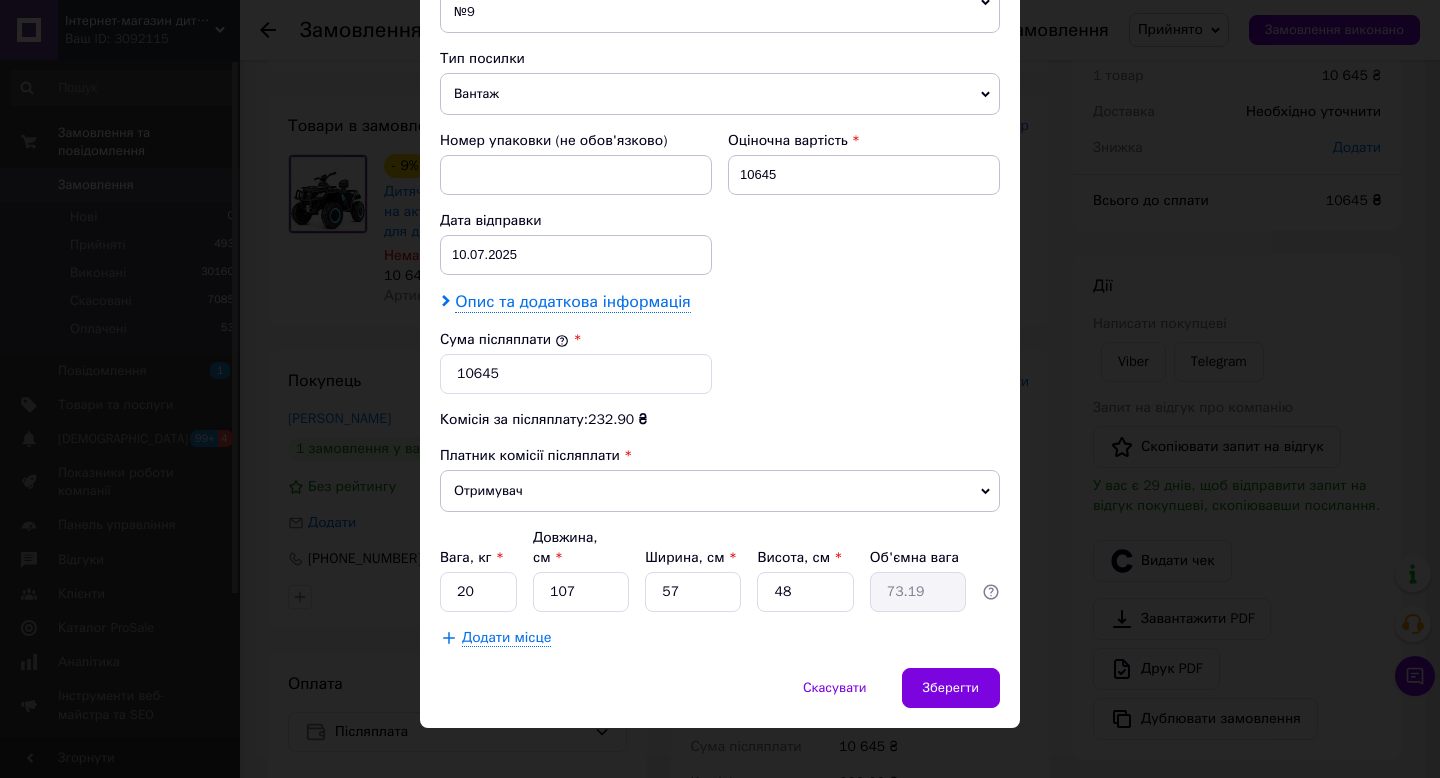 click on "Опис та додаткова інформація" at bounding box center [572, 302] 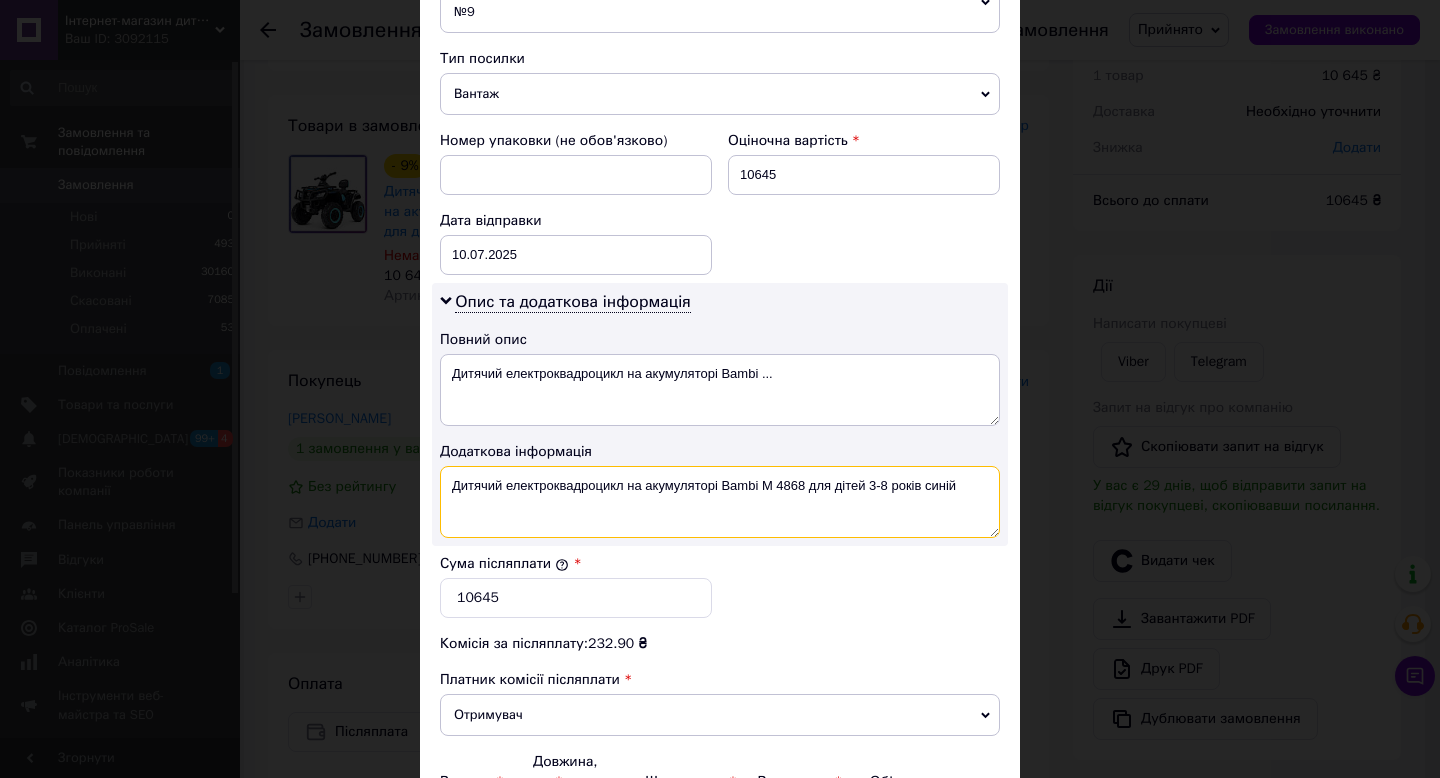 drag, startPoint x: 906, startPoint y: 465, endPoint x: 761, endPoint y: 465, distance: 145 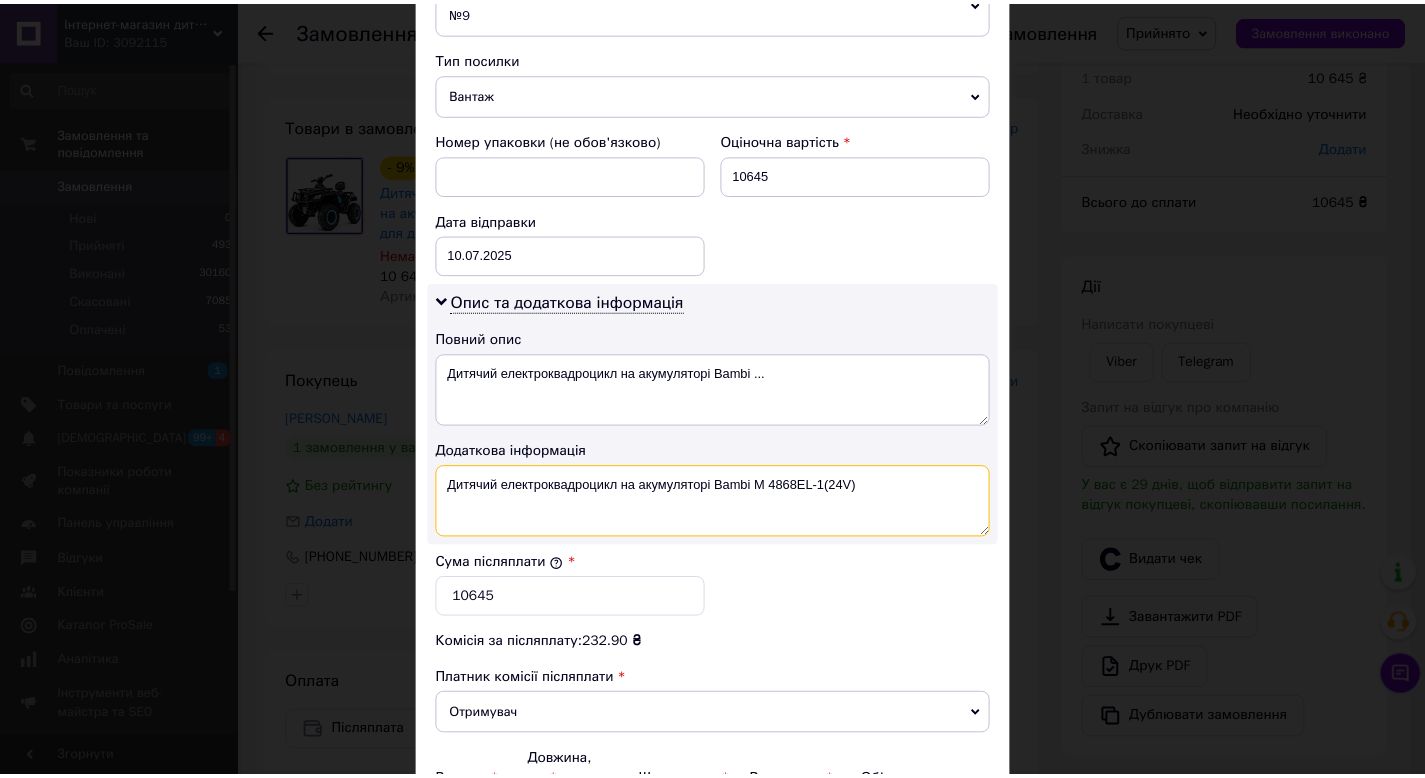 scroll, scrollTop: 992, scrollLeft: 0, axis: vertical 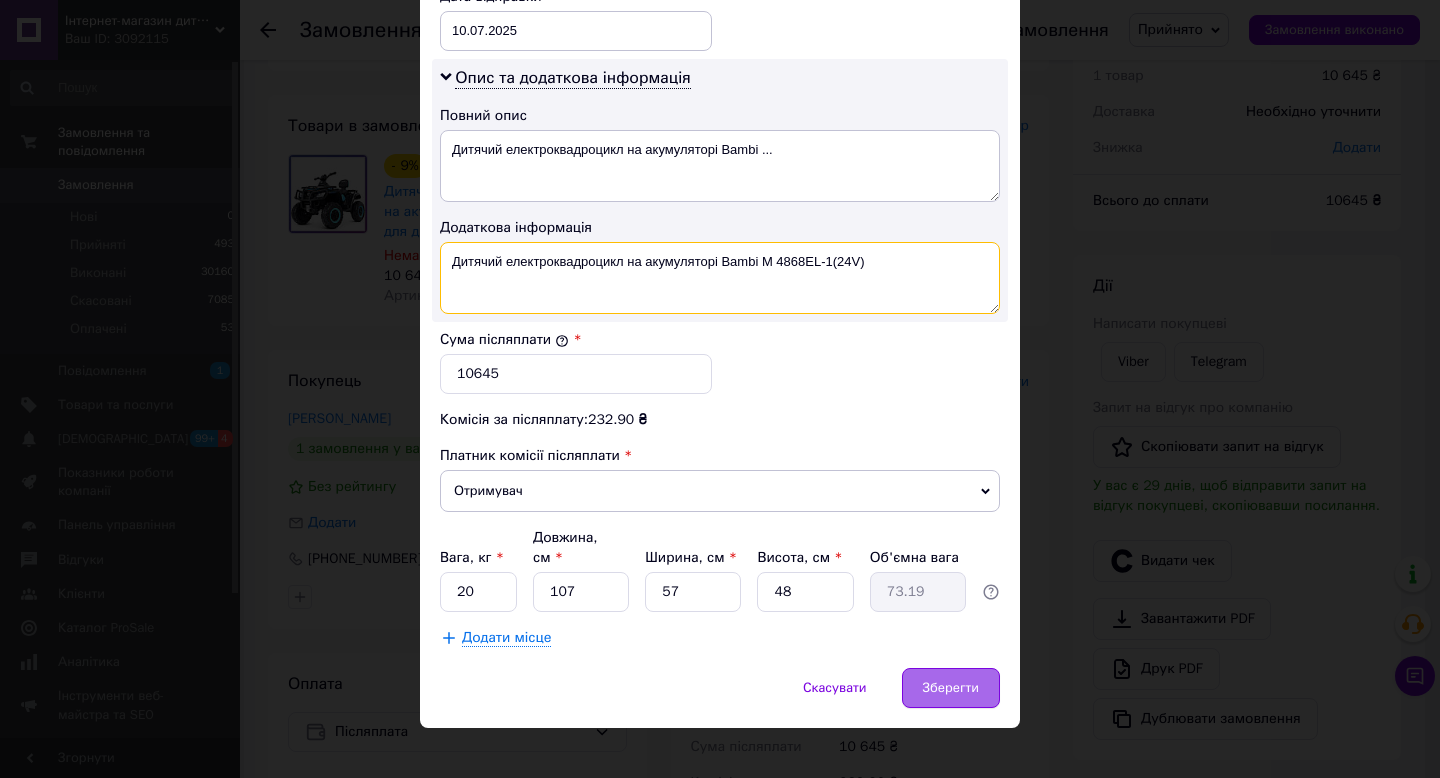type on "Дитячий електроквадроцикл на акумуляторі Bambi M 4868EL-1(24V)" 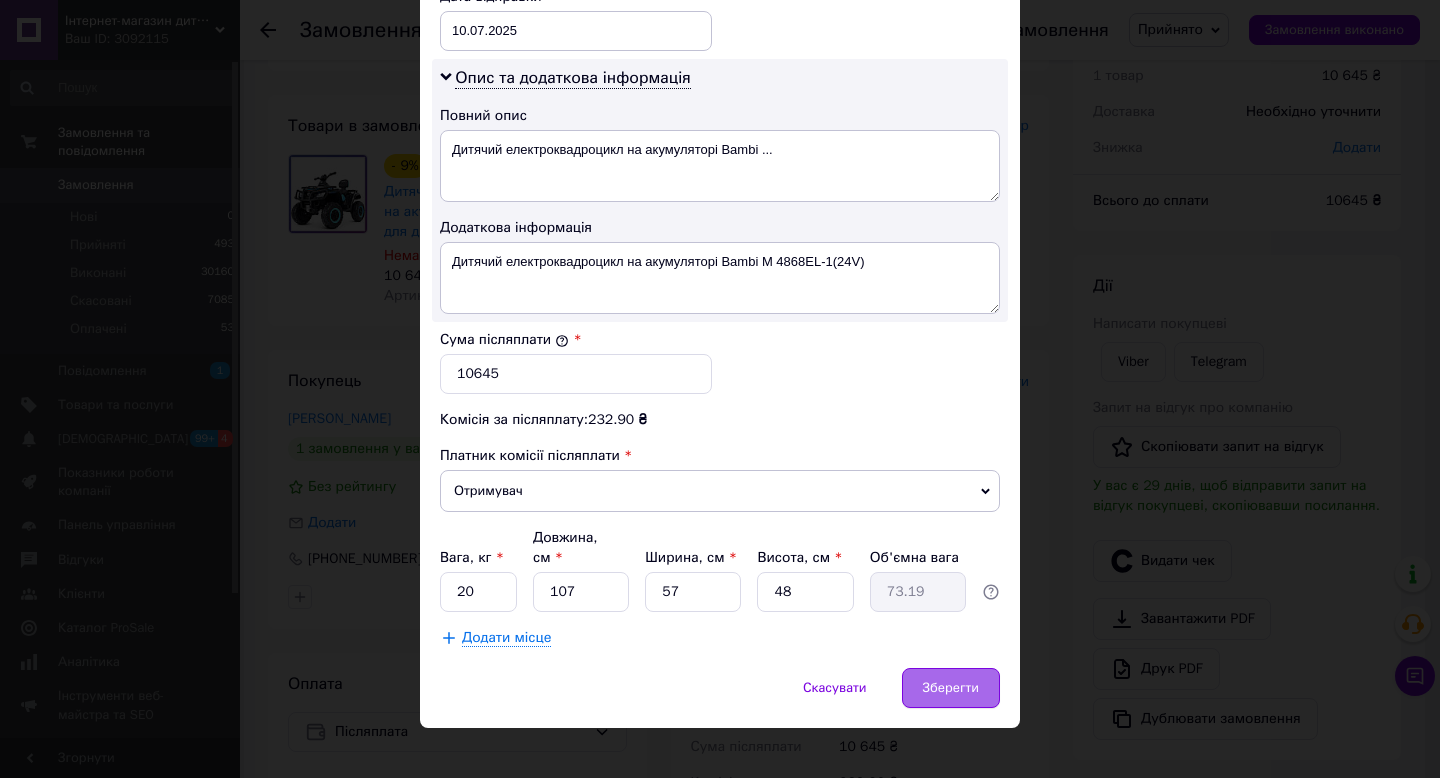 click on "Зберегти" at bounding box center (951, 688) 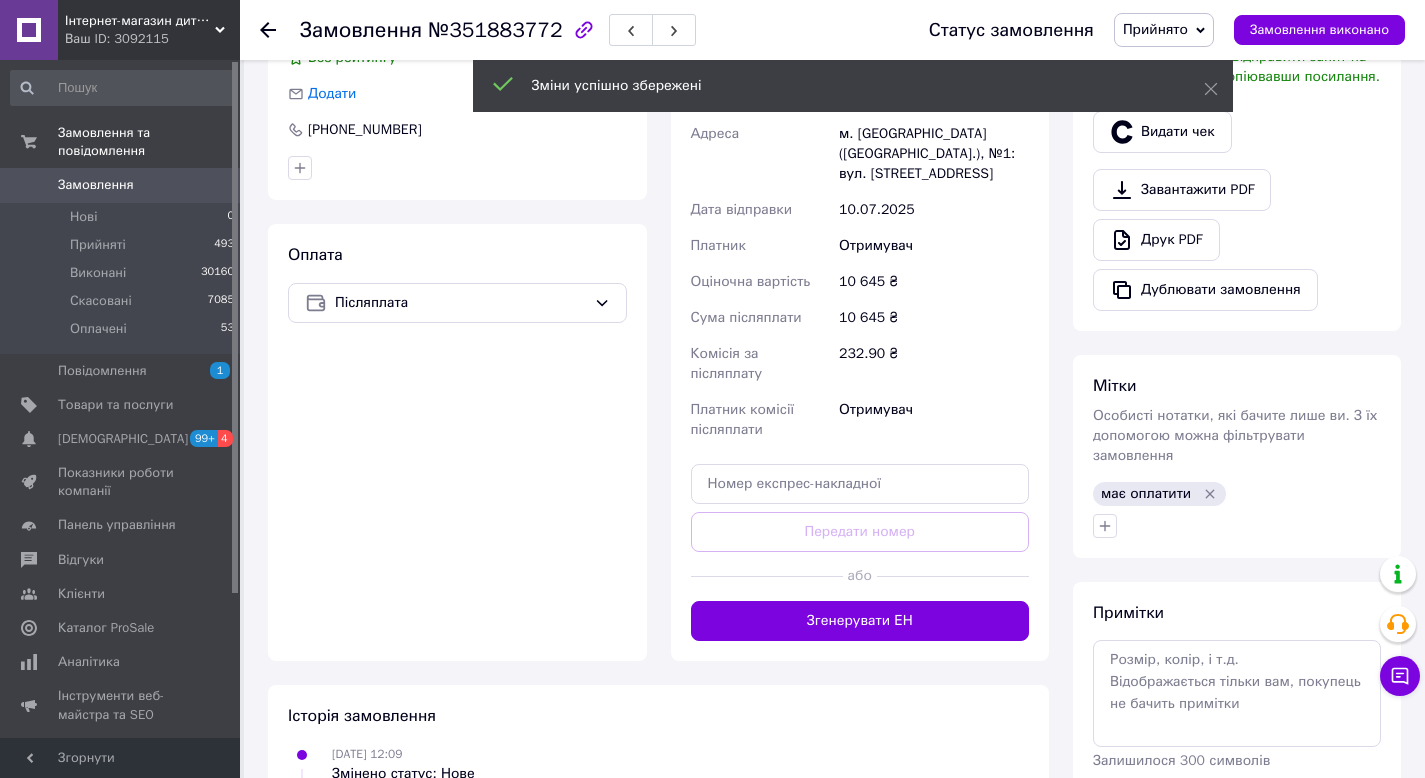 scroll, scrollTop: 702, scrollLeft: 0, axis: vertical 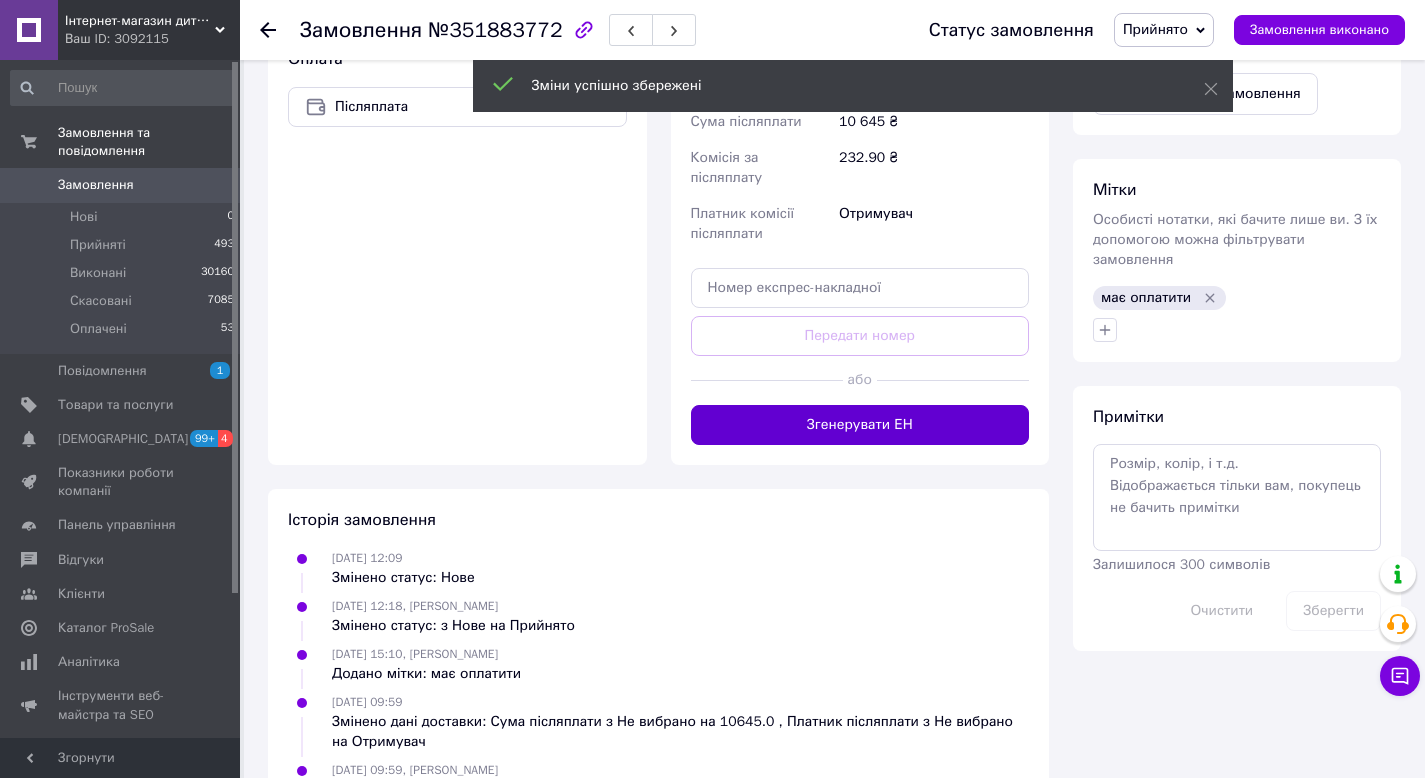 click on "Згенерувати ЕН" at bounding box center [860, 425] 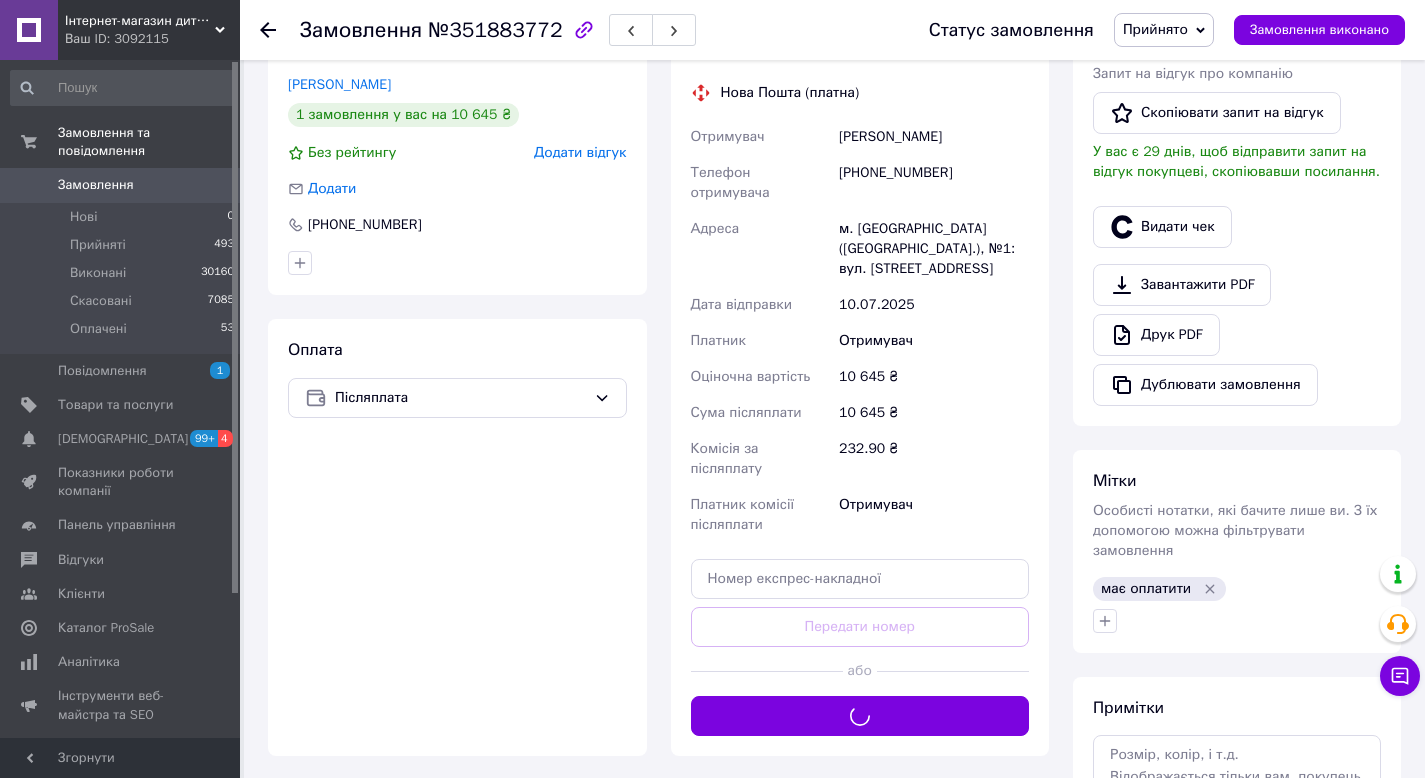 scroll, scrollTop: 372, scrollLeft: 0, axis: vertical 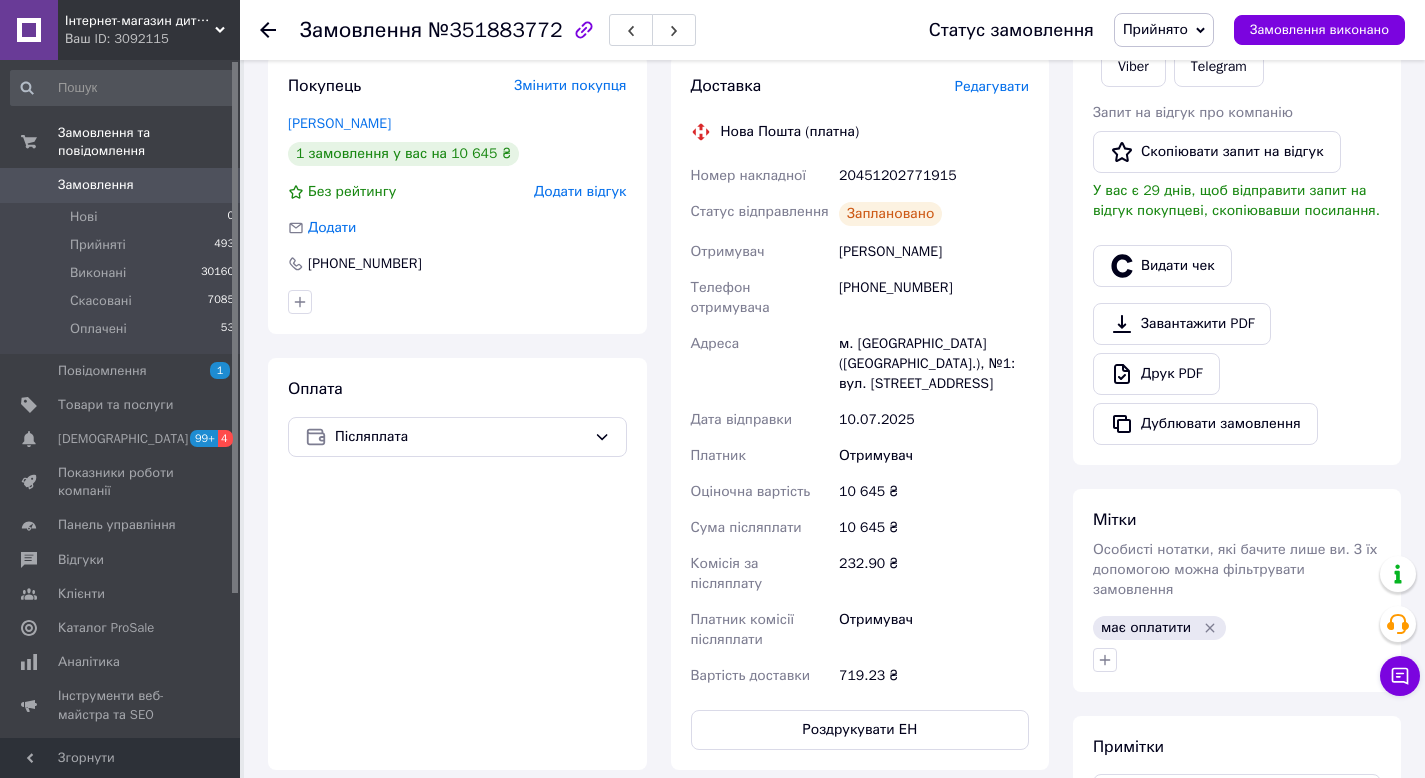click on "20451202771915" at bounding box center (934, 176) 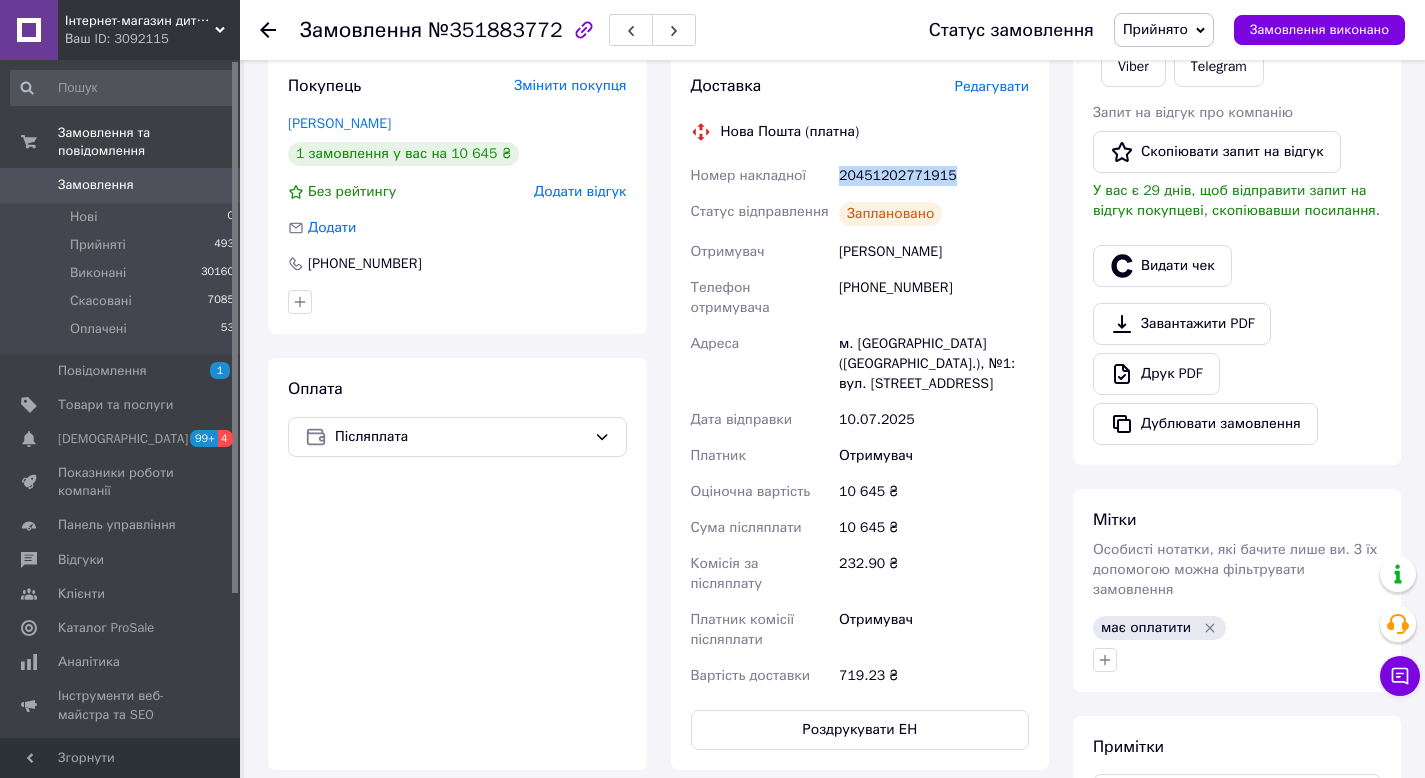 click on "20451202771915" at bounding box center [934, 176] 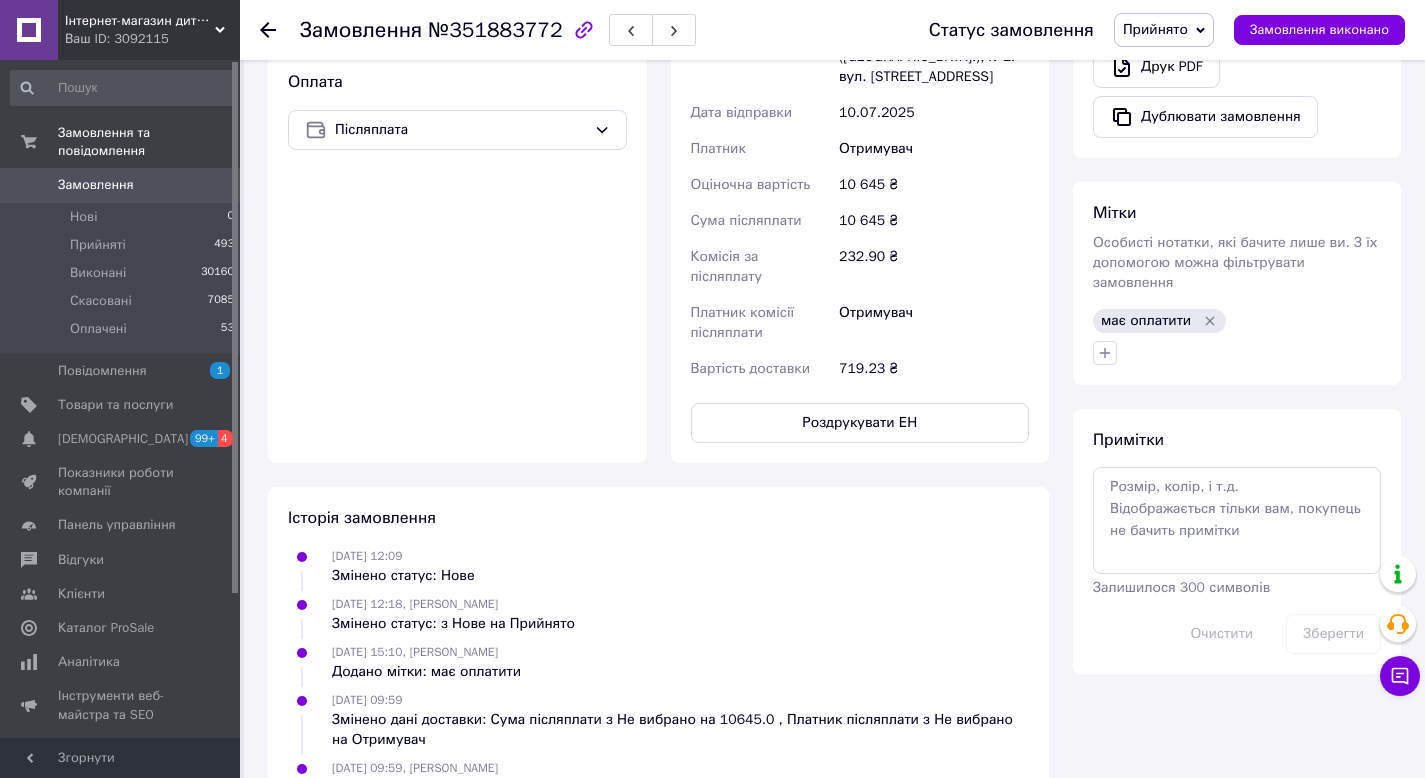 scroll, scrollTop: 941, scrollLeft: 0, axis: vertical 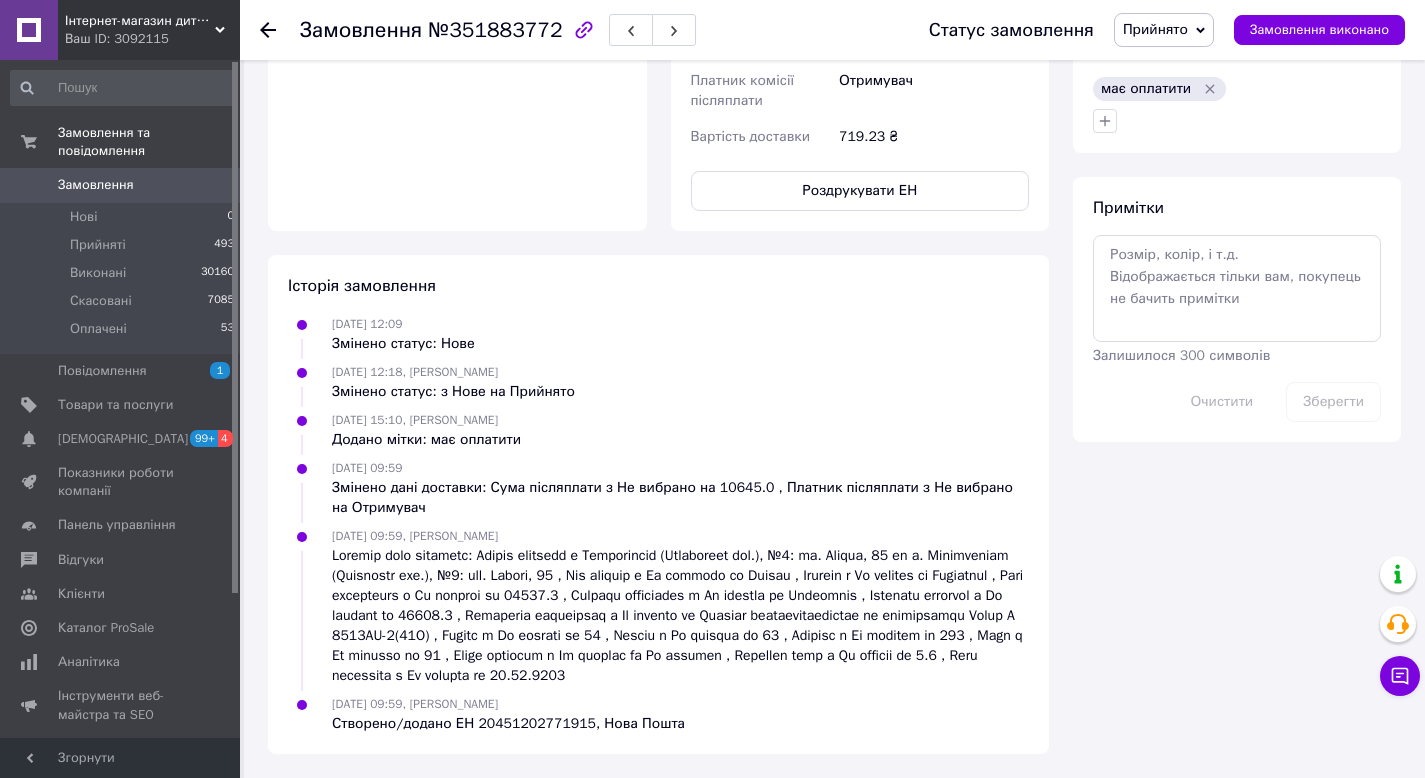 click on "Замовлення" at bounding box center (96, 185) 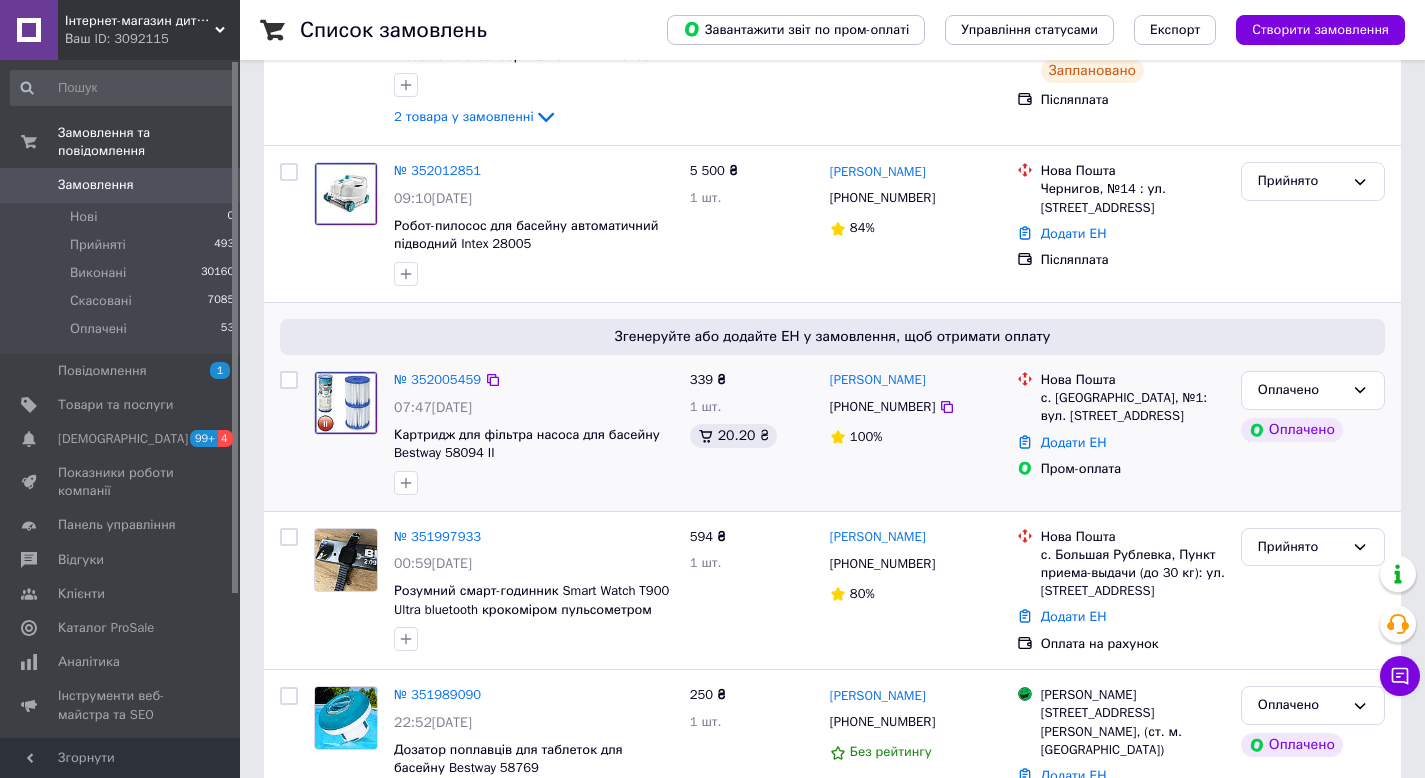 scroll, scrollTop: 261, scrollLeft: 0, axis: vertical 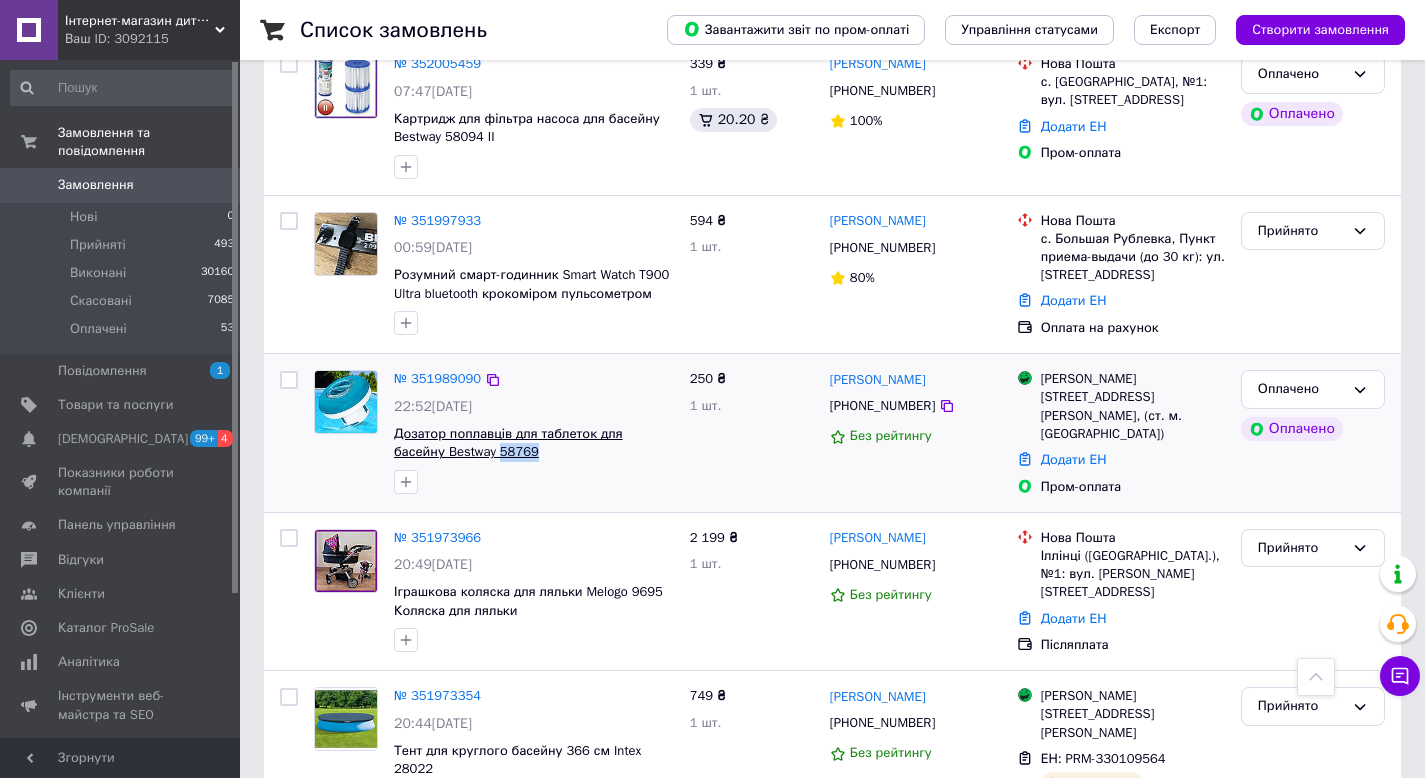 drag, startPoint x: 554, startPoint y: 450, endPoint x: 505, endPoint y: 457, distance: 49.497475 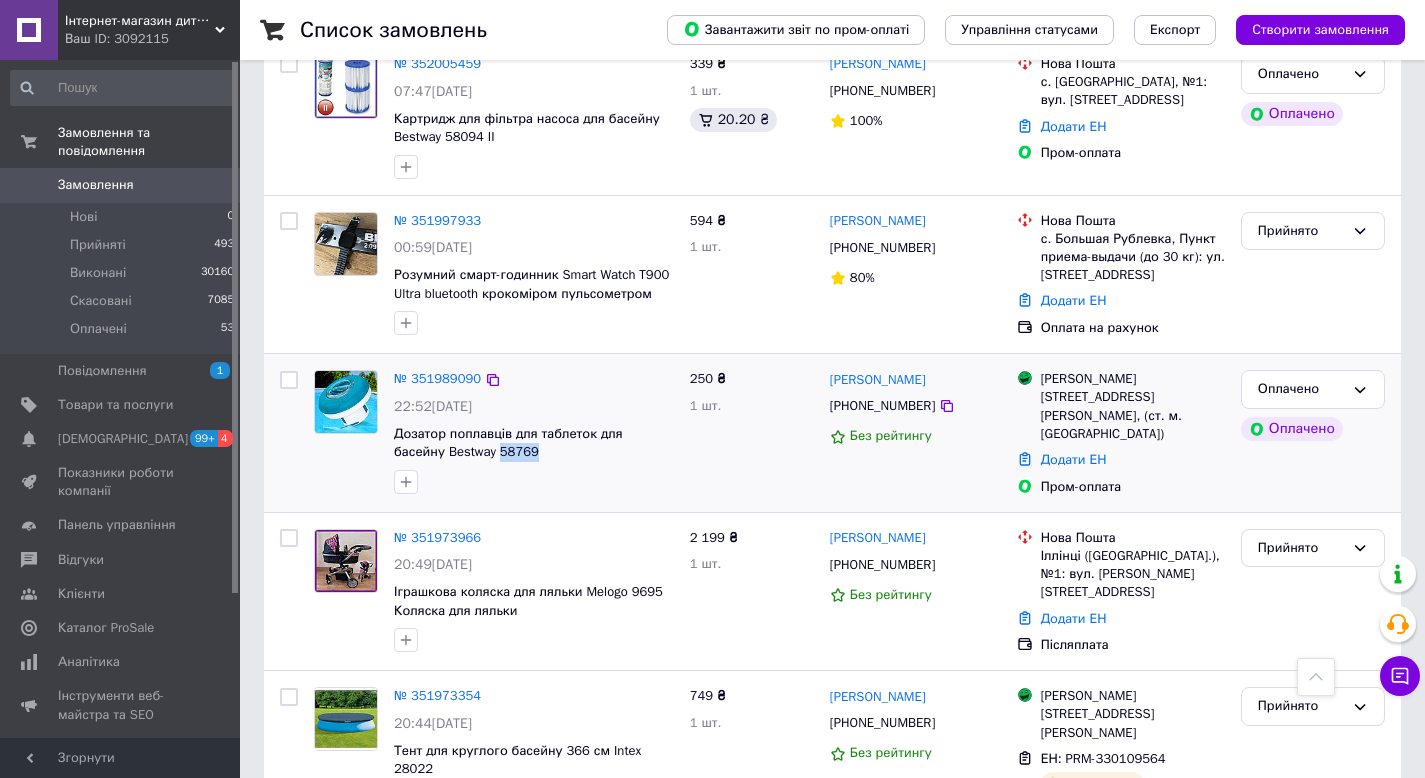 copy on "58769" 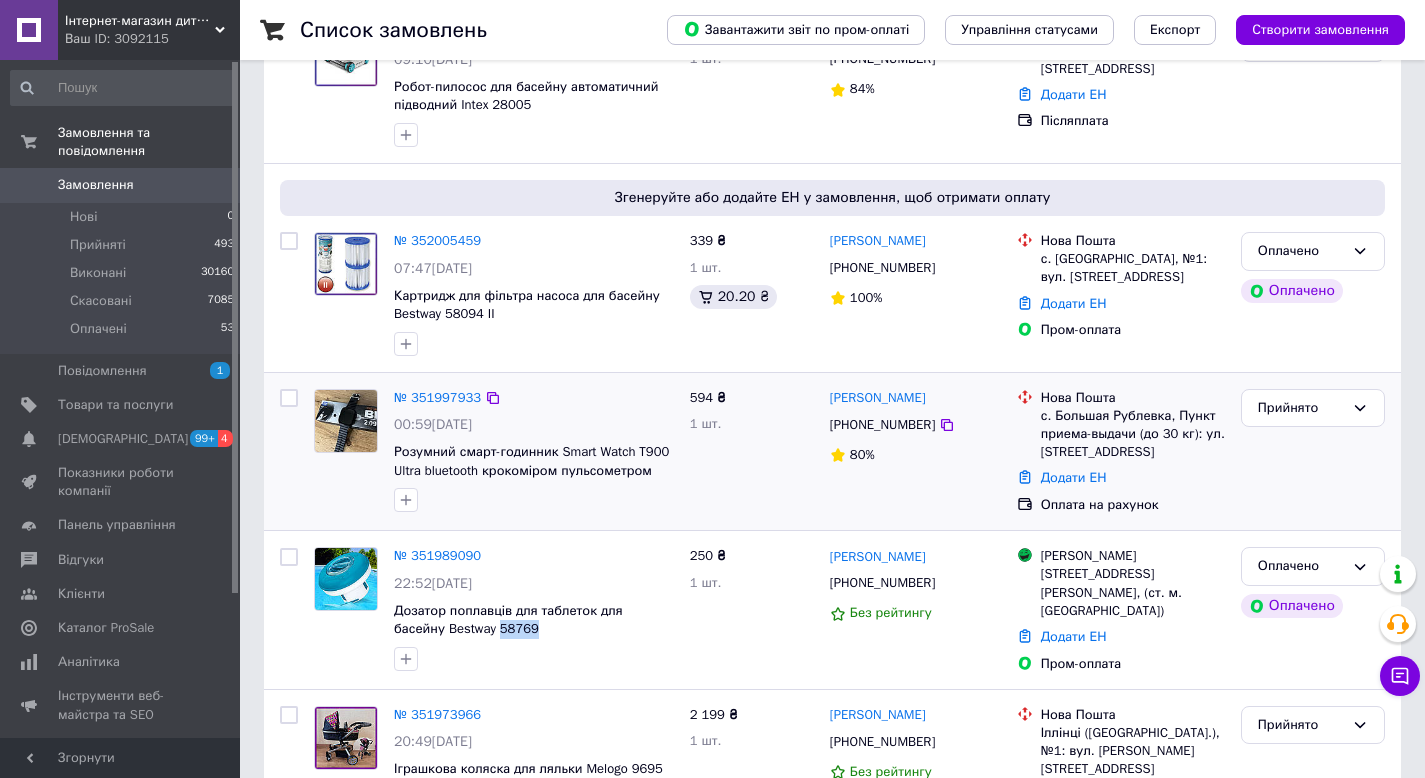 scroll, scrollTop: 434, scrollLeft: 0, axis: vertical 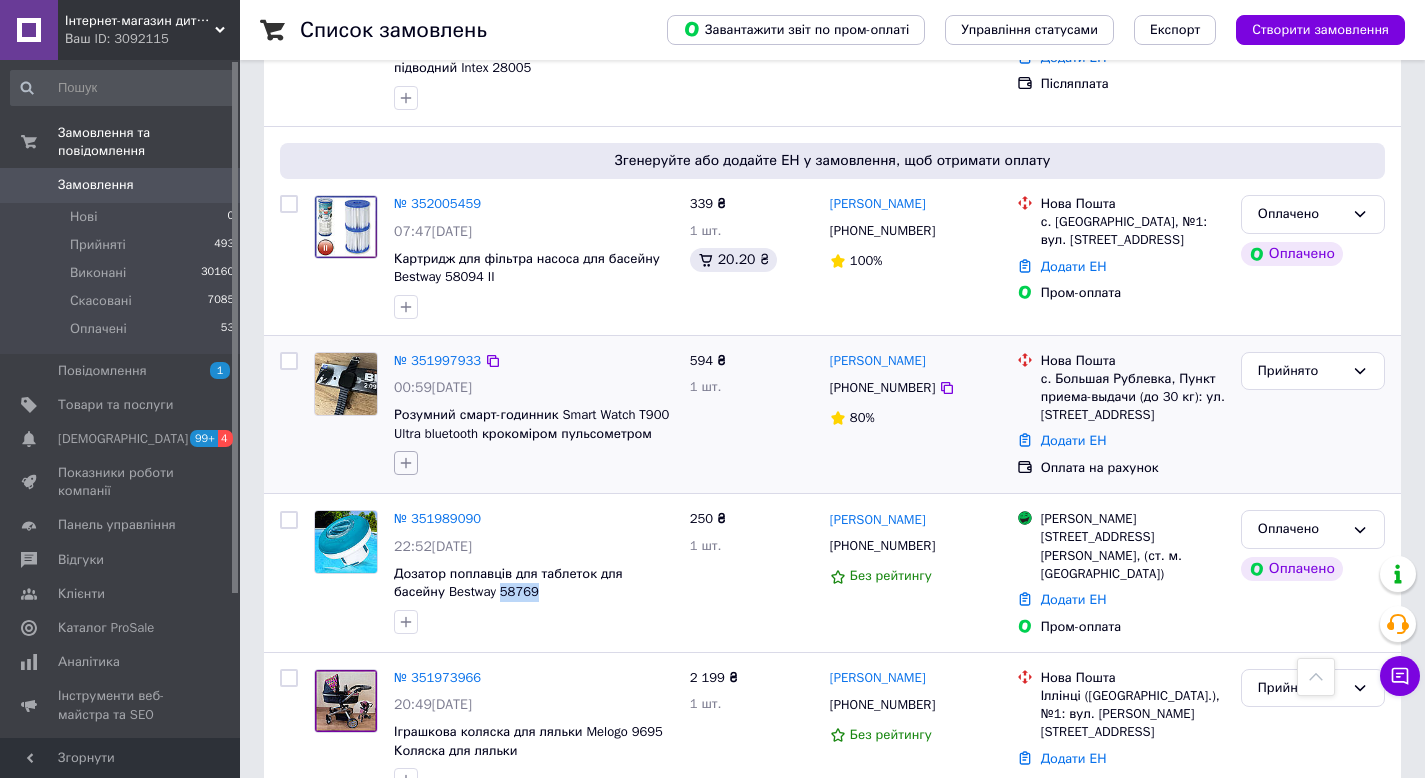 click 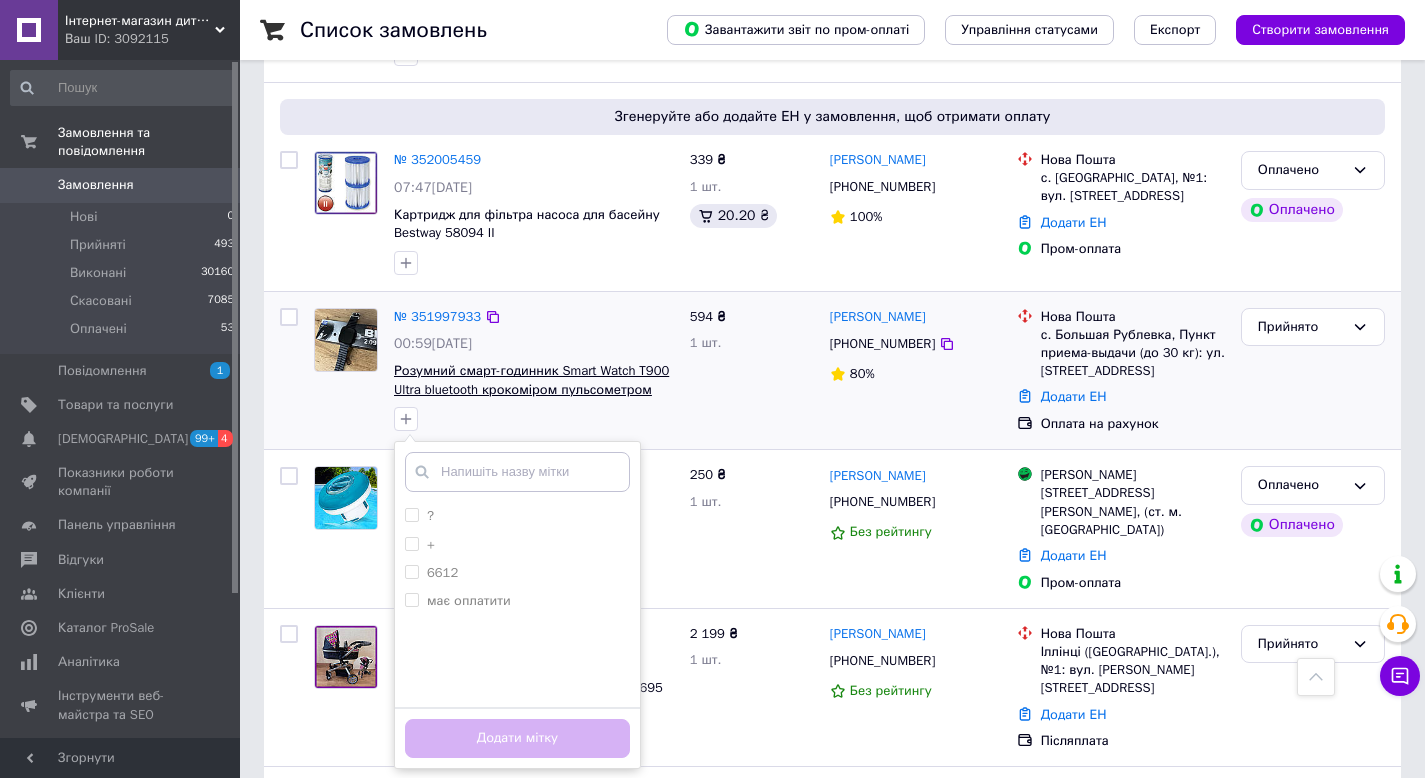 scroll, scrollTop: 587, scrollLeft: 0, axis: vertical 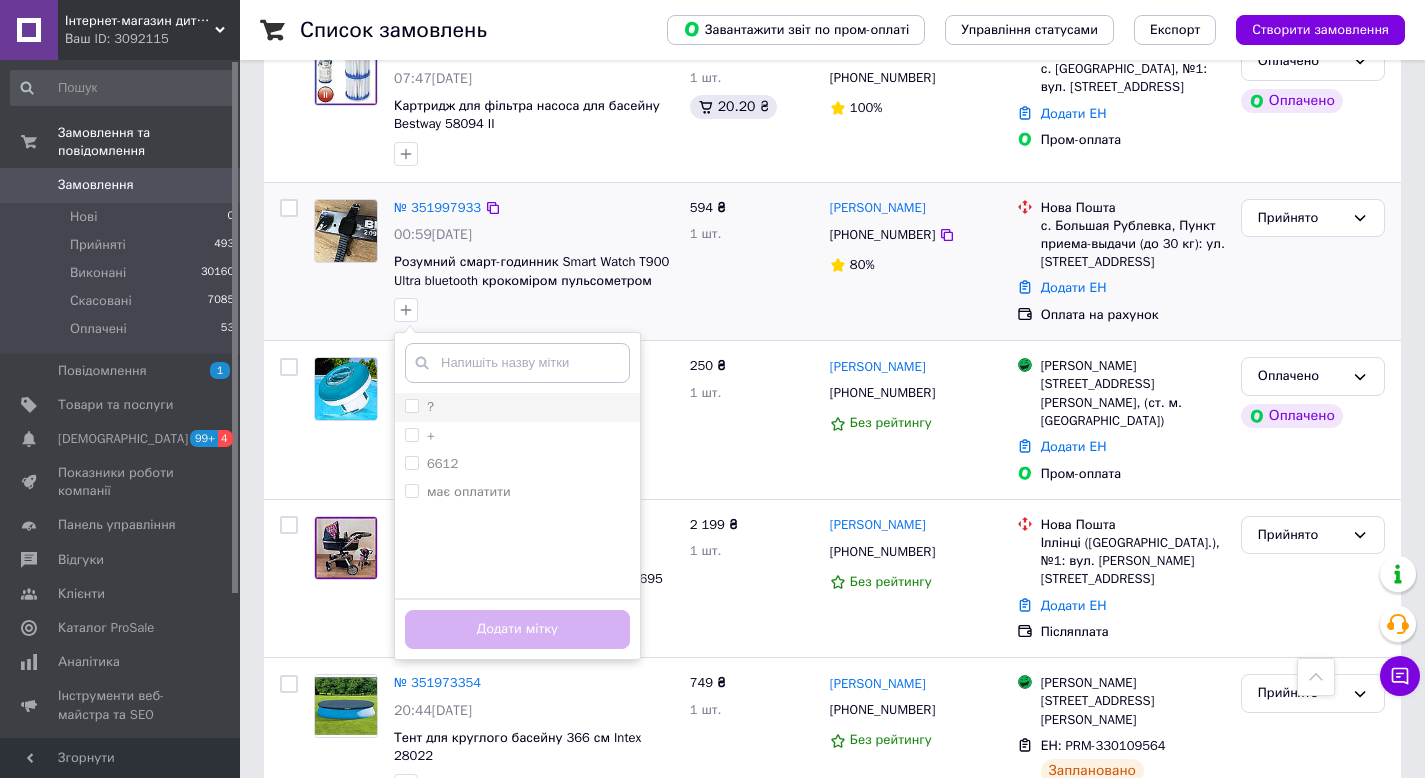 click on "?" at bounding box center (411, 405) 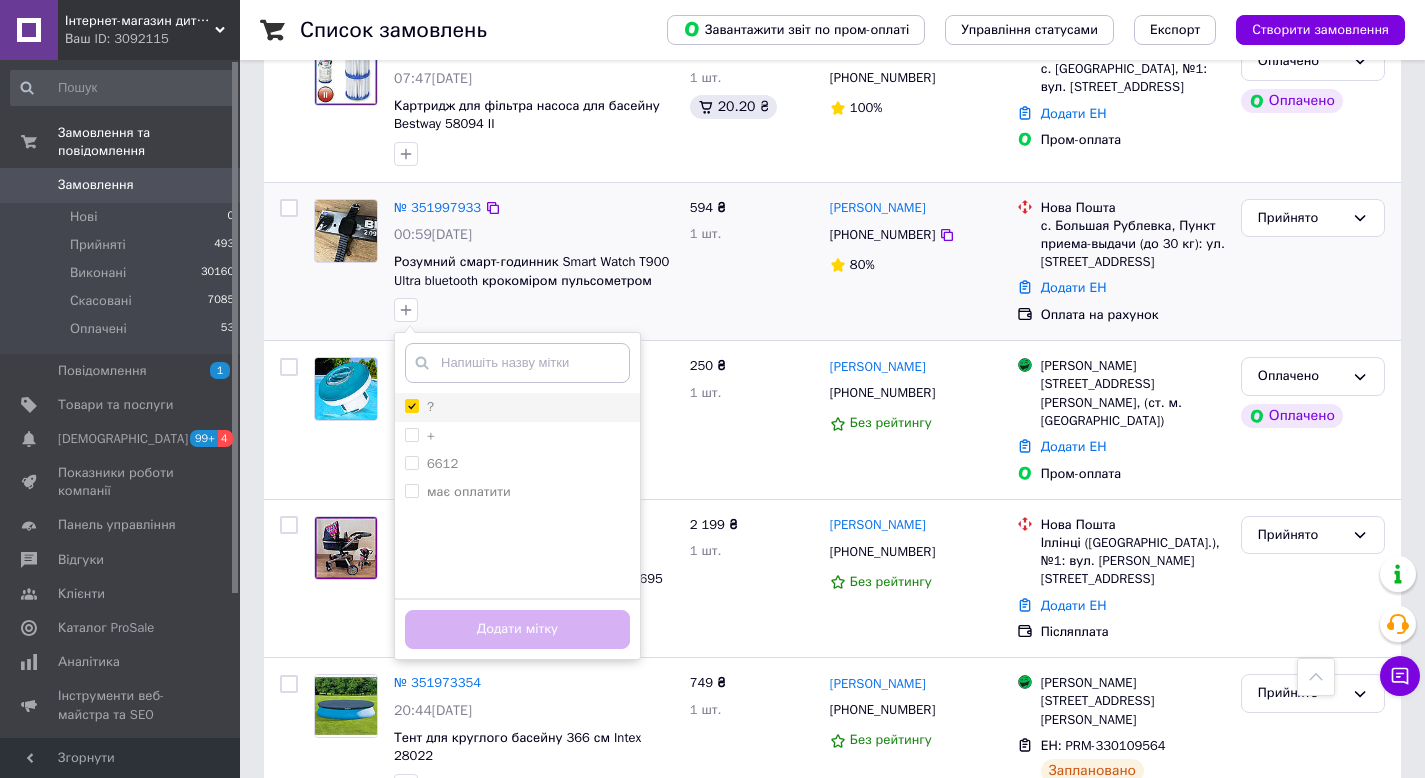 checkbox on "true" 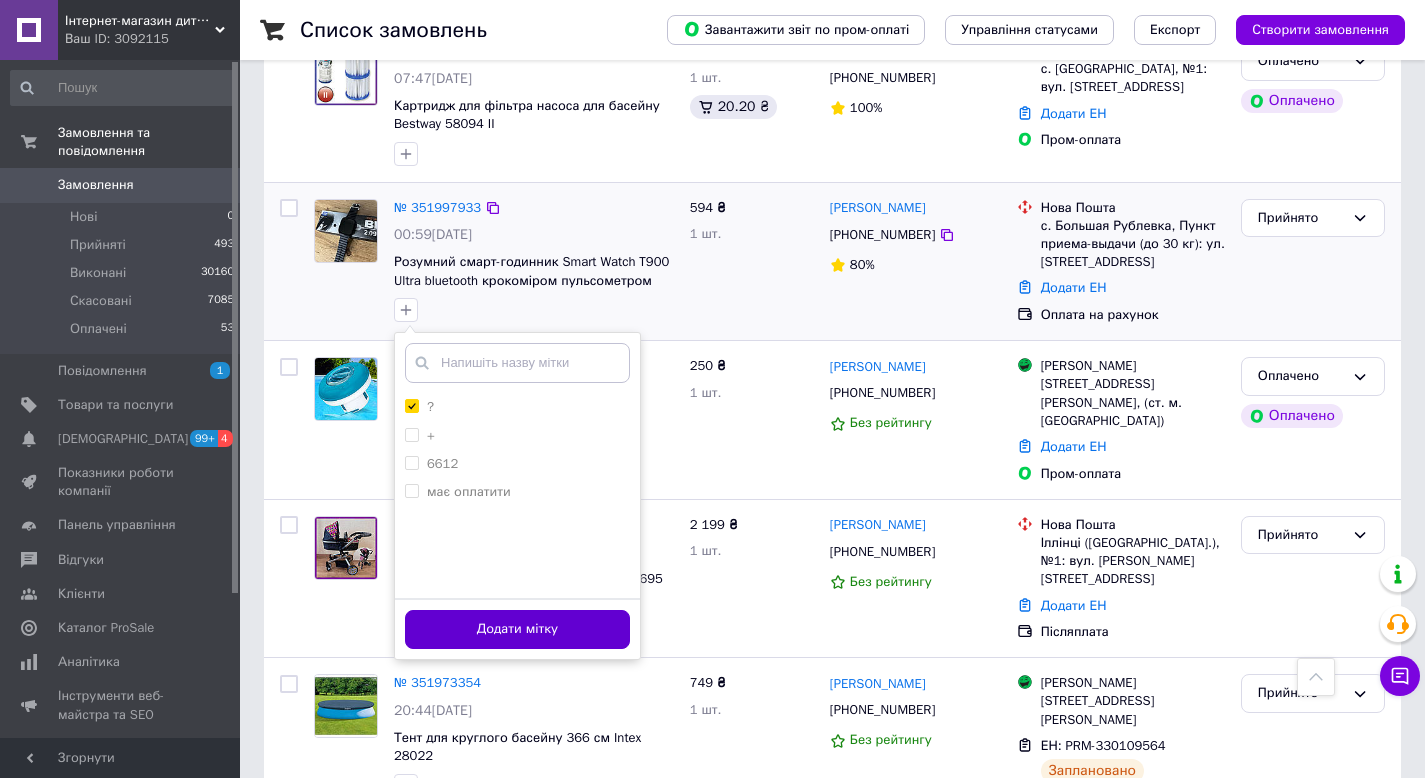 click on "Додати мітку" at bounding box center (517, 629) 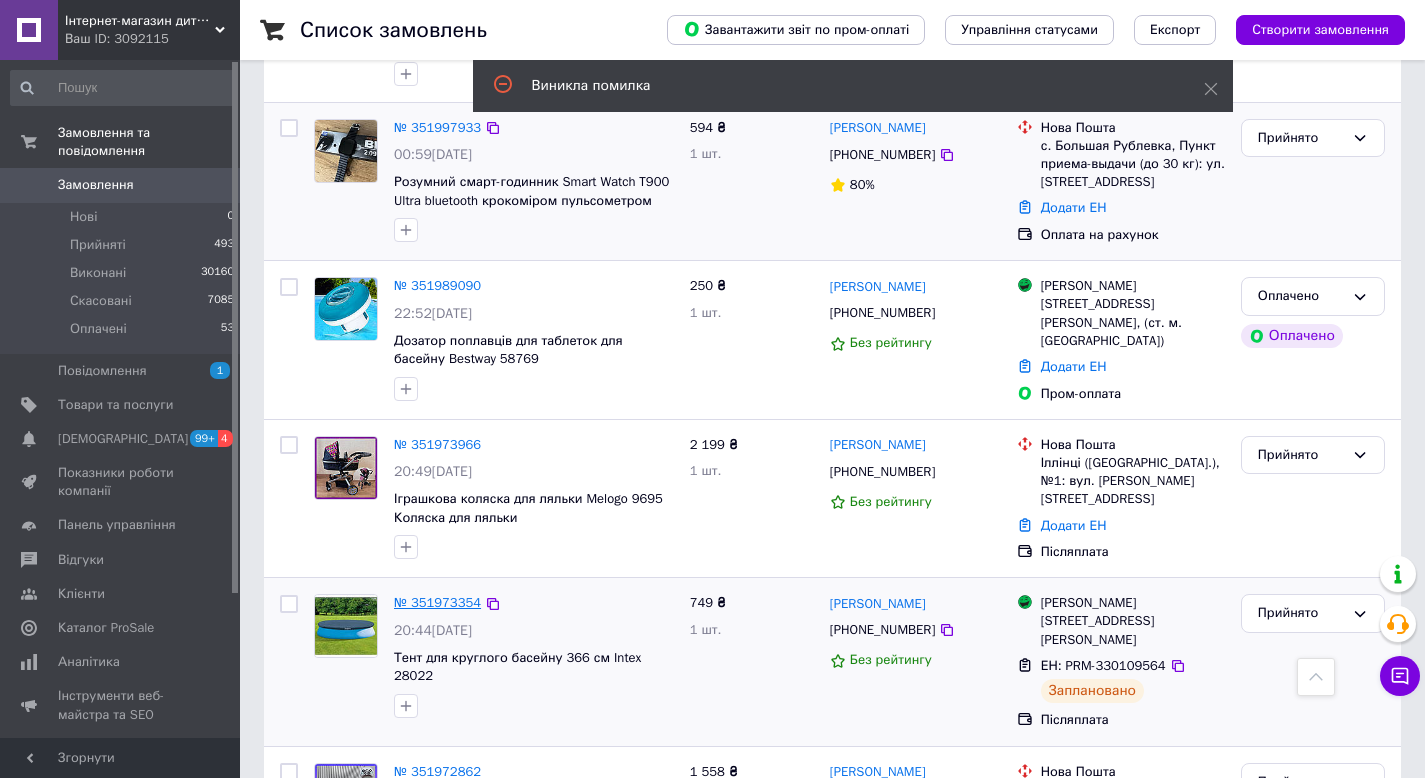 scroll, scrollTop: 742, scrollLeft: 0, axis: vertical 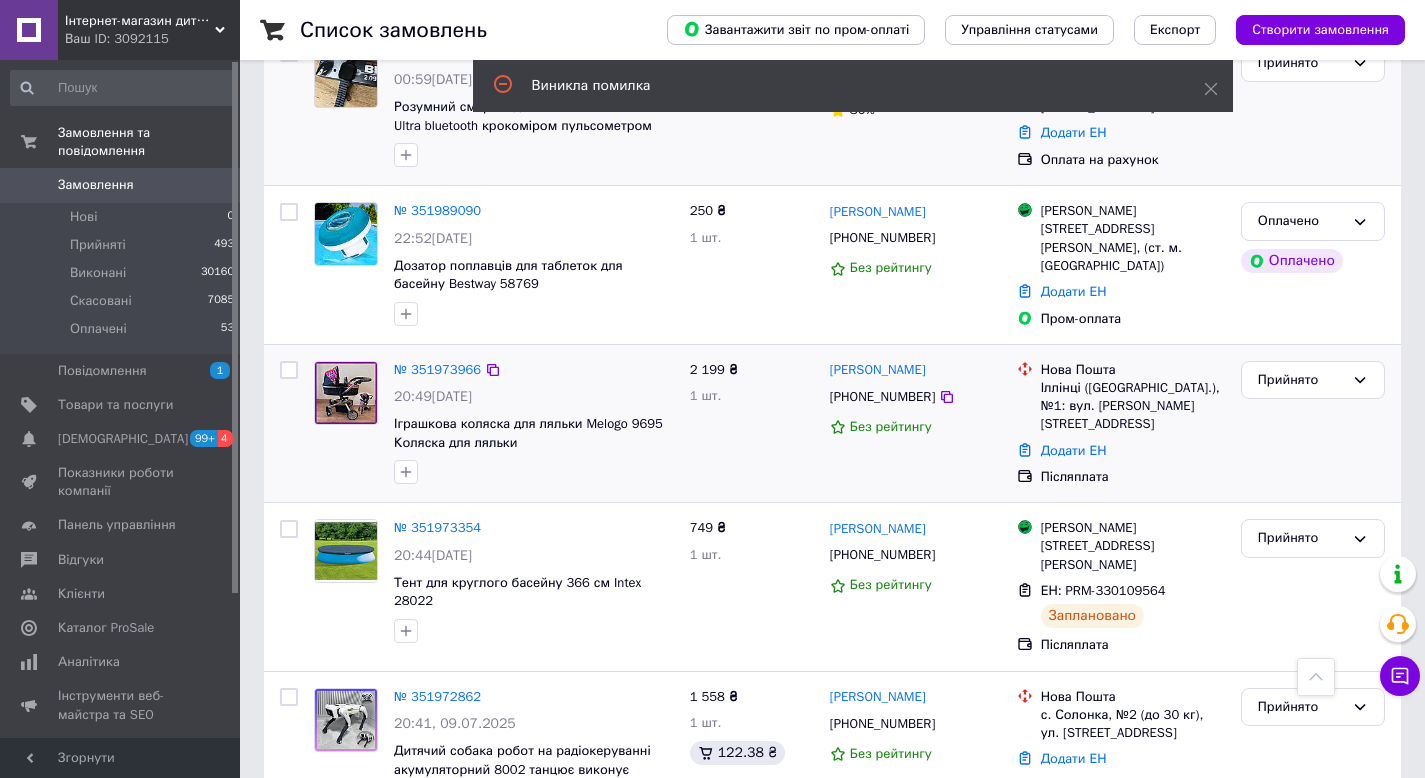 click at bounding box center (406, 472) 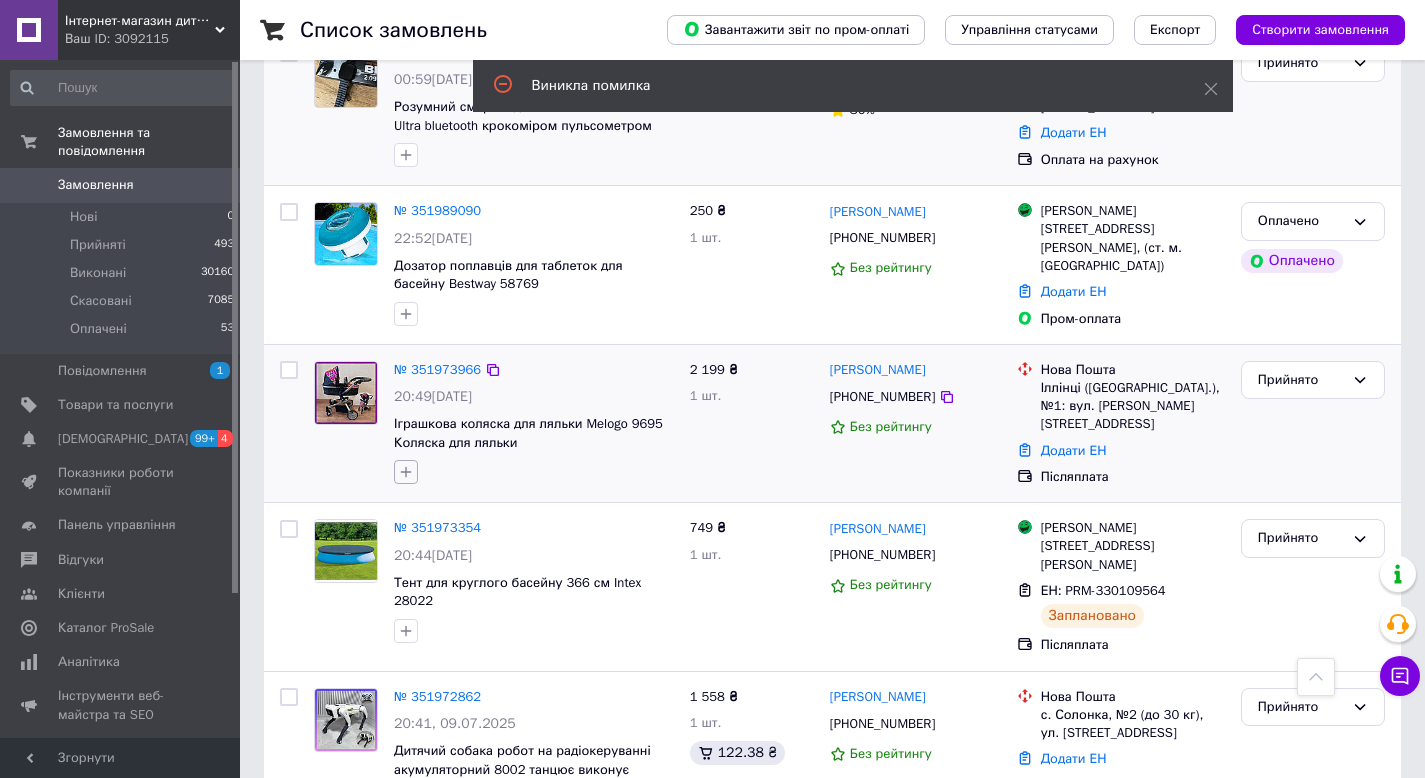 click at bounding box center [406, 472] 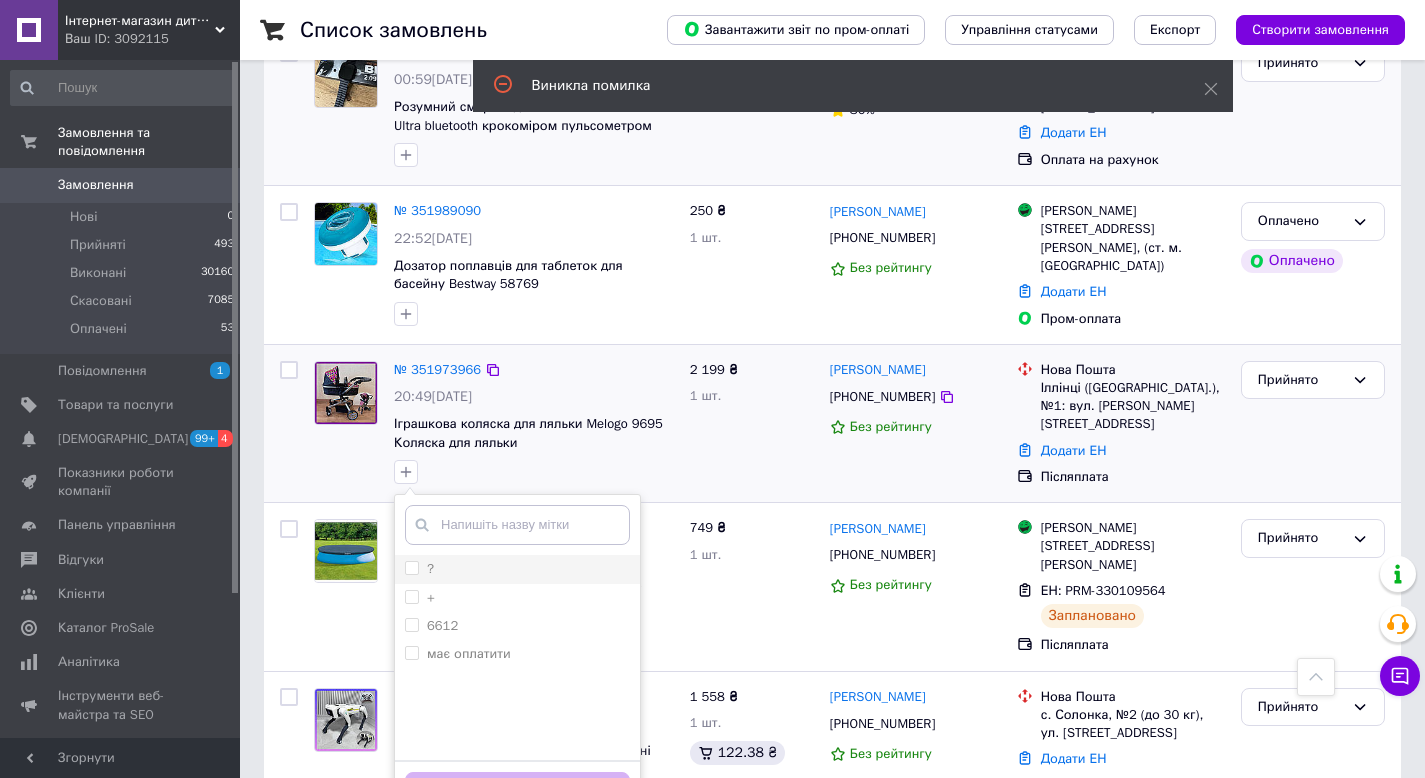 drag, startPoint x: 412, startPoint y: 586, endPoint x: 422, endPoint y: 580, distance: 11.661903 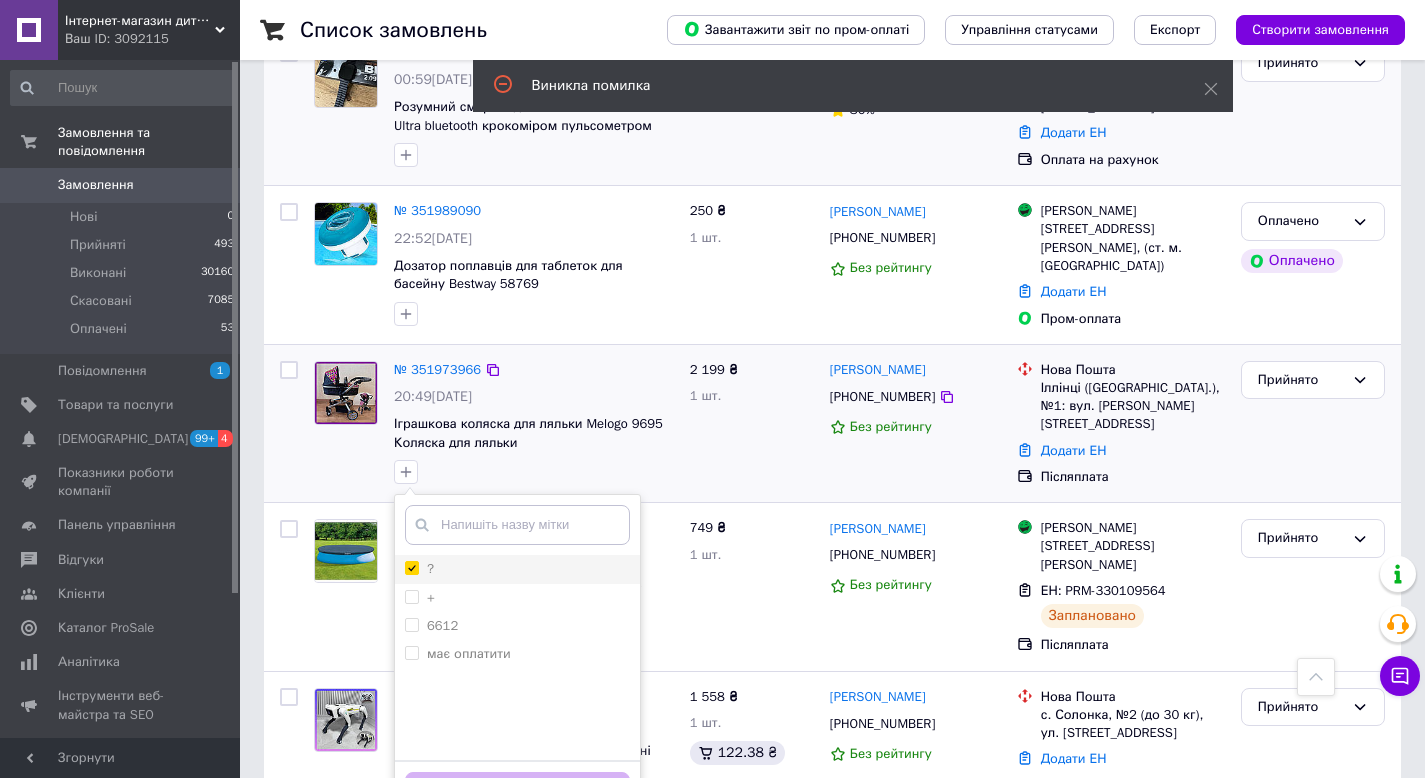 checkbox on "true" 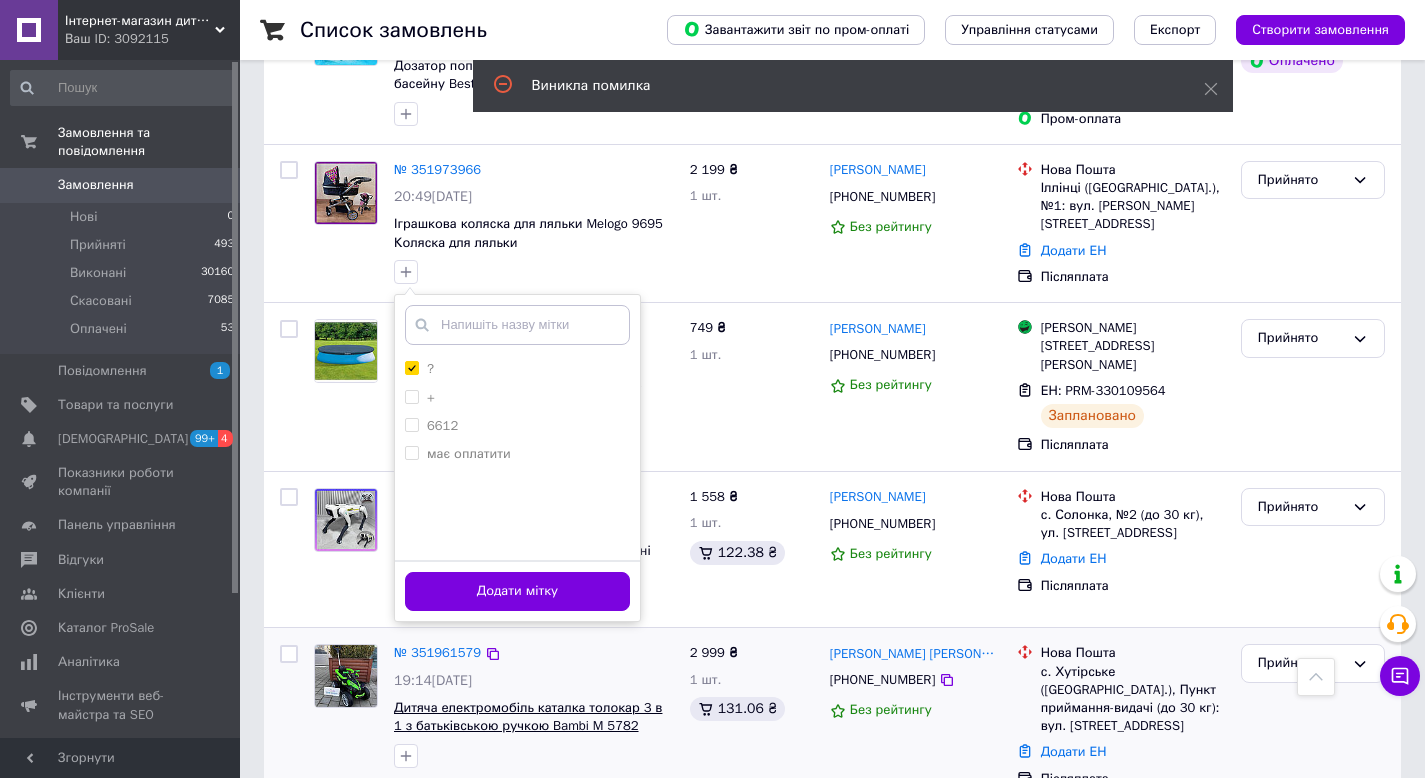 scroll, scrollTop: 1104, scrollLeft: 0, axis: vertical 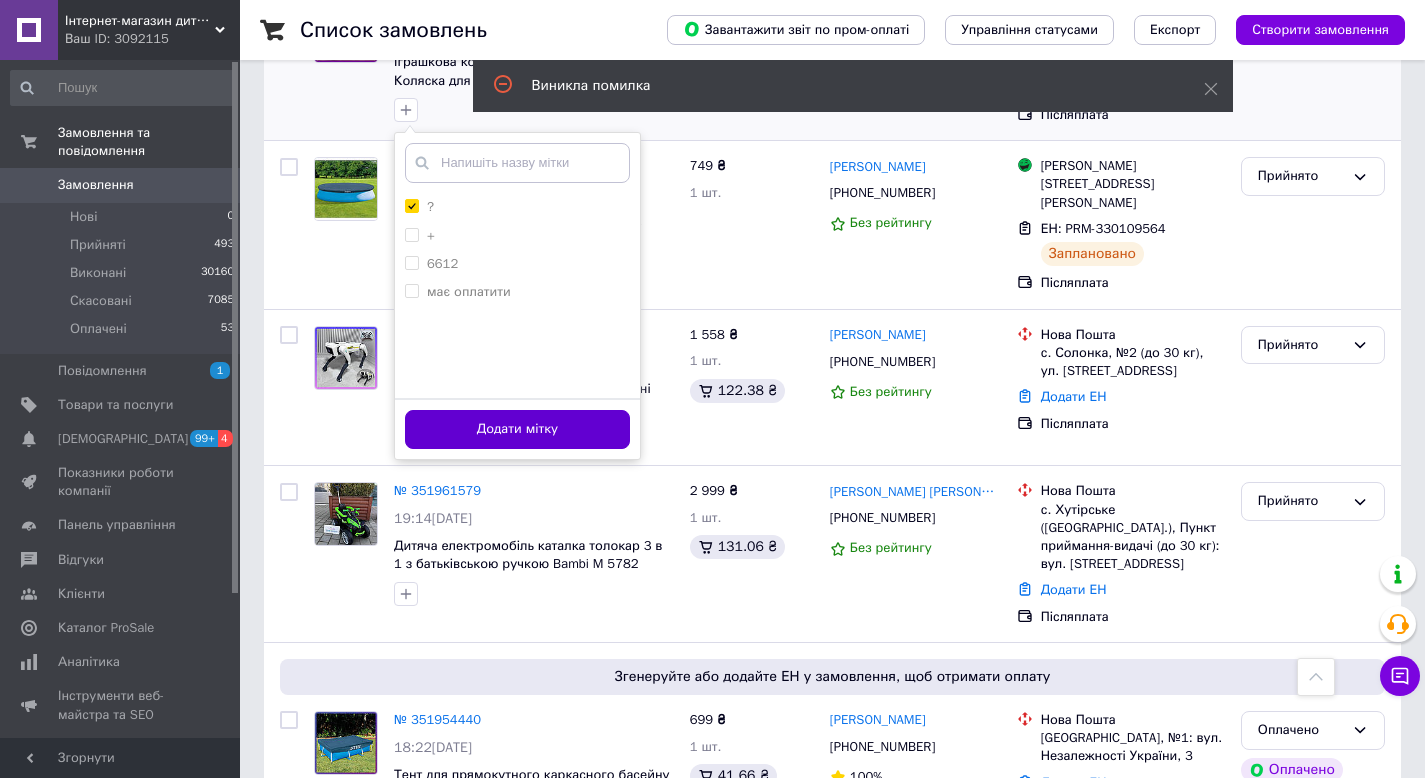 click on "Додати мітку" at bounding box center (517, 429) 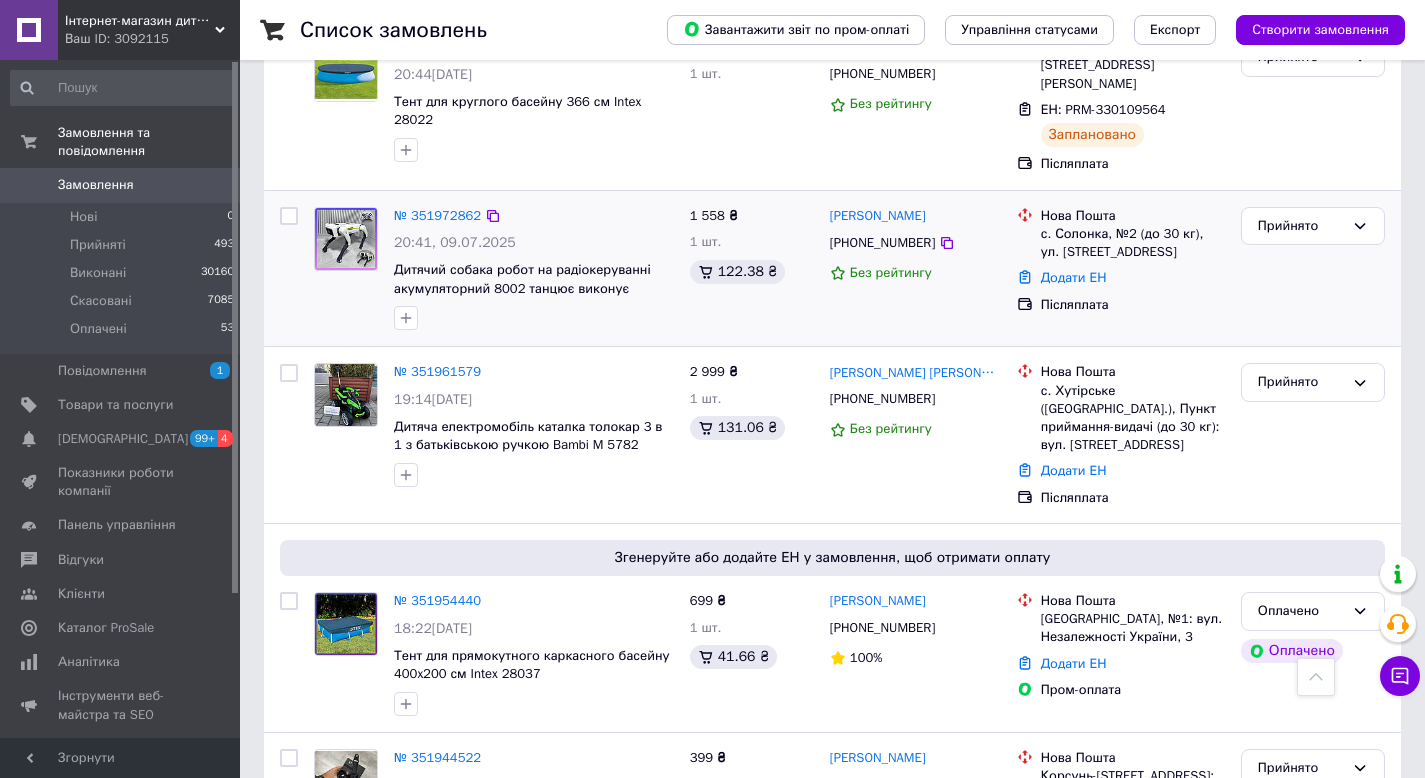 scroll, scrollTop: 1233, scrollLeft: 0, axis: vertical 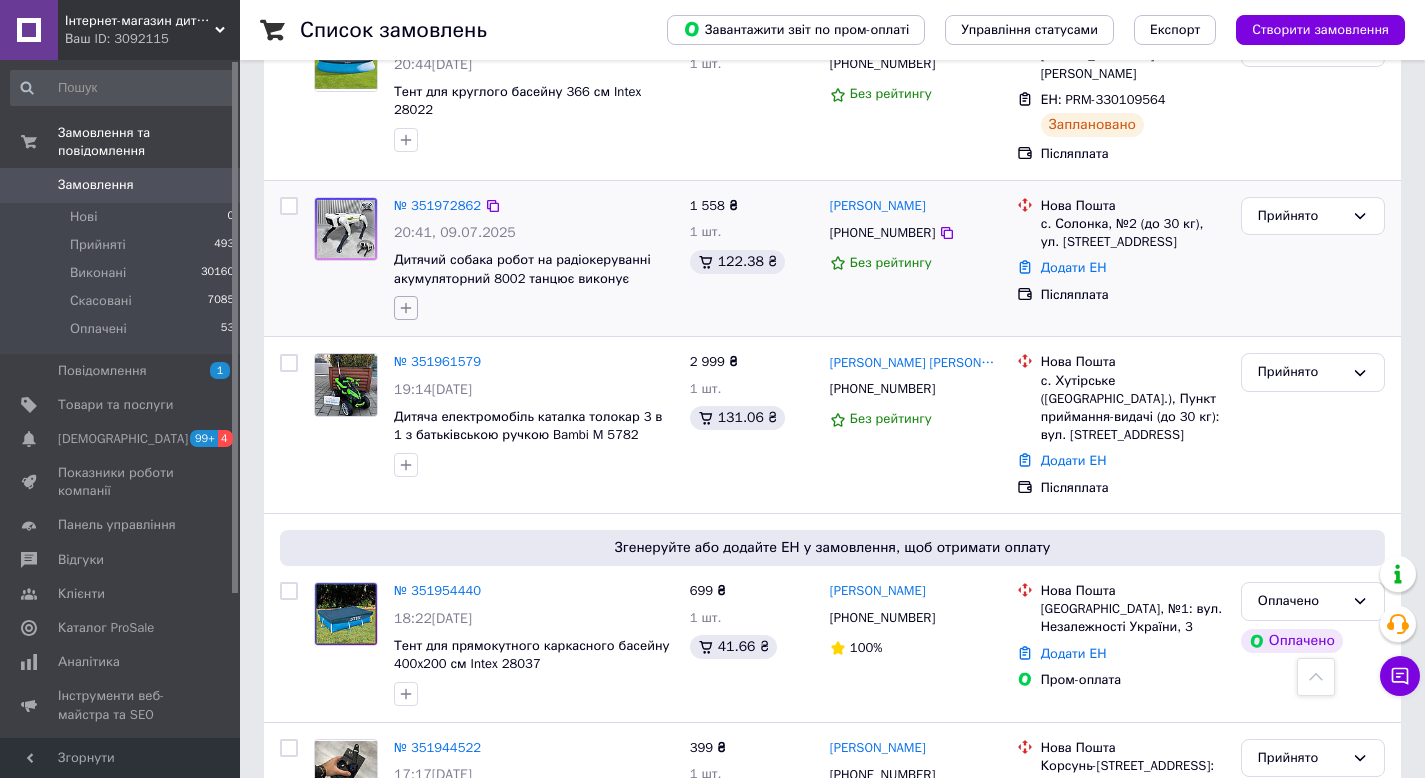 click at bounding box center [406, 308] 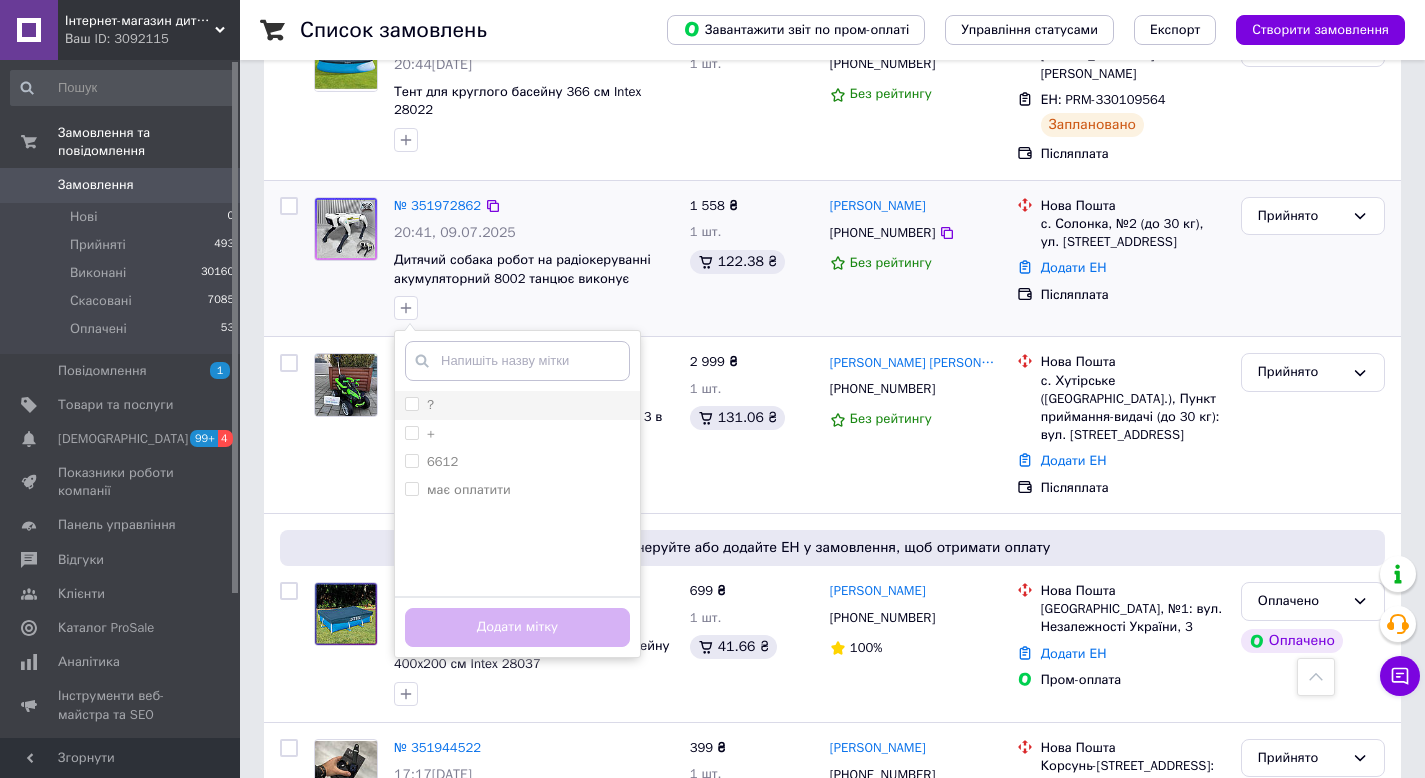 click on "?" at bounding box center [411, 403] 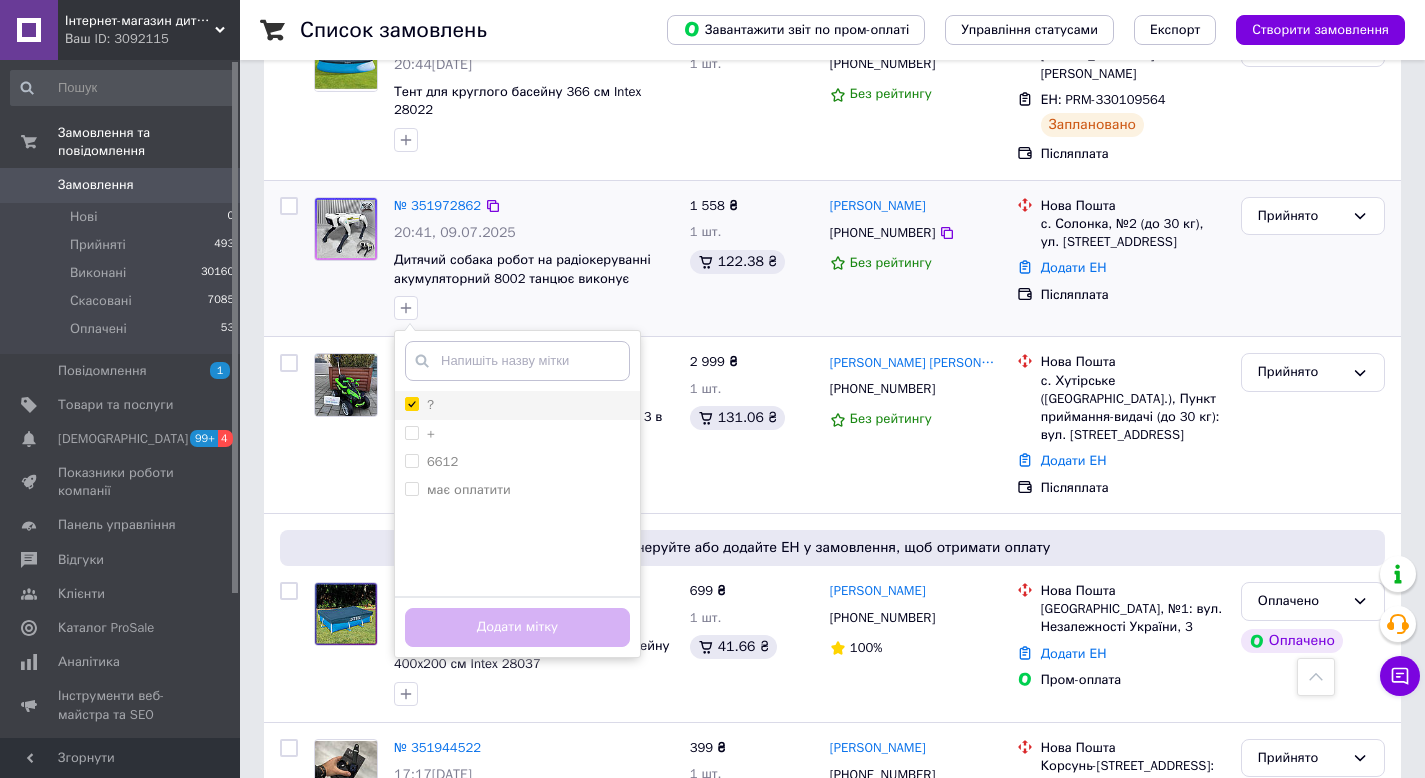 checkbox on "true" 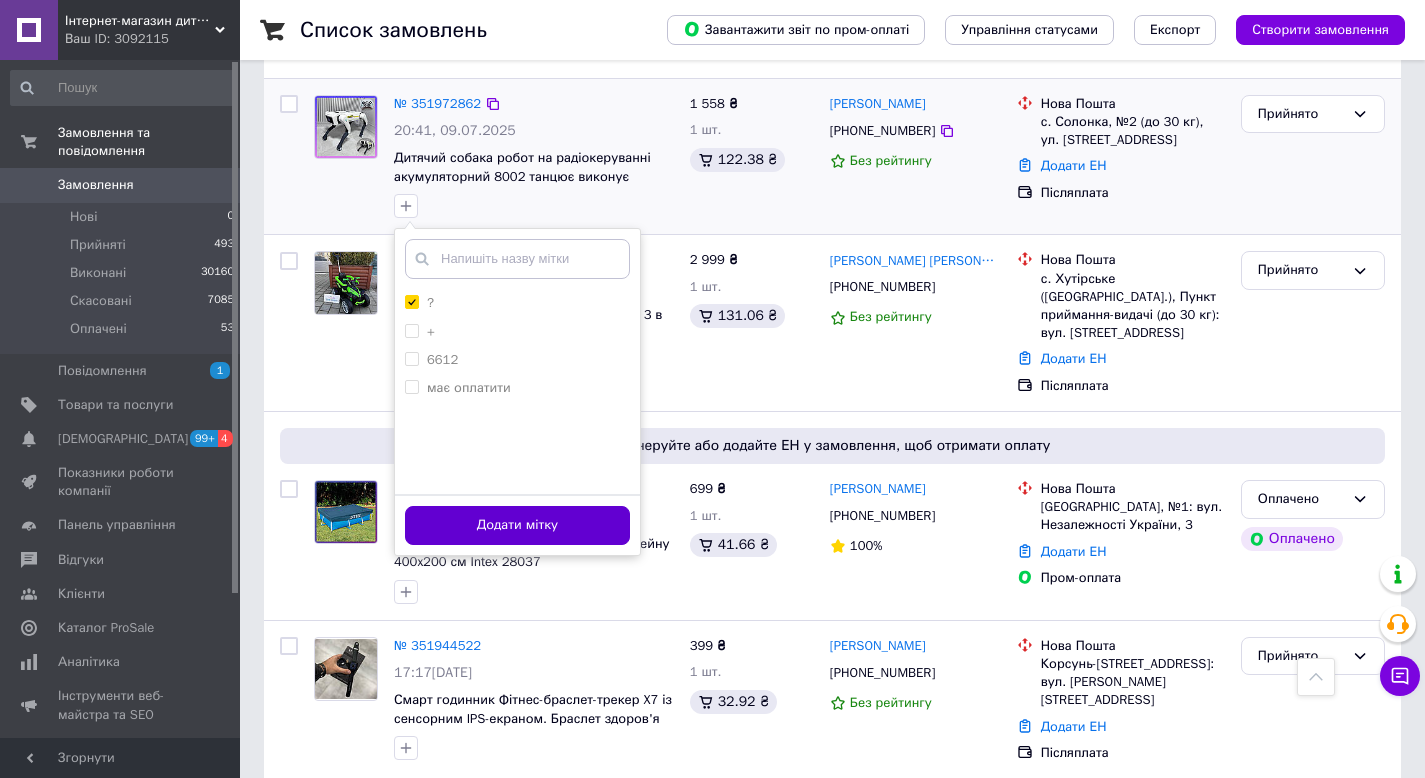 scroll, scrollTop: 1346, scrollLeft: 0, axis: vertical 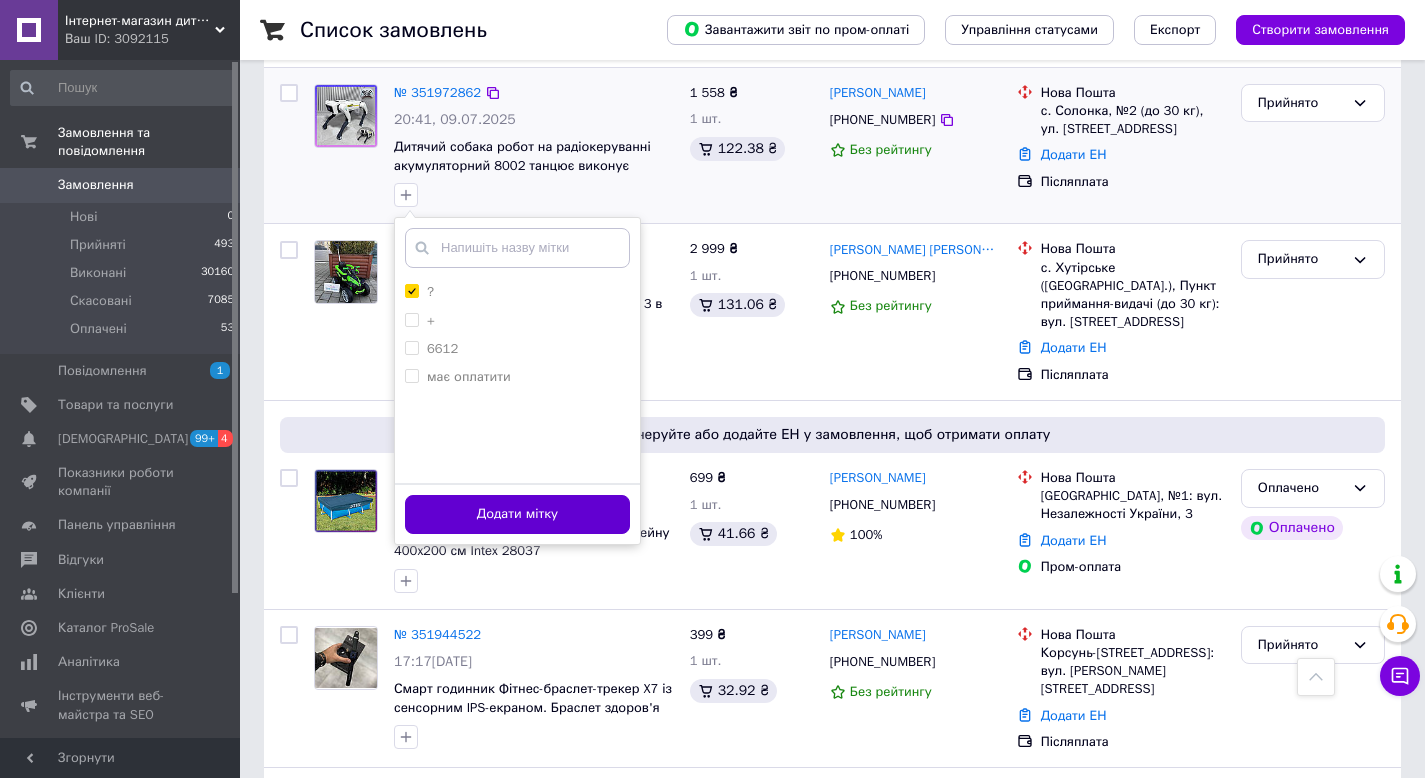 click on "Додати мітку" at bounding box center [517, 514] 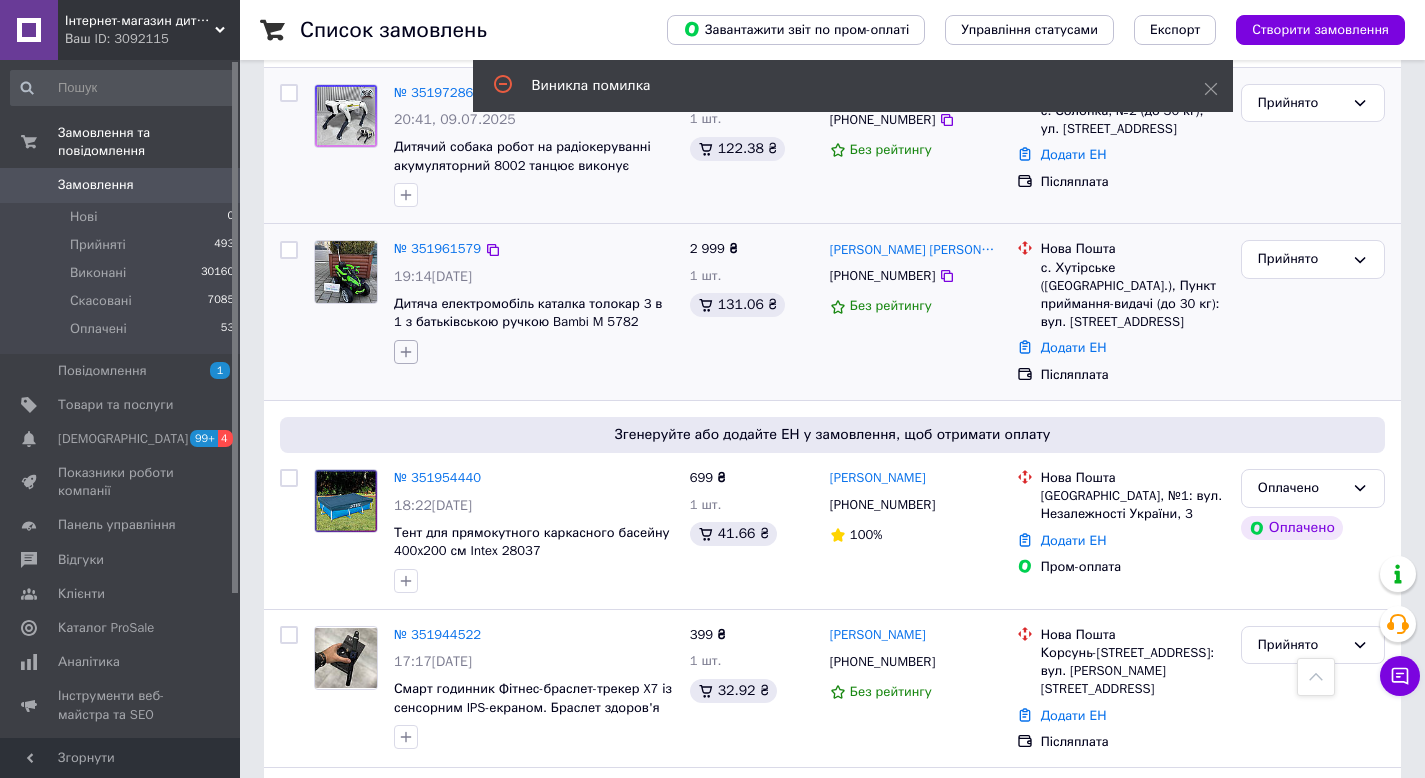 click 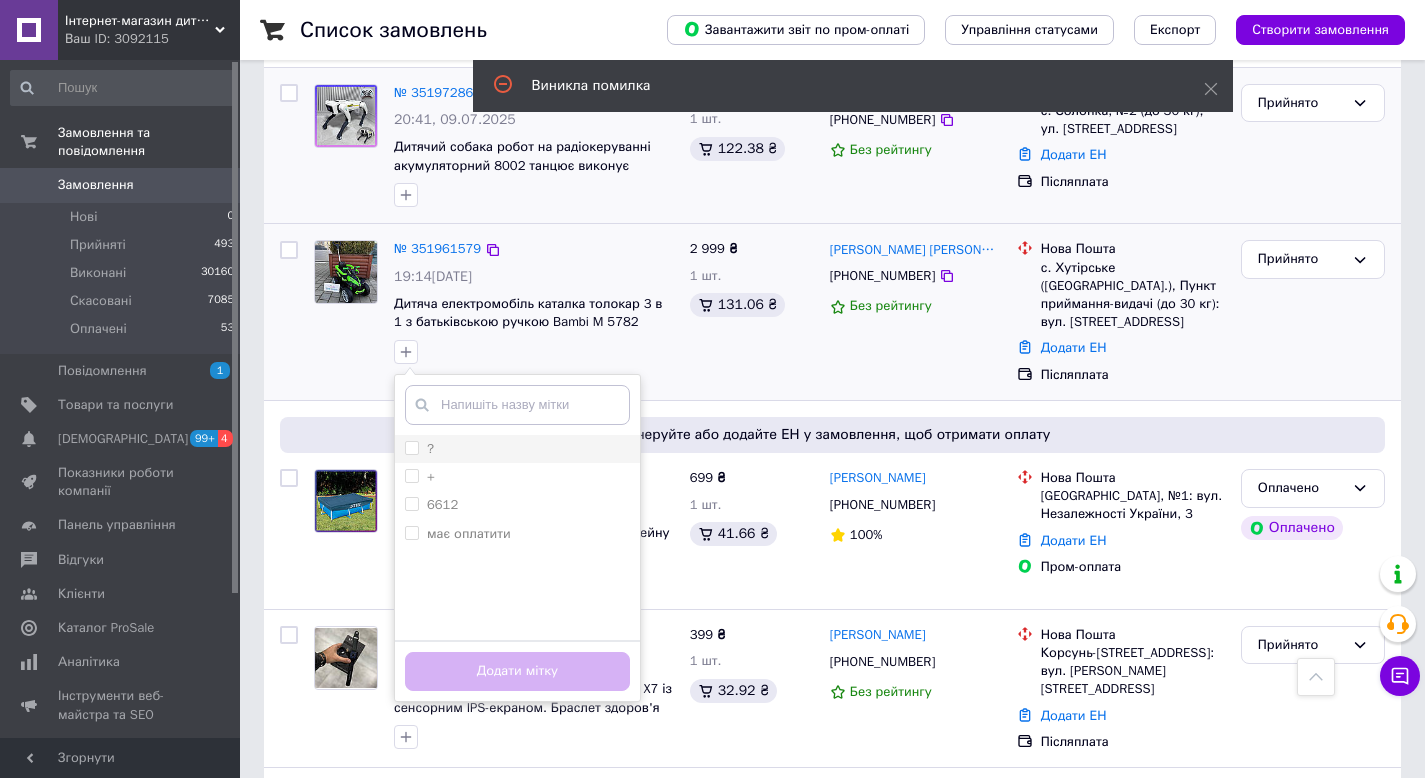 click on "?" at bounding box center (411, 447) 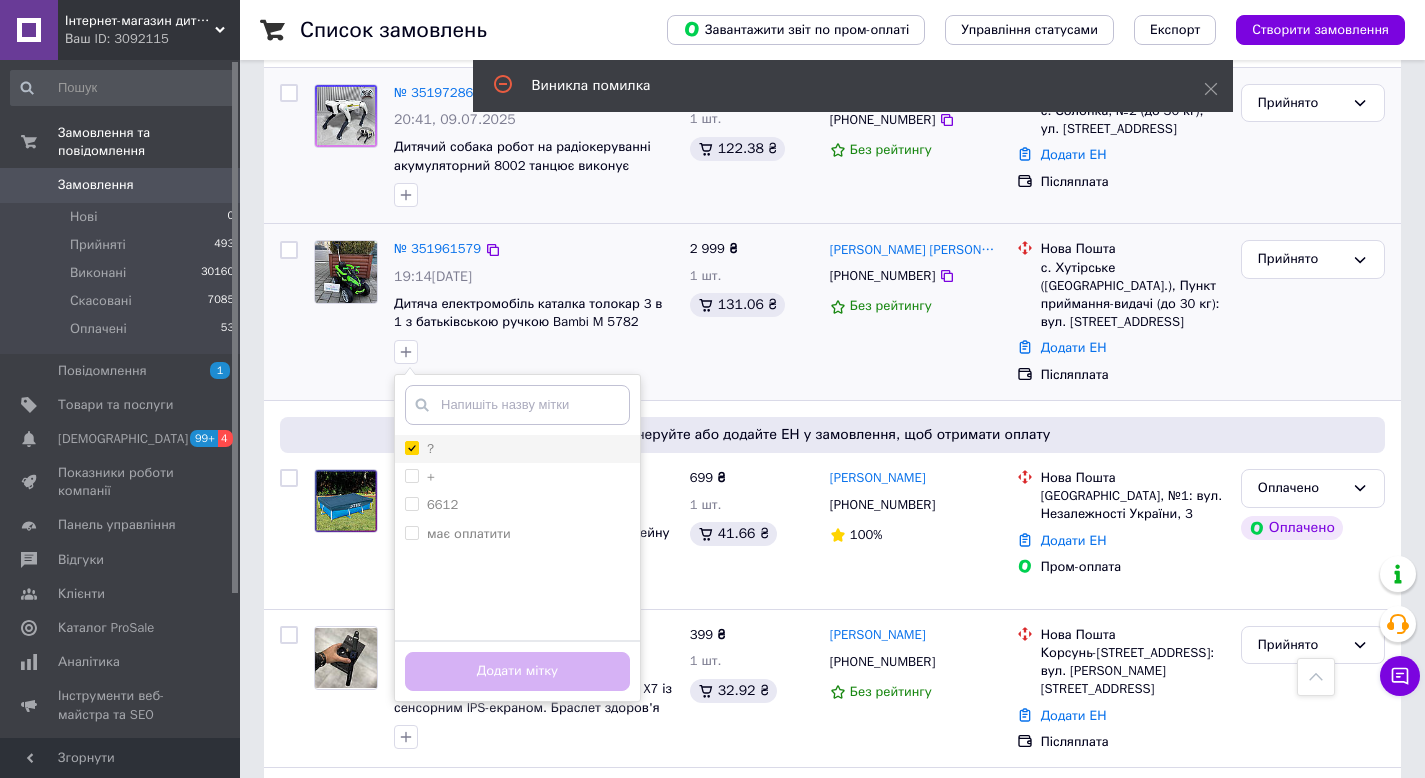 checkbox on "true" 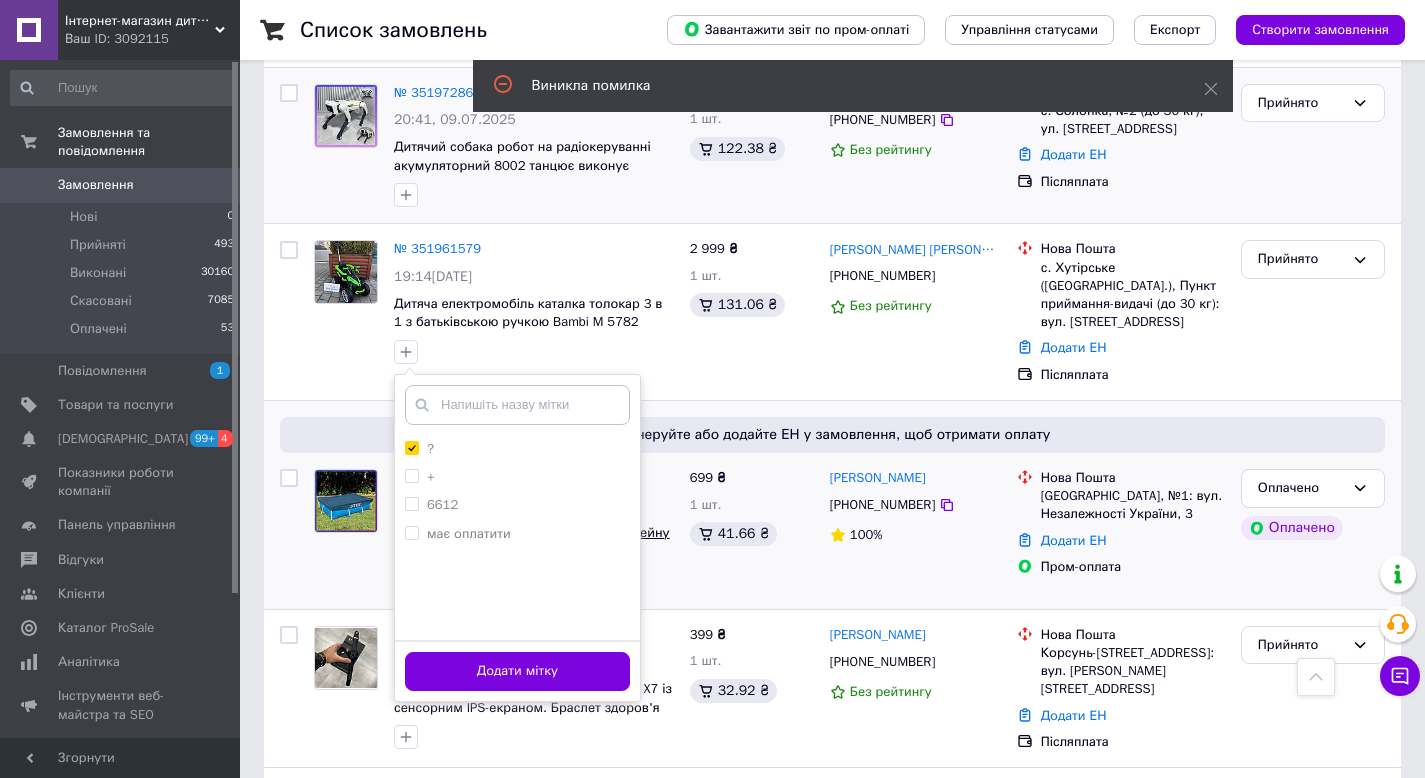 drag, startPoint x: 509, startPoint y: 660, endPoint x: 584, endPoint y: 531, distance: 149.21796 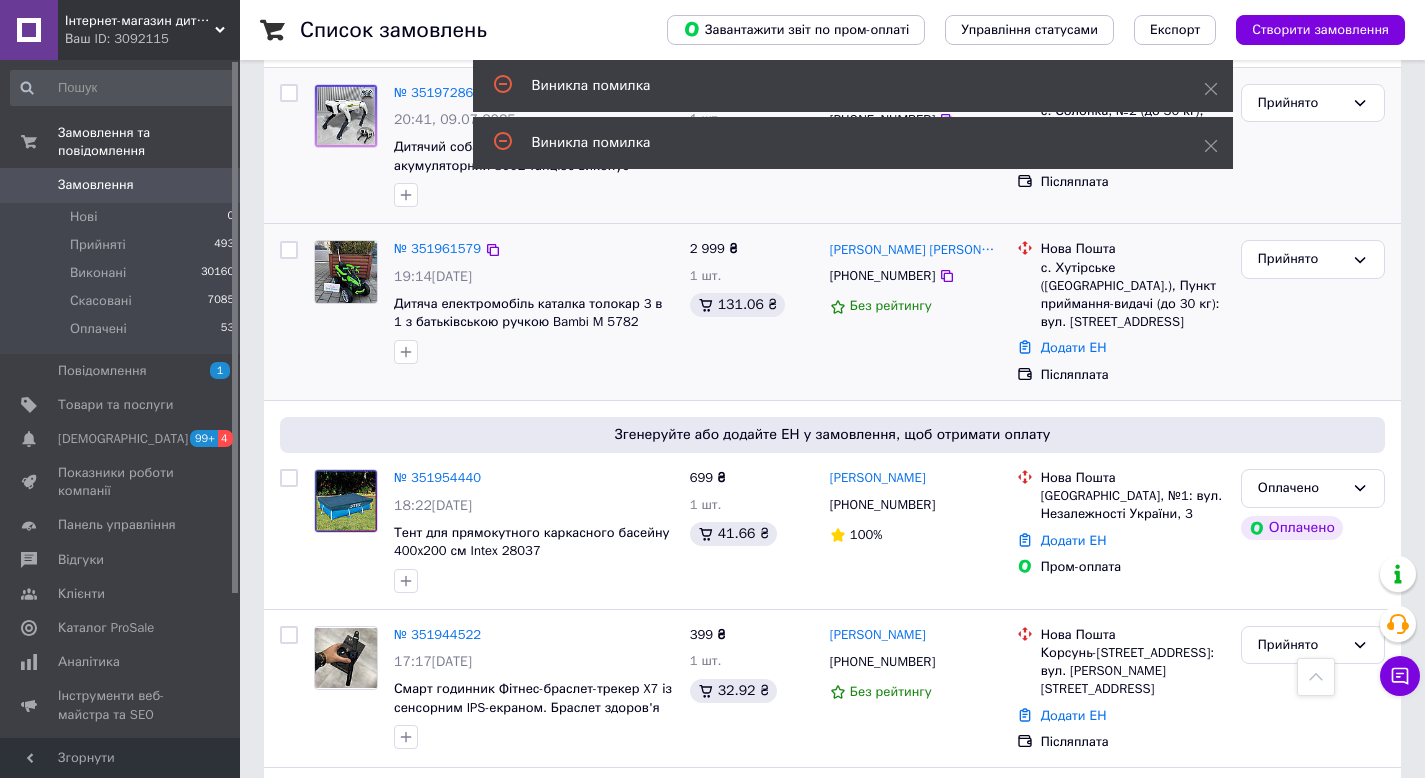 scroll, scrollTop: 1380, scrollLeft: 0, axis: vertical 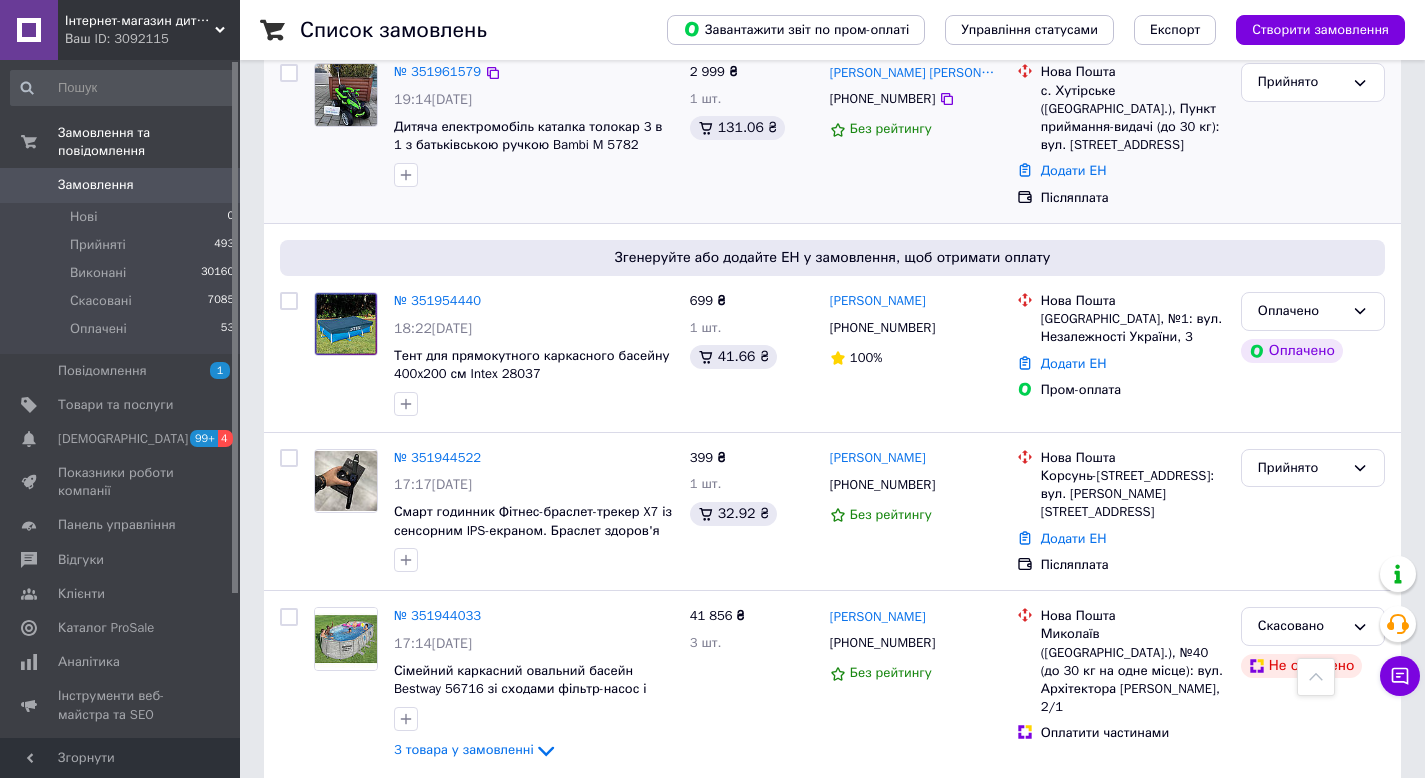 drag, startPoint x: 455, startPoint y: 455, endPoint x: 947, endPoint y: 200, distance: 554.1561 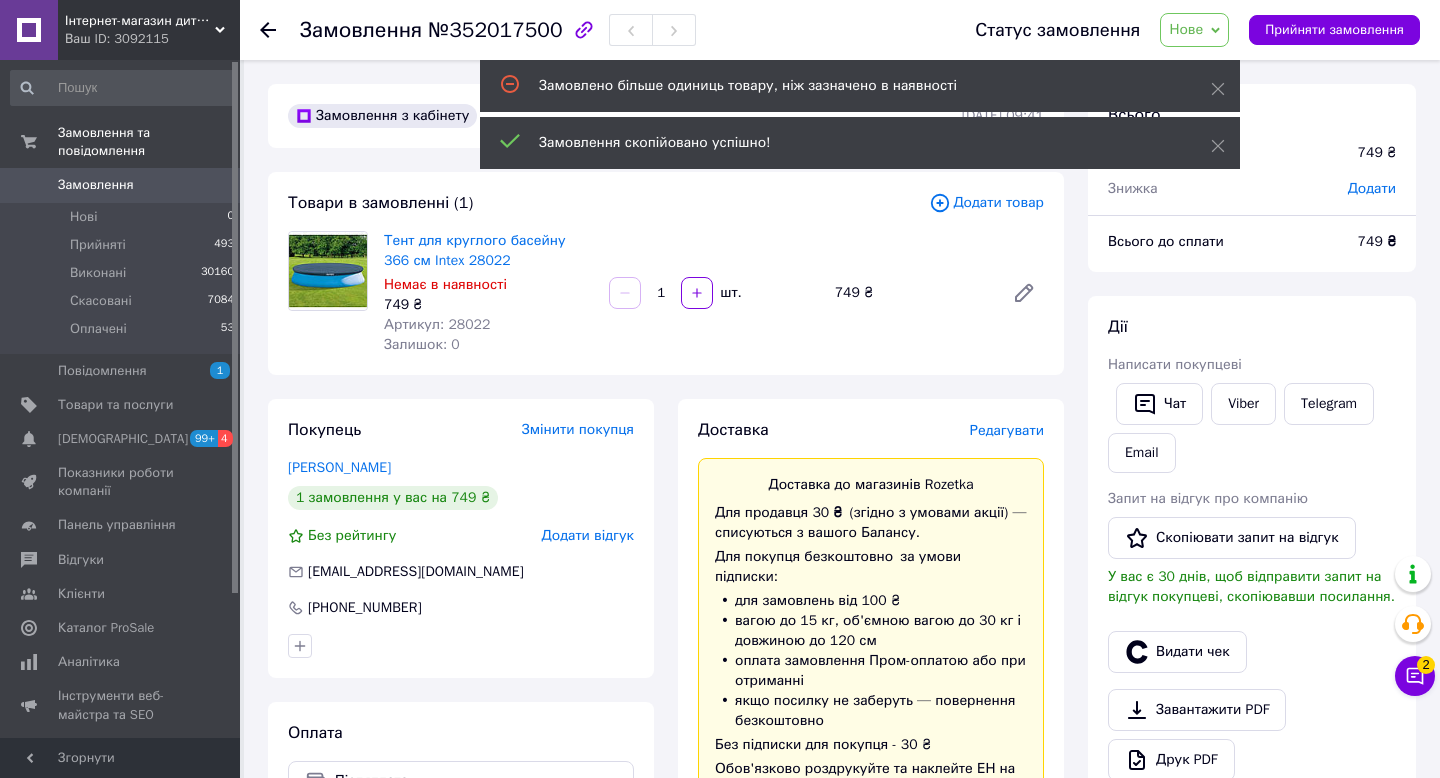 scroll, scrollTop: 0, scrollLeft: 0, axis: both 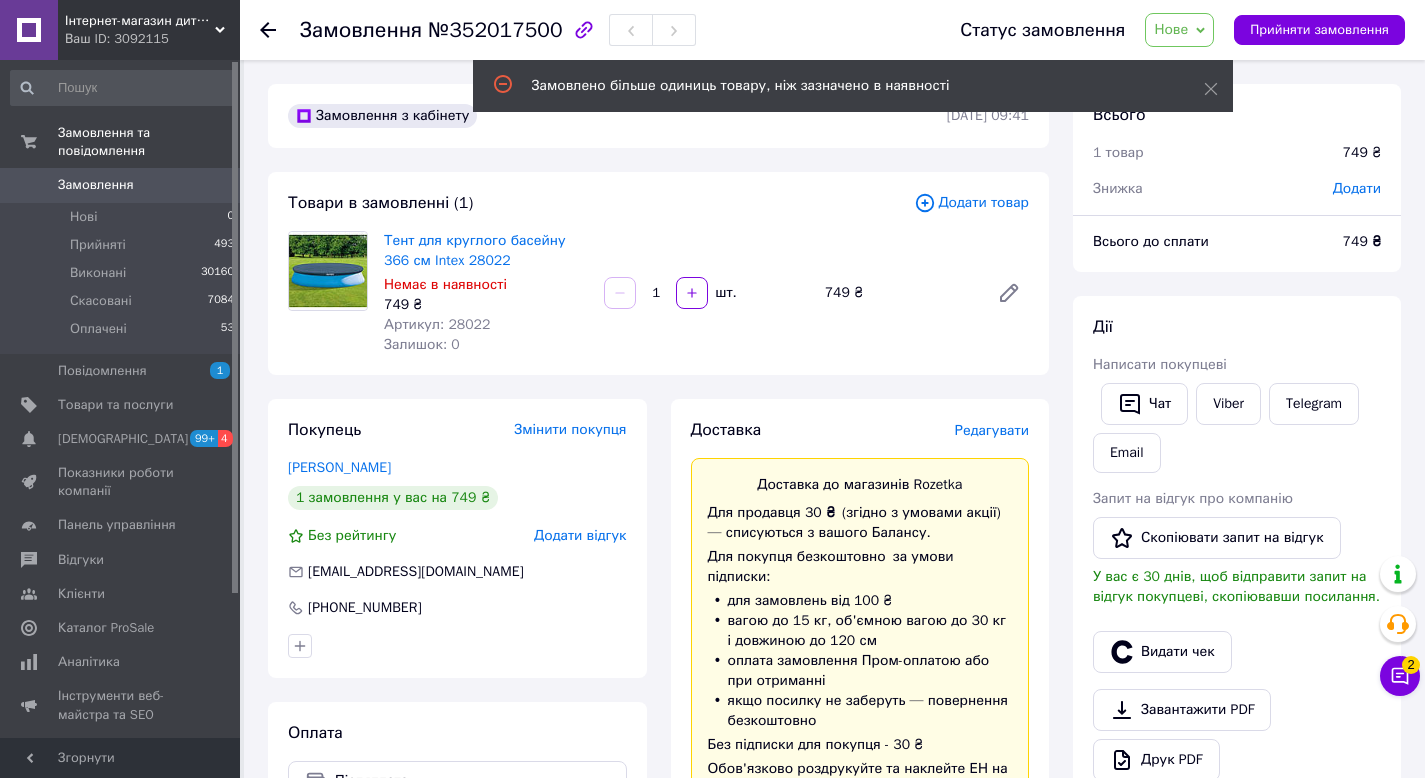 click on "Додати товар" at bounding box center (971, 203) 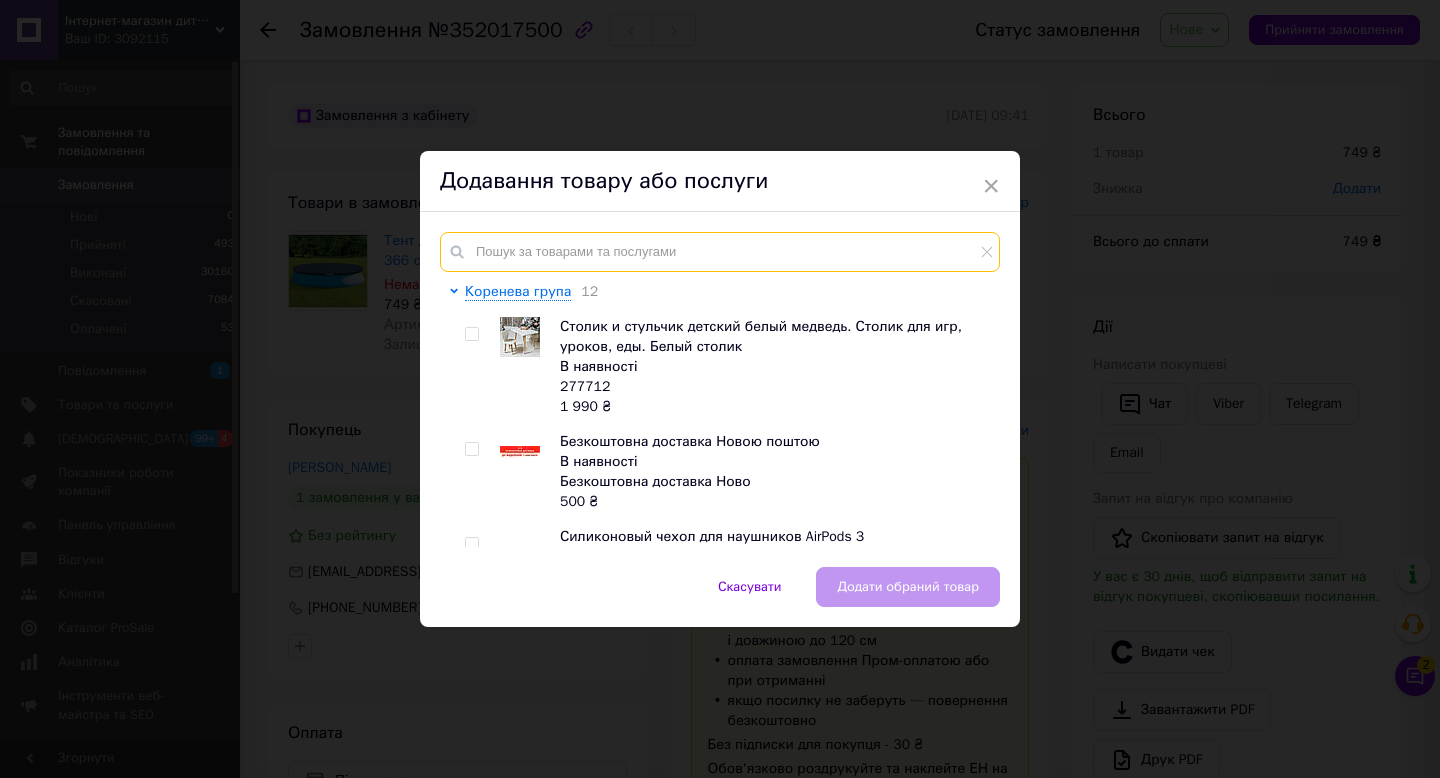 click at bounding box center (720, 252) 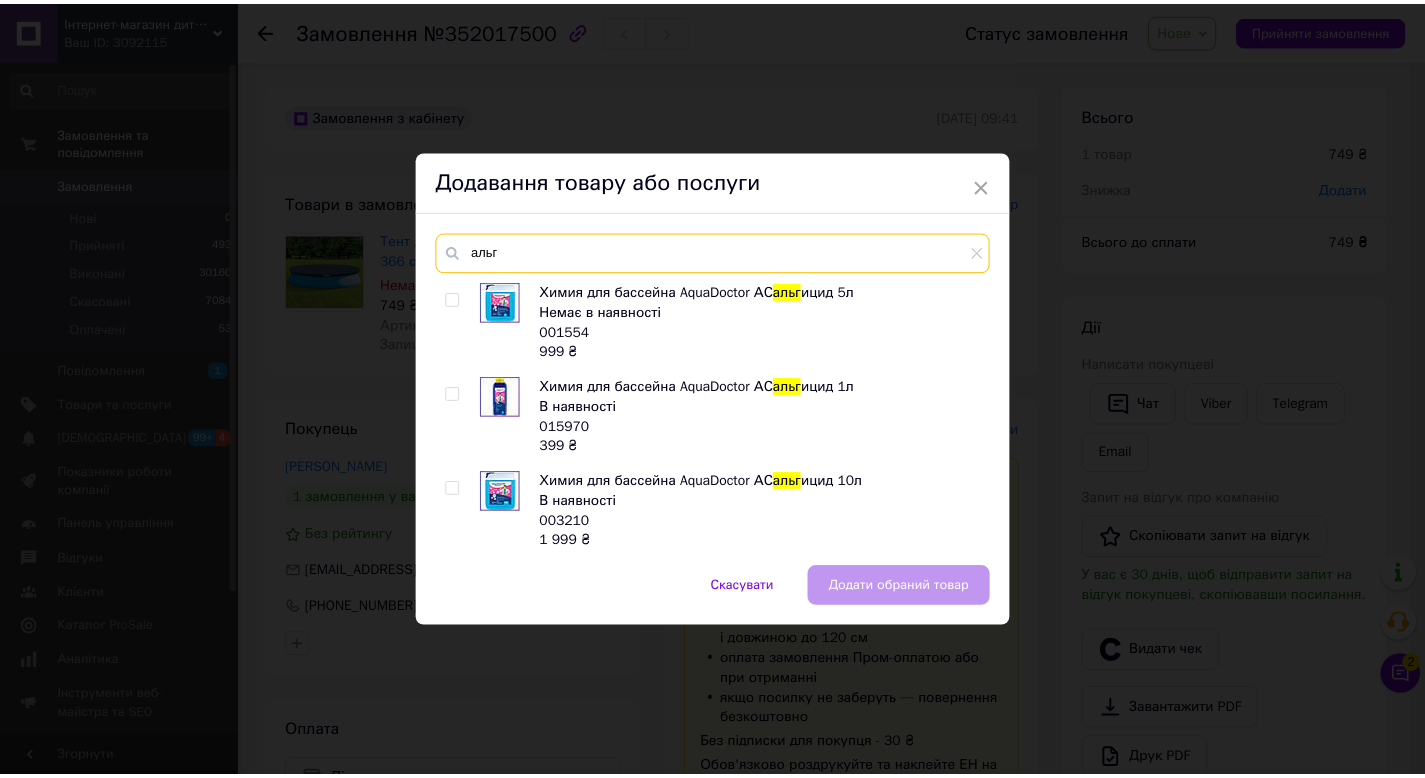 scroll, scrollTop: 4, scrollLeft: 0, axis: vertical 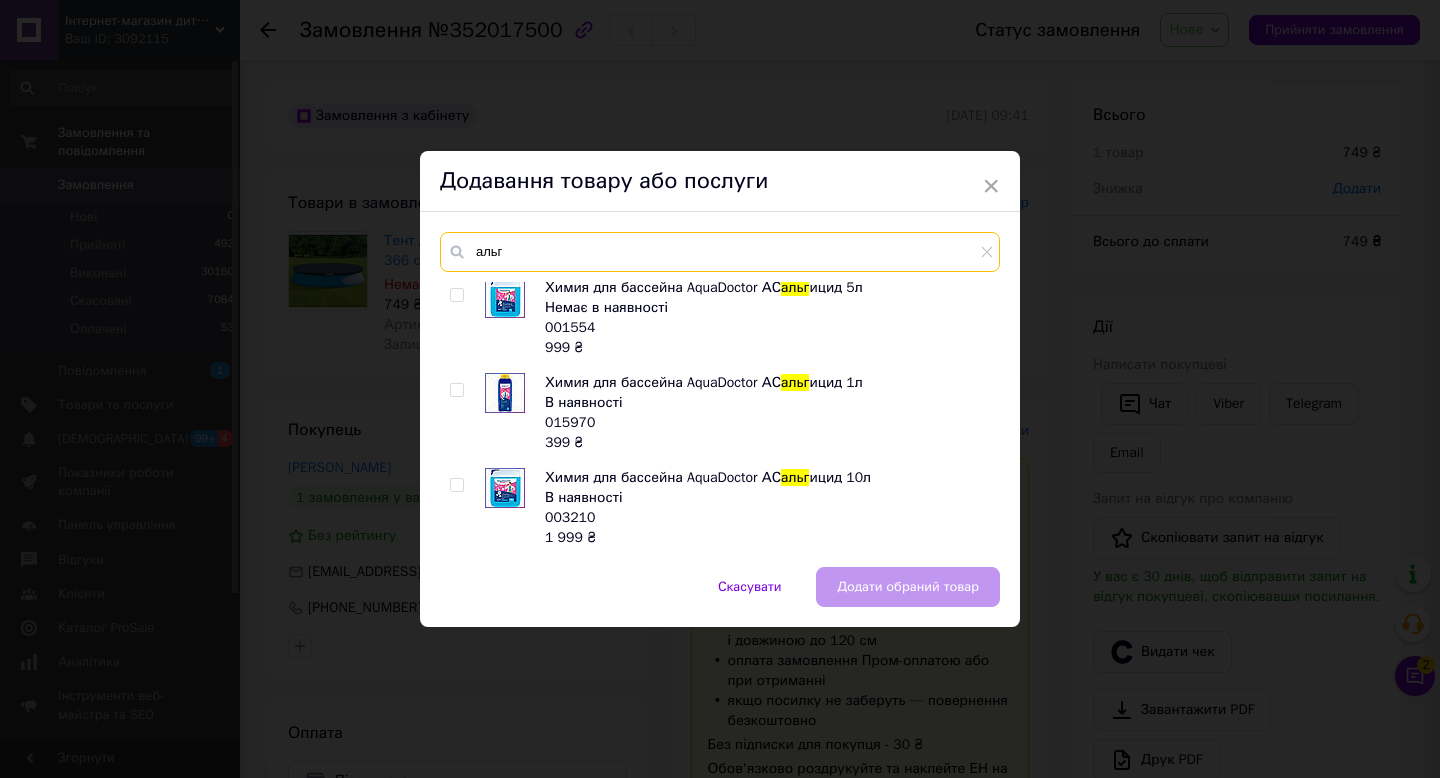 type on "альг" 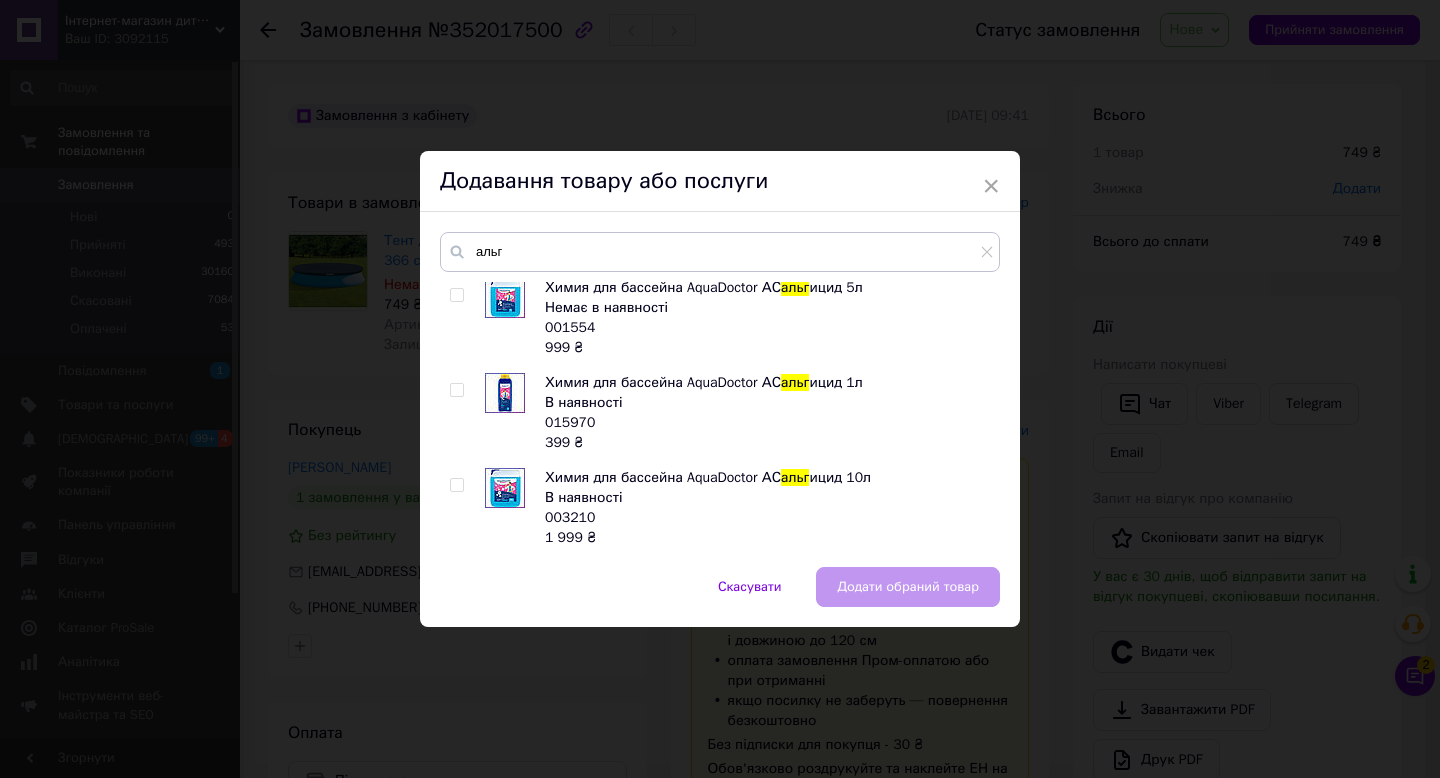 click at bounding box center (456, 390) 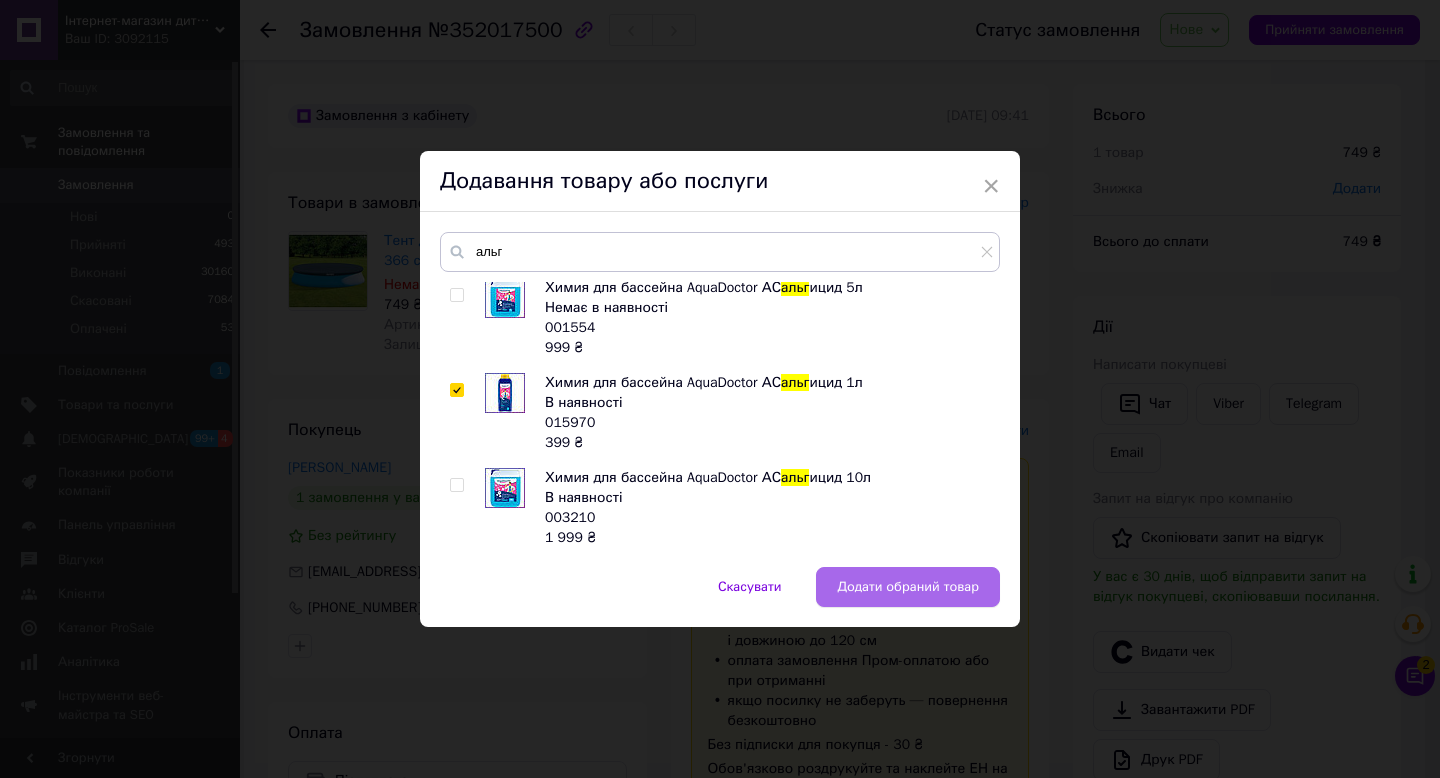 click on "Додати обраний товар" at bounding box center [908, 587] 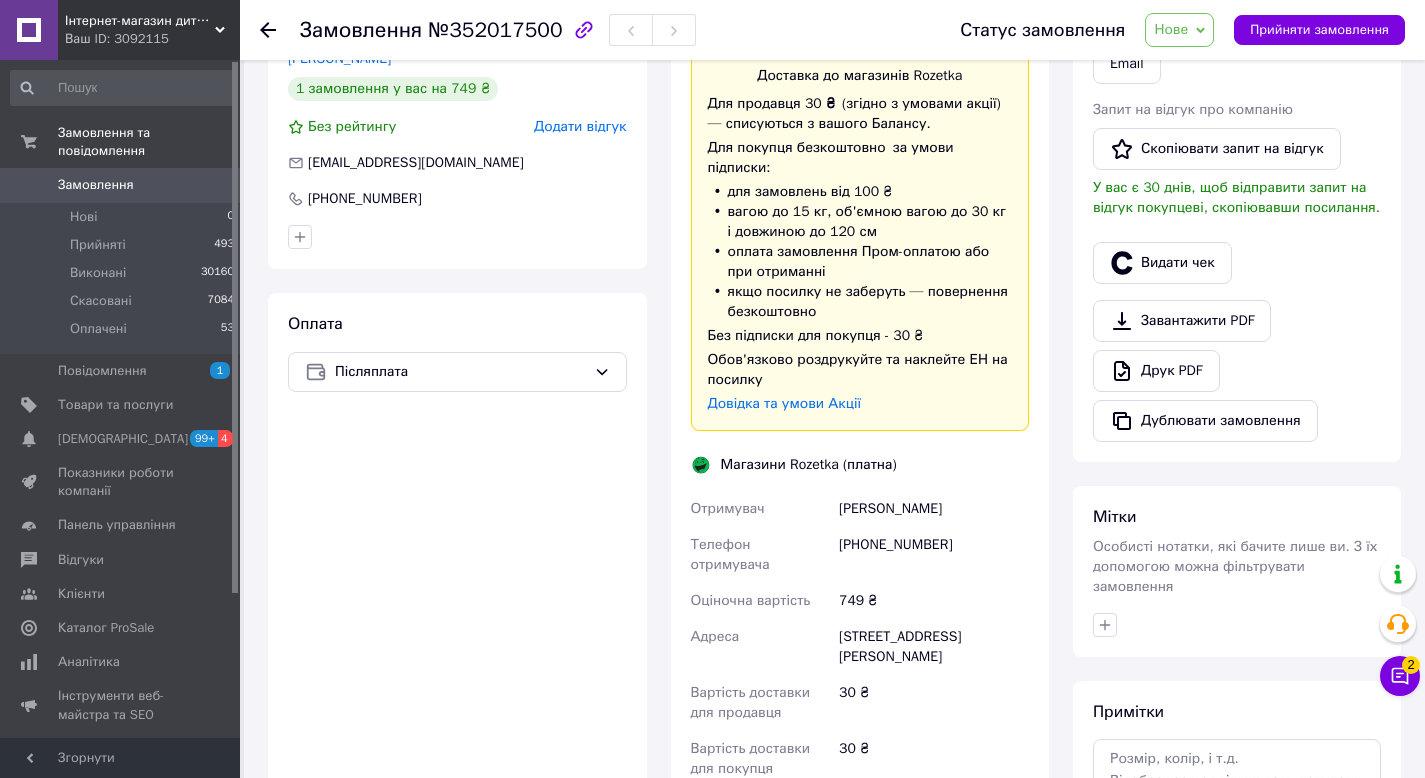 scroll, scrollTop: 414, scrollLeft: 0, axis: vertical 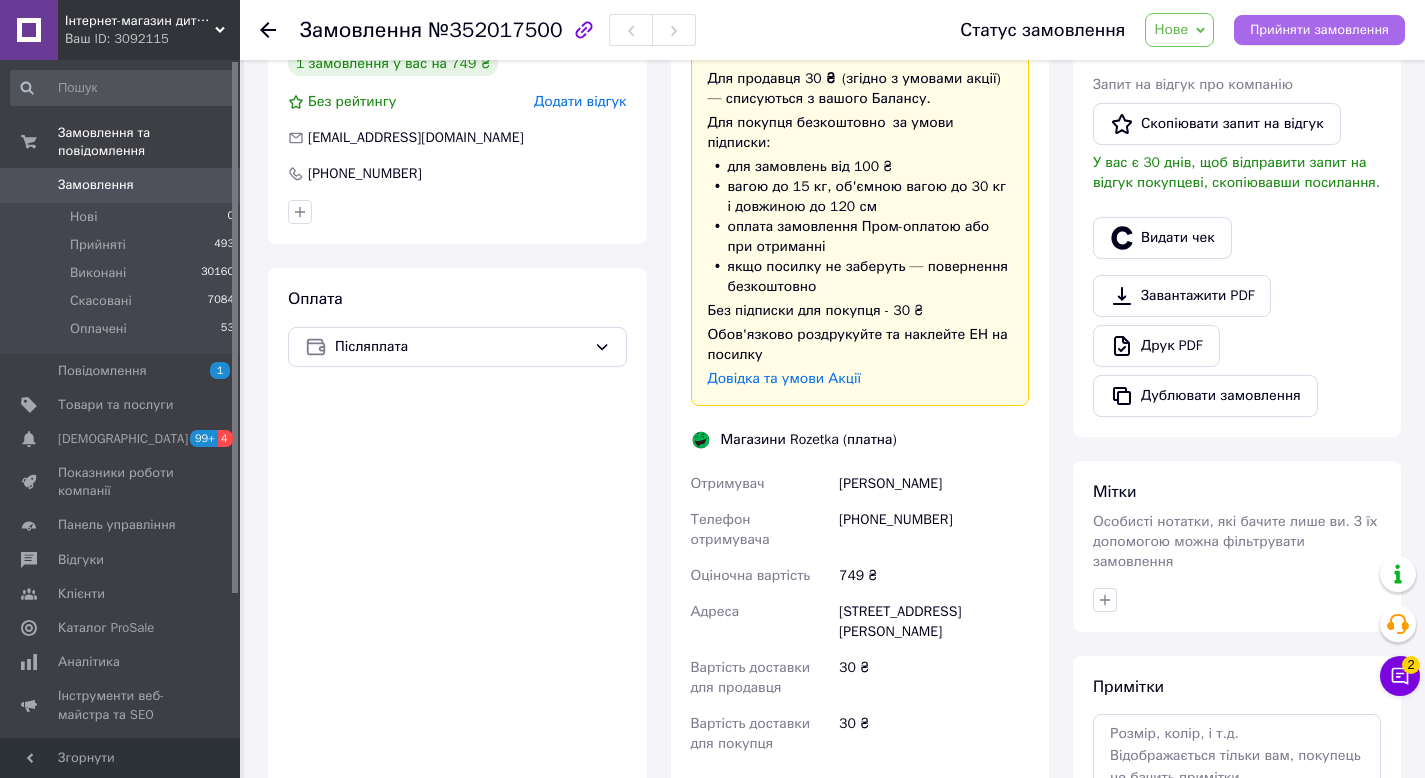 click on "Прийняти замовлення" at bounding box center (1319, 30) 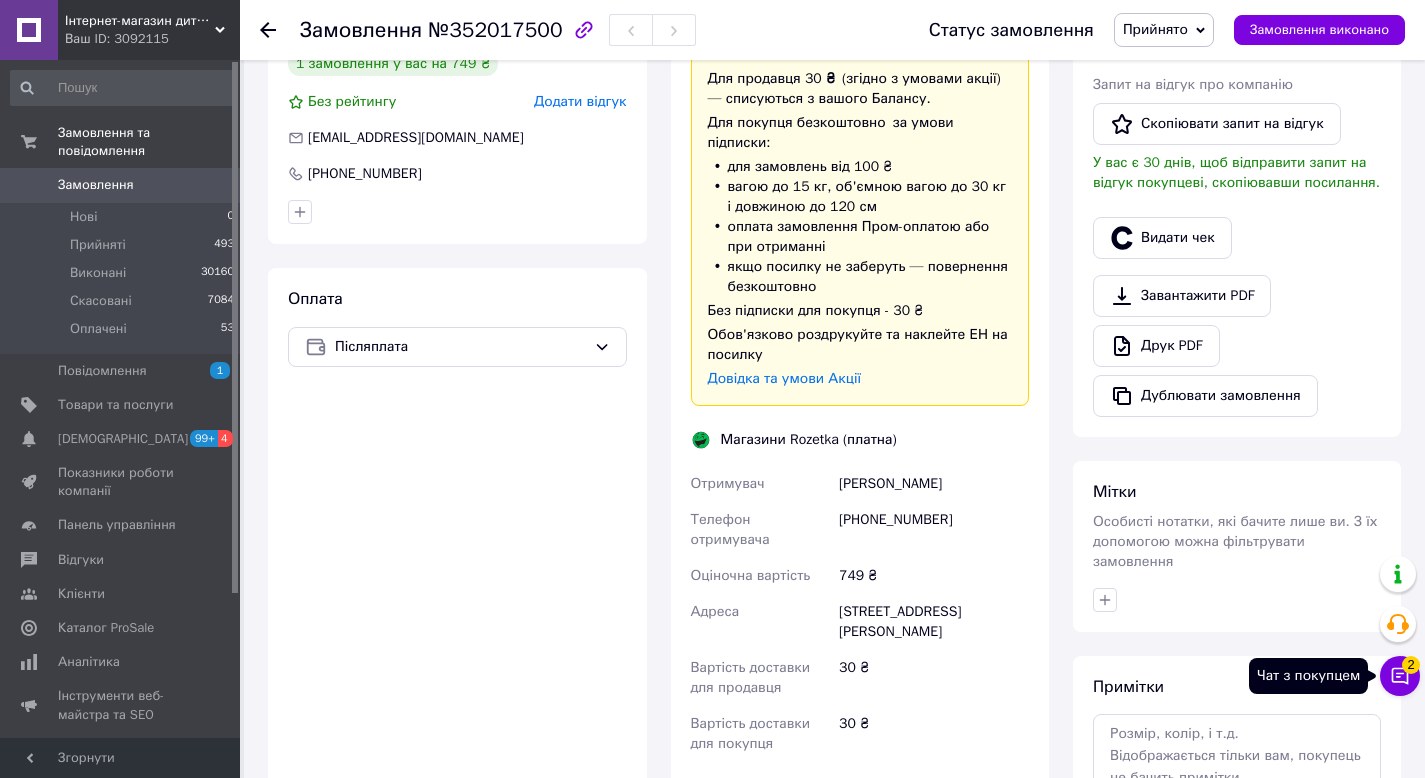 click 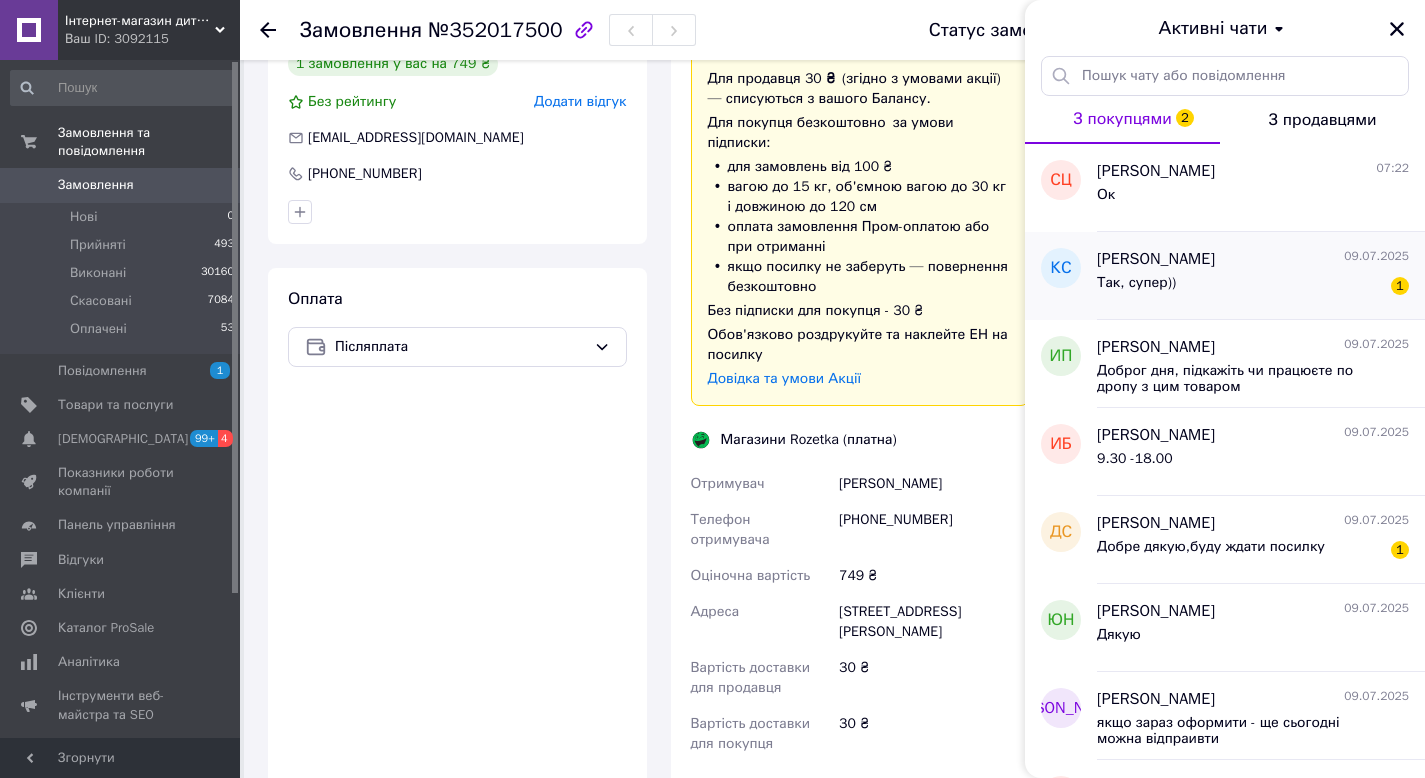 click on "Так, супер)) 1" at bounding box center [1253, 287] 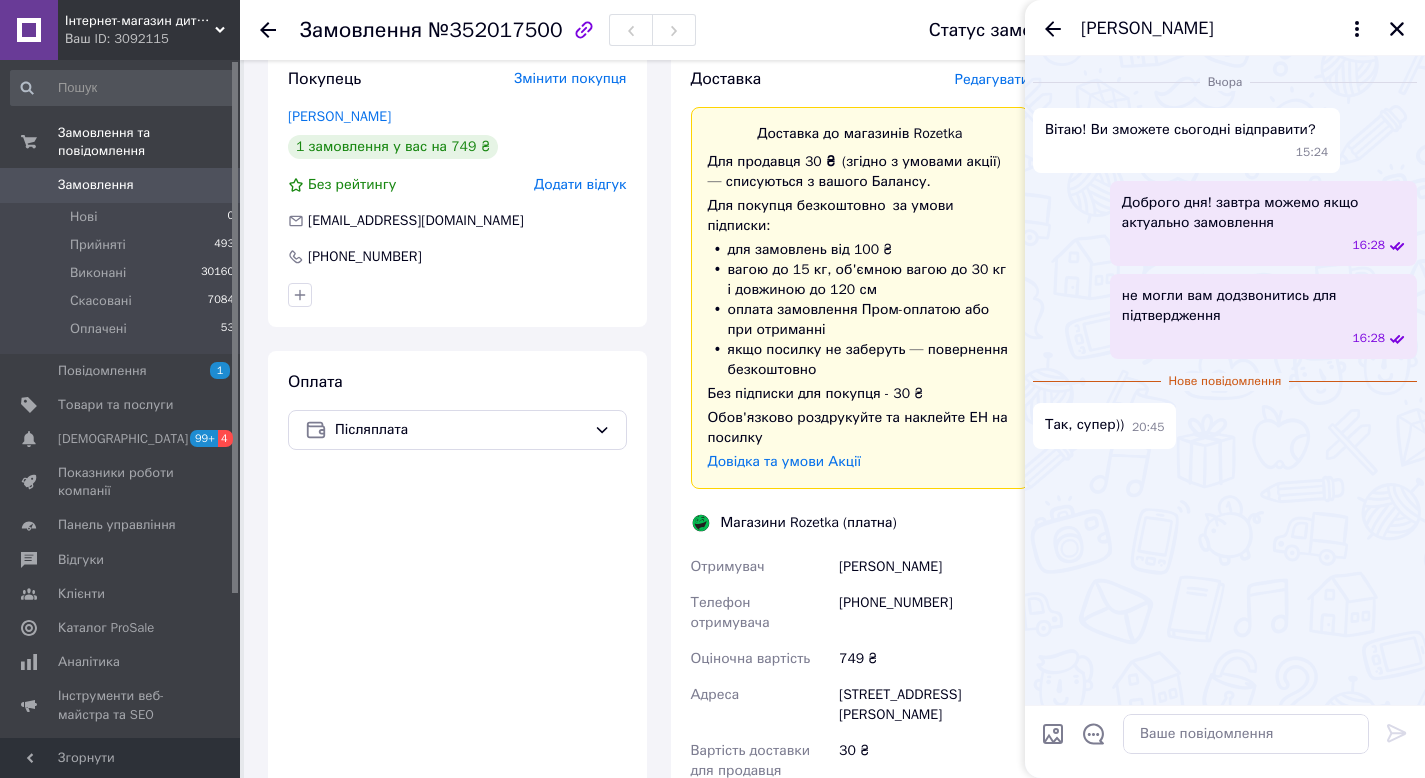 scroll, scrollTop: 313, scrollLeft: 0, axis: vertical 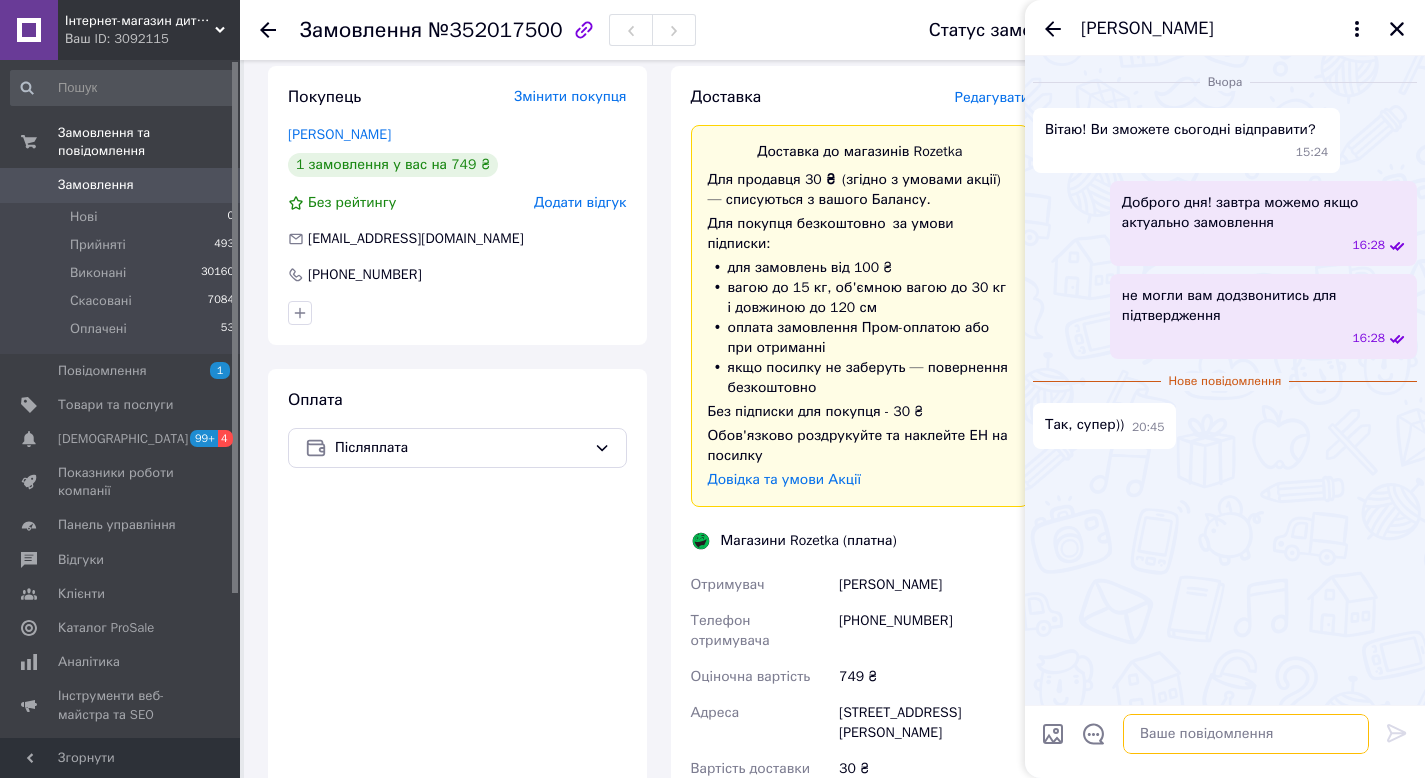 click at bounding box center [1246, 734] 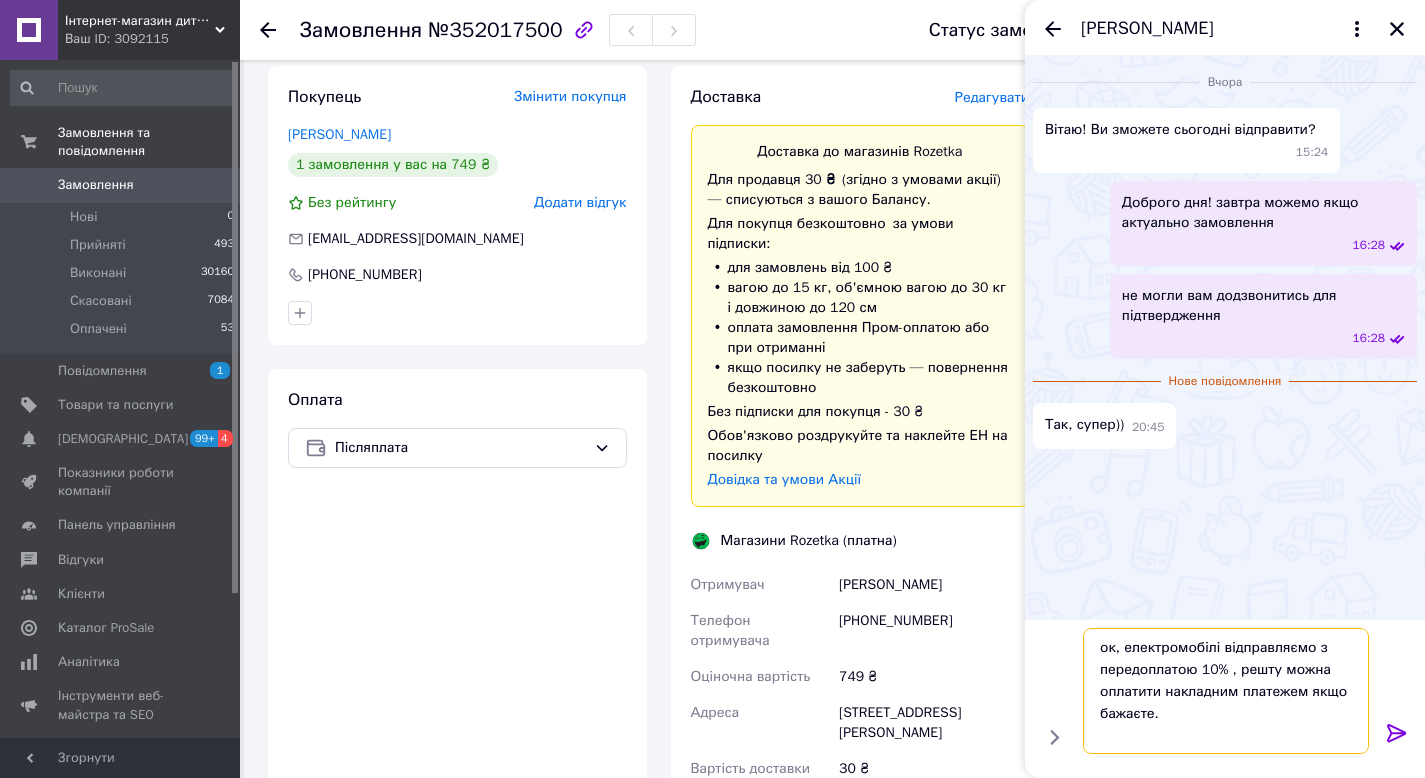 type 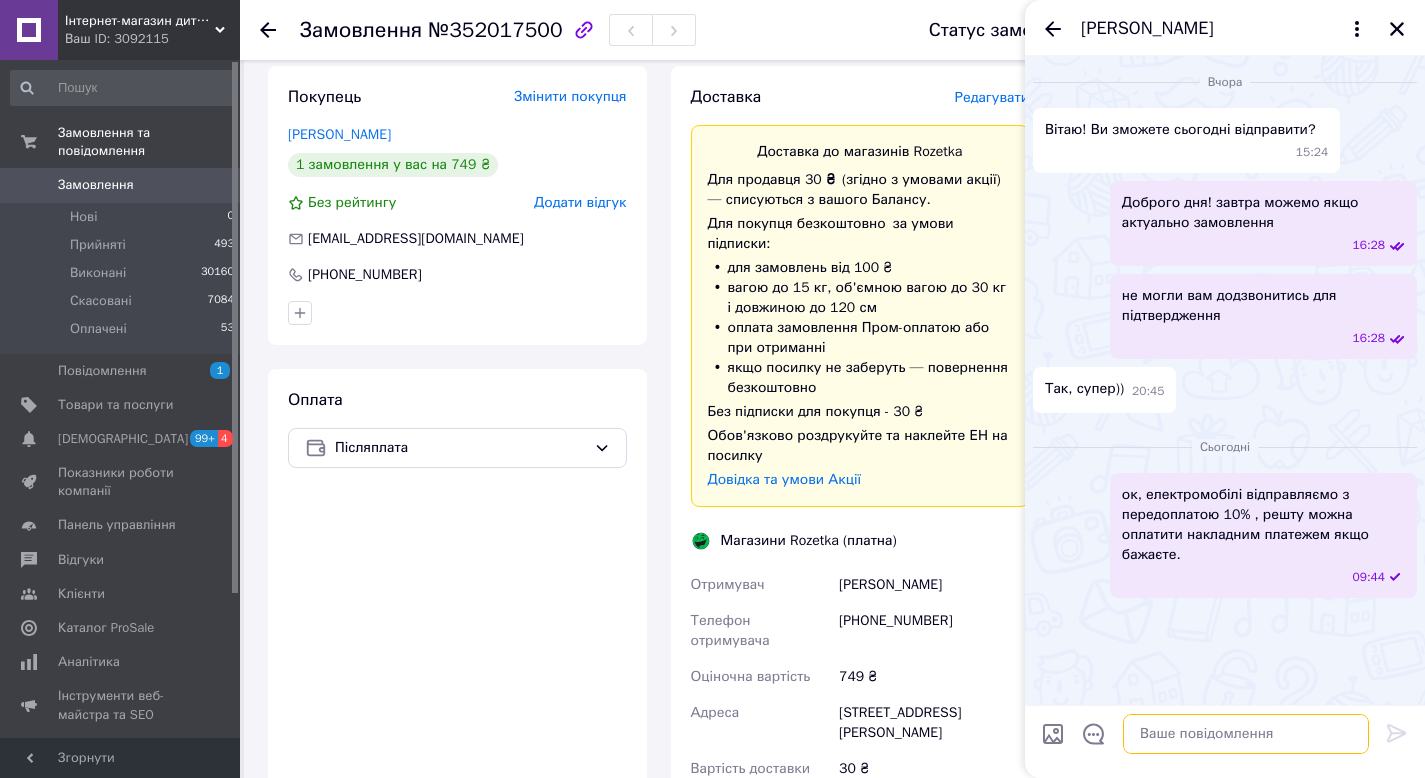 scroll, scrollTop: 0, scrollLeft: 0, axis: both 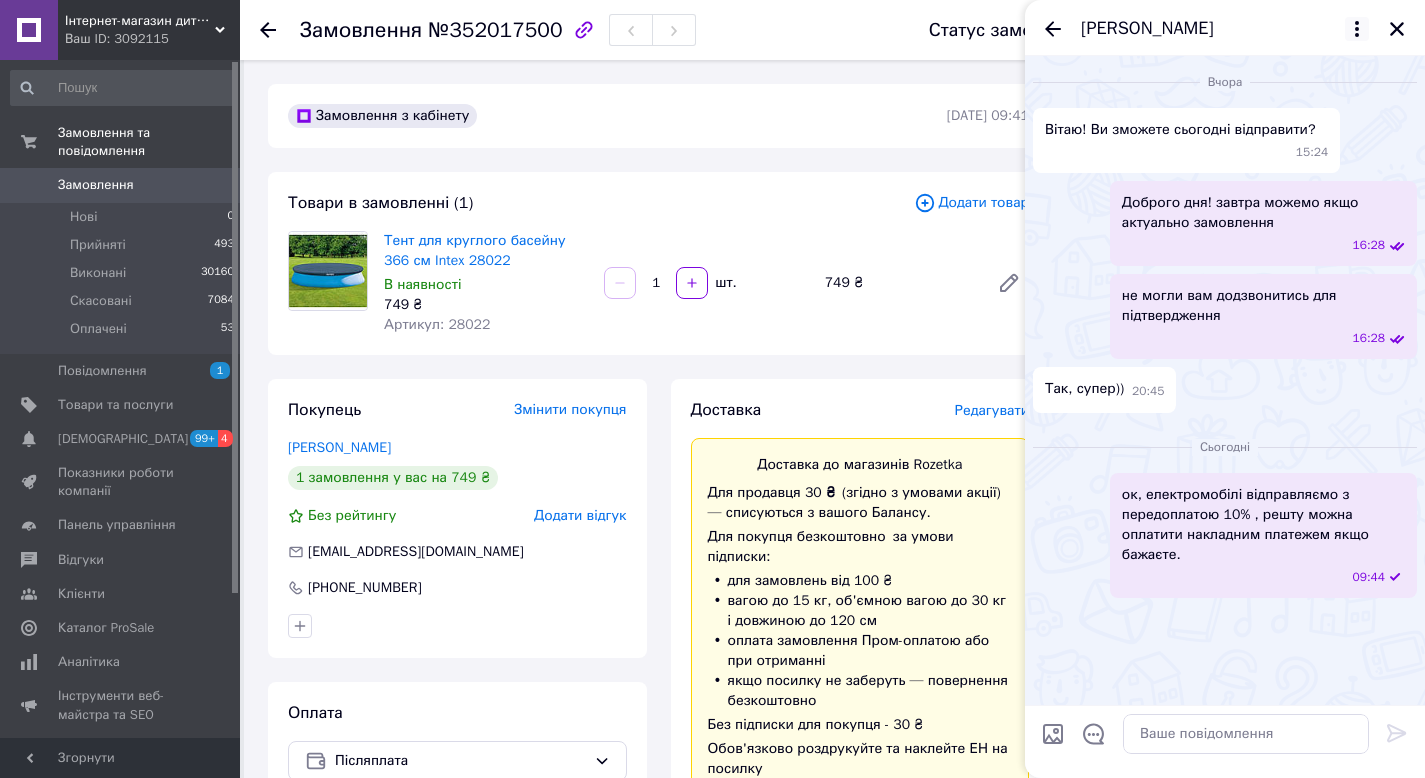 click 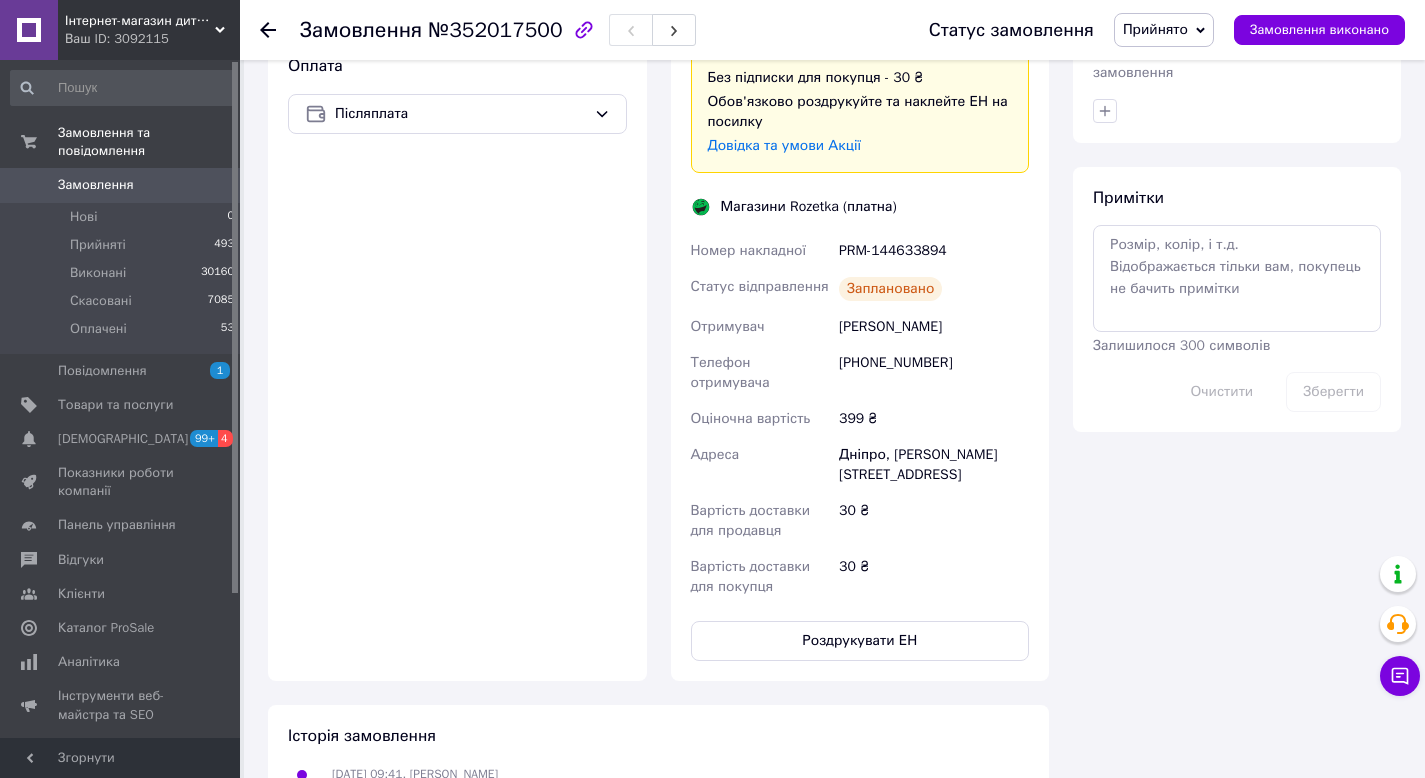 scroll, scrollTop: 1221, scrollLeft: 0, axis: vertical 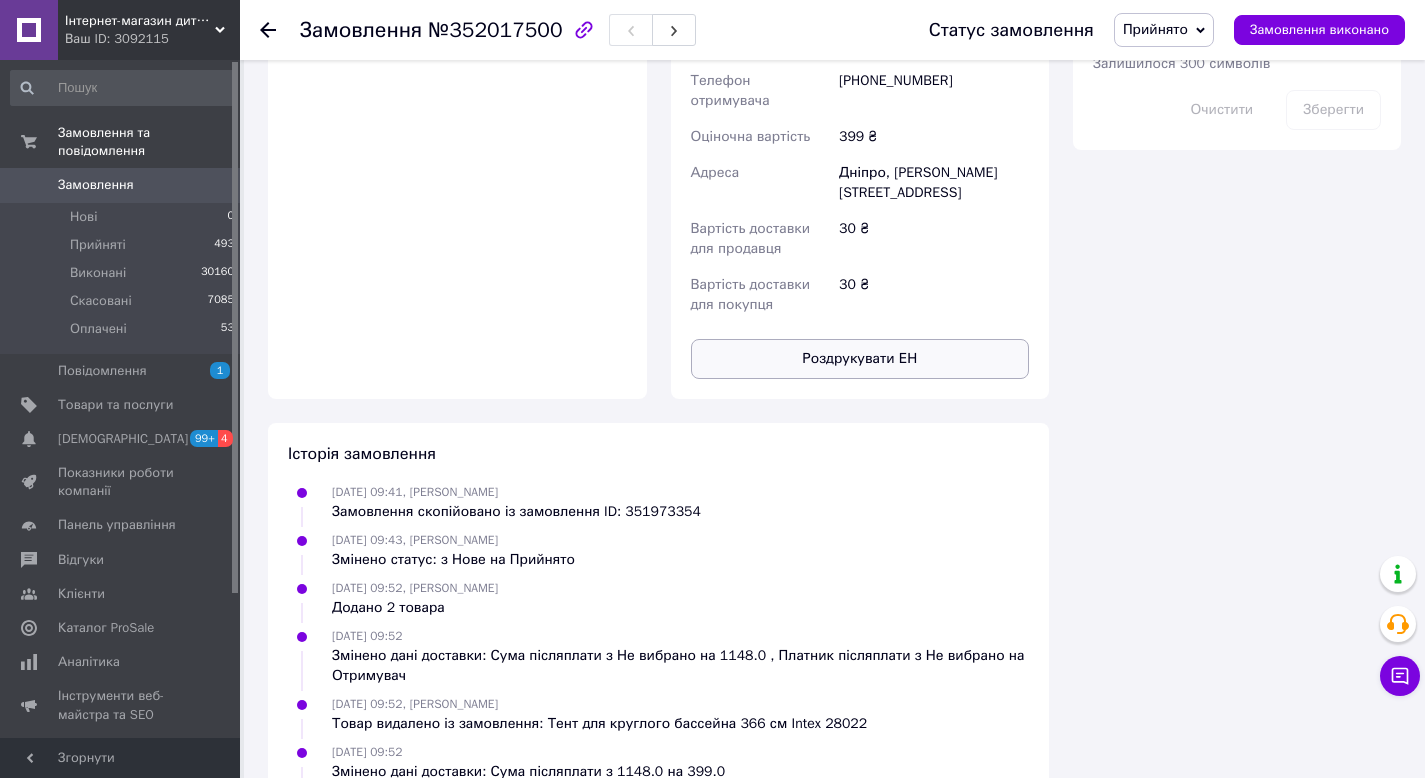 click on "Роздрукувати ЕН" at bounding box center (860, 359) 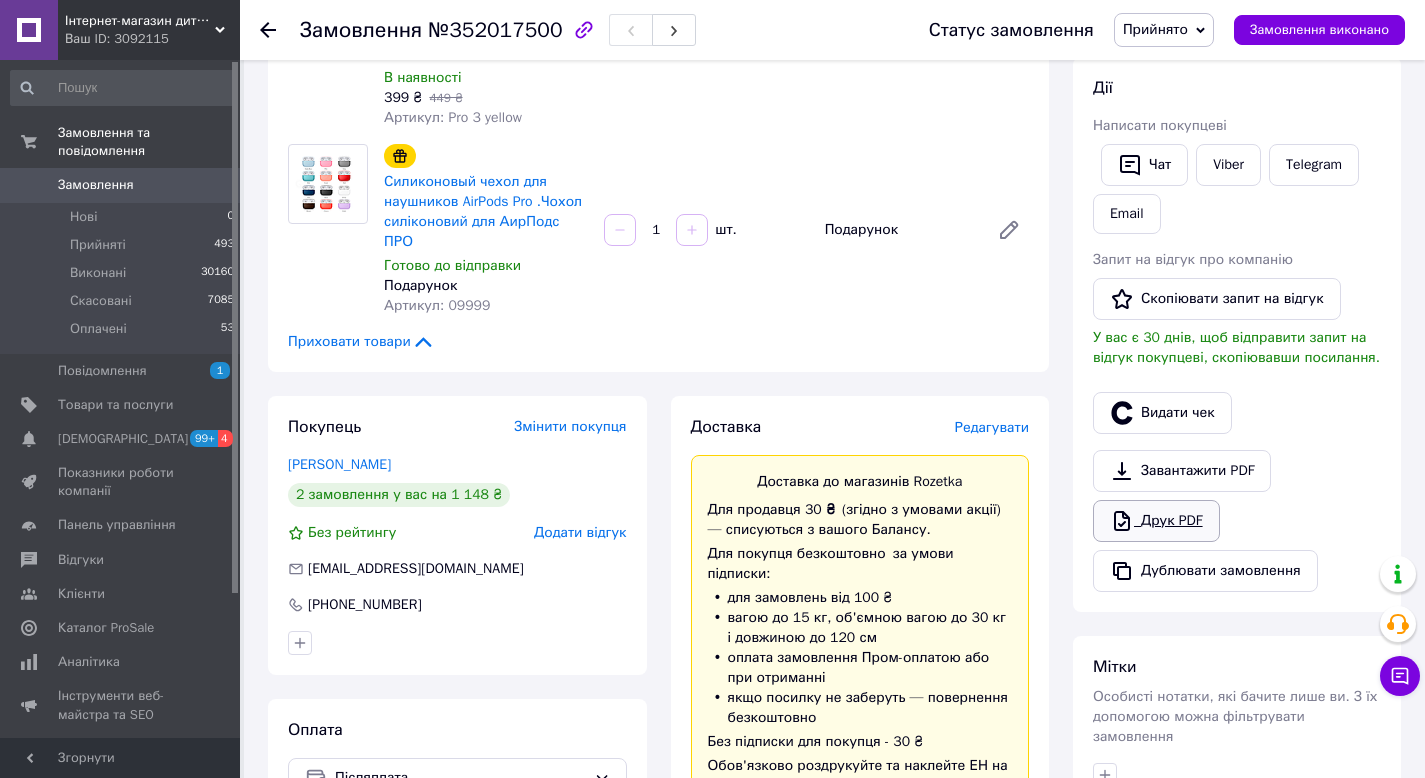 scroll, scrollTop: 0, scrollLeft: 0, axis: both 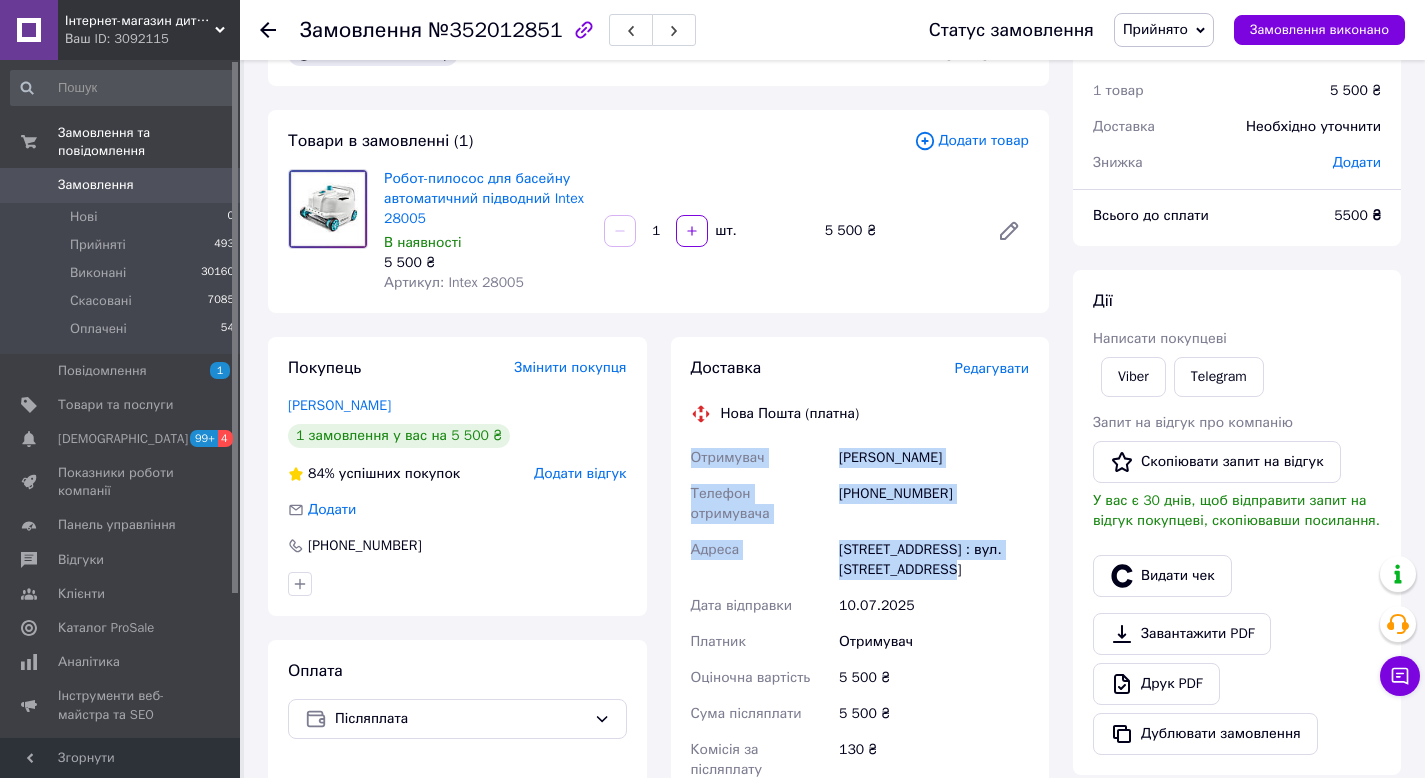 drag, startPoint x: 682, startPoint y: 452, endPoint x: 1013, endPoint y: 572, distance: 352.08096 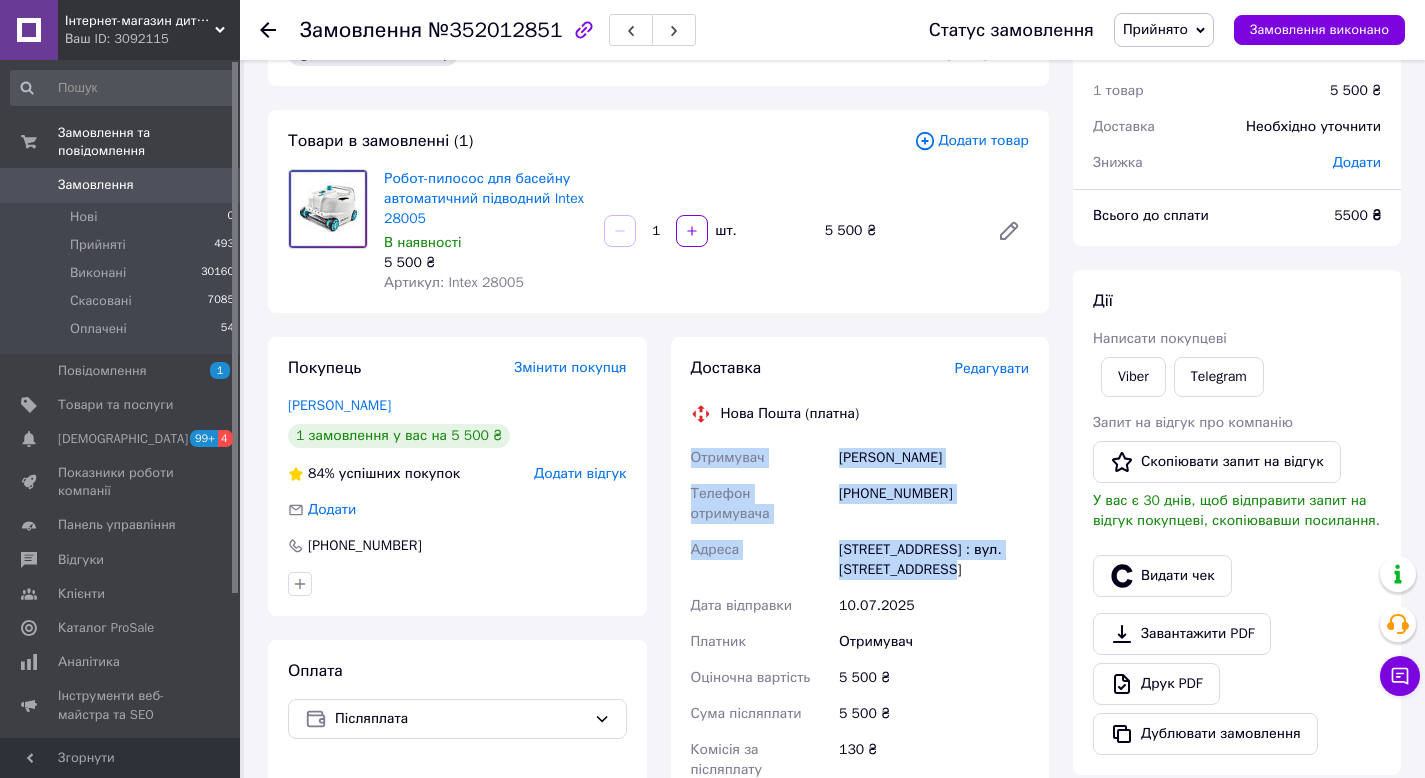 copy on "Отримувач Сапон Олександр Телефон отримувача +380730608748 Адреса Чернігів, №14 : вул. Старобілоуська,16а" 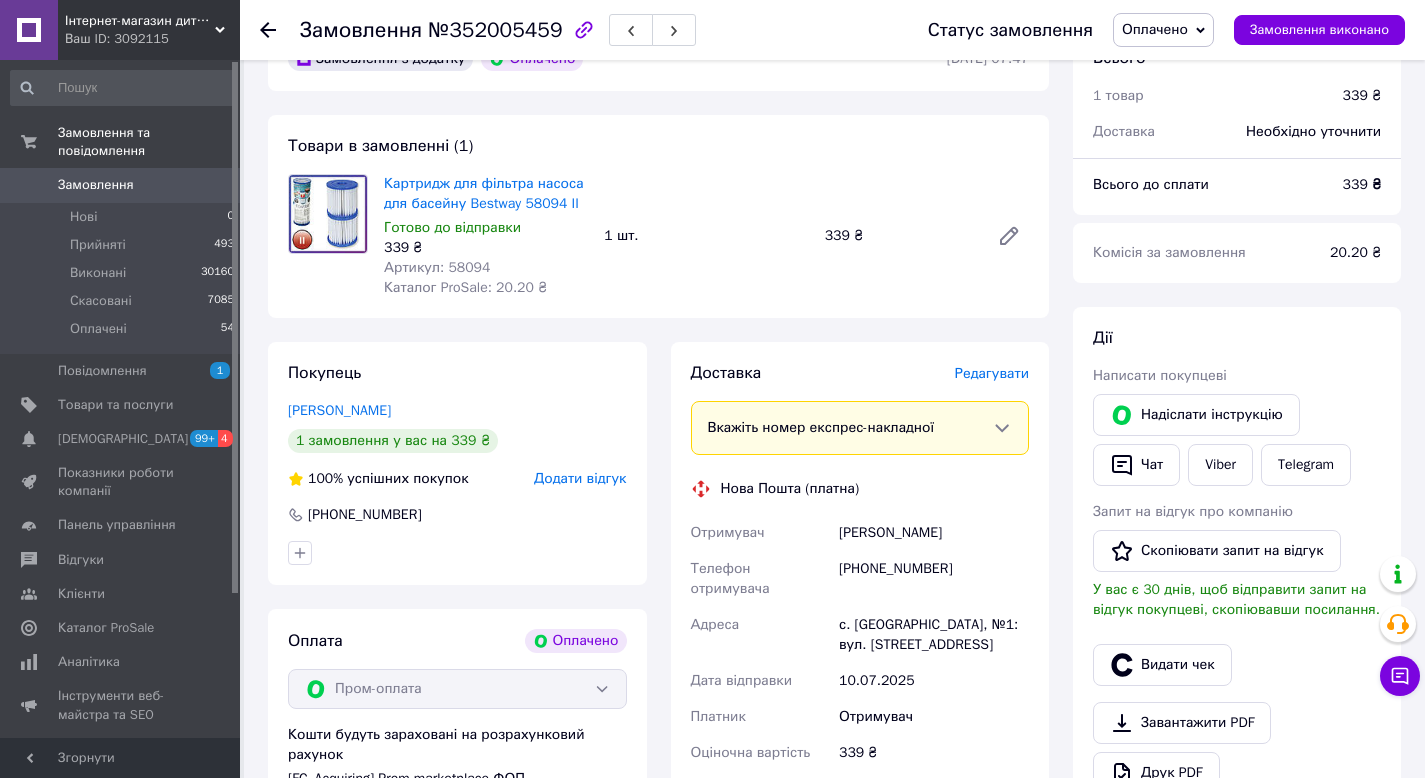 scroll, scrollTop: 568, scrollLeft: 0, axis: vertical 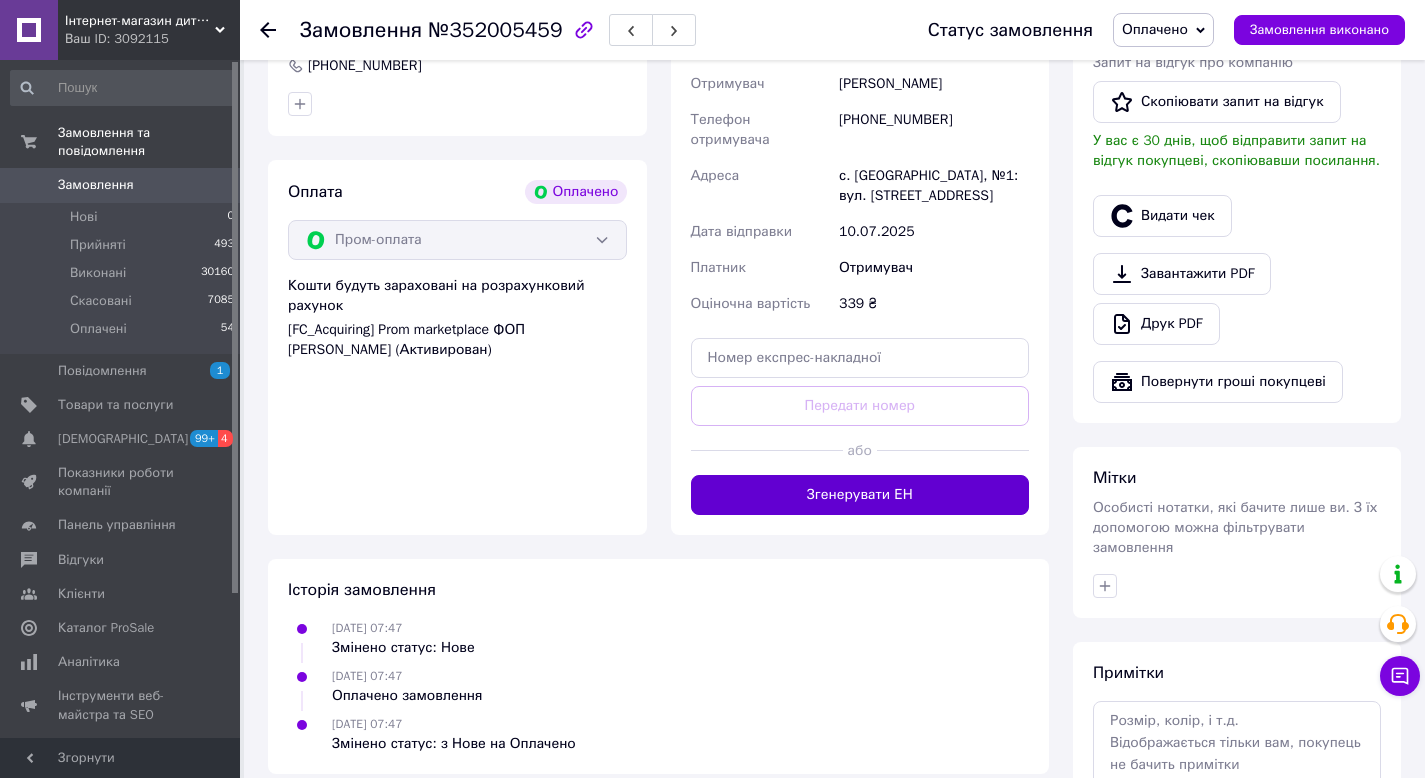click on "Згенерувати ЕН" at bounding box center (860, 495) 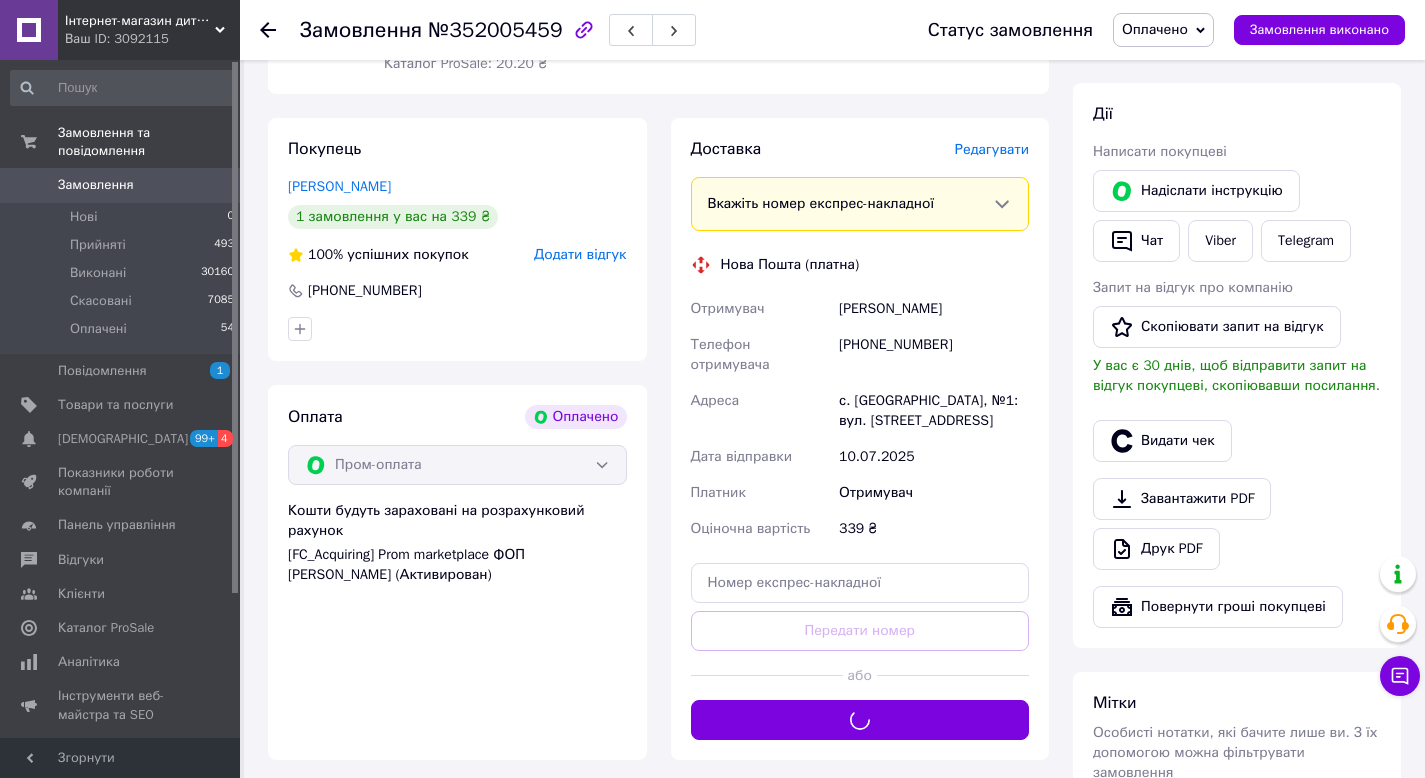 scroll, scrollTop: 191, scrollLeft: 0, axis: vertical 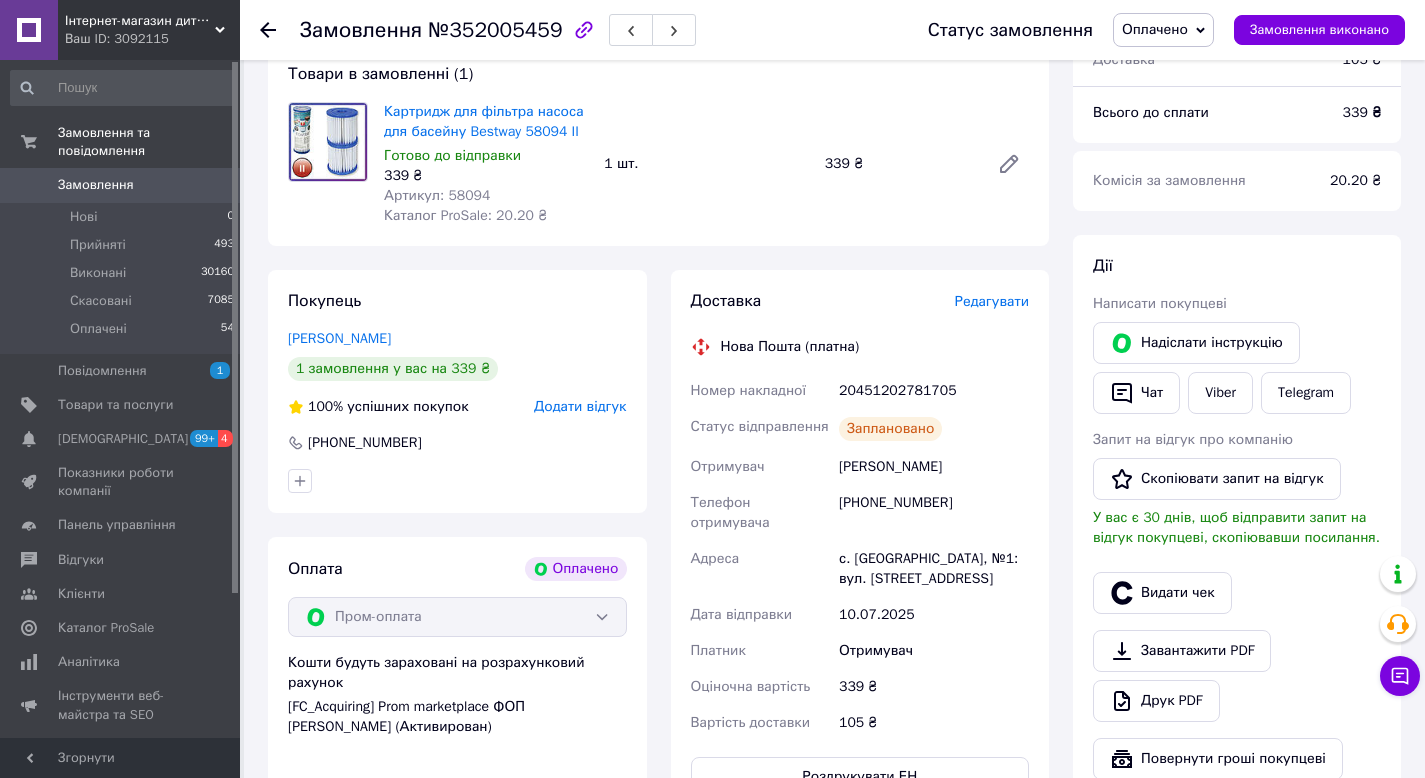 click on "20451202781705" at bounding box center (934, 391) 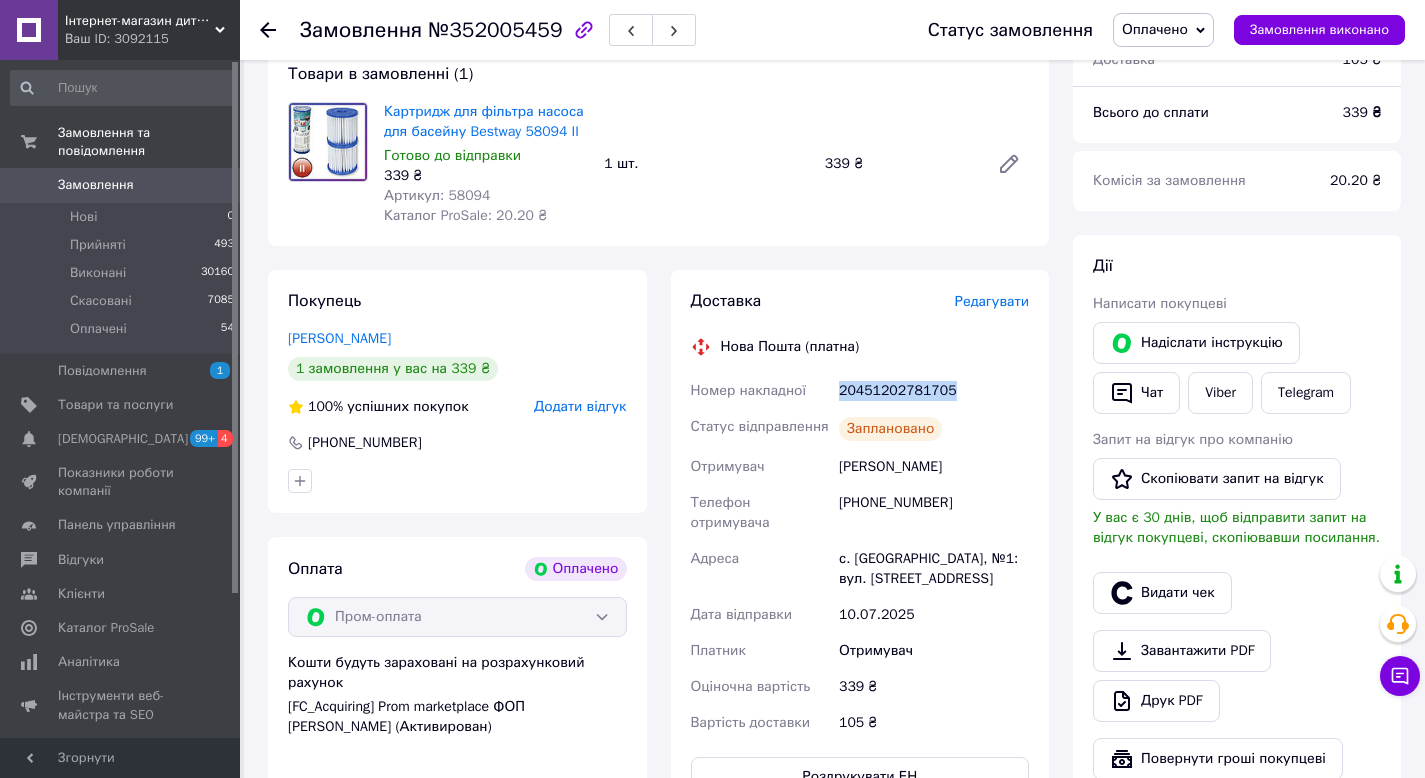 click on "20451202781705" at bounding box center (934, 391) 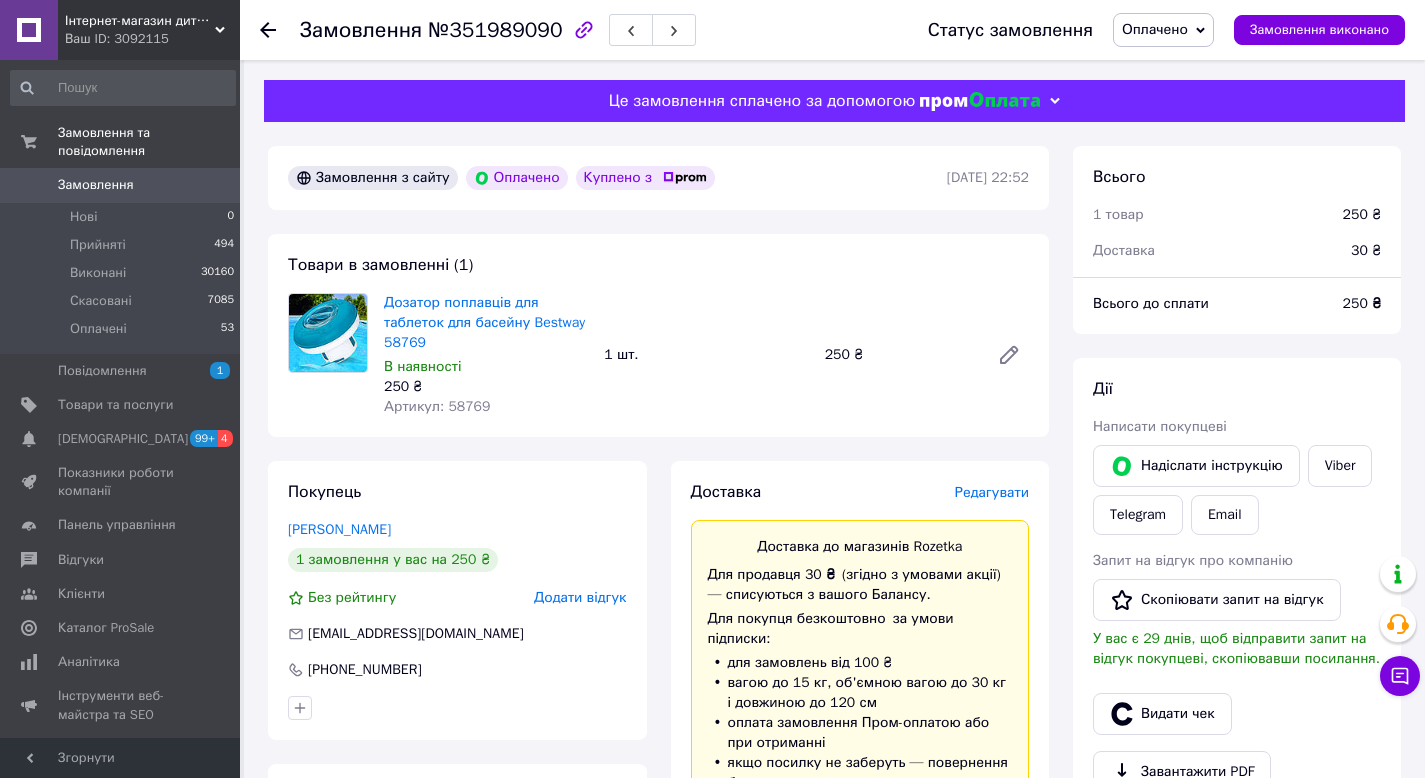 scroll, scrollTop: 0, scrollLeft: 0, axis: both 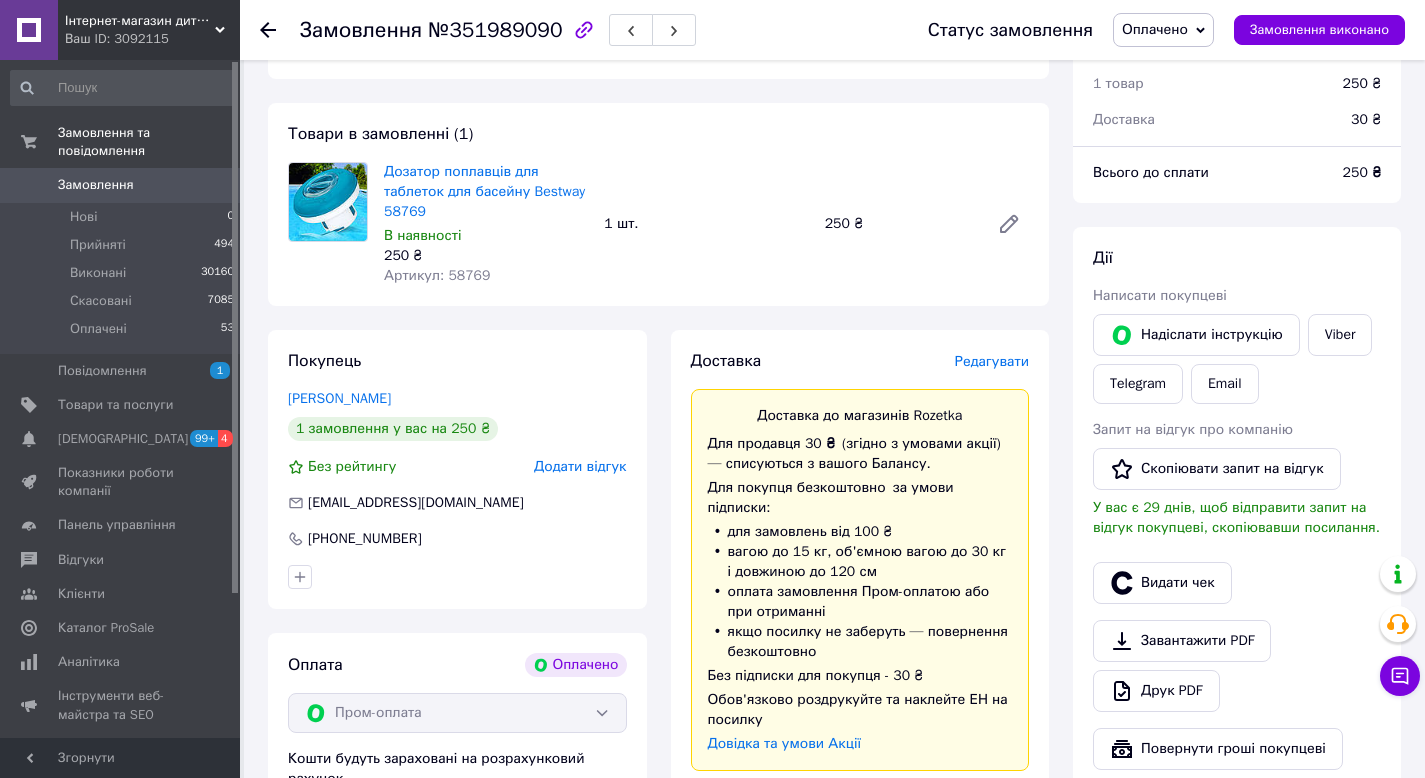 click on "Редагувати" at bounding box center (992, 361) 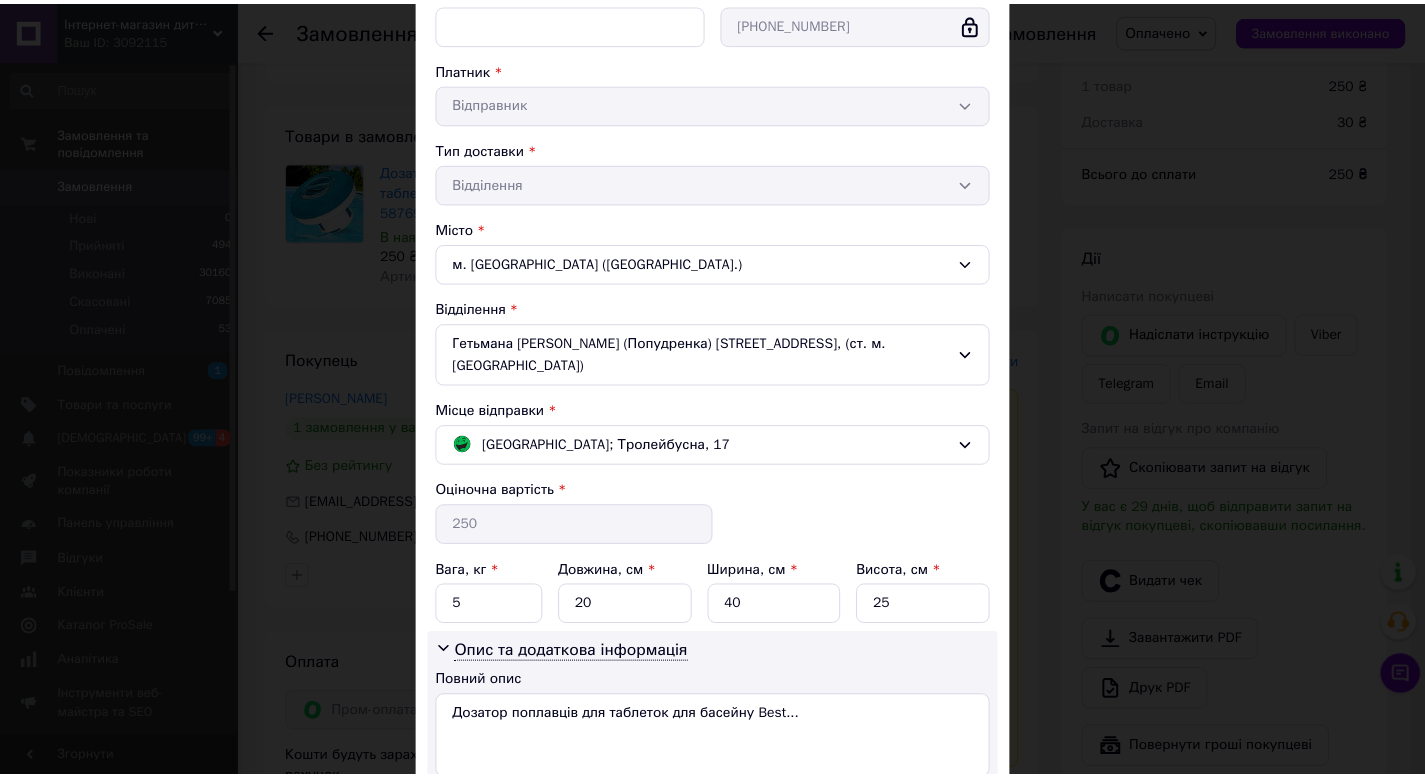 scroll, scrollTop: 462, scrollLeft: 0, axis: vertical 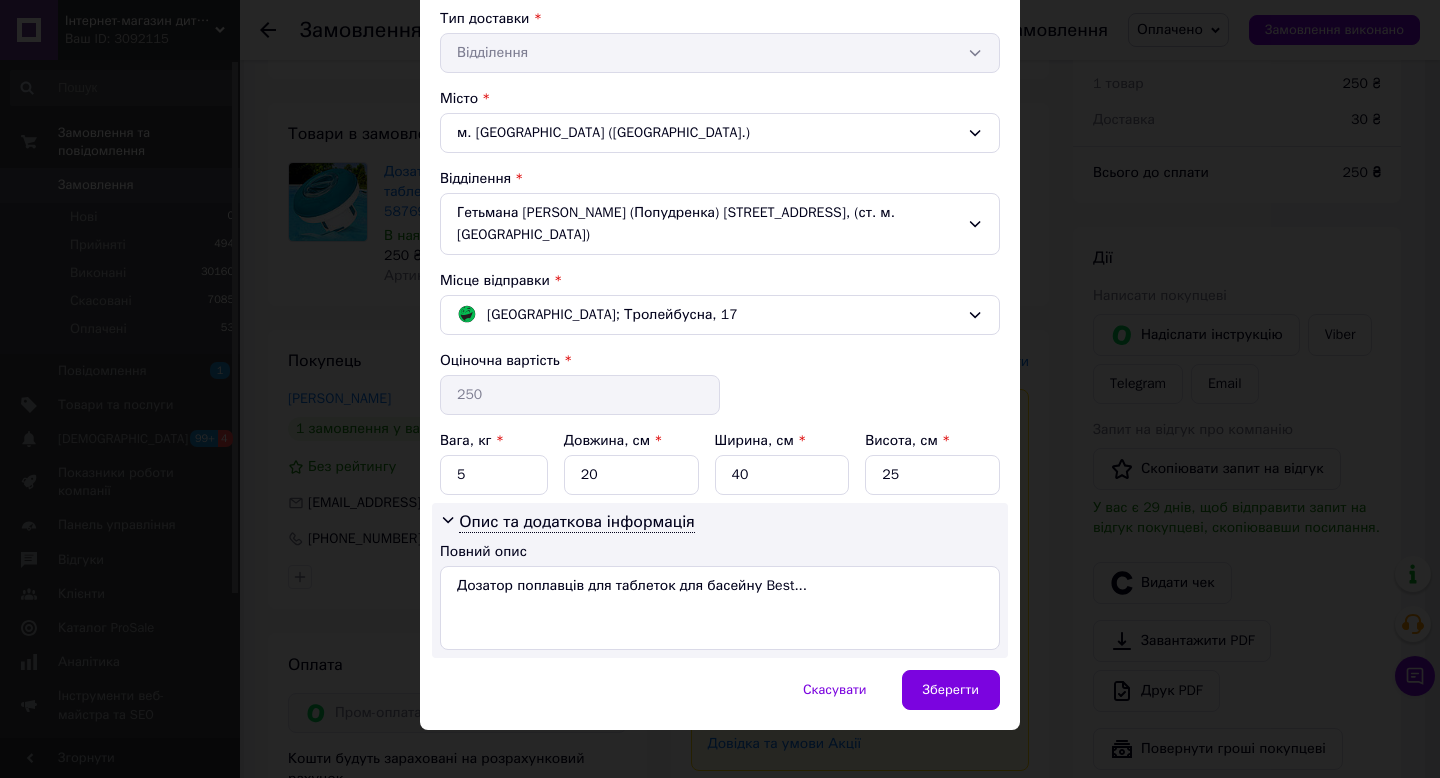 click on "× Редагування доставки Спосіб доставки Магазини Rozetka (платна) Прізвище отримувача   * Данилюк Ім'я отримувача   * Вячеслав По батькові отримувача Телефон отримувача   * +380631623149 Платник   * Відправник Тип доставки   * Відділення Місто м. Київ (Київська обл.) Відділення Гетьмана Павла Полуботка (Попудренка) вул., 18, (ст. м. Дарниця) Місце відправки   * Тернопіль; Тролейбусна, 17 Оціночна вартість   * 250 Вага, кг   * 5 Довжина, см   * 20 Ширина, см   * 40 Висота, см   * 25   Опис та додаткова інформація Повний опис Дозатор поплавців для таблеток для басейну Best... Скасувати" at bounding box center [720, 389] 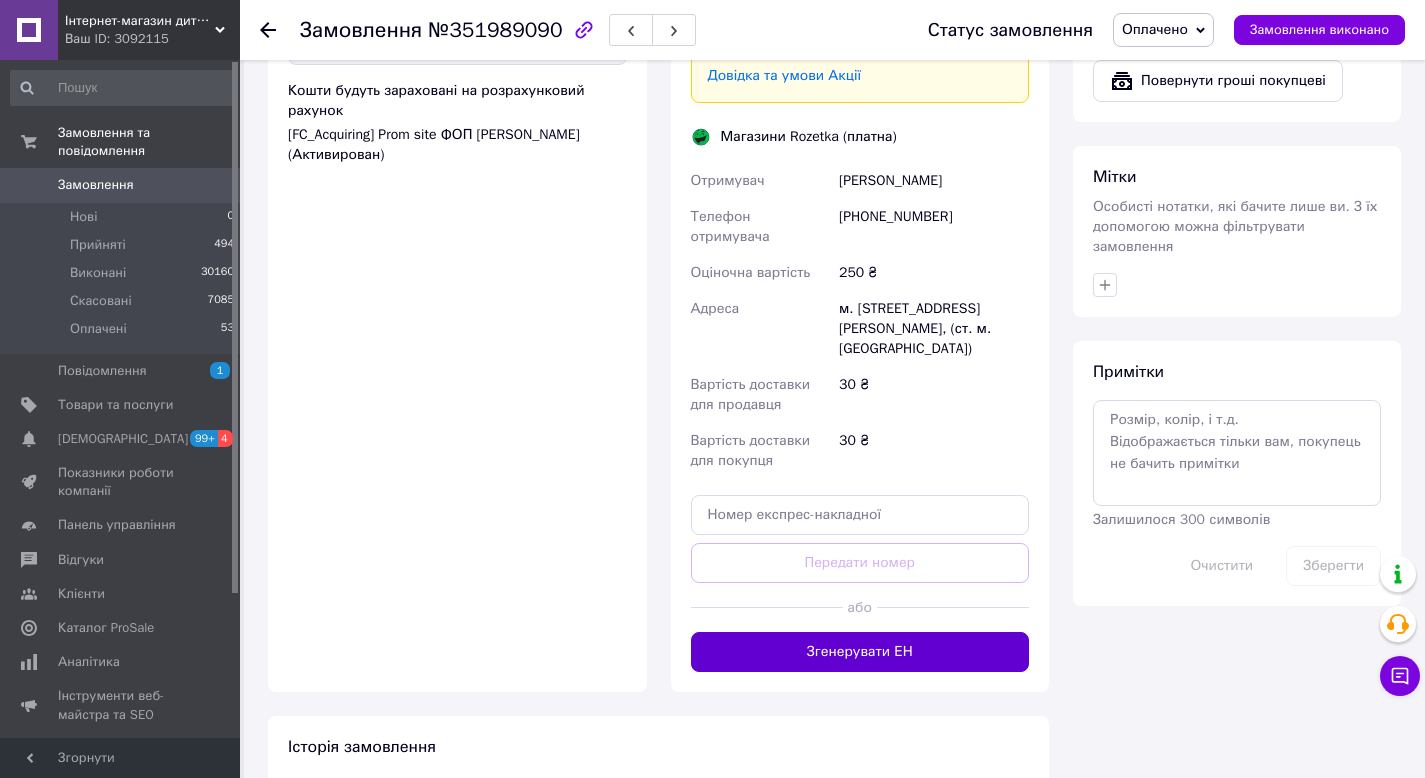 scroll, scrollTop: 996, scrollLeft: 0, axis: vertical 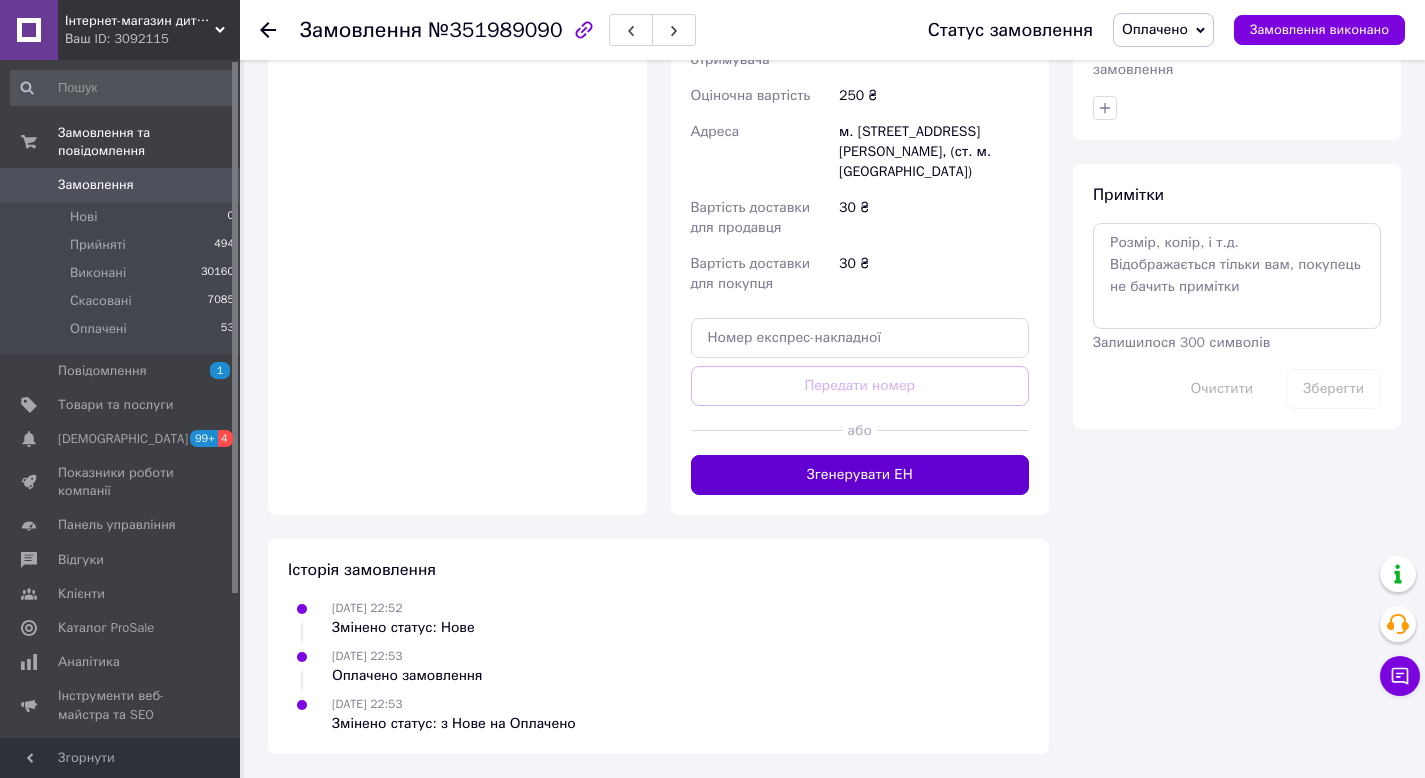 click on "Згенерувати ЕН" at bounding box center (860, 475) 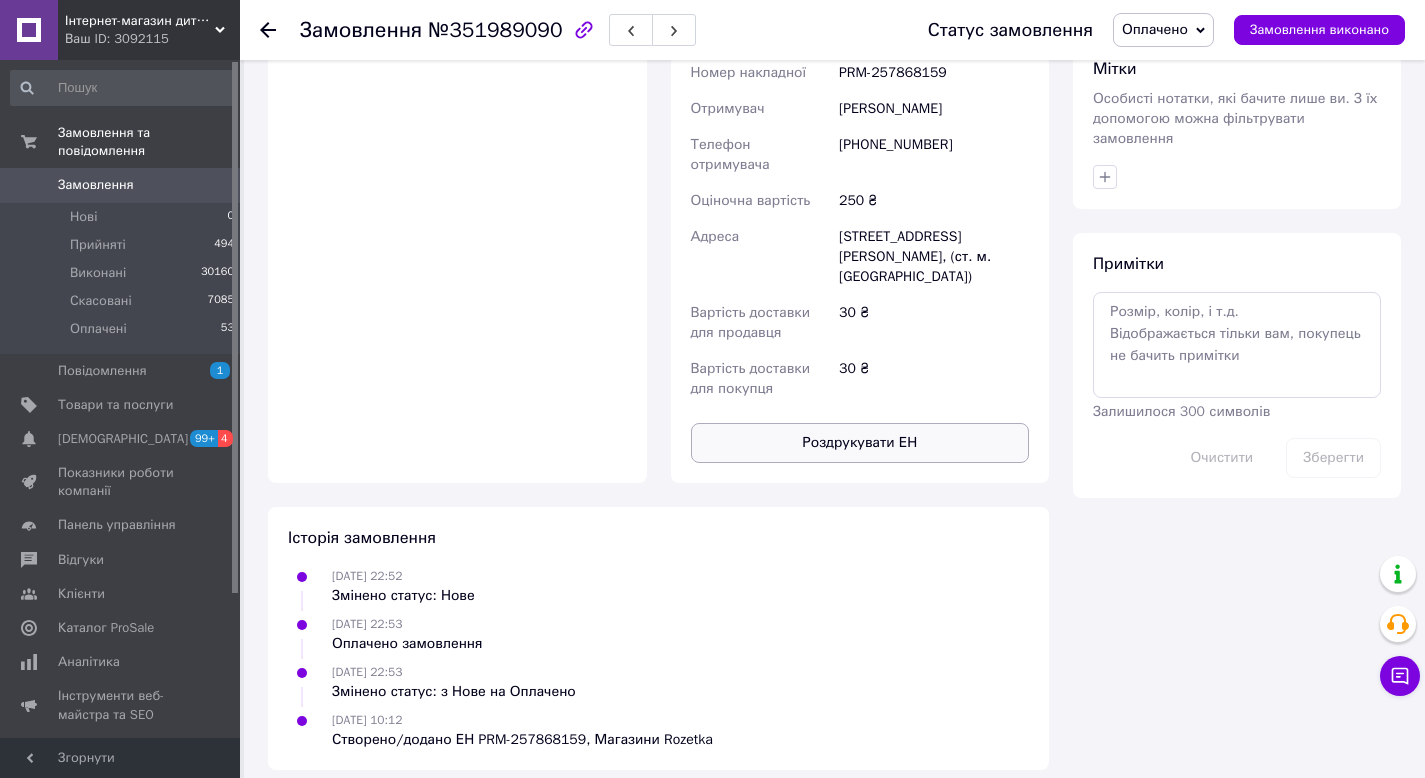 scroll, scrollTop: 943, scrollLeft: 0, axis: vertical 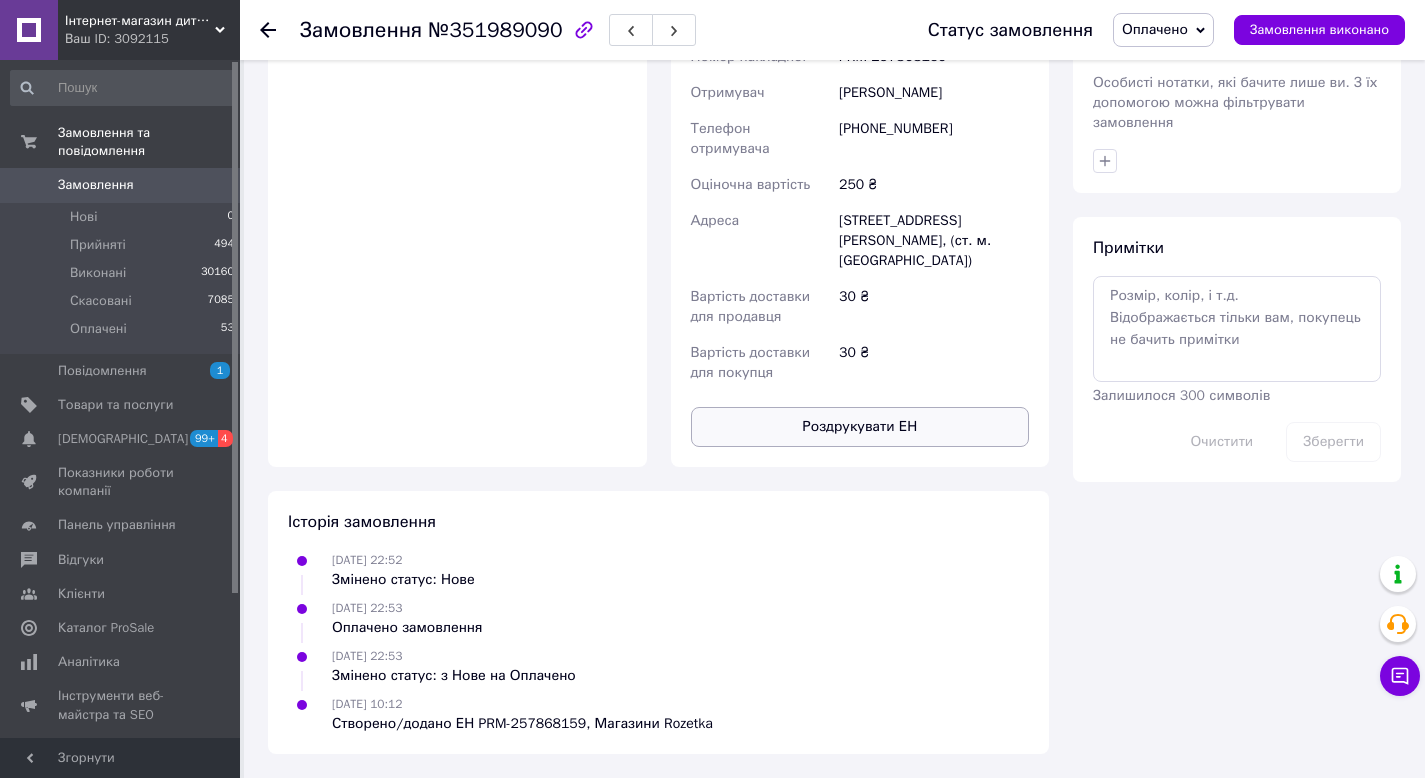 click on "Доставка Редагувати Доставка до магазинів Rozetka Для продавця 30 ₴   (згідно з умовами акції) — списуються з вашого Балансу. Для покупця безкоштовно   за умови підписки: для замовлень від 100 ₴ вагою до 15 кг,
об'ємною вагою до 30 кг
і довжиною до 120 см оплата замовлення Пром-оплатою або при отриманні якщо посилку не заберуть — повернення безкоштовно Без підписки для покупця - 30 ₴ Обов'язково роздрукуйте та наклейте ЕН на посилку Довідка та умови Акції Магазини Rozetka (платна) Номер накладної PRM-257868159 Отримувач Данилюк Вячеслав  Телефон отримувача +380631623149 250 ₴" at bounding box center [860, 2] 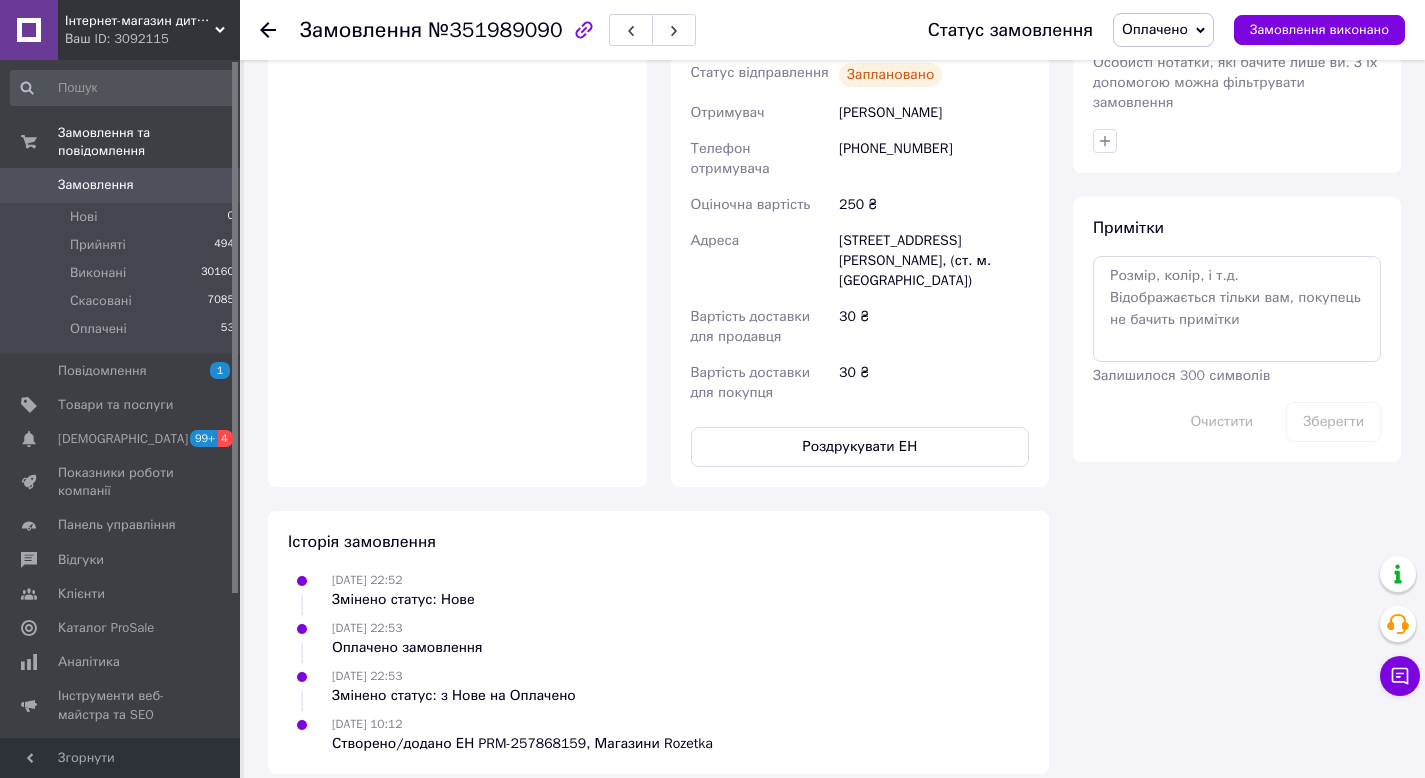 click on "Доставка Редагувати Доставка до магазинів Rozetka Для продавця 30 ₴   (згідно з умовами акції) — списуються з вашого Балансу. Для покупця безкоштовно   за умови підписки: для замовлень від 100 ₴ вагою до 15 кг,
об'ємною вагою до 30 кг
і довжиною до 120 см оплата замовлення Пром-оплатою або при отриманні якщо посилку не заберуть — повернення безкоштовно Без підписки для покупця - 30 ₴ Обов'язково роздрукуйте та наклейте ЕН на посилку Довідка та умови Акції Магазини Rozetka (платна) Номер накладної PRM-257868159 Статус відправлення Заплановано Отримувач Данилюк Вячеслав" at bounding box center (860, 2) 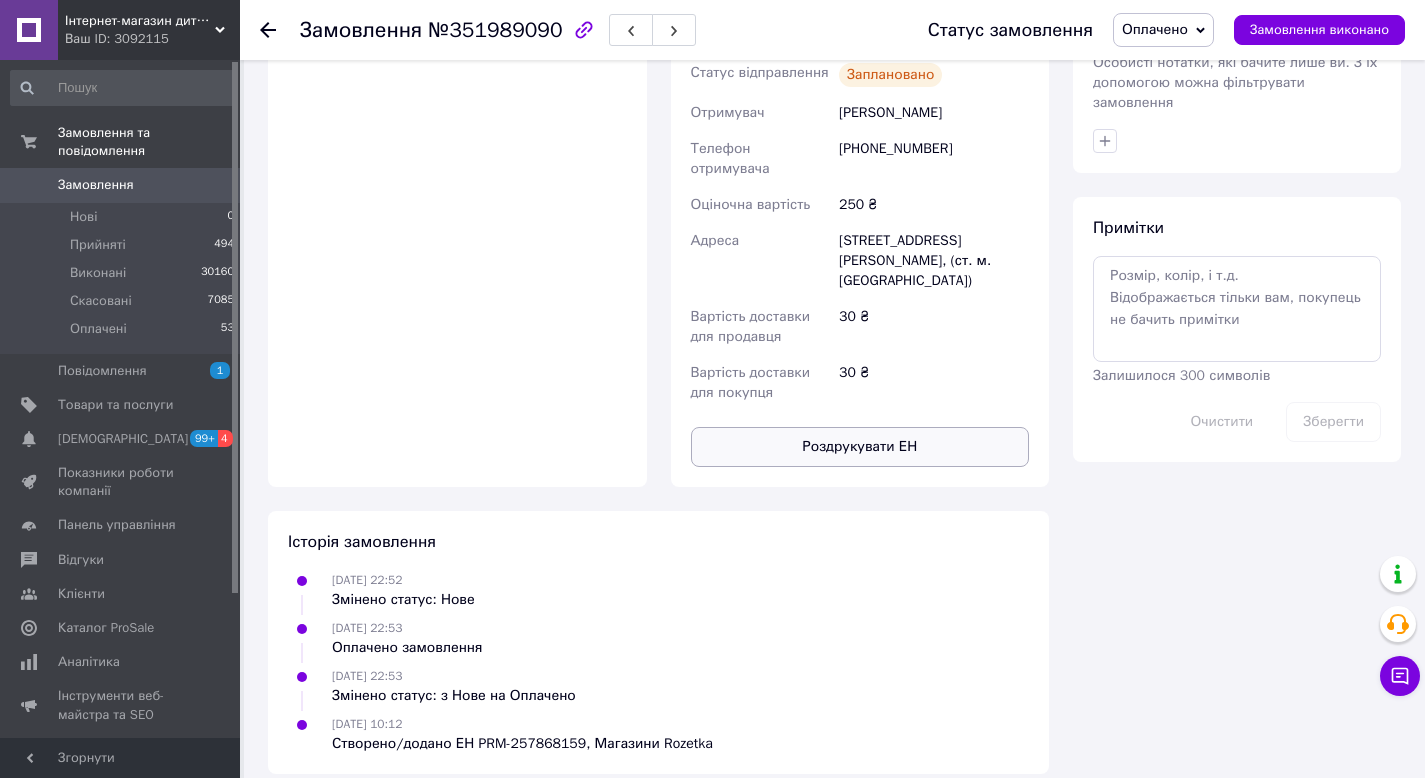 click on "Роздрукувати ЕН" at bounding box center [860, 447] 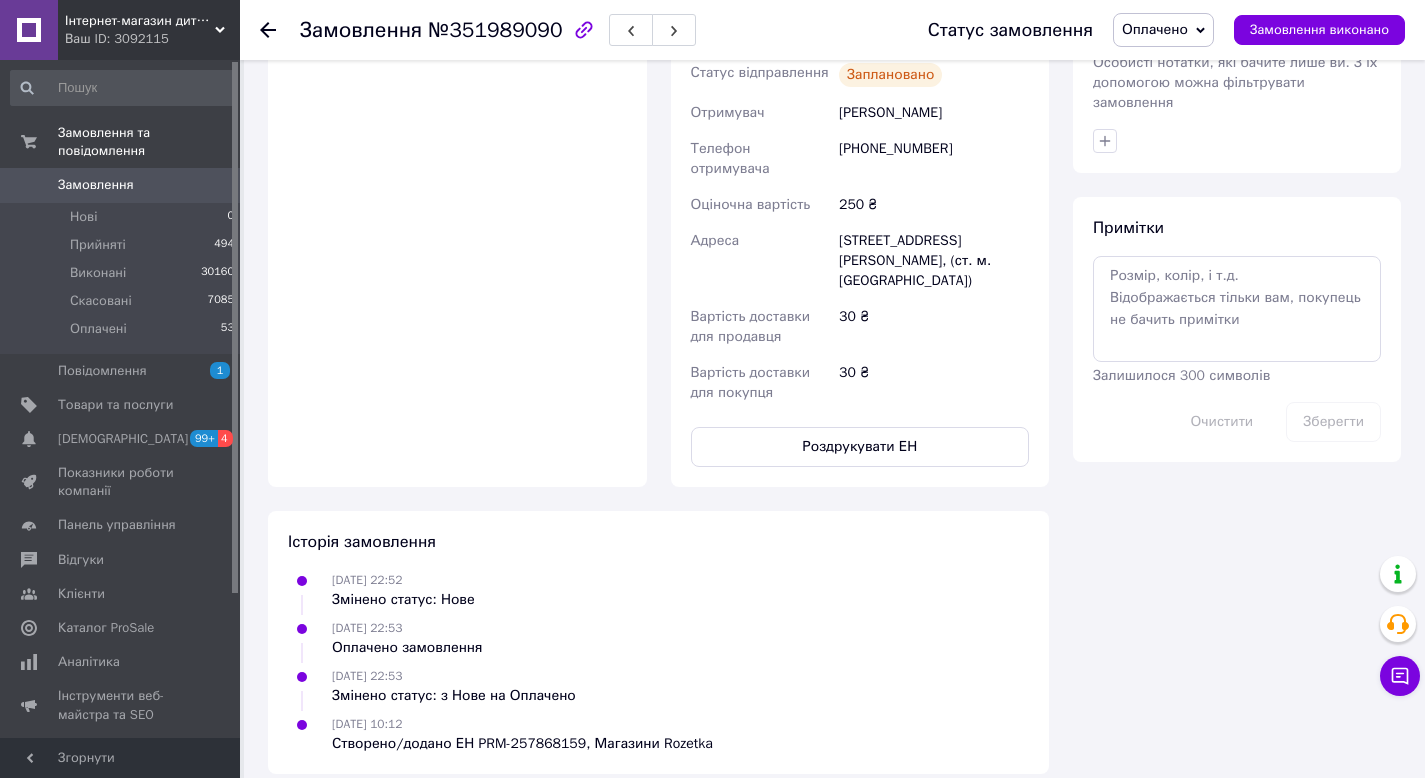 scroll, scrollTop: 550, scrollLeft: 0, axis: vertical 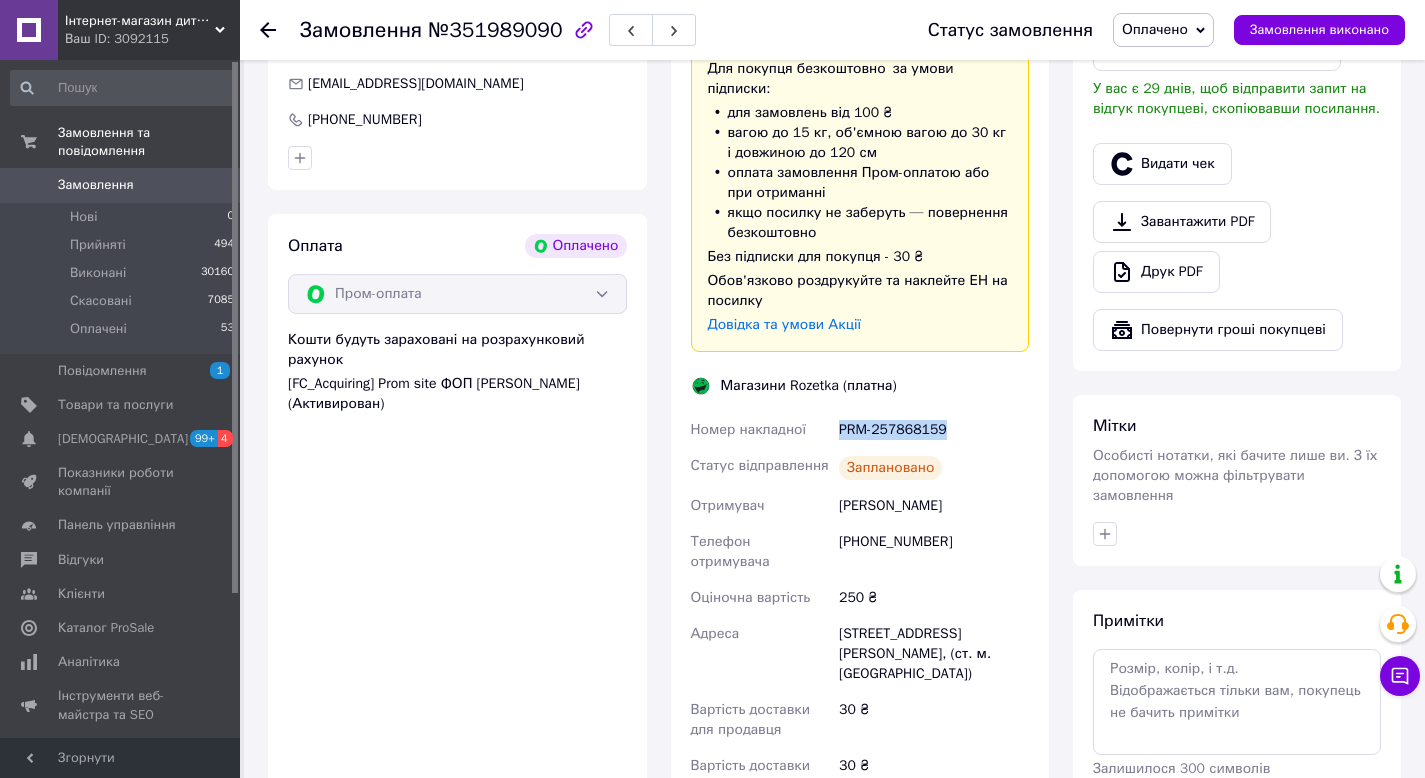 drag, startPoint x: 971, startPoint y: 440, endPoint x: 836, endPoint y: 426, distance: 135.72398 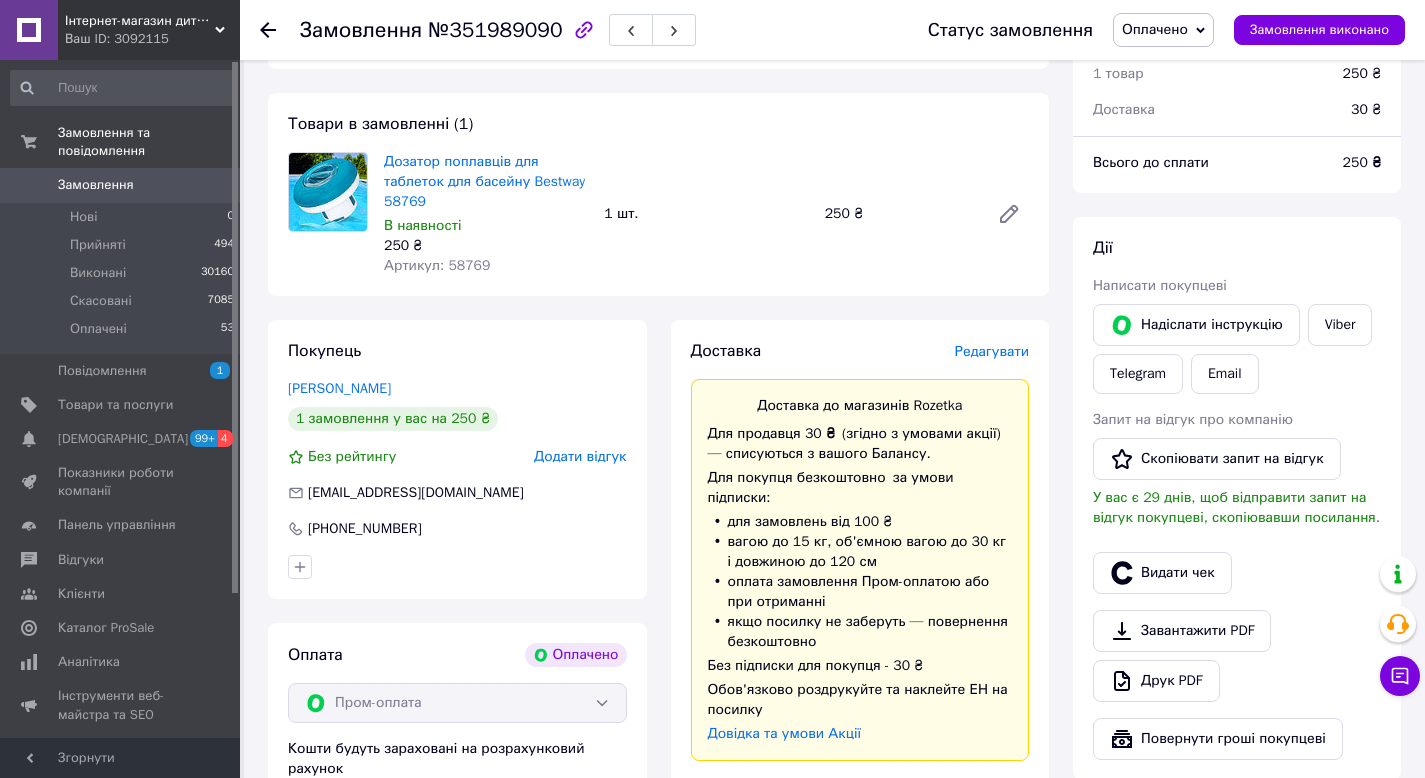 scroll, scrollTop: 410, scrollLeft: 0, axis: vertical 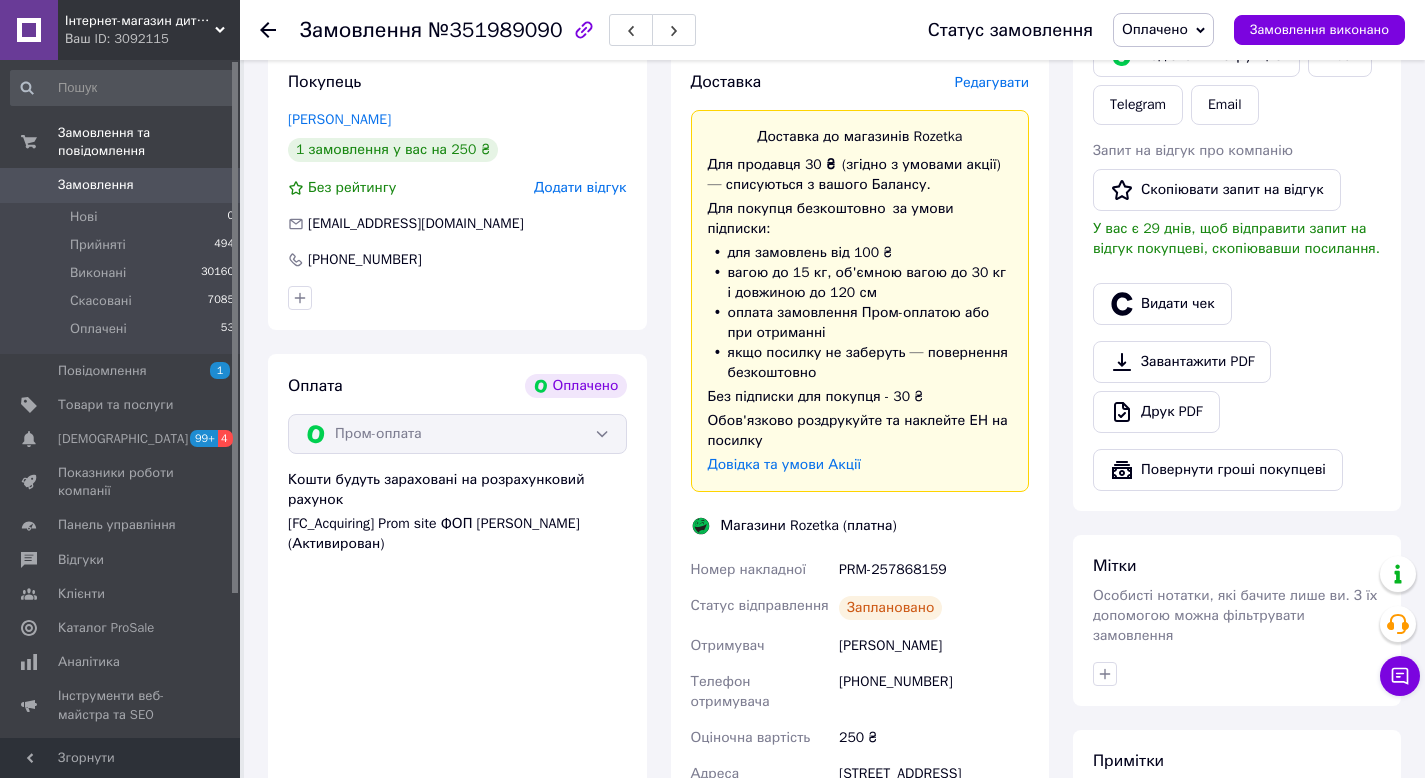 click on "Данилюк Вячеслав" at bounding box center (934, 646) 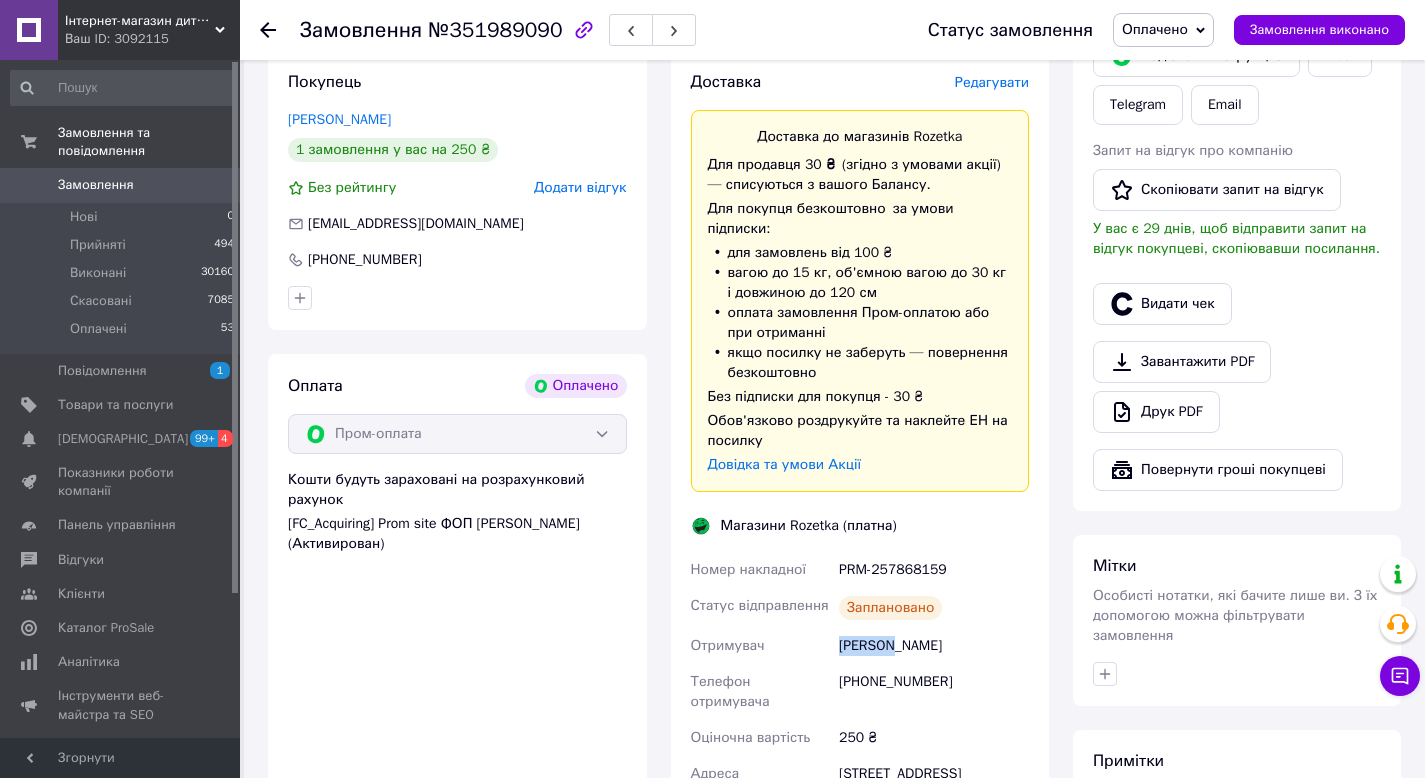 click on "Данилюк Вячеслав" at bounding box center [934, 646] 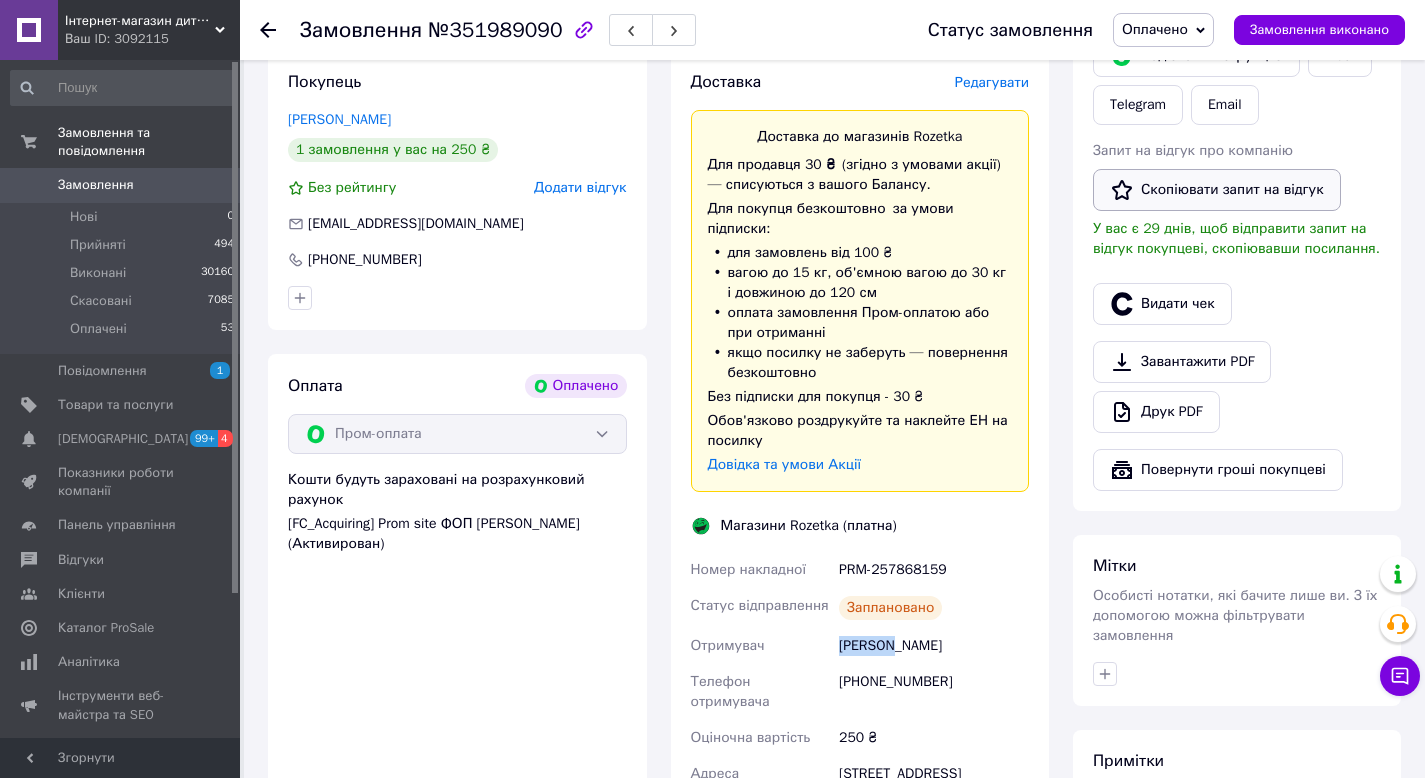 copy on "Данилюк" 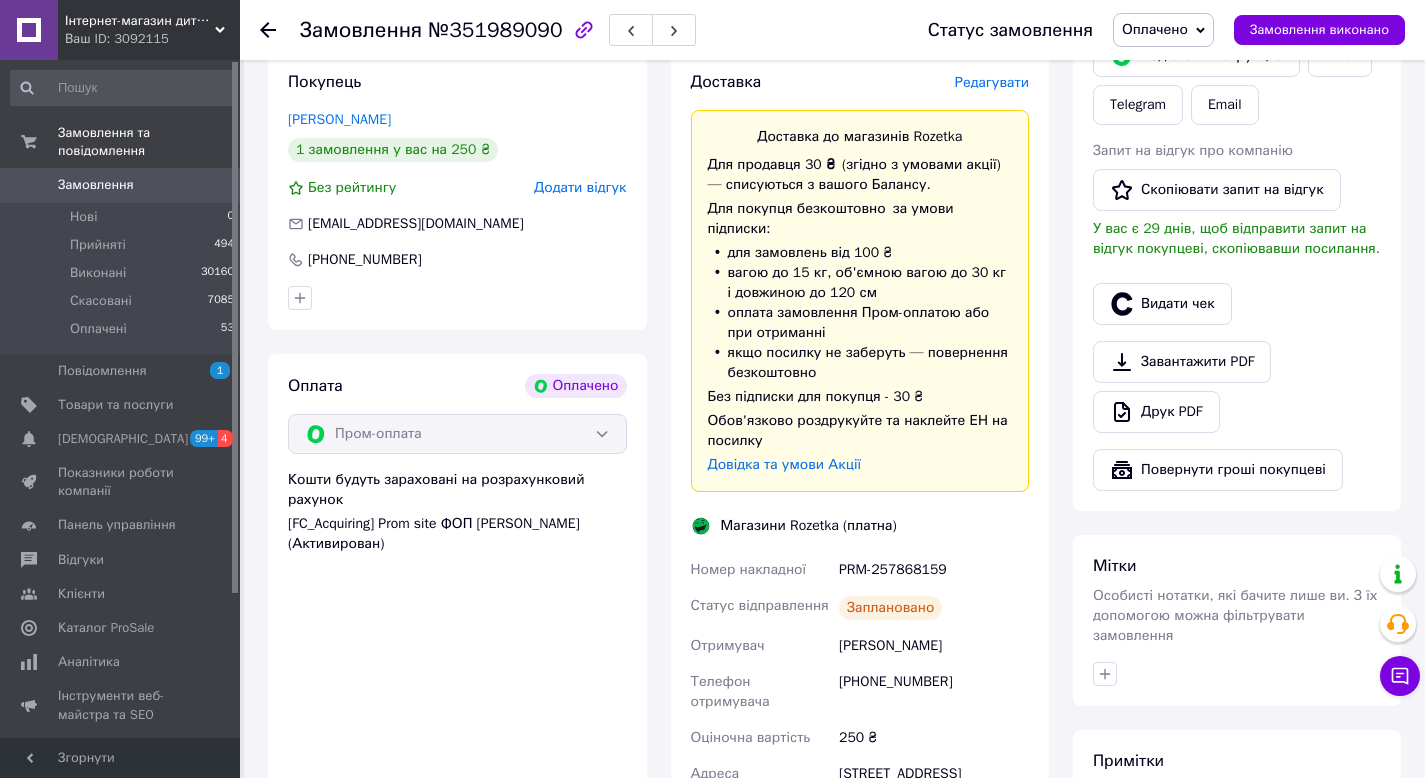 click on "+380631623149" at bounding box center (934, 692) 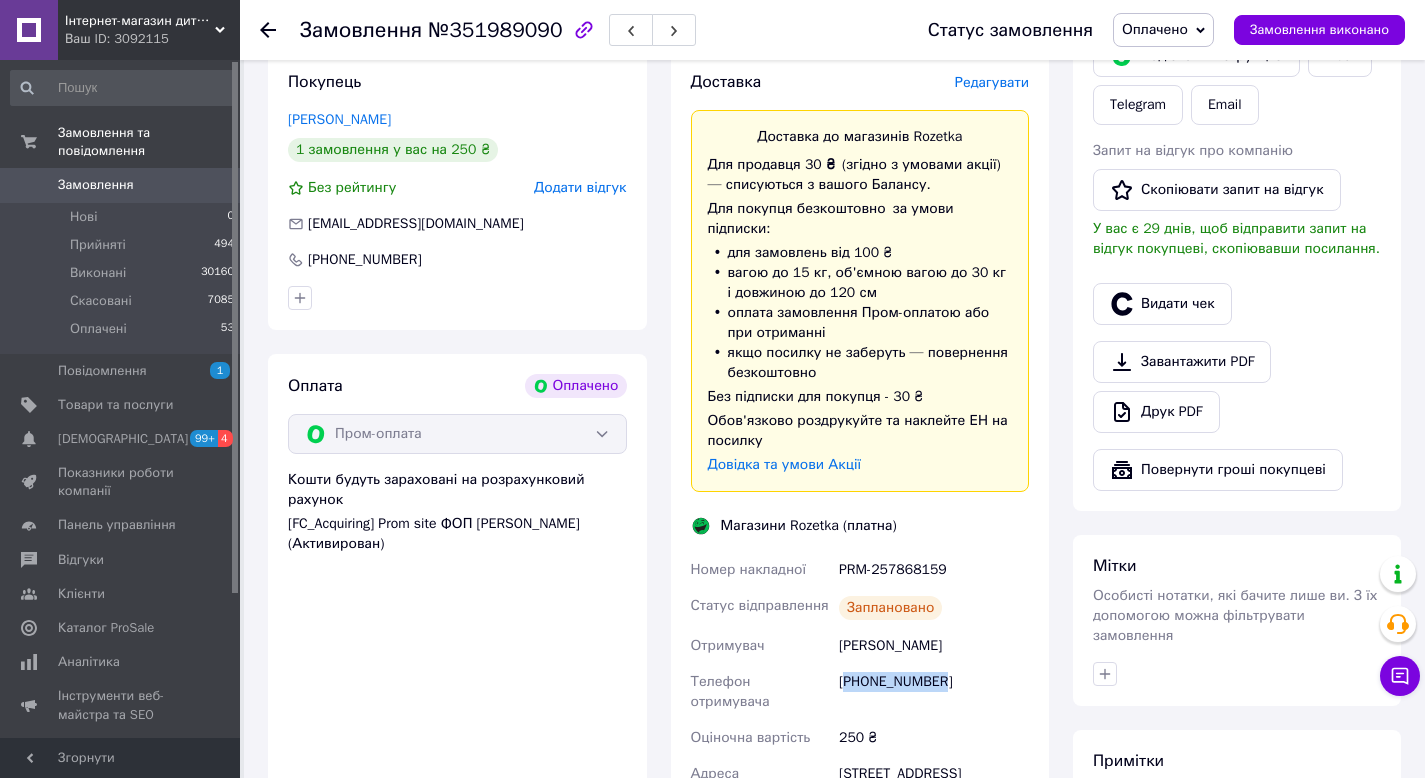 click on "+380631623149" at bounding box center (934, 692) 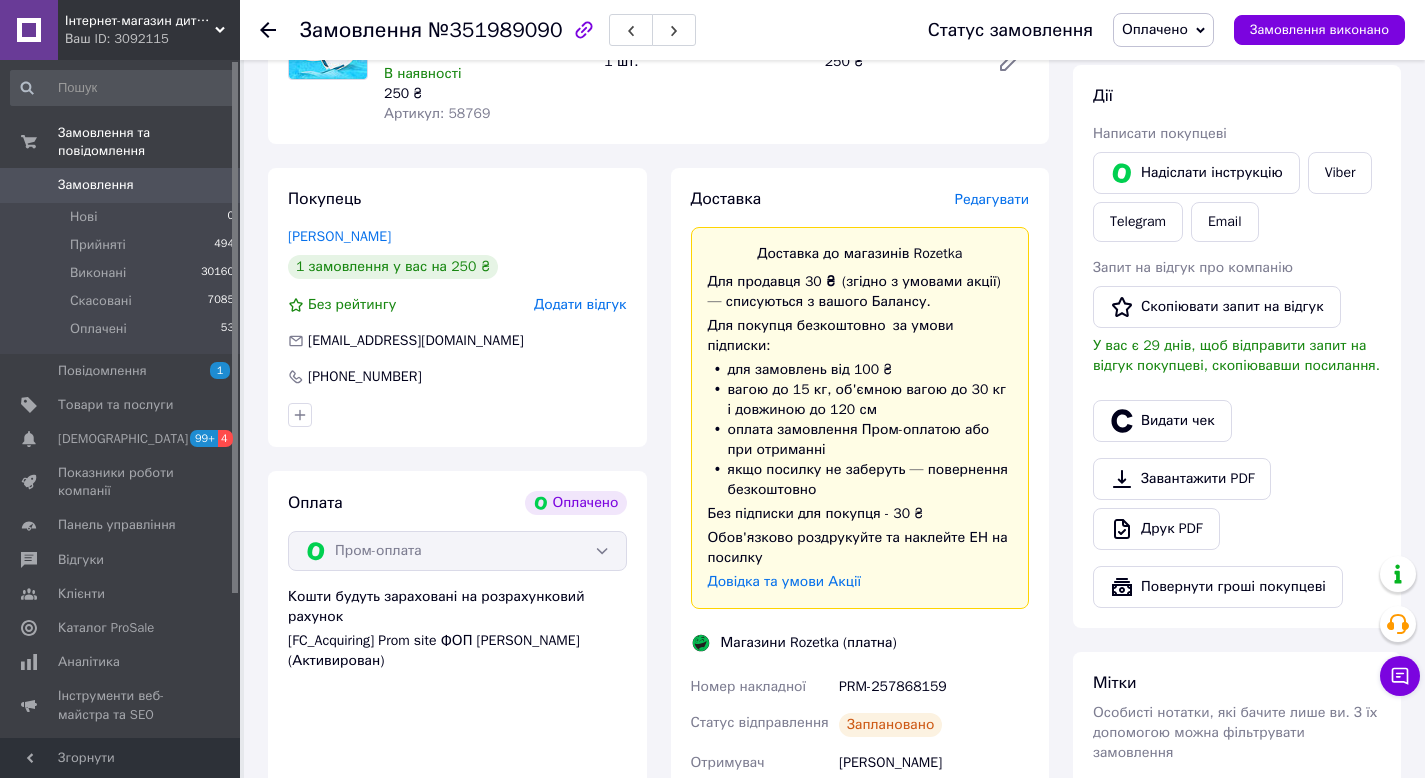 scroll, scrollTop: 0, scrollLeft: 0, axis: both 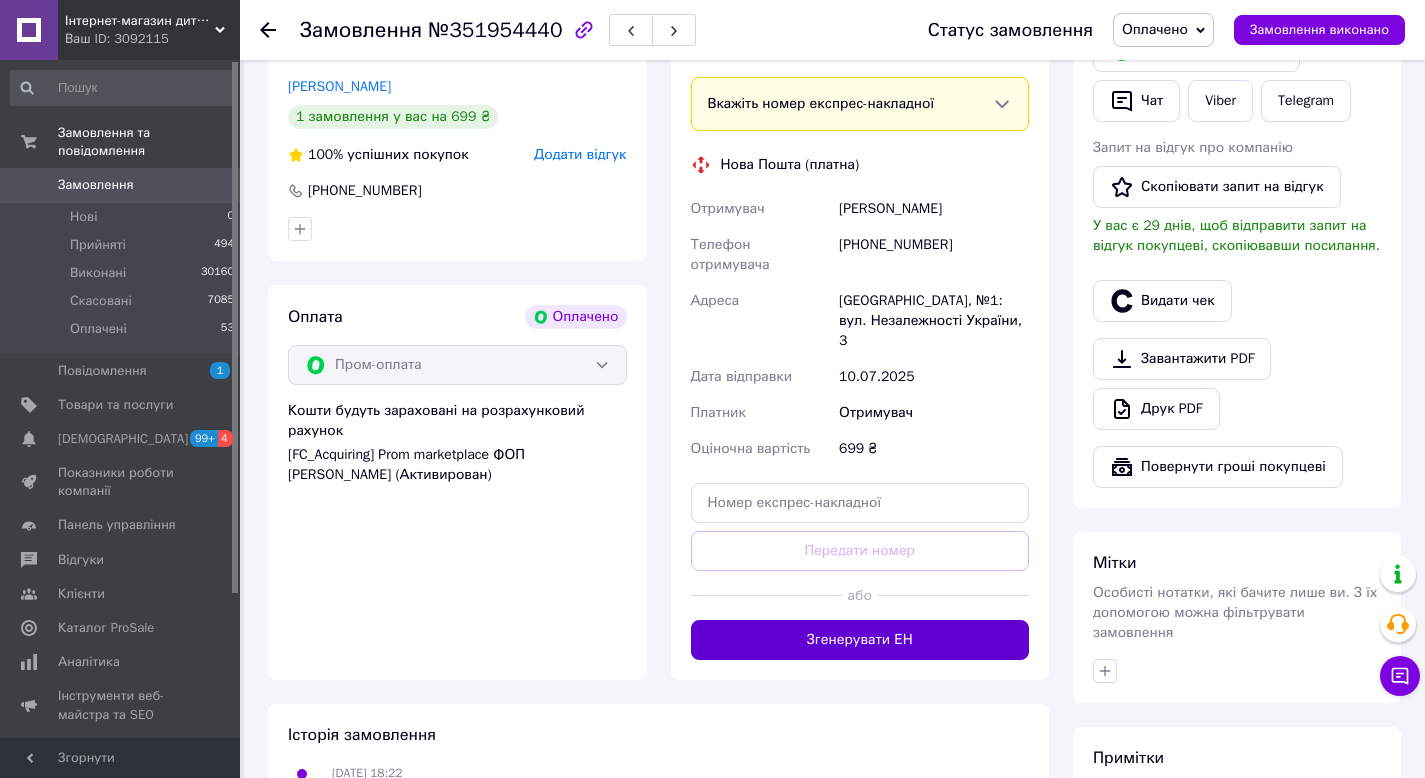 click on "Згенерувати ЕН" at bounding box center (860, 640) 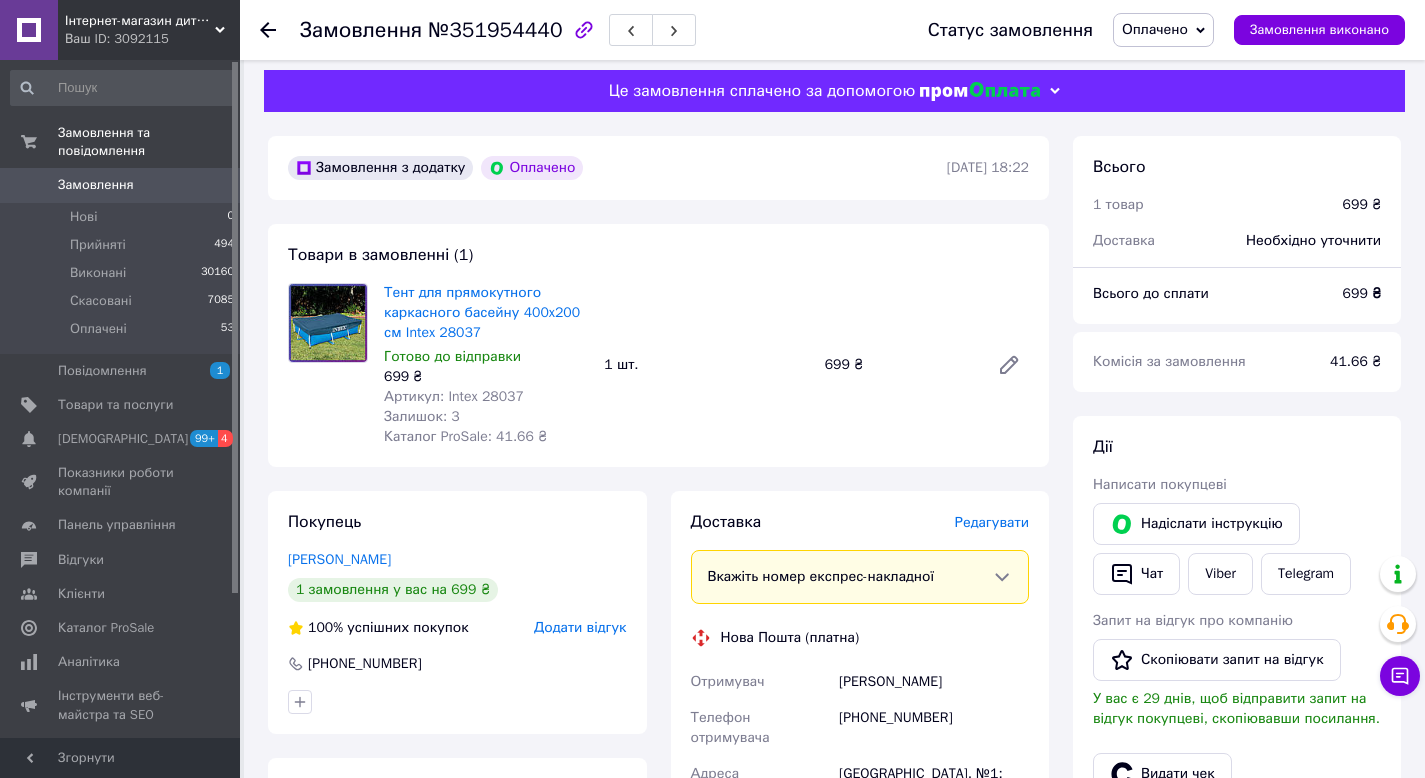 scroll, scrollTop: 0, scrollLeft: 0, axis: both 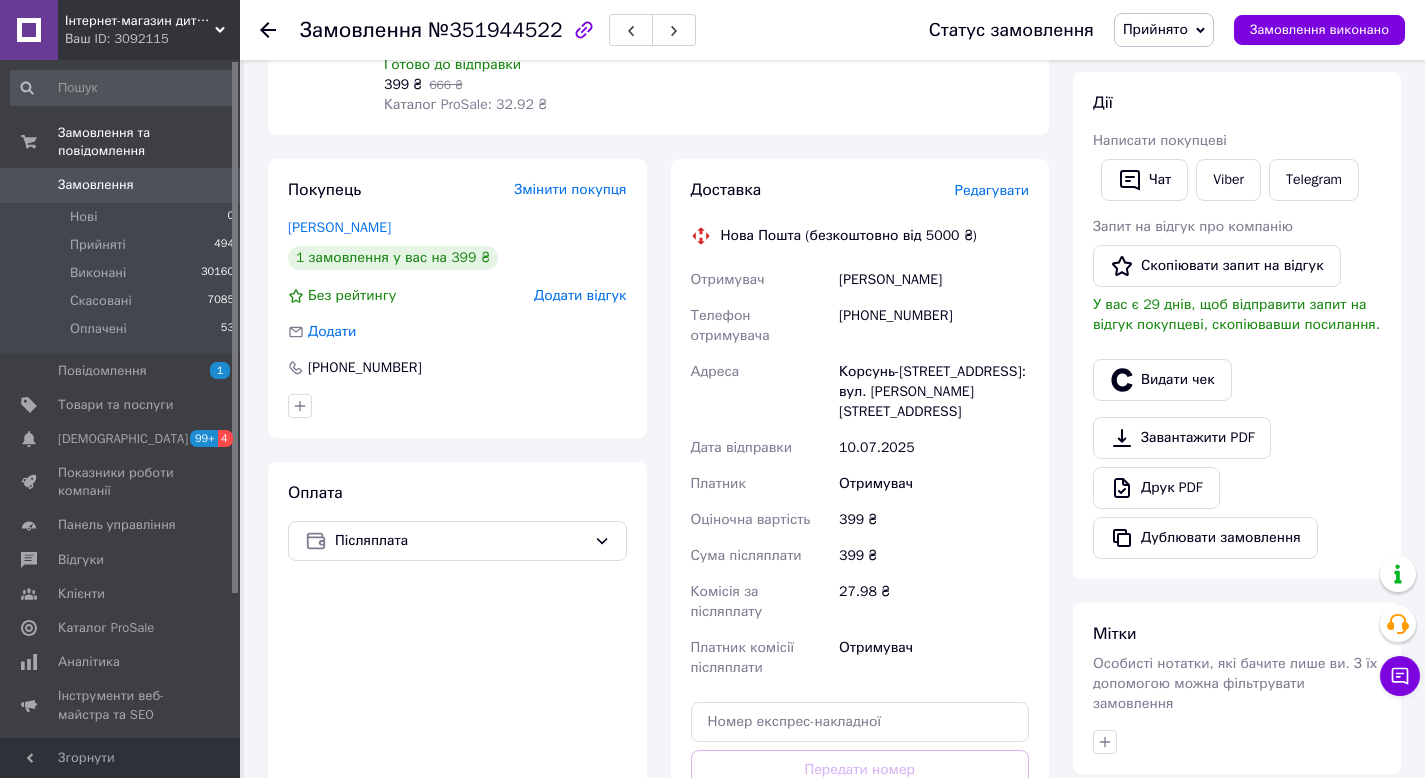 click on "Редагувати" at bounding box center (992, 190) 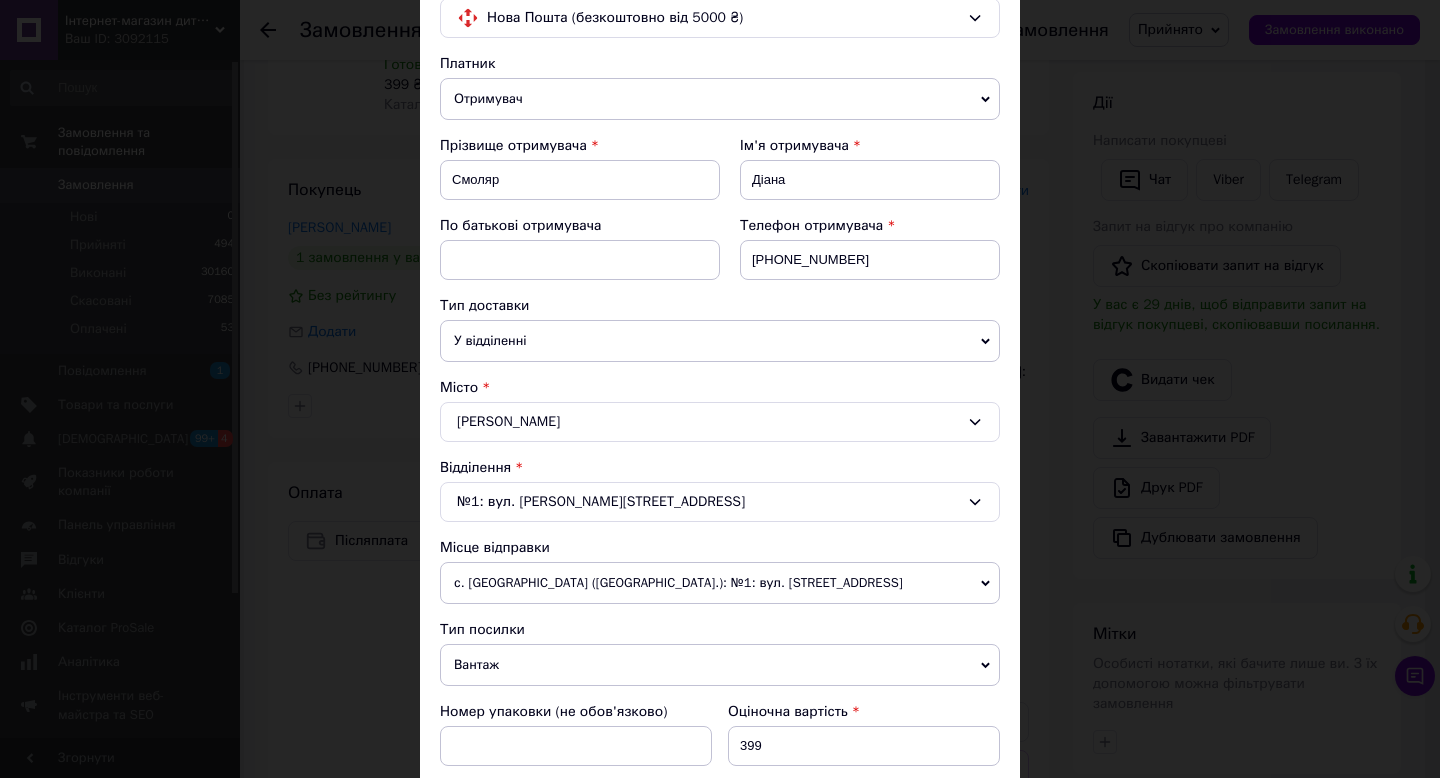 scroll, scrollTop: 383, scrollLeft: 0, axis: vertical 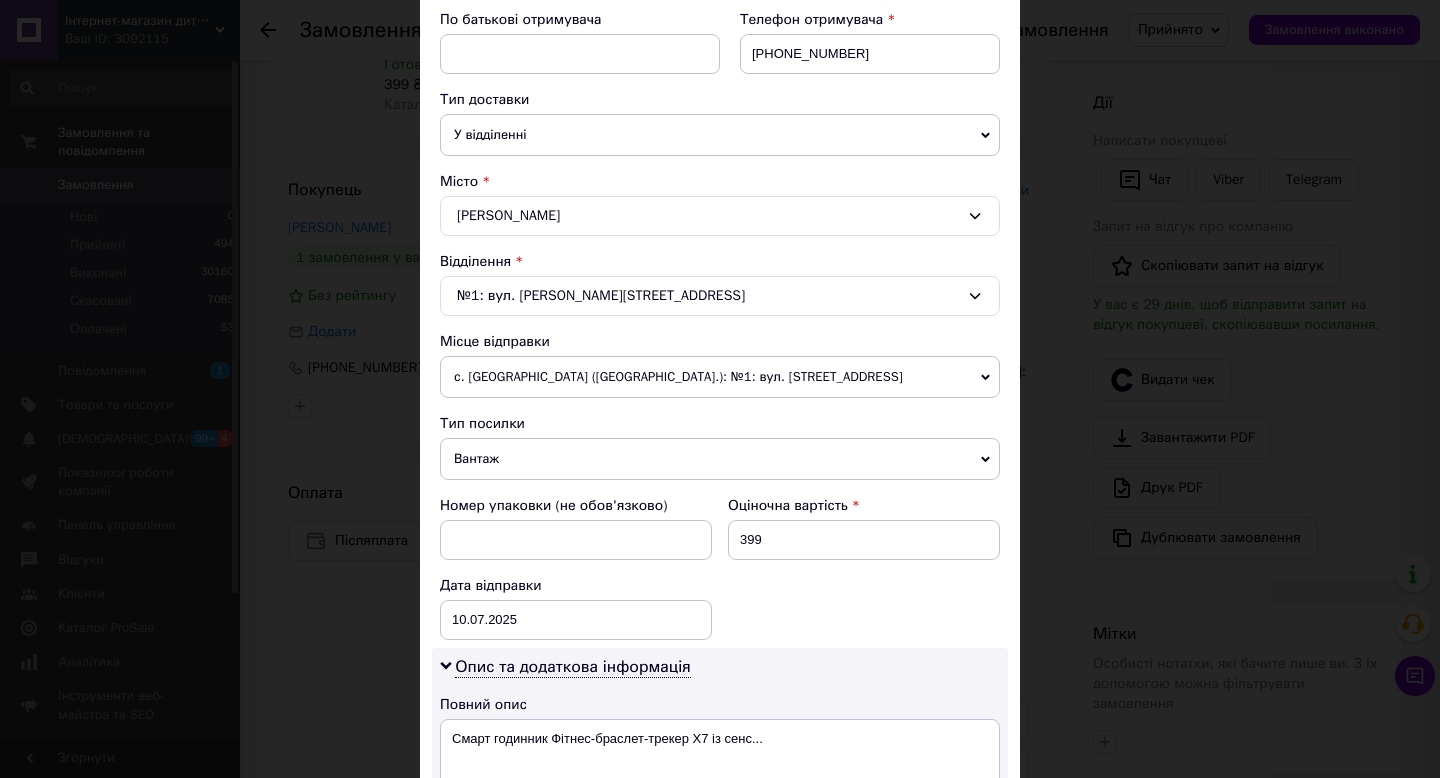 drag, startPoint x: 536, startPoint y: 376, endPoint x: 529, endPoint y: 393, distance: 18.384777 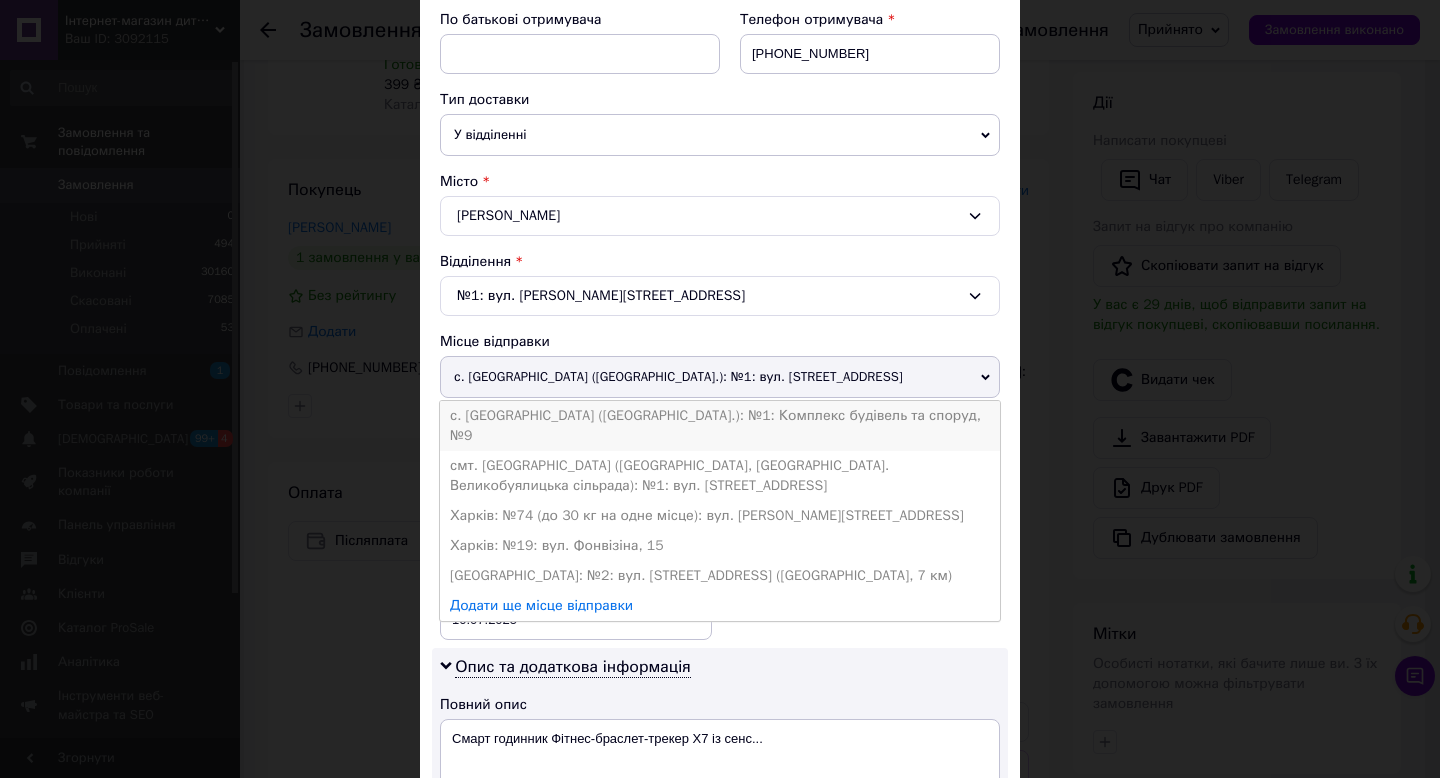 click on "с. [GEOGRAPHIC_DATA] ([GEOGRAPHIC_DATA].): №1: Комплекс будівель та споруд, №9" at bounding box center (720, 426) 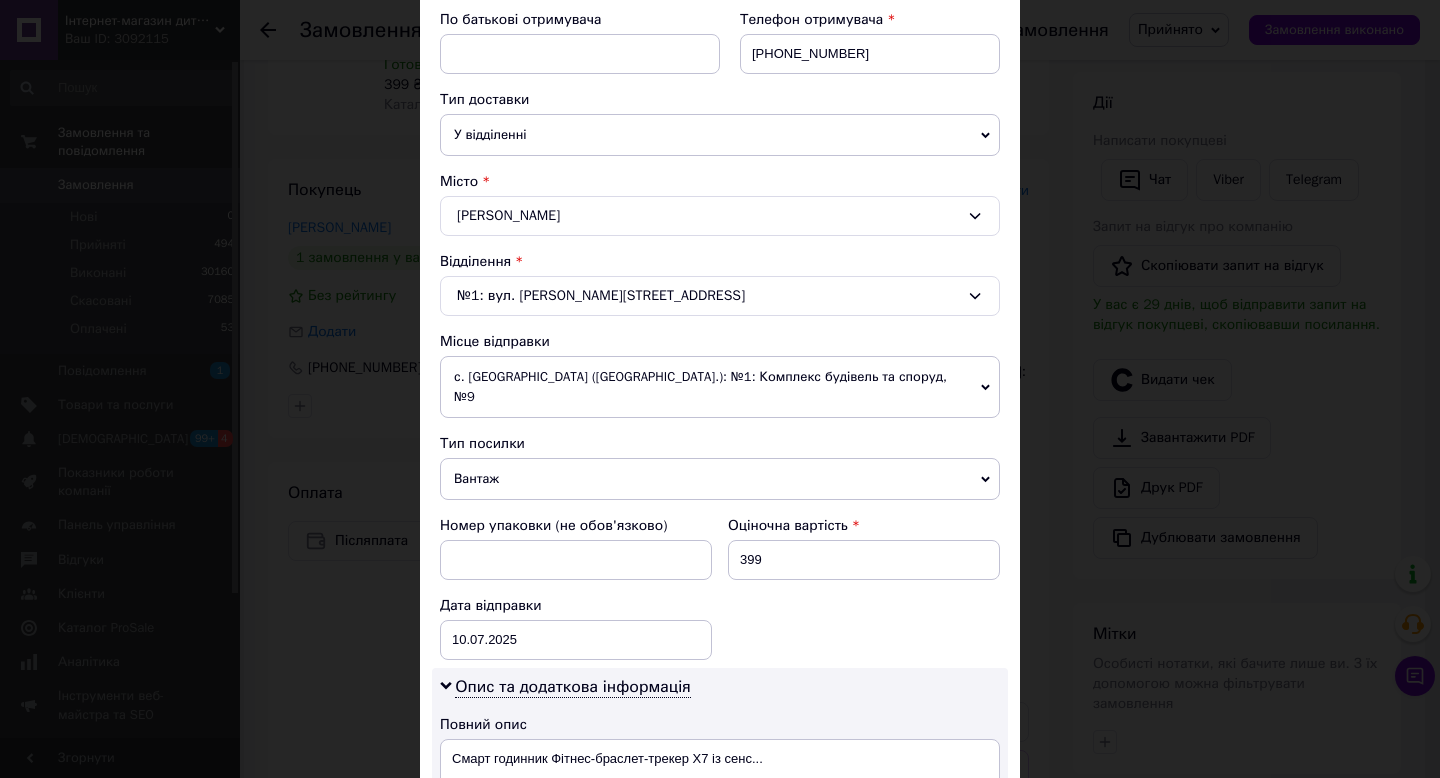 click on "с. [GEOGRAPHIC_DATA] ([GEOGRAPHIC_DATA].): №1: Комплекс будівель та споруд, №9" at bounding box center [720, 387] 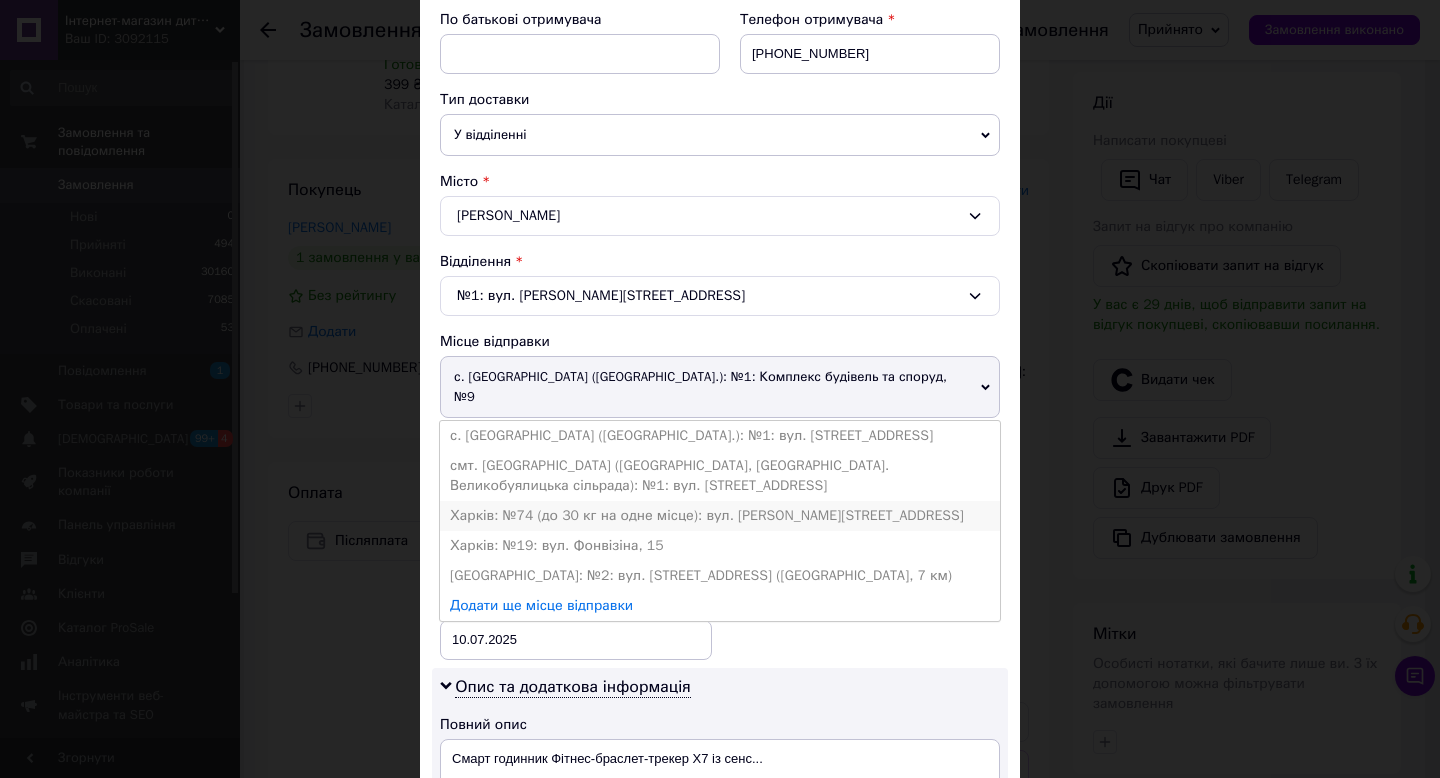 click on "Харків: №74 (до 30 кг на одне місце): вул. [PERSON_NAME][STREET_ADDRESS]" at bounding box center (720, 516) 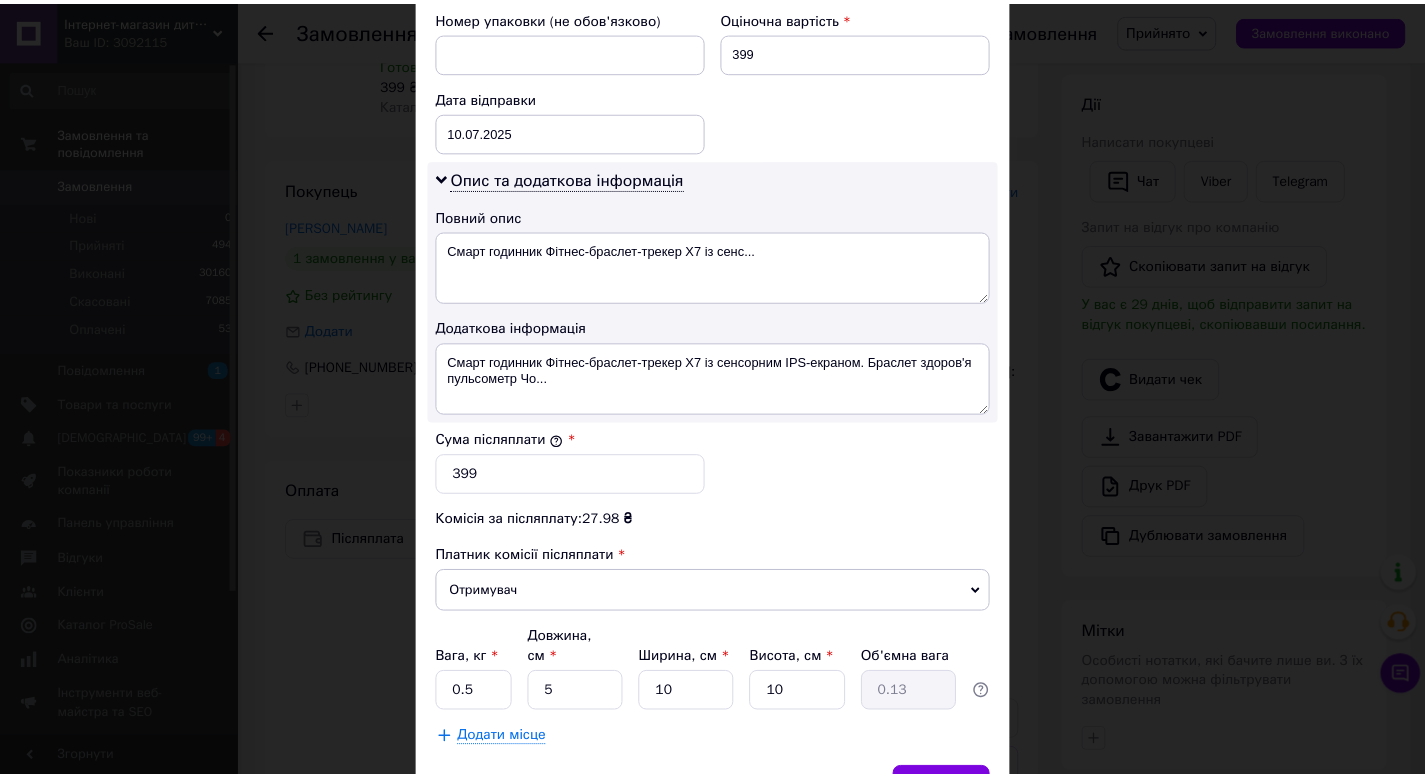scroll, scrollTop: 992, scrollLeft: 0, axis: vertical 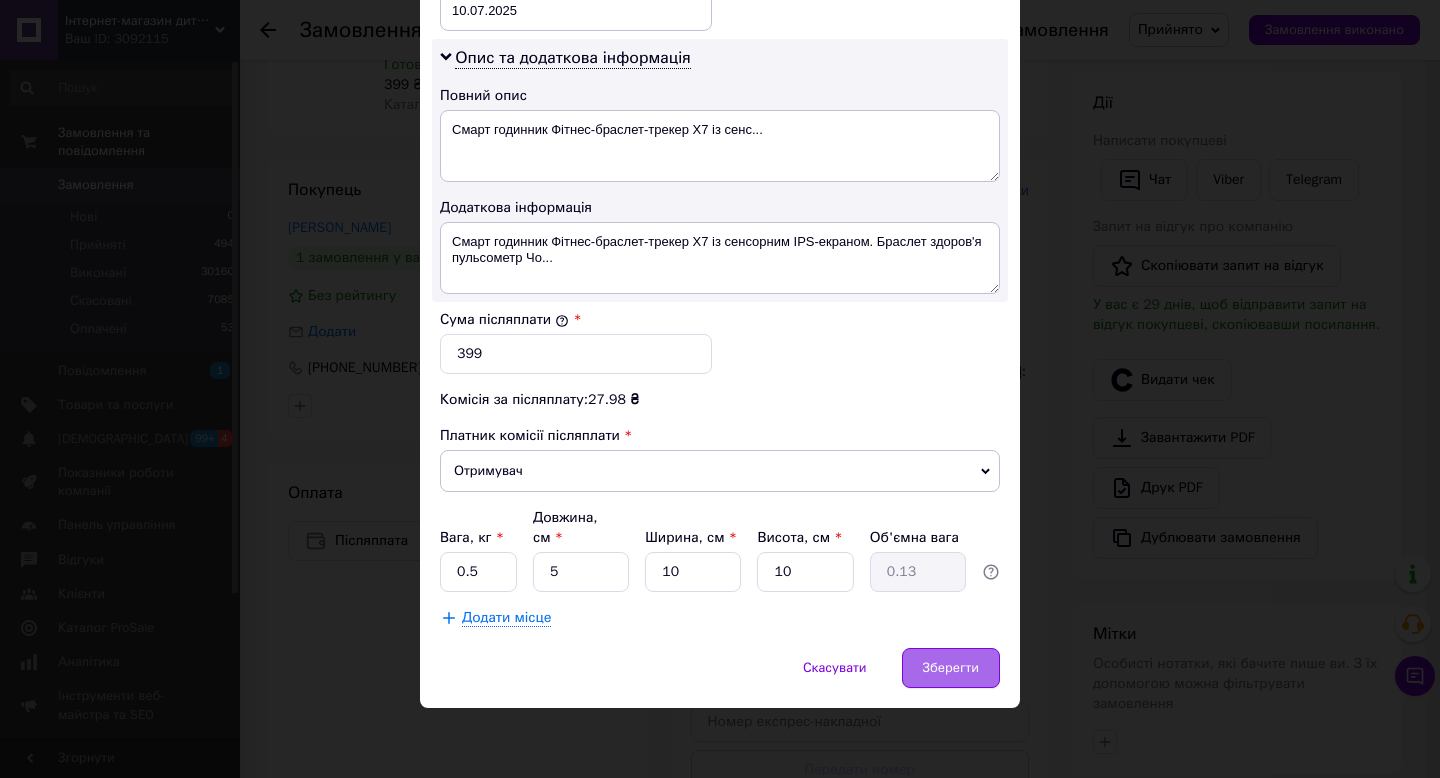 click on "Зберегти" at bounding box center (951, 668) 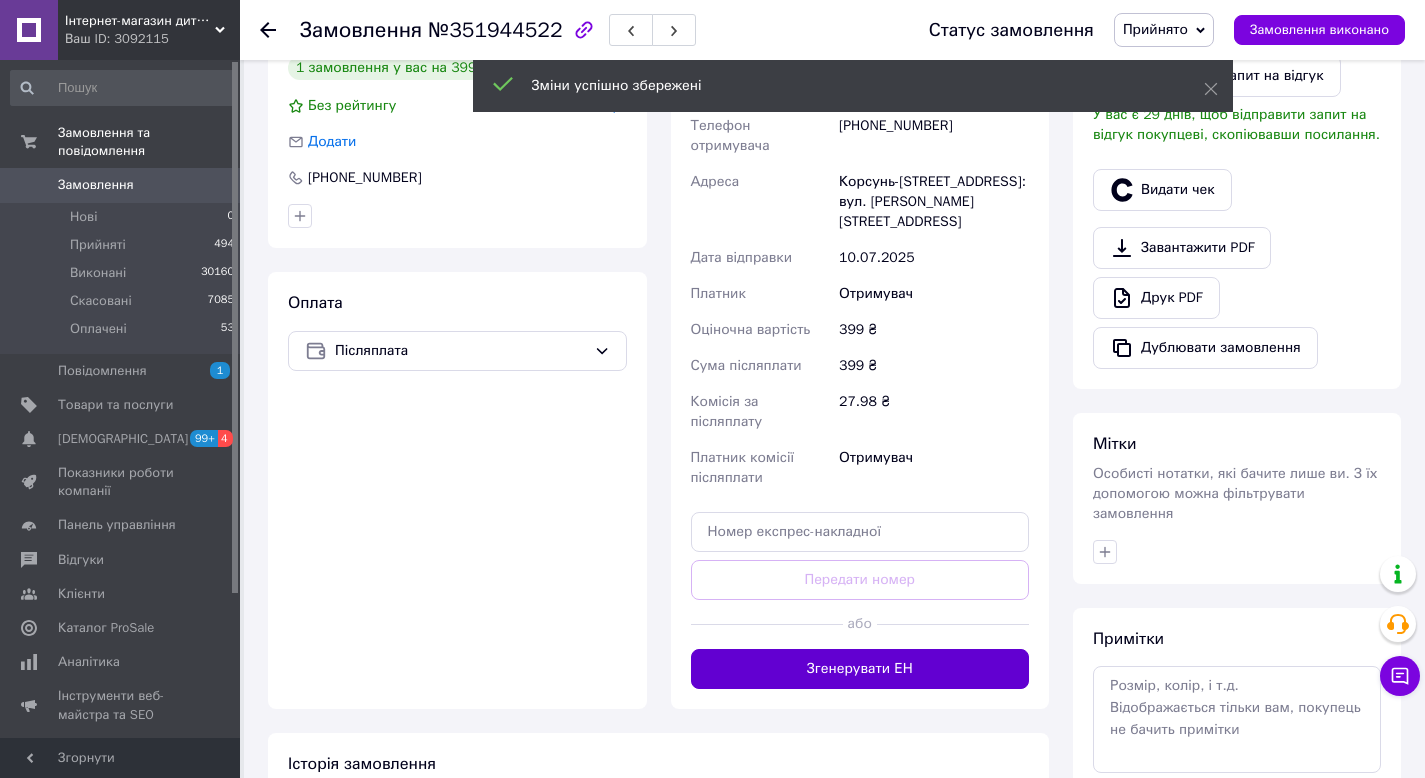 click on "Згенерувати ЕН" at bounding box center [860, 669] 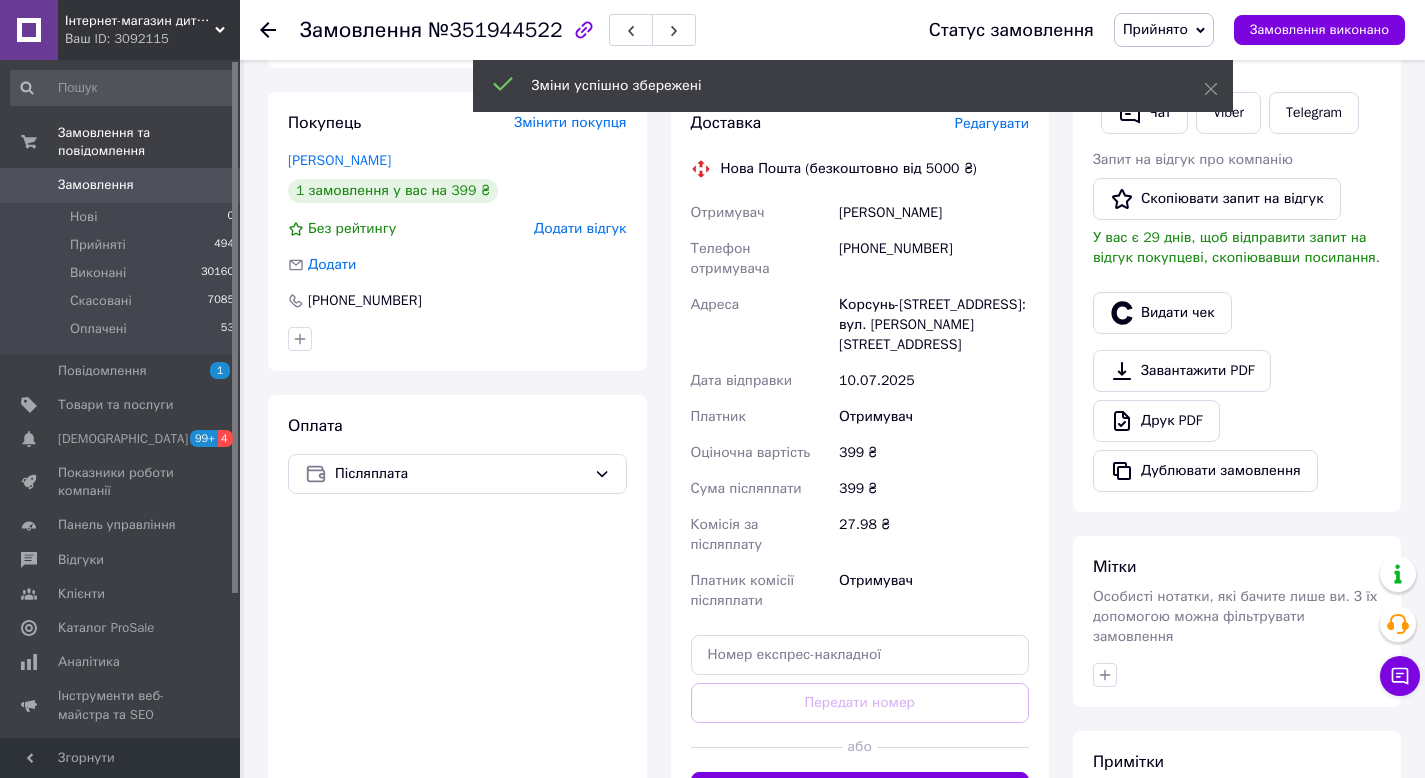 scroll, scrollTop: 166, scrollLeft: 0, axis: vertical 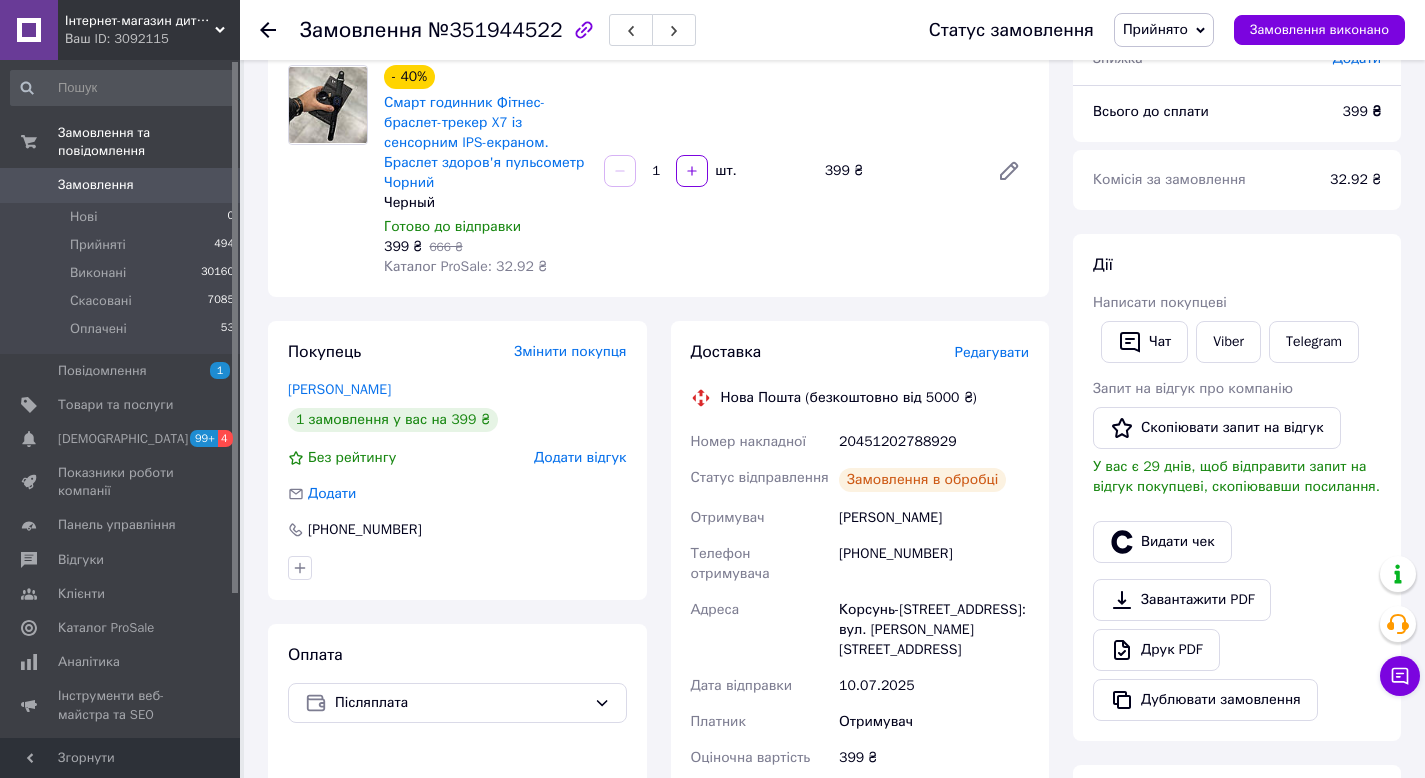 click on "20451202788929" at bounding box center [934, 442] 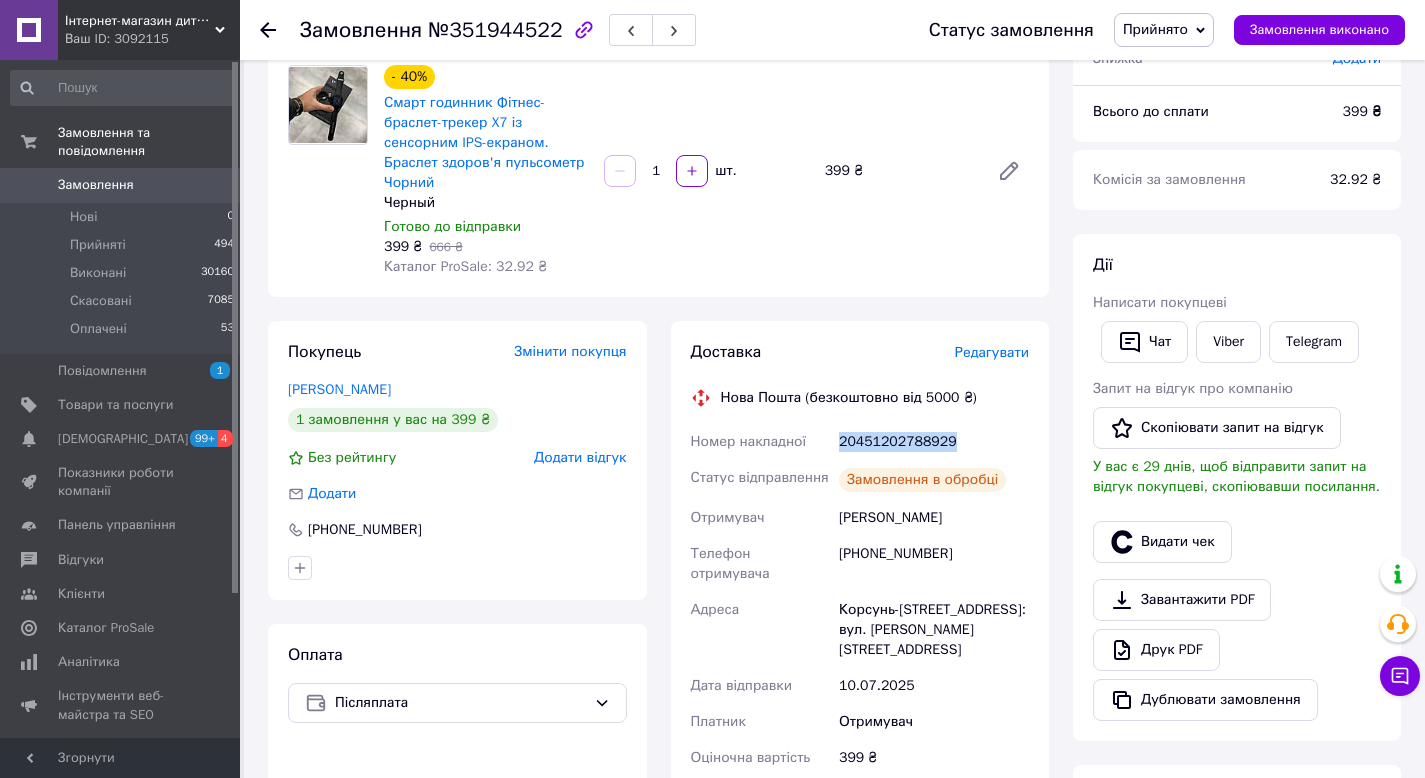 click on "20451202788929" at bounding box center (934, 442) 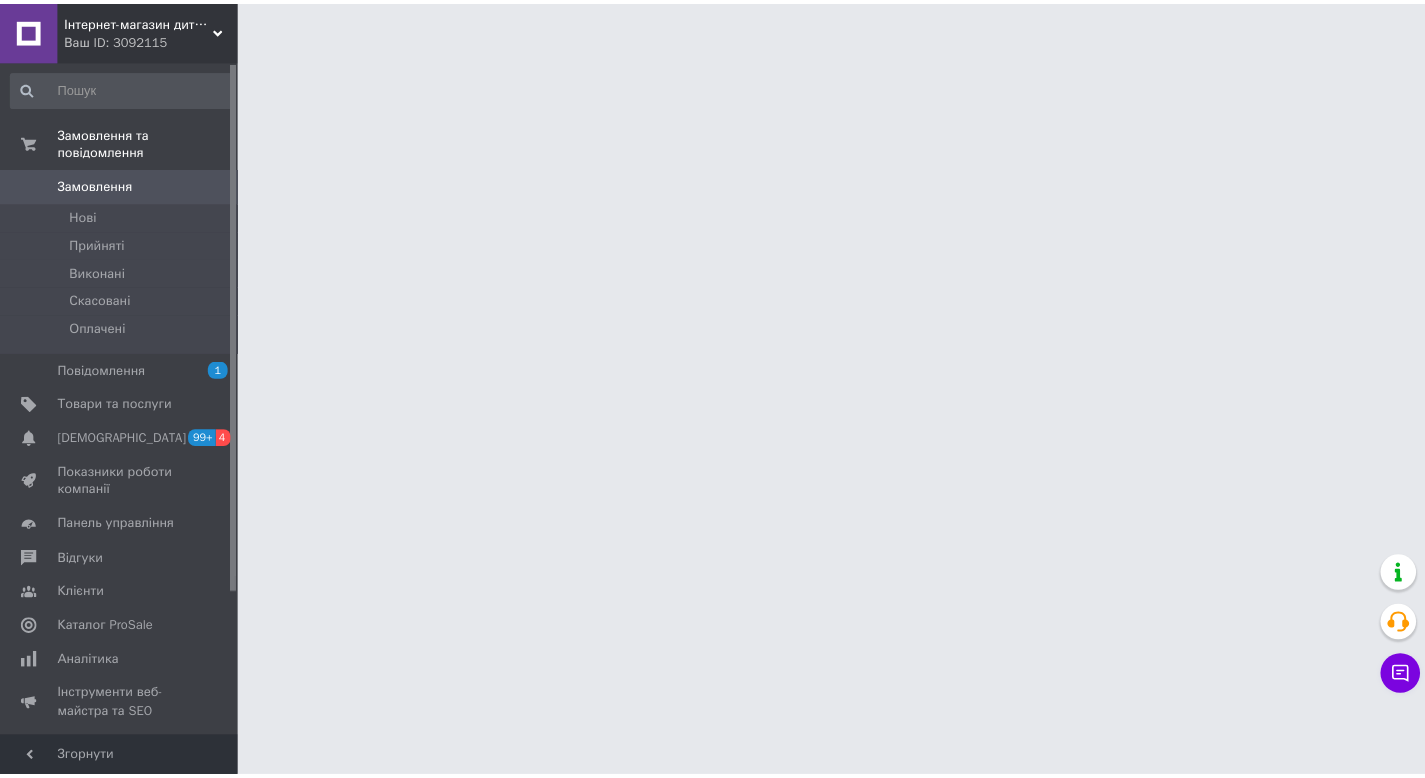 scroll, scrollTop: 0, scrollLeft: 0, axis: both 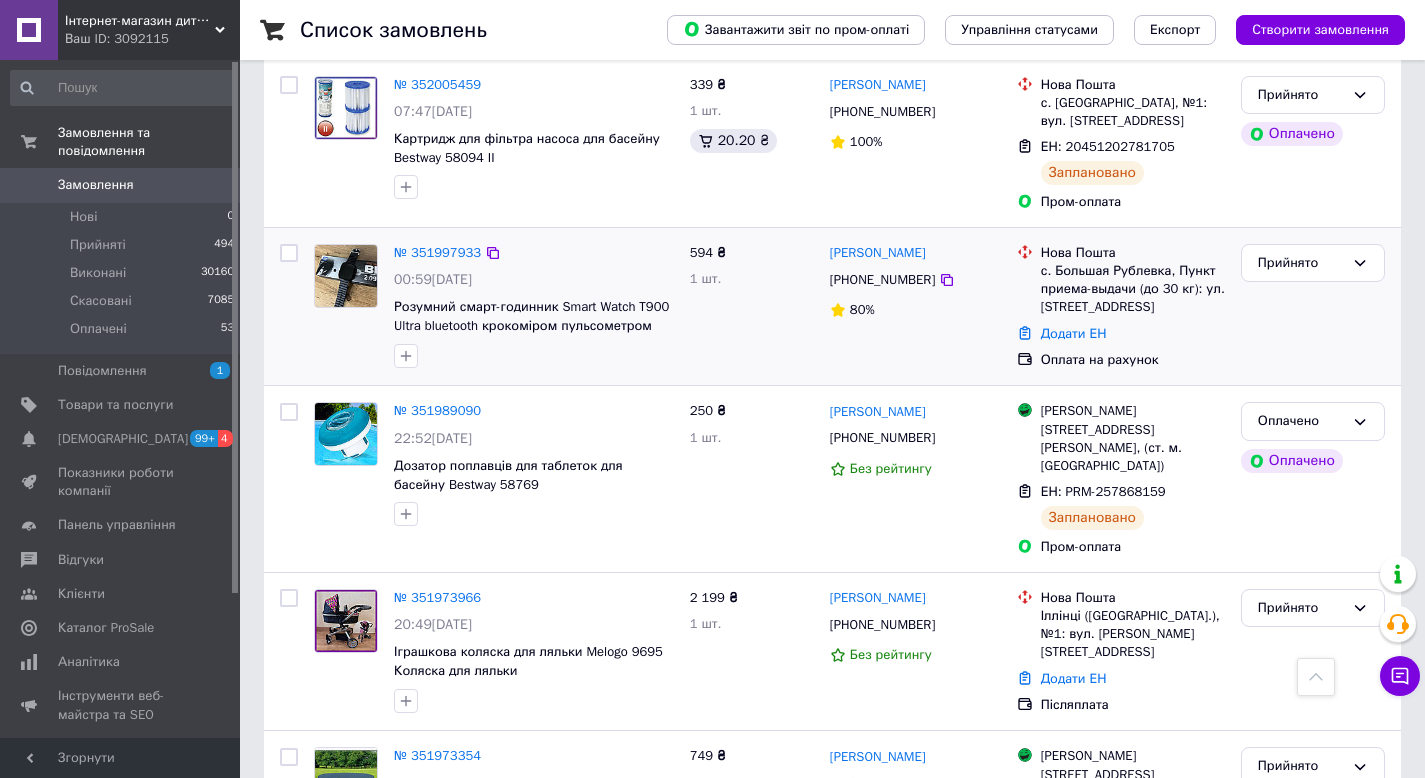 drag, startPoint x: 397, startPoint y: 332, endPoint x: 399, endPoint y: 350, distance: 18.110771 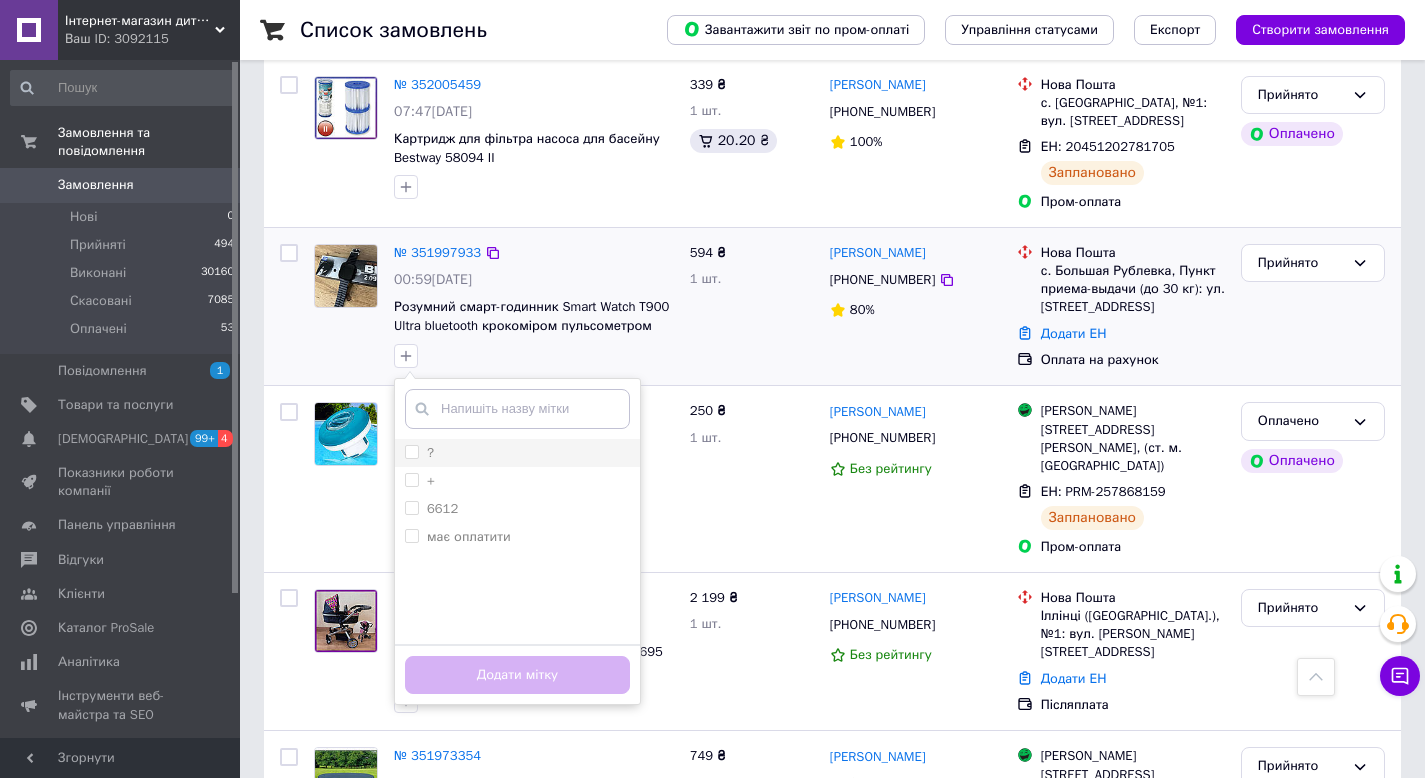 click on "?" at bounding box center (517, 453) 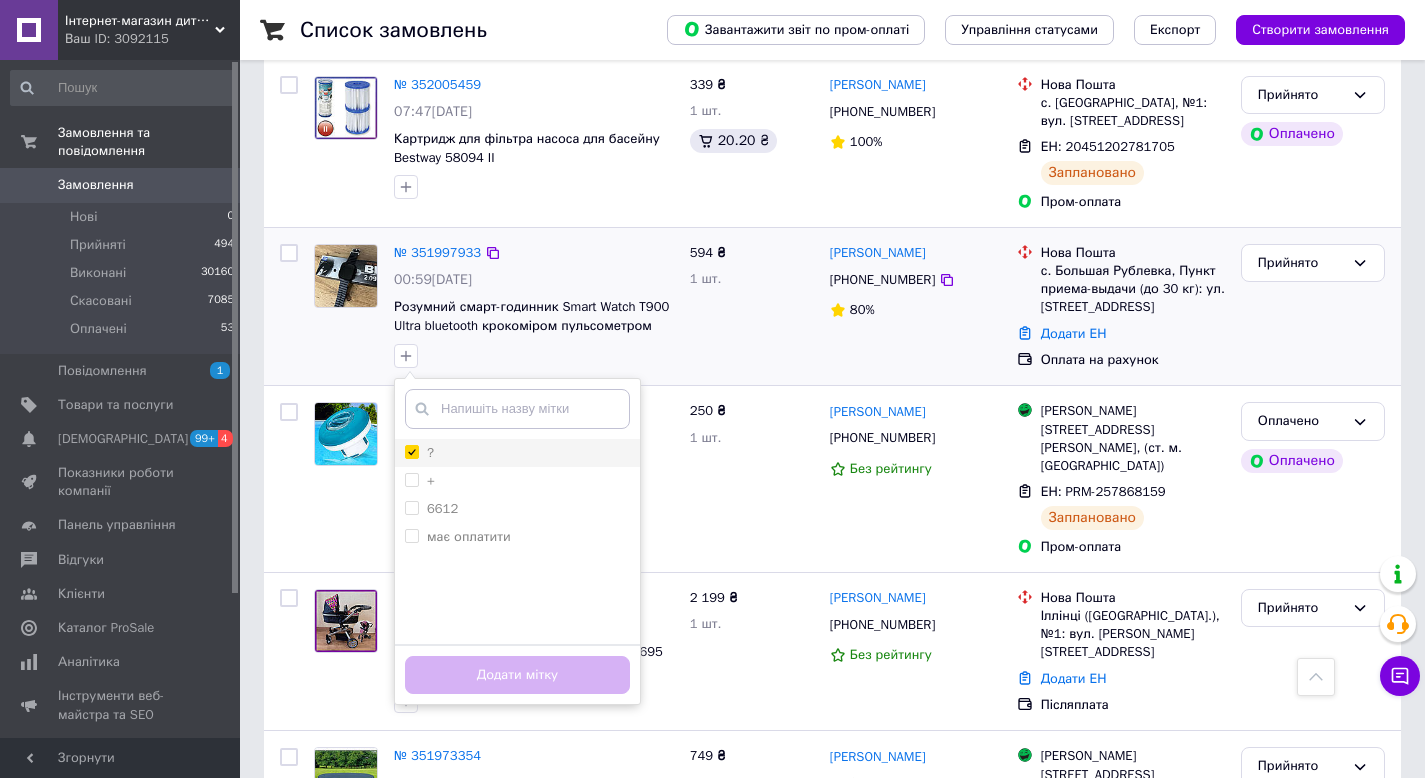 checkbox on "true" 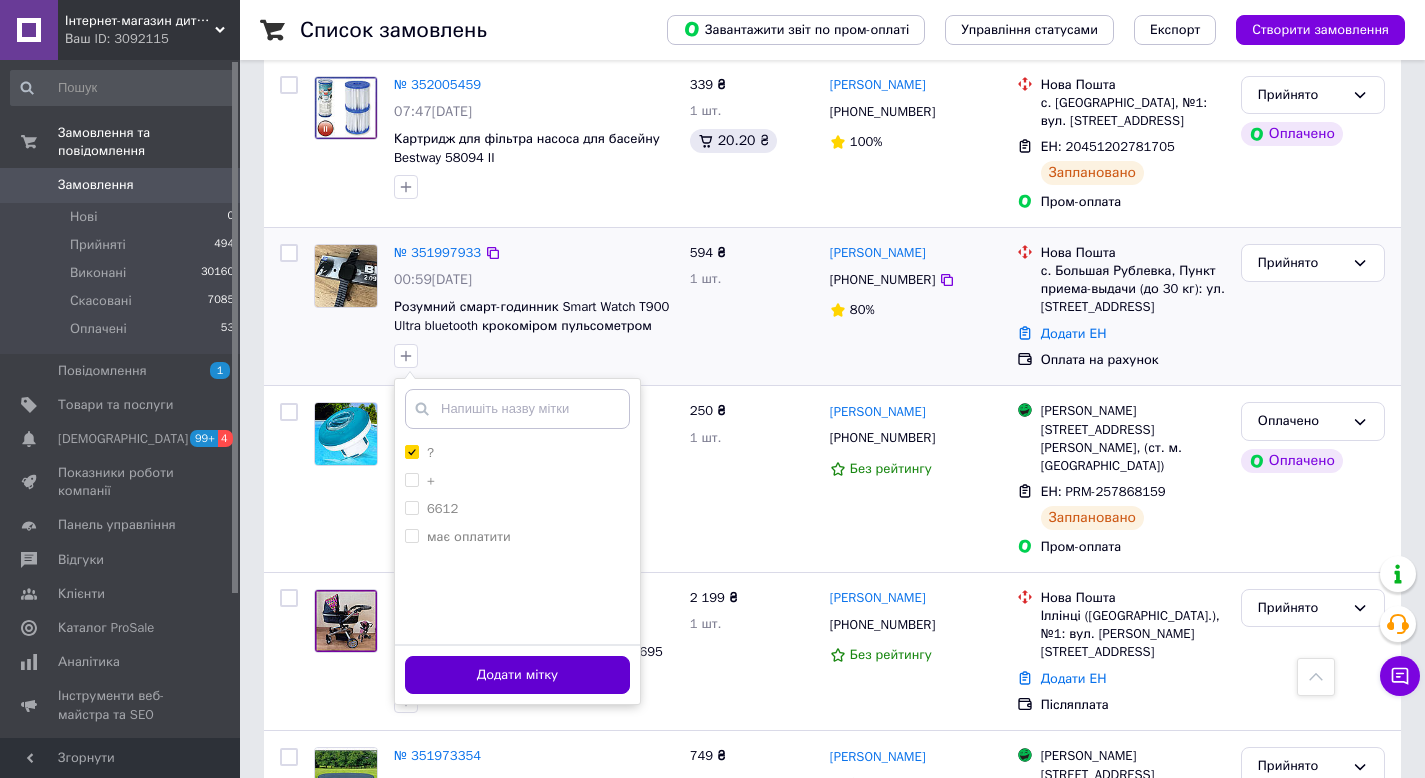 click on "Додати мітку" at bounding box center (517, 675) 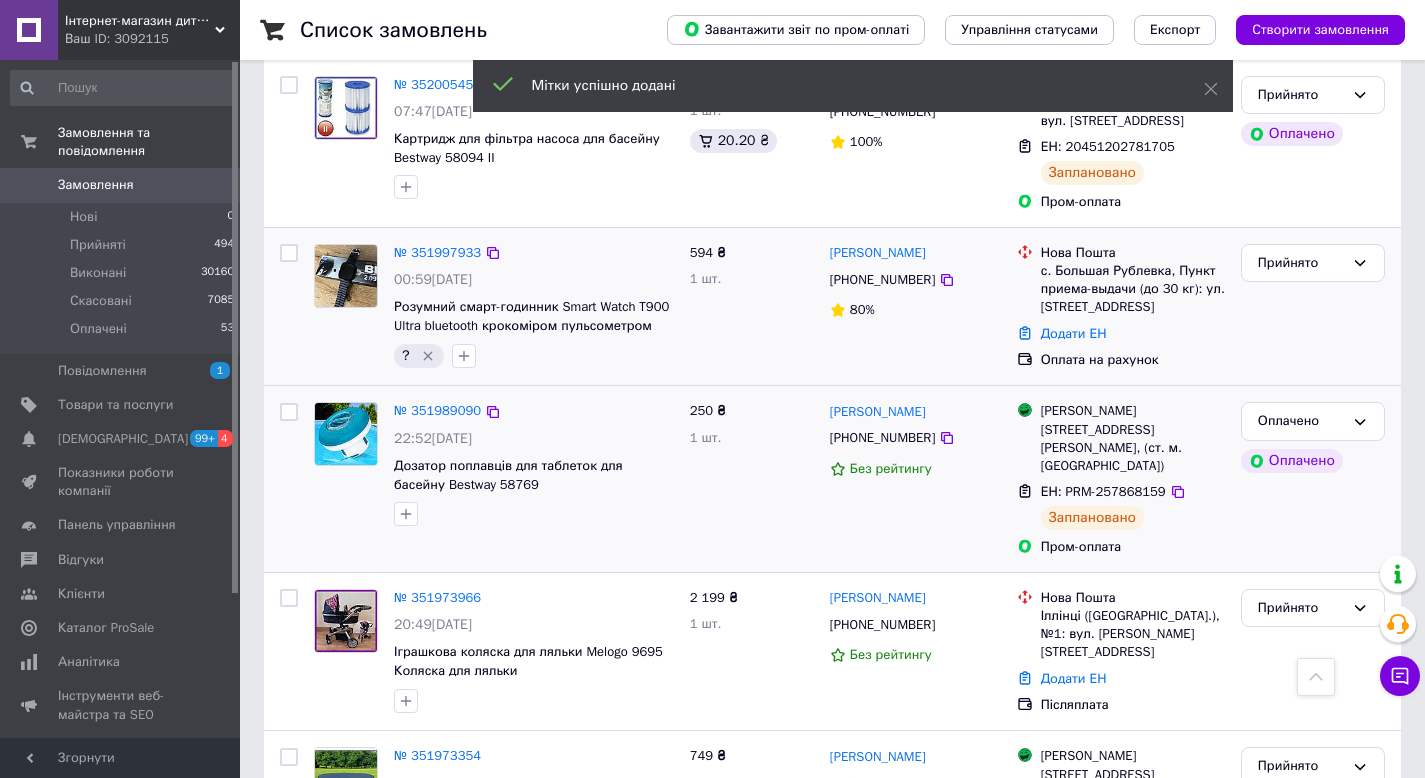 scroll, scrollTop: 839, scrollLeft: 0, axis: vertical 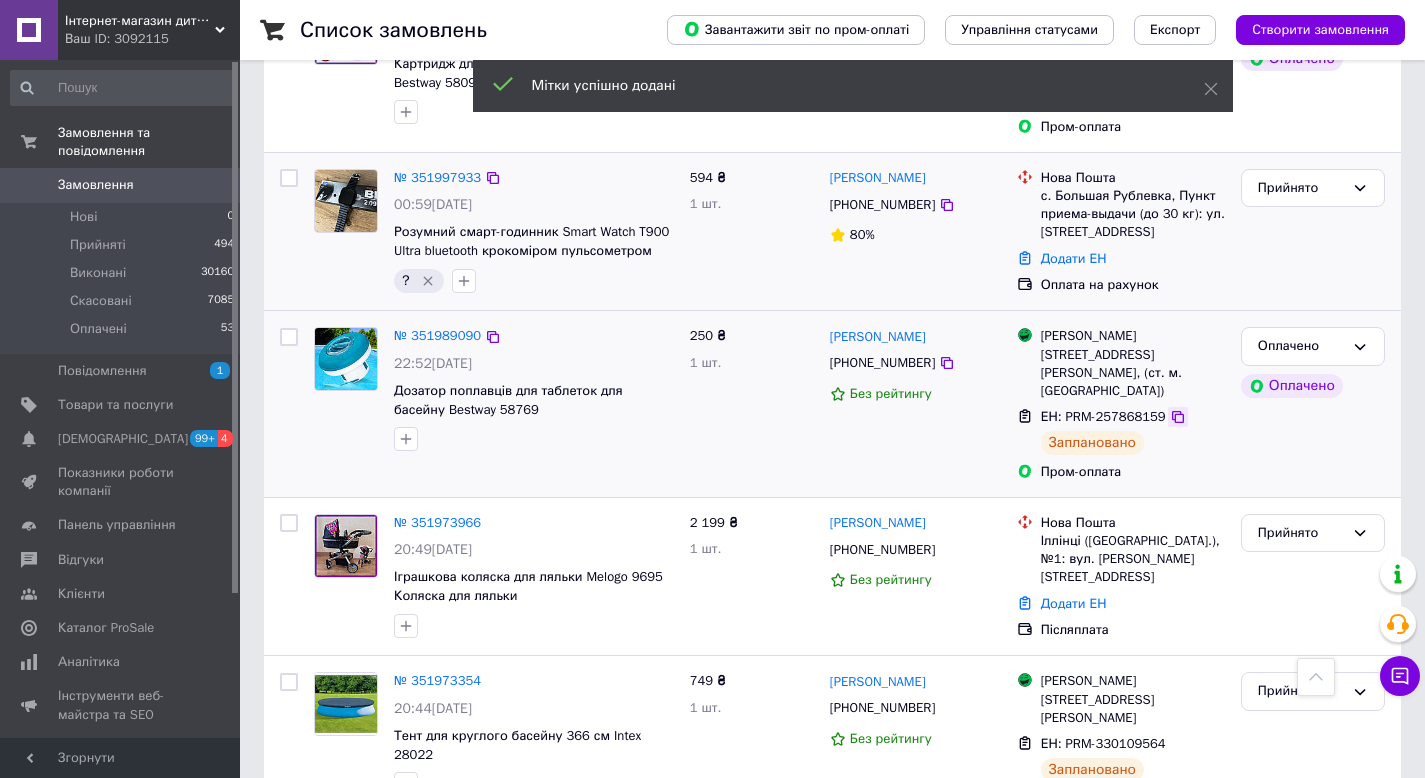click 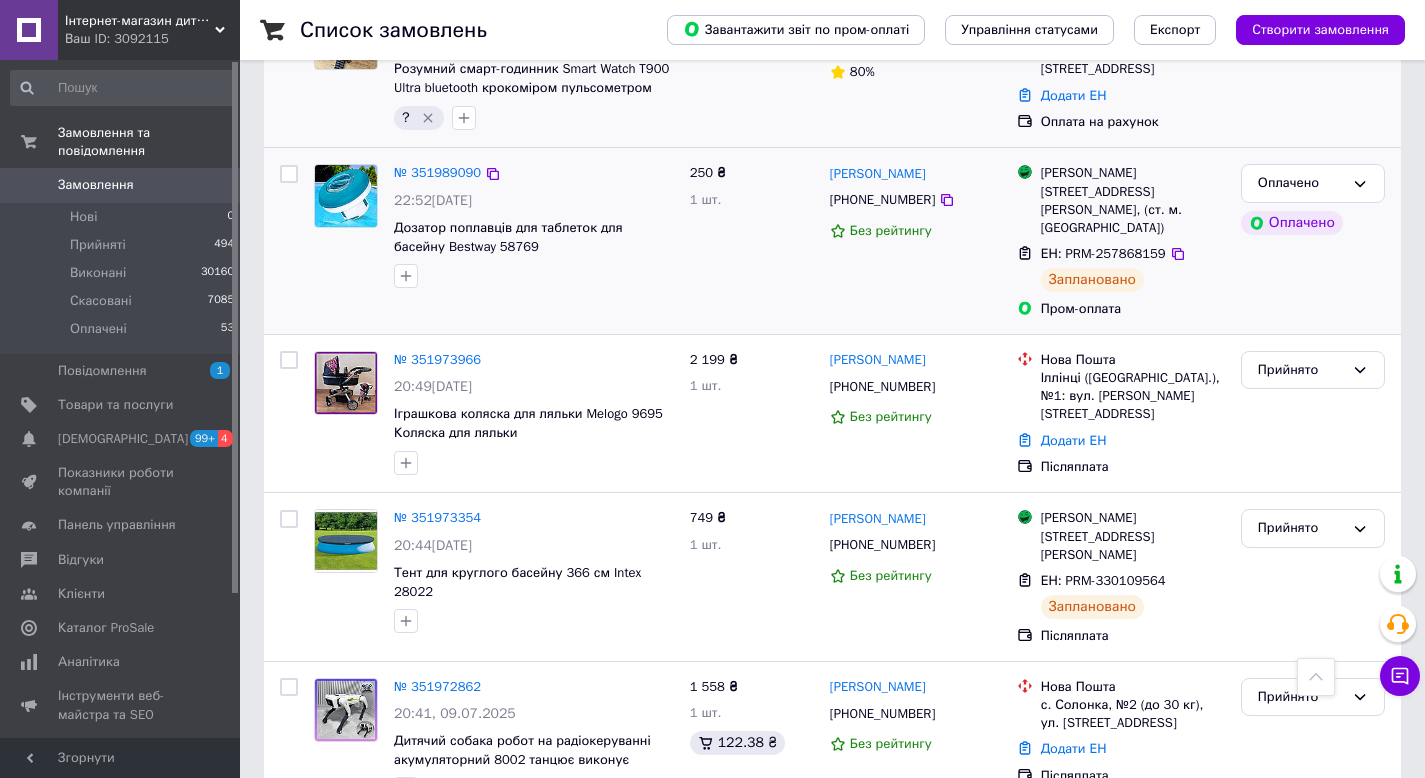 scroll, scrollTop: 1017, scrollLeft: 0, axis: vertical 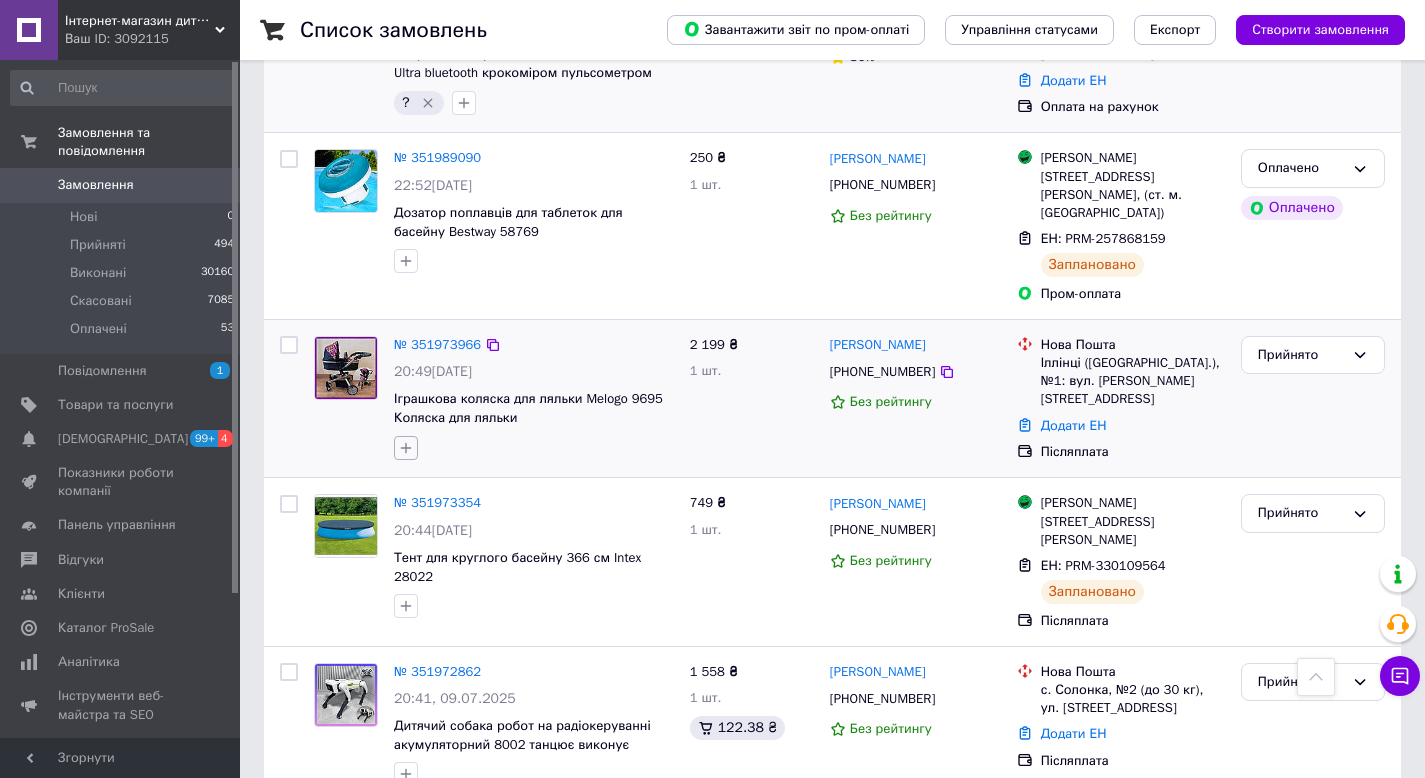 click 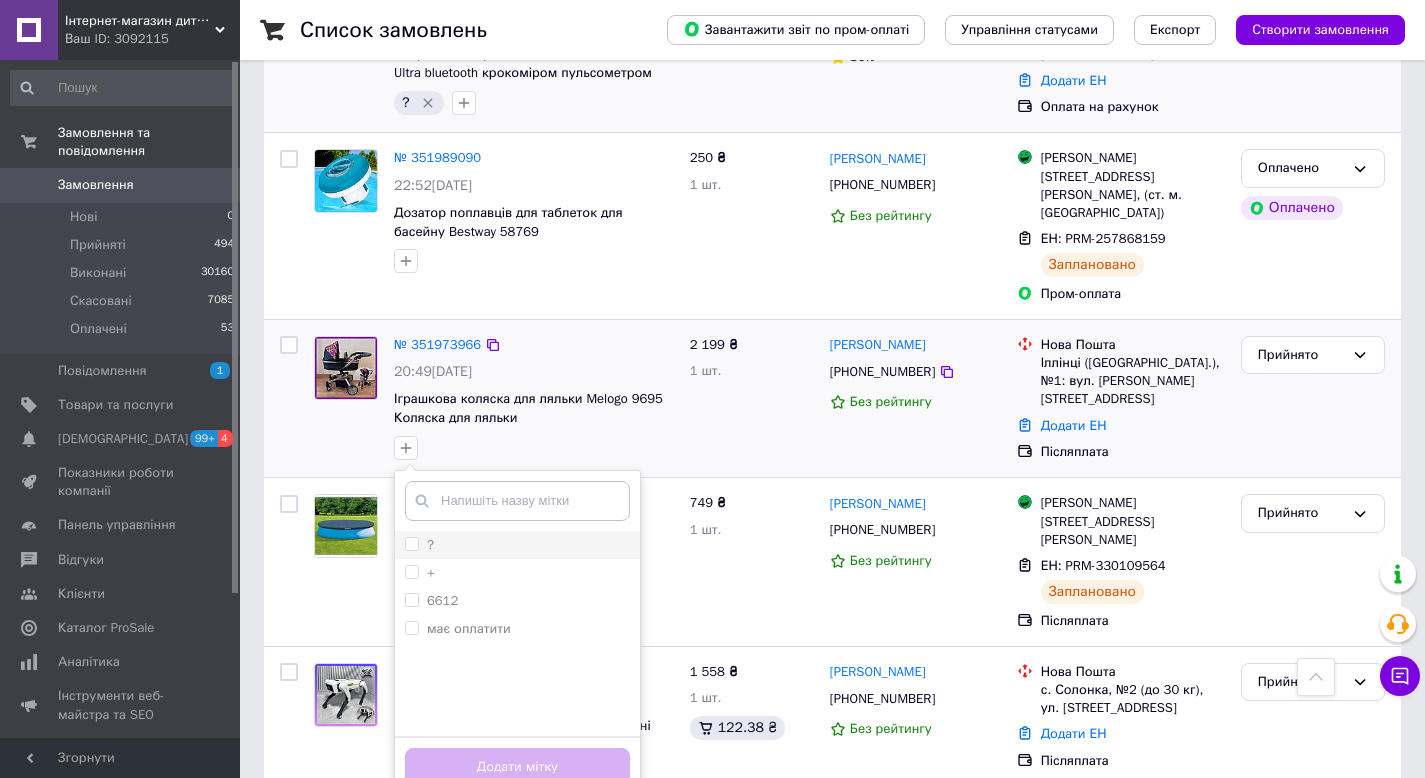 click on "?" at bounding box center [411, 543] 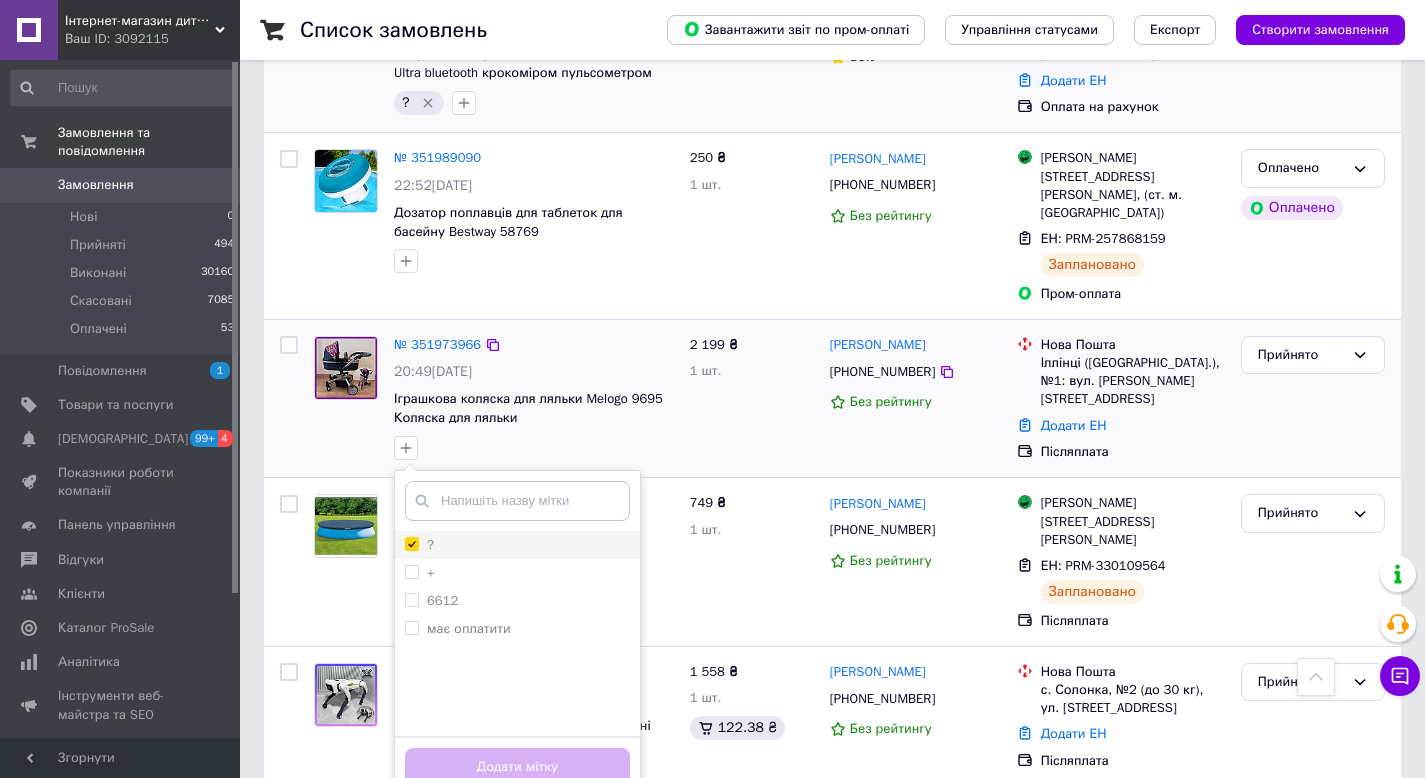 checkbox on "true" 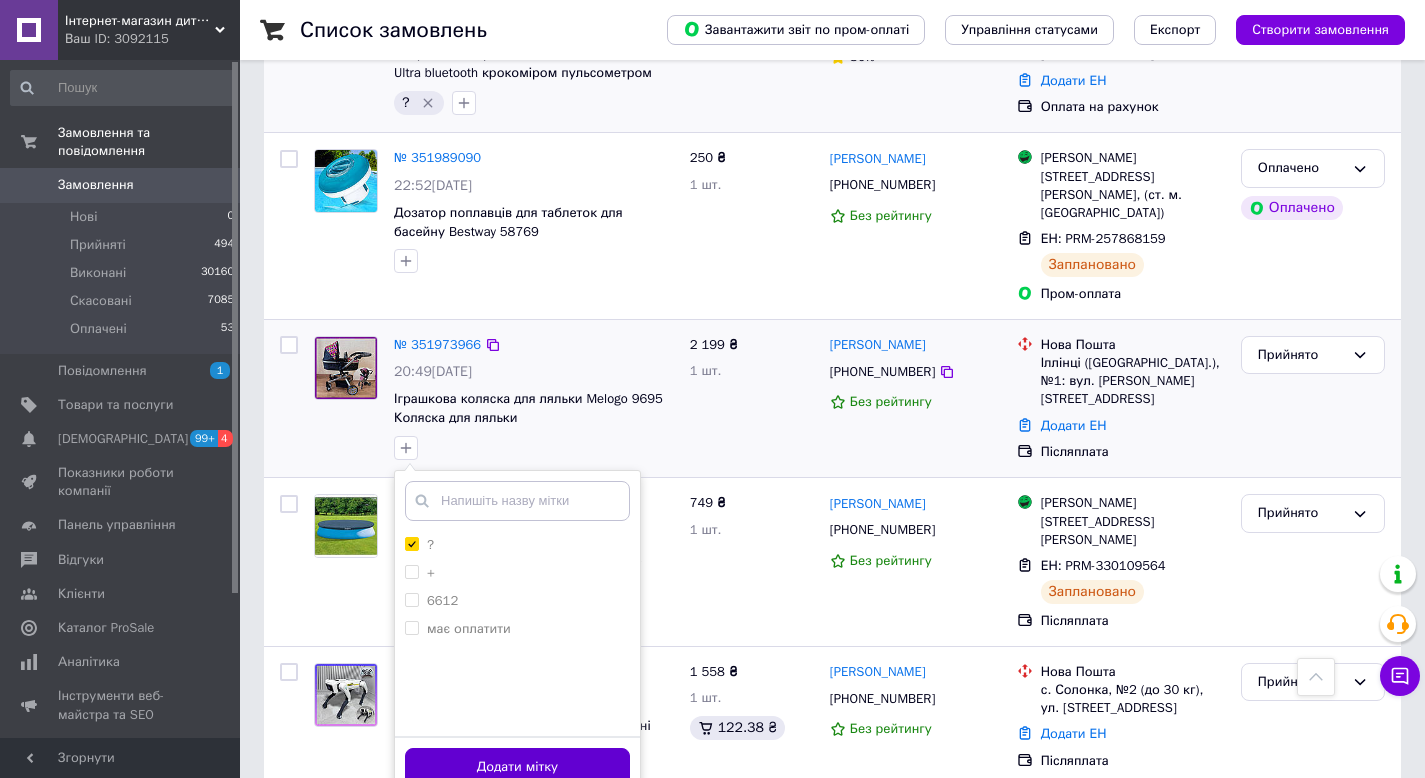 click on "Додати мітку" at bounding box center (517, 767) 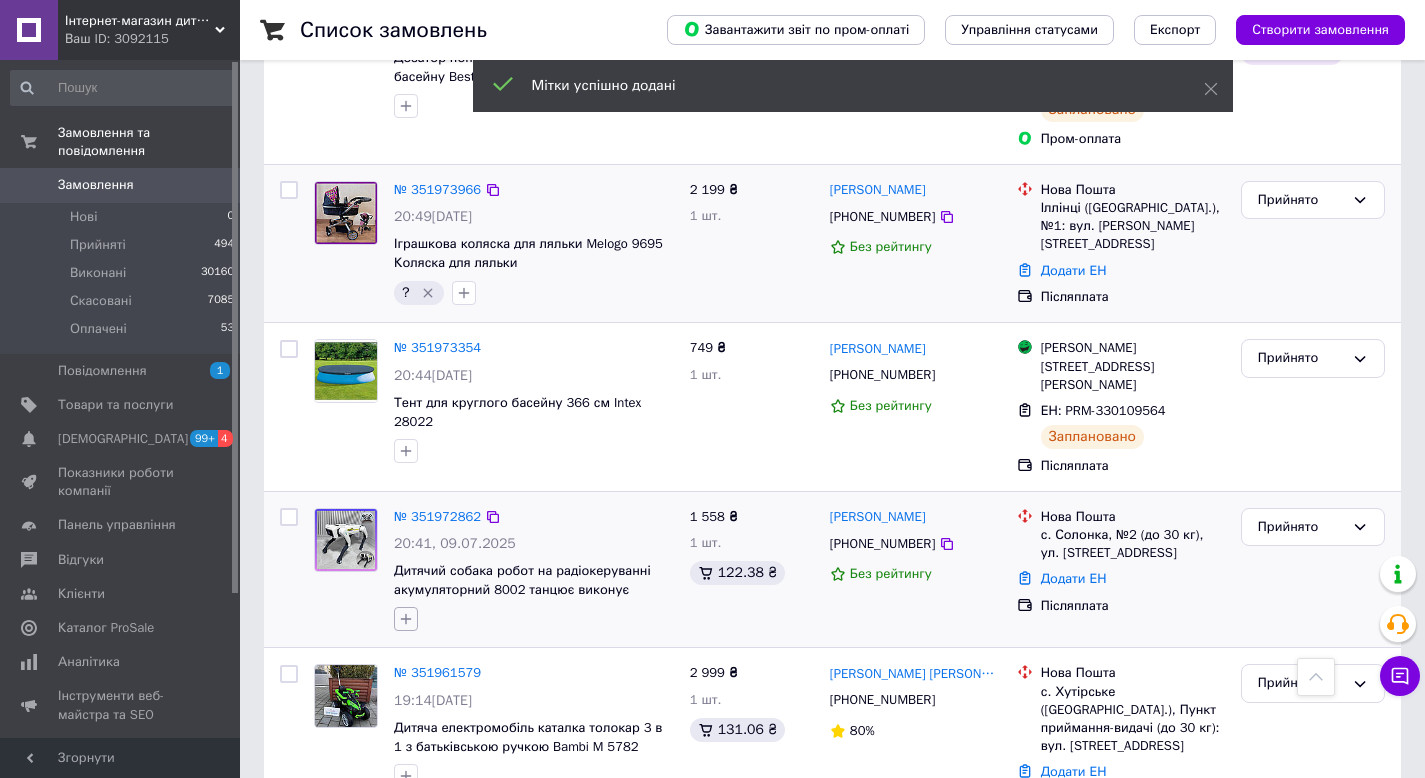click 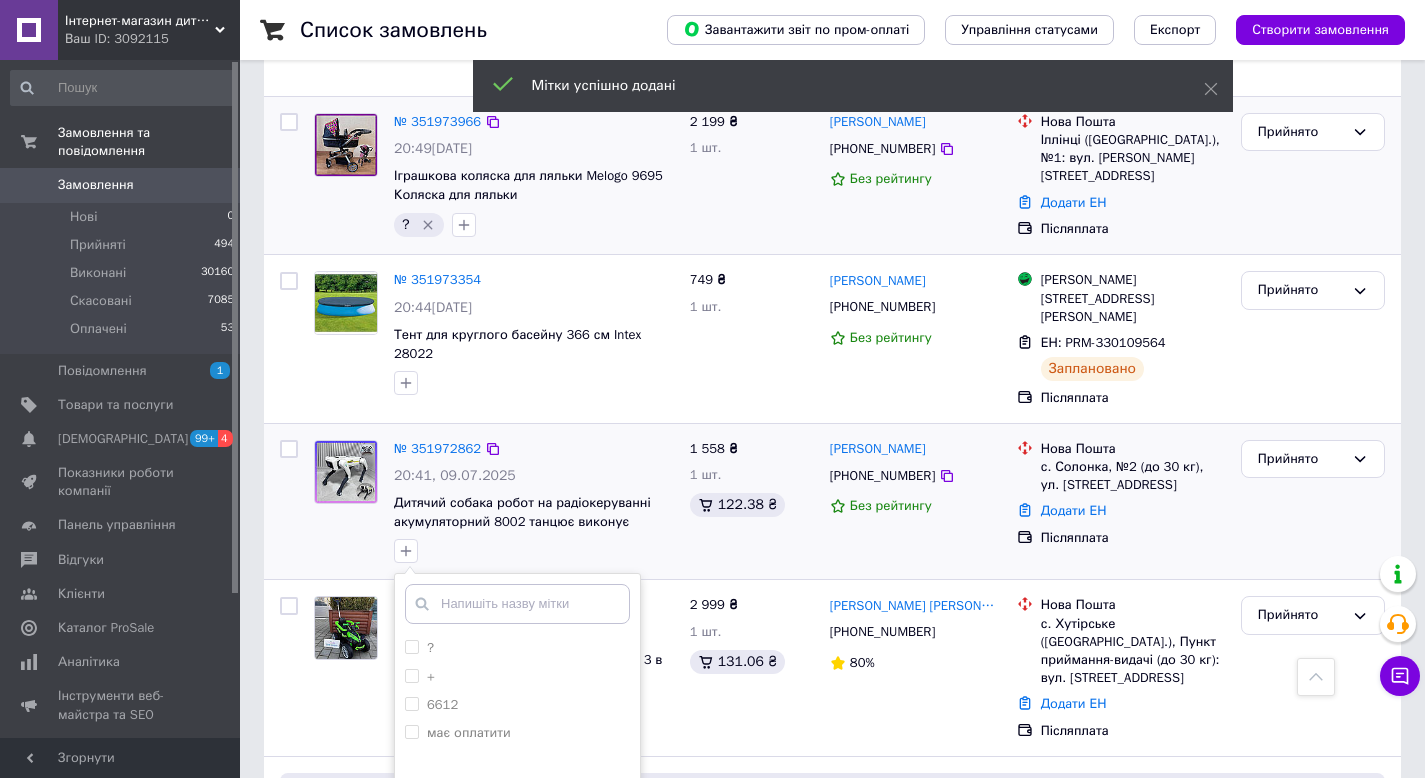 scroll, scrollTop: 1336, scrollLeft: 0, axis: vertical 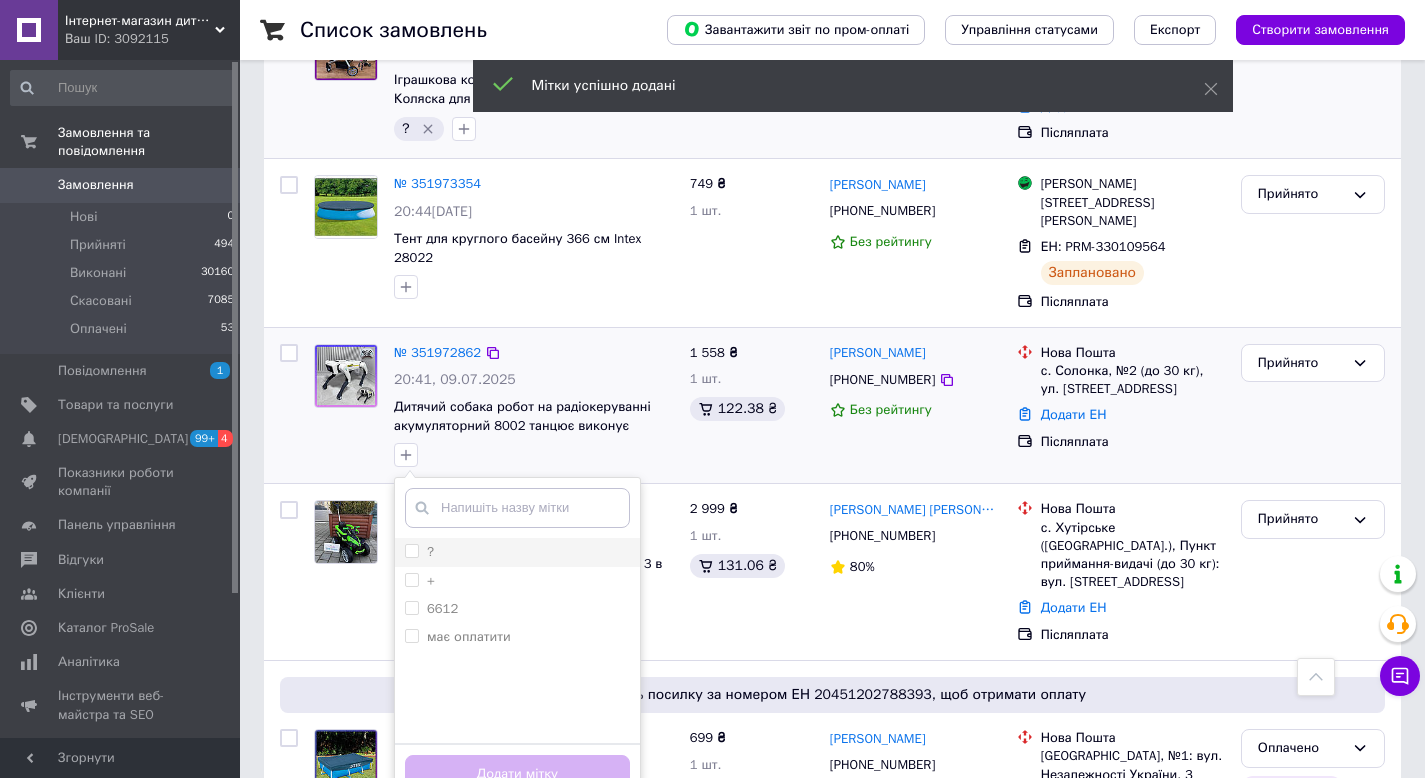 click on "?" at bounding box center (411, 550) 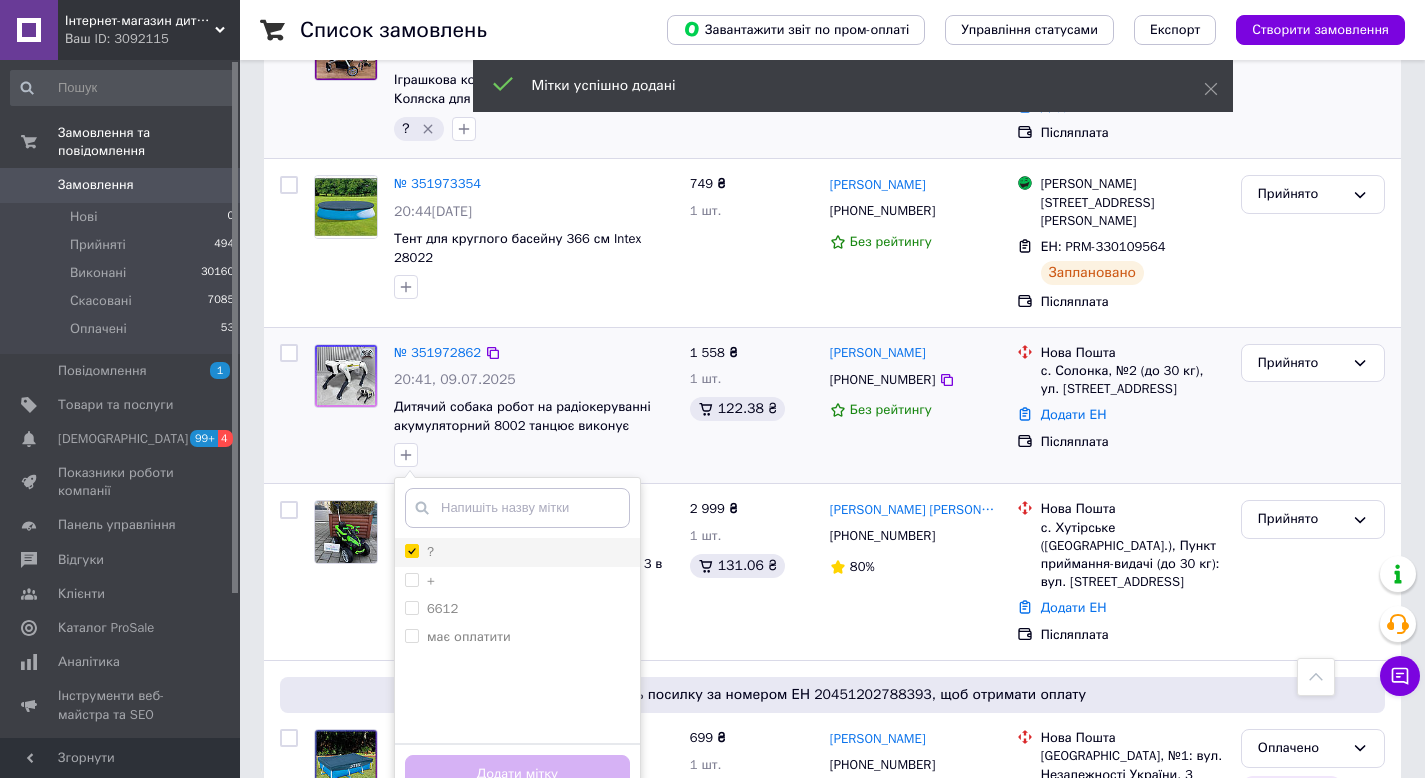 checkbox on "true" 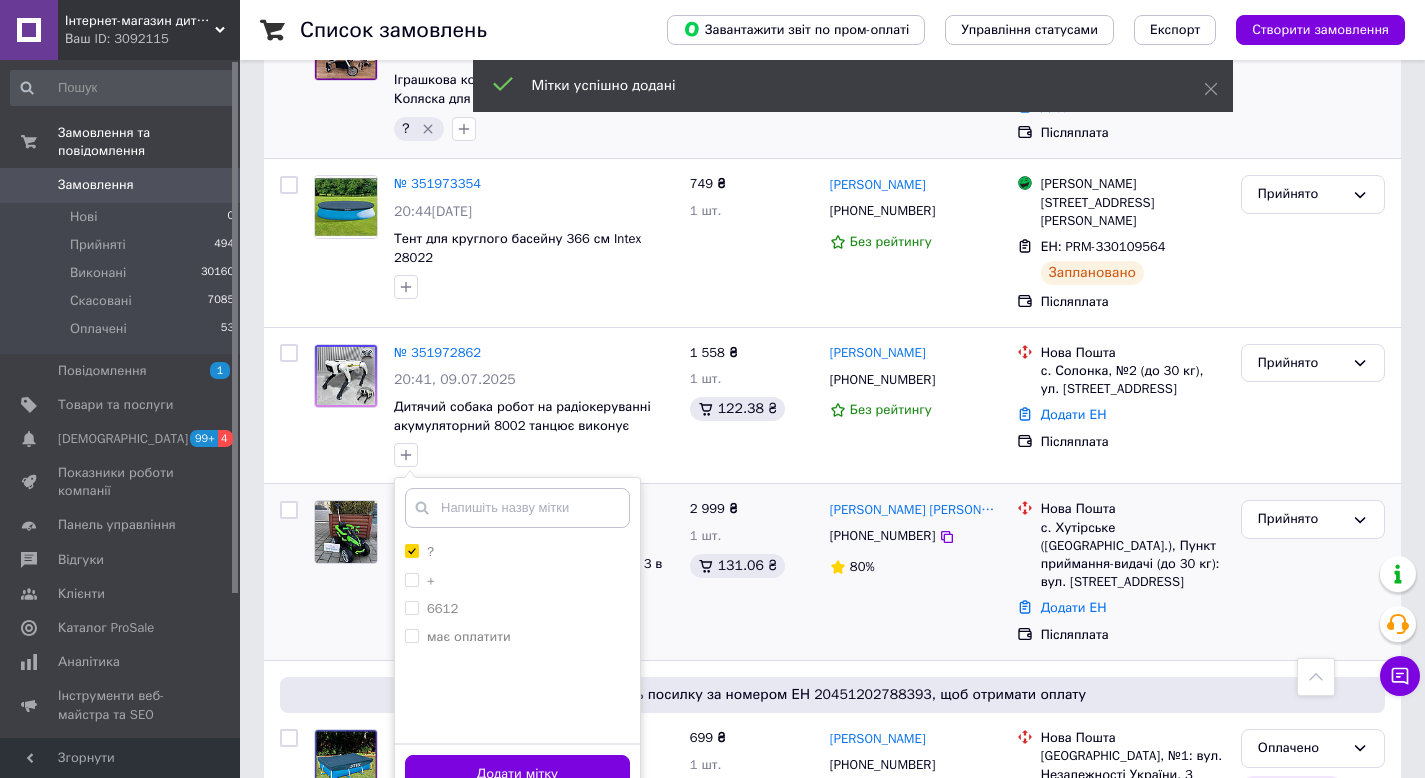 drag, startPoint x: 464, startPoint y: 756, endPoint x: 497, endPoint y: 494, distance: 264.07007 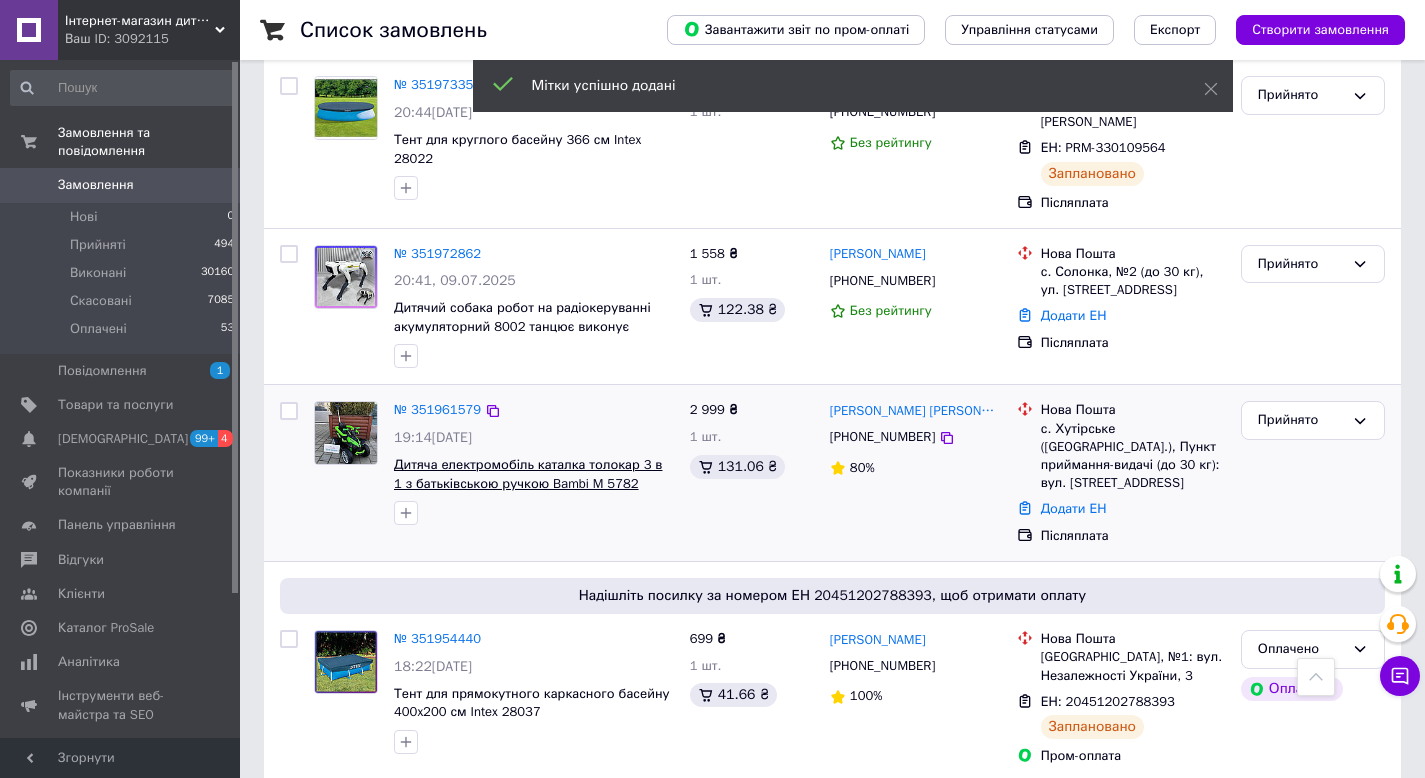 scroll, scrollTop: 1493, scrollLeft: 0, axis: vertical 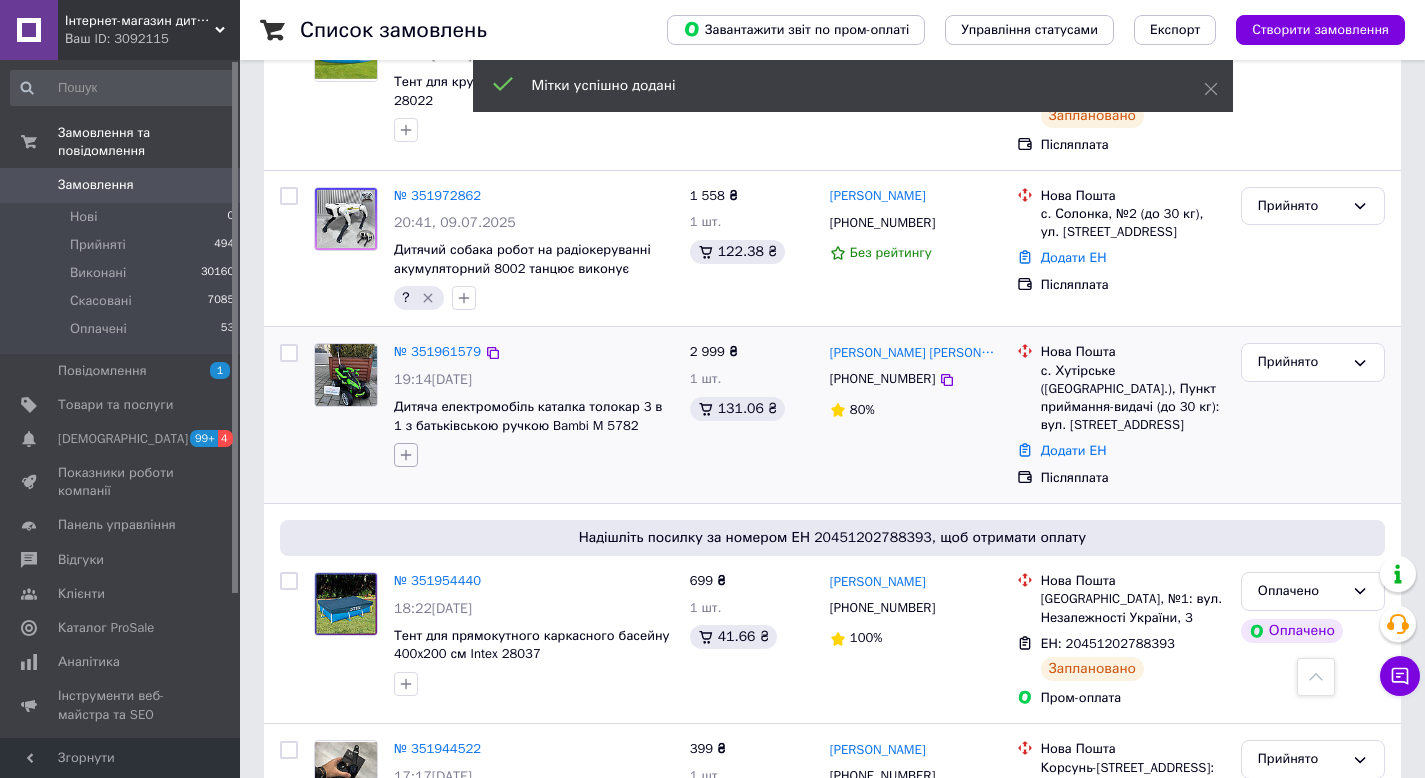 click 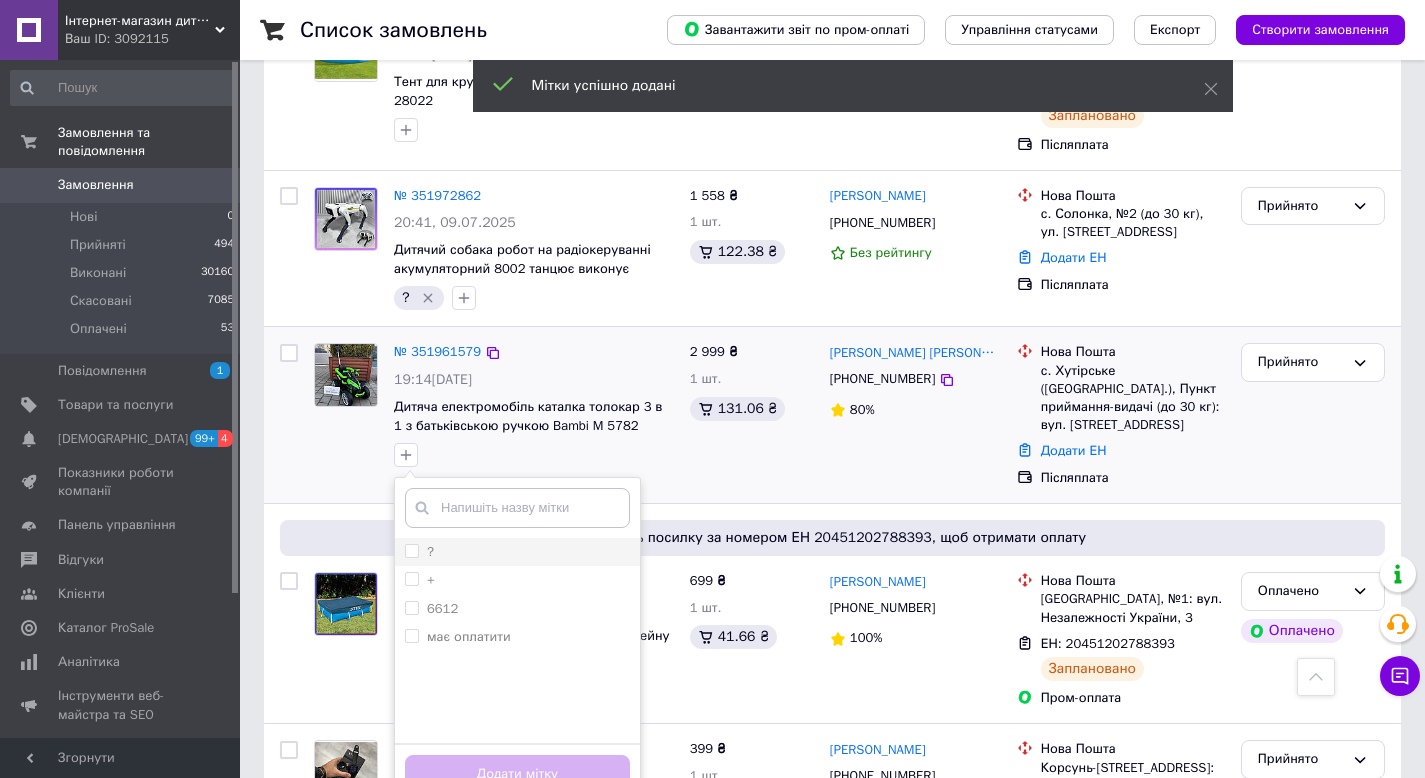 click on "?" at bounding box center (411, 550) 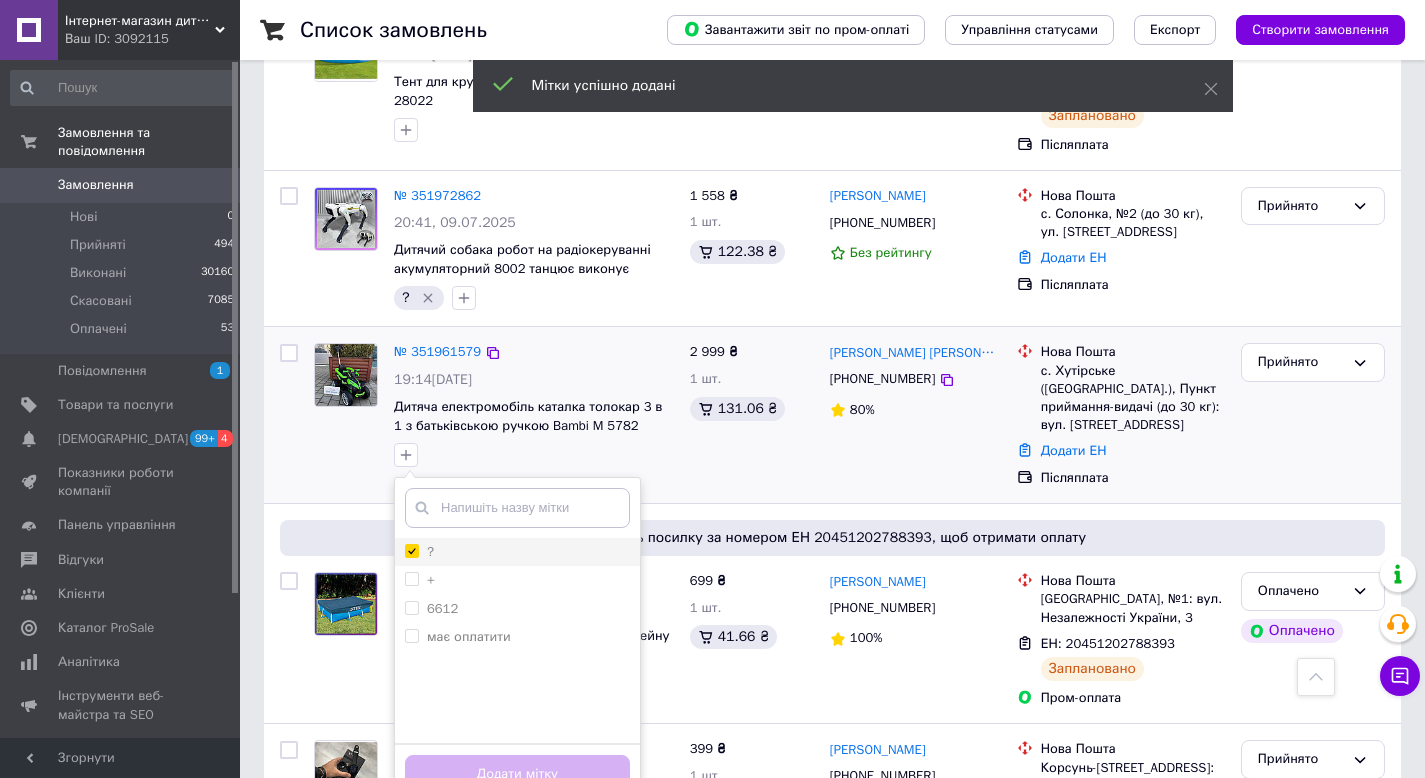 checkbox on "true" 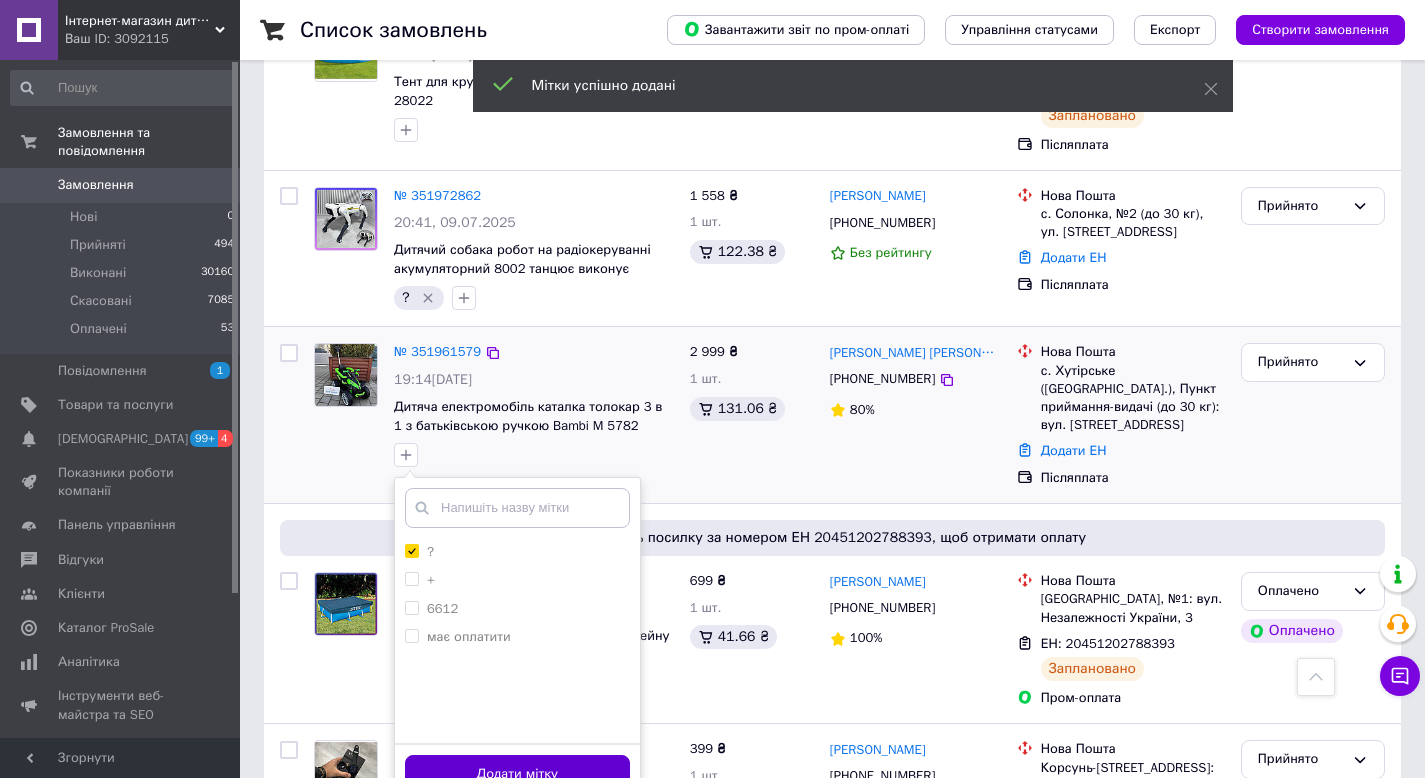 click on "Додати мітку" at bounding box center (517, 774) 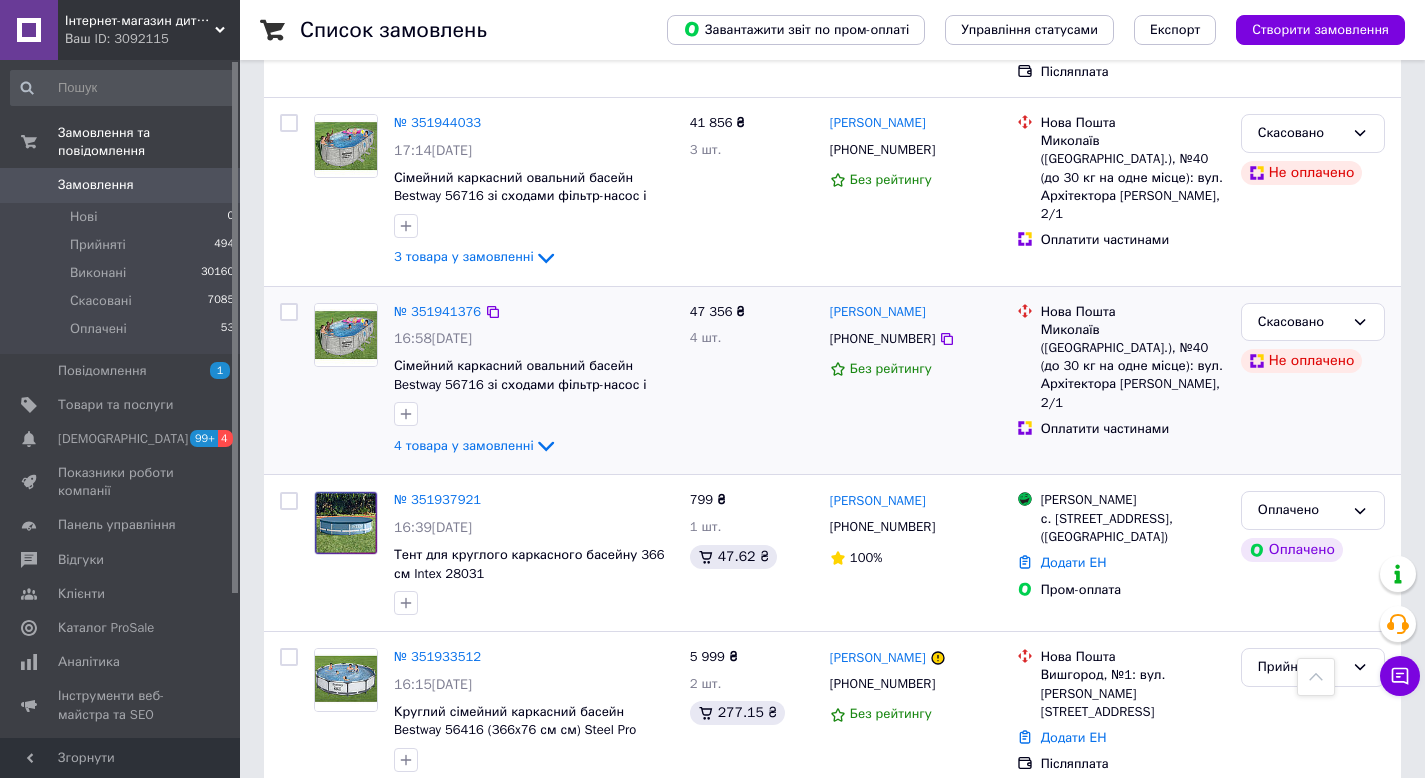 scroll, scrollTop: 2320, scrollLeft: 0, axis: vertical 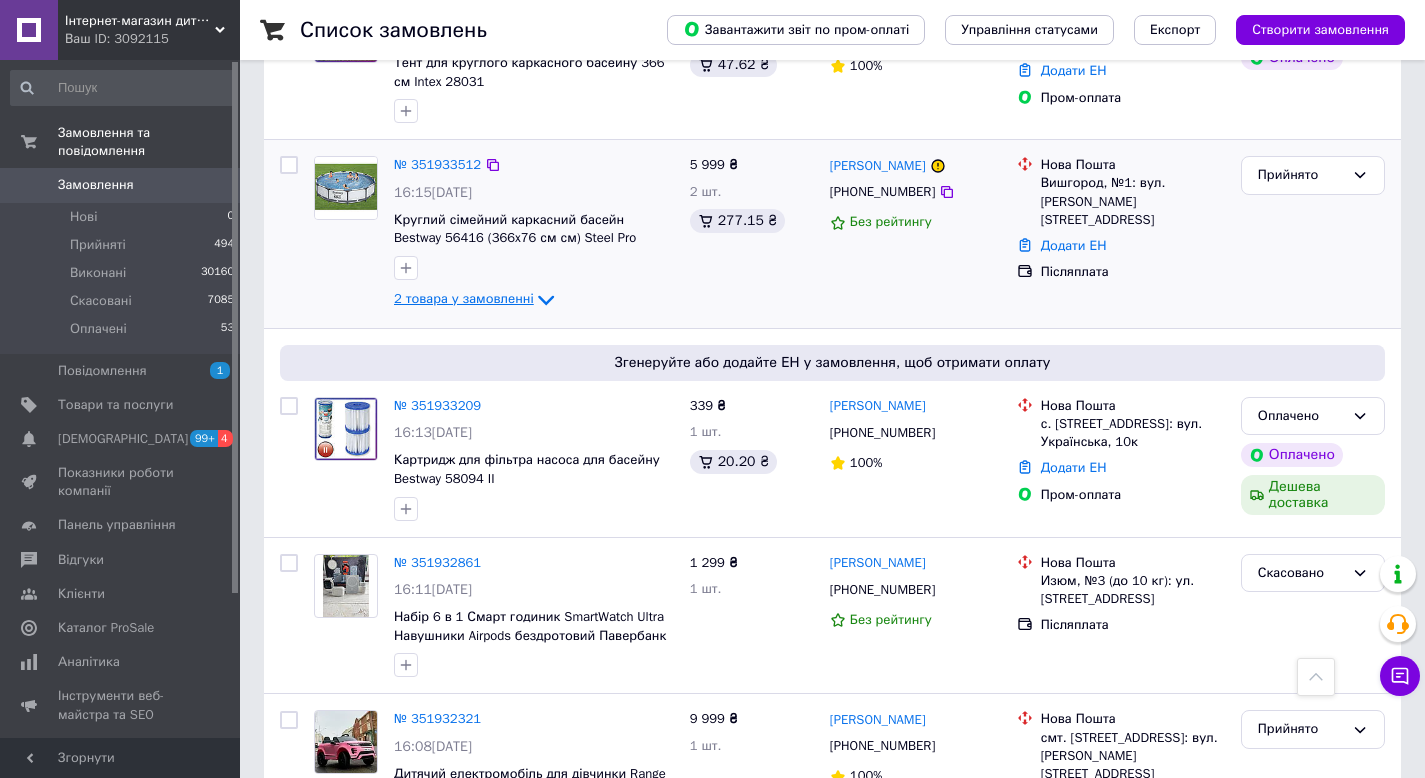 click 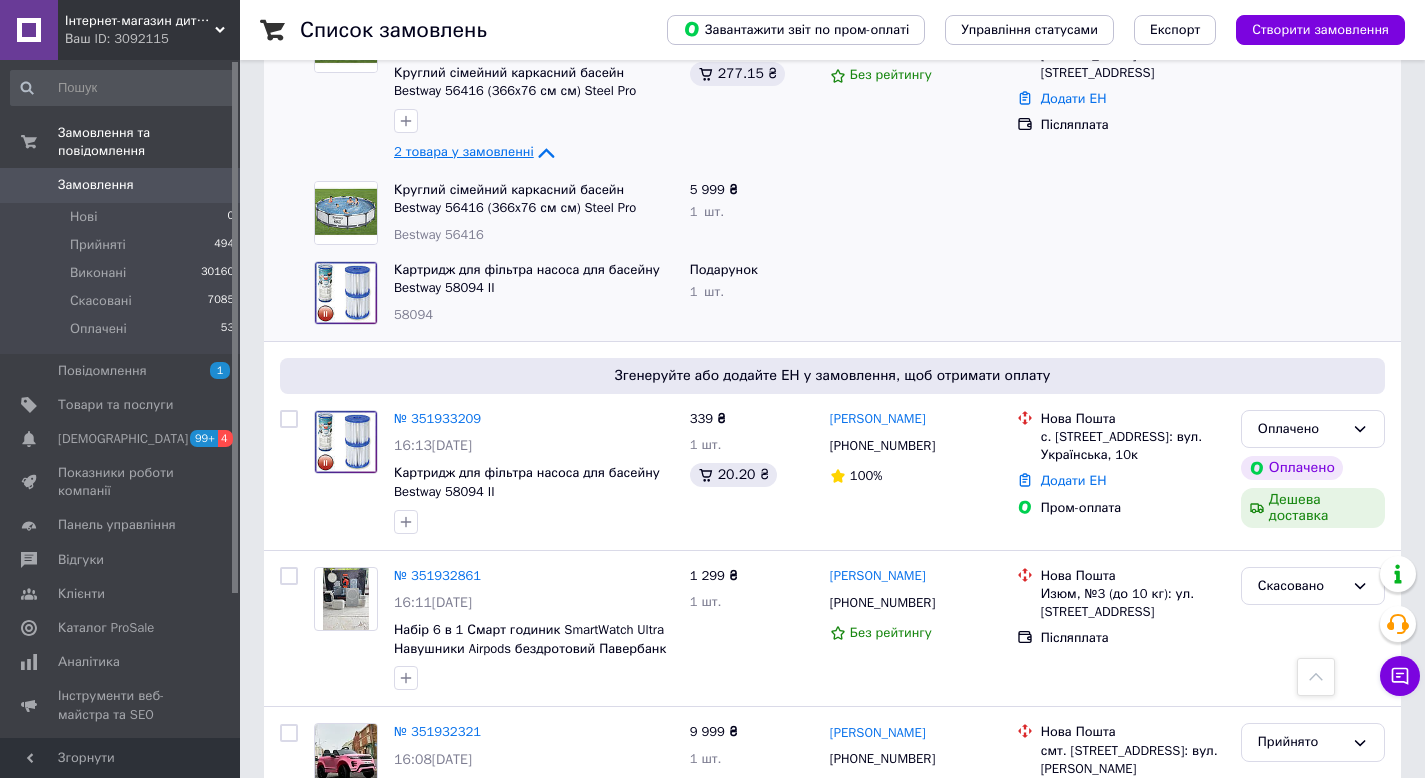 scroll, scrollTop: 2955, scrollLeft: 0, axis: vertical 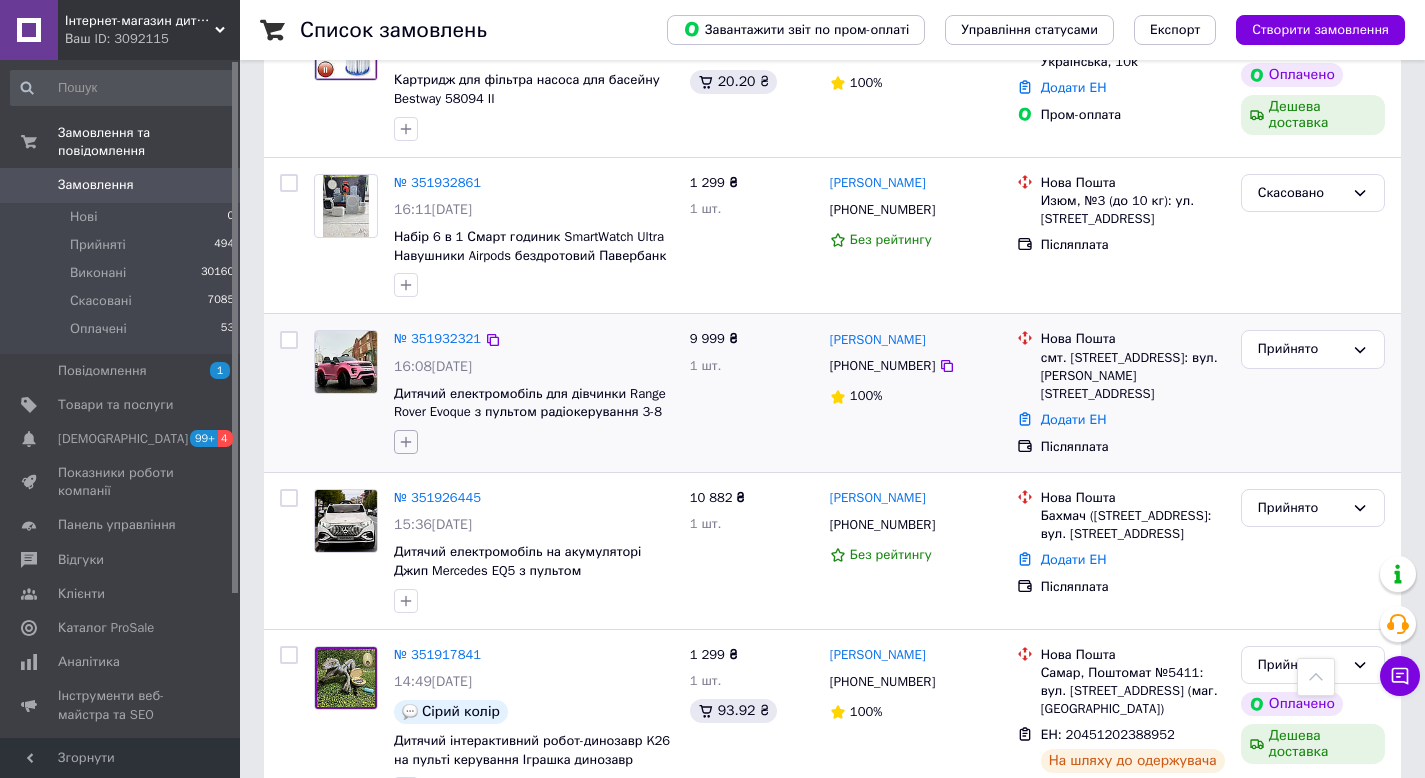 click at bounding box center [406, 442] 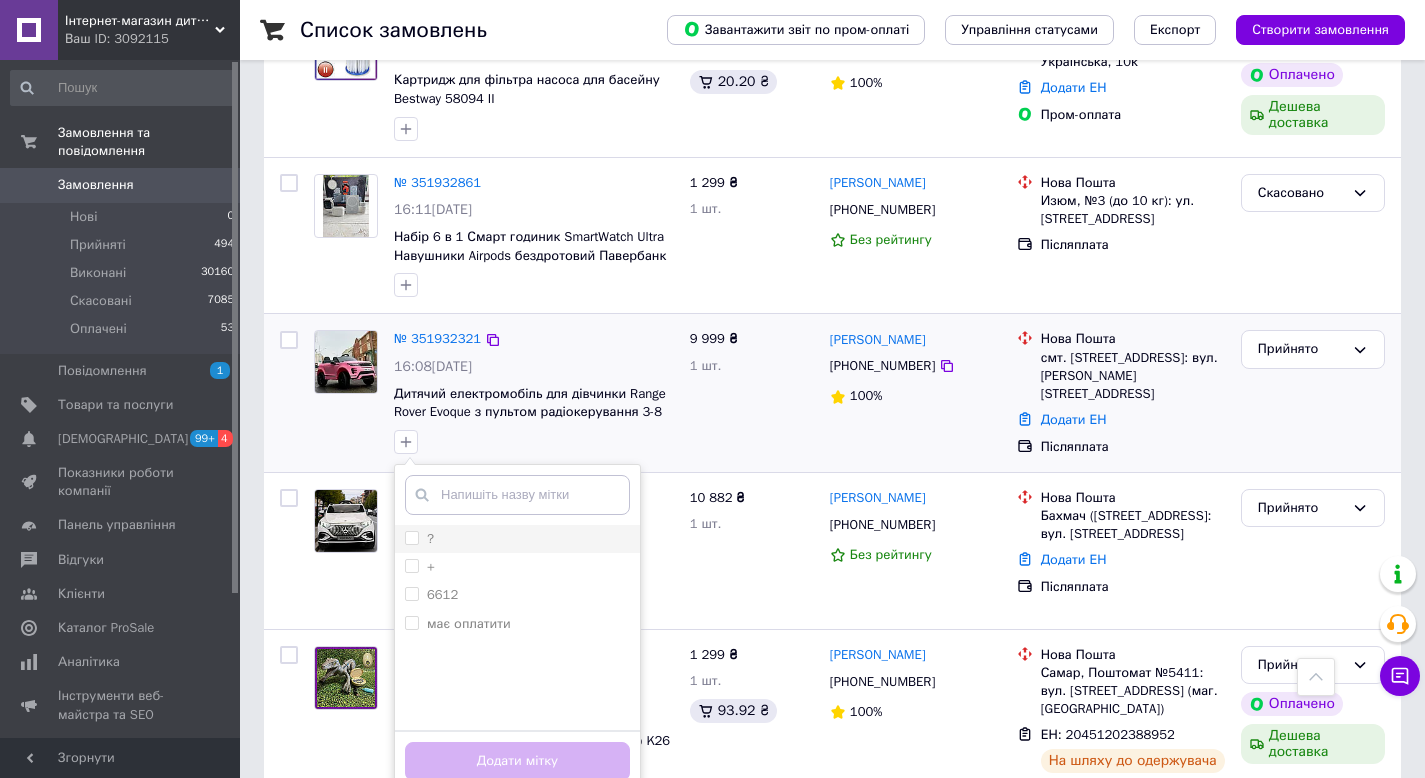 click on "?" at bounding box center [411, 537] 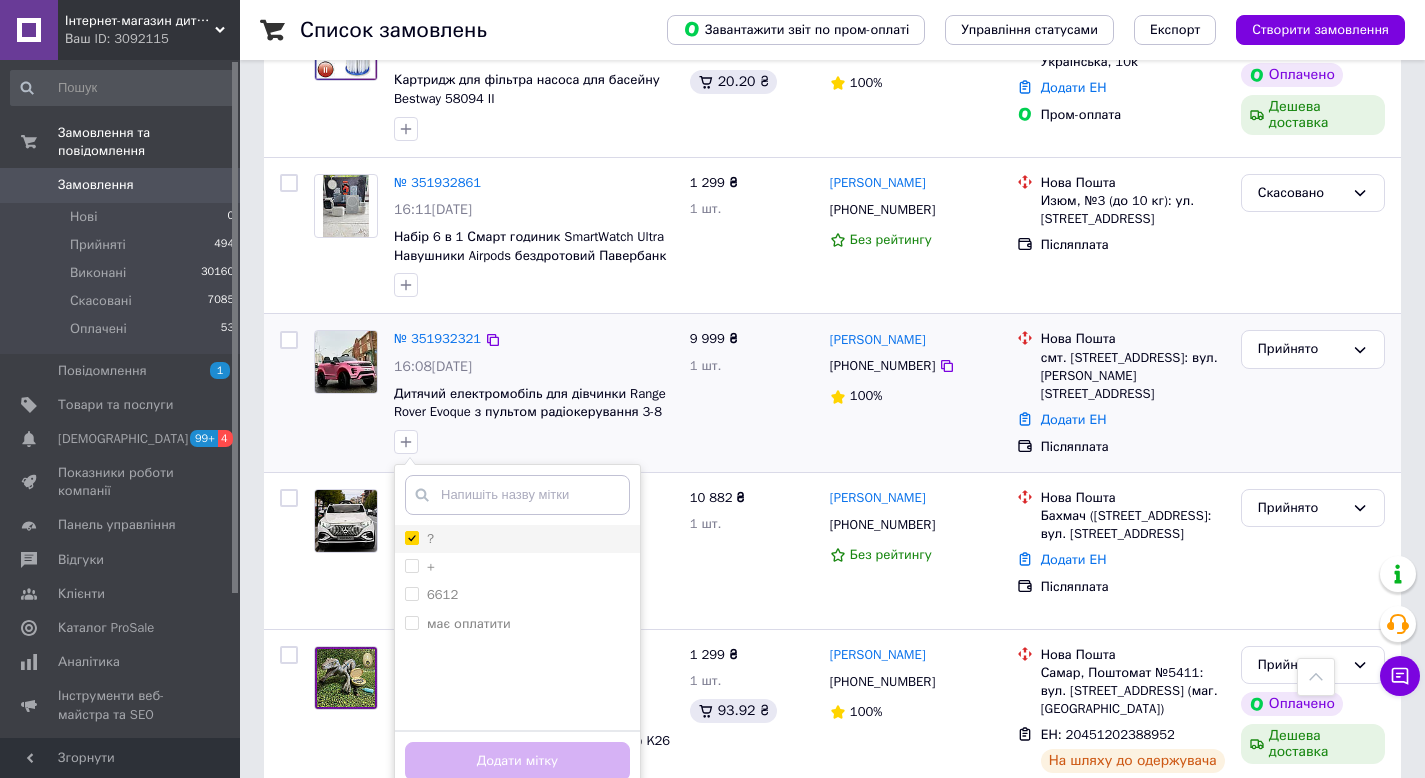 checkbox on "true" 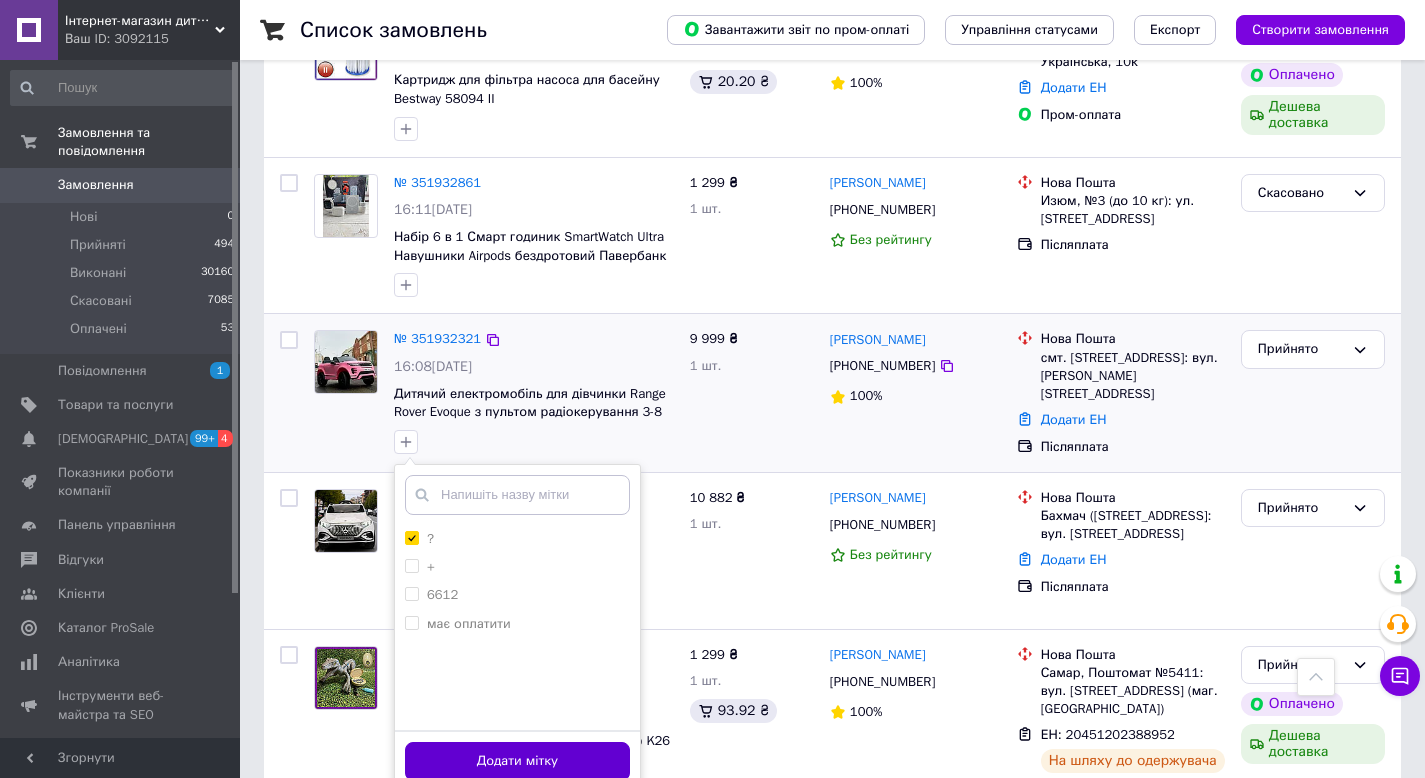 click on "Додати мітку" at bounding box center (517, 761) 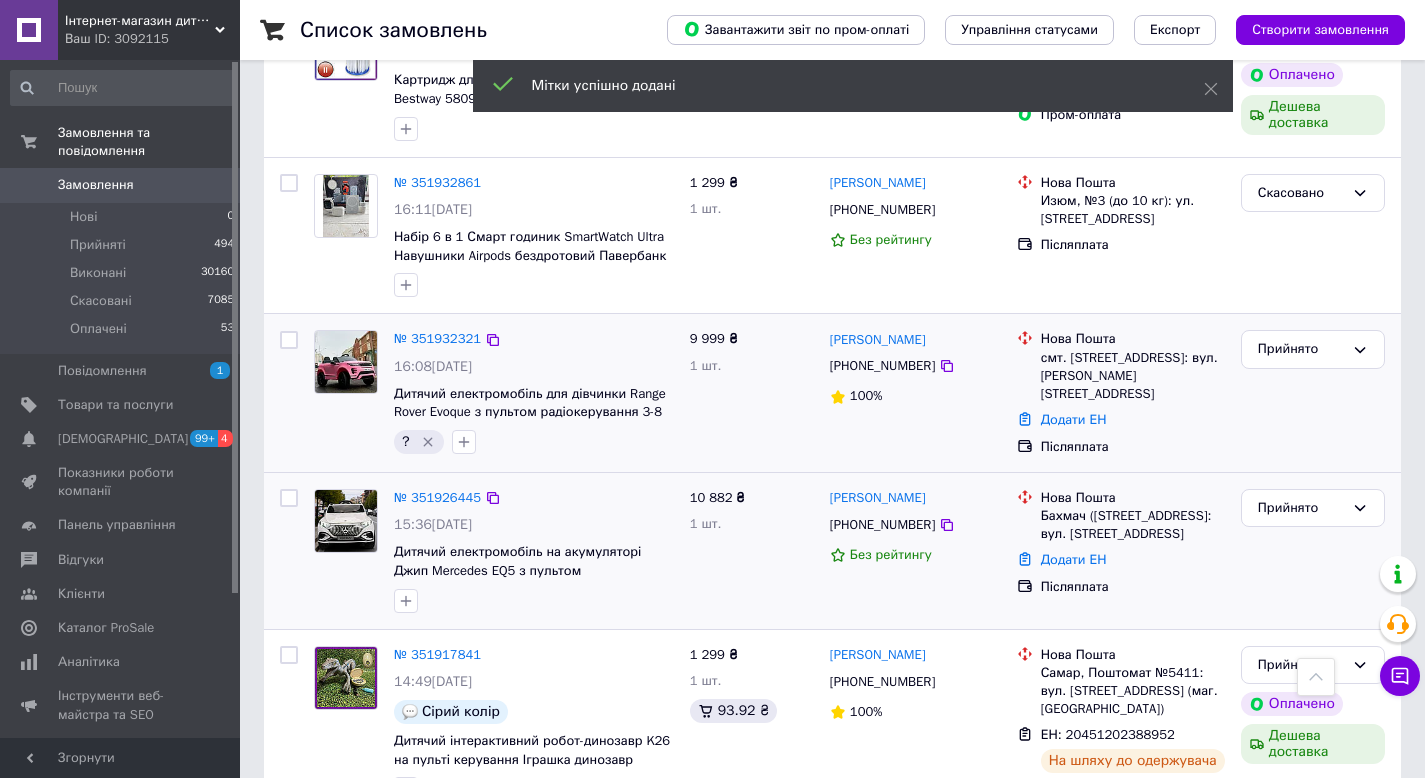 scroll, scrollTop: 3688, scrollLeft: 0, axis: vertical 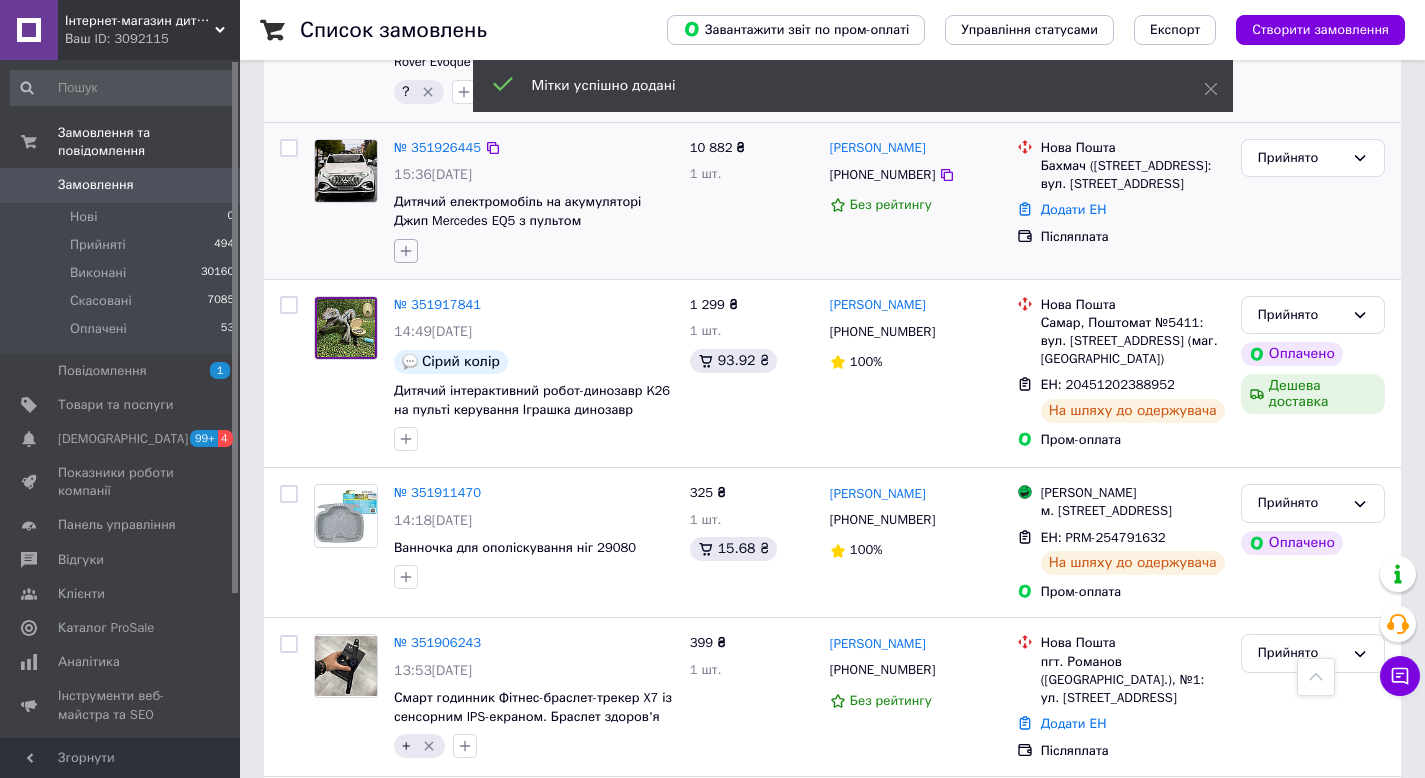 click 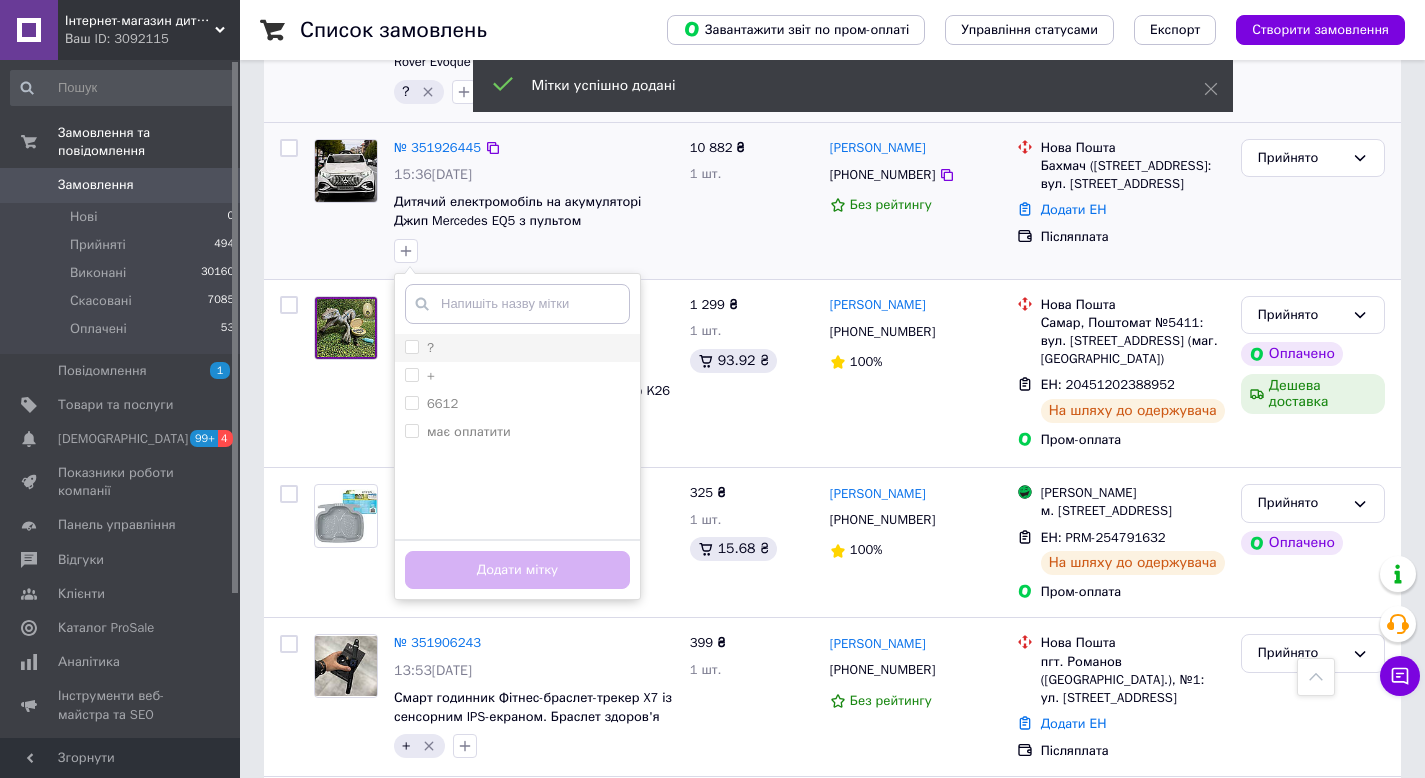 click on "?" at bounding box center (411, 346) 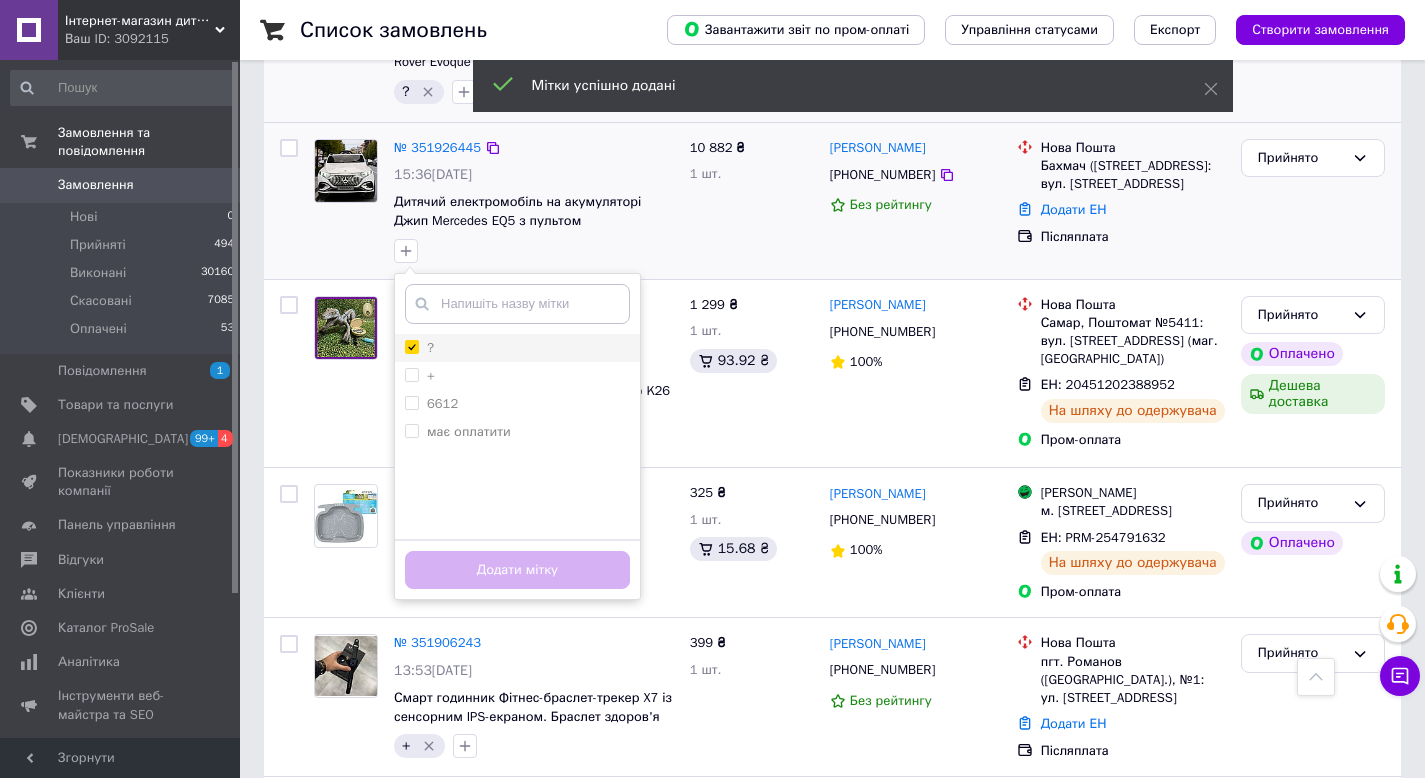checkbox on "true" 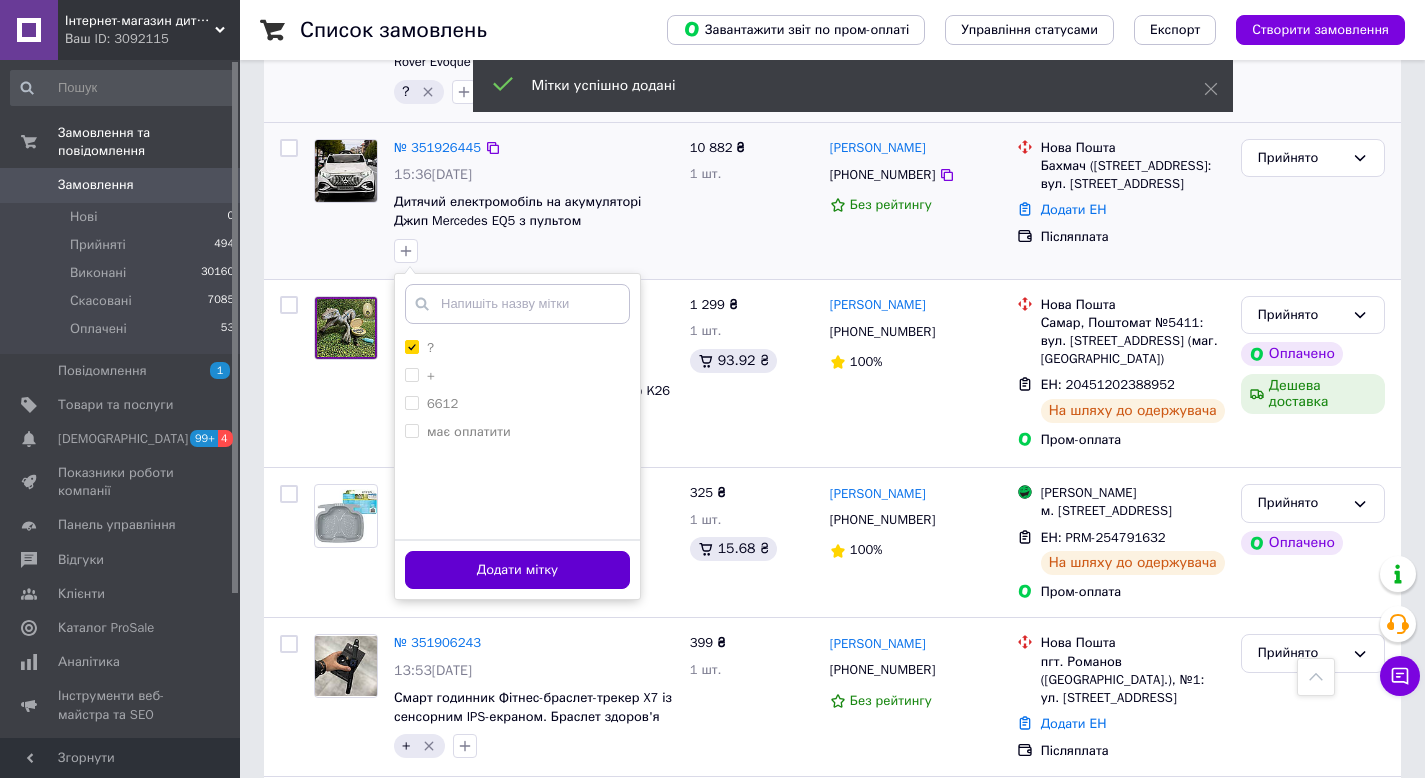 click on "Додати мітку" at bounding box center (517, 570) 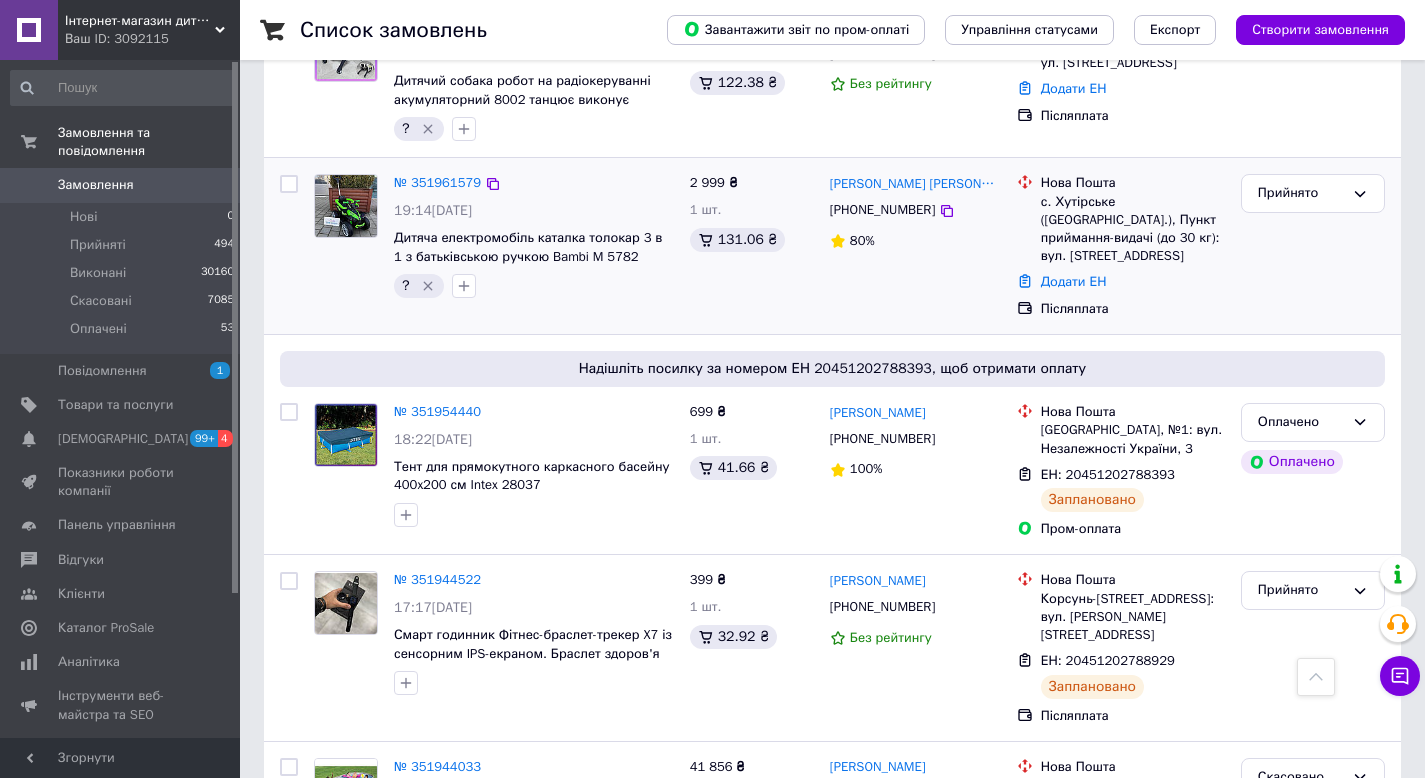 scroll, scrollTop: 1646, scrollLeft: 0, axis: vertical 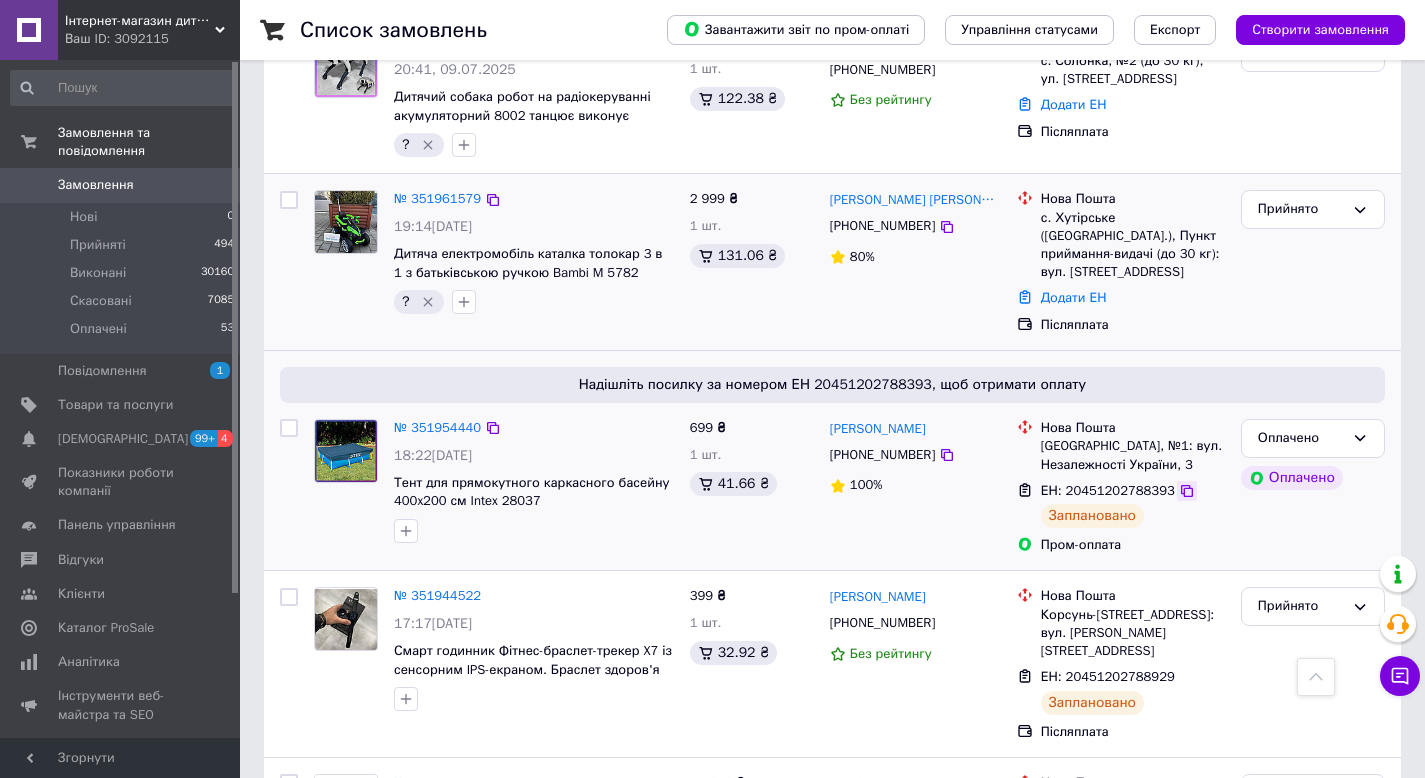 click 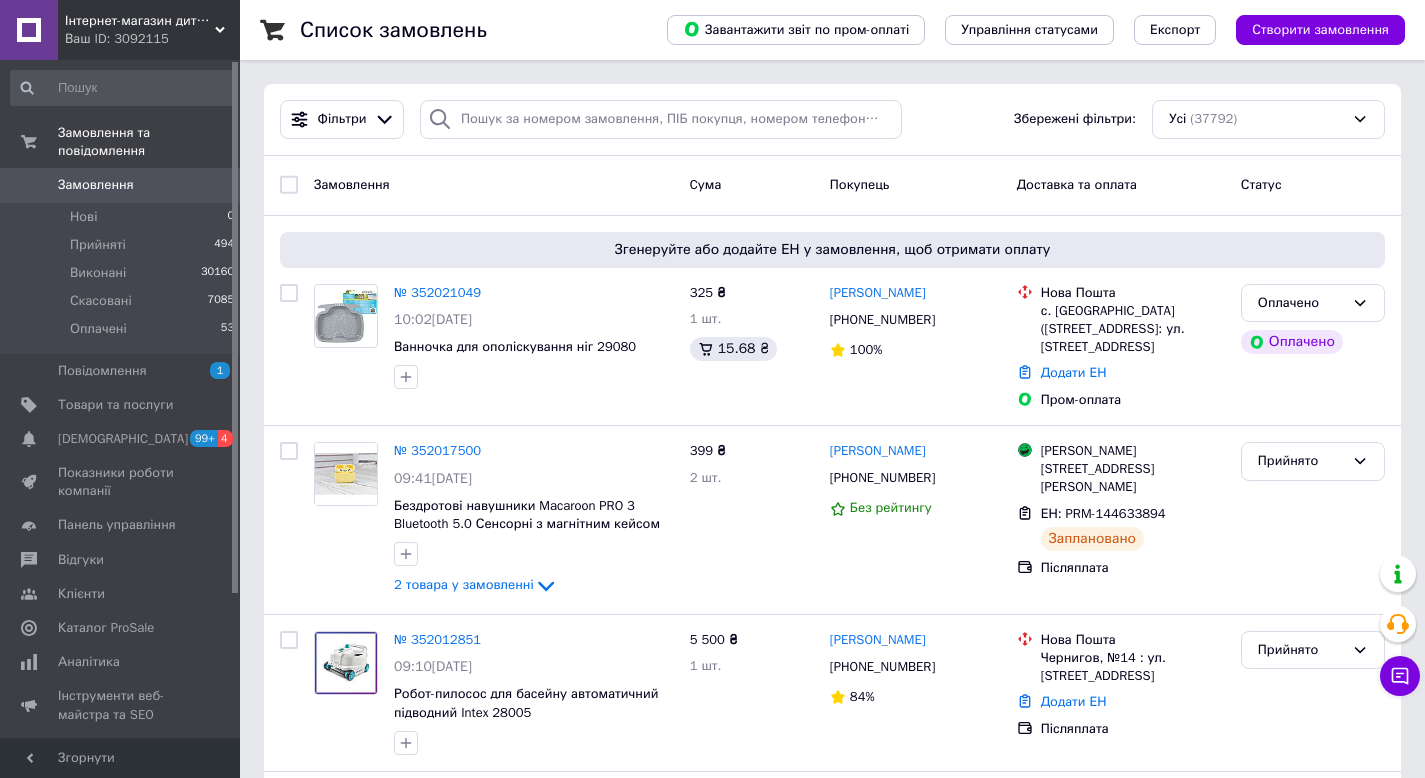 scroll, scrollTop: 67, scrollLeft: 0, axis: vertical 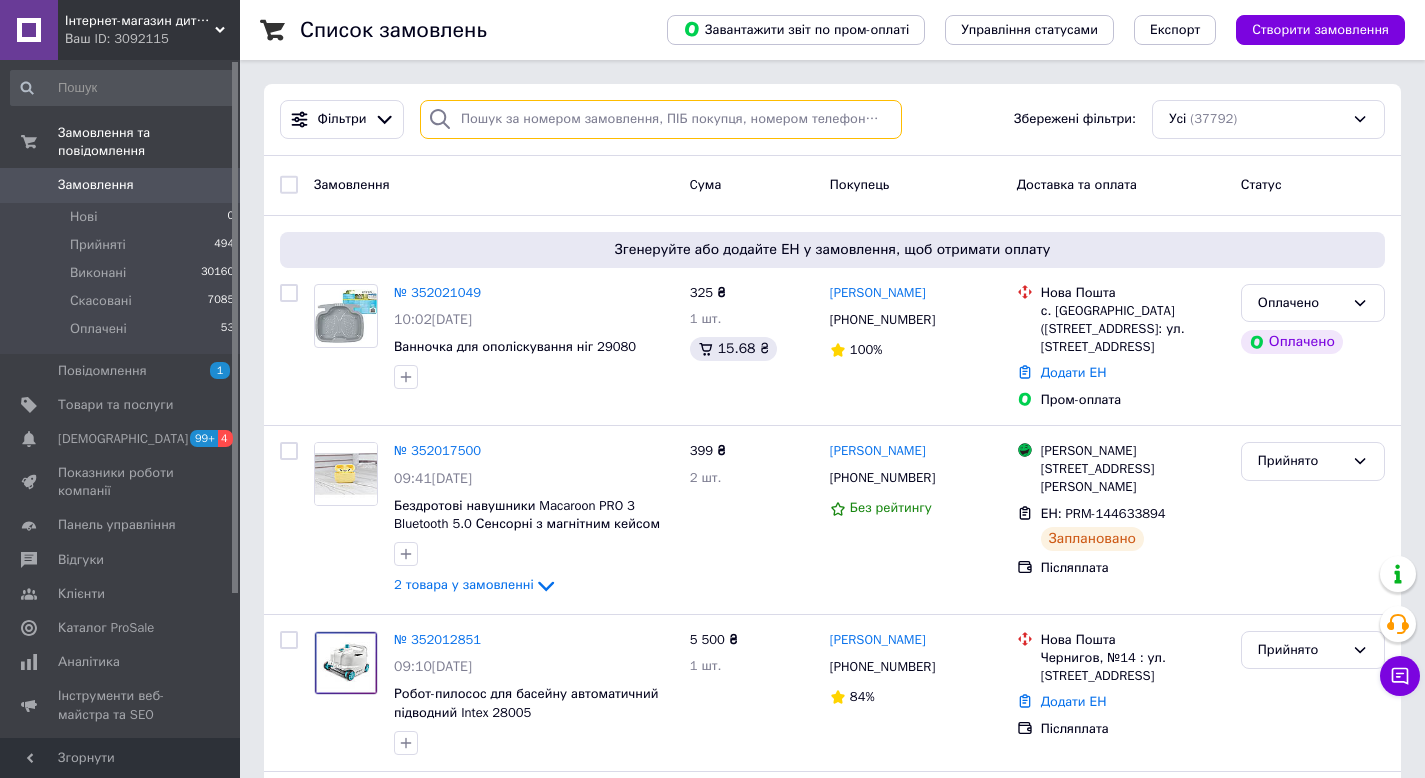 click at bounding box center (661, 119) 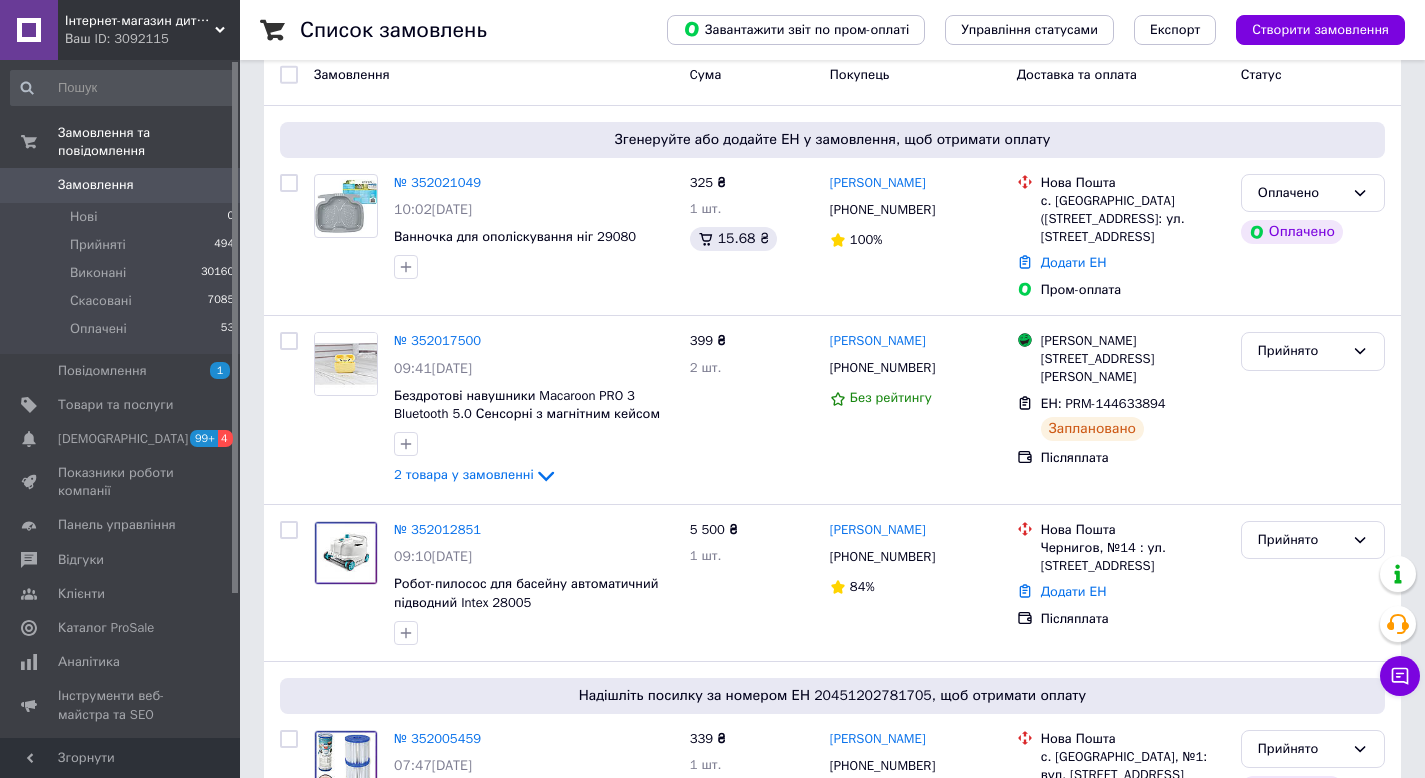 scroll, scrollTop: 178, scrollLeft: 0, axis: vertical 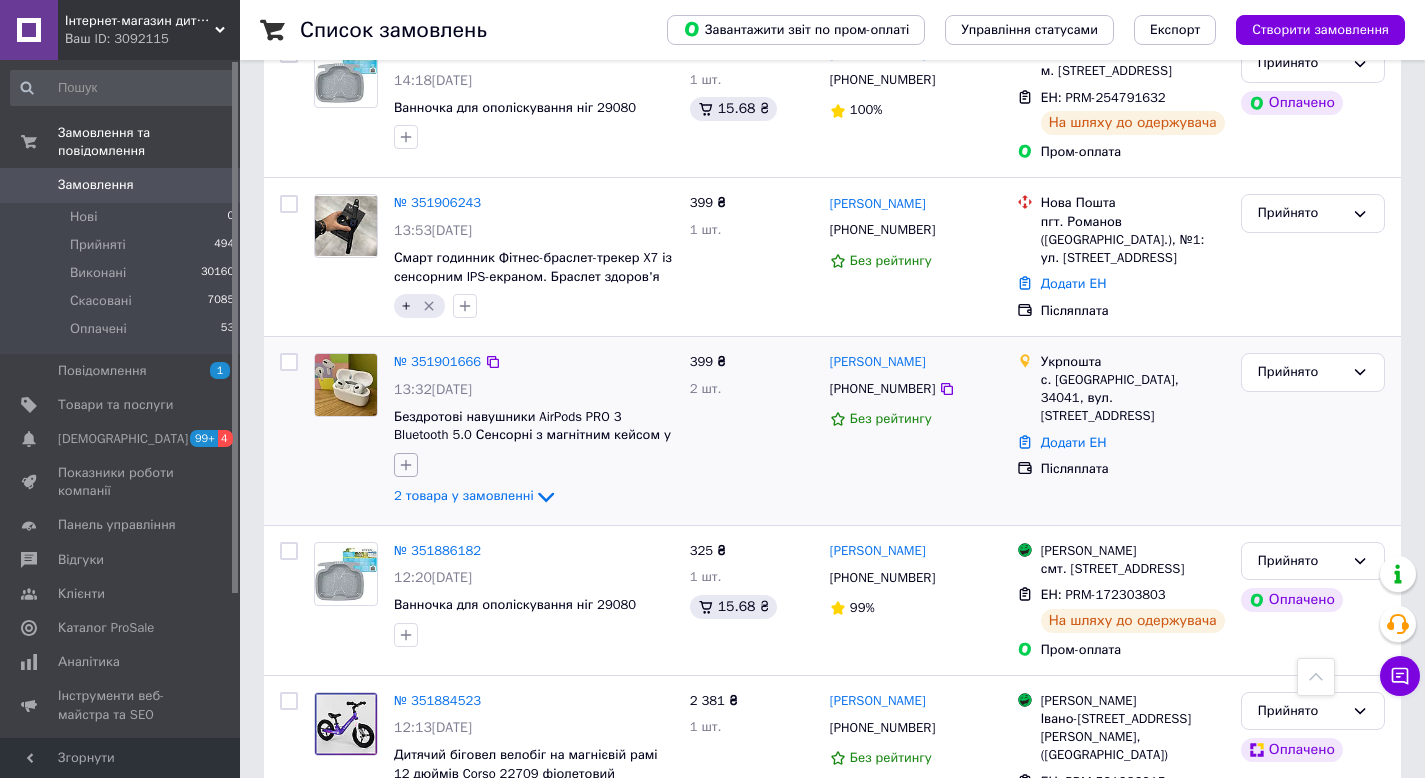 click 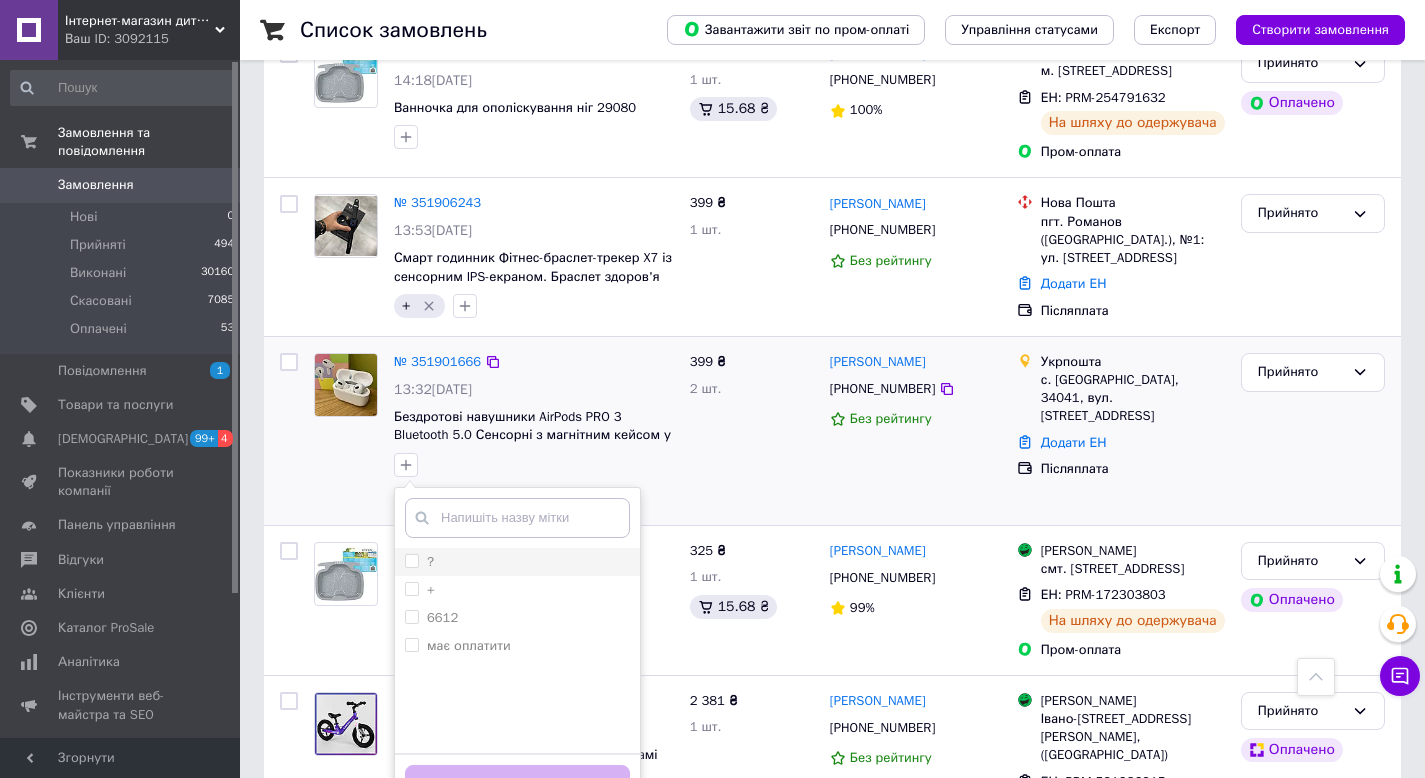click on "?" at bounding box center (419, 562) 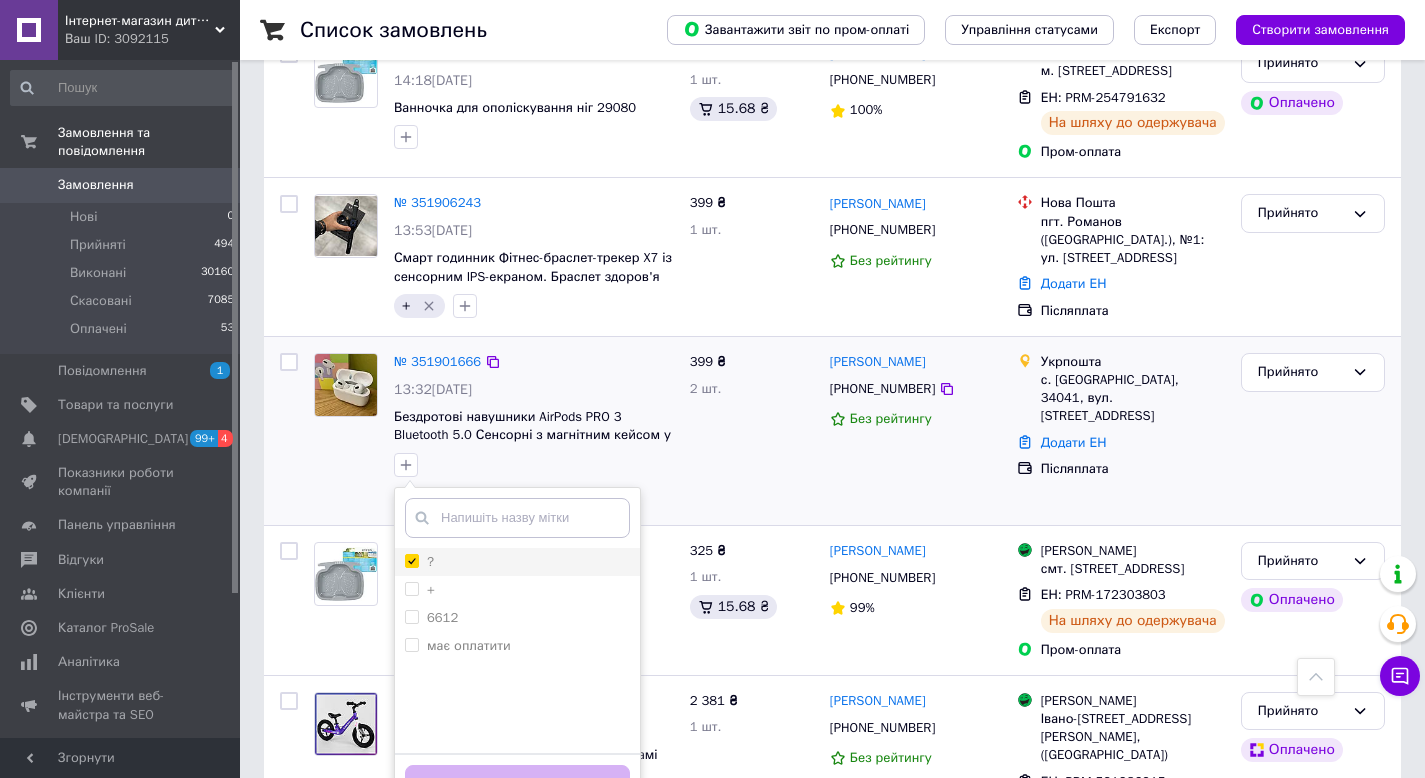 click on "?" at bounding box center (411, 560) 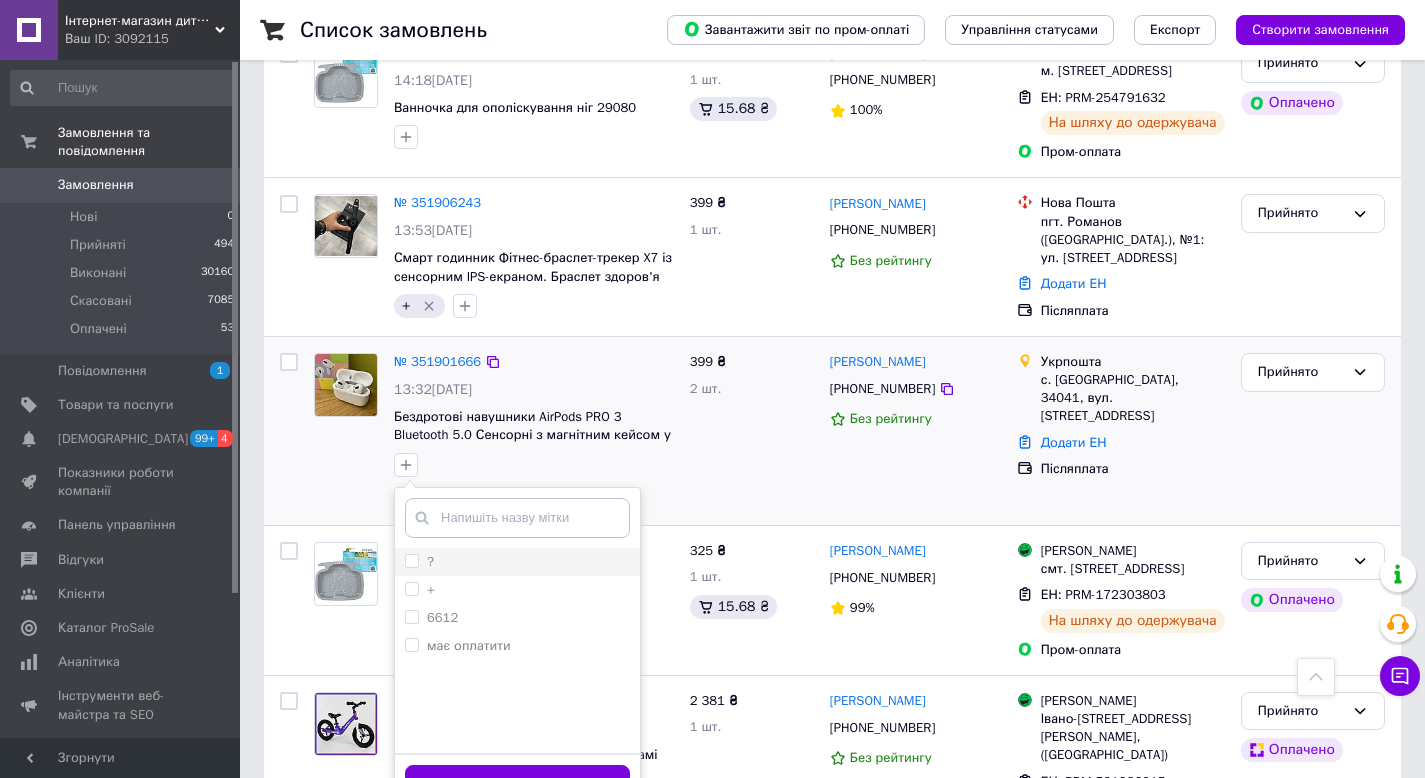 click on "?" at bounding box center [411, 560] 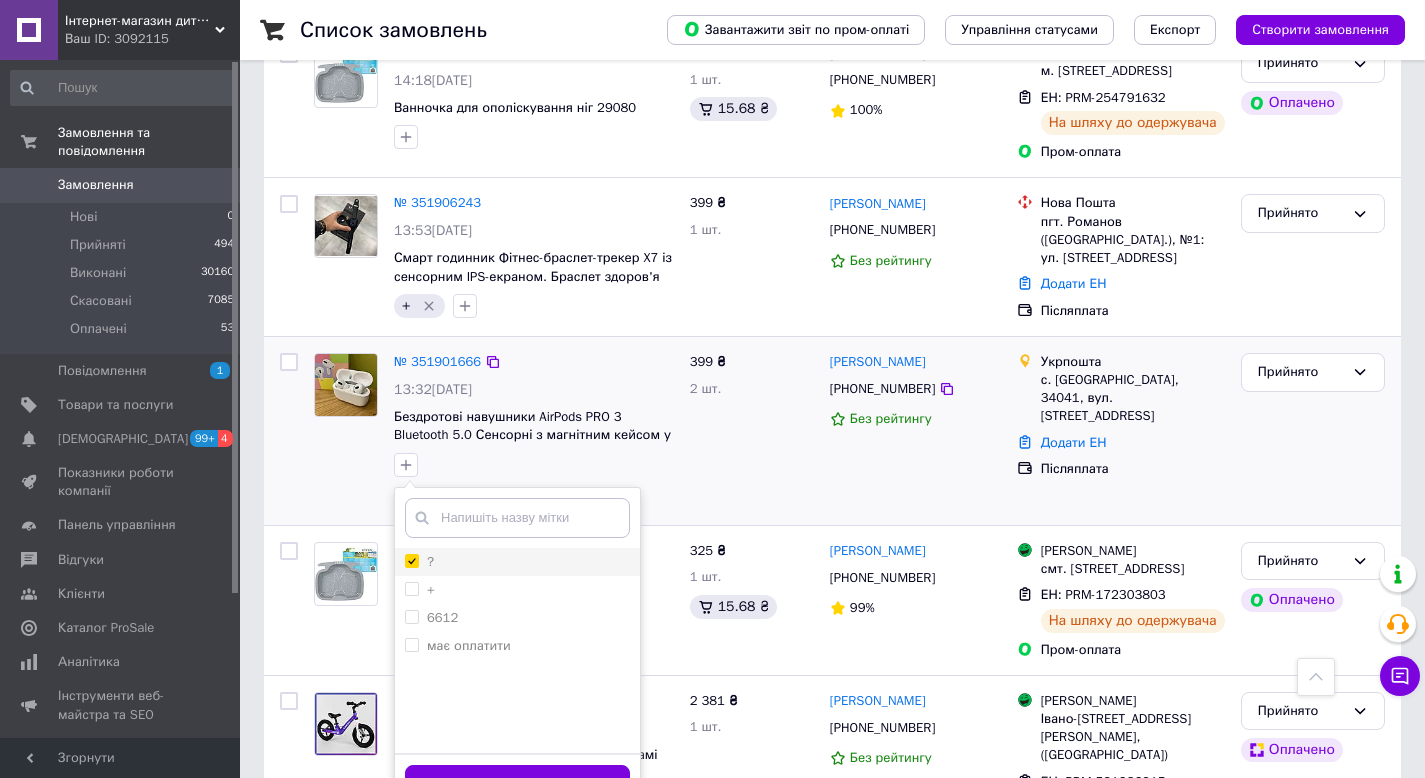 checkbox on "true" 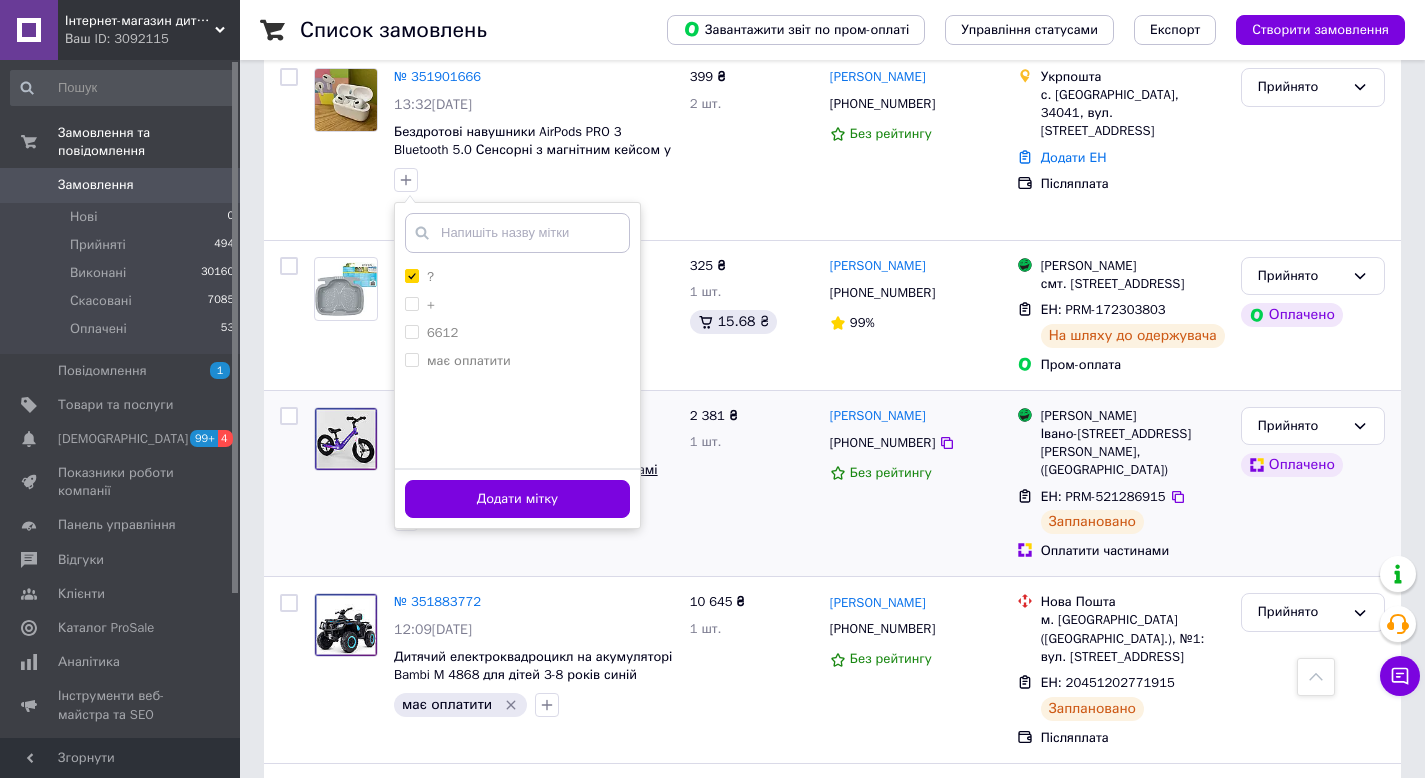 scroll, scrollTop: 4434, scrollLeft: 0, axis: vertical 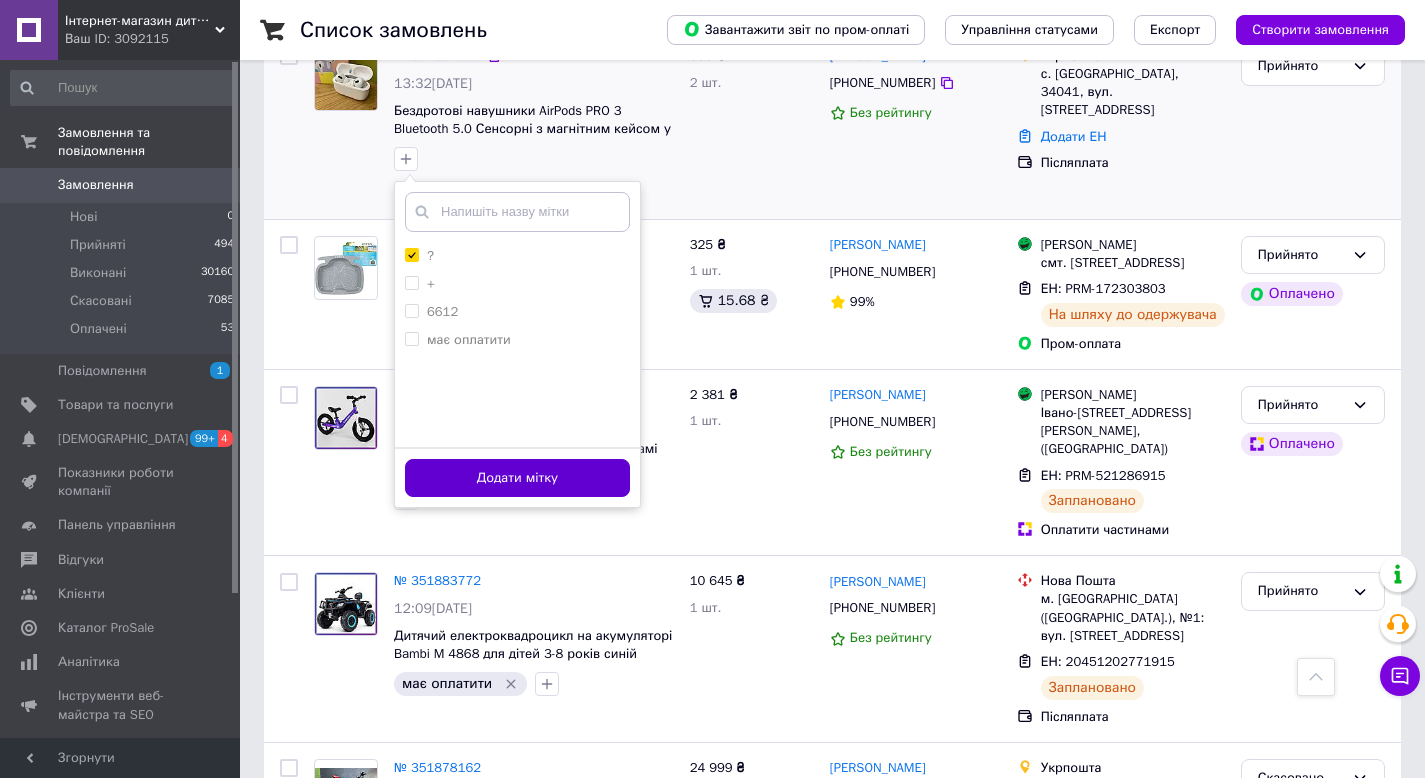 click on "Додати мітку" at bounding box center [517, 478] 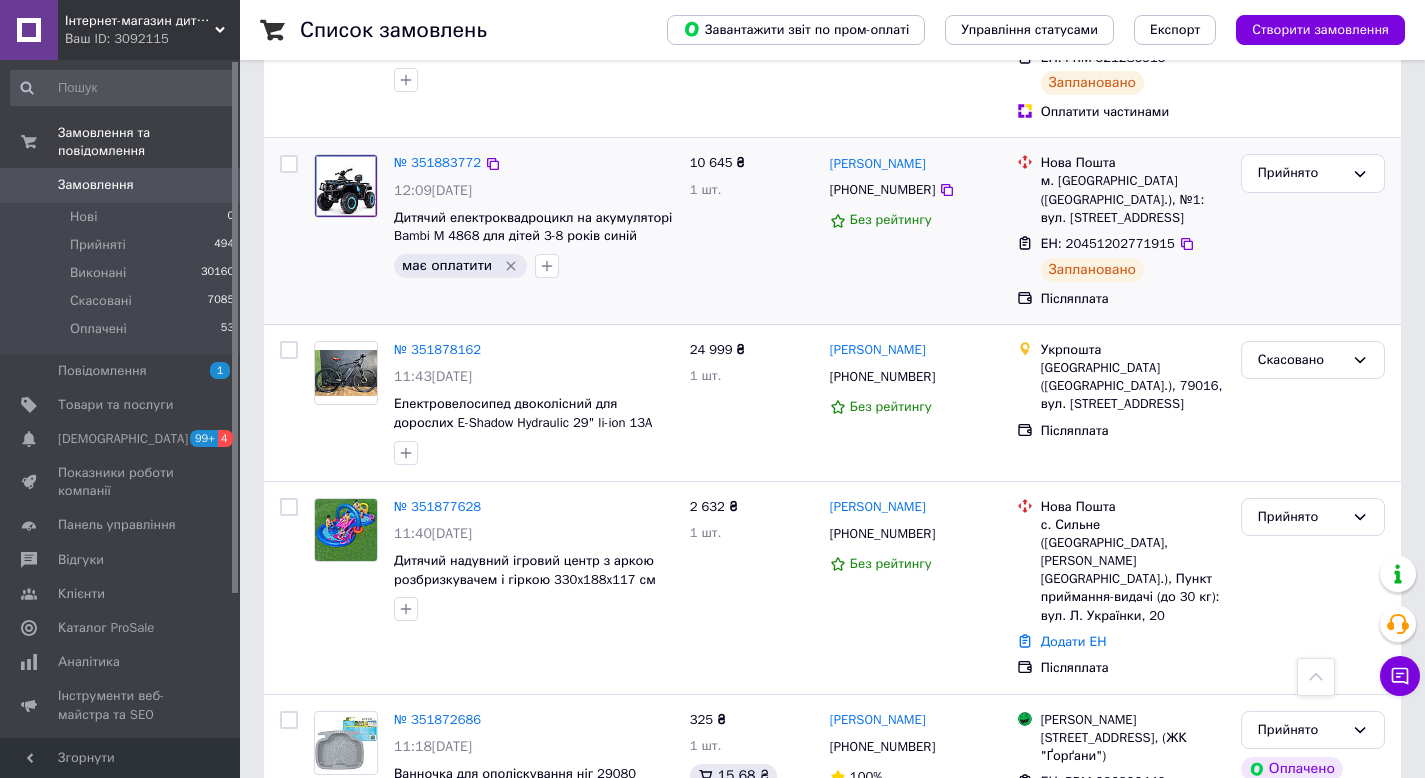 scroll, scrollTop: 4853, scrollLeft: 0, axis: vertical 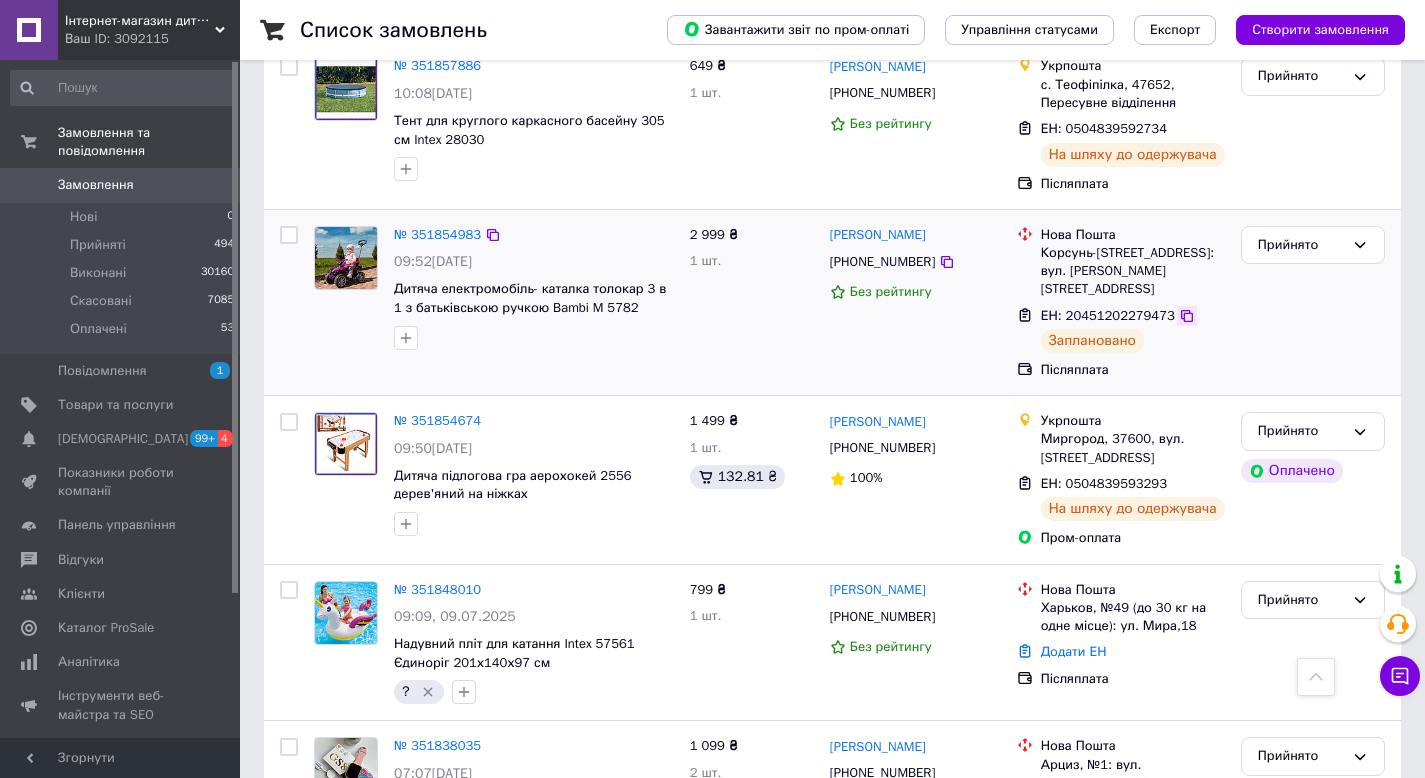 click 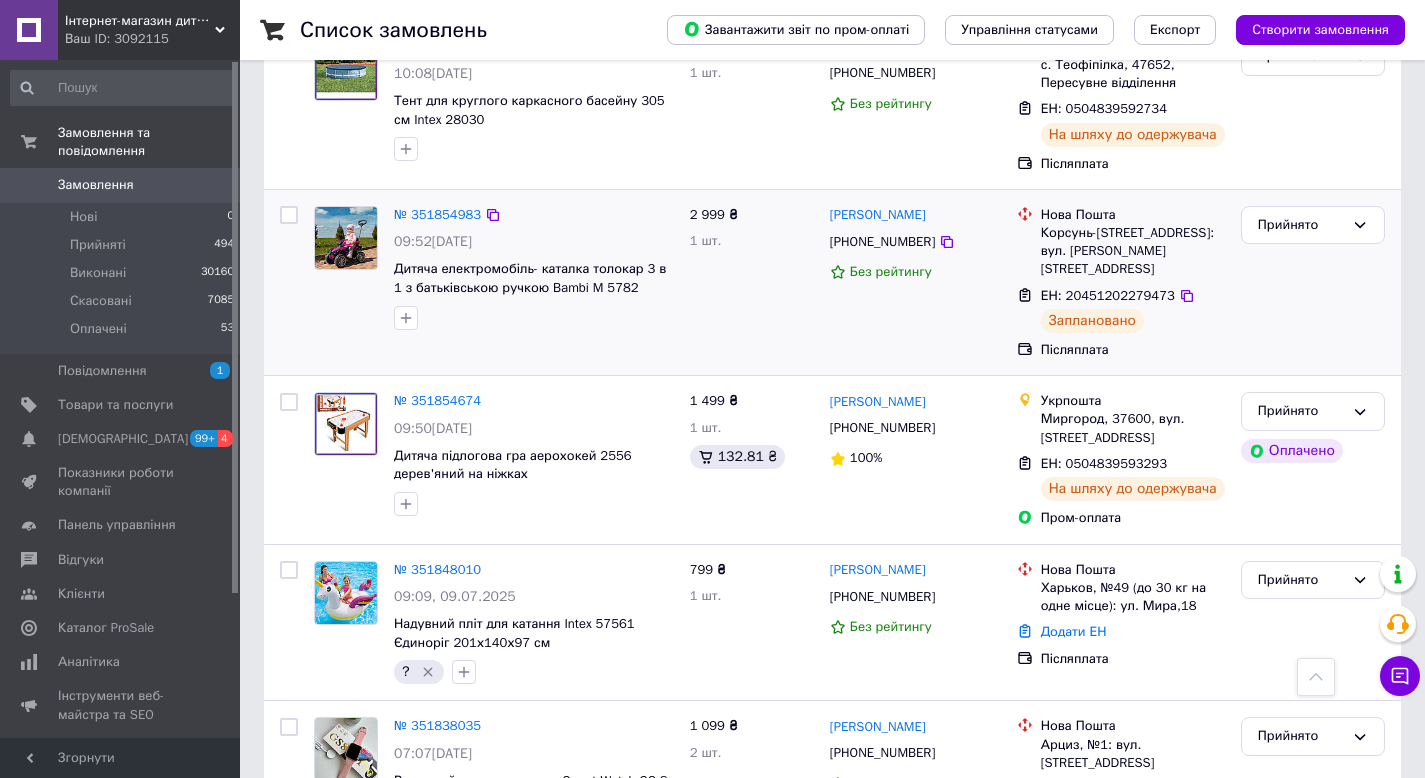 scroll, scrollTop: 5855, scrollLeft: 0, axis: vertical 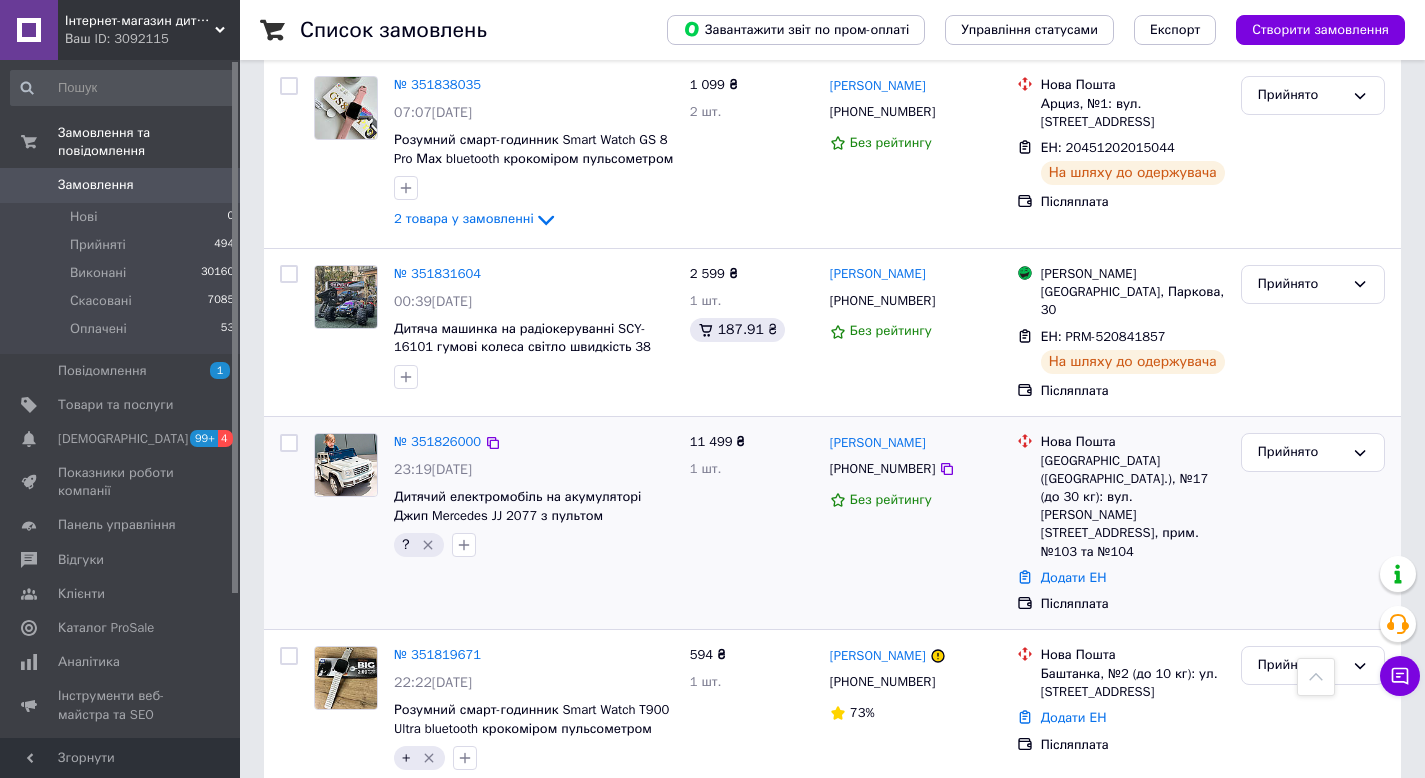 click 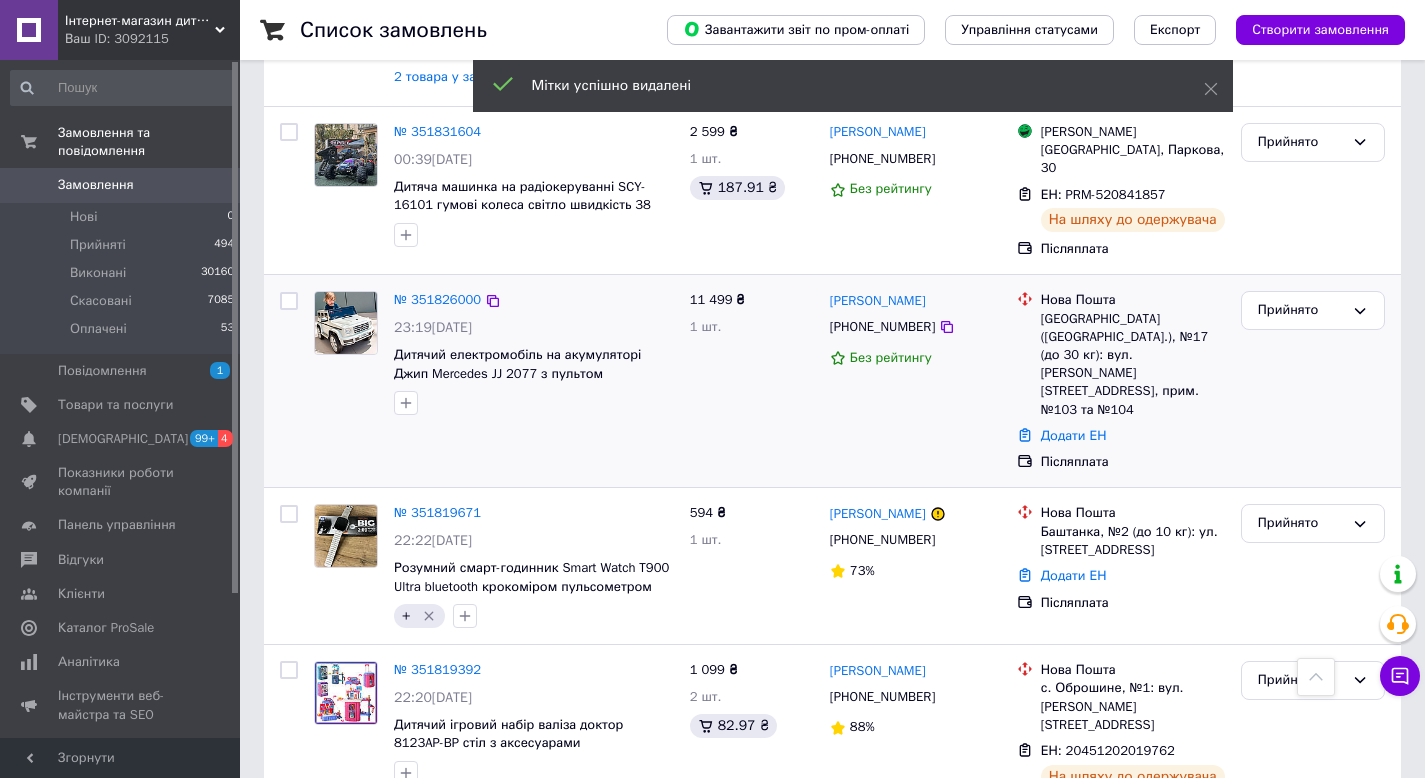 scroll, scrollTop: 6638, scrollLeft: 0, axis: vertical 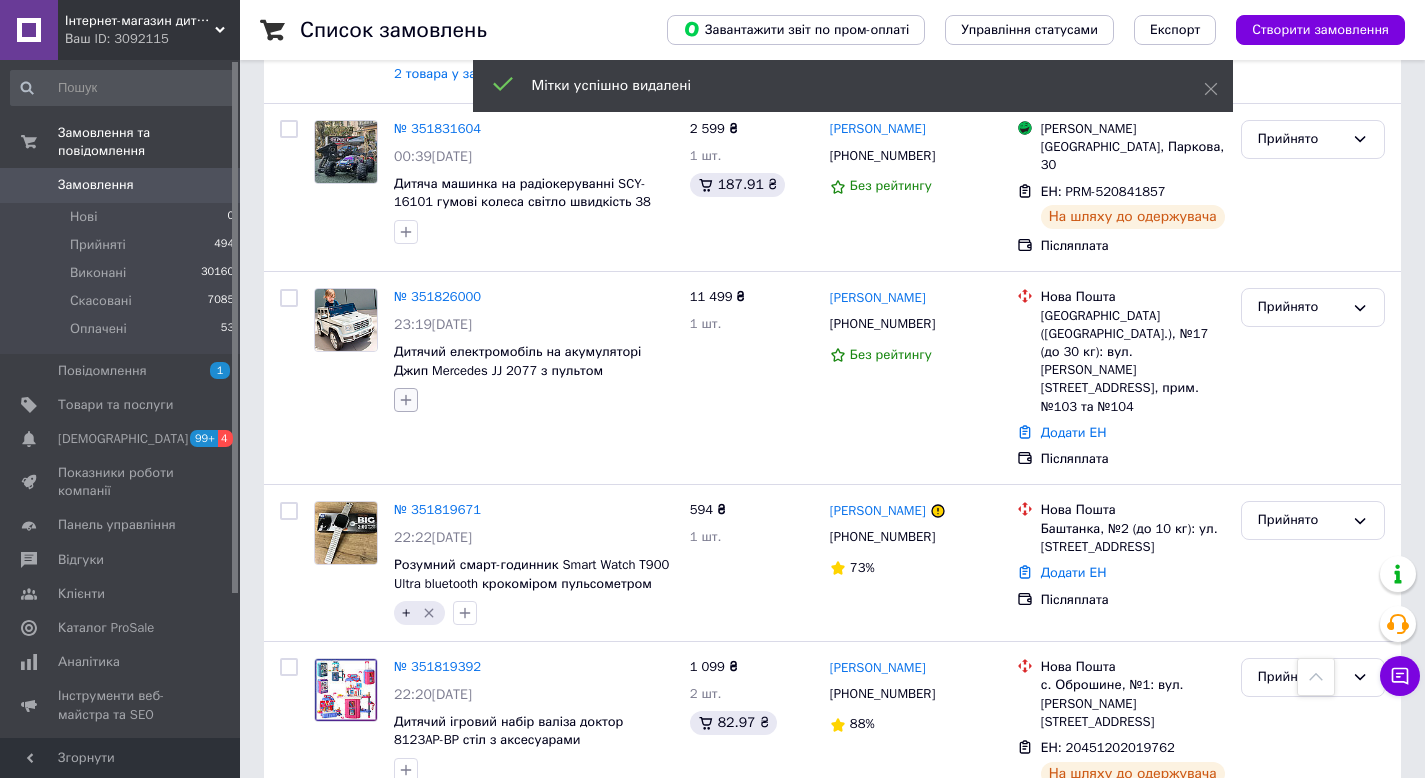 click 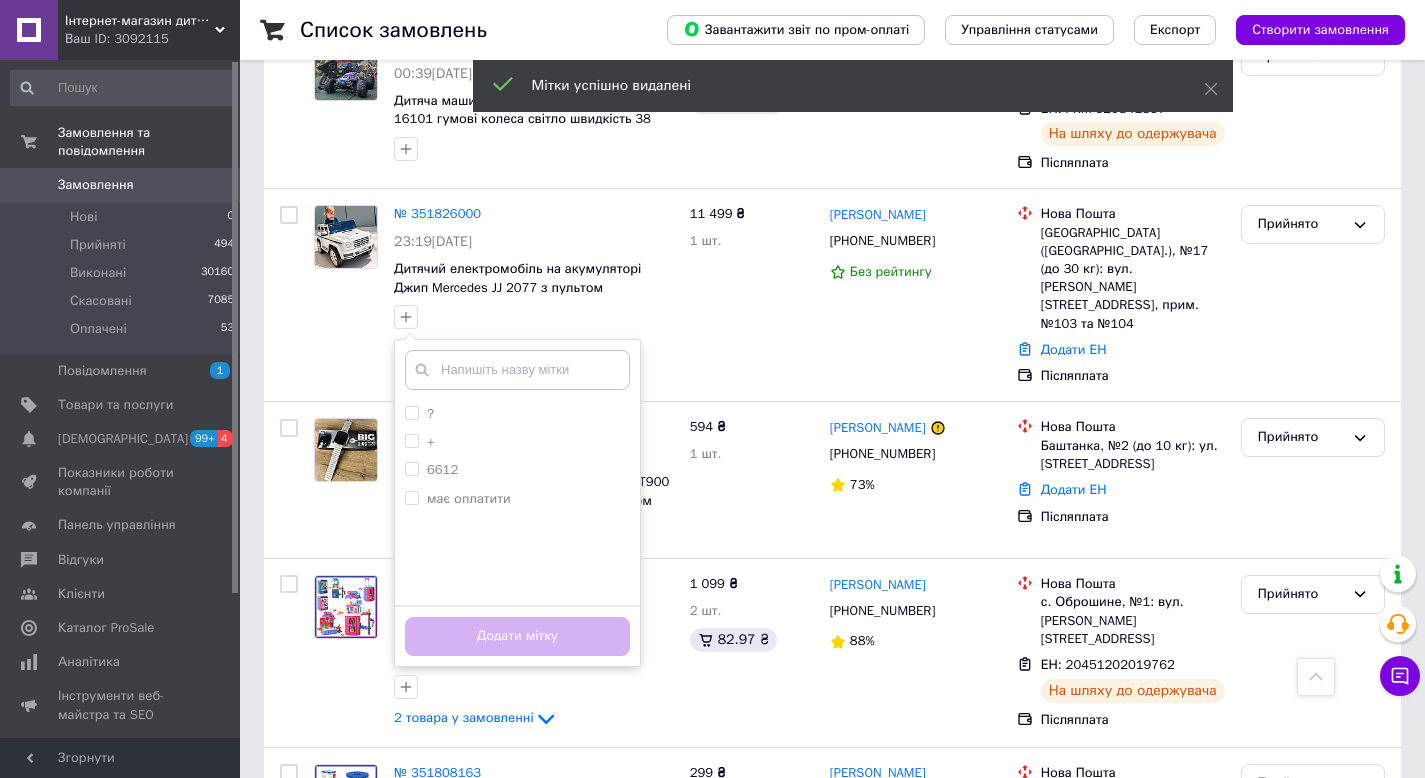 scroll, scrollTop: 6732, scrollLeft: 0, axis: vertical 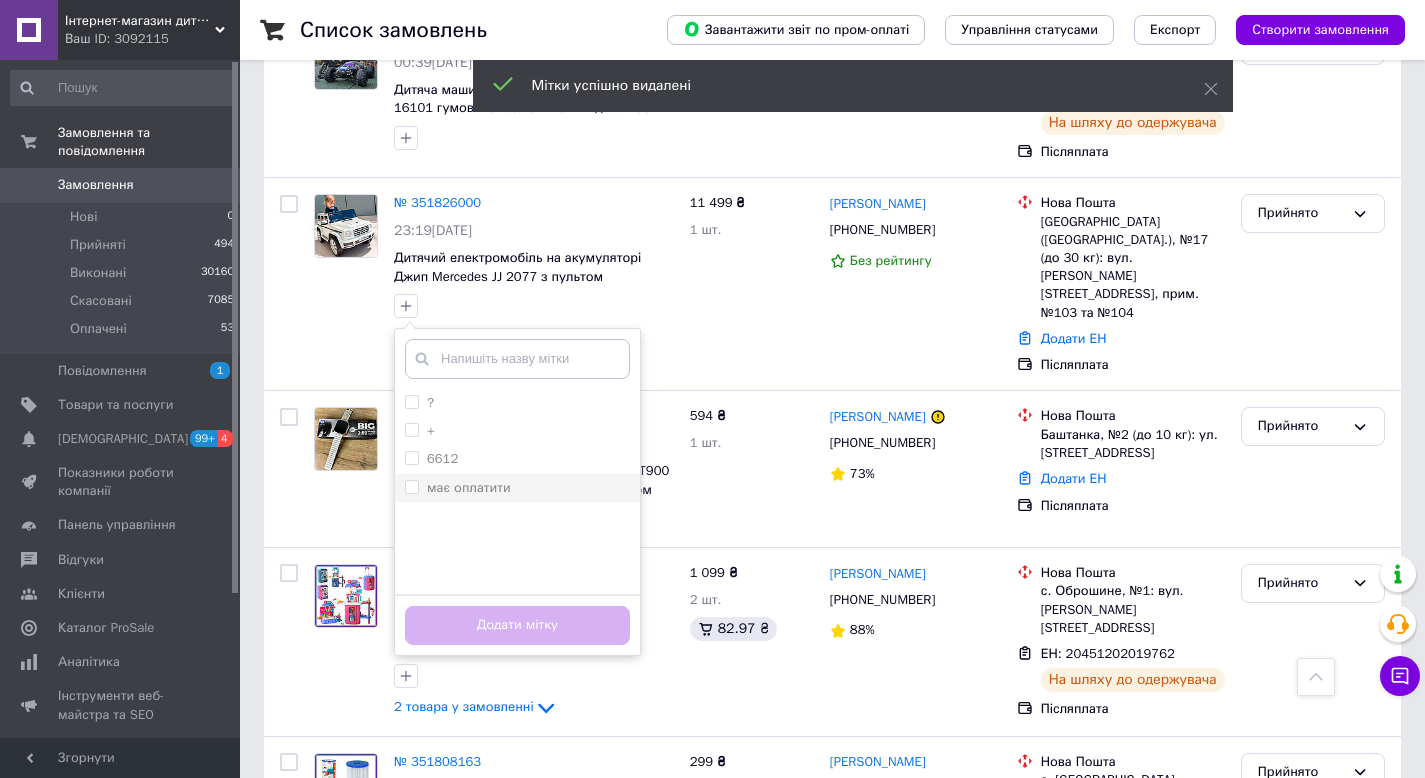 click on "має оплатити" at bounding box center [411, 486] 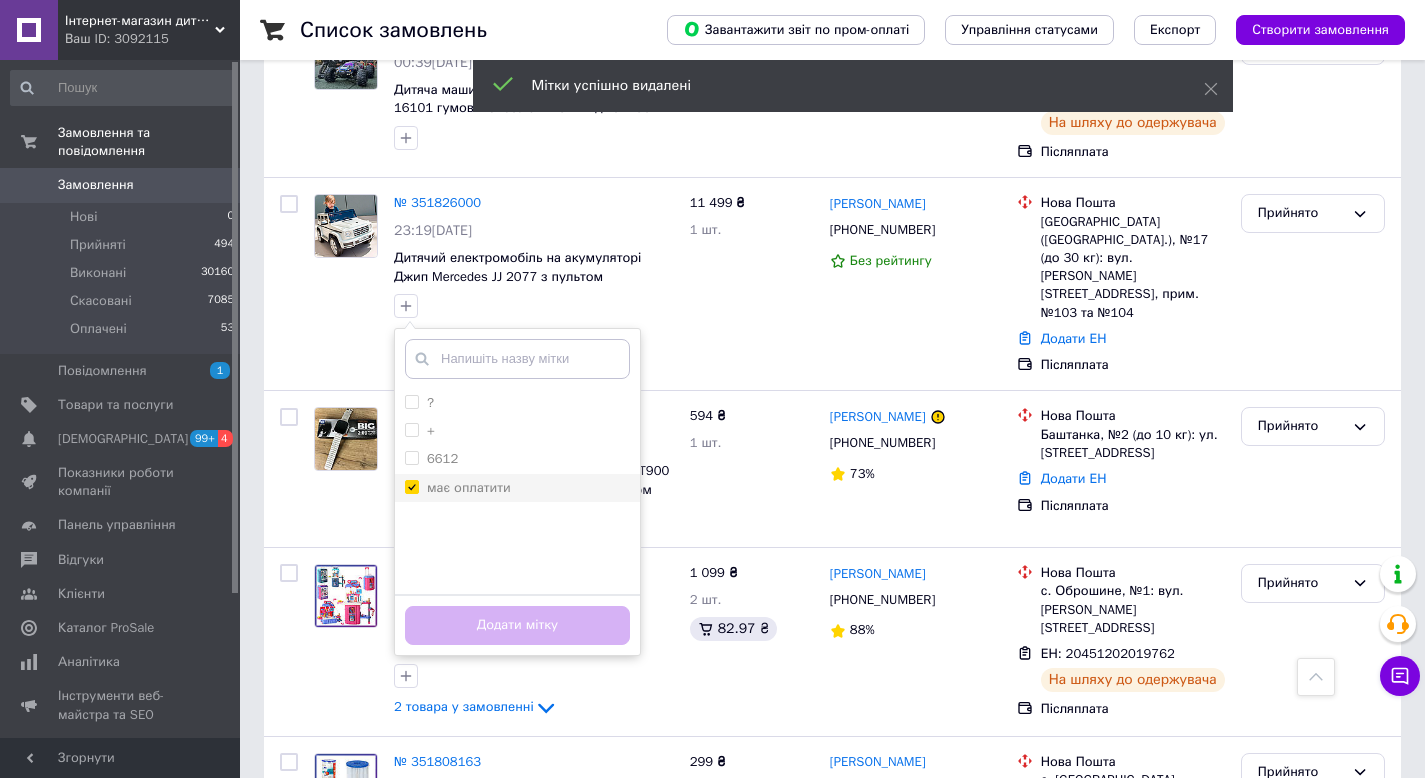 checkbox on "true" 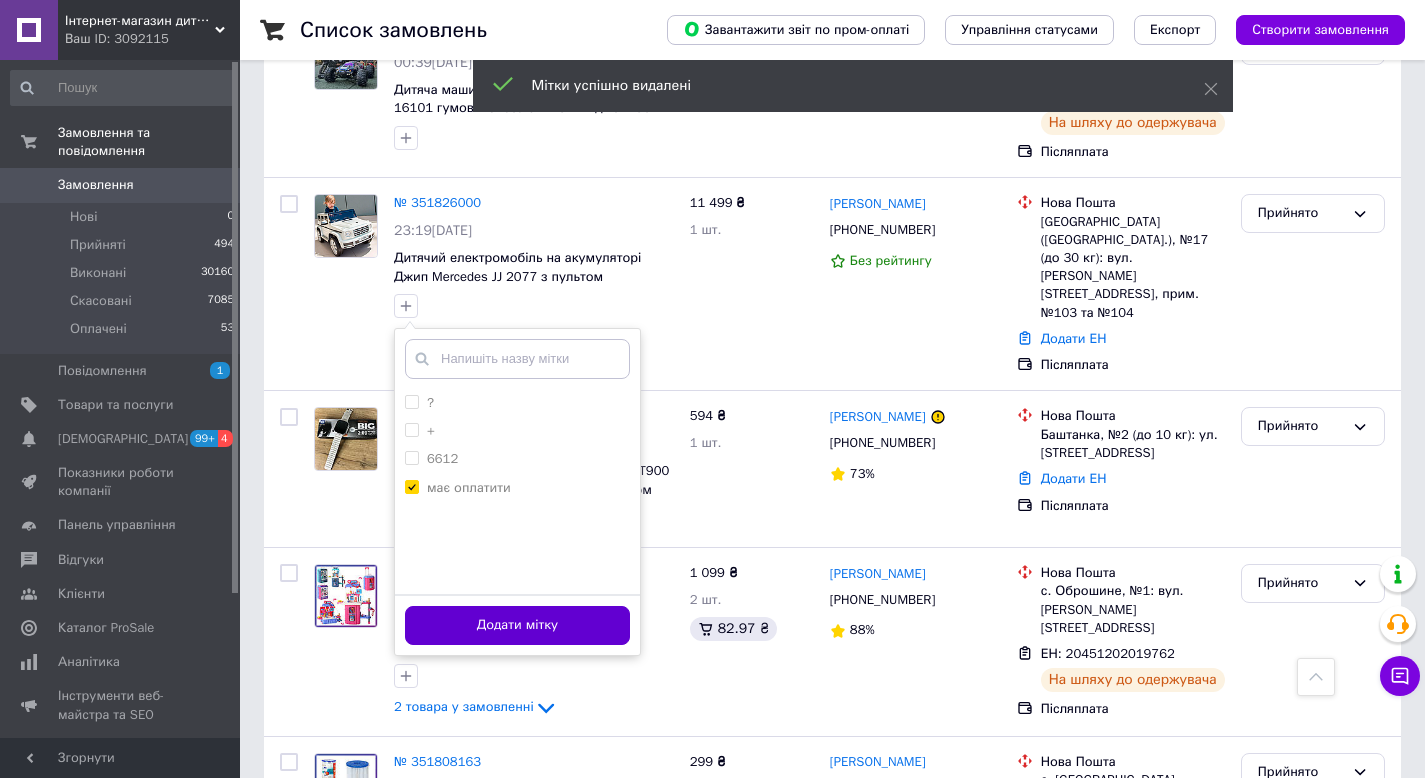 click on "Додати мітку" at bounding box center (517, 625) 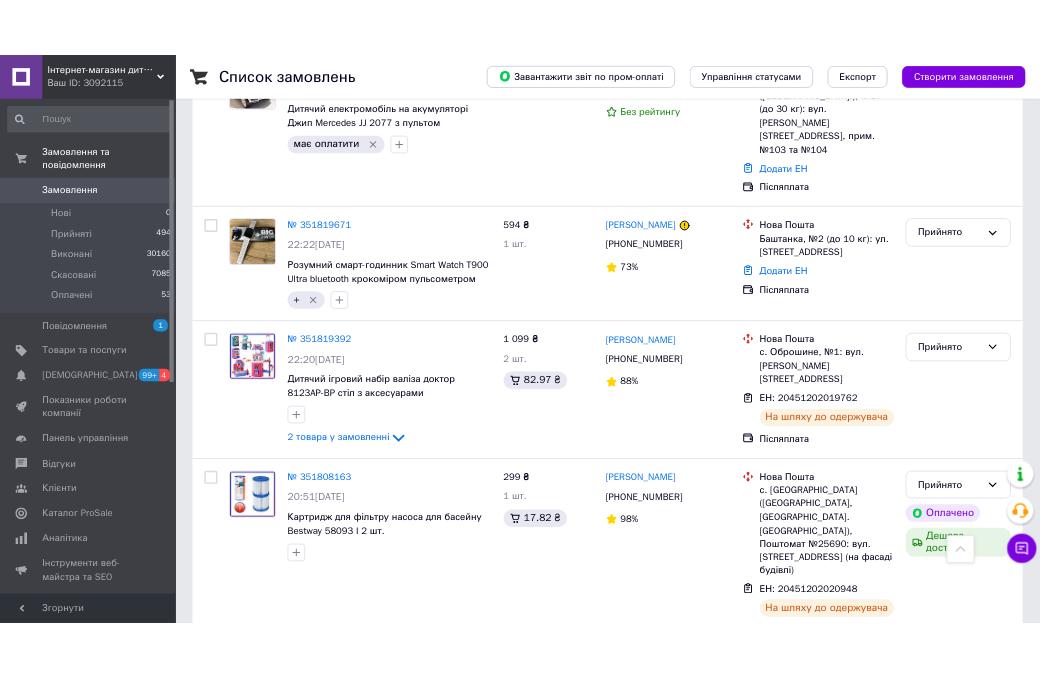scroll, scrollTop: 8627, scrollLeft: 0, axis: vertical 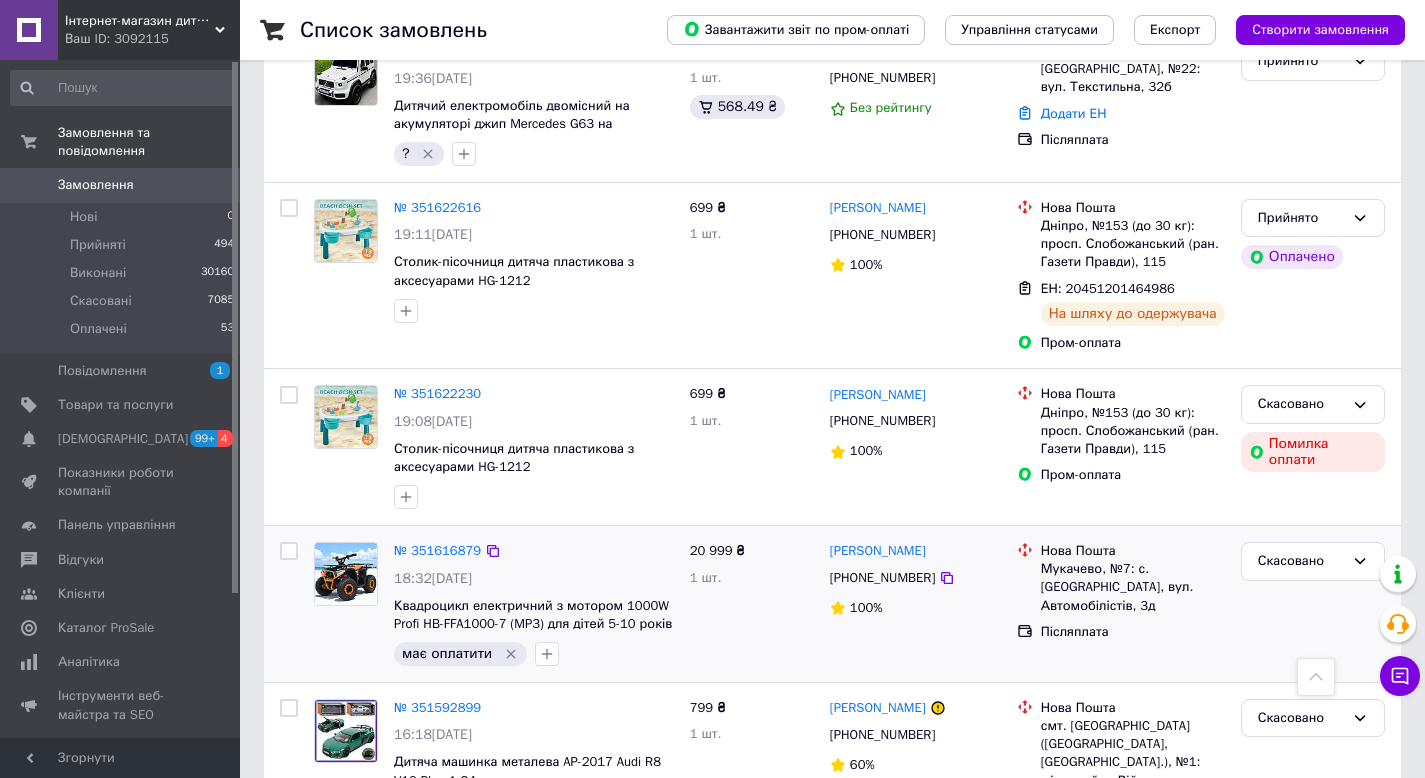 click 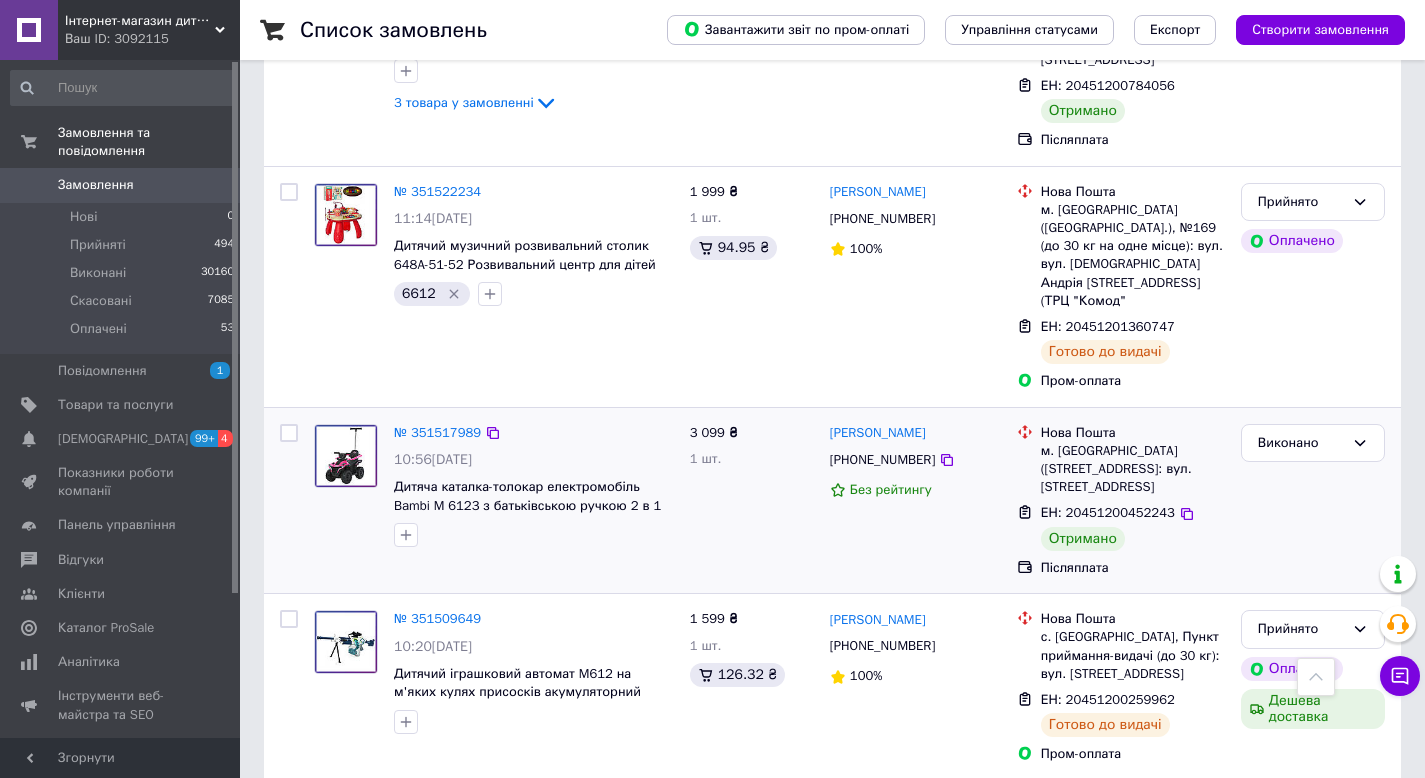 scroll, scrollTop: 18077, scrollLeft: 0, axis: vertical 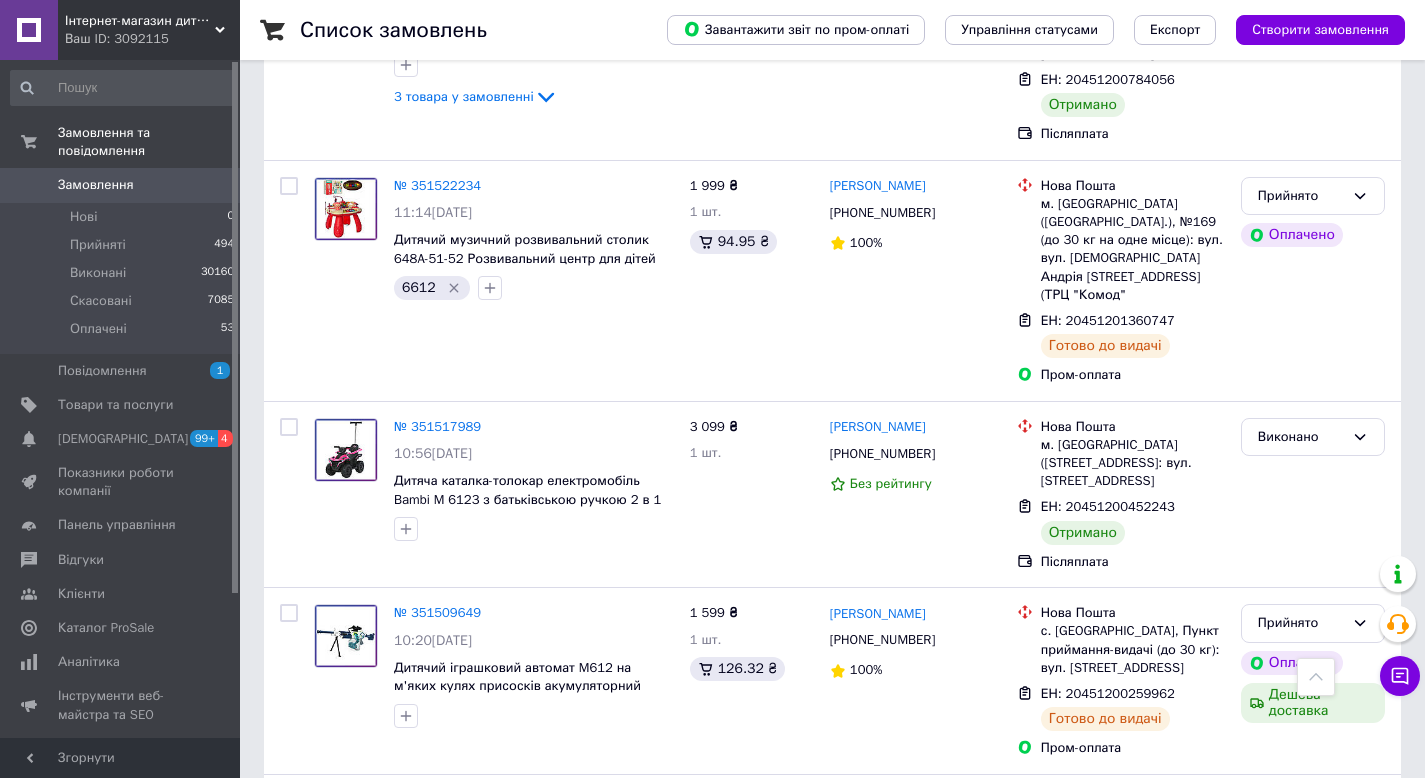 click on "2" at bounding box center (327, 1042) 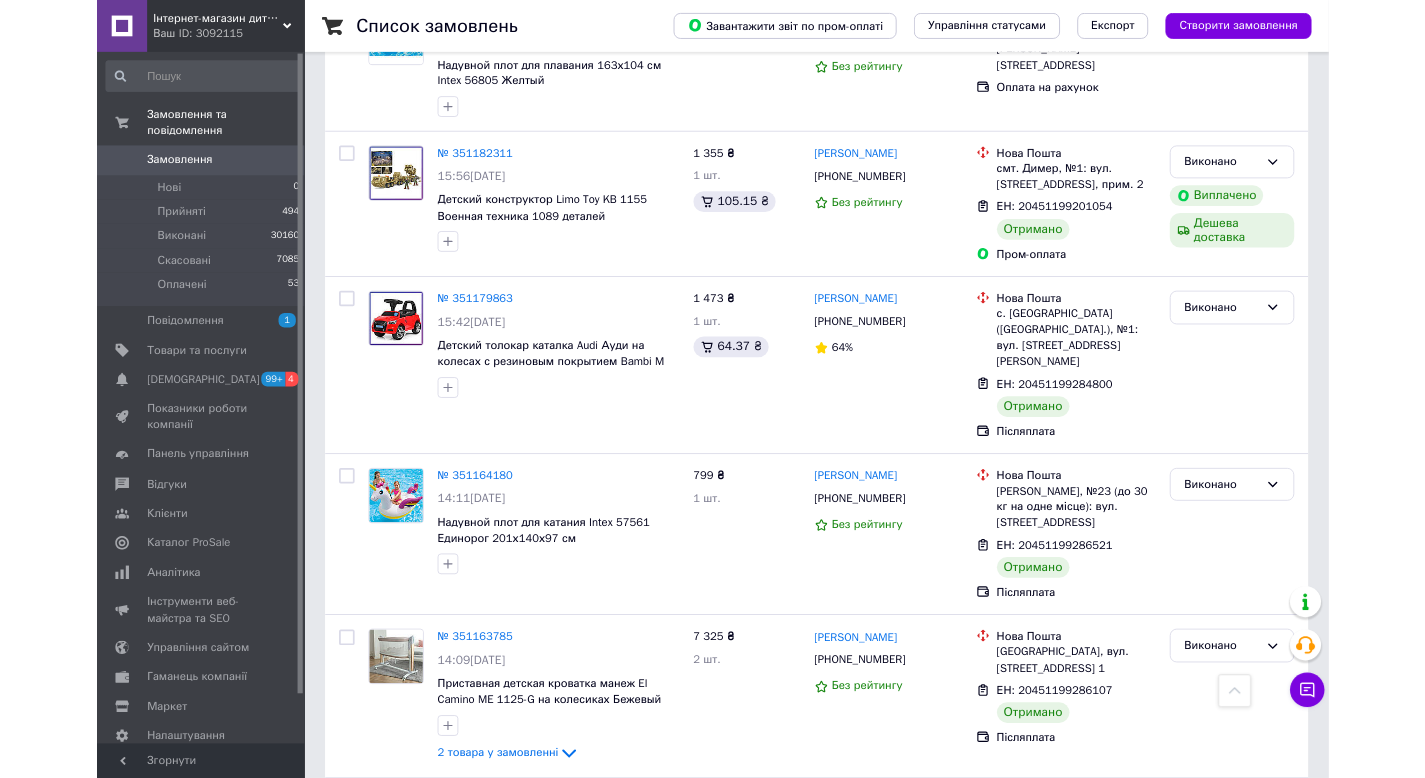 scroll, scrollTop: 17626, scrollLeft: 0, axis: vertical 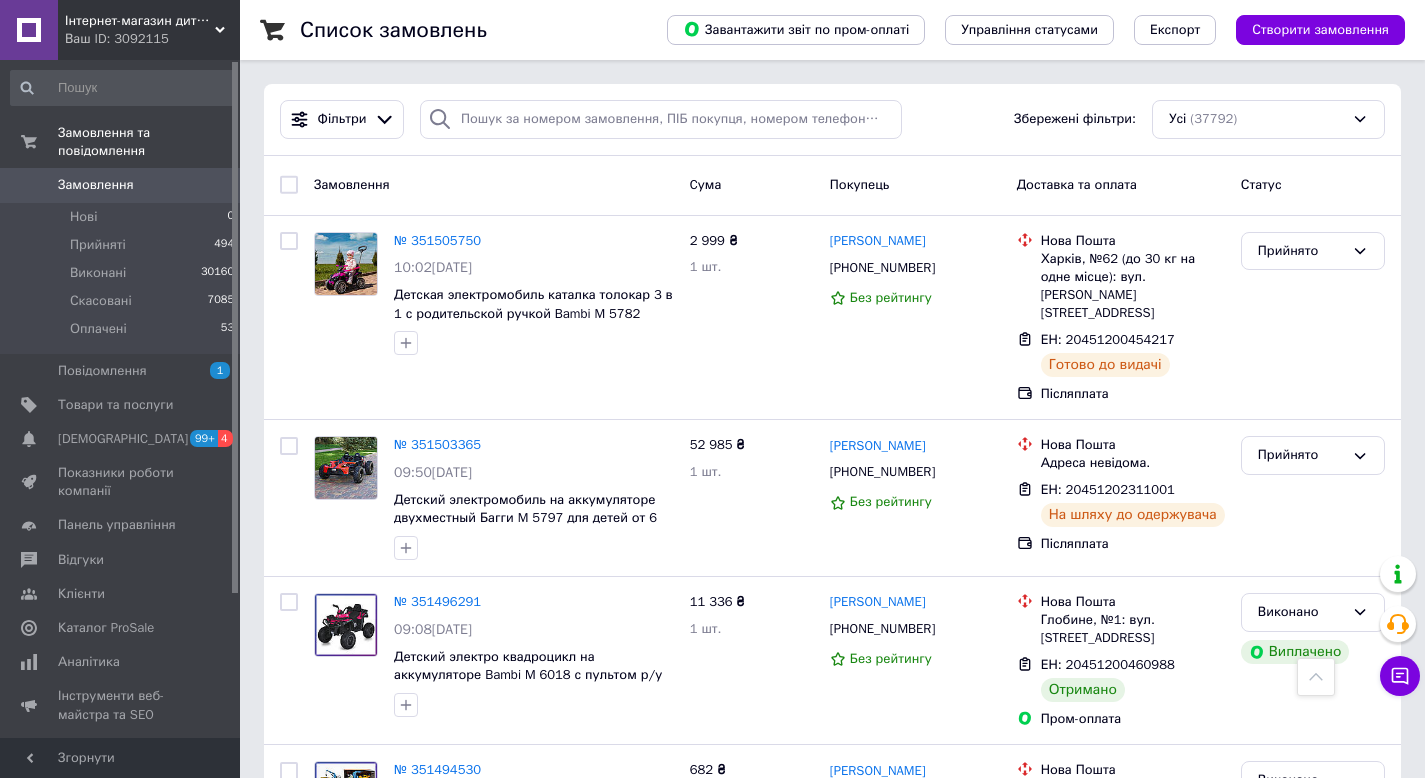 drag, startPoint x: 1439, startPoint y: 761, endPoint x: 1429, endPoint y: -66, distance: 827.0605 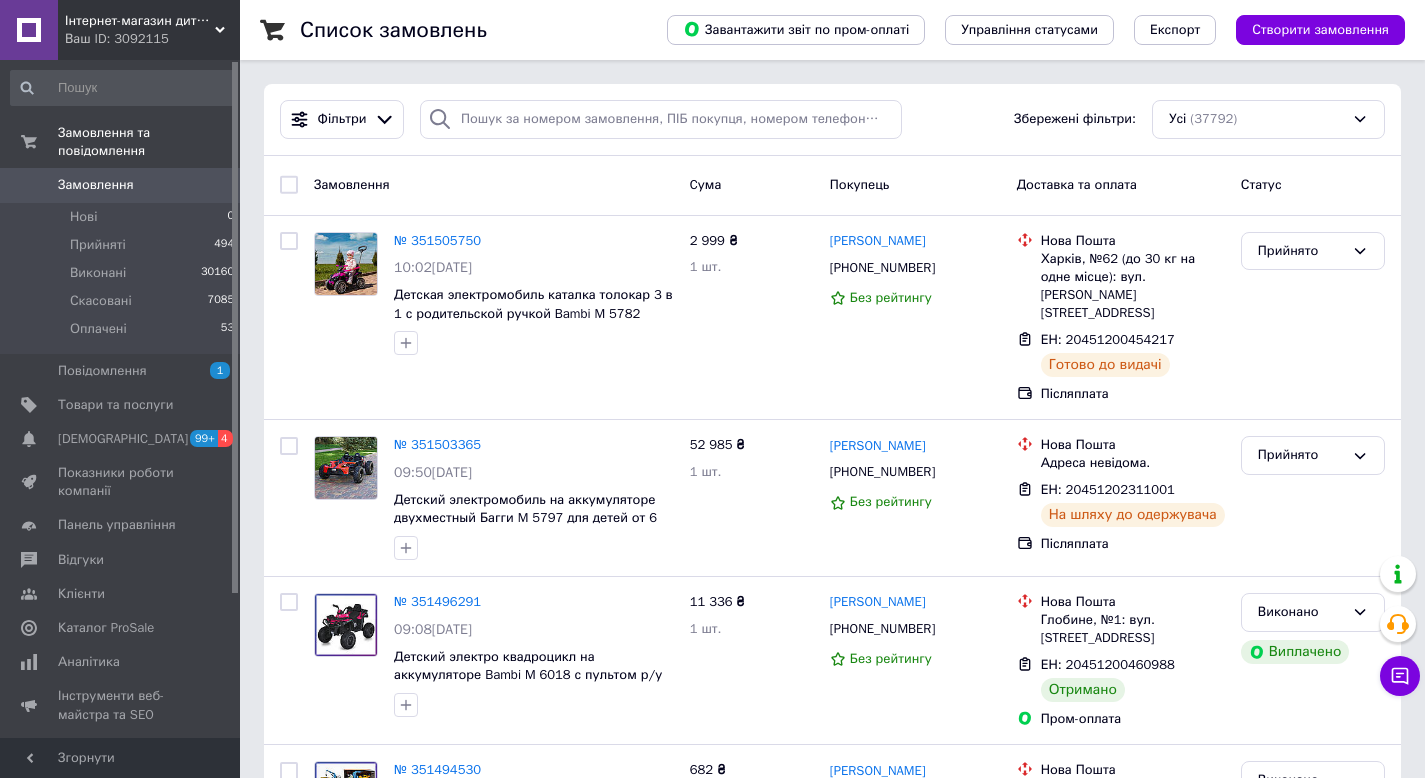click on "Замовлення 0" at bounding box center (123, 185) 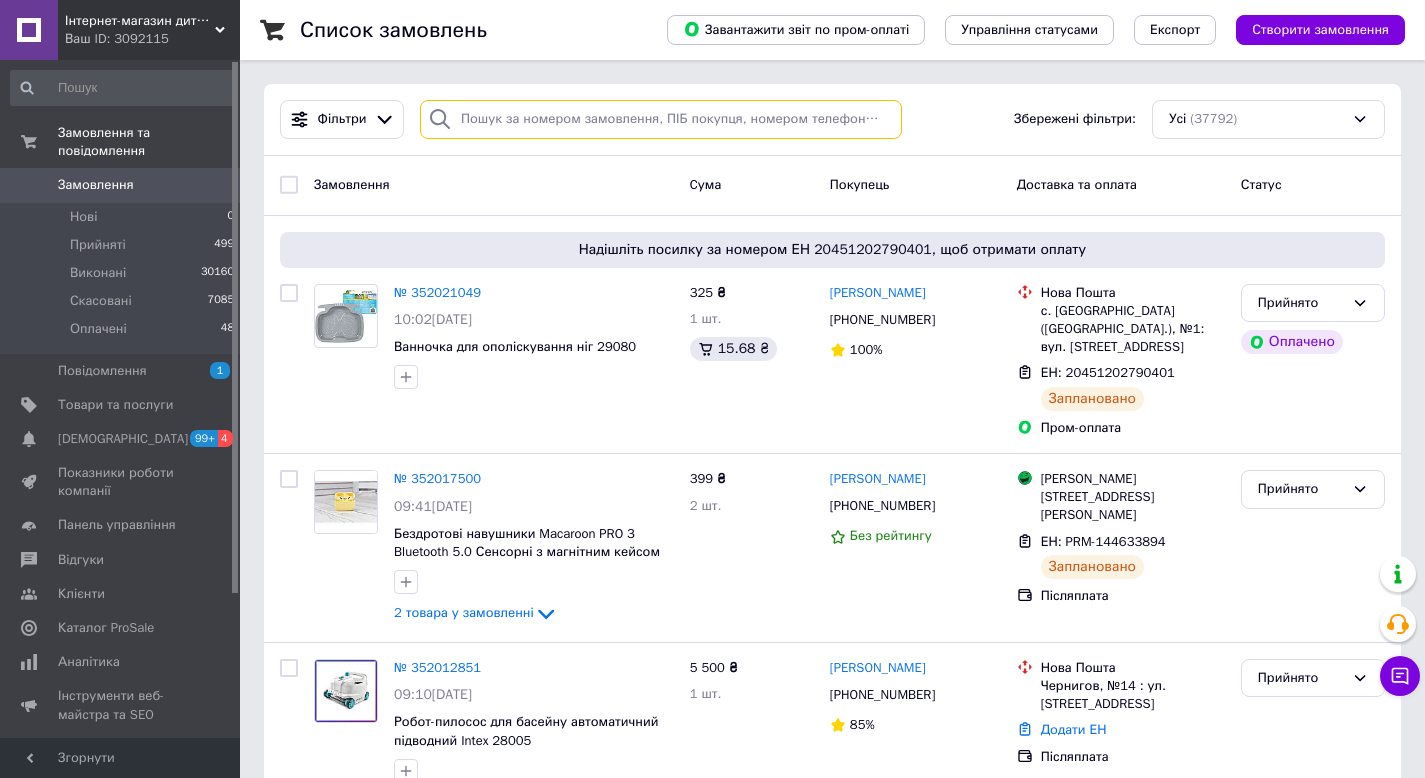click at bounding box center (661, 119) 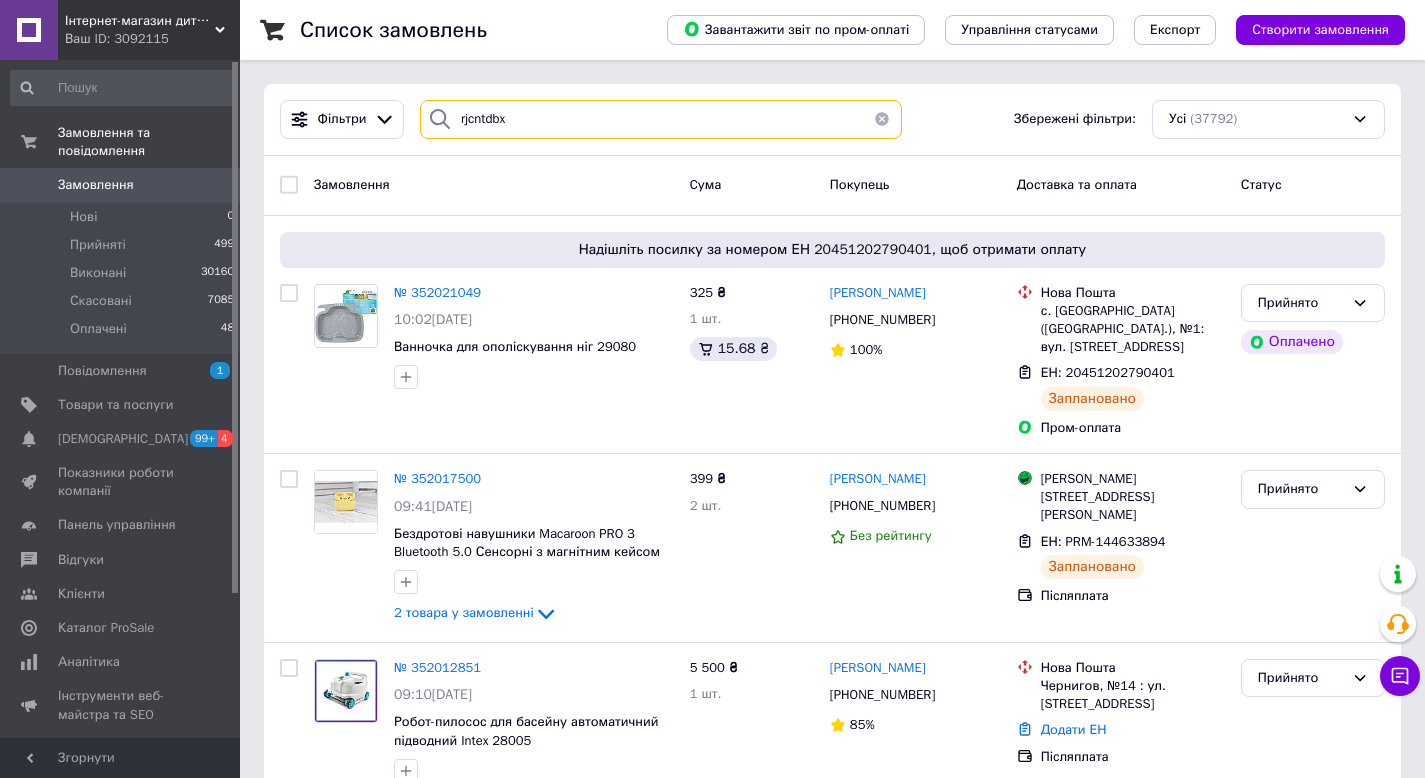 click on "rjcntdbx" at bounding box center (661, 119) 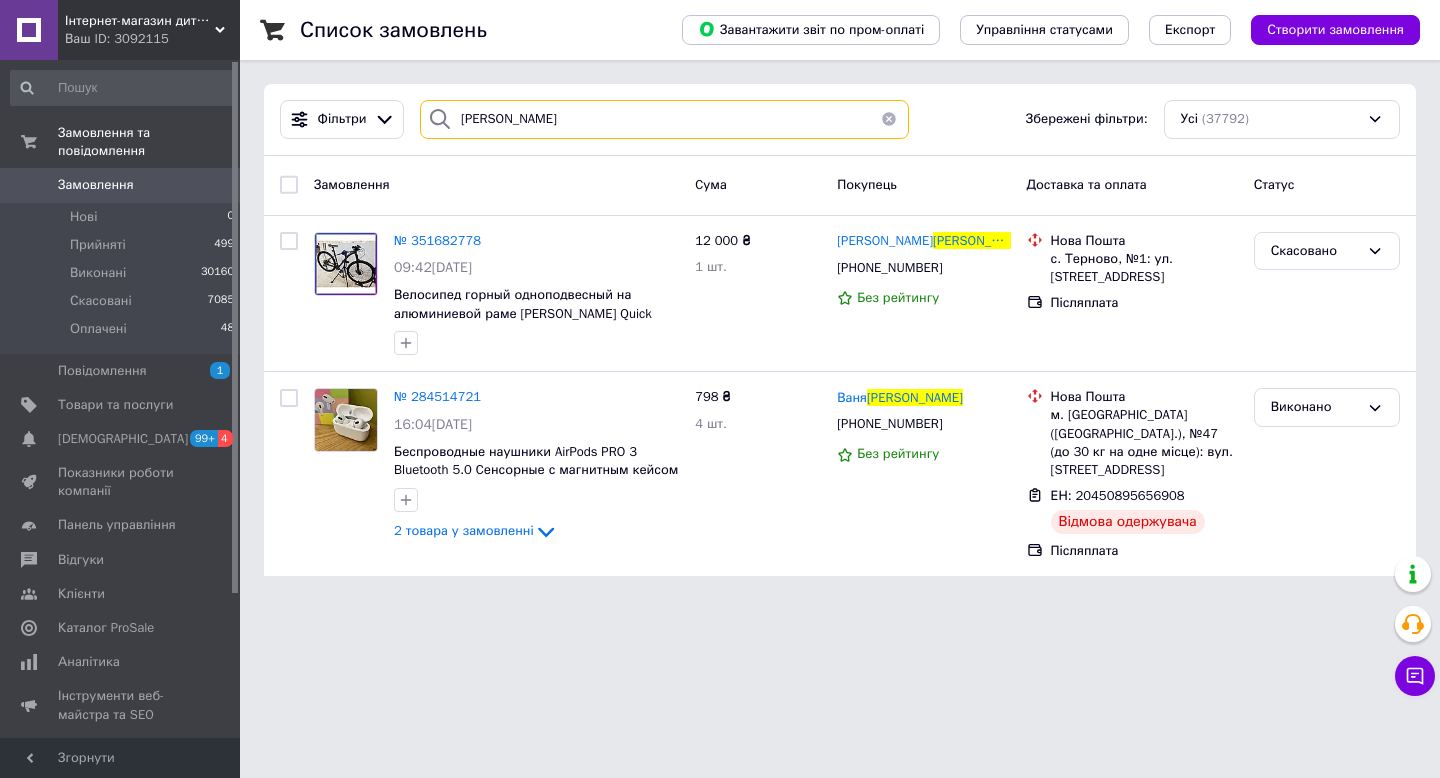 type on "костевич" 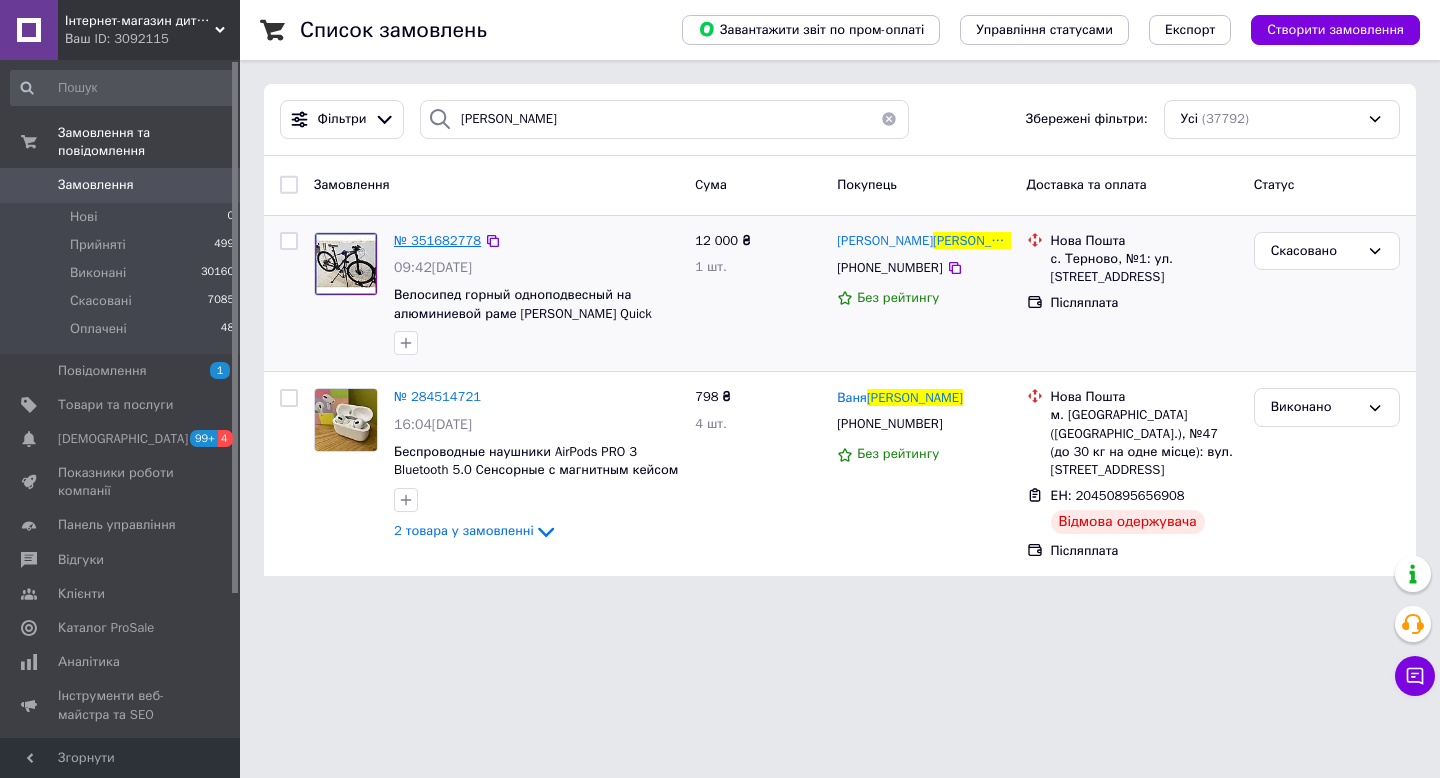 click on "№ 351682778" at bounding box center (437, 240) 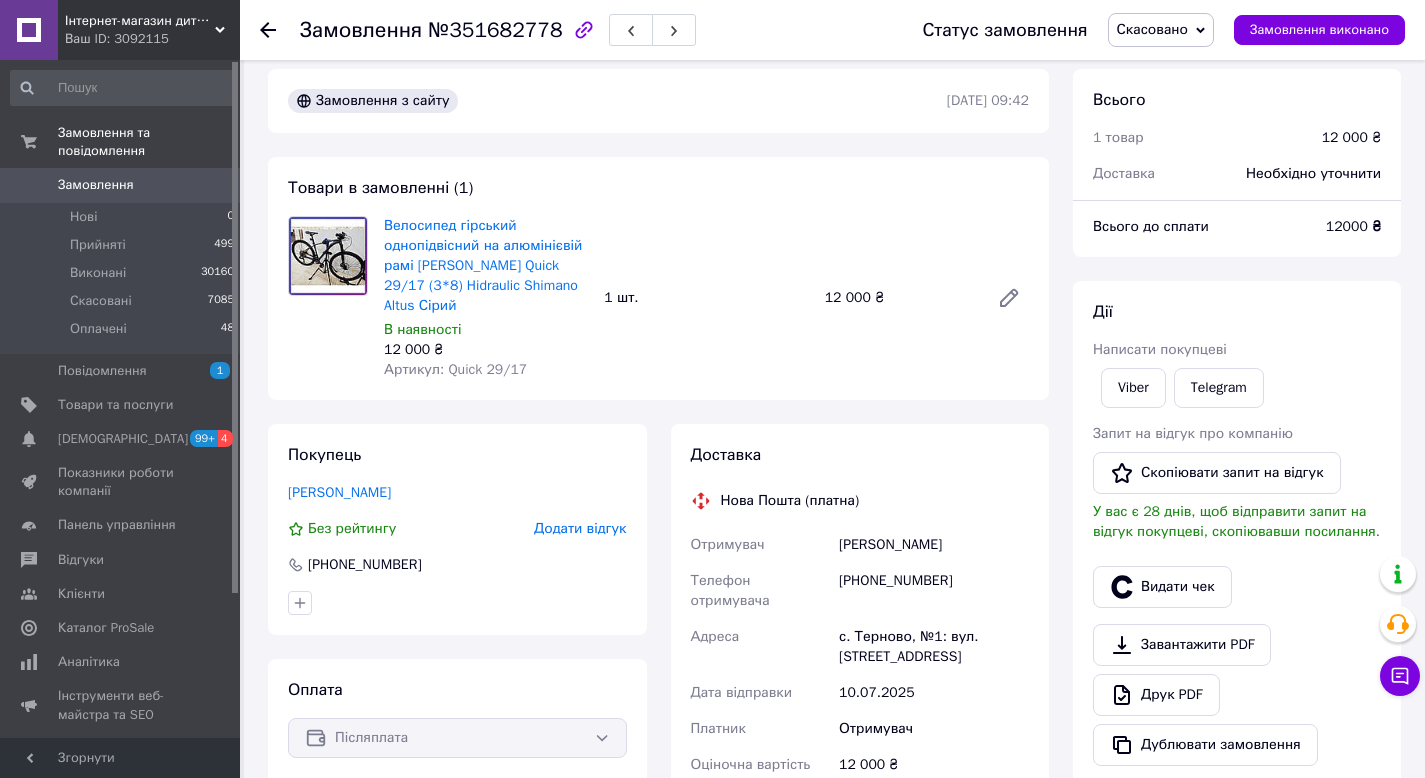 scroll, scrollTop: 32, scrollLeft: 0, axis: vertical 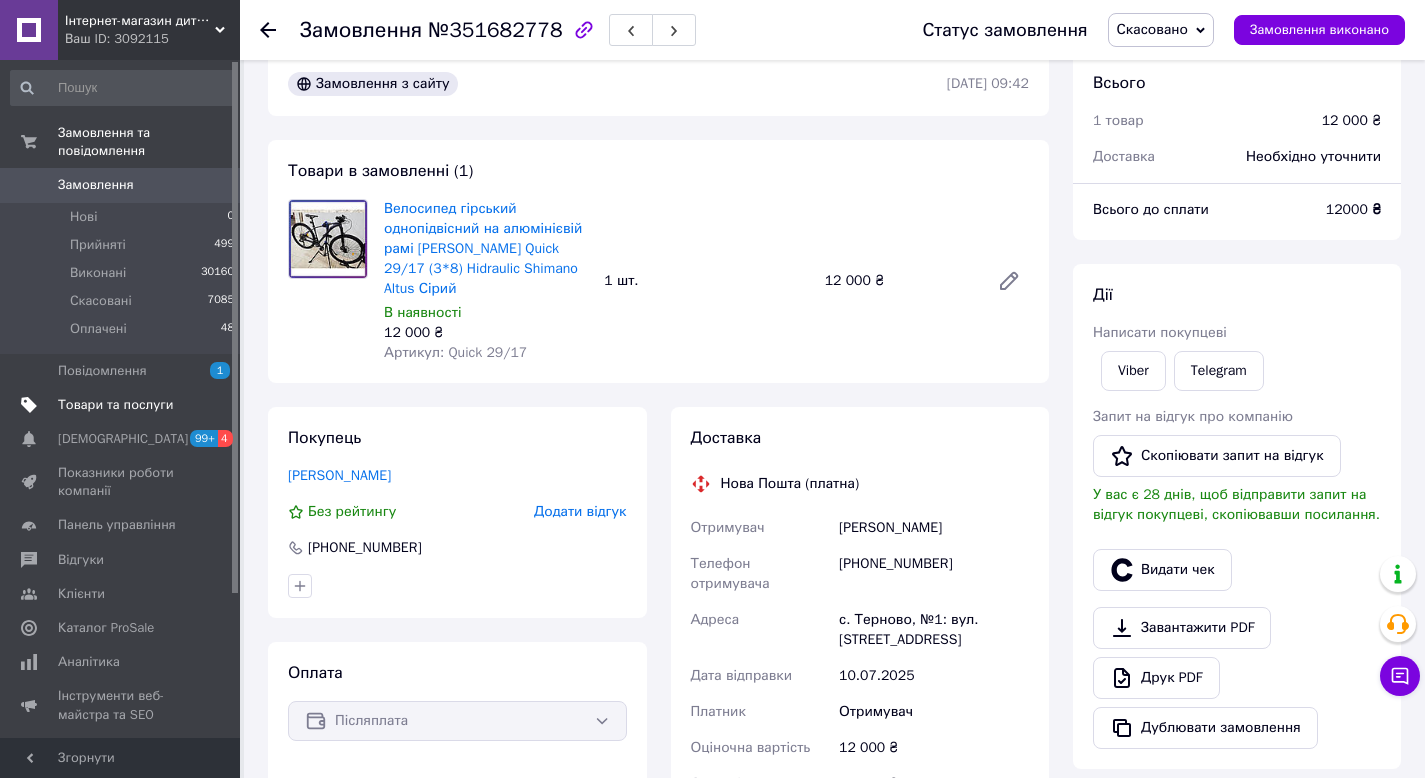 click on "Товари та послуги" at bounding box center (115, 405) 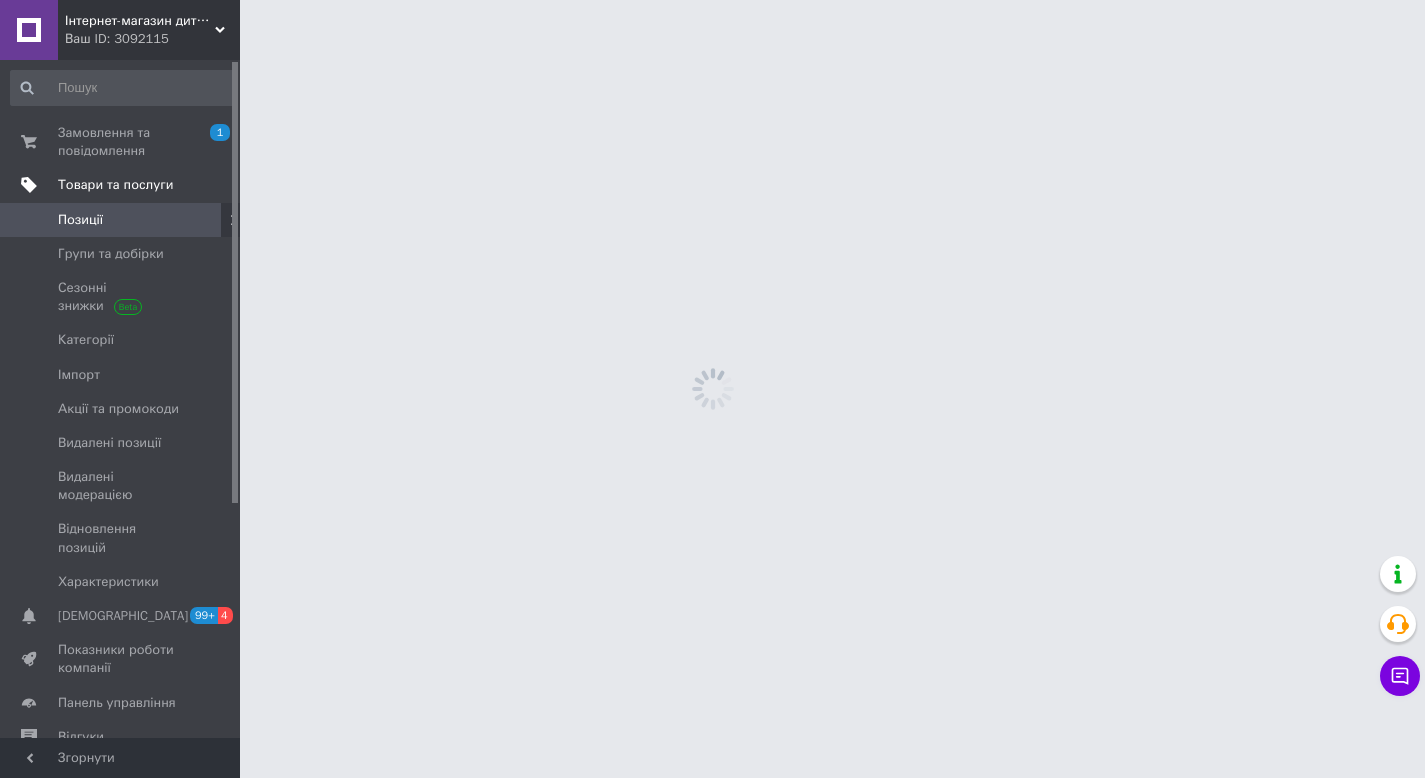 scroll, scrollTop: 0, scrollLeft: 0, axis: both 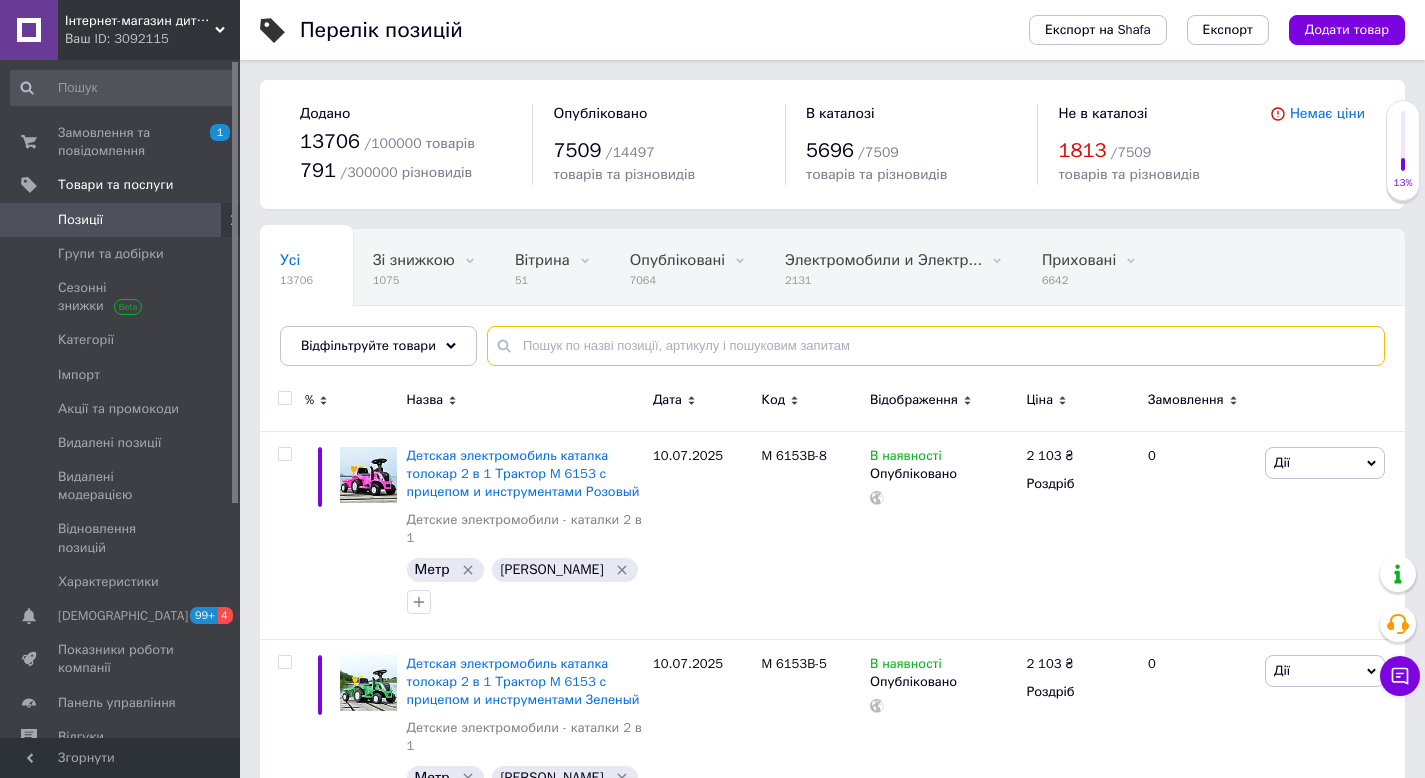 click at bounding box center (936, 346) 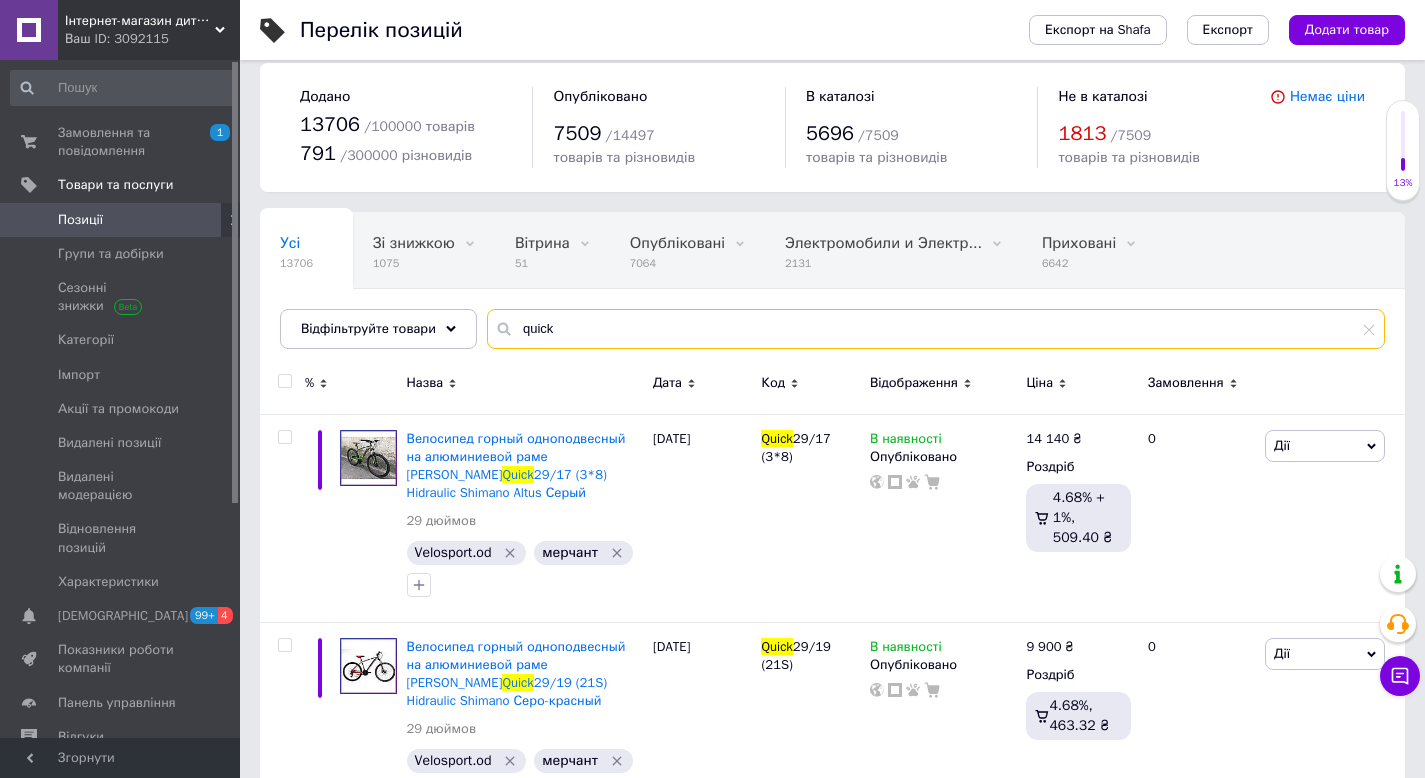 scroll, scrollTop: 83, scrollLeft: 0, axis: vertical 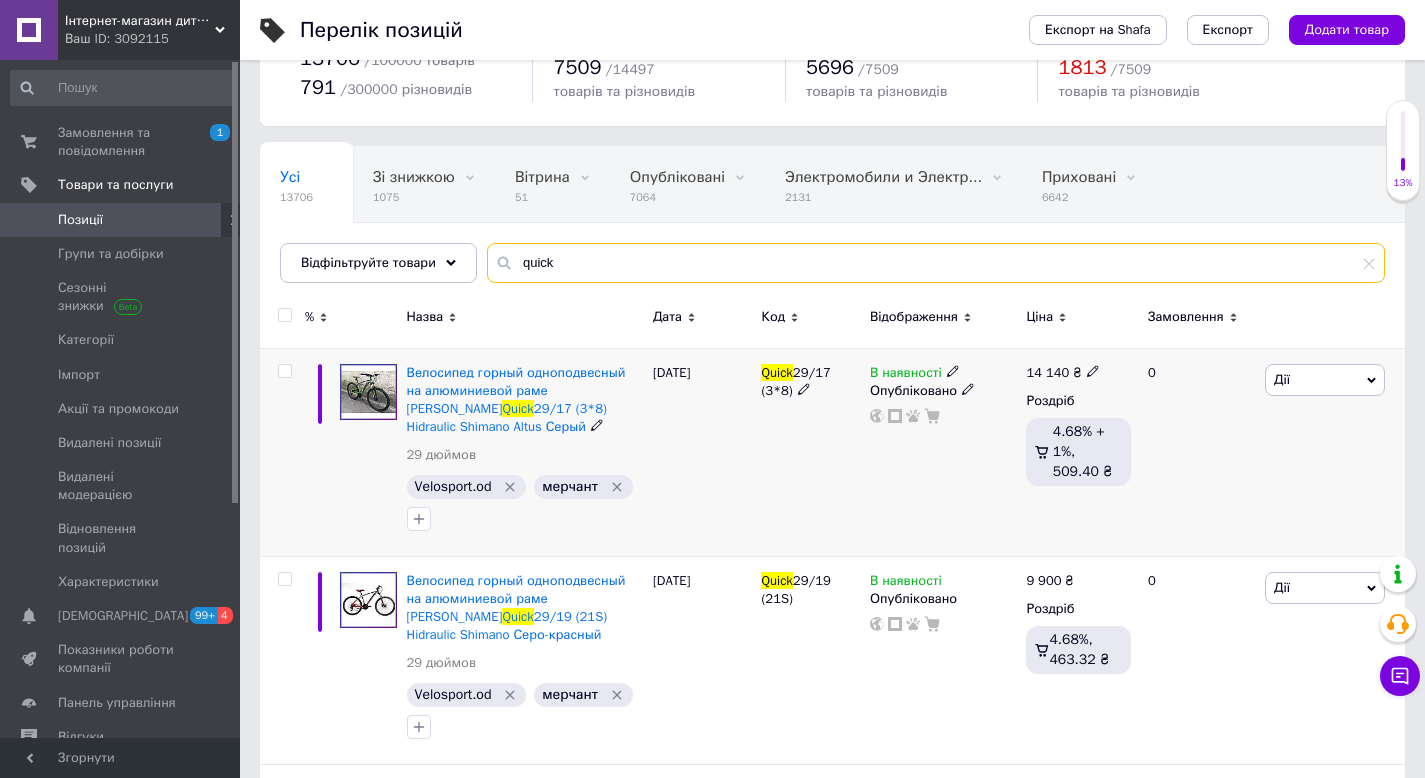 type on "quick" 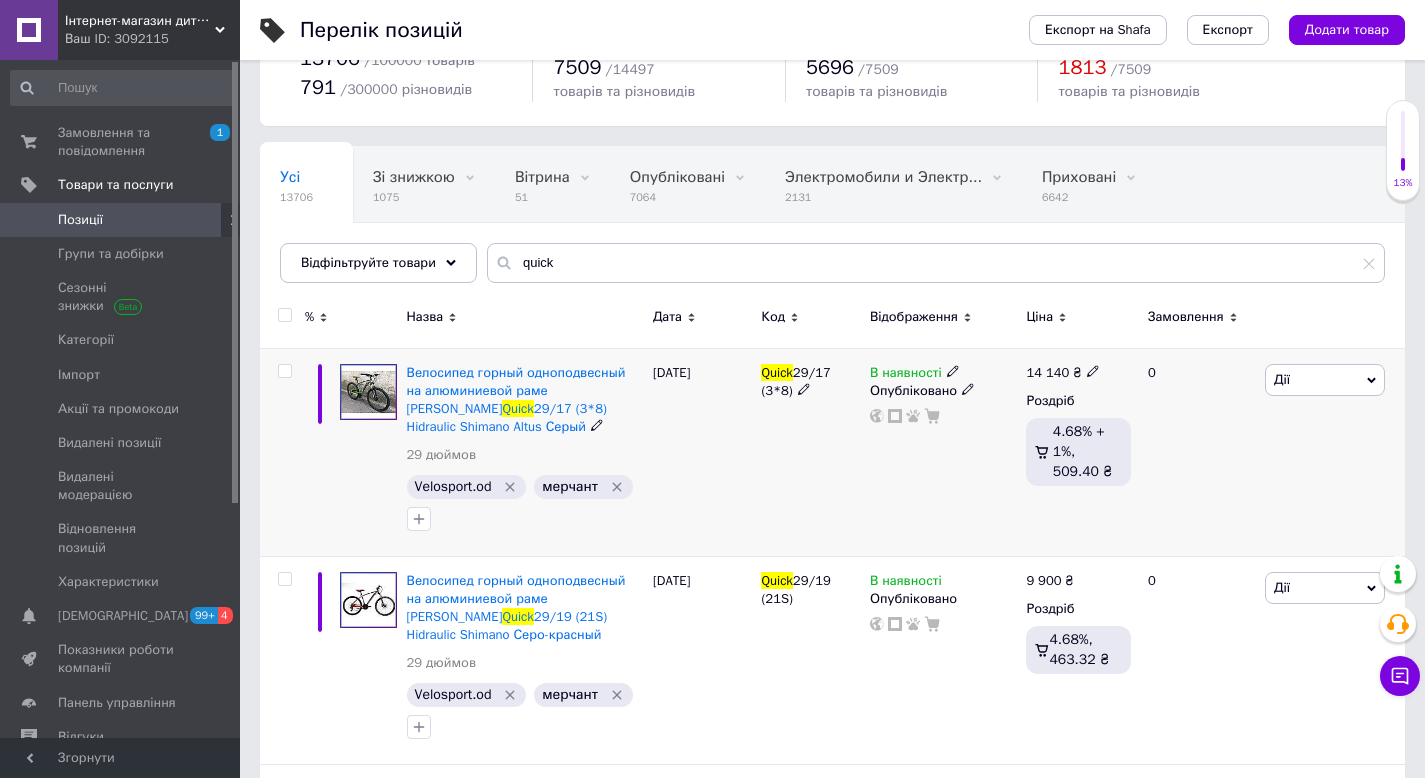 click 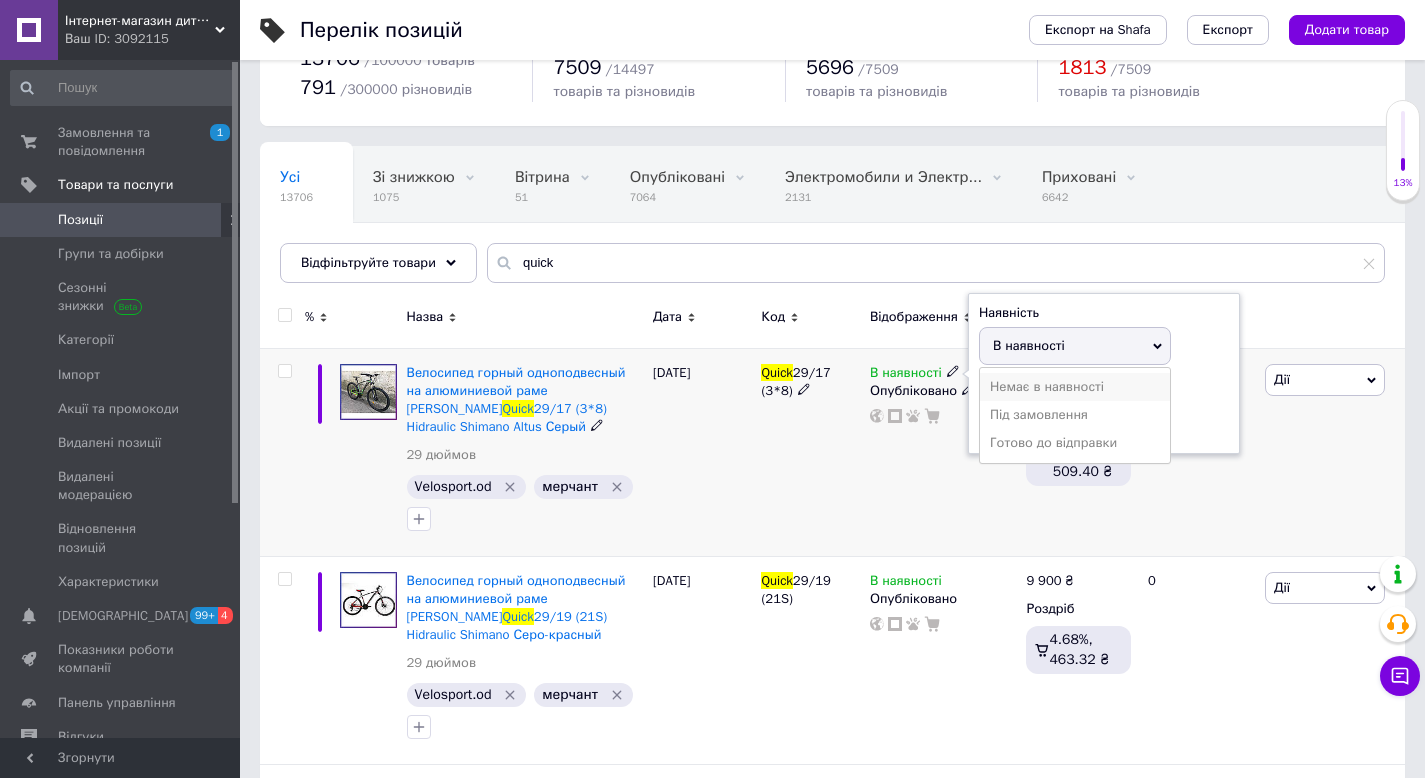 click on "Немає в наявності" at bounding box center (1075, 387) 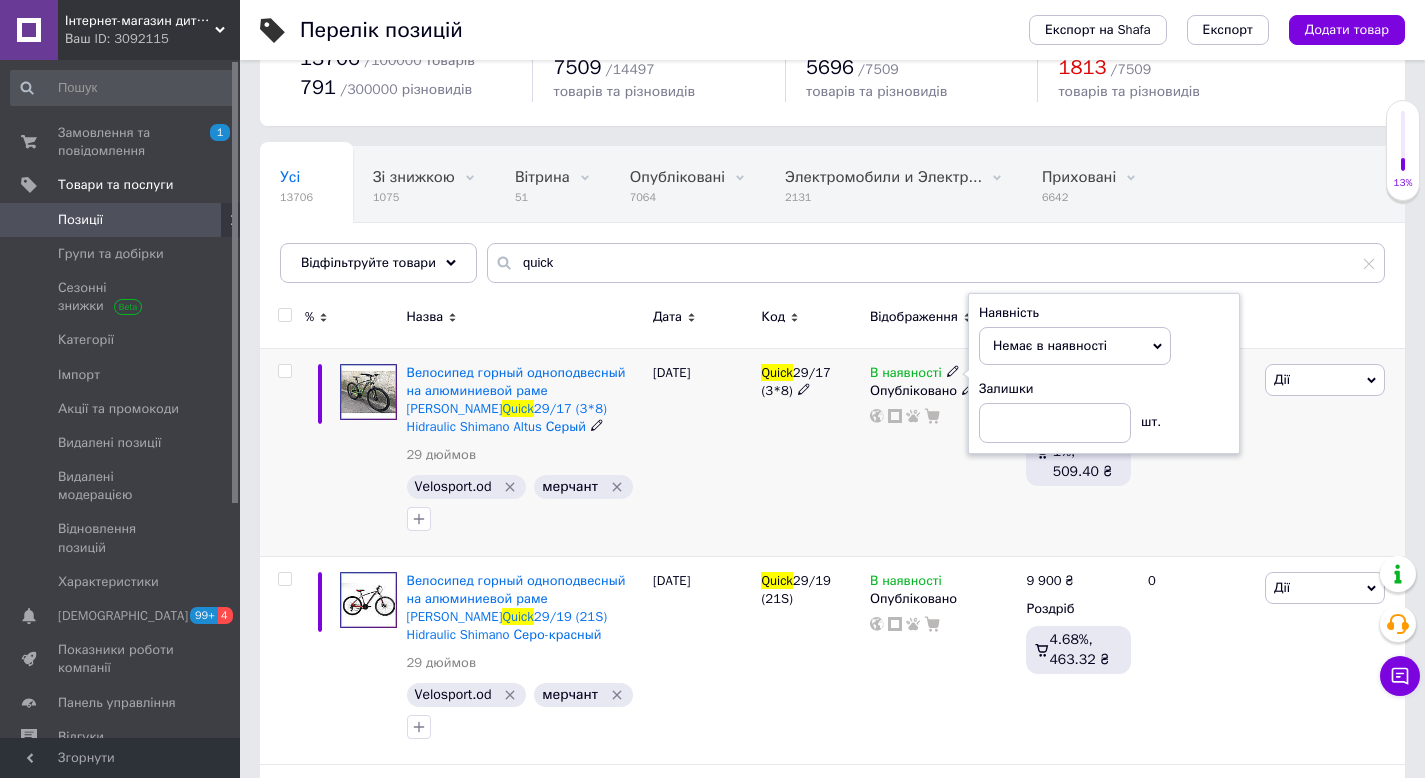 click on "В наявності Наявність Немає в наявності В наявності Під замовлення Готово до відправки Залишки шт. Опубліковано" at bounding box center (943, 452) 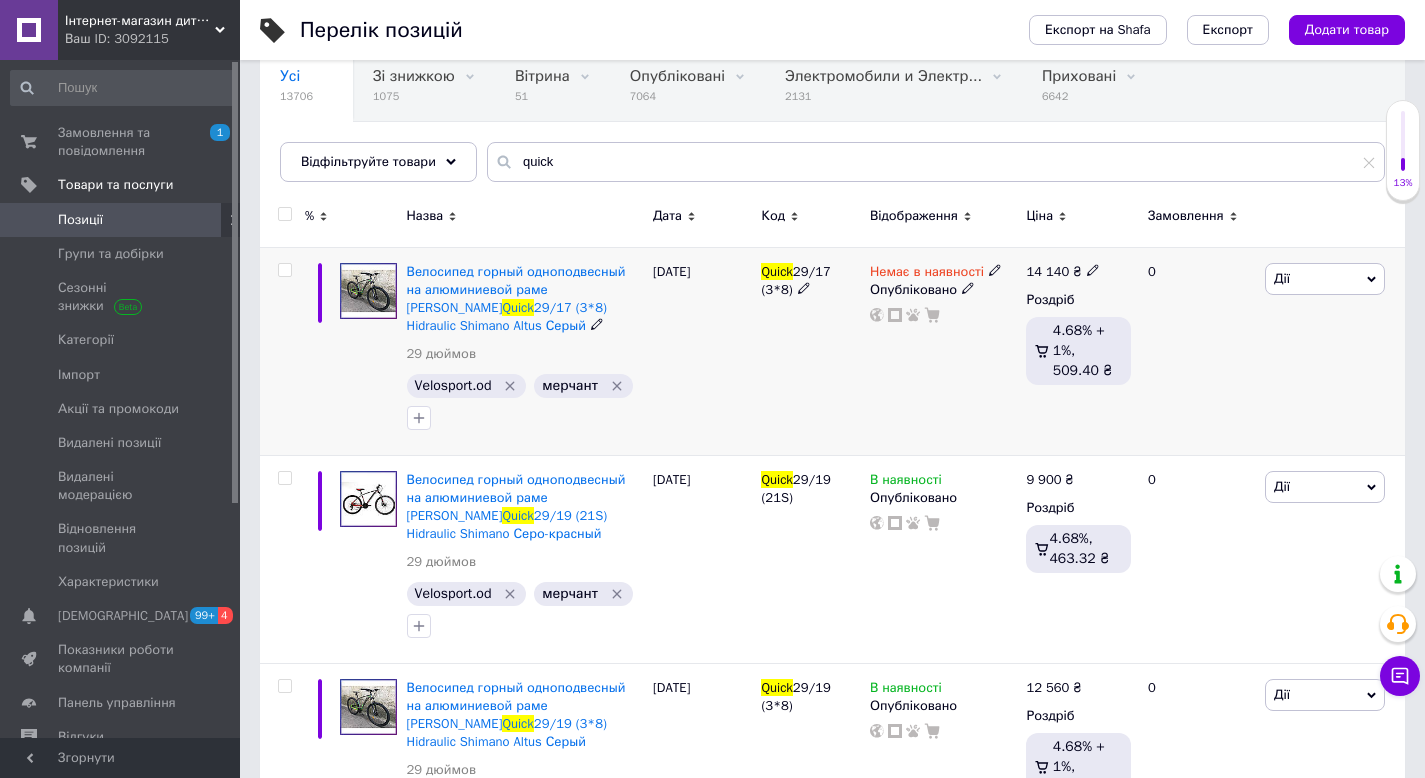 scroll, scrollTop: 188, scrollLeft: 0, axis: vertical 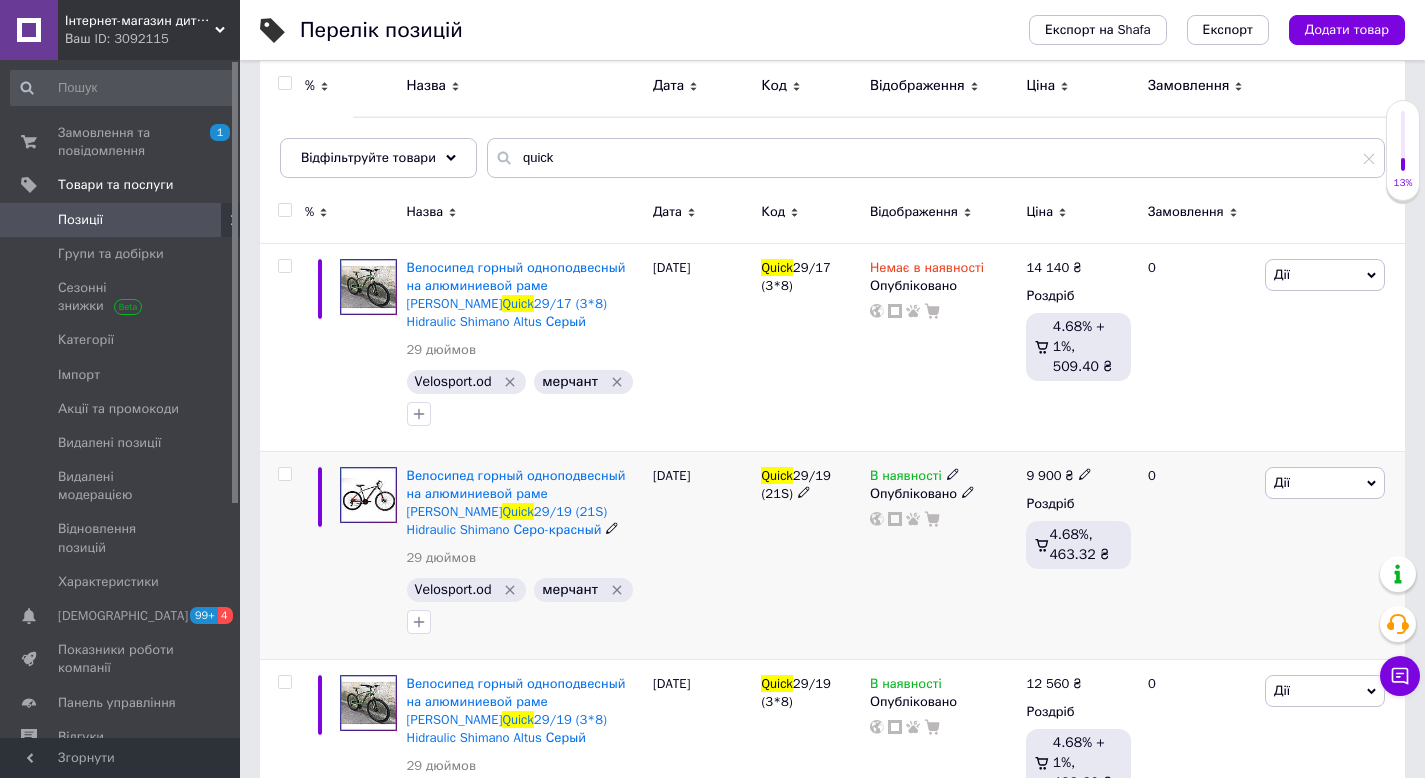 click 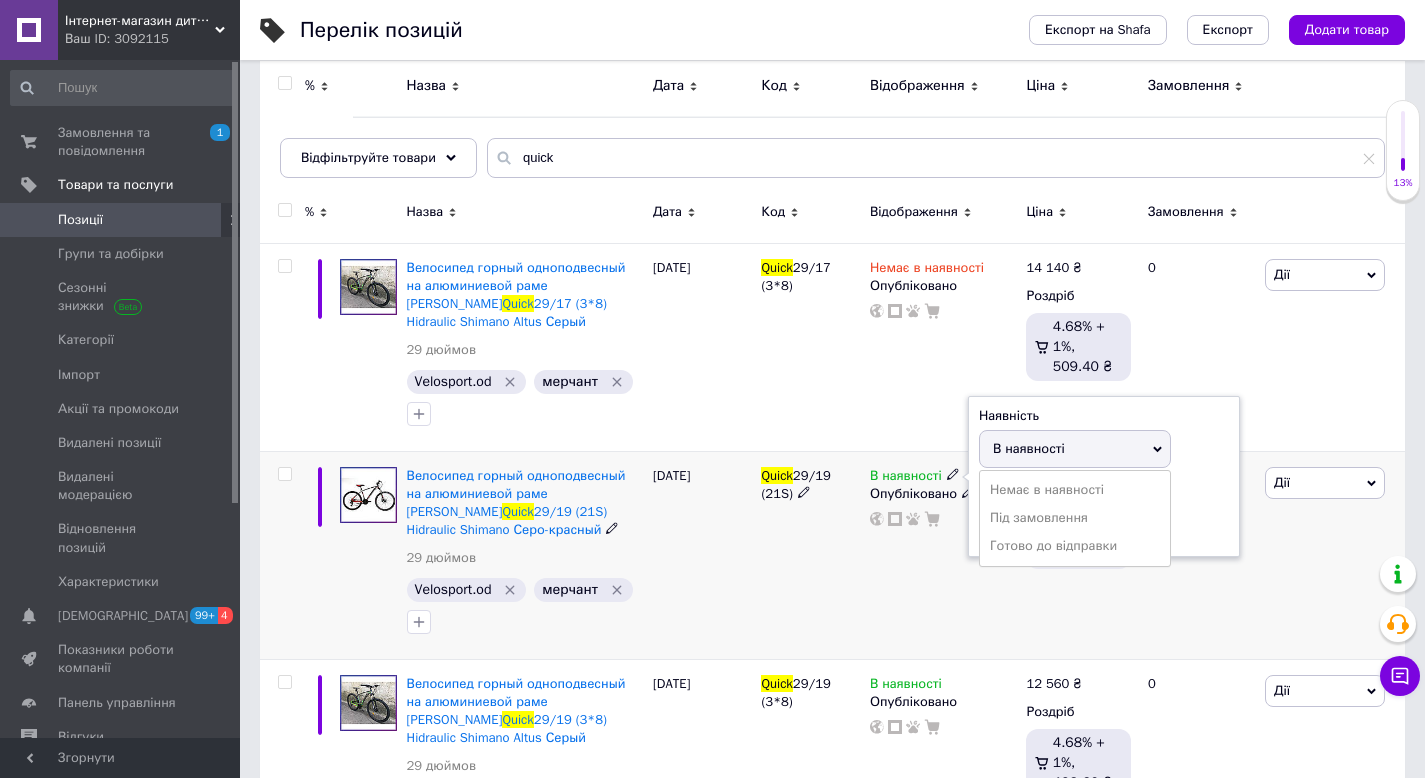 click on "Немає в наявності" at bounding box center [1075, 490] 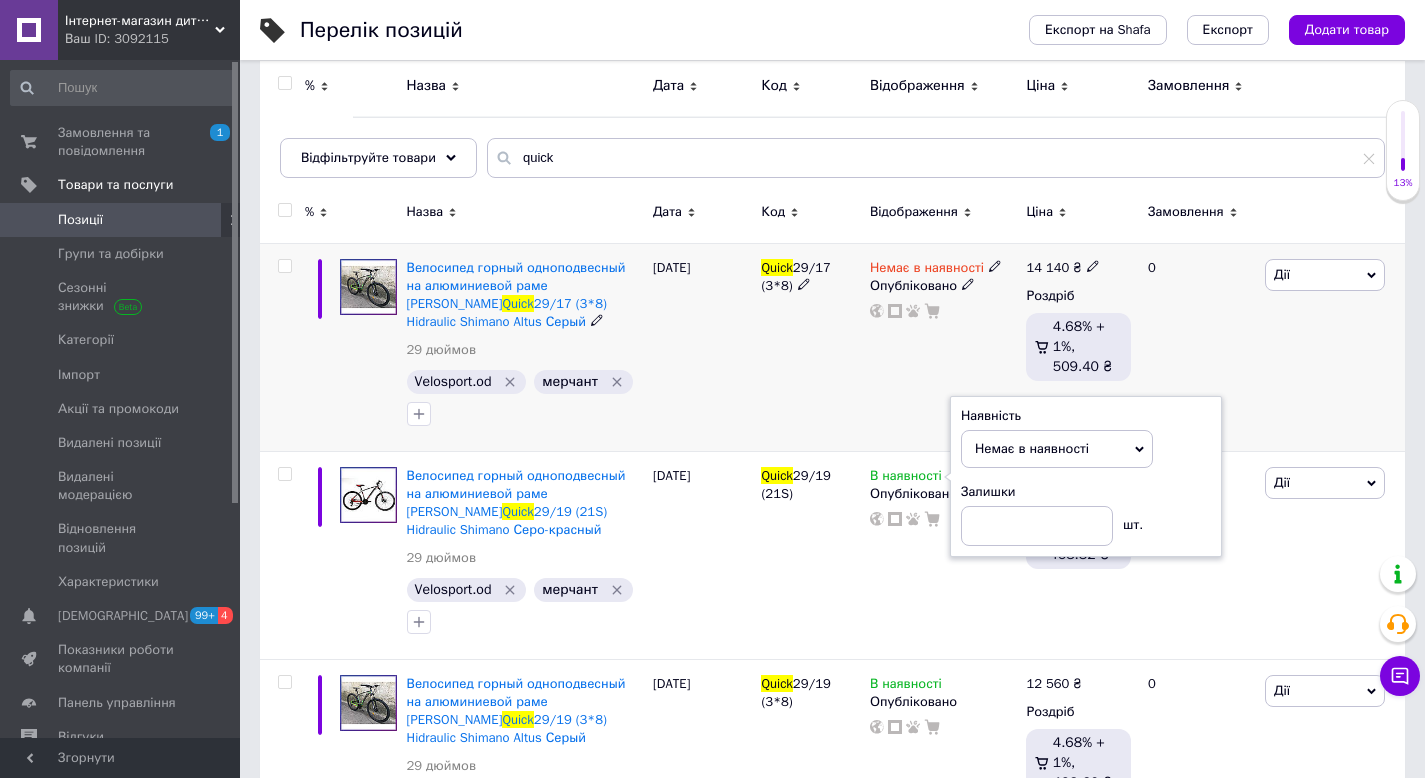 click on "Quick  29/17 (3*8)" at bounding box center (810, 347) 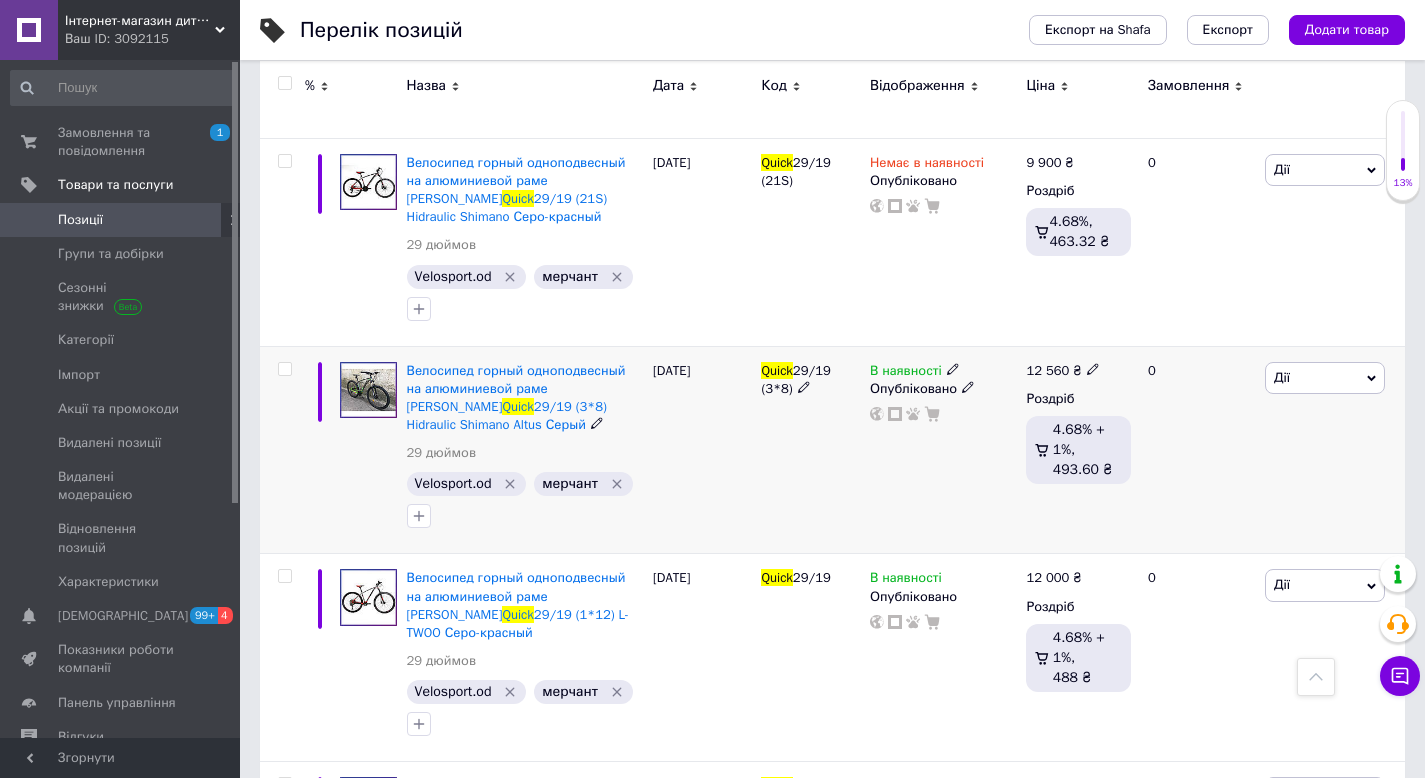 click 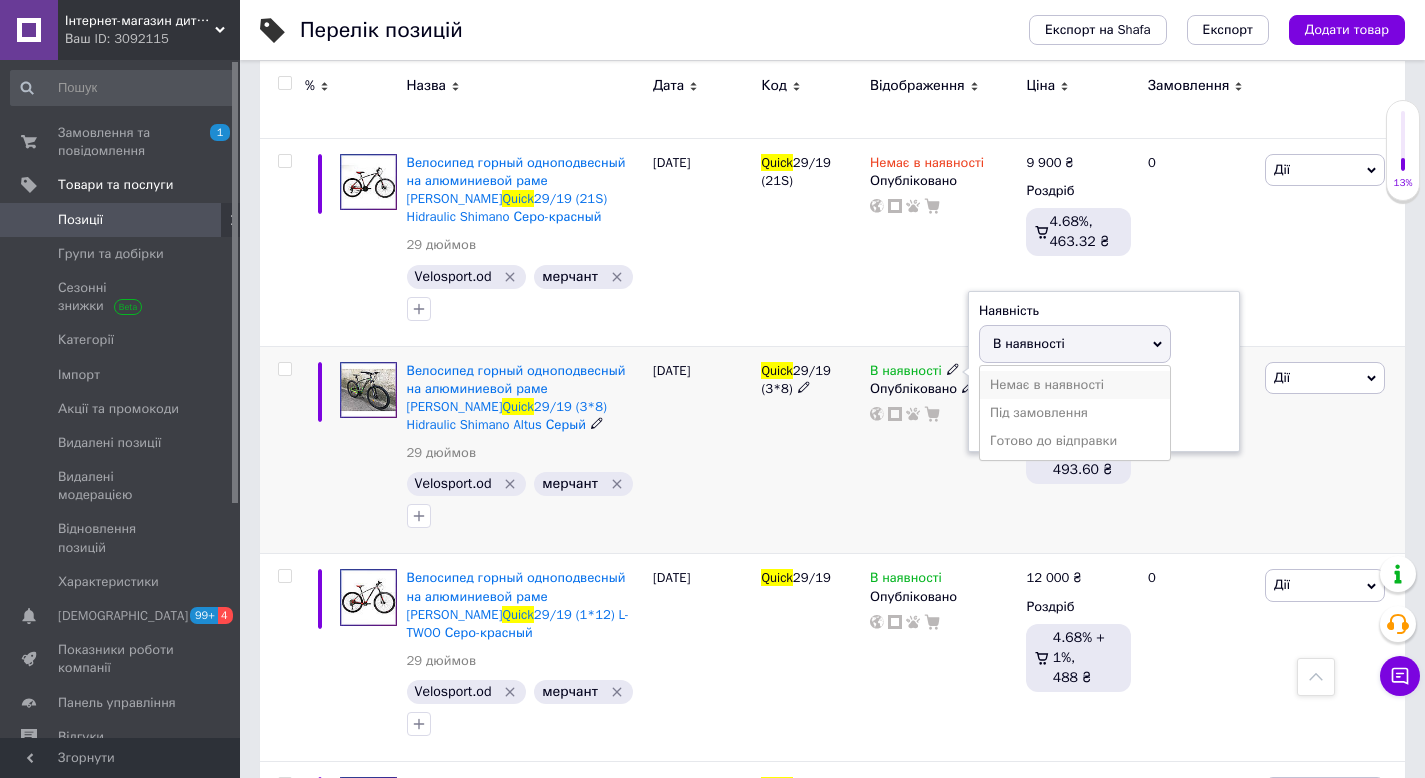 click on "Немає в наявності" at bounding box center (1075, 385) 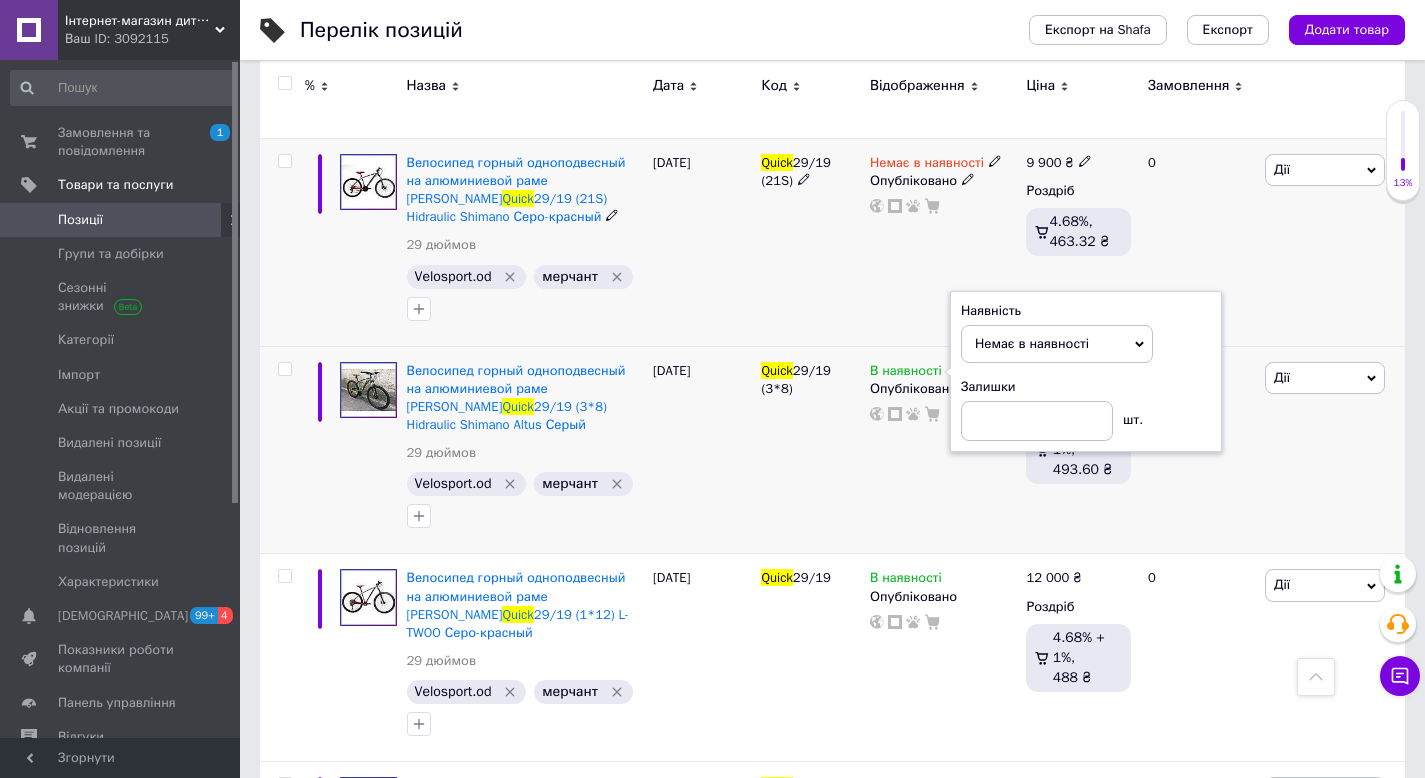 click on "Quick  29/19 (21S)" at bounding box center (810, 242) 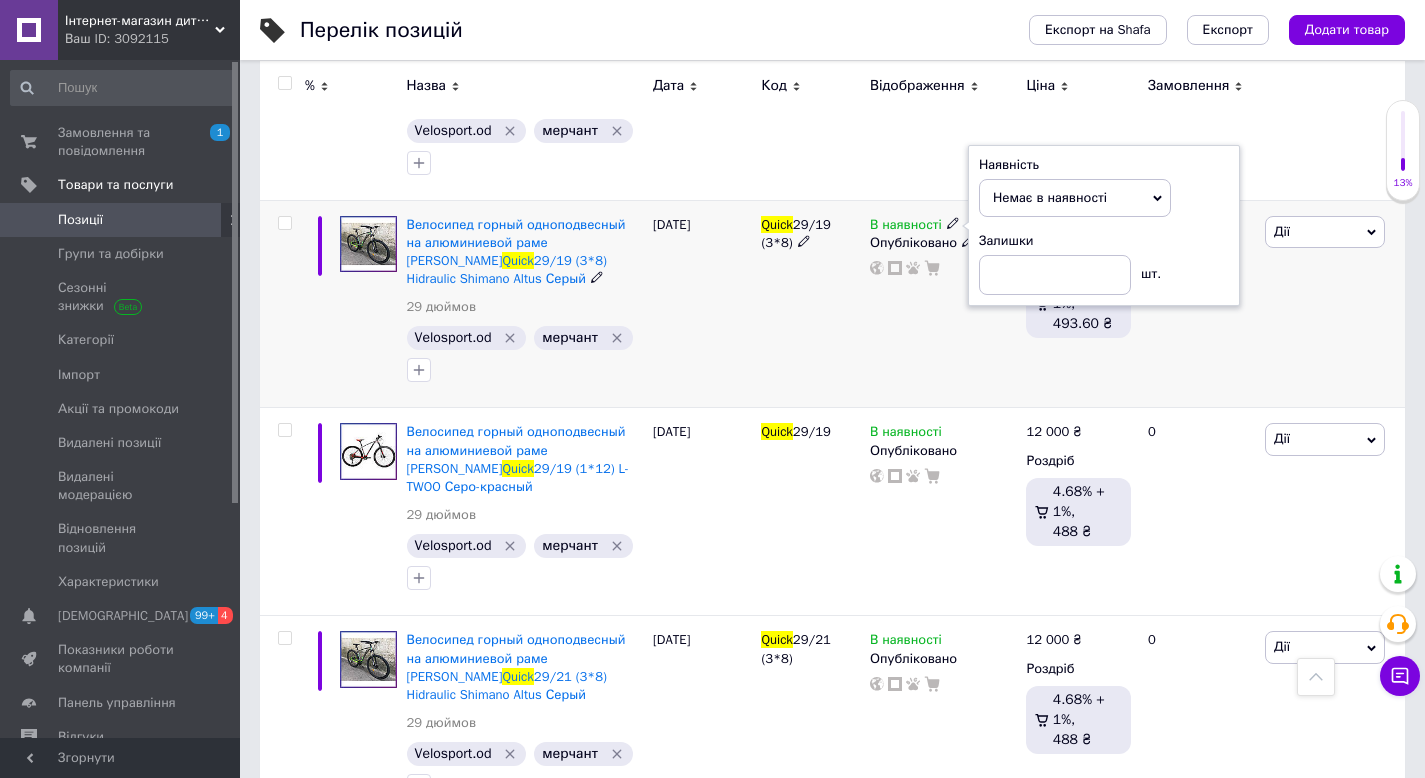 scroll, scrollTop: 649, scrollLeft: 0, axis: vertical 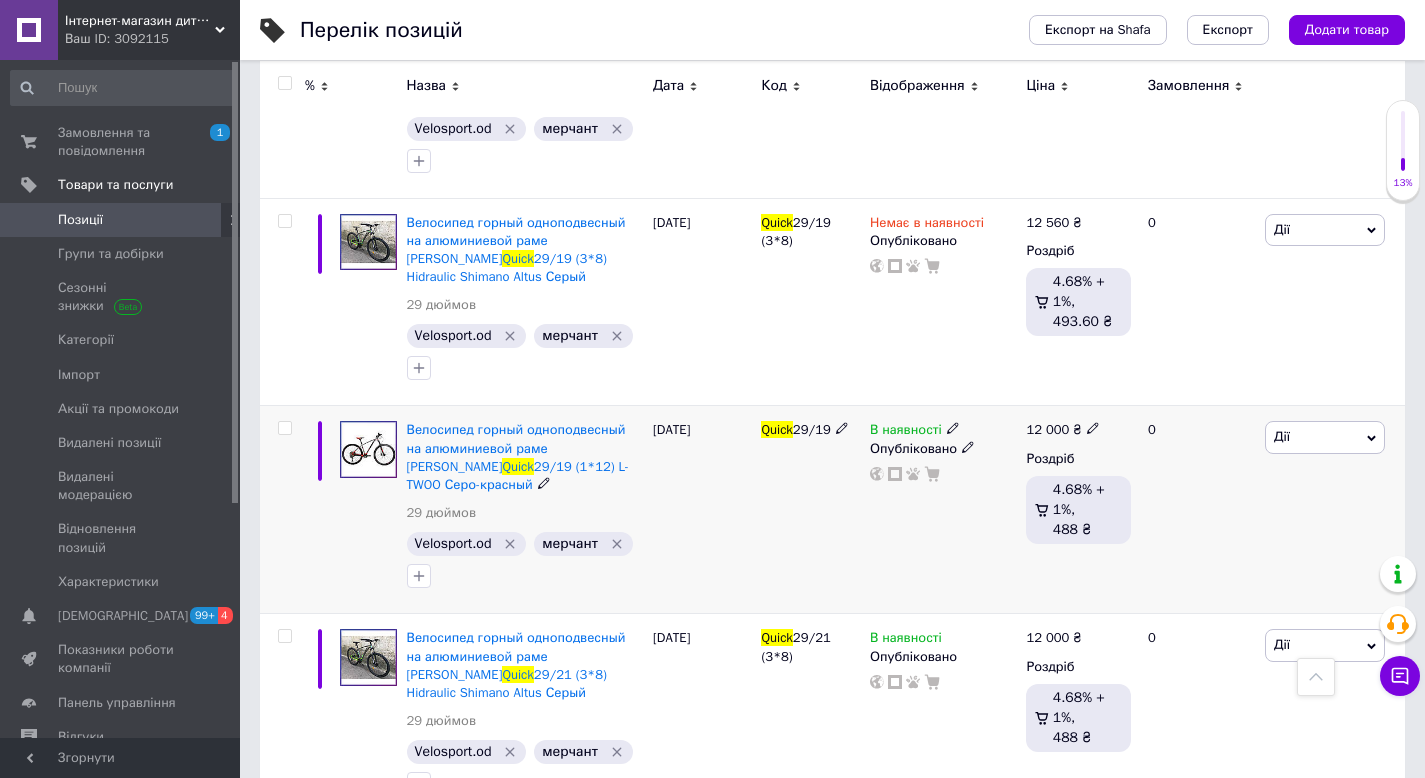 click 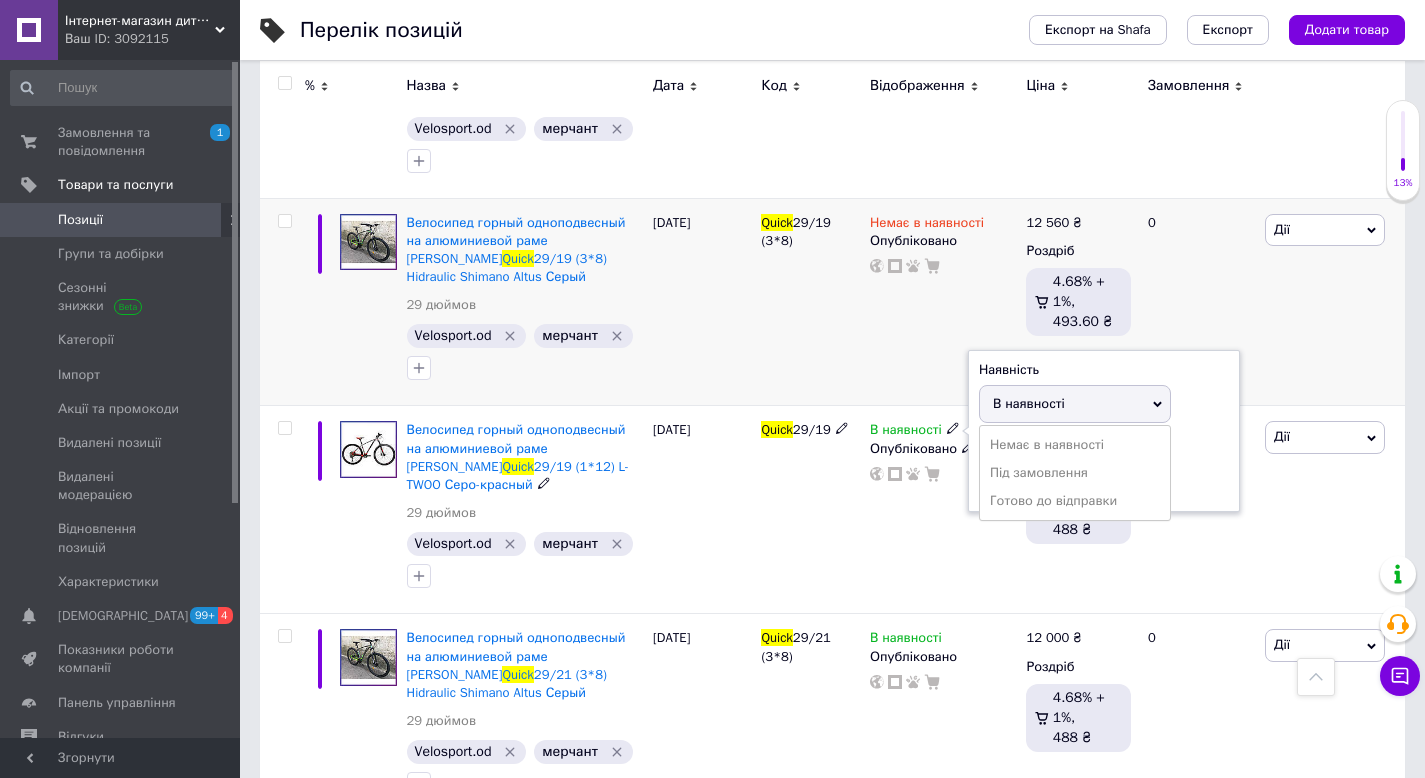drag, startPoint x: 1016, startPoint y: 445, endPoint x: 872, endPoint y: 367, distance: 163.76813 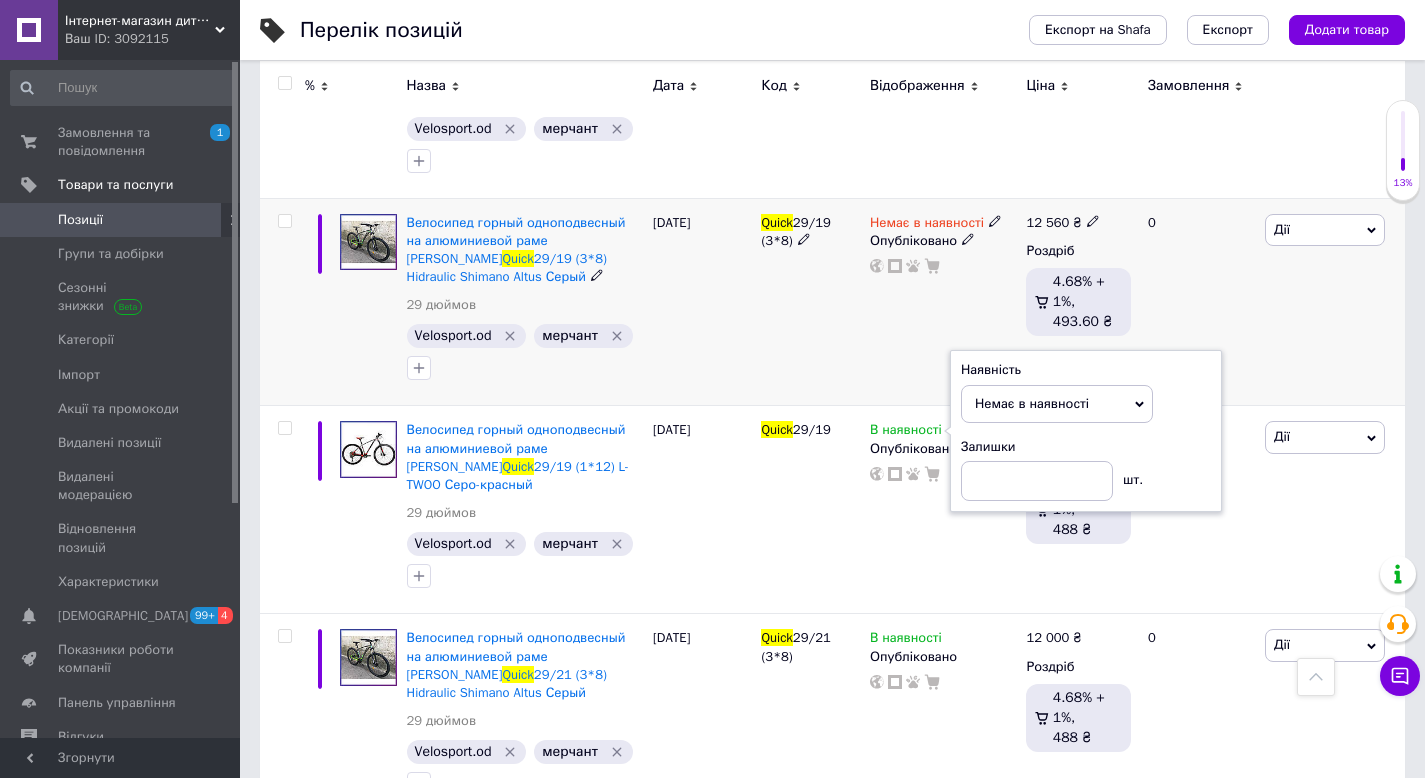 click on "Quick  29/19 (3*8)" at bounding box center [810, 302] 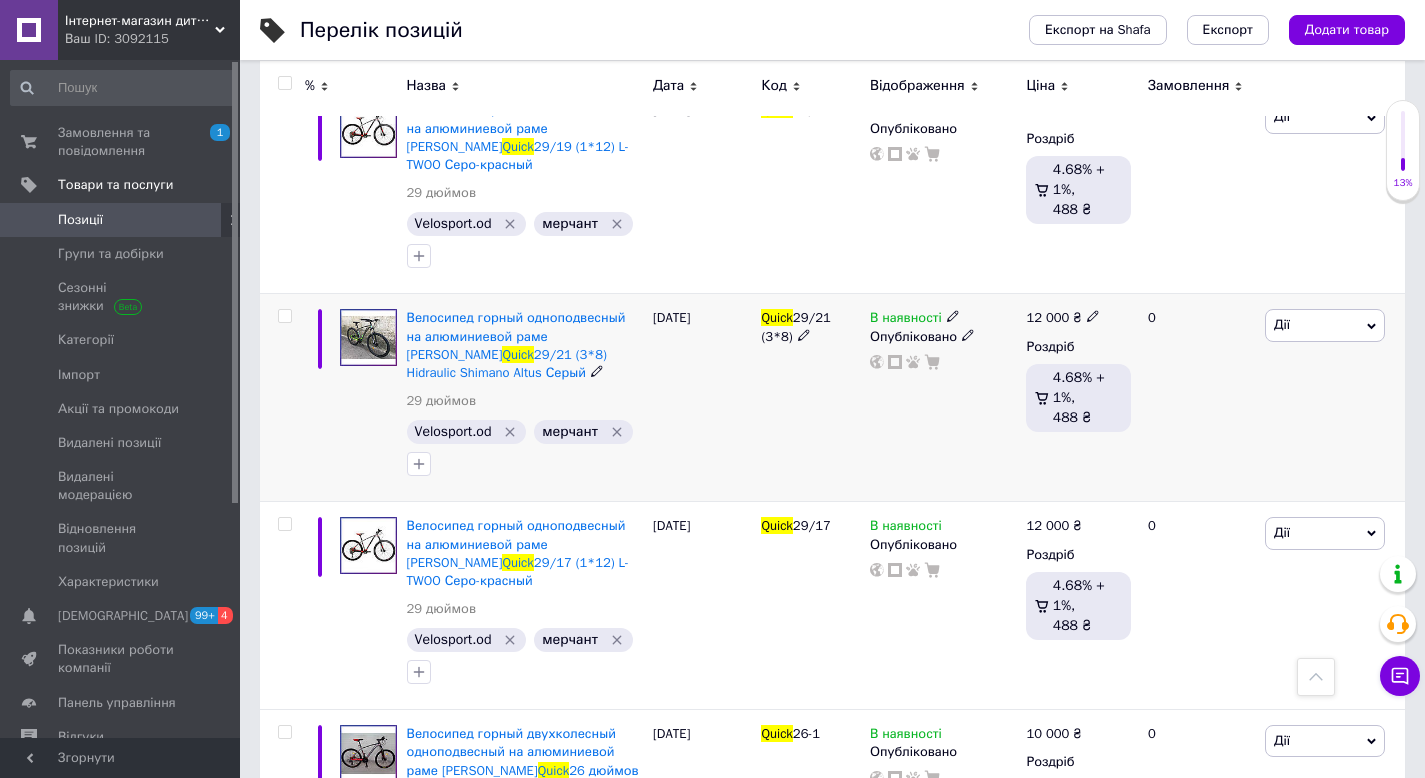 scroll, scrollTop: 1050, scrollLeft: 0, axis: vertical 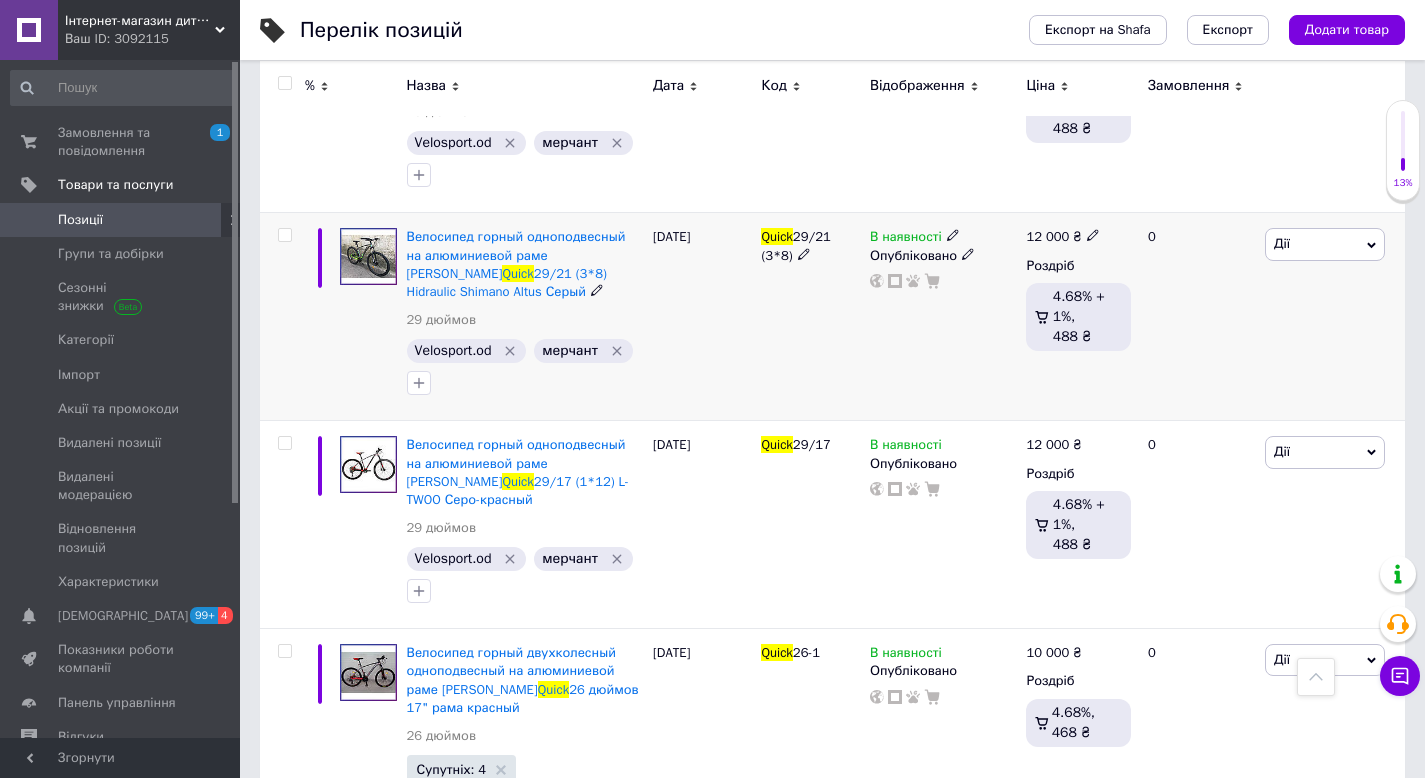 click on "Quick  29/21 (3*8)" at bounding box center [810, 317] 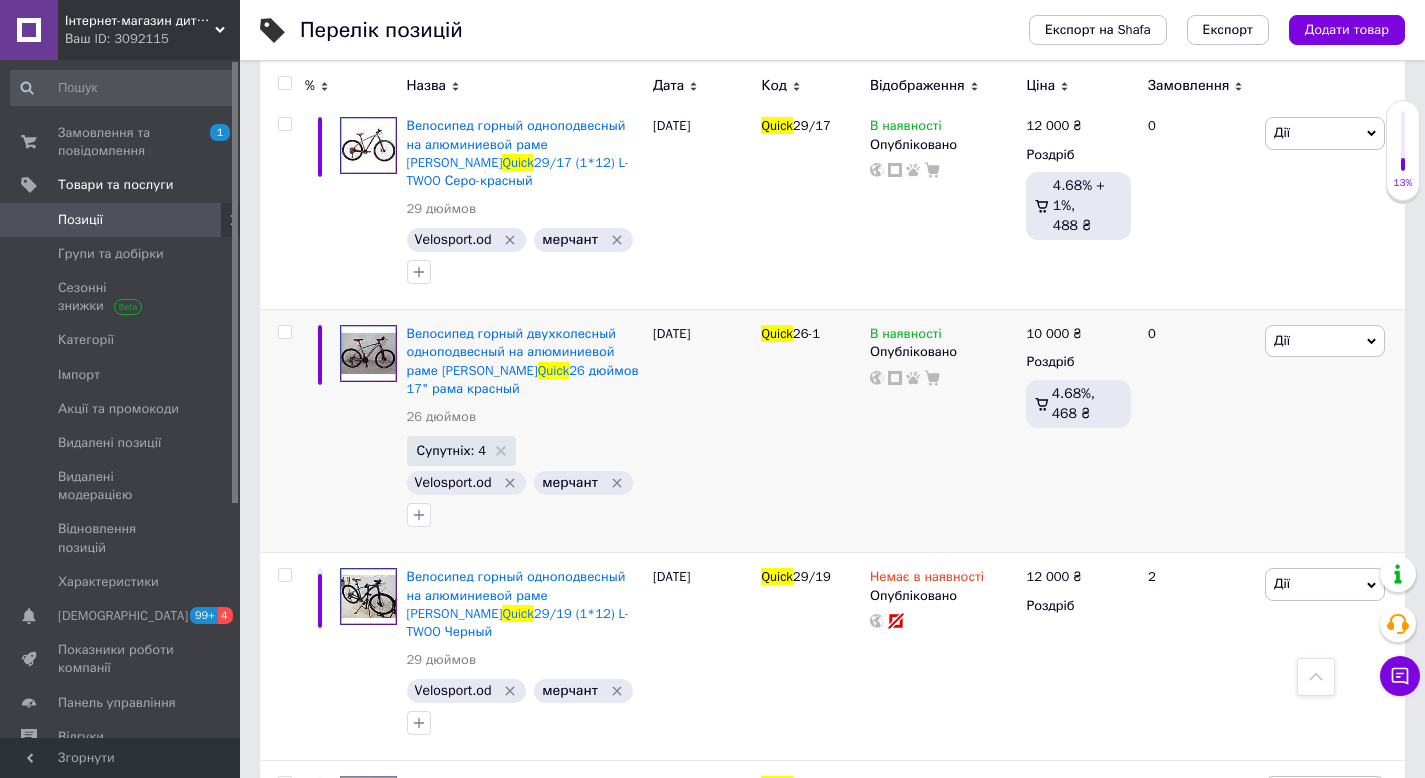 scroll, scrollTop: 1377, scrollLeft: 0, axis: vertical 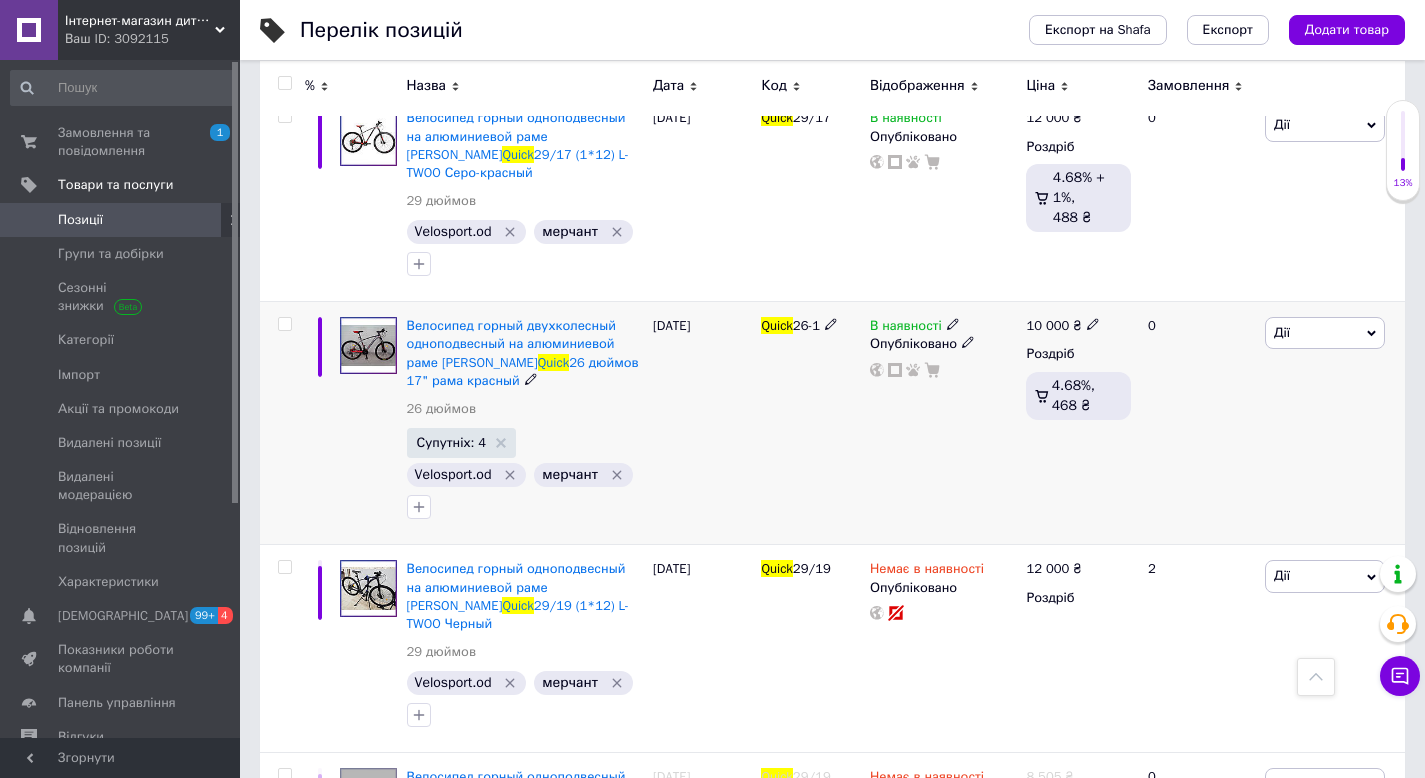 click 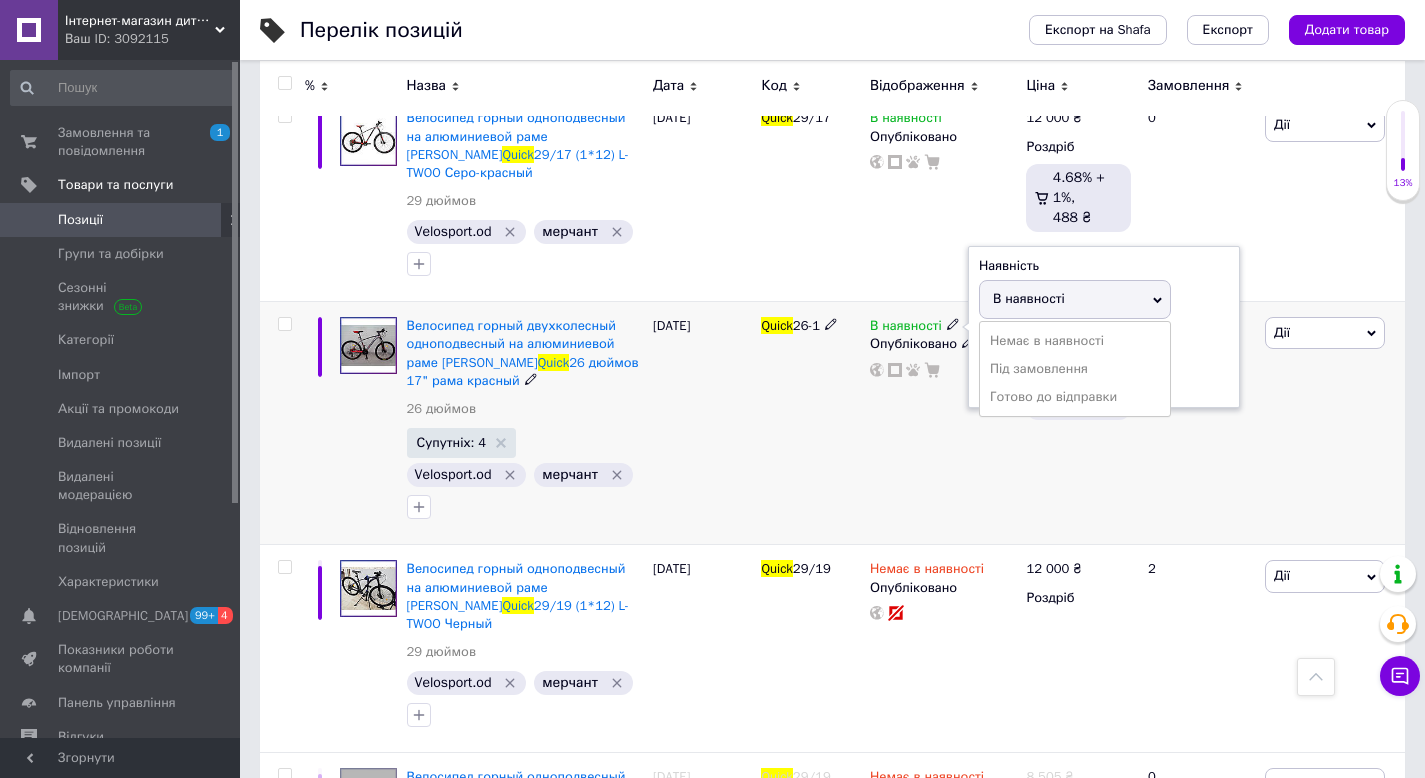 click on "Немає в наявності" at bounding box center (1075, 341) 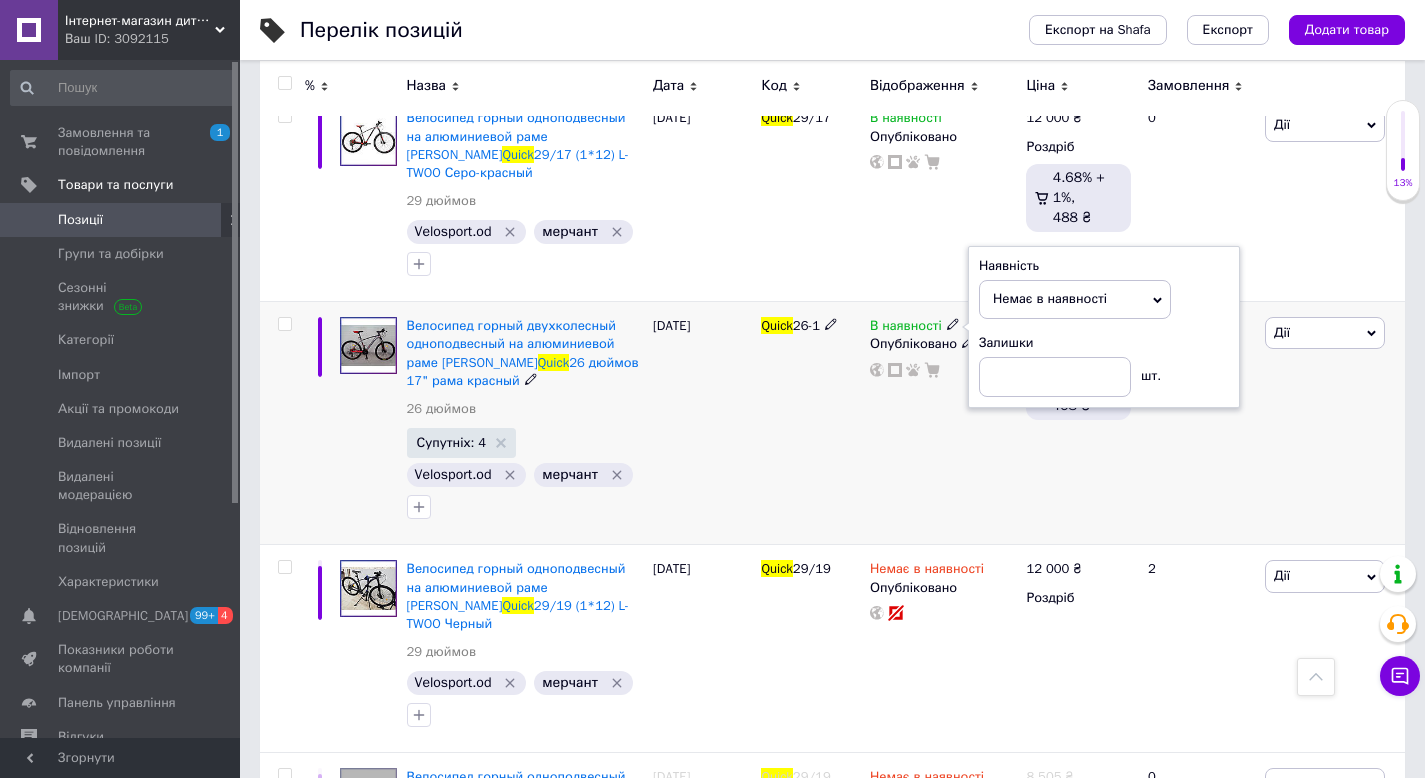 click on "Quick  26-1" at bounding box center (810, 423) 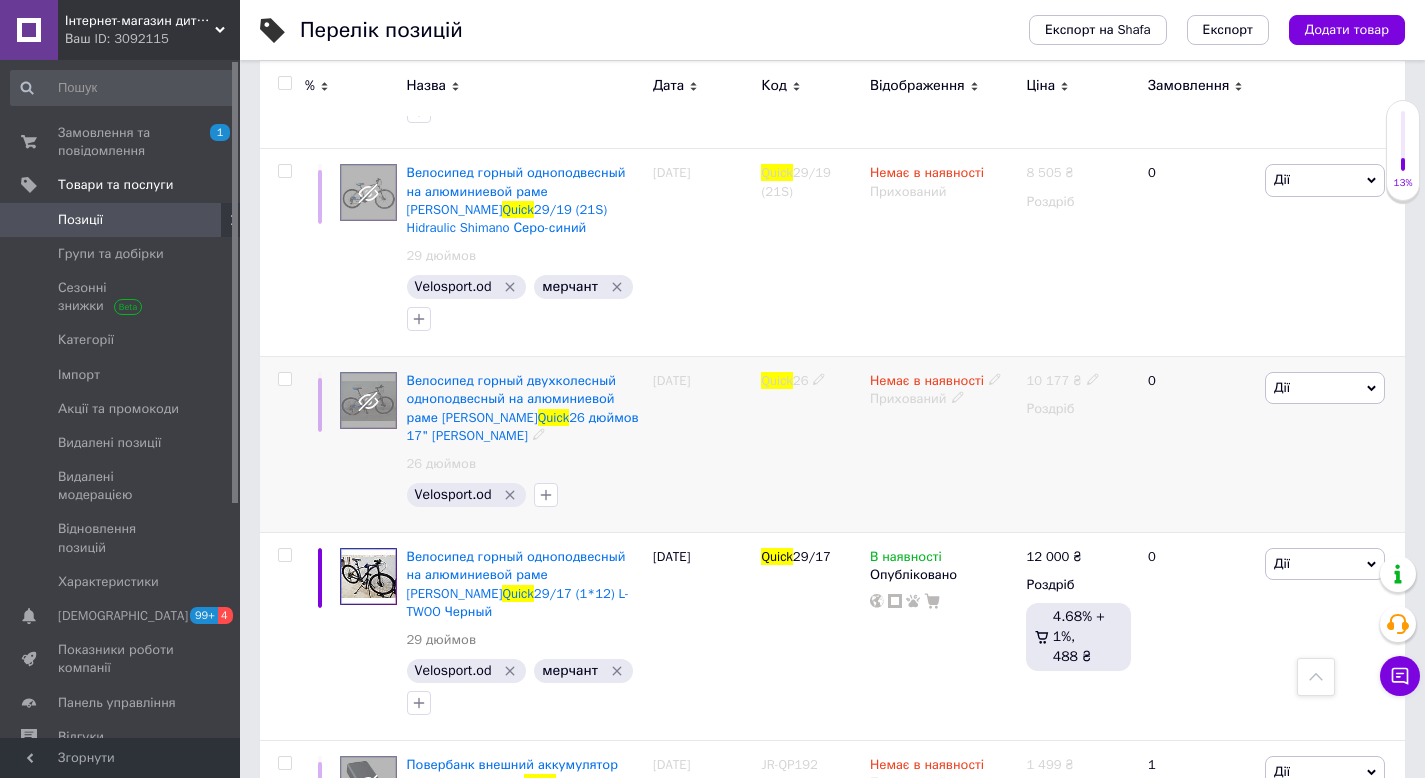 scroll, scrollTop: 2059, scrollLeft: 0, axis: vertical 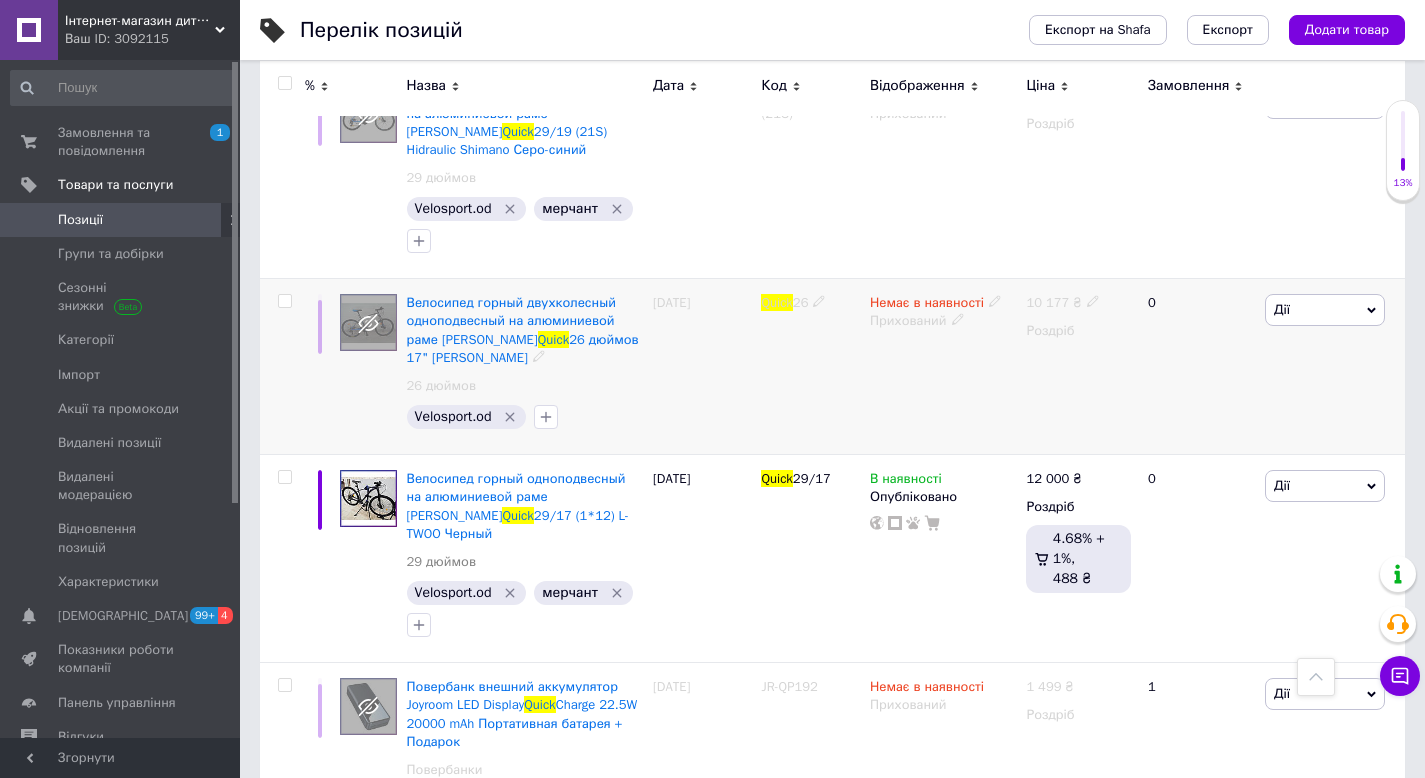 click on "Немає в наявності Прихований" at bounding box center [943, 367] 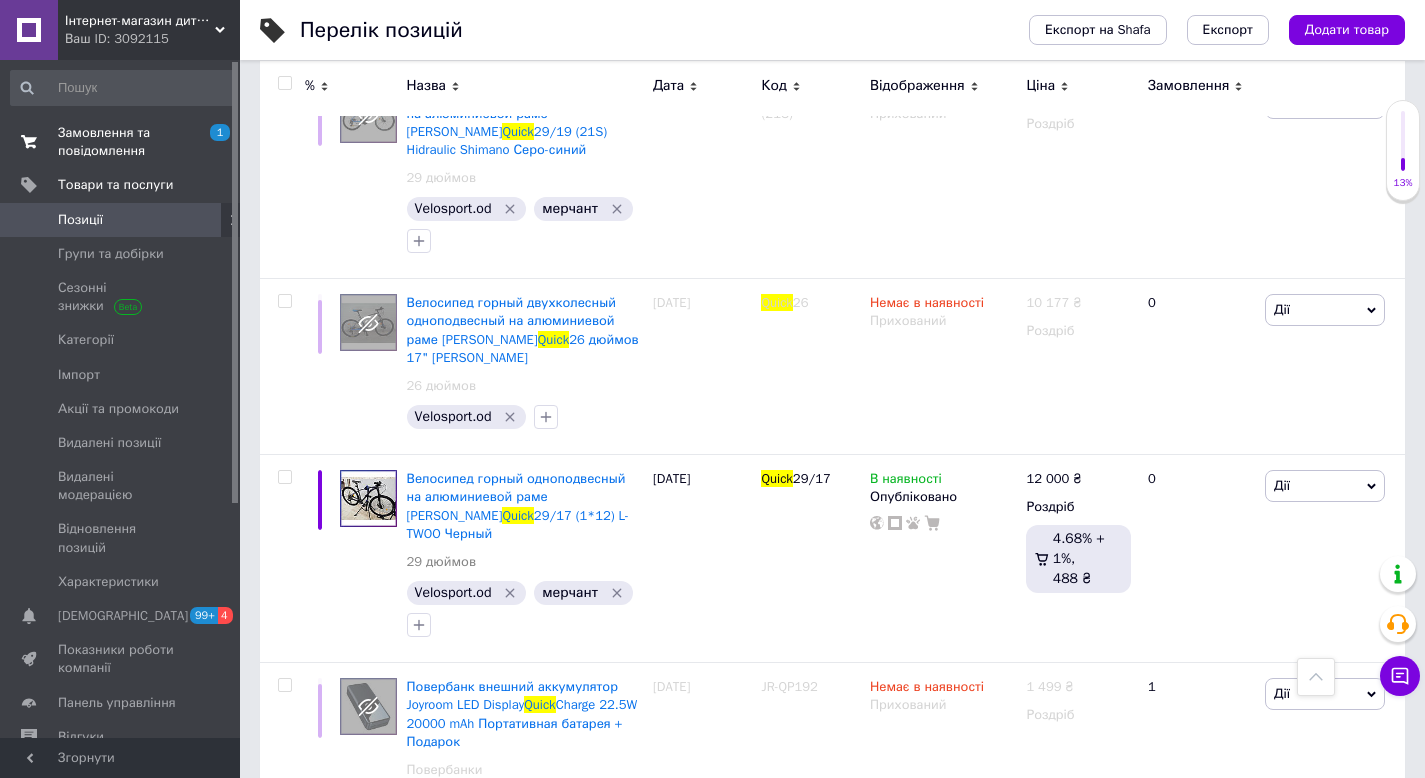 click on "Замовлення та повідомлення" at bounding box center (121, 142) 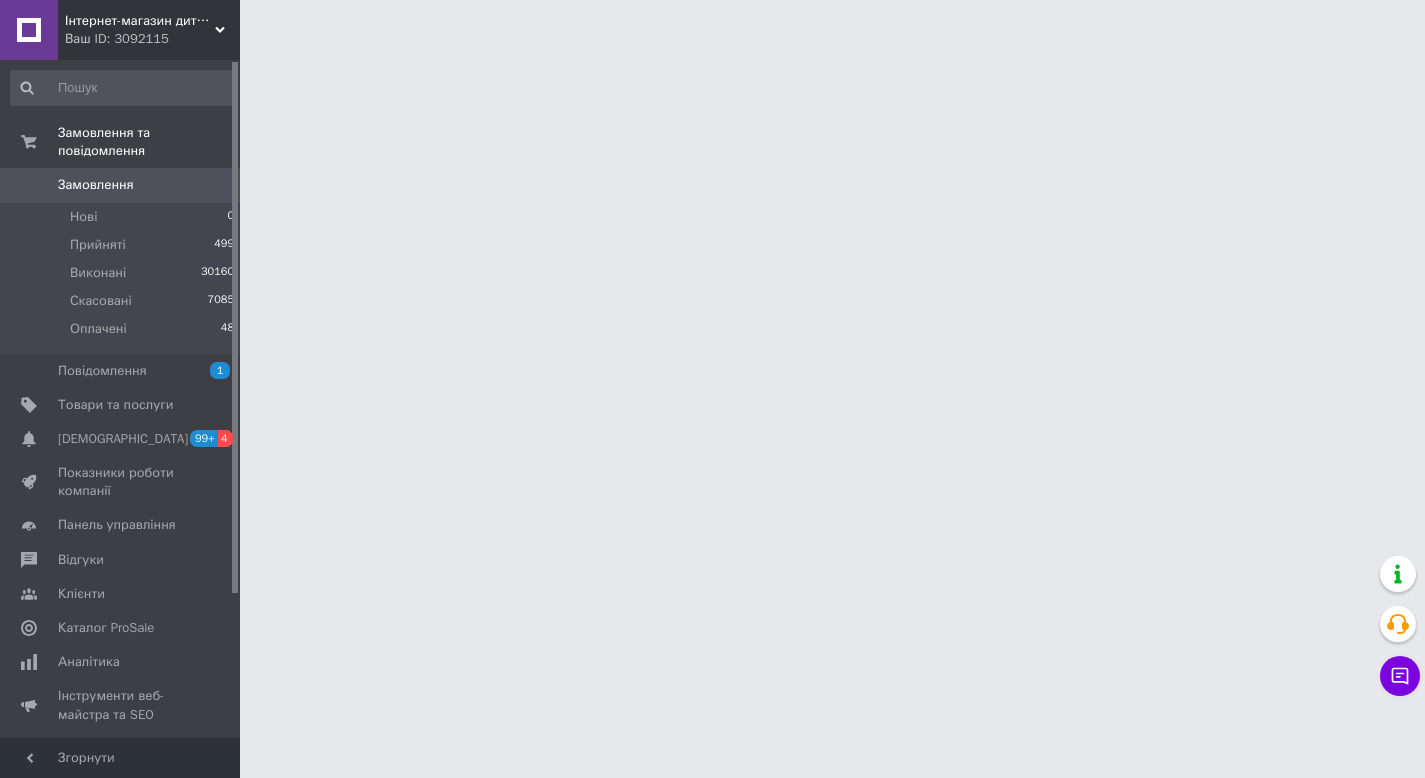 scroll, scrollTop: 0, scrollLeft: 0, axis: both 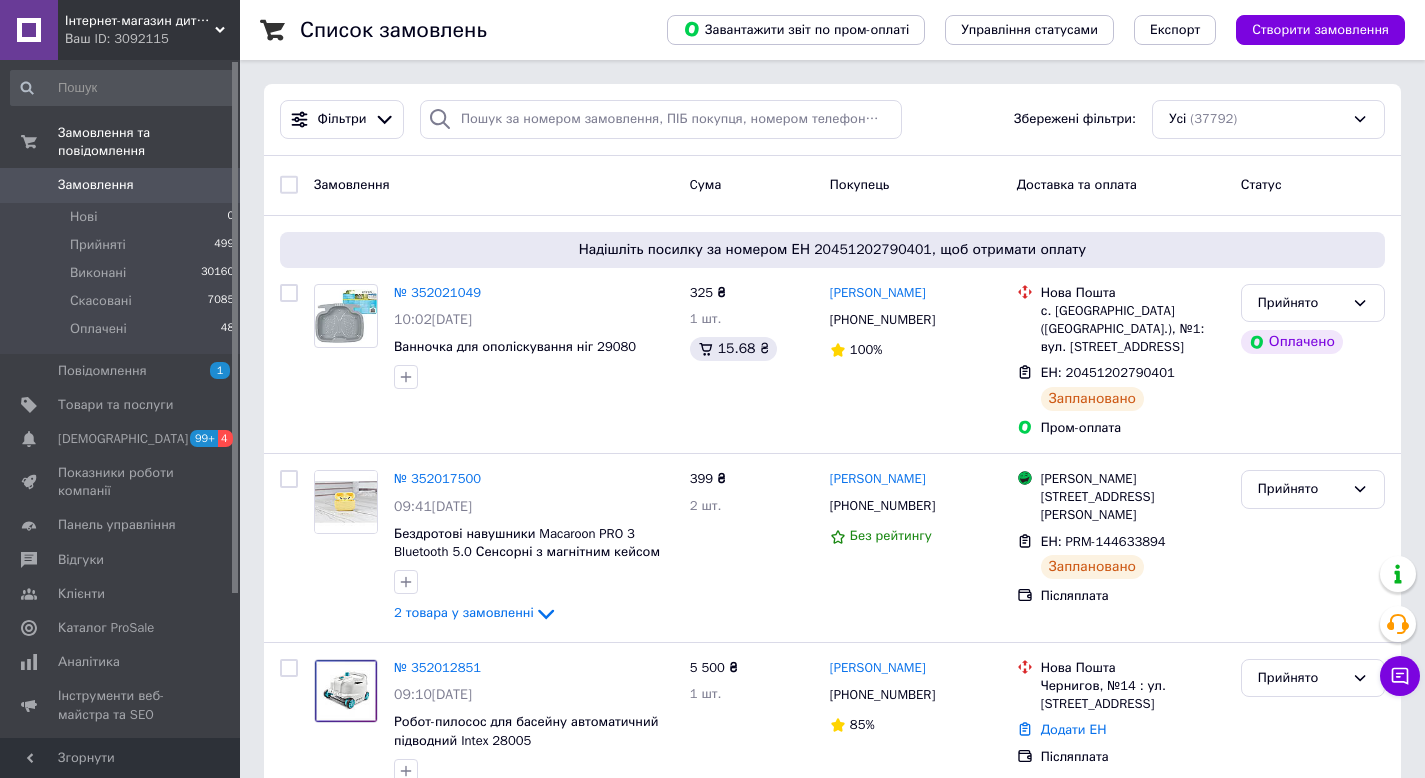 click on "Ваш ID: 3092115" at bounding box center [152, 39] 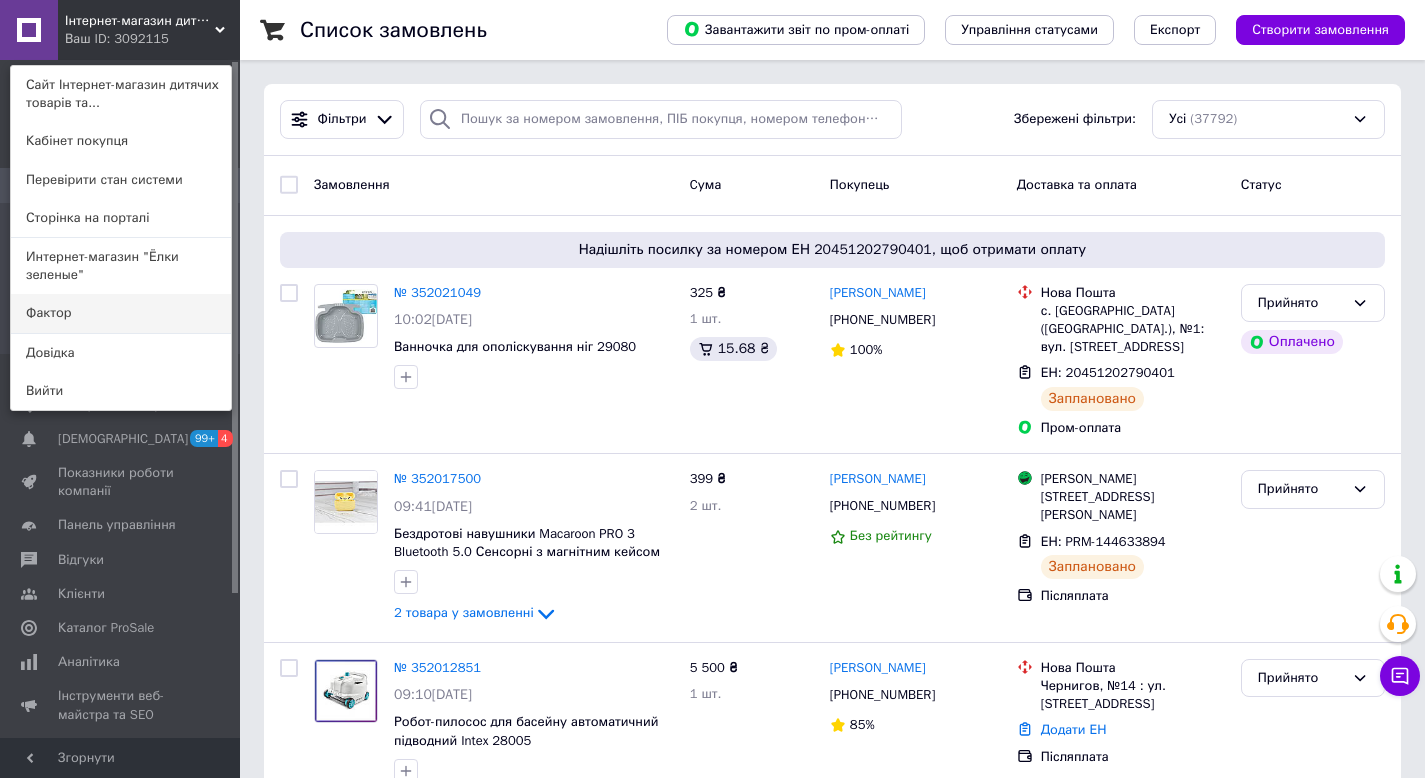 click on "Фактор" at bounding box center (121, 313) 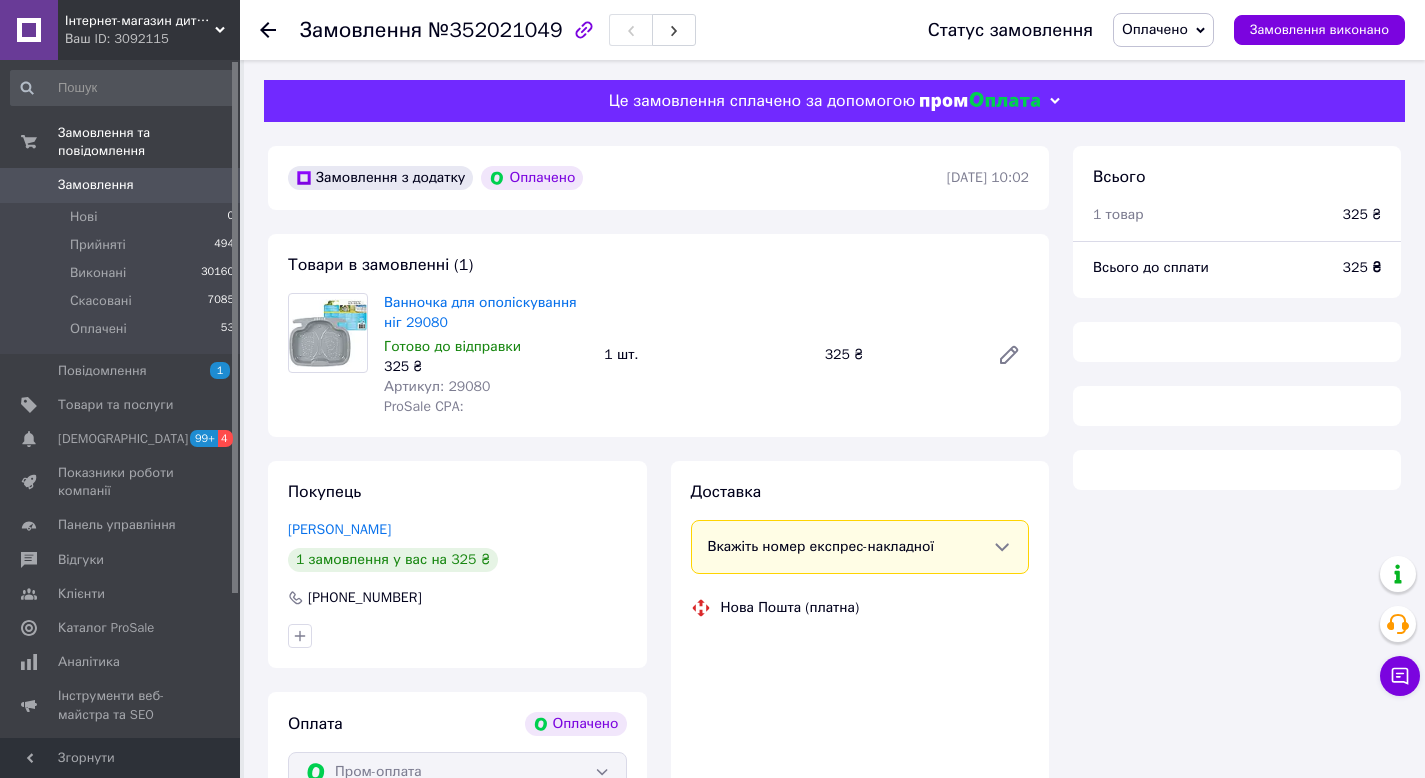 scroll, scrollTop: 0, scrollLeft: 0, axis: both 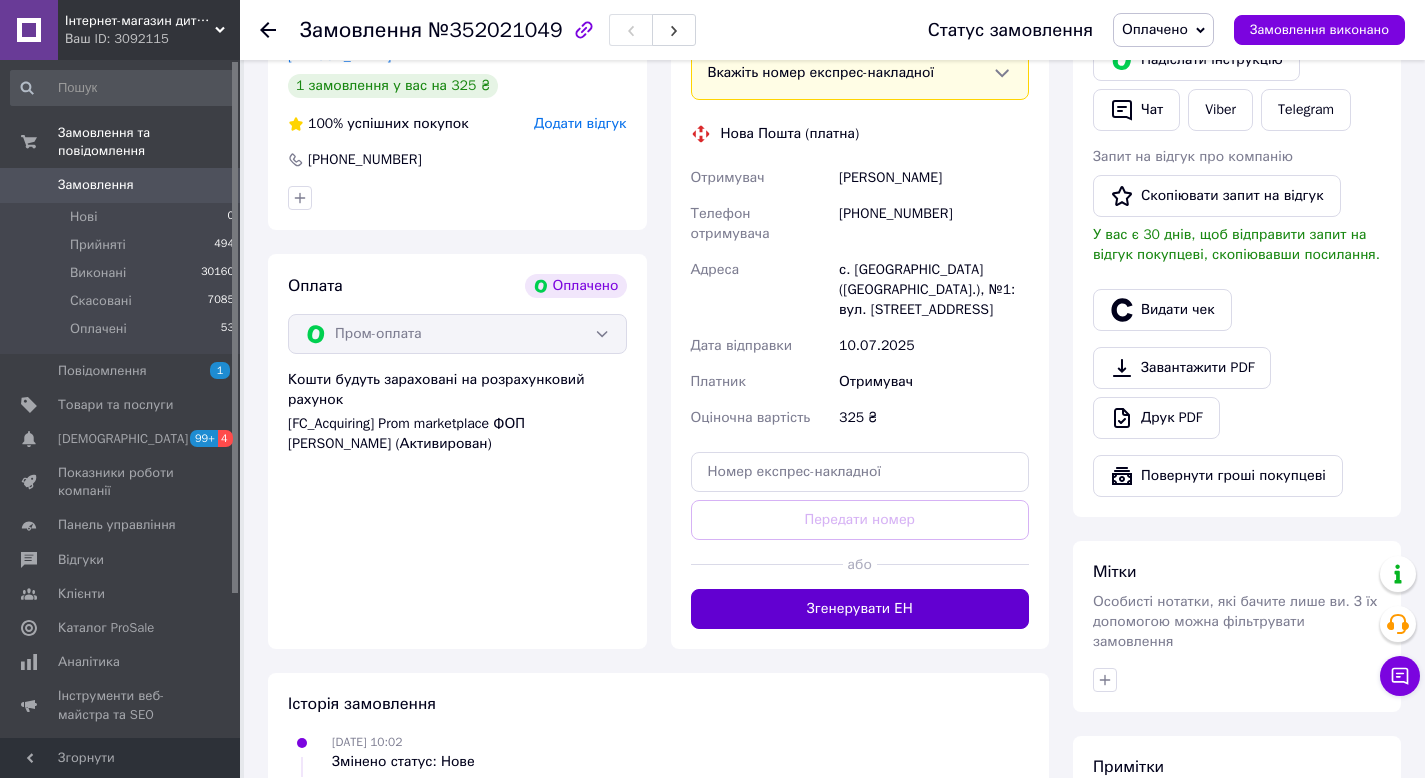click on "Згенерувати ЕН" 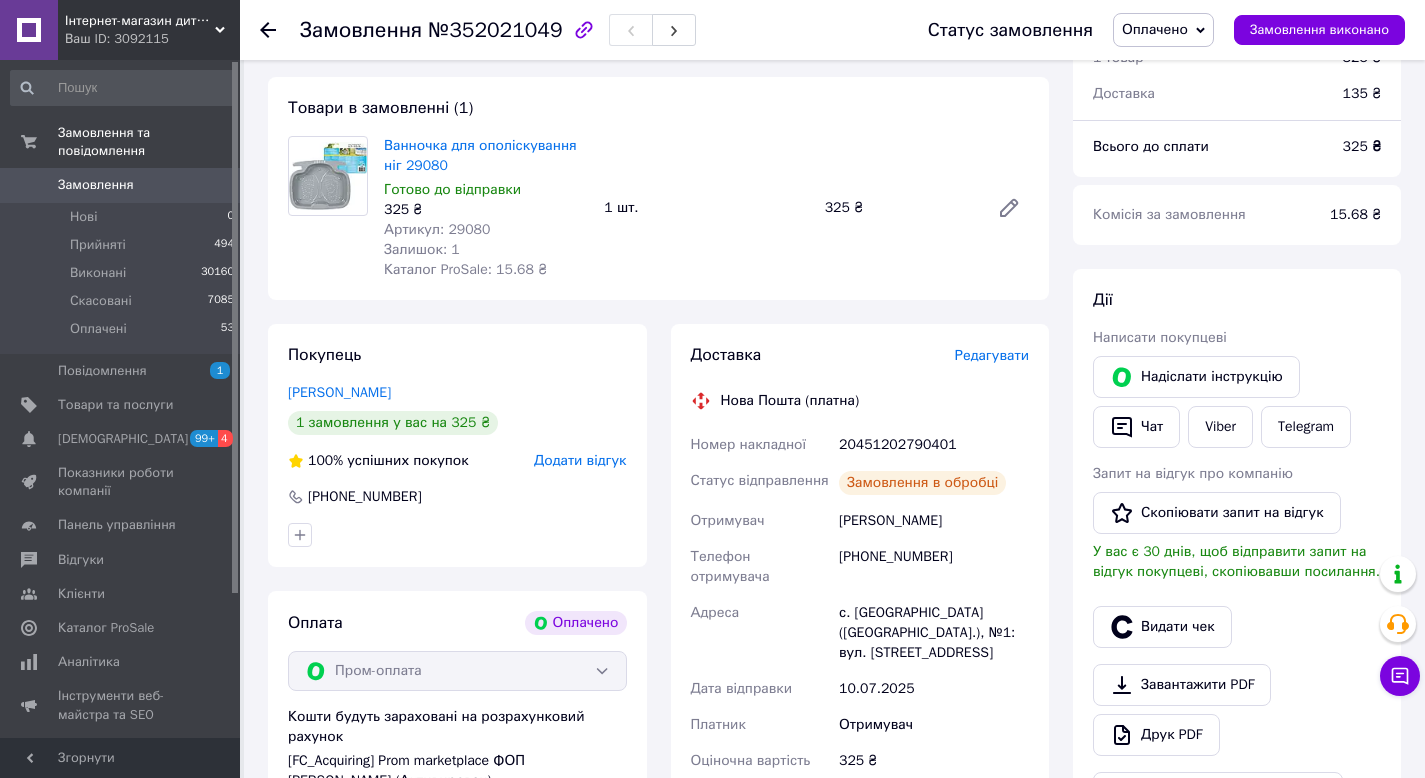 scroll, scrollTop: 243, scrollLeft: 0, axis: vertical 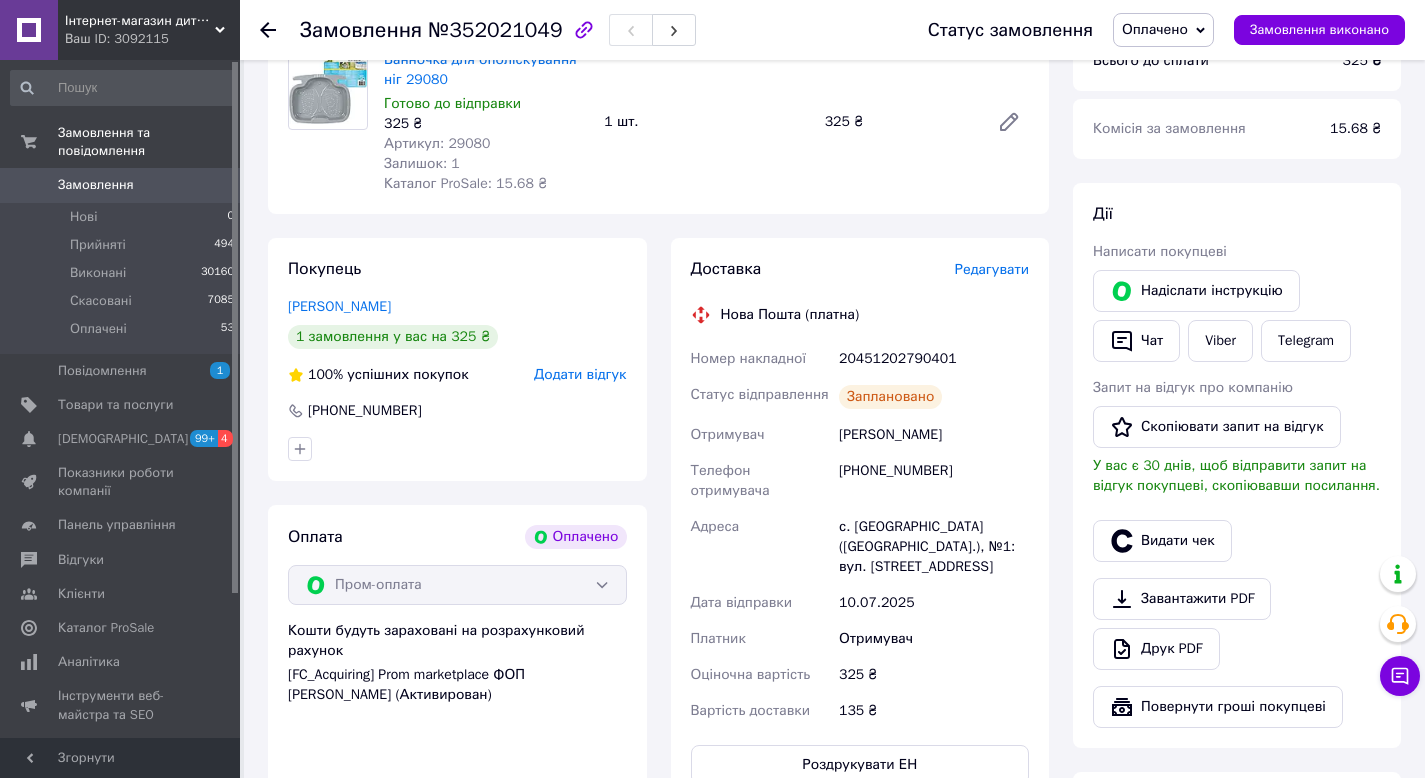 click on "20451202790401" 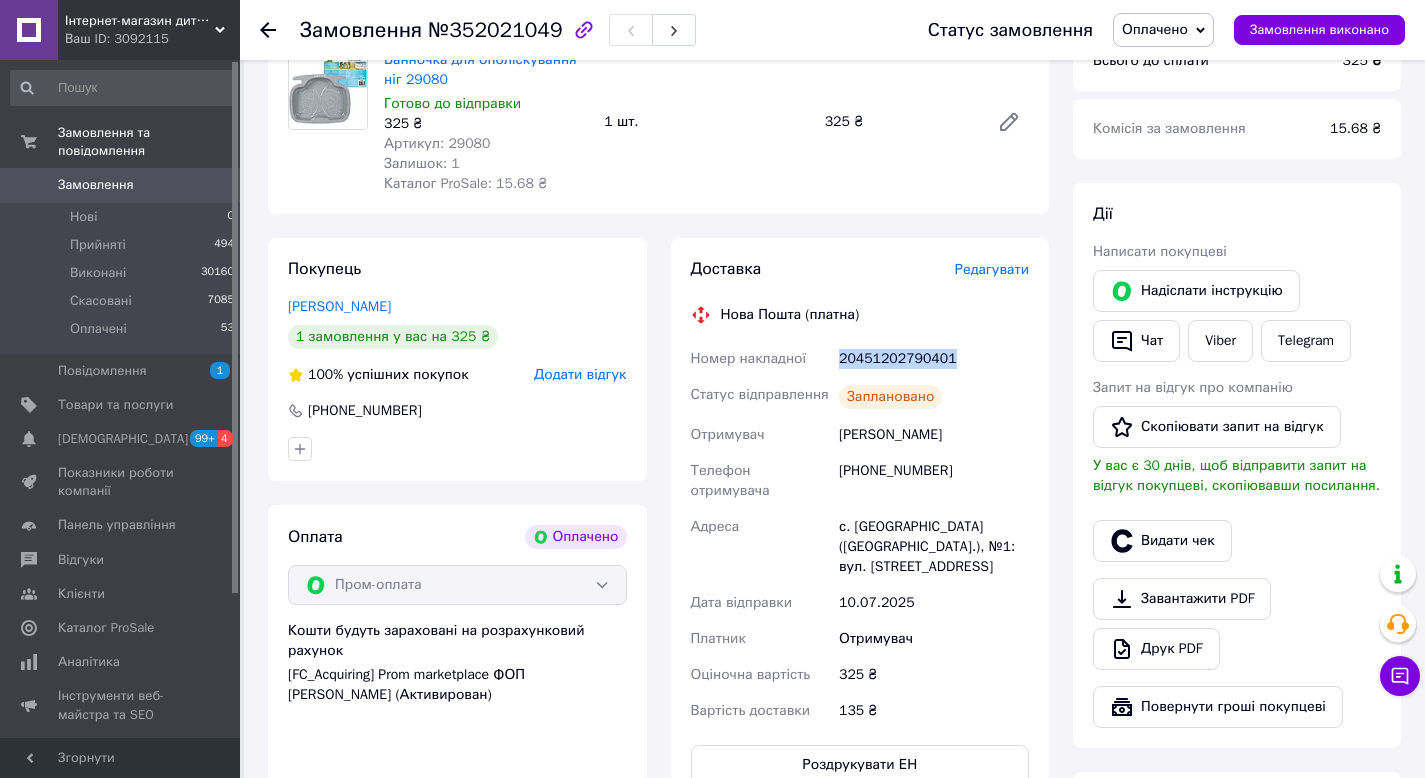 click on "20451202790401" 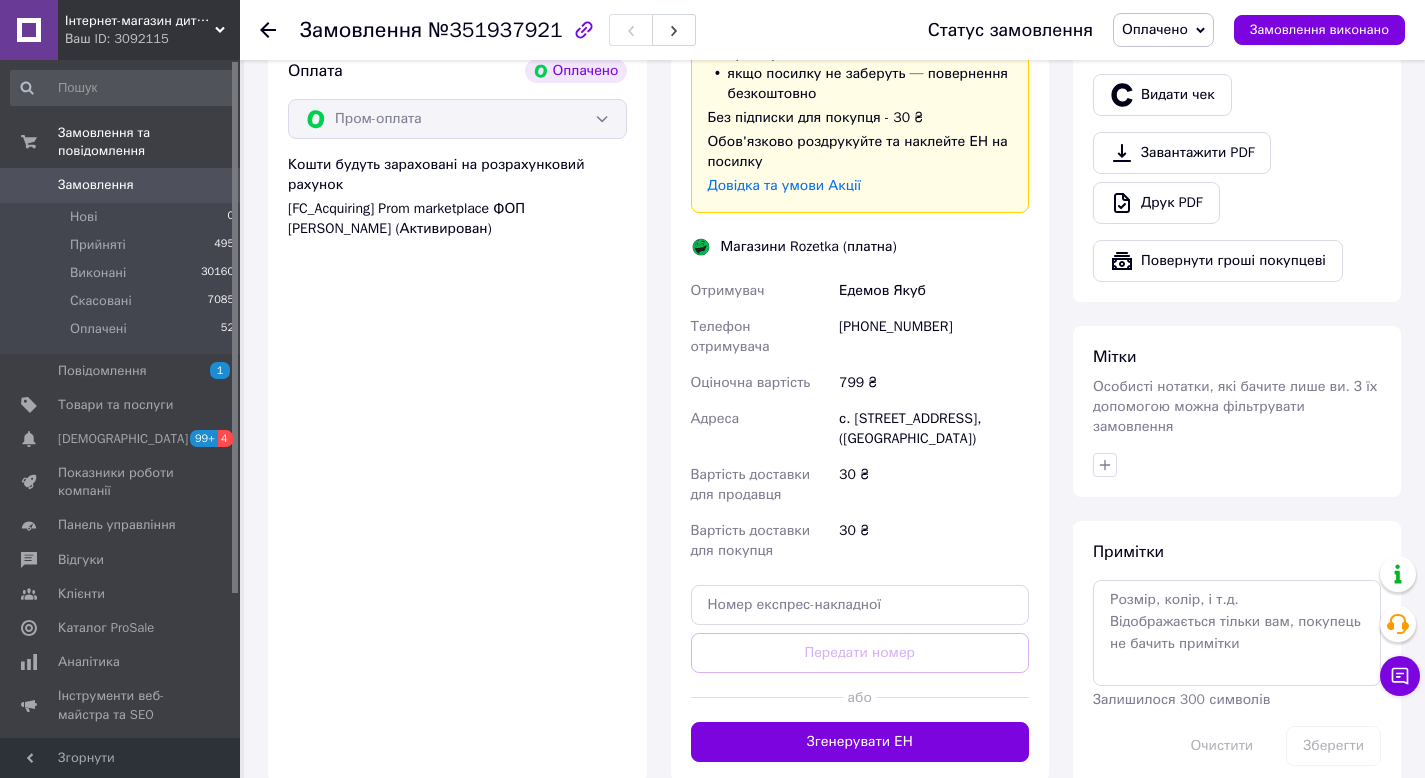 scroll, scrollTop: 804, scrollLeft: 0, axis: vertical 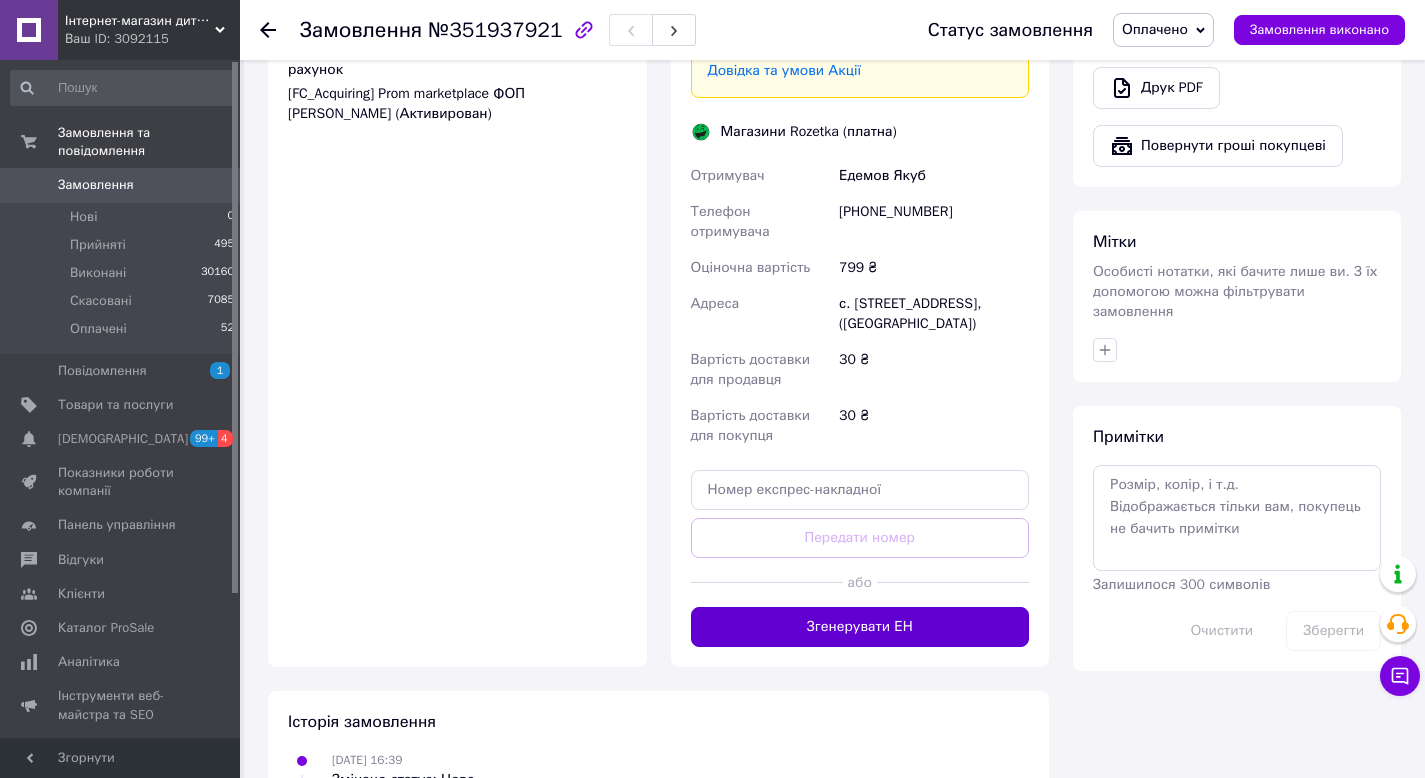 click on "Згенерувати ЕН" at bounding box center [860, 627] 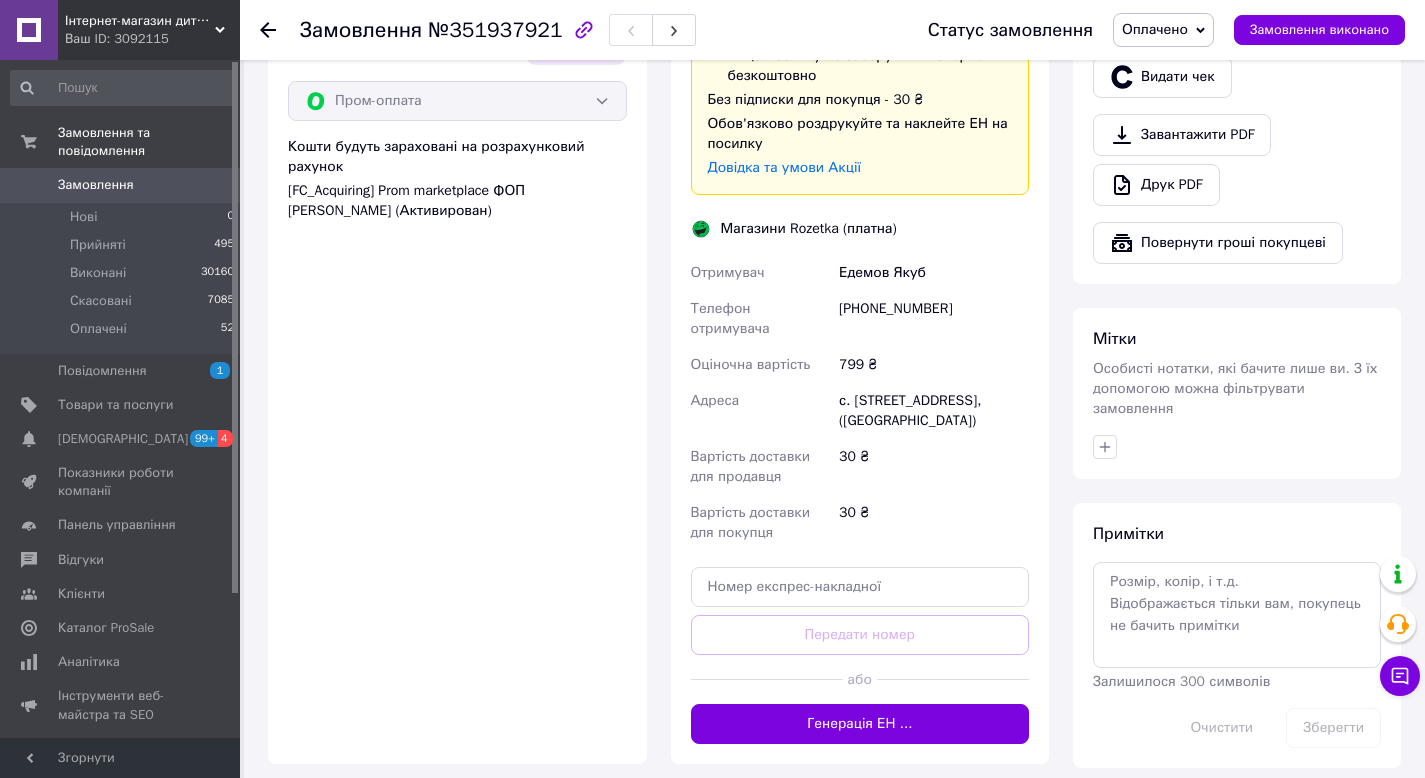 scroll, scrollTop: 628, scrollLeft: 0, axis: vertical 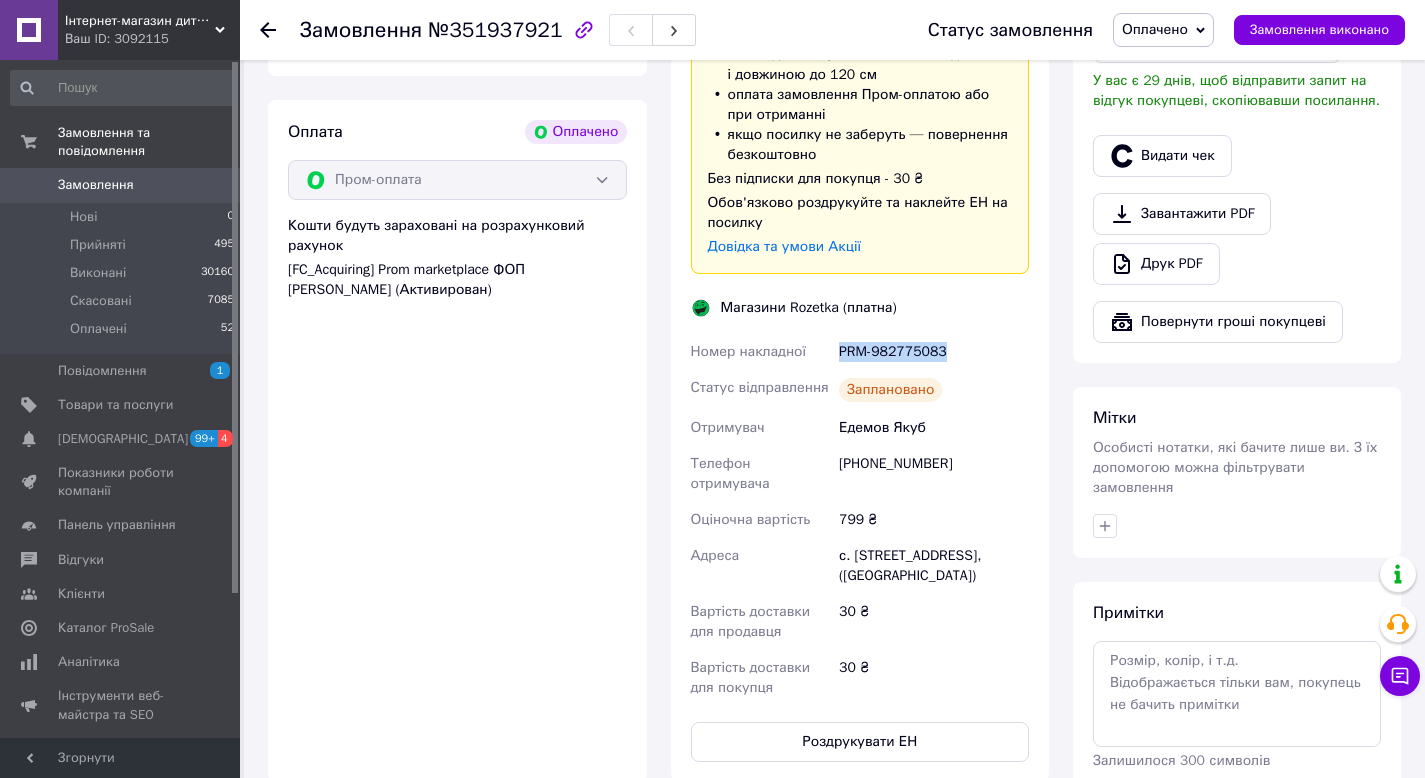 drag, startPoint x: 908, startPoint y: 353, endPoint x: 831, endPoint y: 344, distance: 77.52419 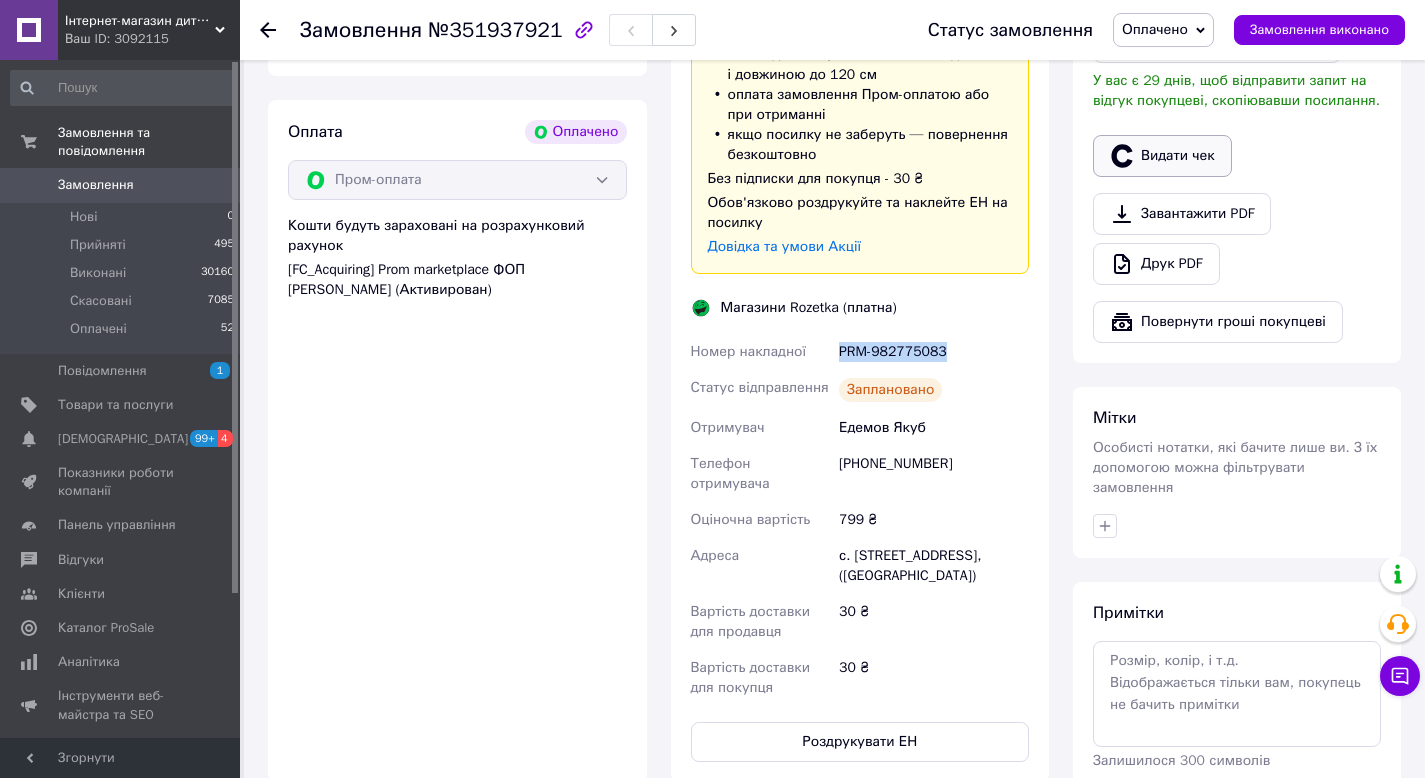 copy on "Номер накладної PRM-982775083" 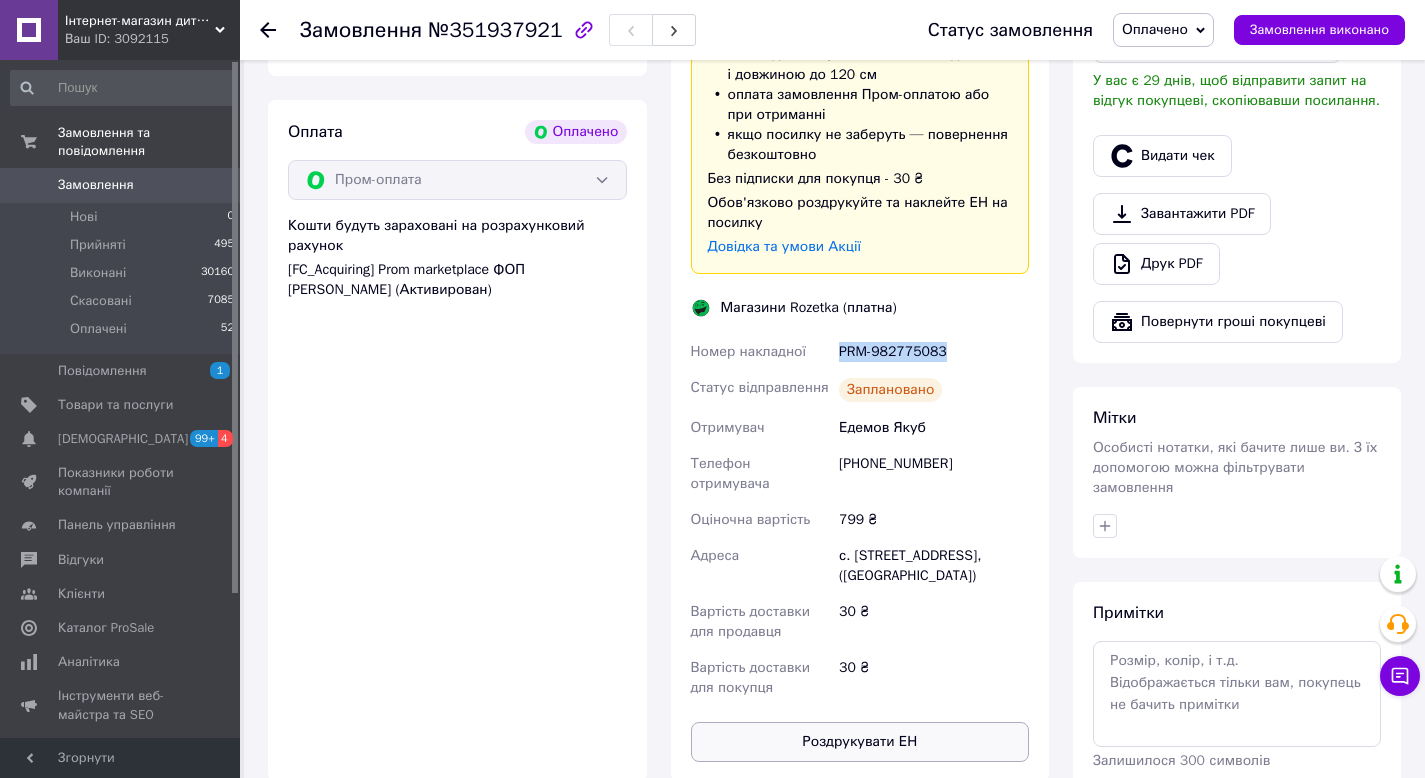 click on "Роздрукувати ЕН" at bounding box center (860, 742) 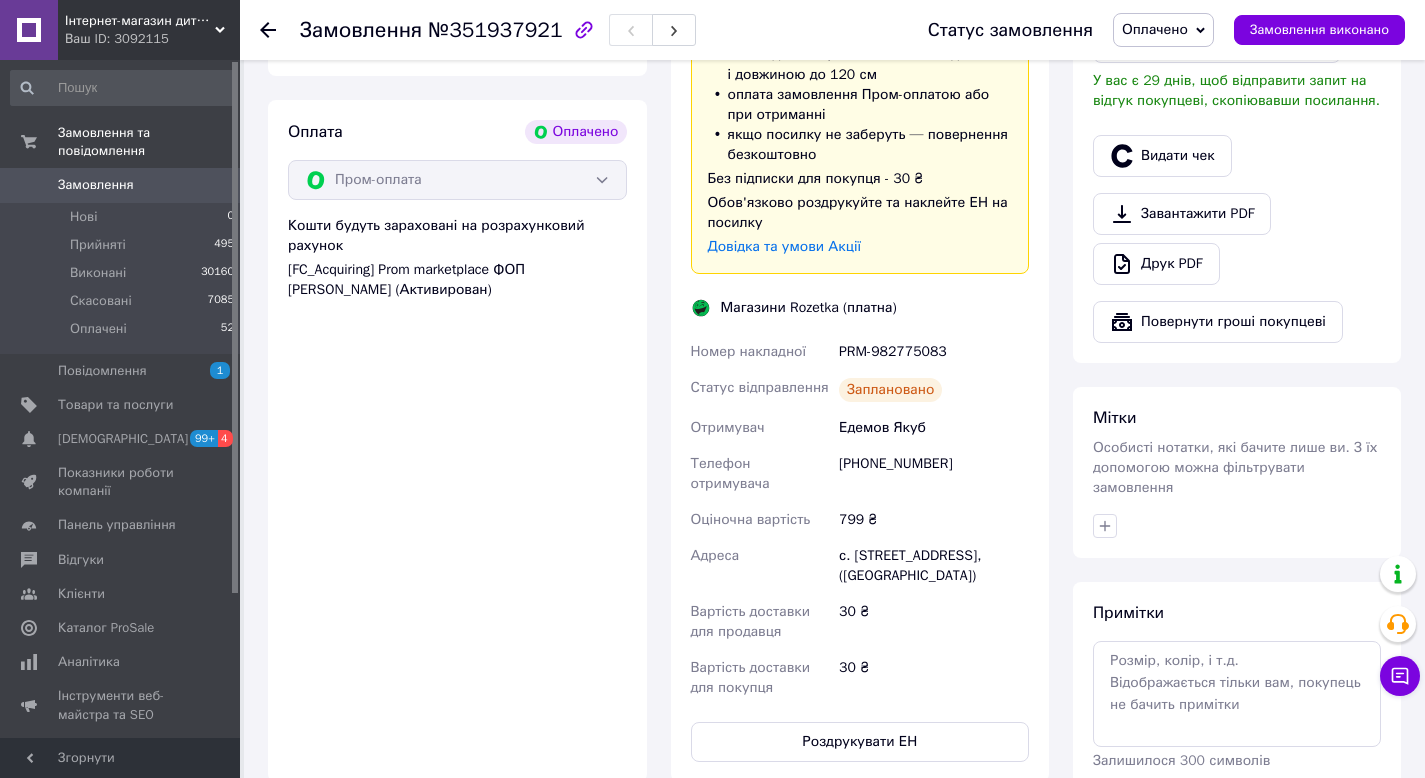click on "Едемов Якуб" at bounding box center [934, 428] 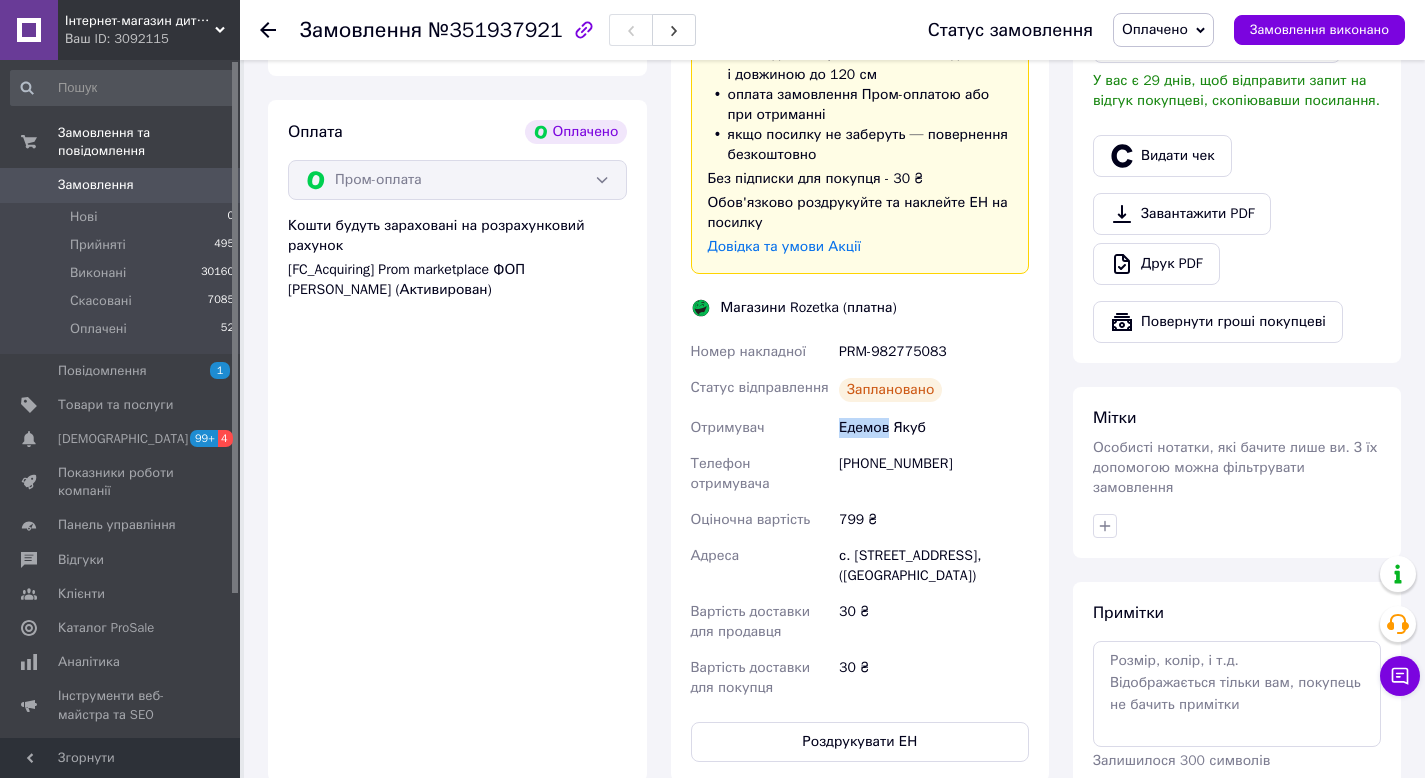 click on "Едемов Якуб" at bounding box center [934, 428] 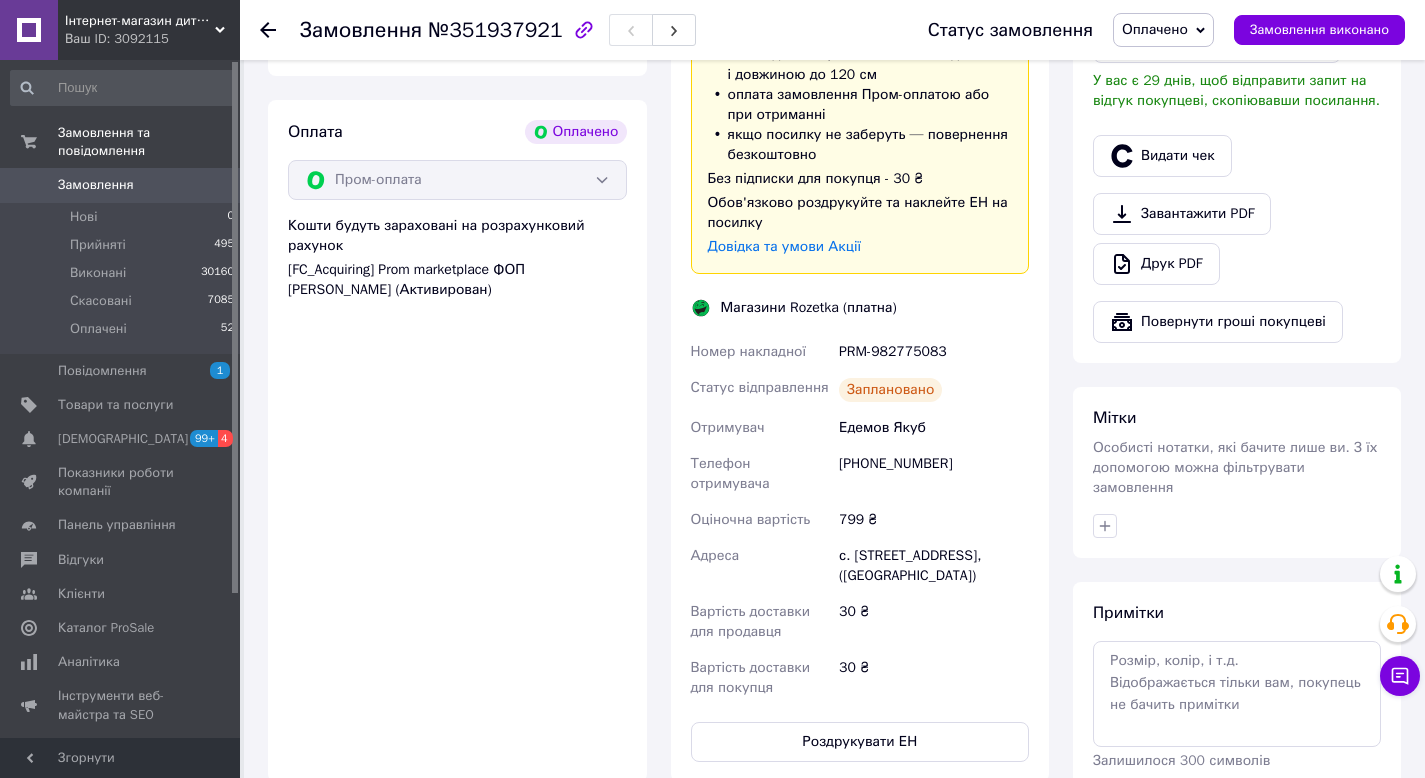 click on "+380666962868" at bounding box center [934, 474] 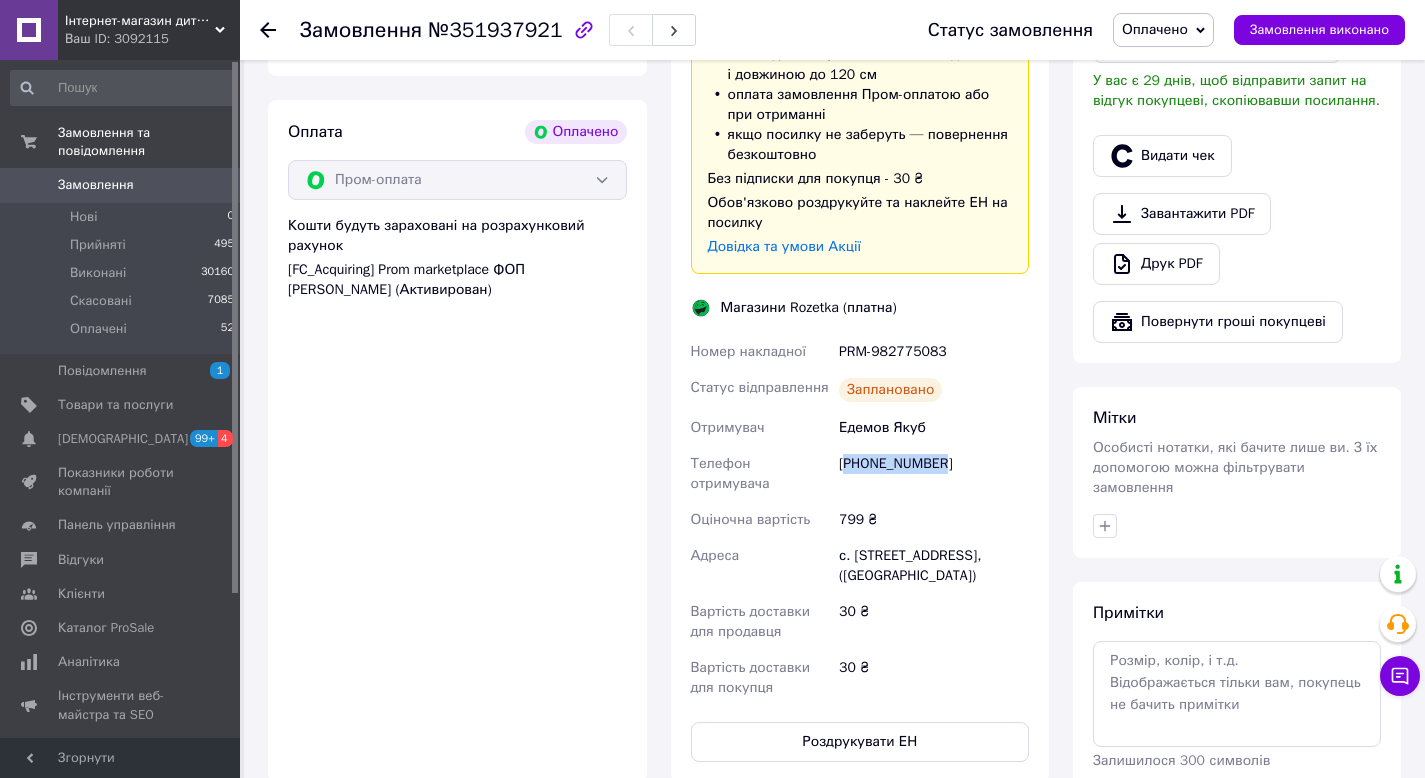 click on "+380666962868" at bounding box center [934, 474] 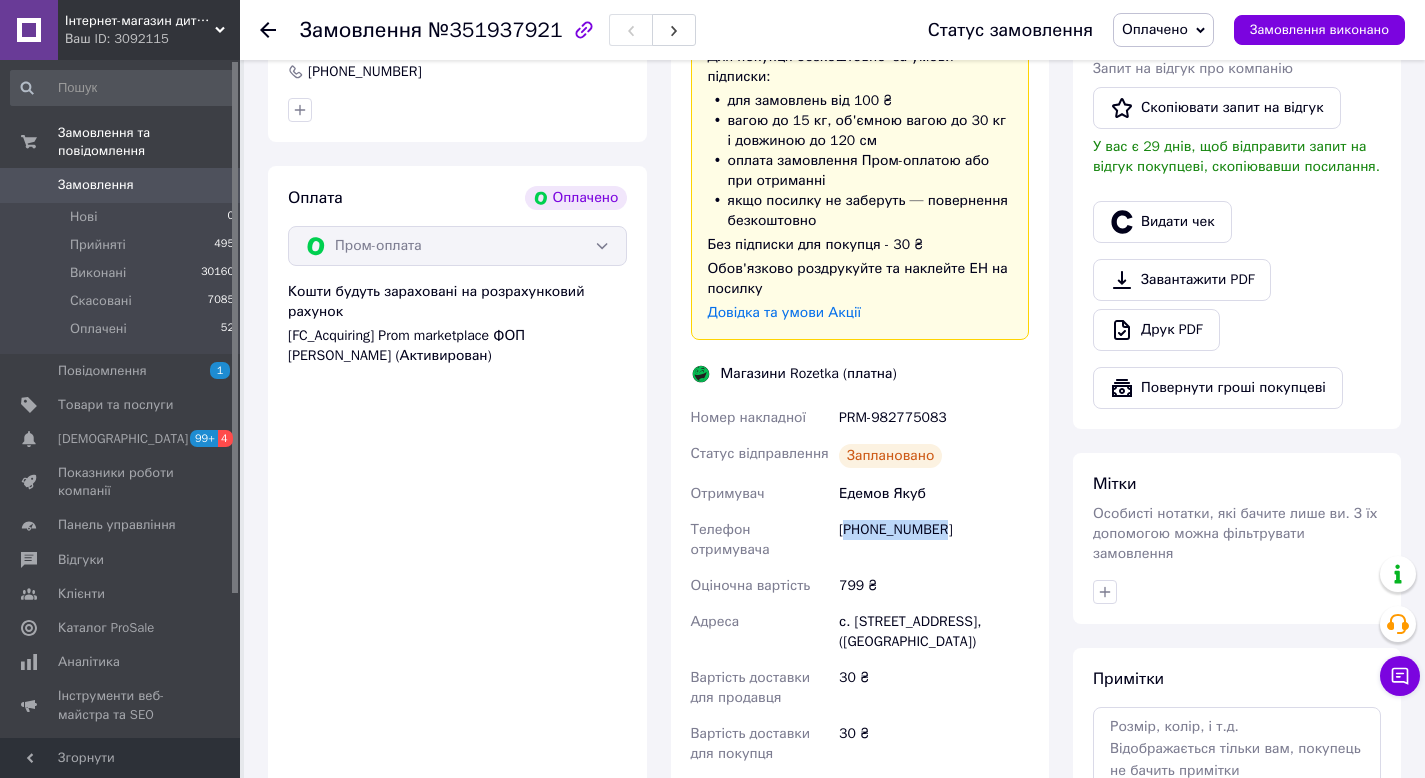 scroll, scrollTop: 609, scrollLeft: 0, axis: vertical 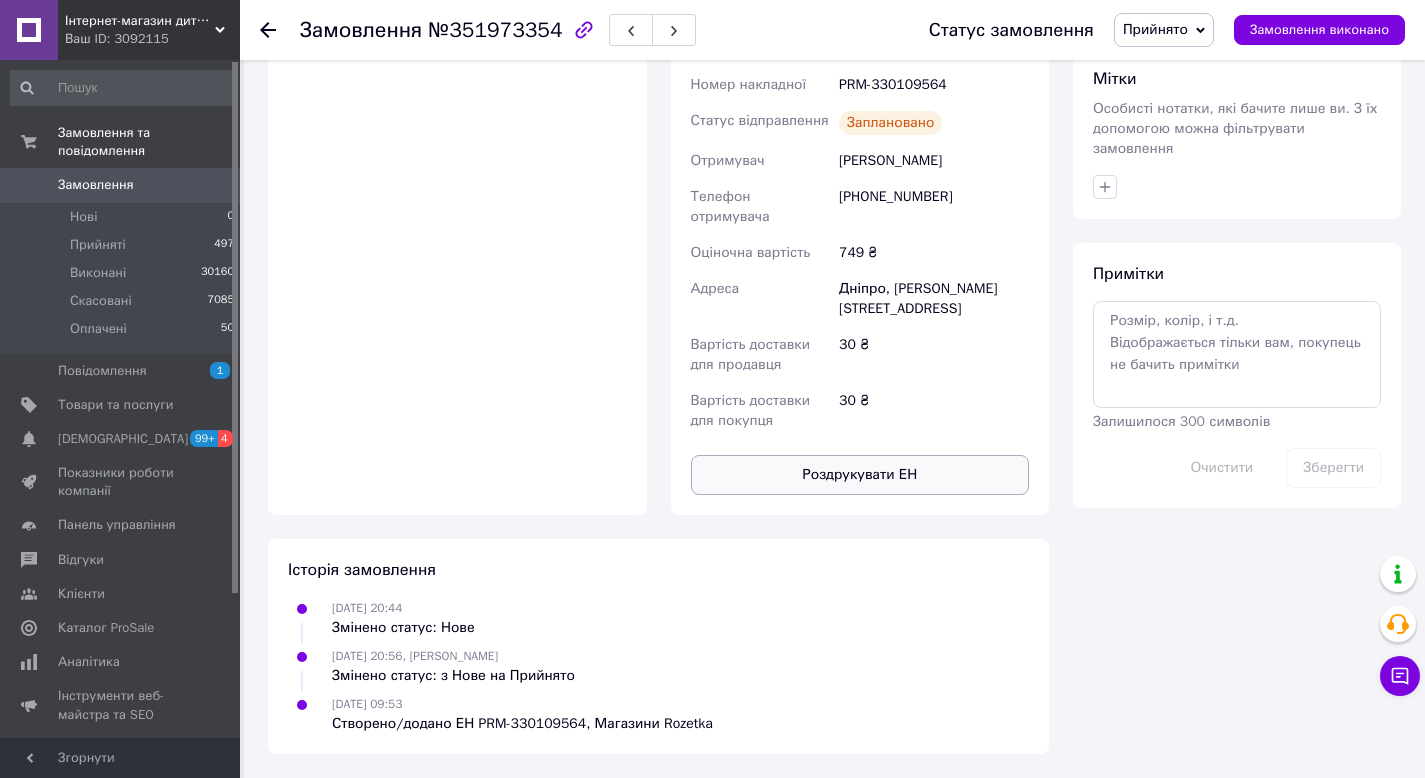 click on "Роздрукувати ЕН" at bounding box center [860, 475] 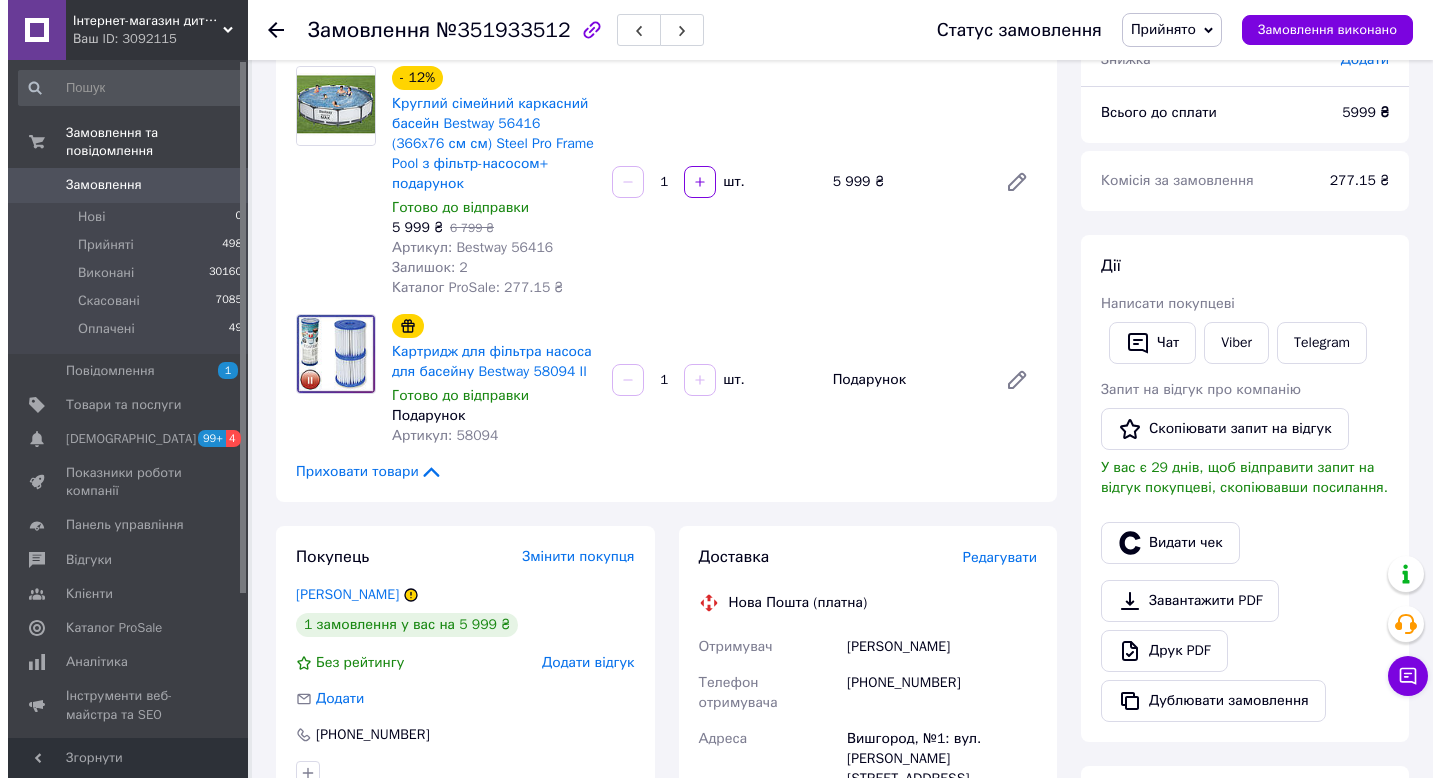 scroll, scrollTop: 256, scrollLeft: 0, axis: vertical 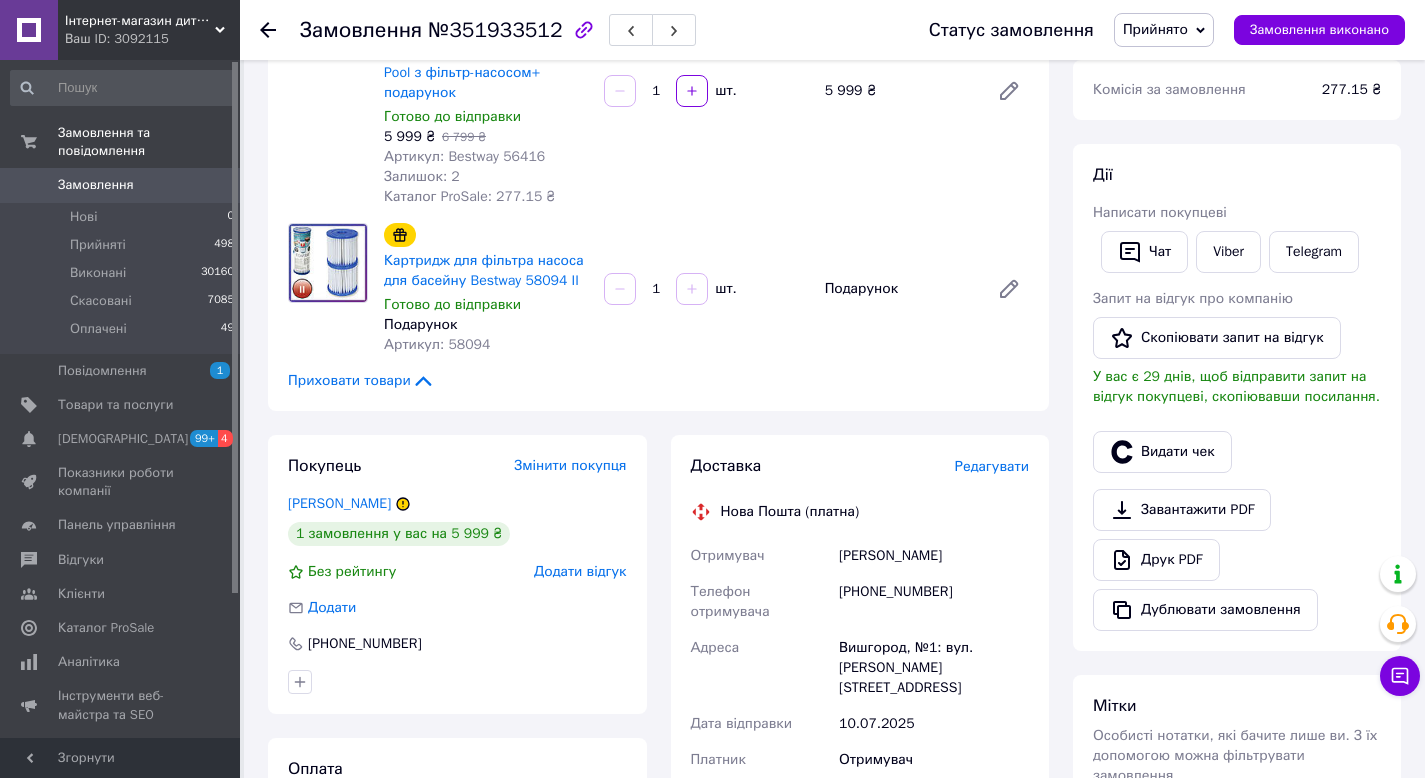 click on "Редагувати" at bounding box center [992, 466] 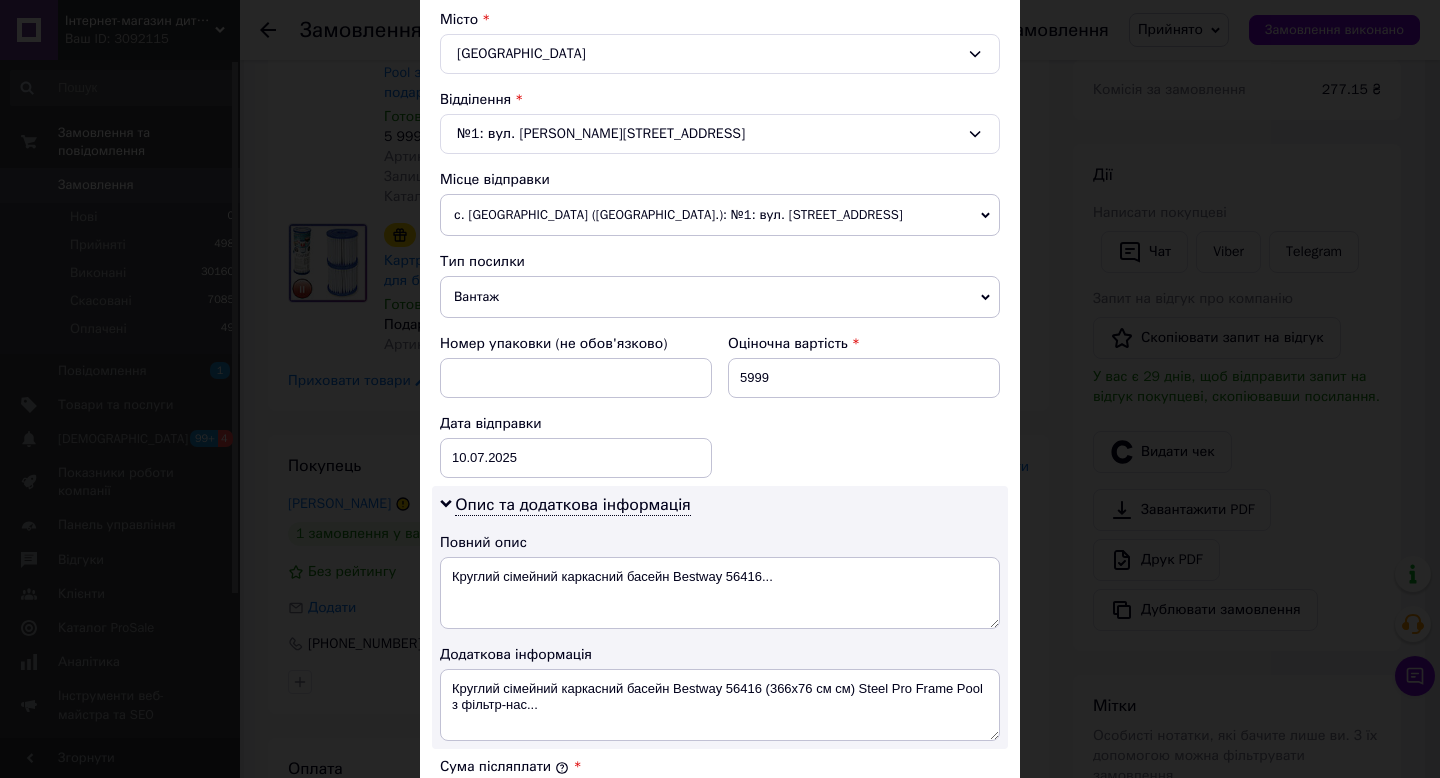 scroll, scrollTop: 959, scrollLeft: 0, axis: vertical 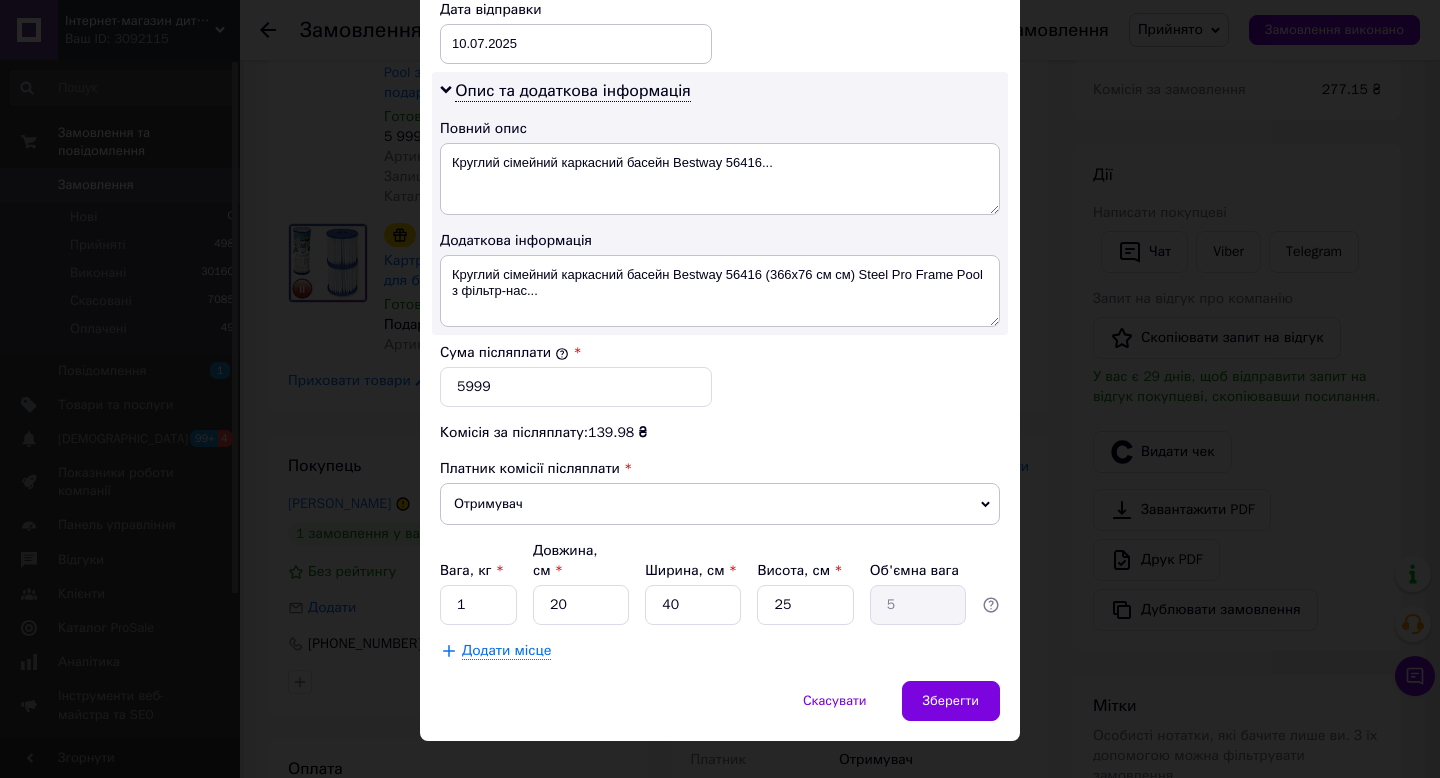 click on "× Редагування доставки Спосіб доставки Нова Пошта (платна) Платник Отримувач Відправник Прізвище отримувача [PERSON_NAME] Ім'я отримувача [PERSON_NAME] батькові отримувача Телефон отримувача [PHONE_NUMBER] Тип доставки У відділенні Кур'єром В поштоматі Місто Вишгород Відділення №1: вул. [PERSON_NAME], 14 Місце відправки с. [GEOGRAPHIC_DATA] ([GEOGRAPHIC_DATA].): №1: вул. [STREET_ADDRESS] с. [GEOGRAPHIC_DATA] ([GEOGRAPHIC_DATA].): №1: Комплекс будівель та споруд, №9 смт. [GEOGRAPHIC_DATA] ([GEOGRAPHIC_DATA], [GEOGRAPHIC_DATA]. Великобуялицька сільрада): №1: вул. [STREET_ADDRESS] Харків: №19: вул. Фонвізіна, 15 Тип посилки 5999 <" at bounding box center [720, 389] 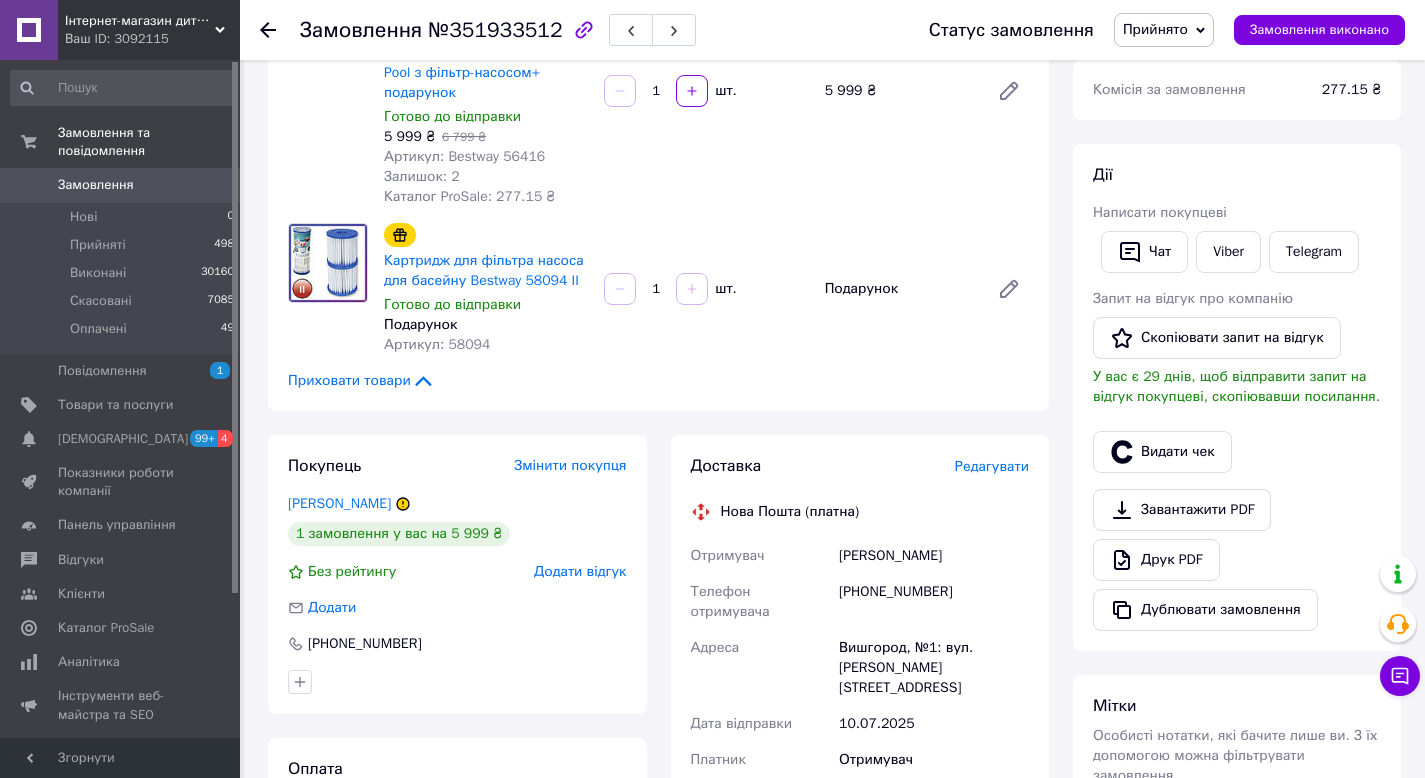 click on "Редагувати" at bounding box center [992, 466] 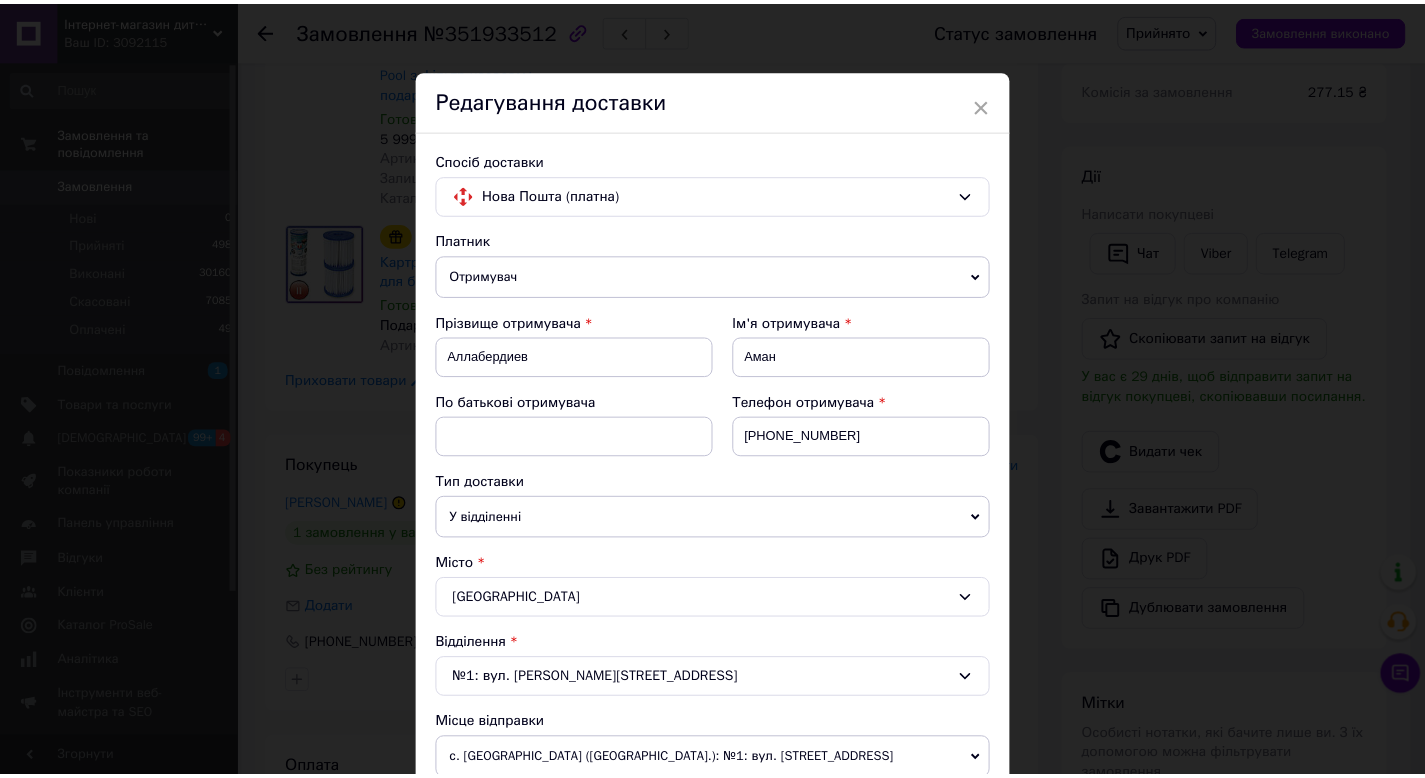 scroll, scrollTop: 768, scrollLeft: 0, axis: vertical 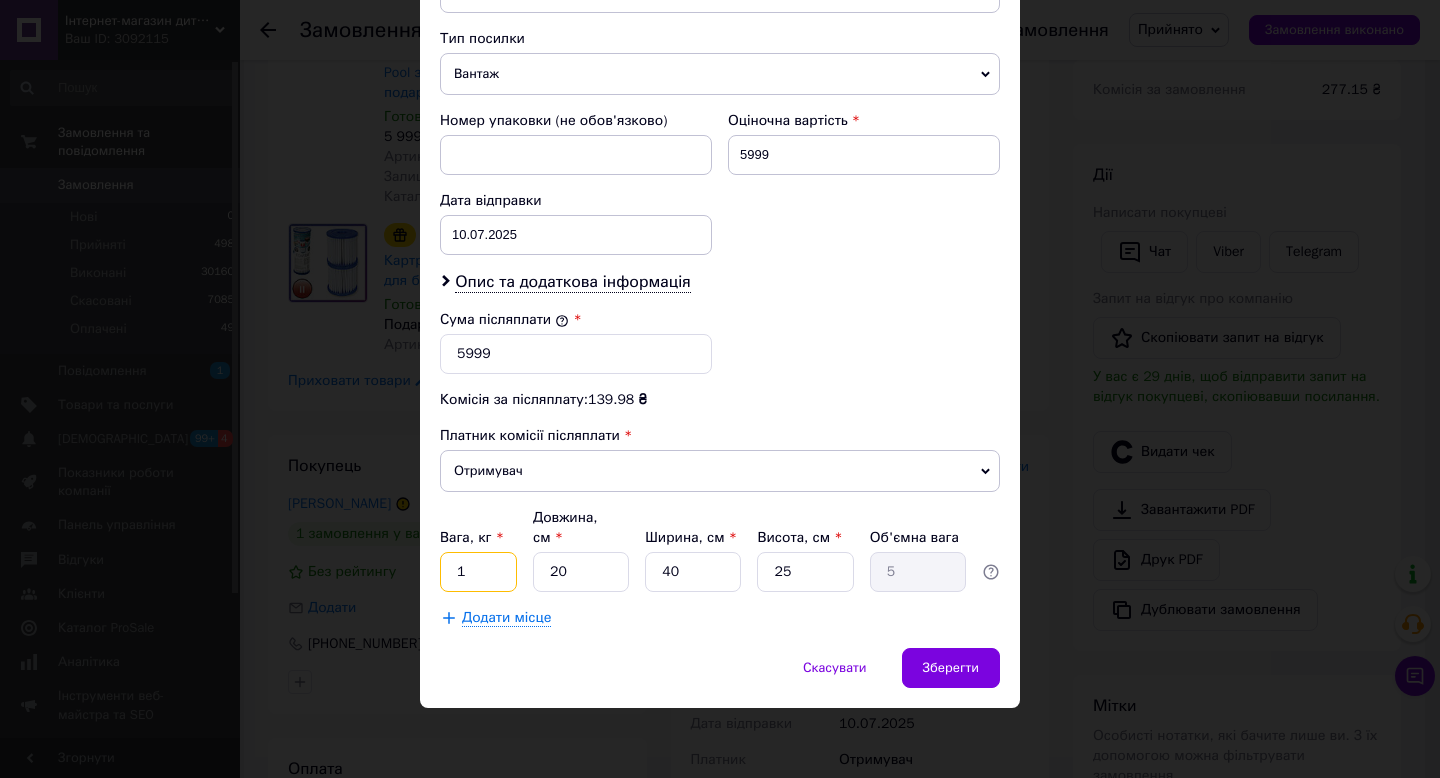 click on "1" at bounding box center (478, 572) 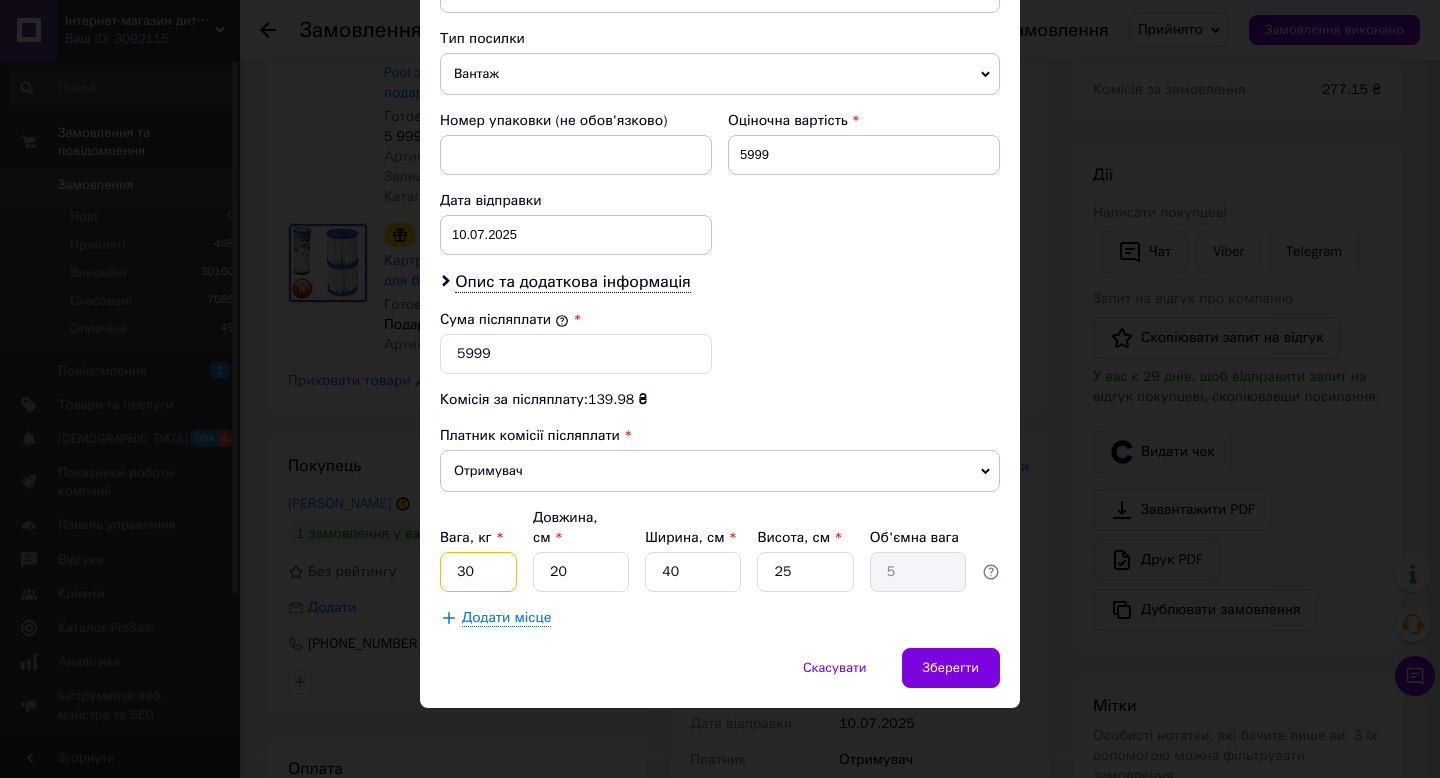 type on "30" 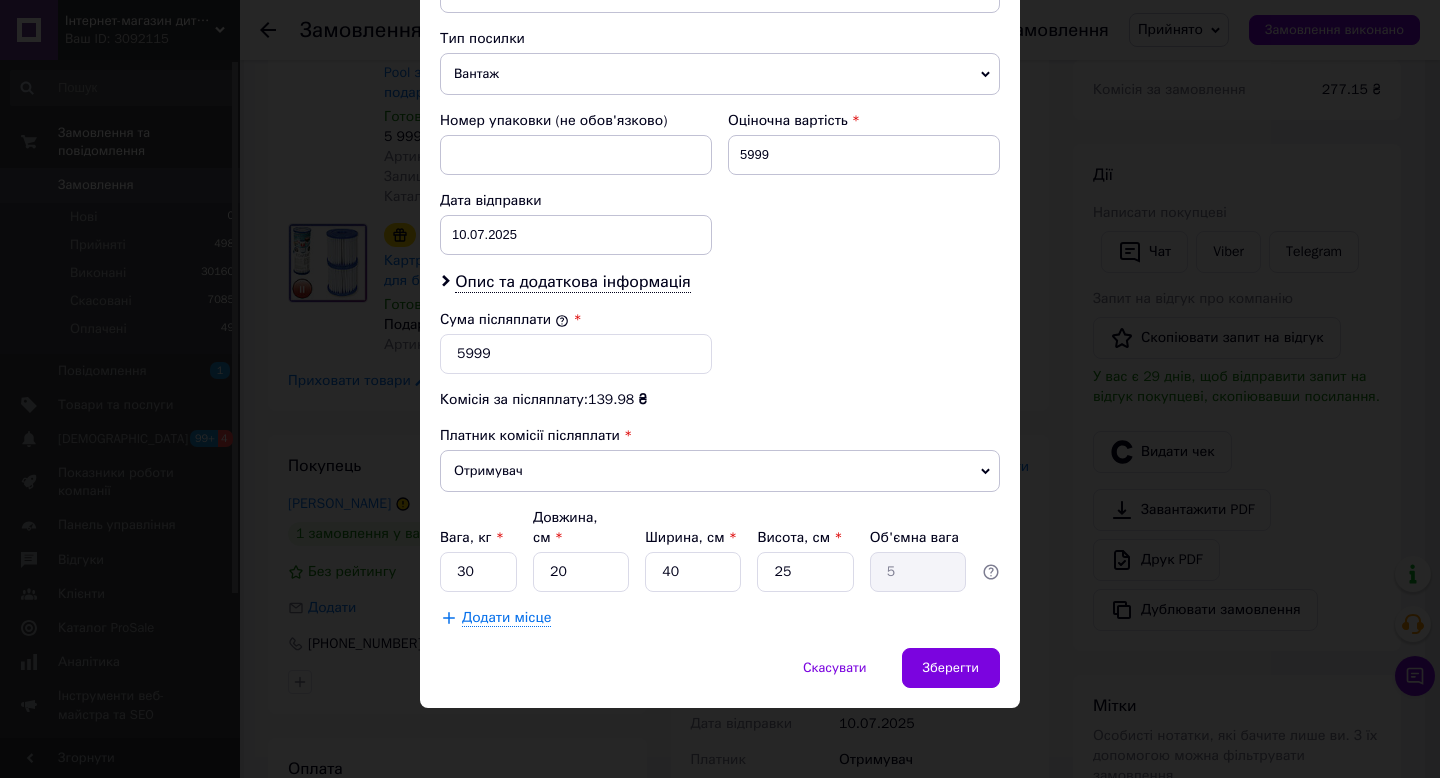 click on "Сума післяплати     * 5999" at bounding box center (720, 342) 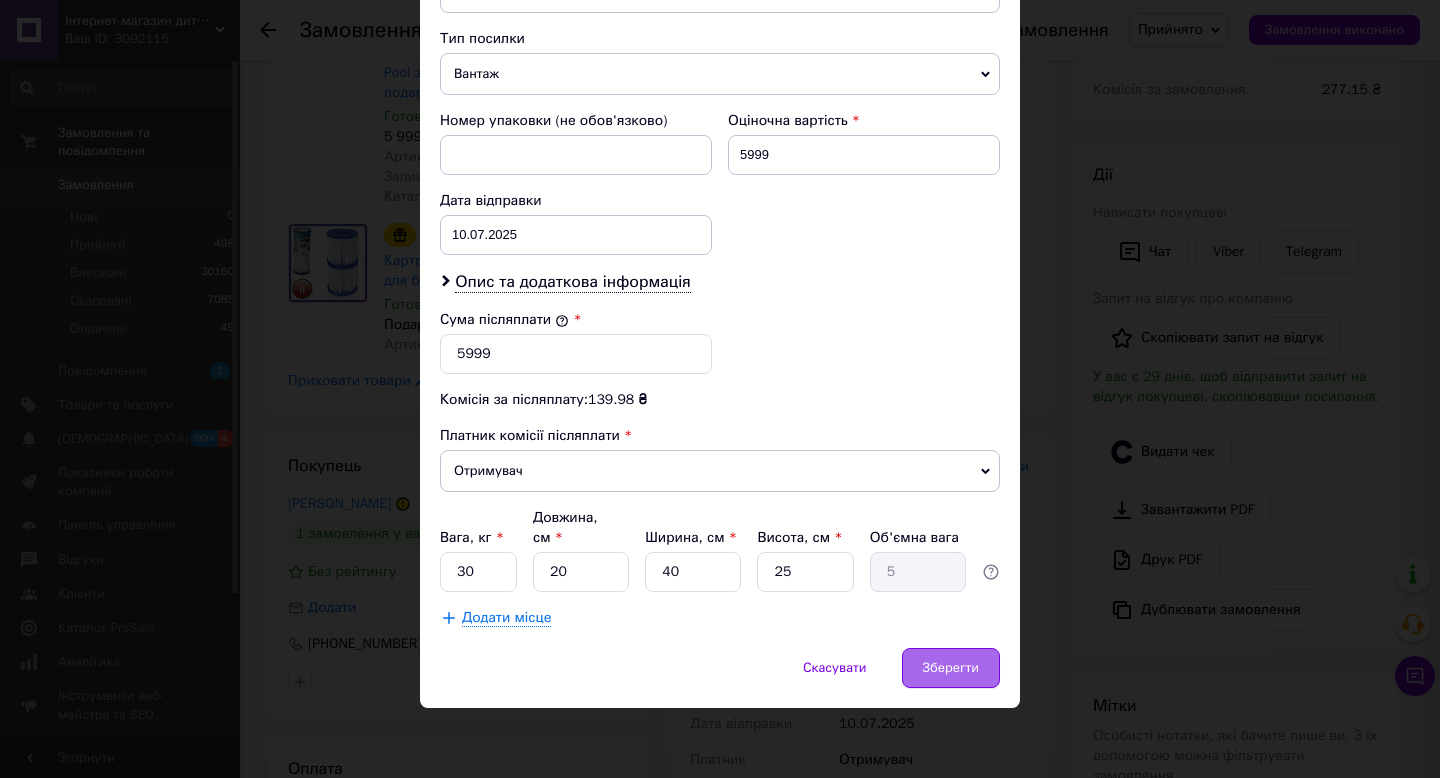 click on "Зберегти" at bounding box center [951, 668] 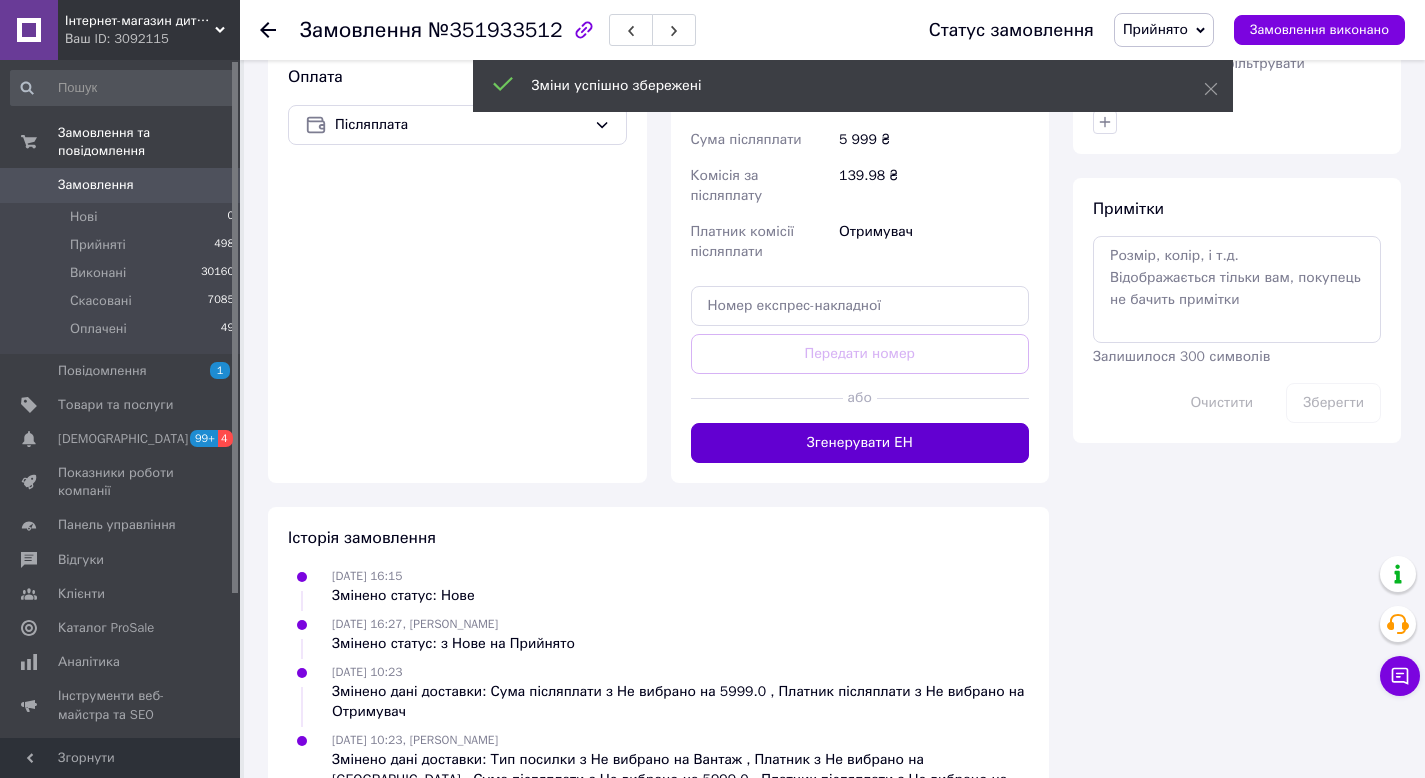 click on "Згенерувати ЕН" at bounding box center [860, 443] 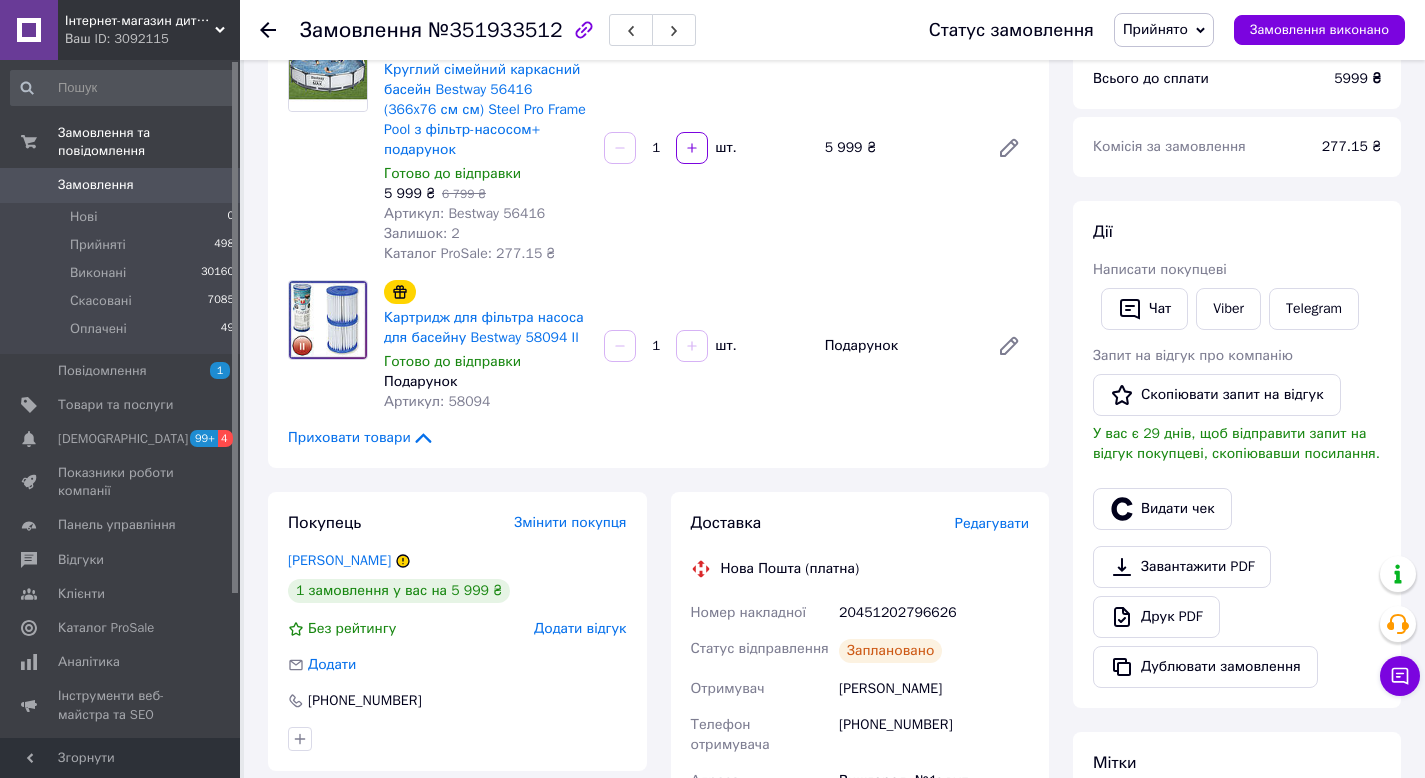 scroll, scrollTop: 409, scrollLeft: 0, axis: vertical 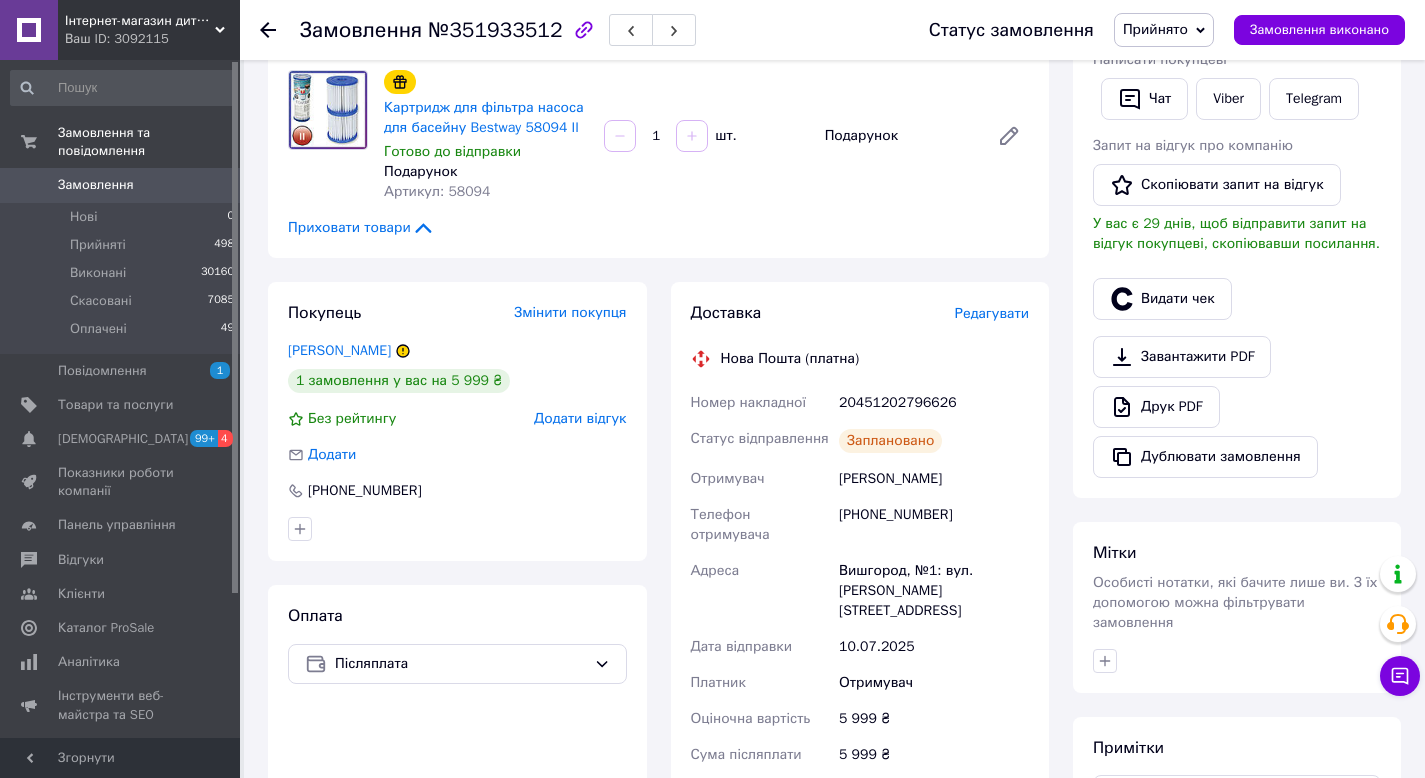 click on "20451202796626" at bounding box center (934, 403) 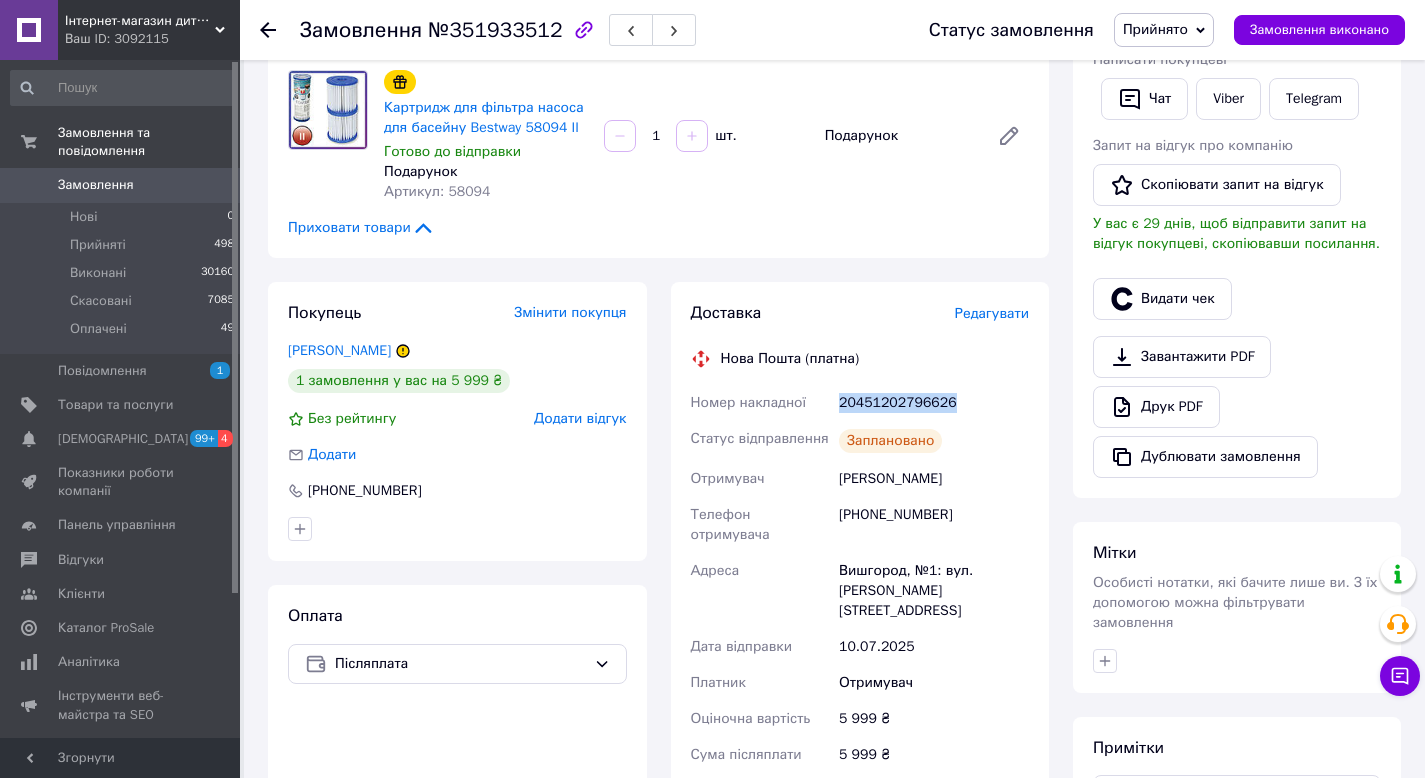 click on "20451202796626" at bounding box center [934, 403] 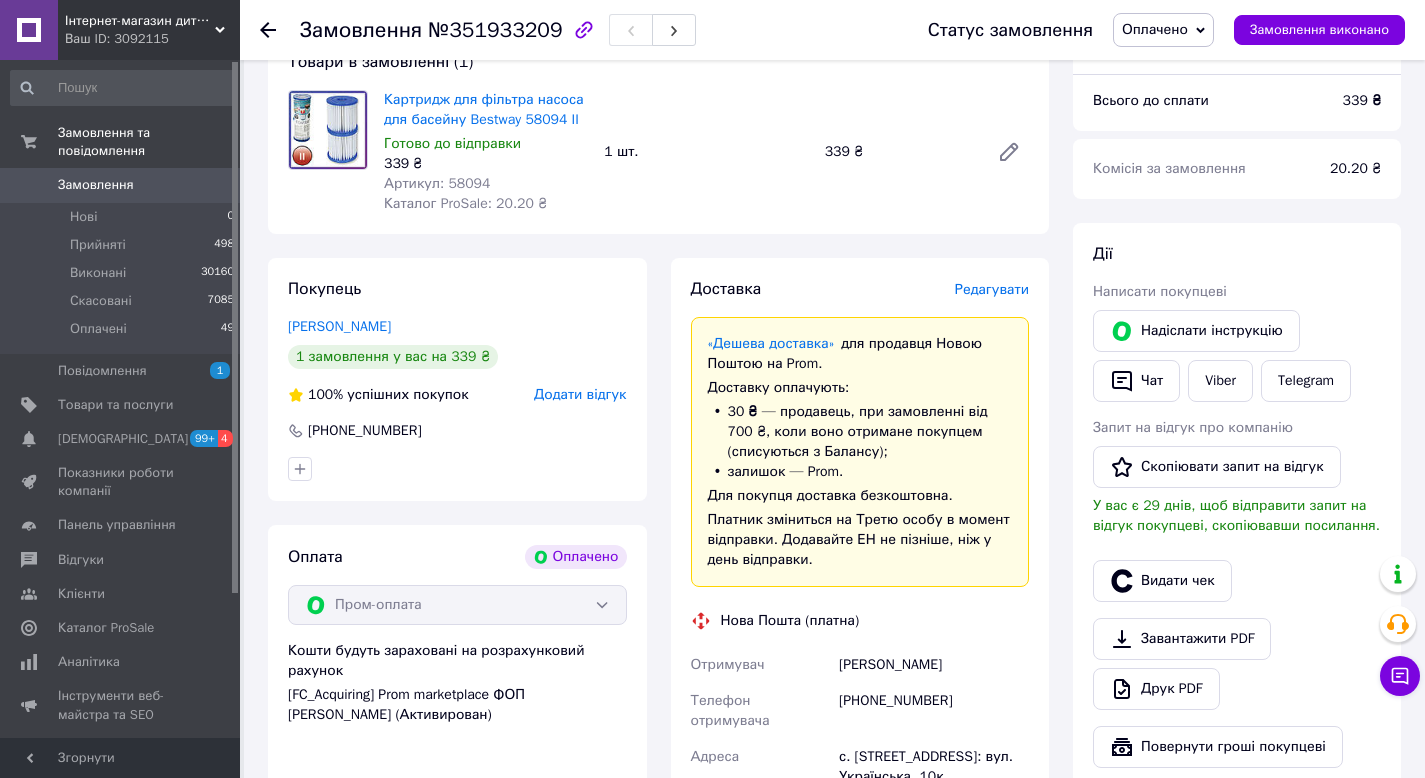 scroll, scrollTop: 710, scrollLeft: 0, axis: vertical 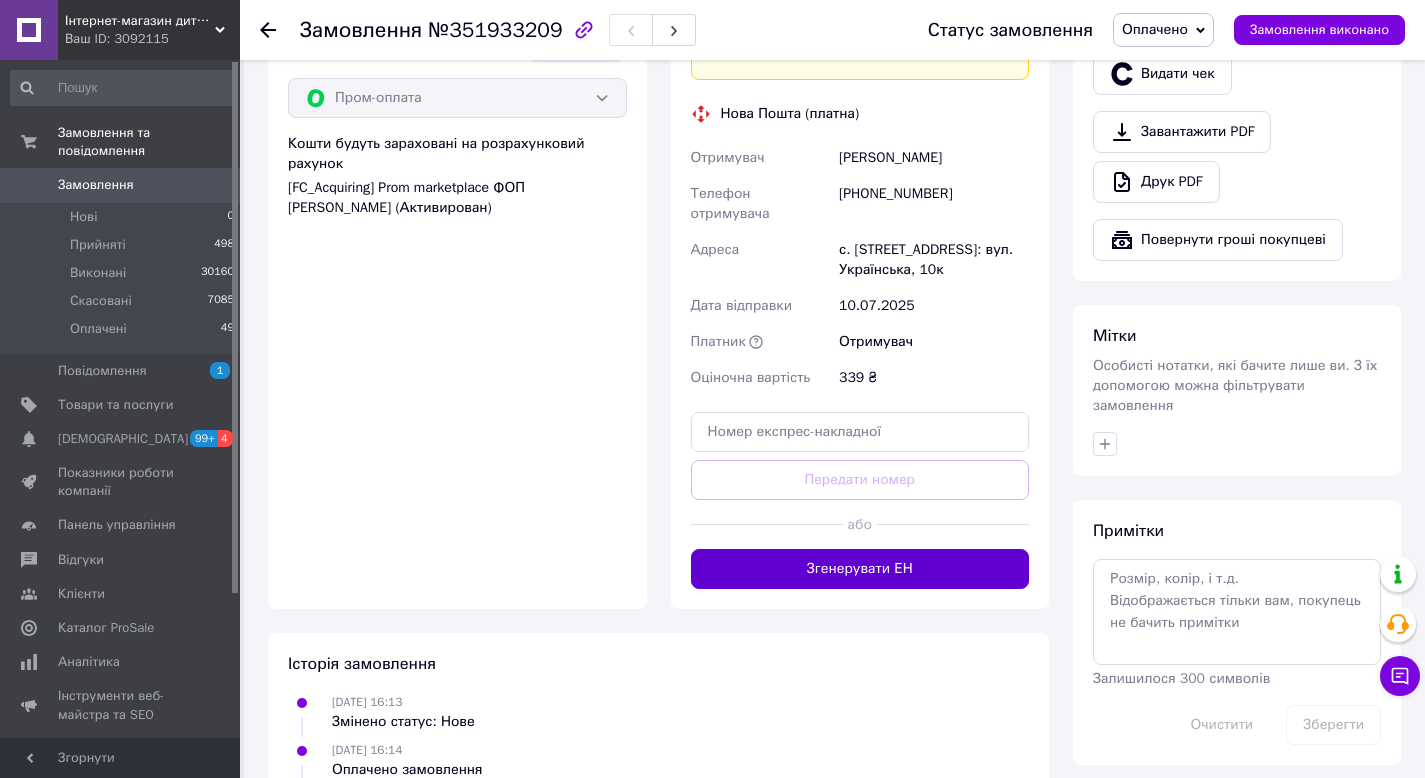 click on "Згенерувати ЕН" at bounding box center (860, 569) 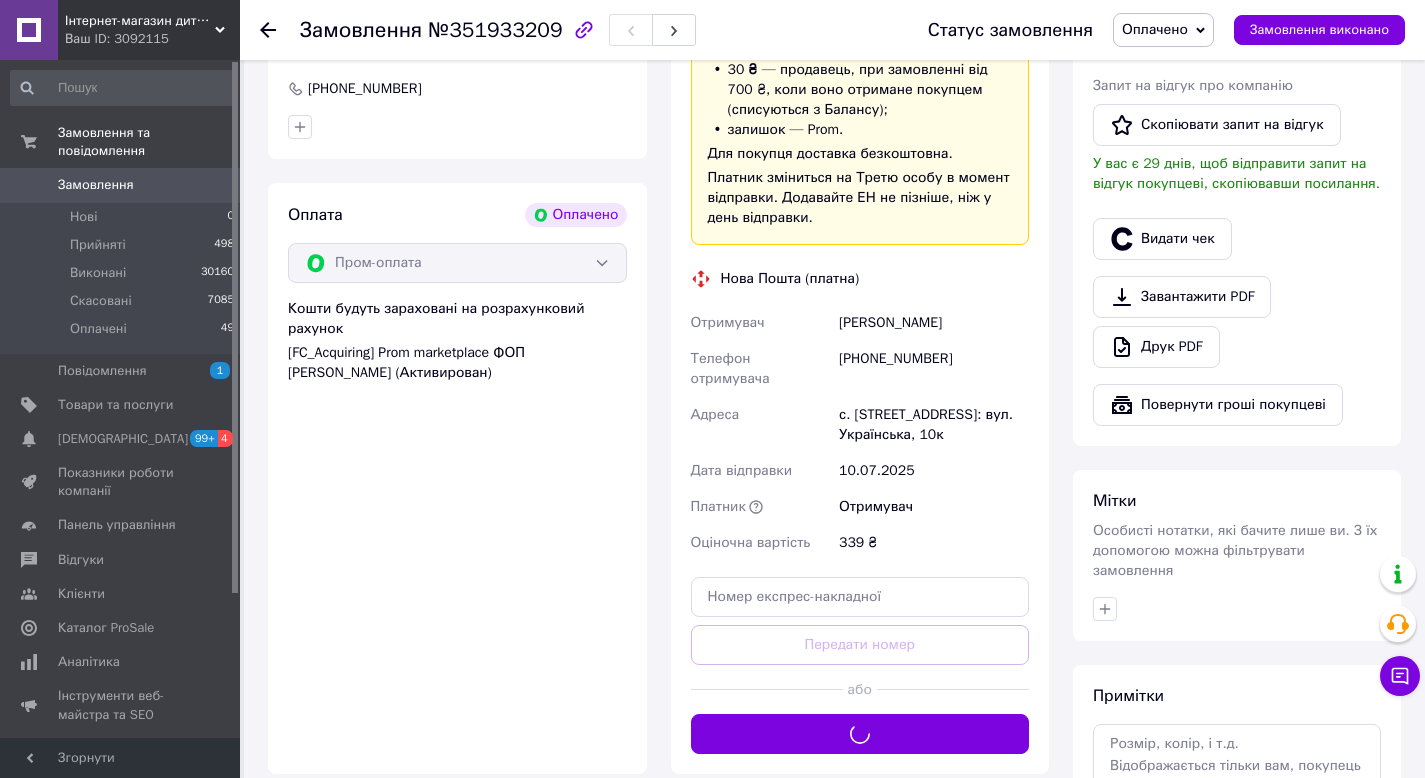 scroll, scrollTop: 531, scrollLeft: 0, axis: vertical 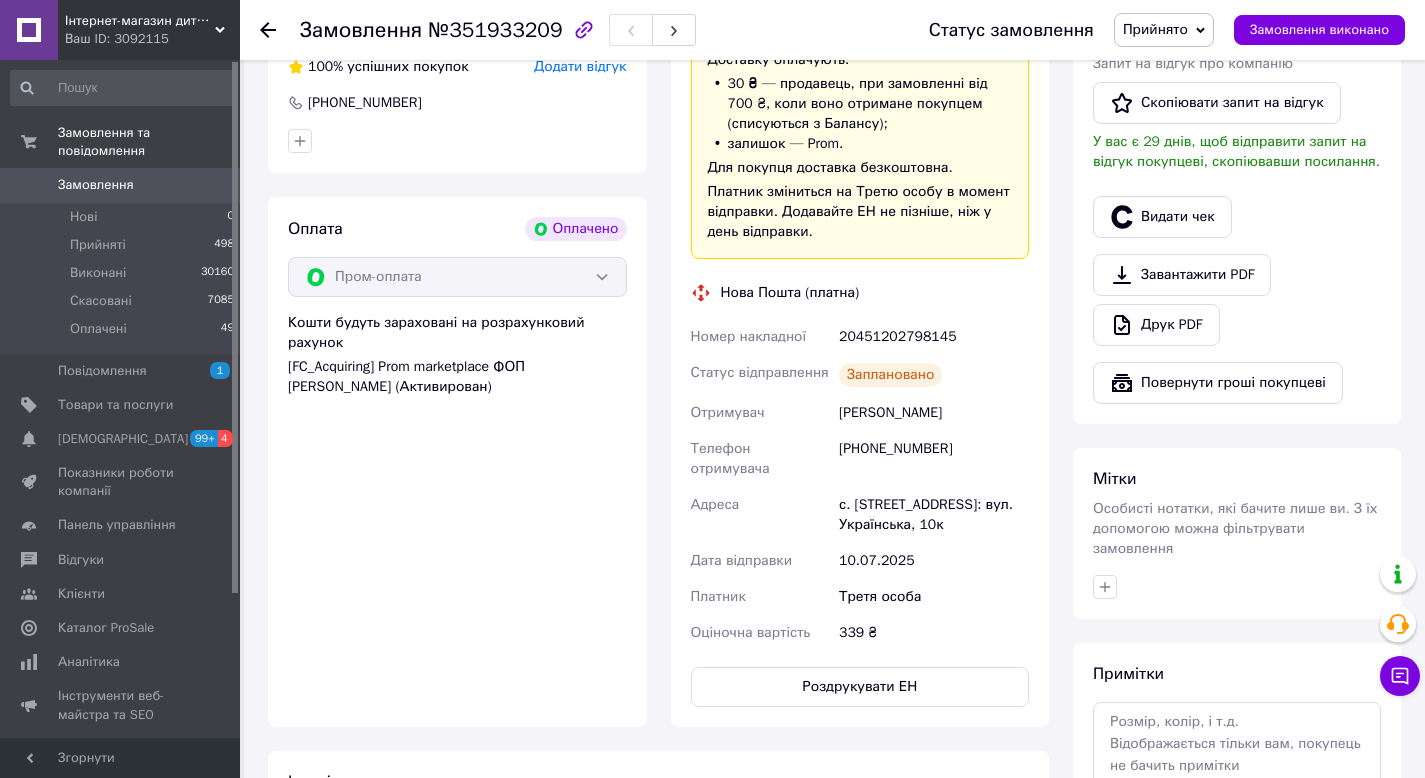 click on "20451202798145" at bounding box center [934, 337] 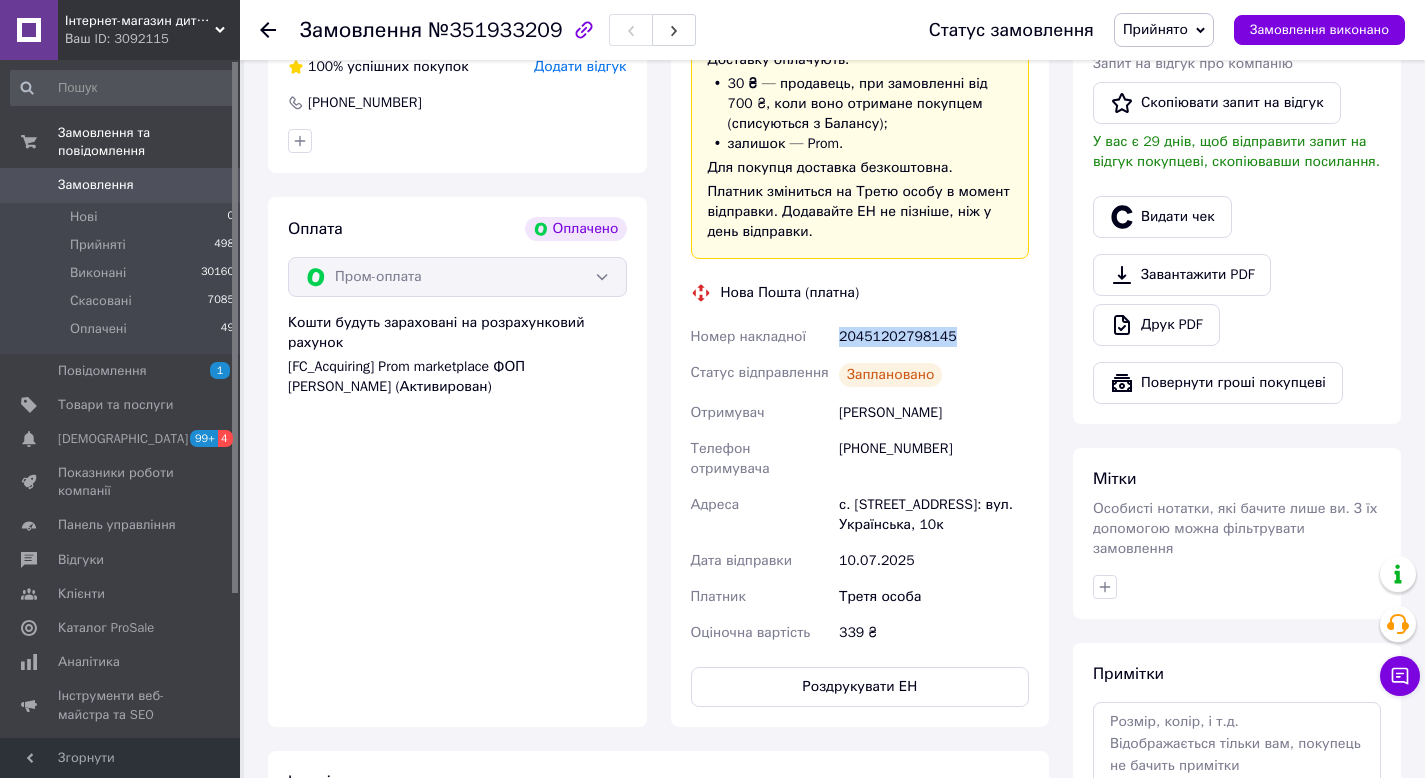 click on "20451202798145" at bounding box center (934, 337) 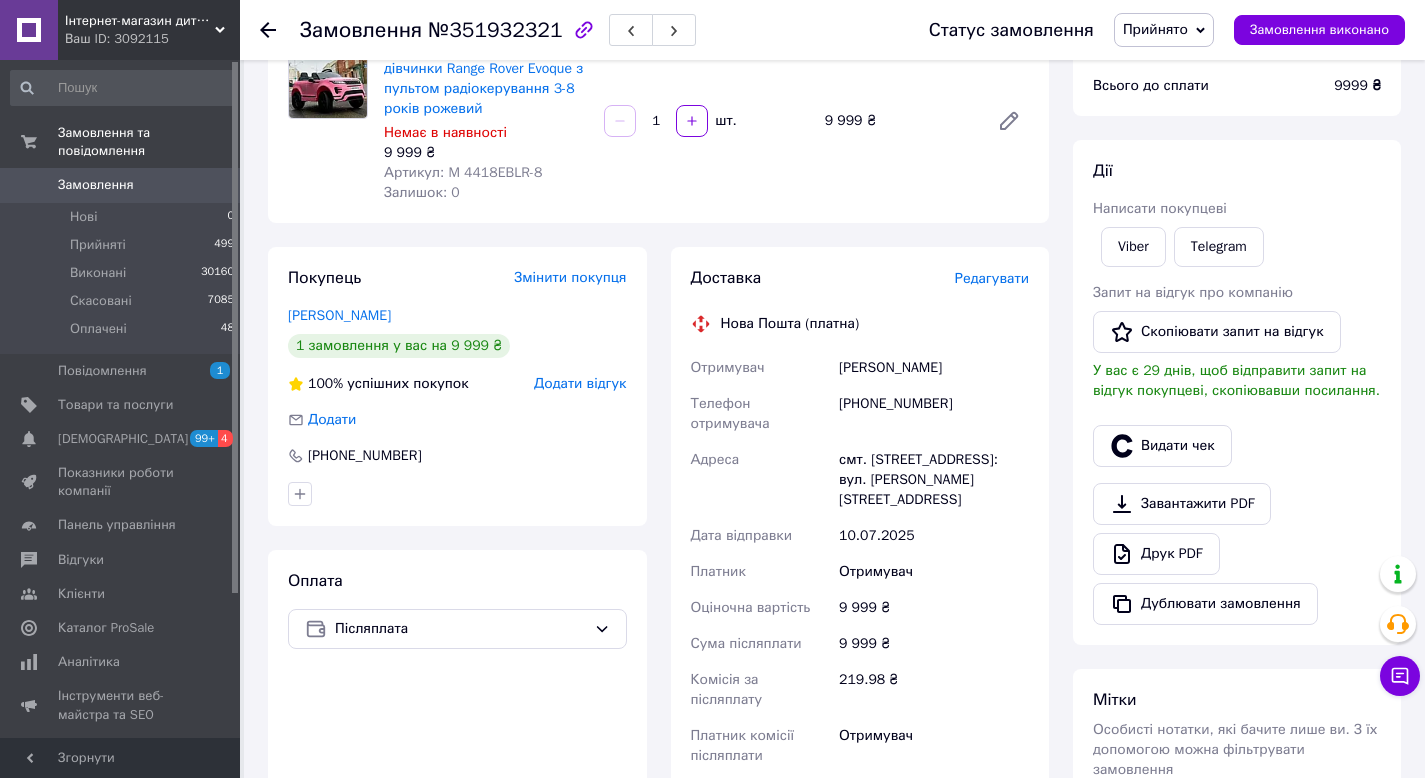 scroll, scrollTop: 0, scrollLeft: 0, axis: both 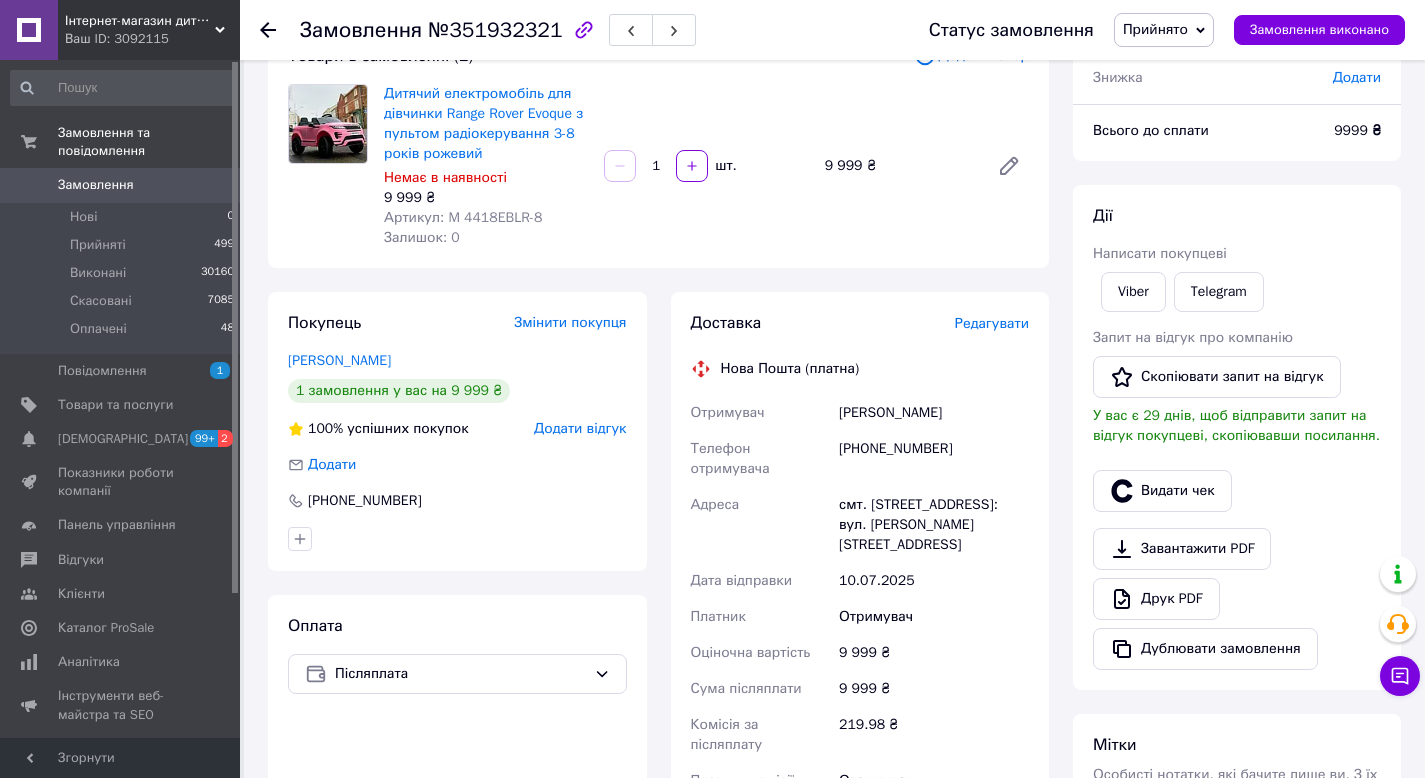 click on "Редагувати" at bounding box center [992, 323] 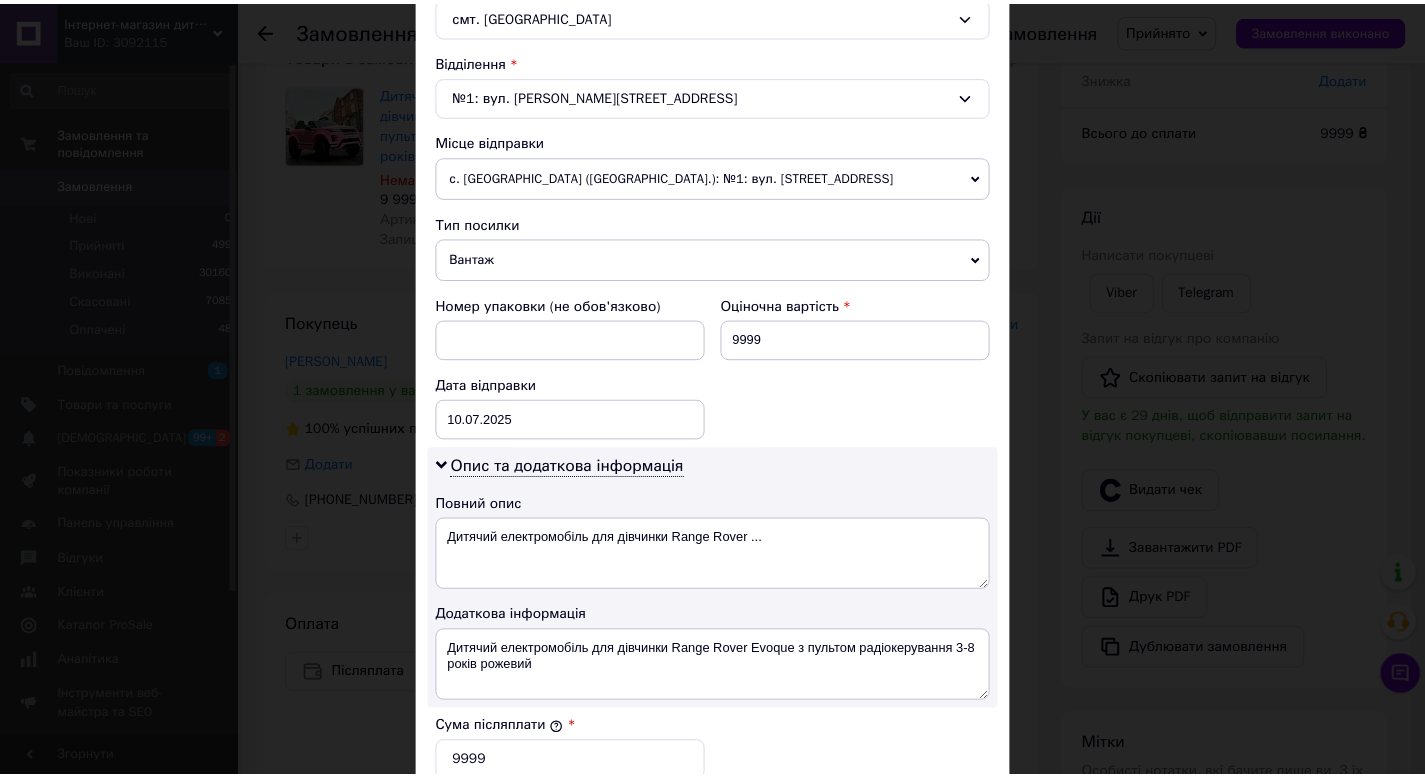 scroll, scrollTop: 958, scrollLeft: 0, axis: vertical 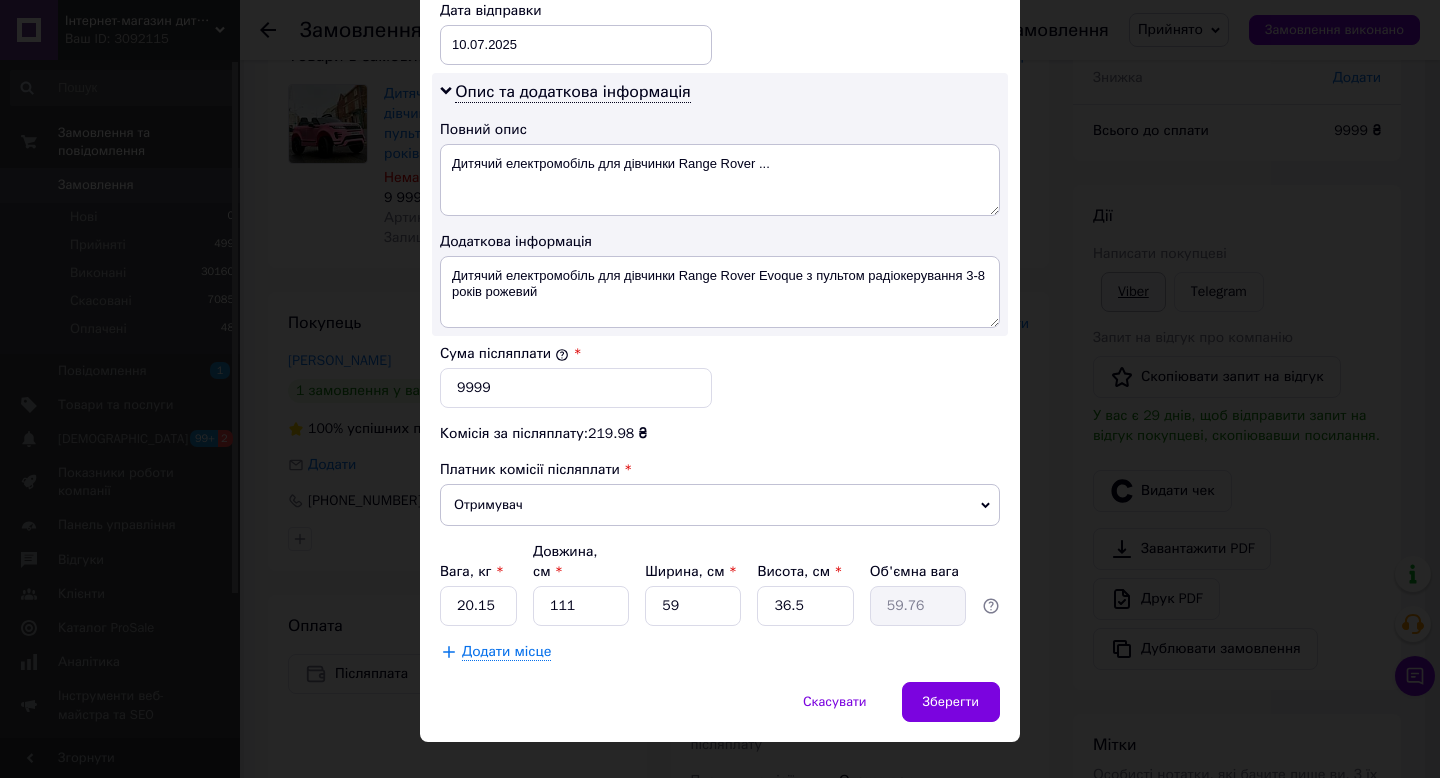 click on "× Редагування доставки Спосіб доставки Нова Пошта (платна) Платник Отримувач Відправник Прізвище отримувача [PERSON_NAME] отримувача [PERSON_NAME] батькові отримувача Телефон отримувача [PHONE_NUMBER] Тип доставки У відділенні Кур'єром В поштоматі Місто смт. Кириківка Відділення №1: вул. Правдинська, 14 Місце відправки с. [GEOGRAPHIC_DATA] ([GEOGRAPHIC_DATA].): №1: вул. [STREET_ADDRESS] с. [GEOGRAPHIC_DATA] ([GEOGRAPHIC_DATA].): №1: Комплекс будівель та споруд, №9 смт. [GEOGRAPHIC_DATA] ([GEOGRAPHIC_DATA], [GEOGRAPHIC_DATA]. Великобуялицька сільрада): №1: вул. [STREET_ADDRESS] Харків: №19: вул. [STREET_ADDRESS] <" at bounding box center (720, 389) 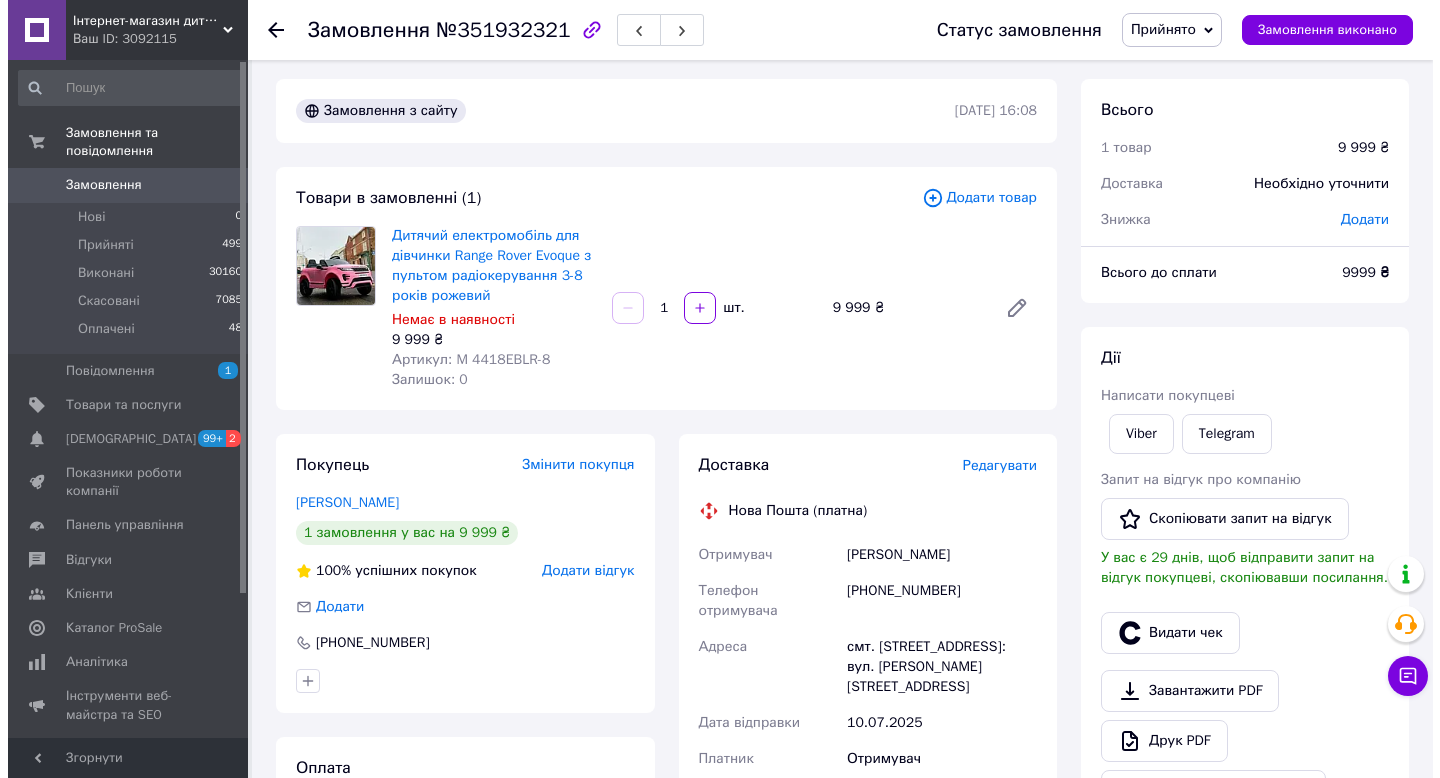 scroll, scrollTop: 0, scrollLeft: 0, axis: both 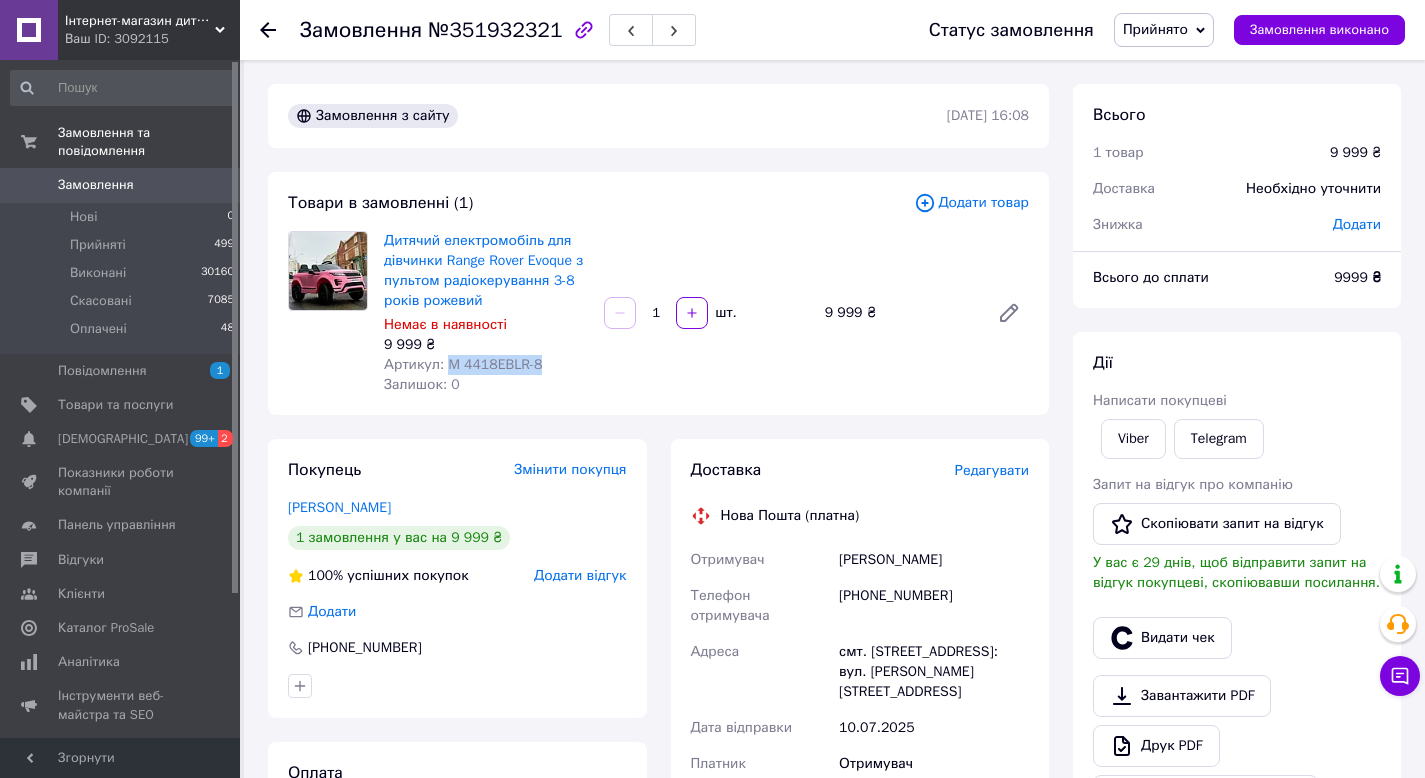 drag, startPoint x: 568, startPoint y: 363, endPoint x: 542, endPoint y: 382, distance: 32.202484 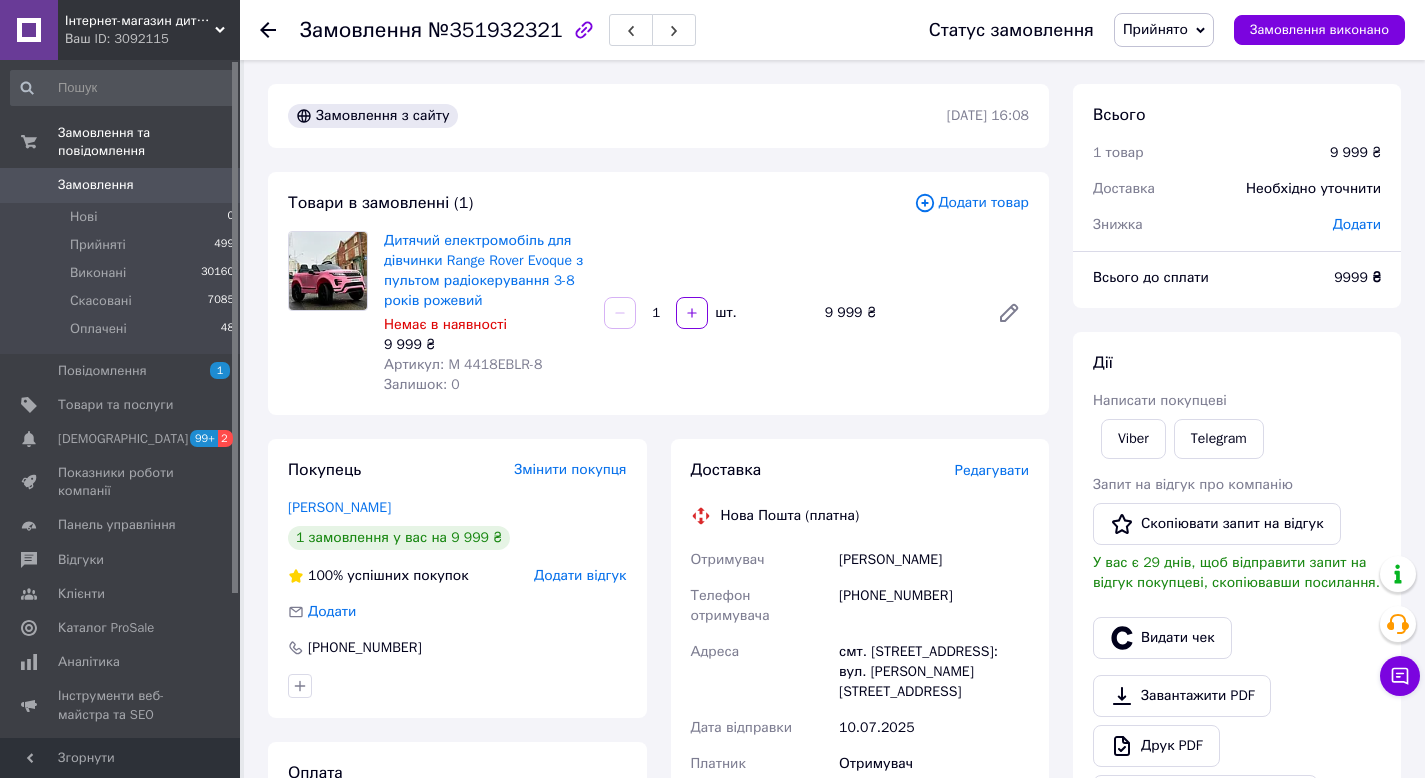 click on "Доставка Редагувати Нова Пошта (платна) Отримувач [PERSON_NAME] Телефон отримувача [PHONE_NUMBER] [GEOGRAPHIC_DATA] смт. [STREET_ADDRESS]: вул. Правдинська, 14 Дата відправки [DATE] Платник Отримувач Оціночна вартість 9 999 ₴ Сума післяплати 9 999 ₴ Комісія за післяплату 219.98 ₴ Платник комісії післяплати Отримувач Передати номер або Згенерувати ЕН Платник Отримувач Відправник Прізвище отримувача [PERSON_NAME] Ім'я отримувача [PERSON_NAME] По батькові отримувача Телефон отримувача [PHONE_NUMBER] Тип доставки У відділенні Кур'єром В поштоматі Місто смт. Кириківка Відділення №1: вул. [PERSON_NAME][STREET_ADDRESS]" at bounding box center [860, 809] 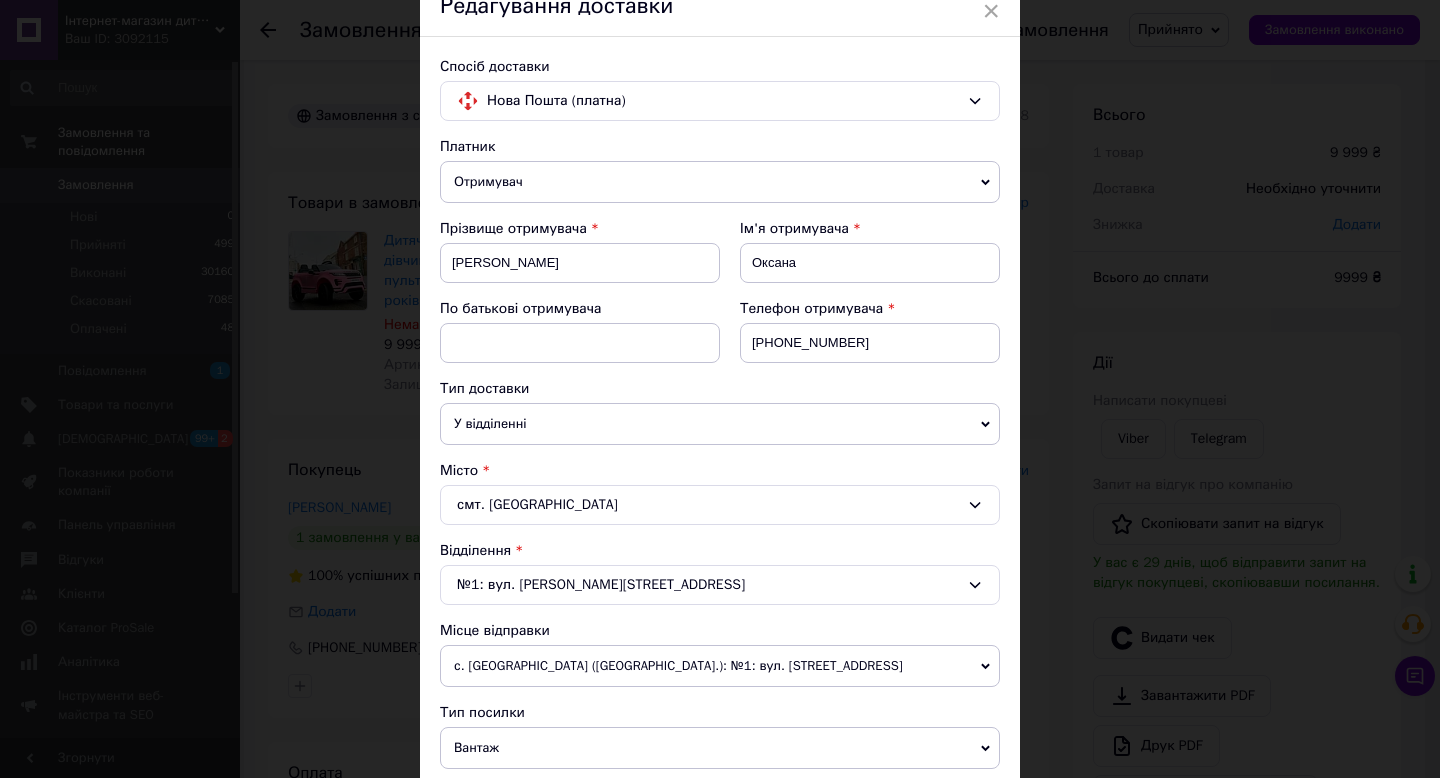 scroll, scrollTop: 768, scrollLeft: 0, axis: vertical 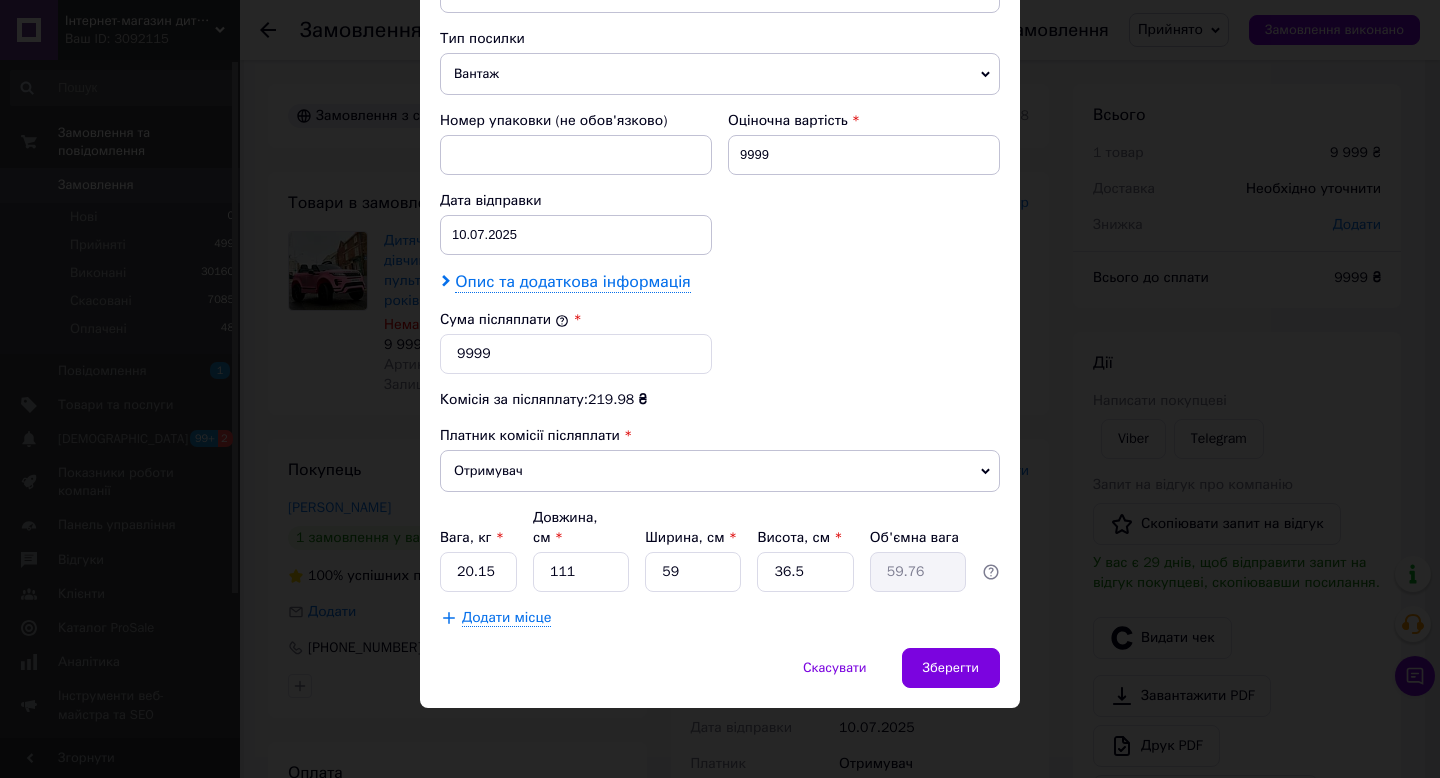 click on "Опис та додаткова інформація" at bounding box center (572, 282) 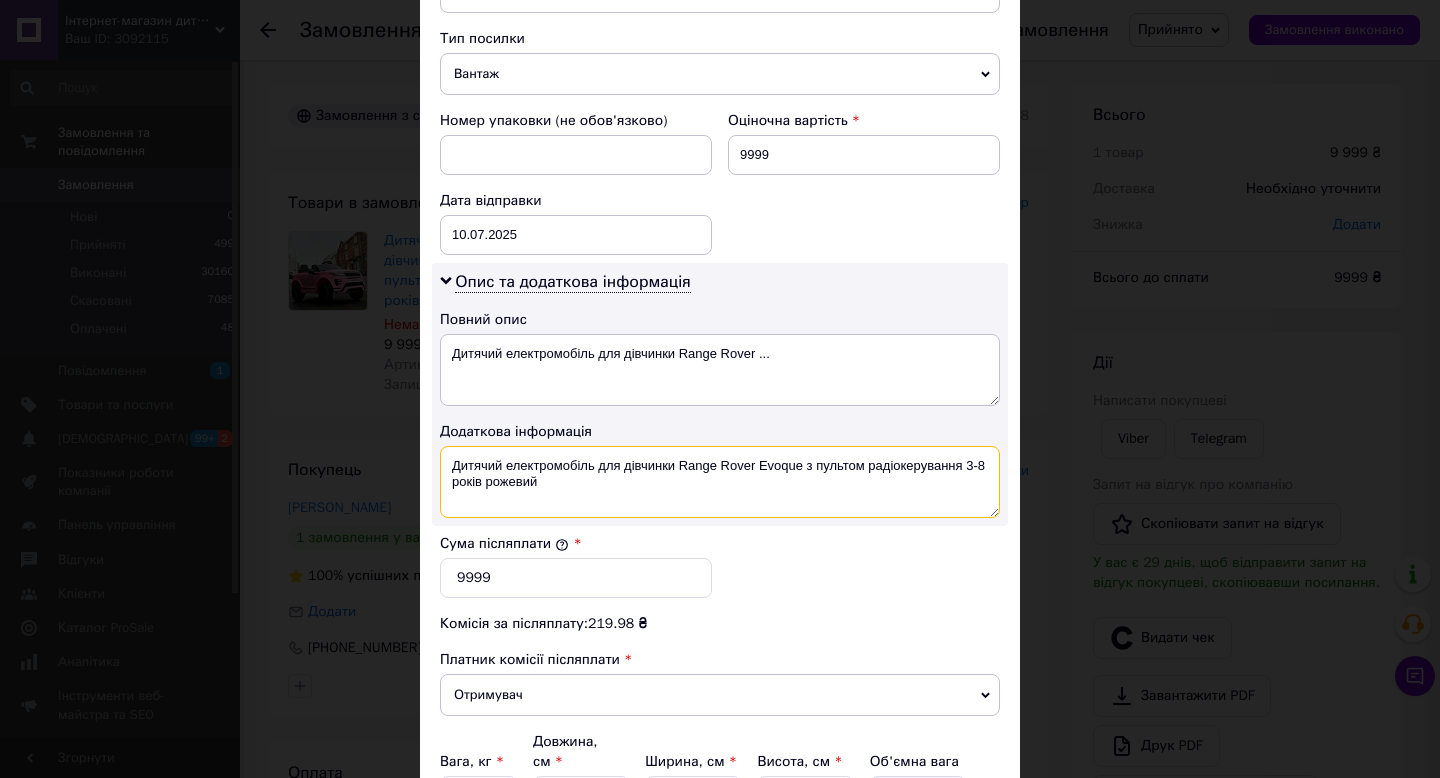 drag, startPoint x: 829, startPoint y: 496, endPoint x: 755, endPoint y: 463, distance: 81.02469 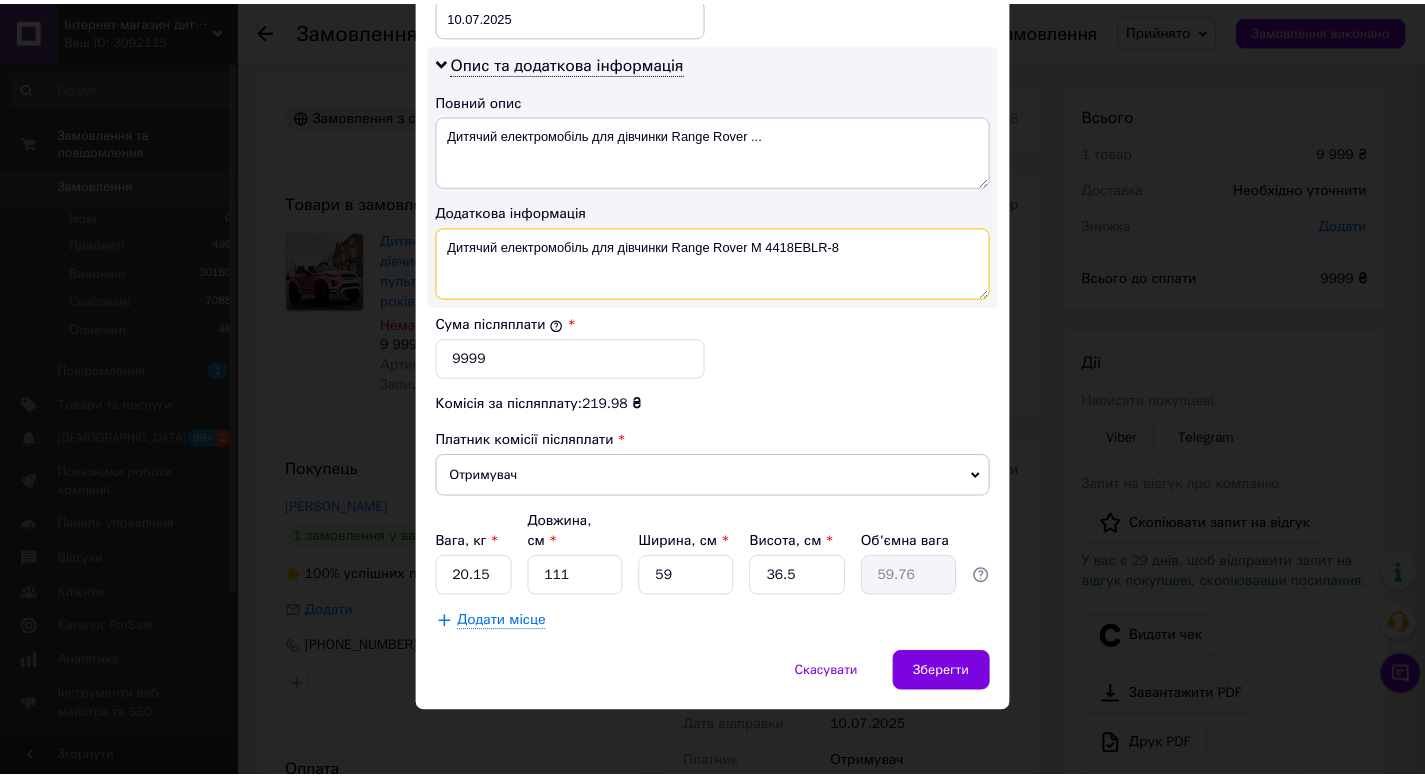 scroll, scrollTop: 992, scrollLeft: 0, axis: vertical 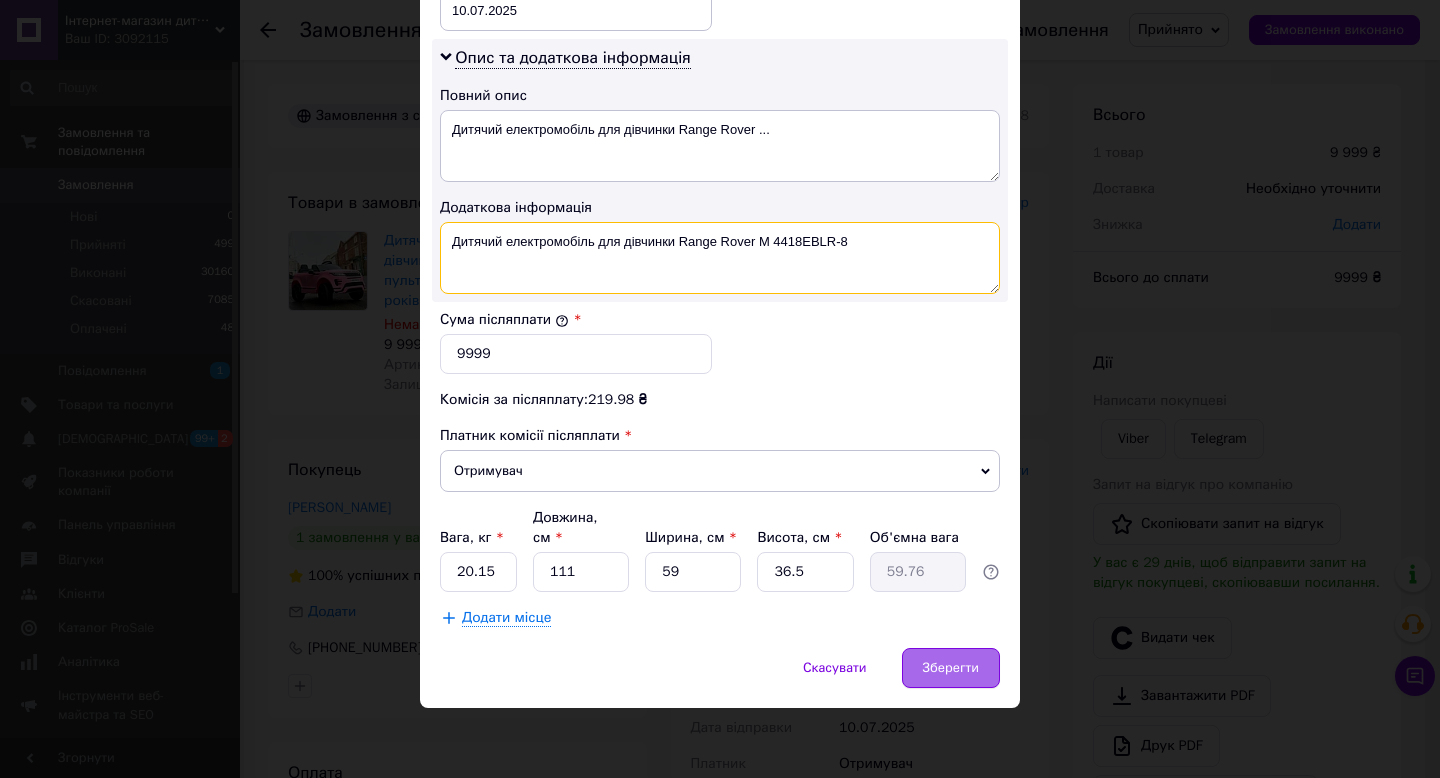 type on "Дитячий електромобіль для дівчинки Range Rover M 4418EBLR-8" 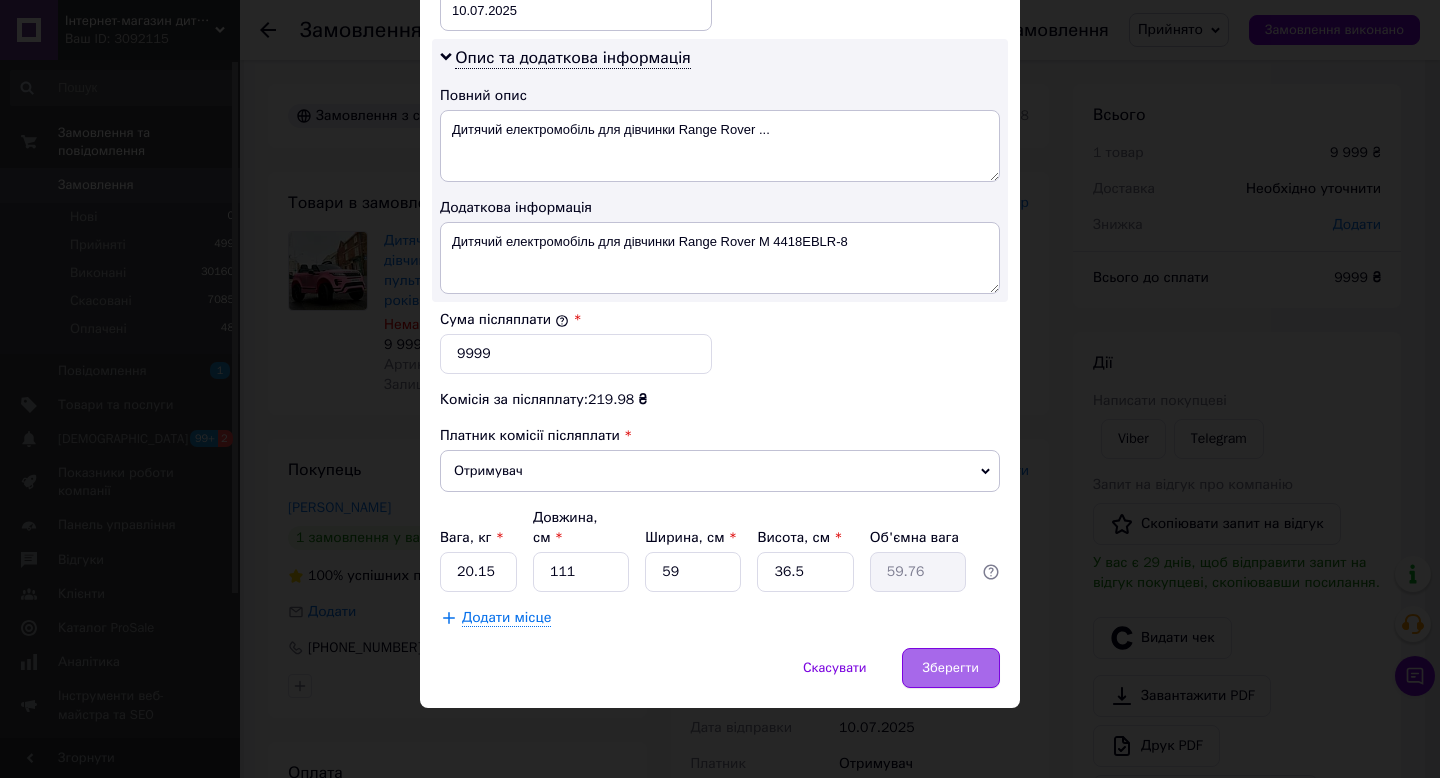 click on "Зберегти" at bounding box center [951, 668] 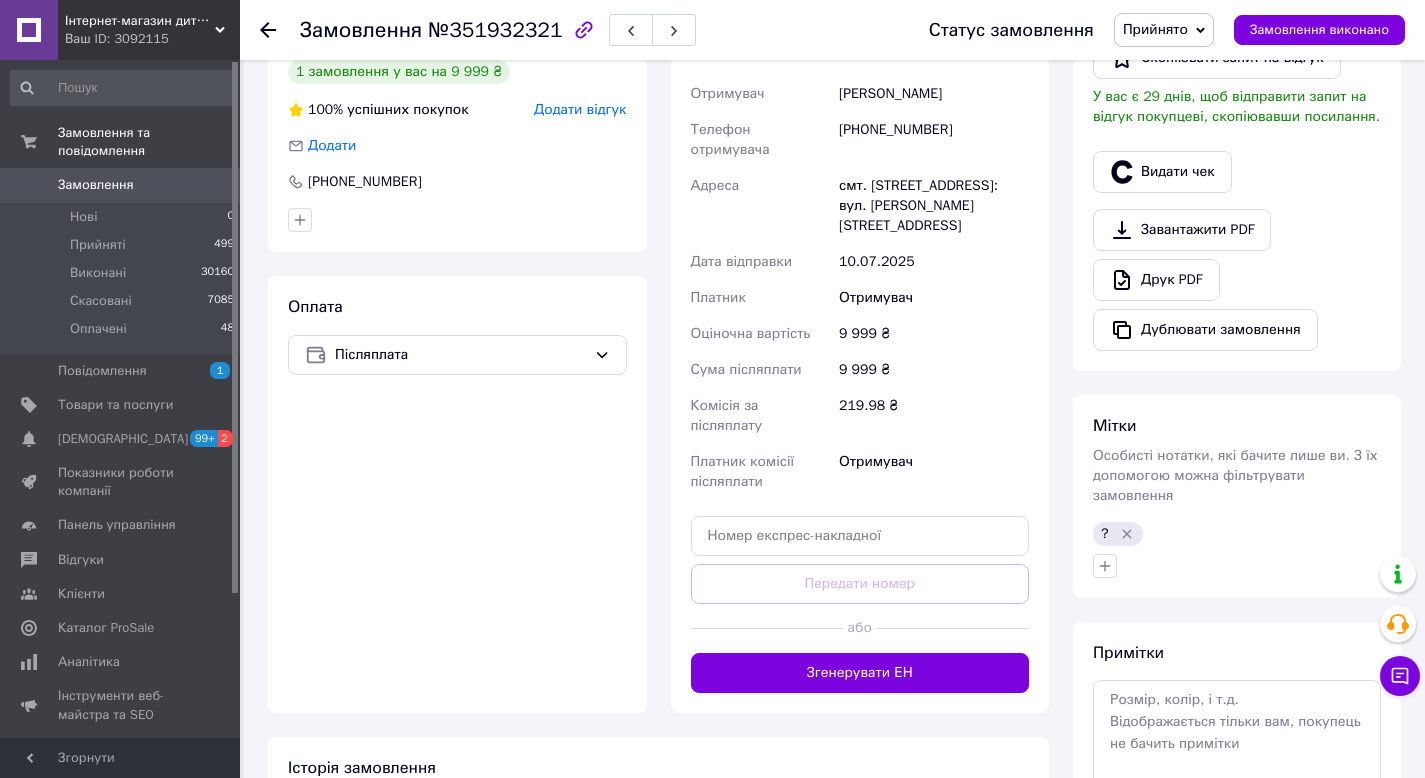 scroll, scrollTop: 724, scrollLeft: 0, axis: vertical 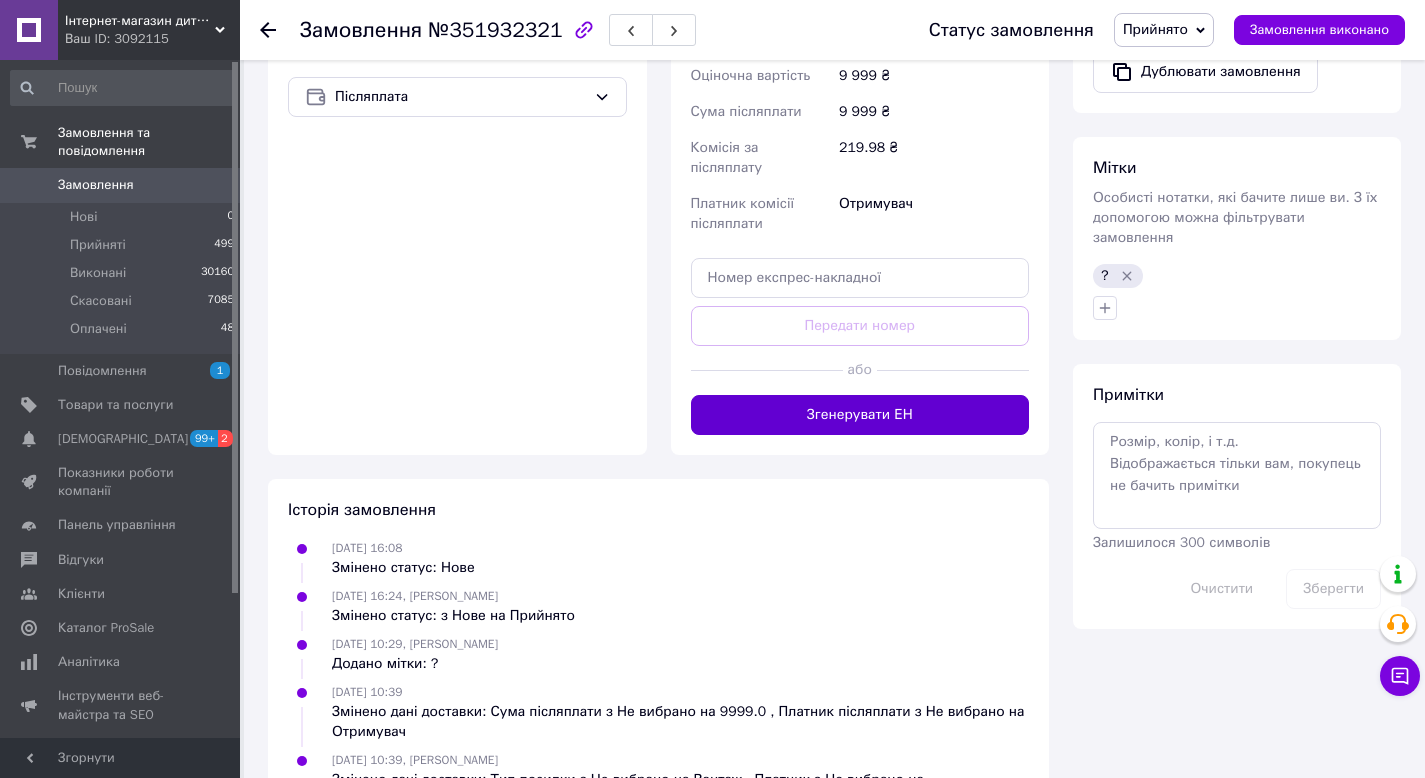 click on "Згенерувати ЕН" at bounding box center [860, 415] 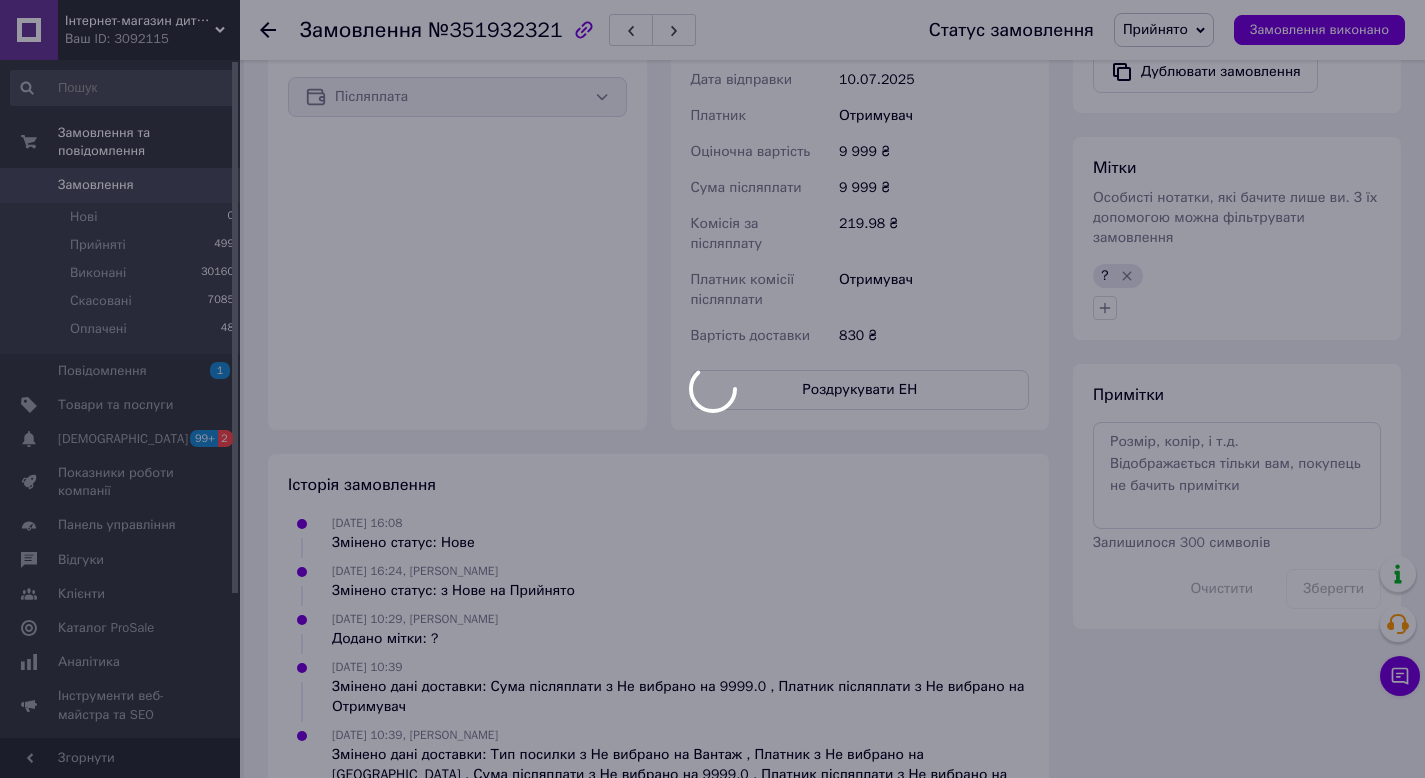 click at bounding box center (712, 389) 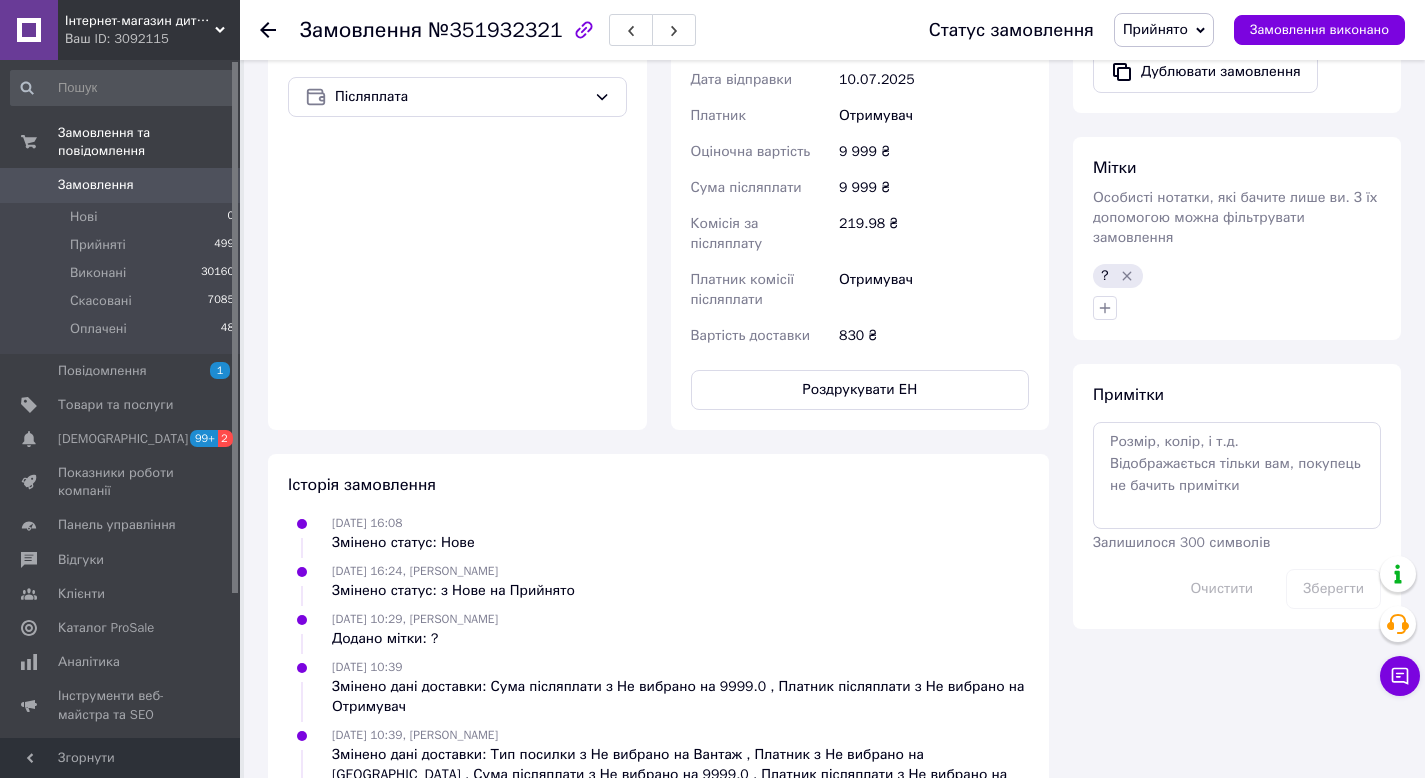 click 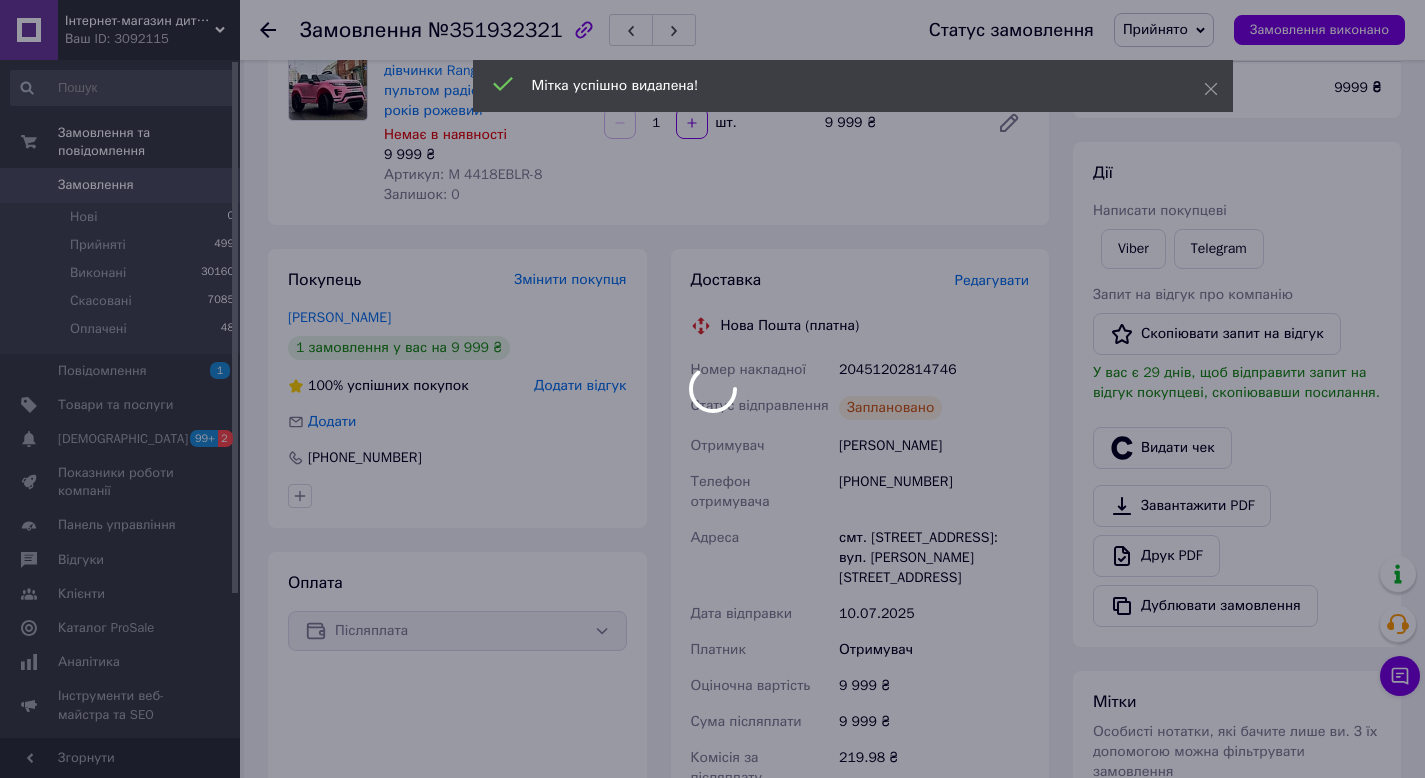 scroll, scrollTop: 166, scrollLeft: 0, axis: vertical 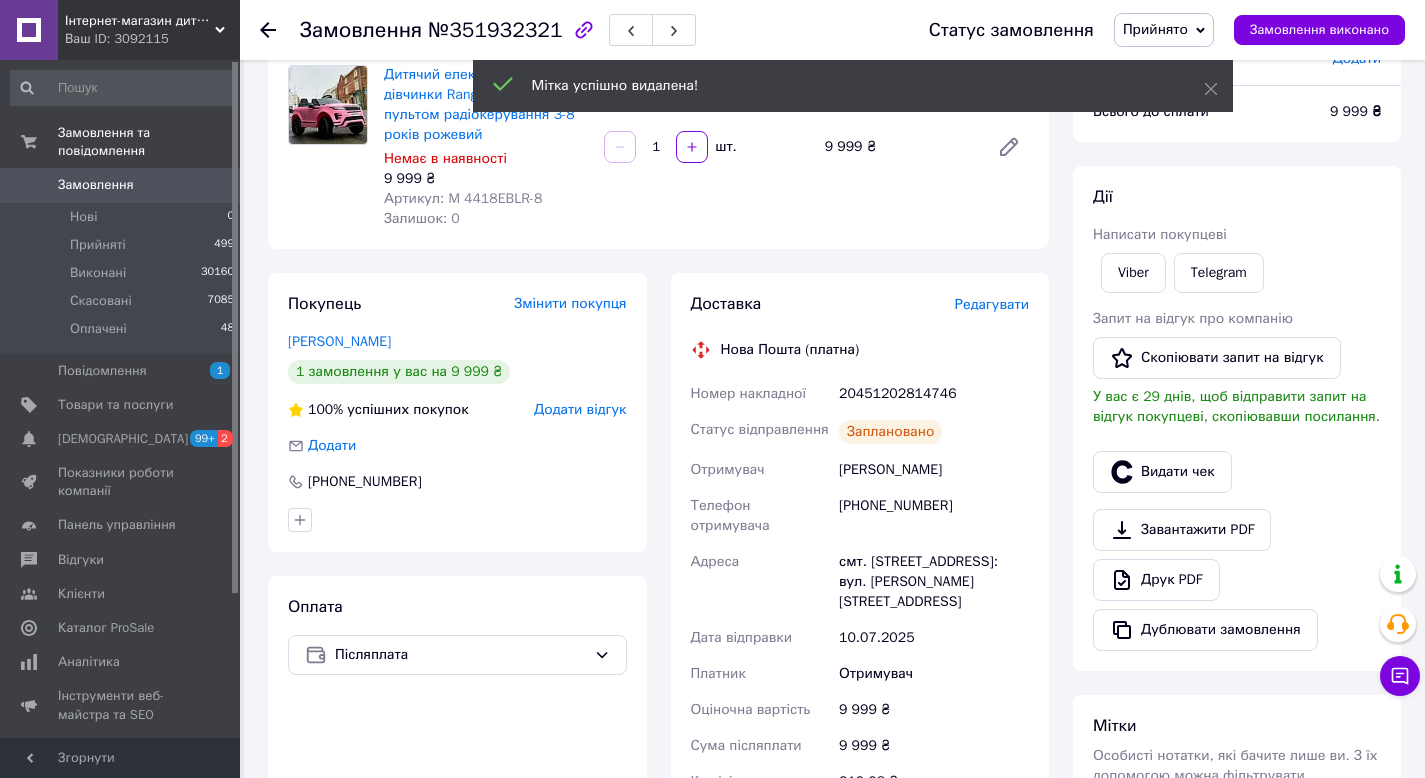 click on "20451202814746" at bounding box center (934, 394) 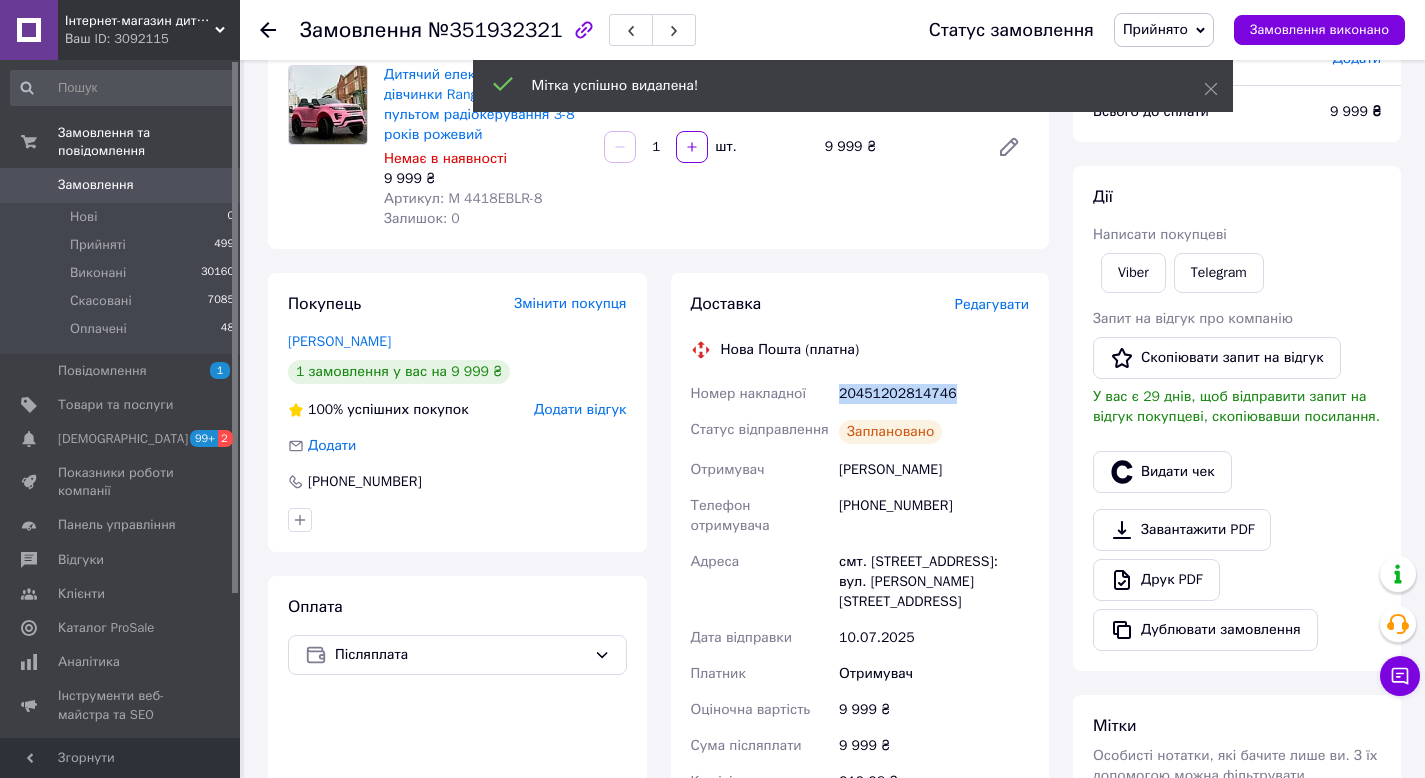 click on "20451202814746" at bounding box center [934, 394] 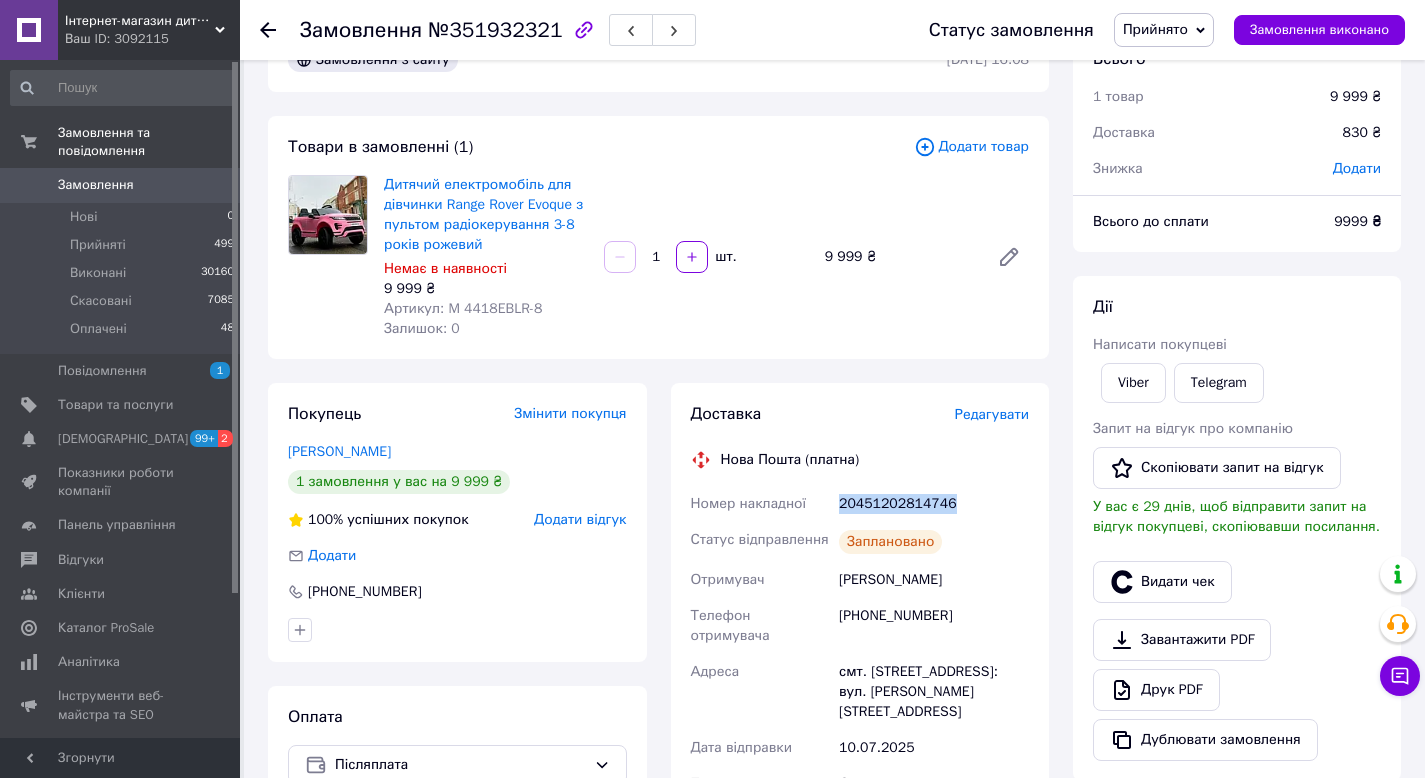 scroll, scrollTop: 0, scrollLeft: 0, axis: both 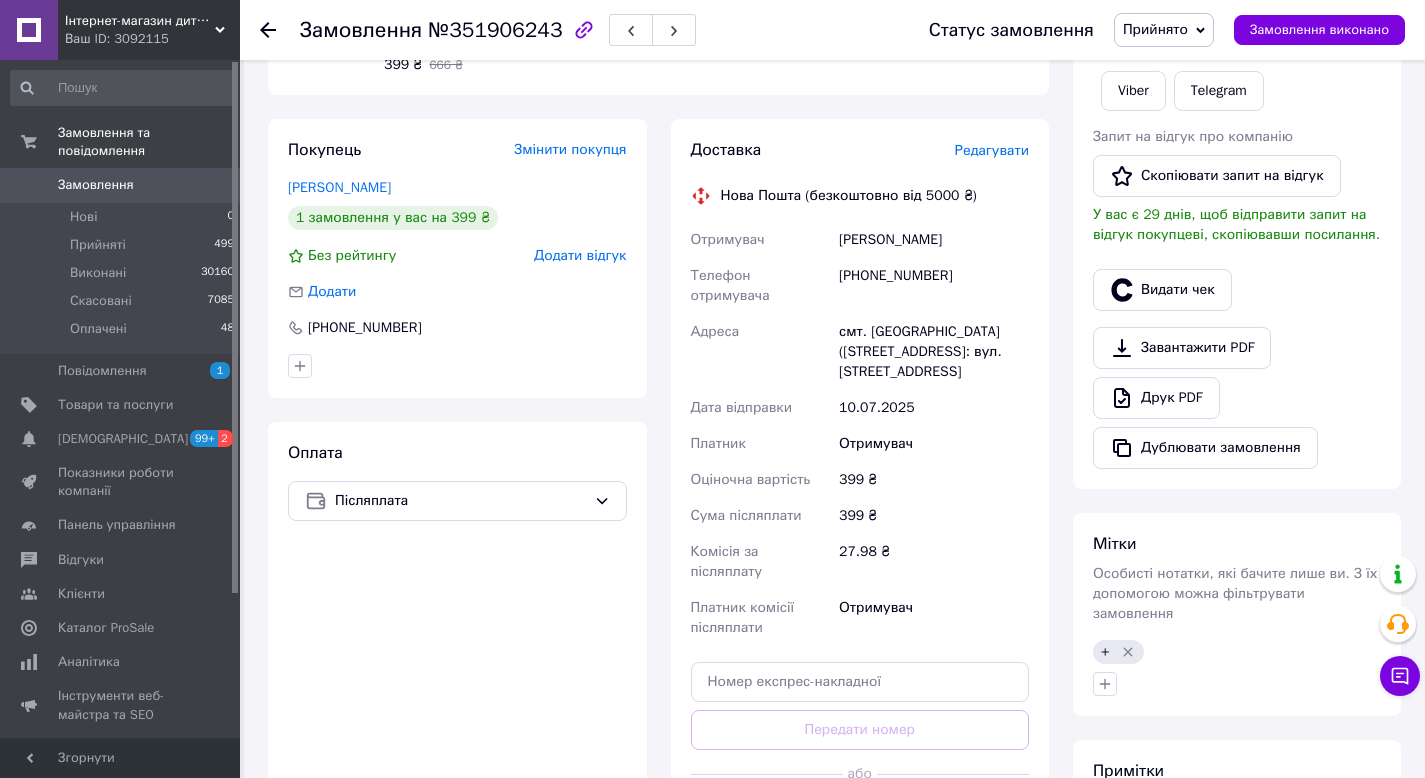 click on "Редагувати" at bounding box center (992, 150) 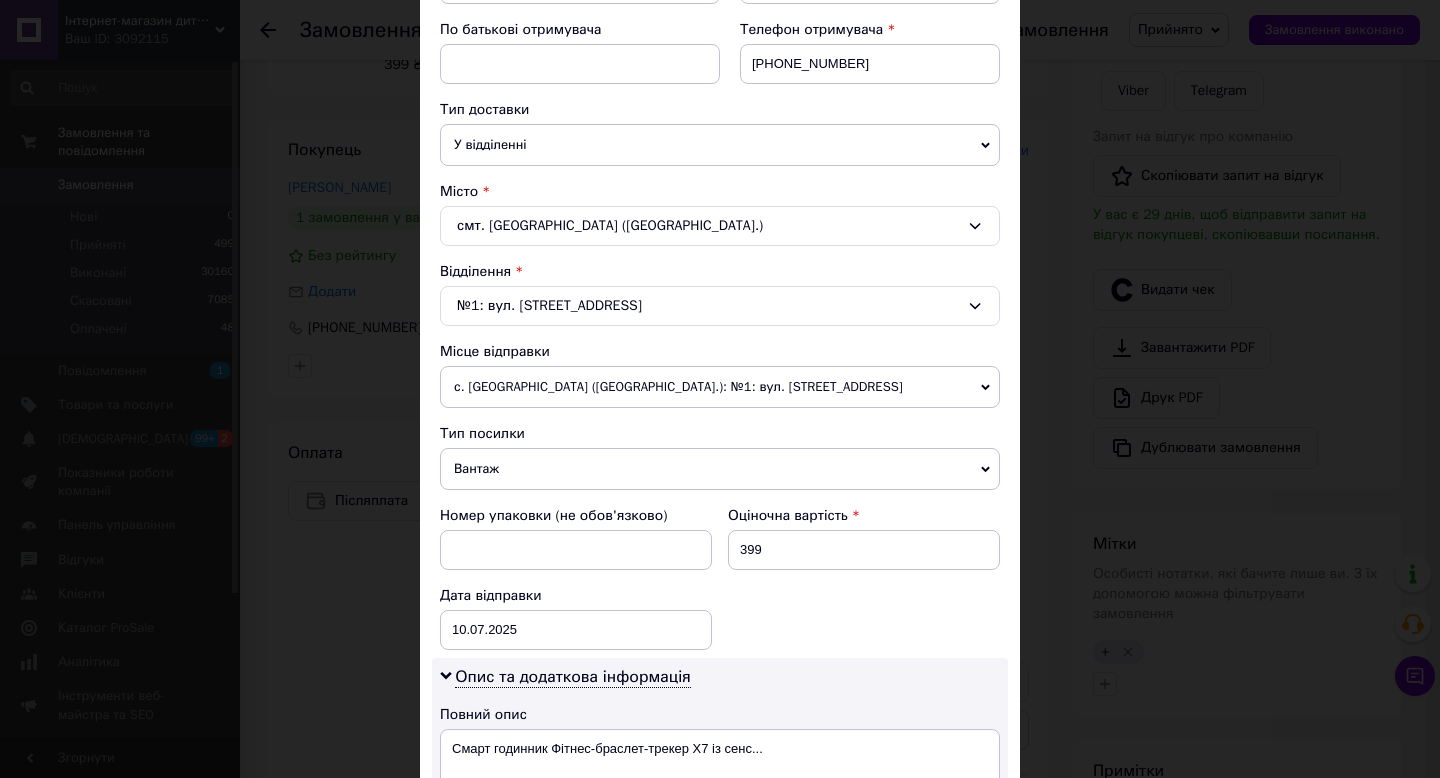 scroll, scrollTop: 426, scrollLeft: 0, axis: vertical 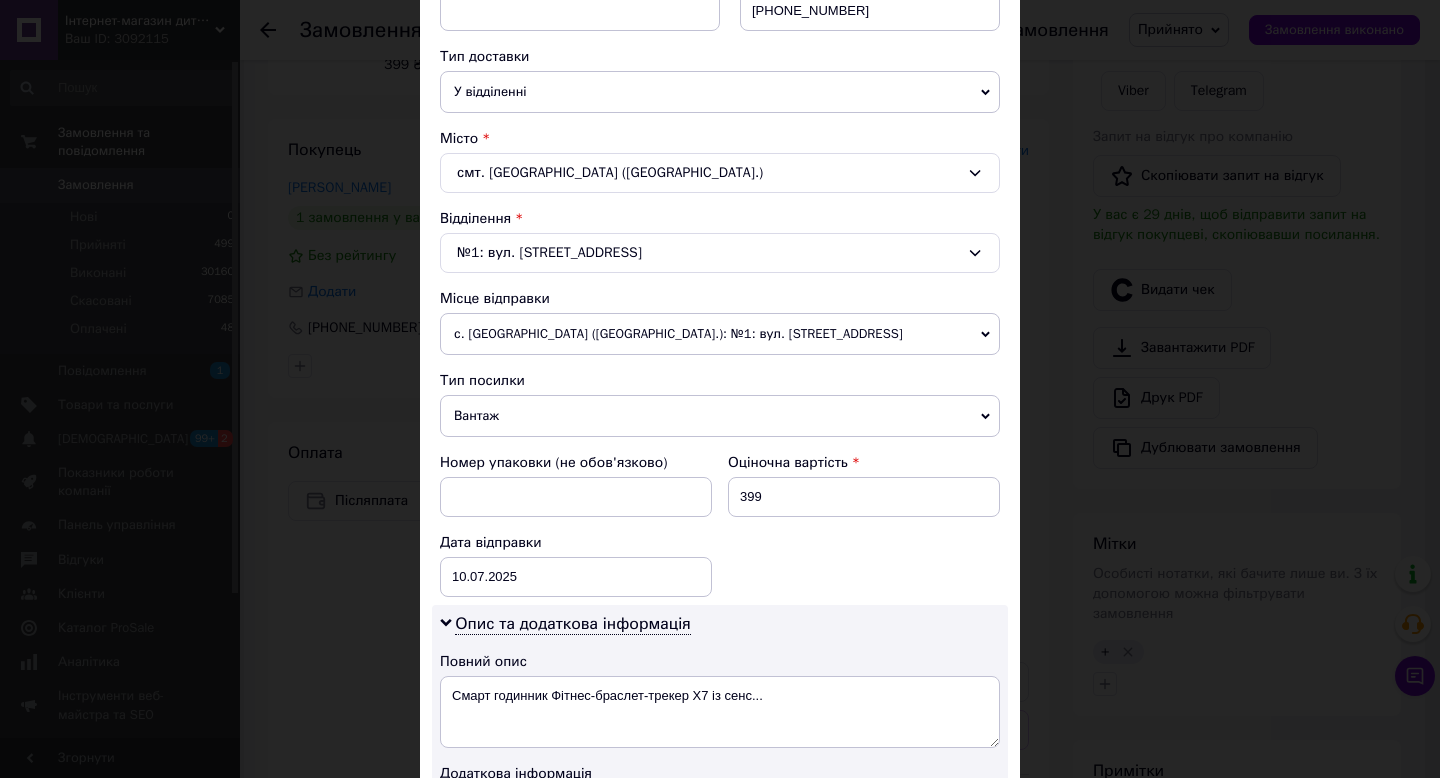click on "с. [GEOGRAPHIC_DATA] ([GEOGRAPHIC_DATA].): №1: вул. [STREET_ADDRESS]" at bounding box center (720, 334) 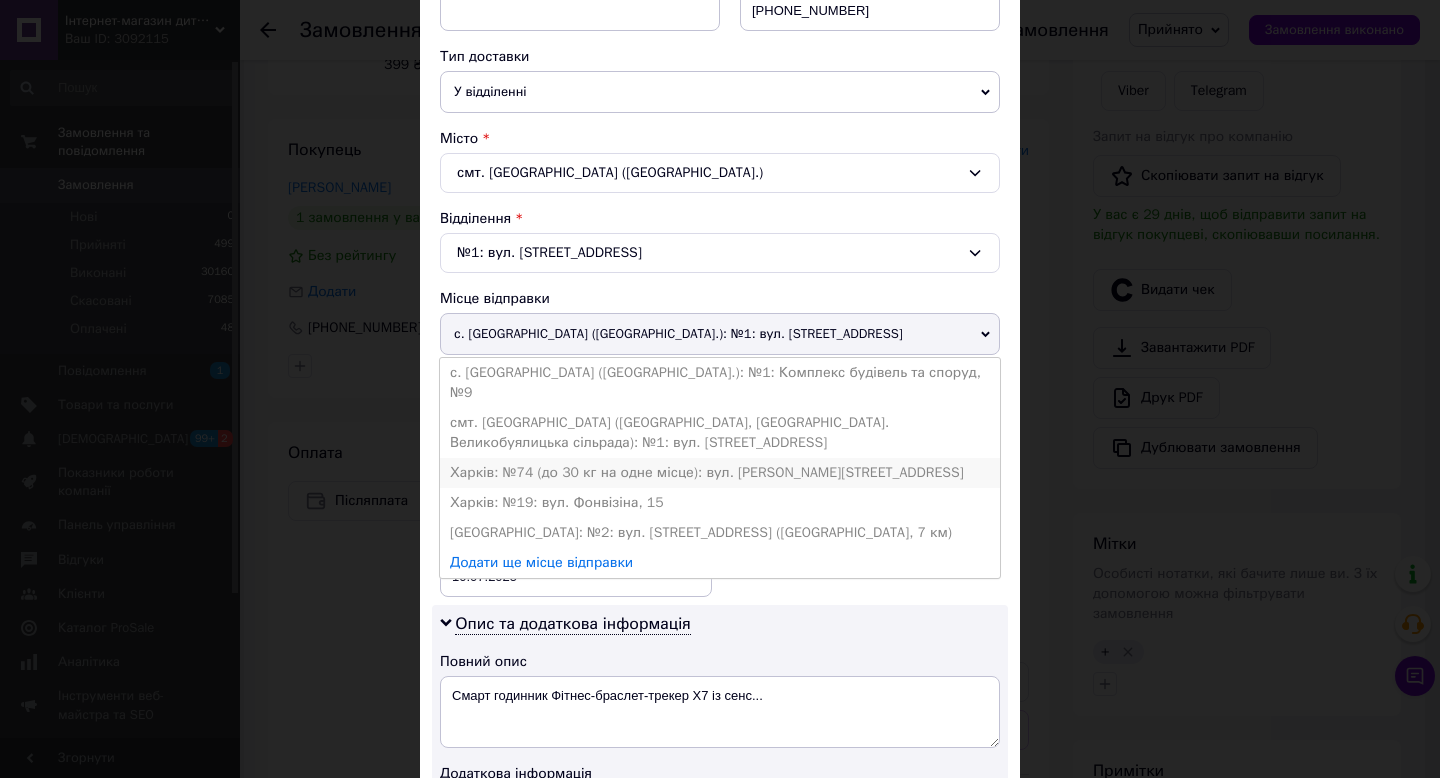 click on "Харків: №74 (до 30 кг на одне місце): вул. [PERSON_NAME][STREET_ADDRESS]" at bounding box center (720, 473) 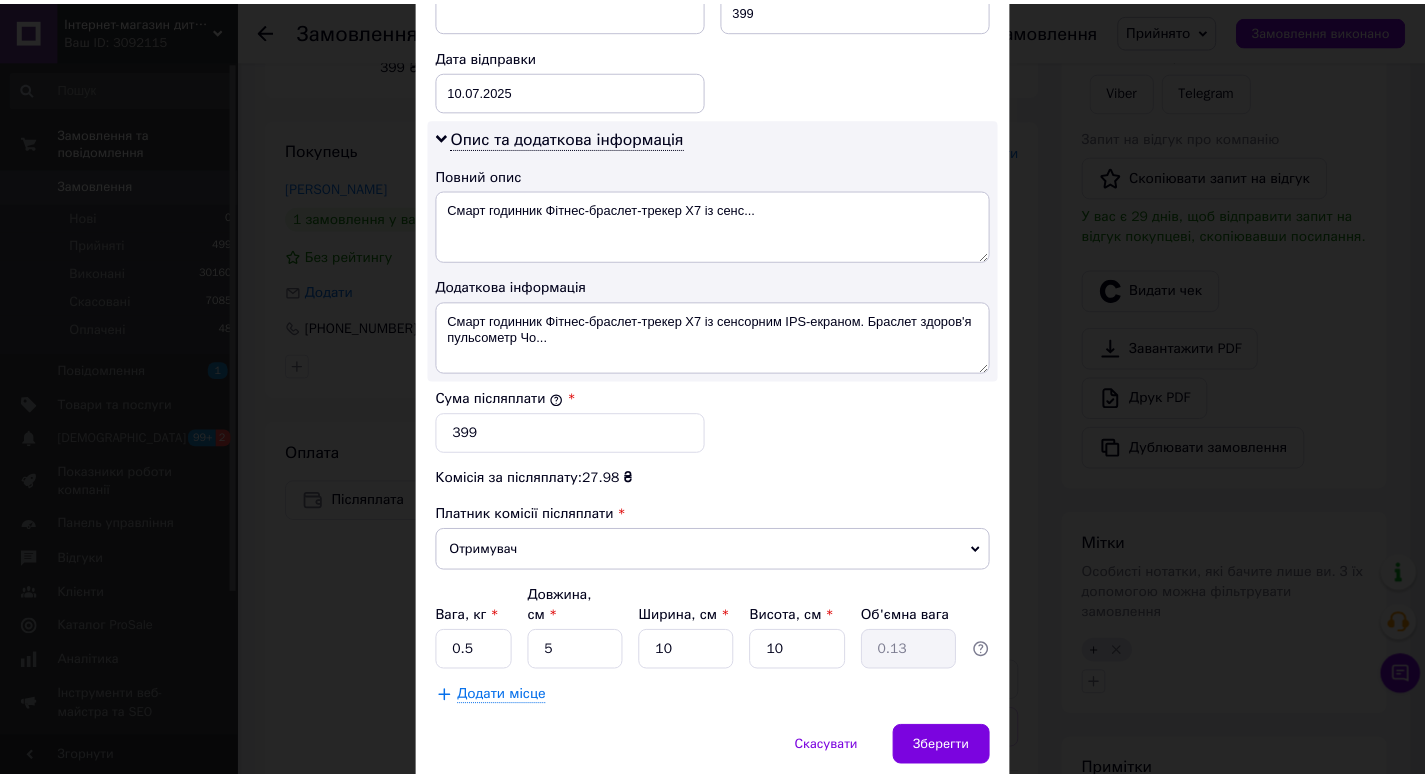 scroll, scrollTop: 992, scrollLeft: 0, axis: vertical 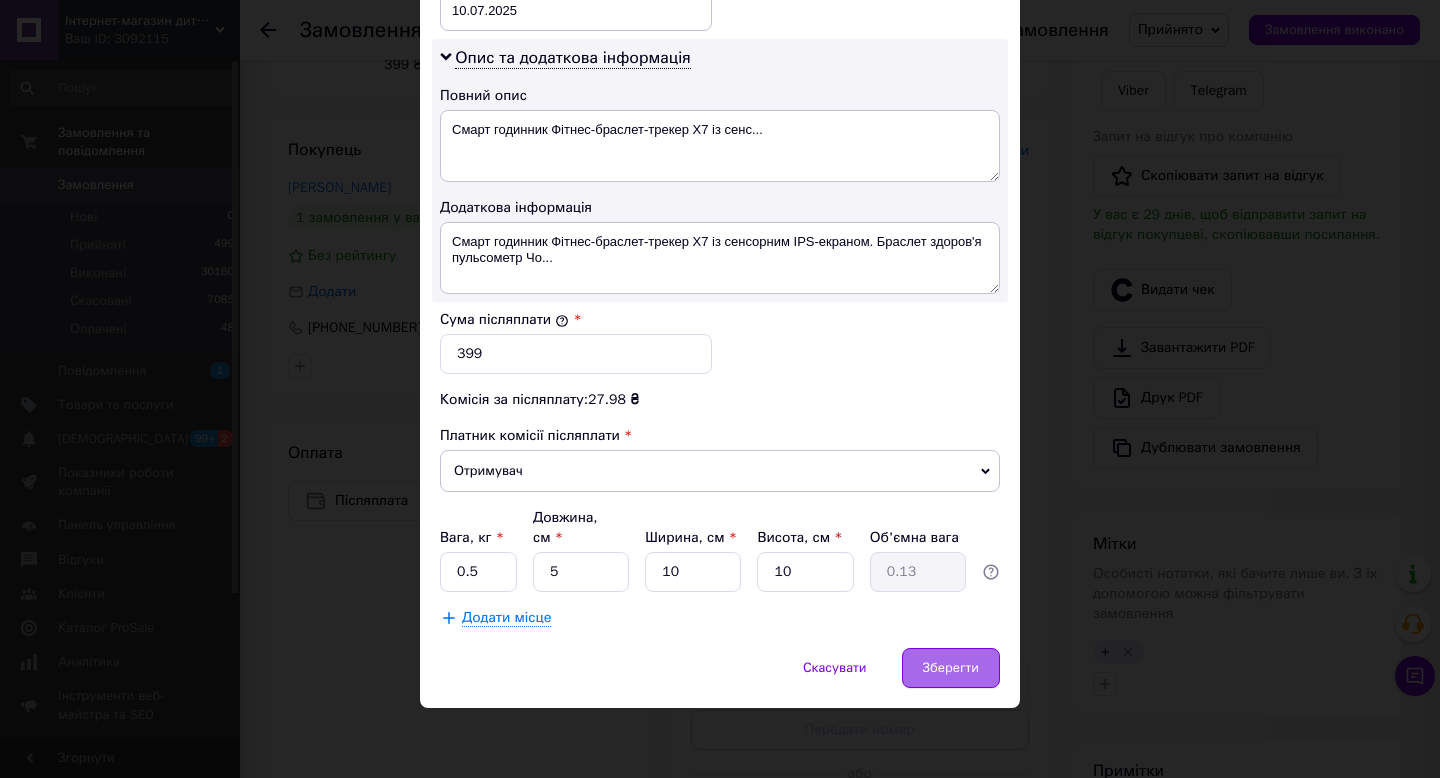 click on "Зберегти" at bounding box center (951, 668) 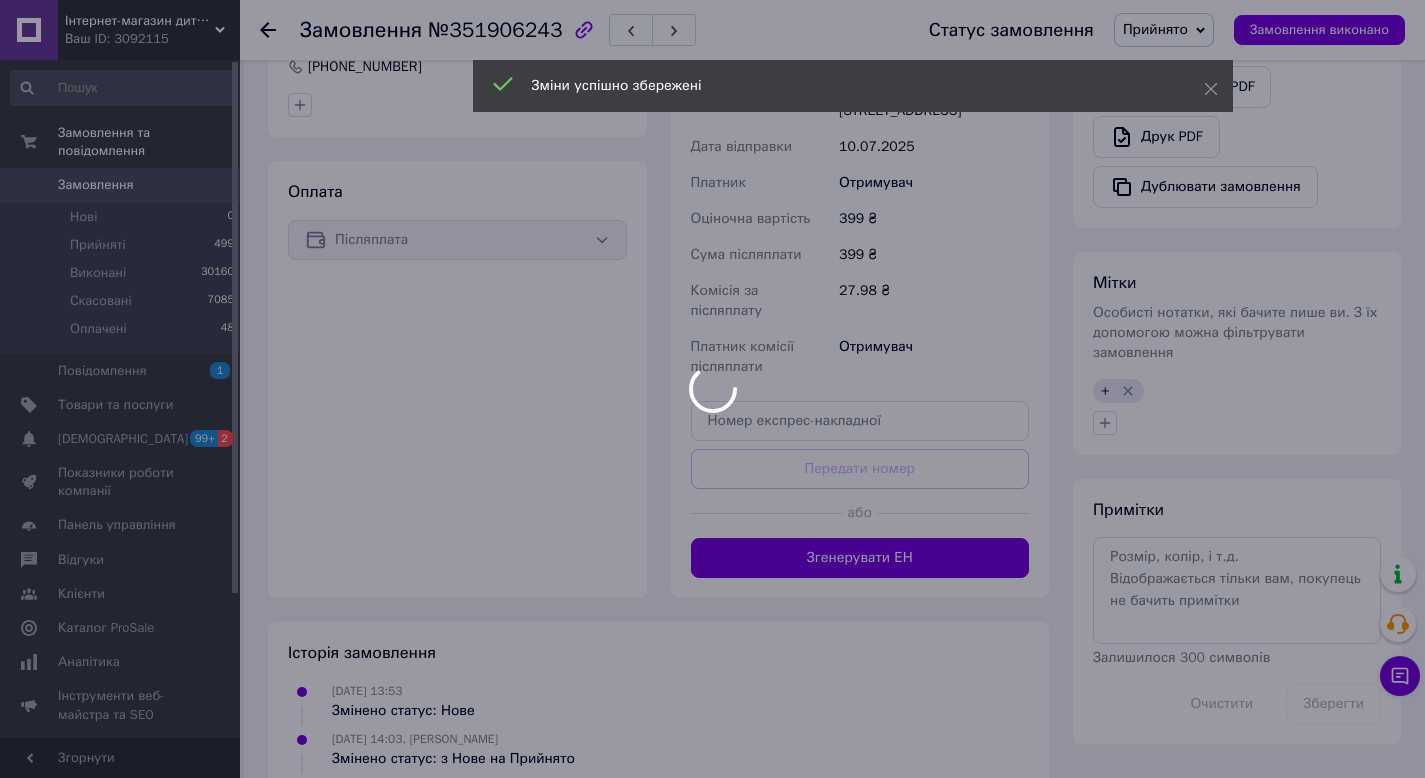 scroll, scrollTop: 621, scrollLeft: 0, axis: vertical 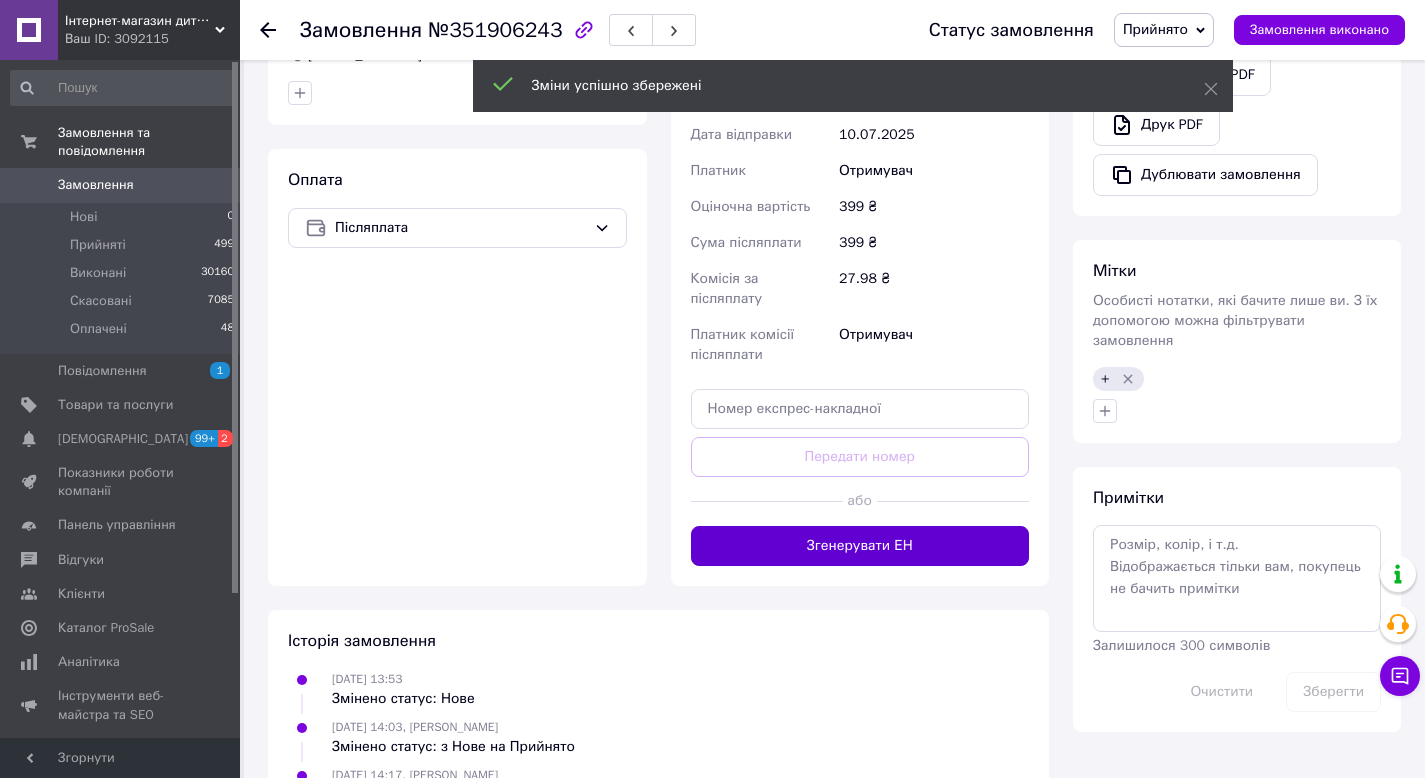 click on "Згенерувати ЕН" at bounding box center [860, 546] 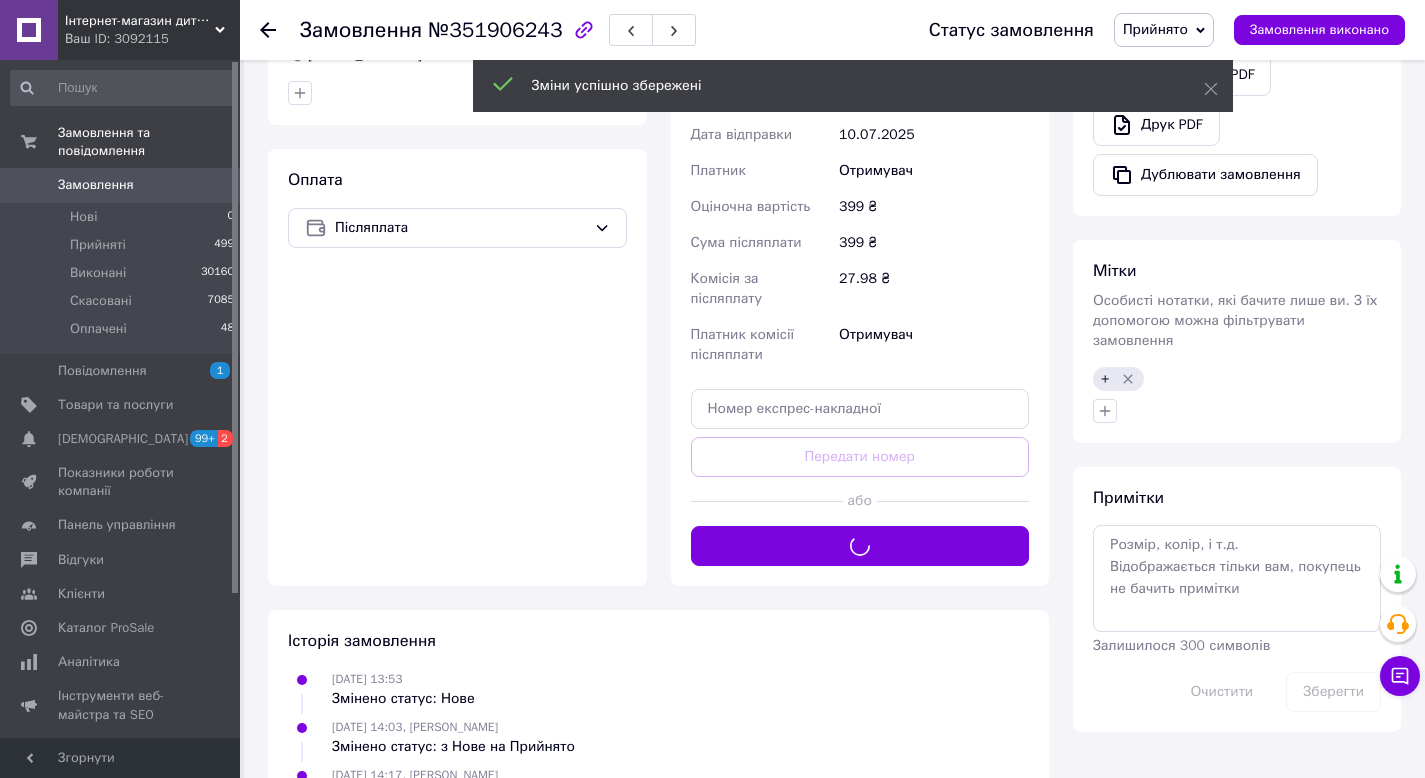 click 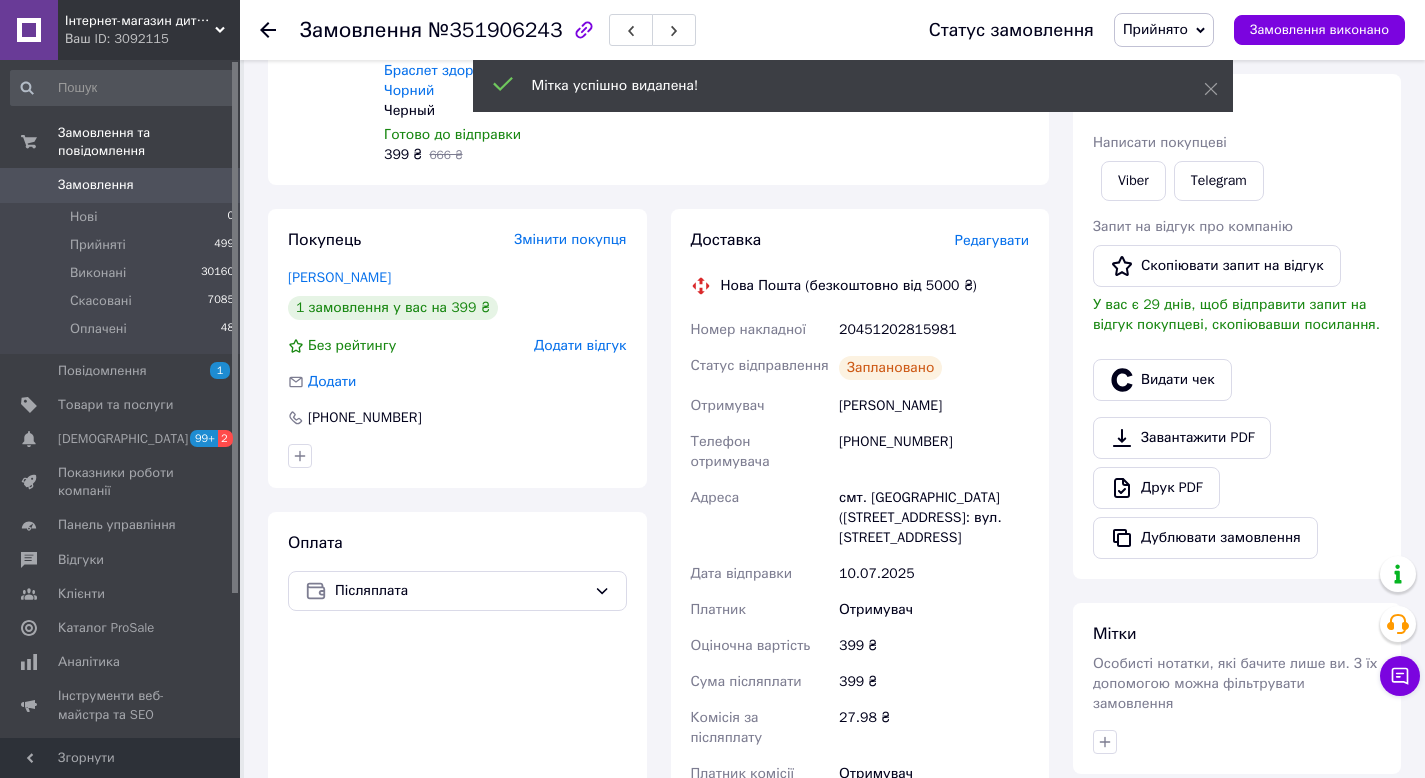 scroll, scrollTop: 160, scrollLeft: 0, axis: vertical 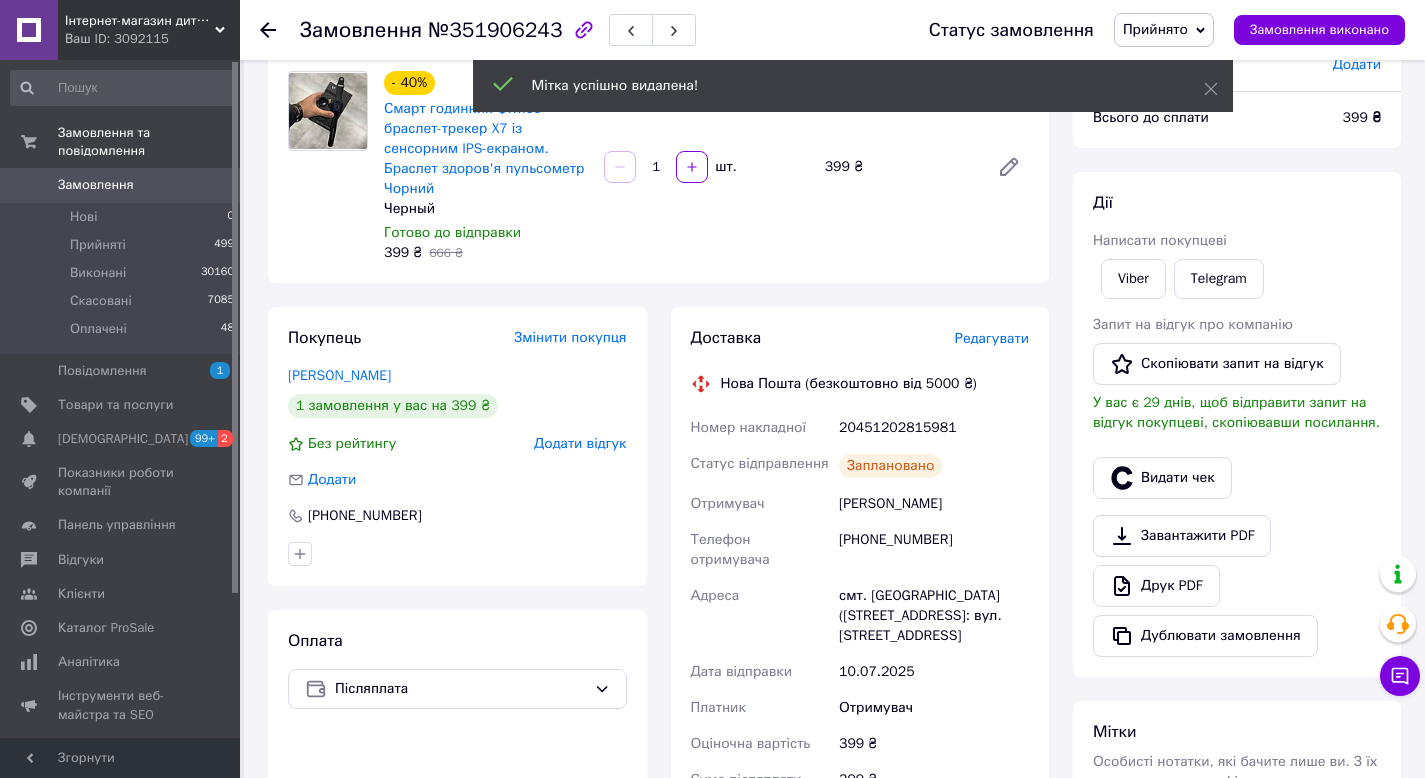 click on "20451202815981" at bounding box center [934, 428] 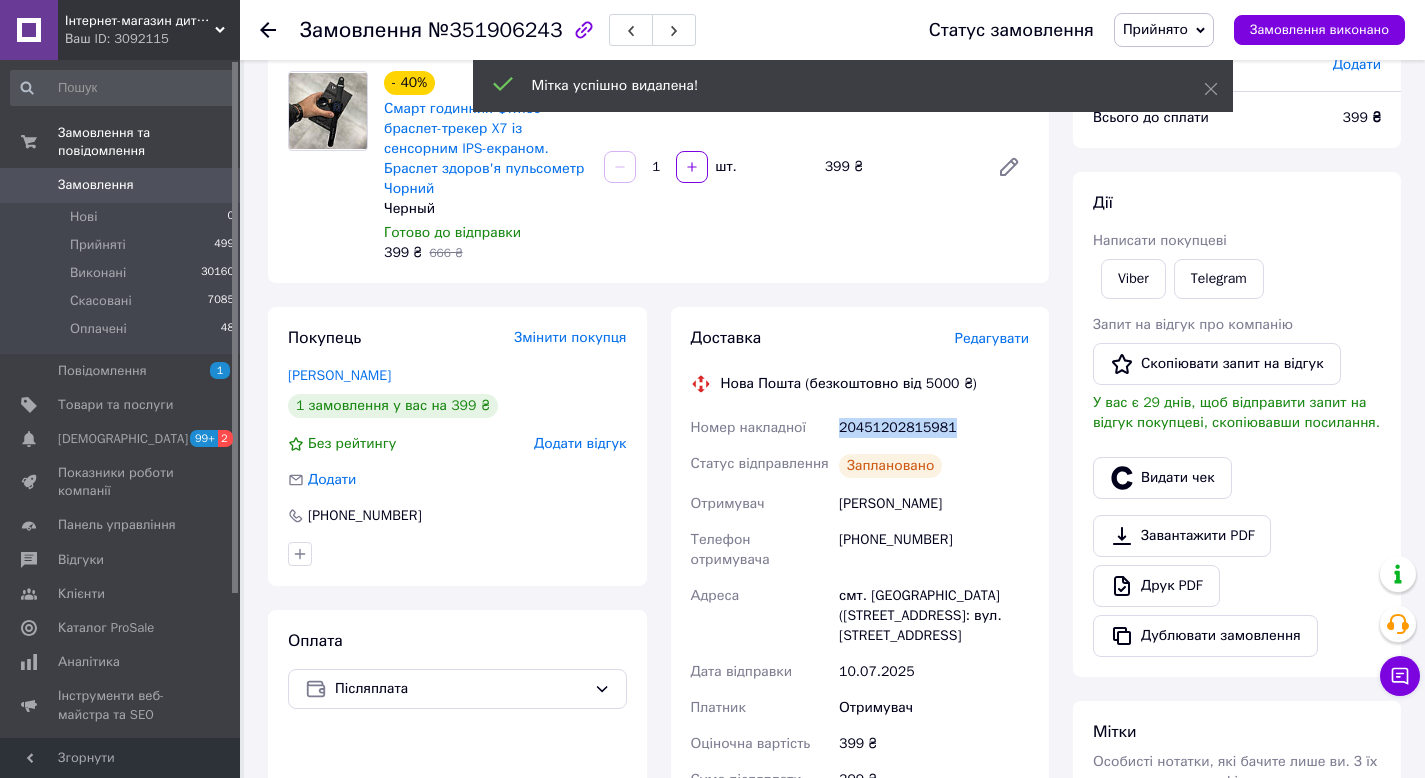 click on "20451202815981" at bounding box center [934, 428] 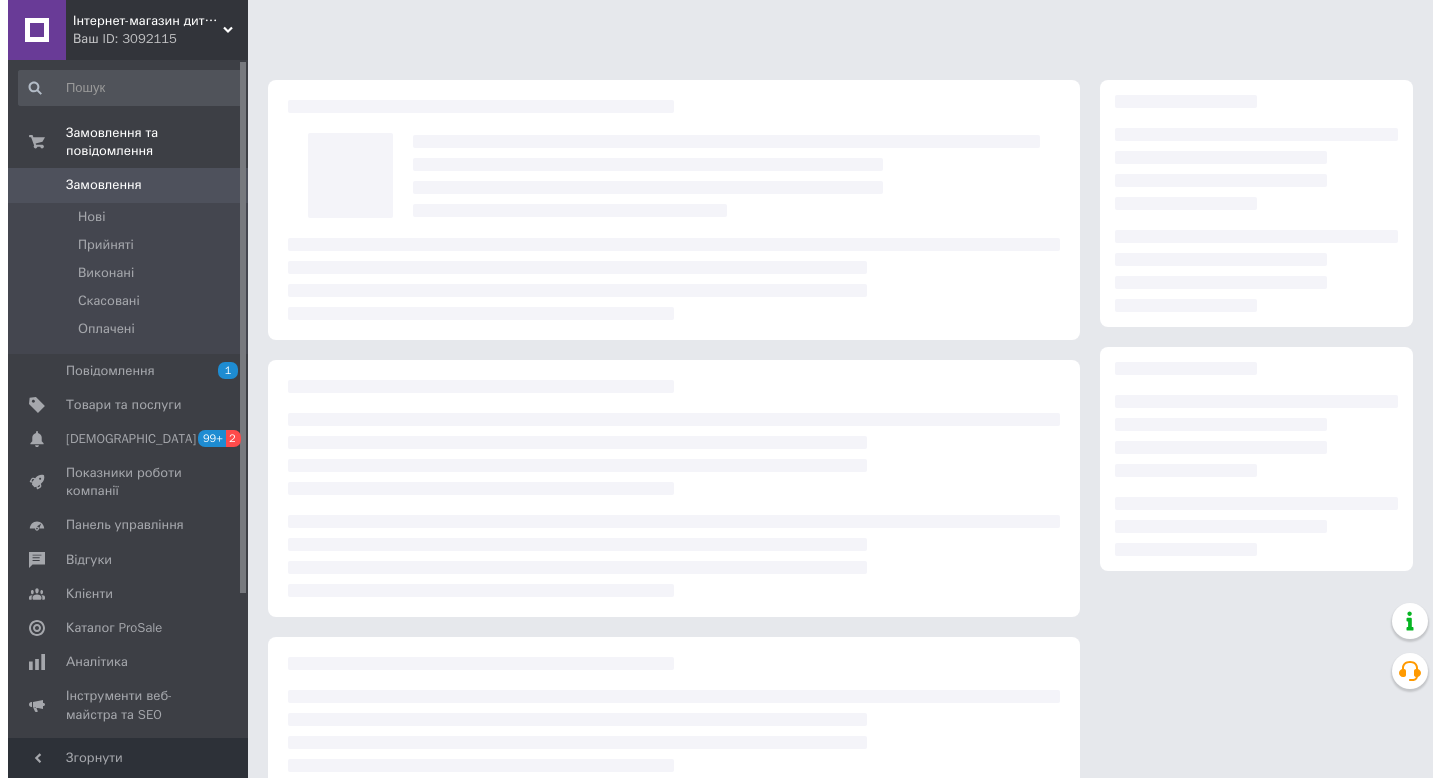 scroll, scrollTop: 0, scrollLeft: 0, axis: both 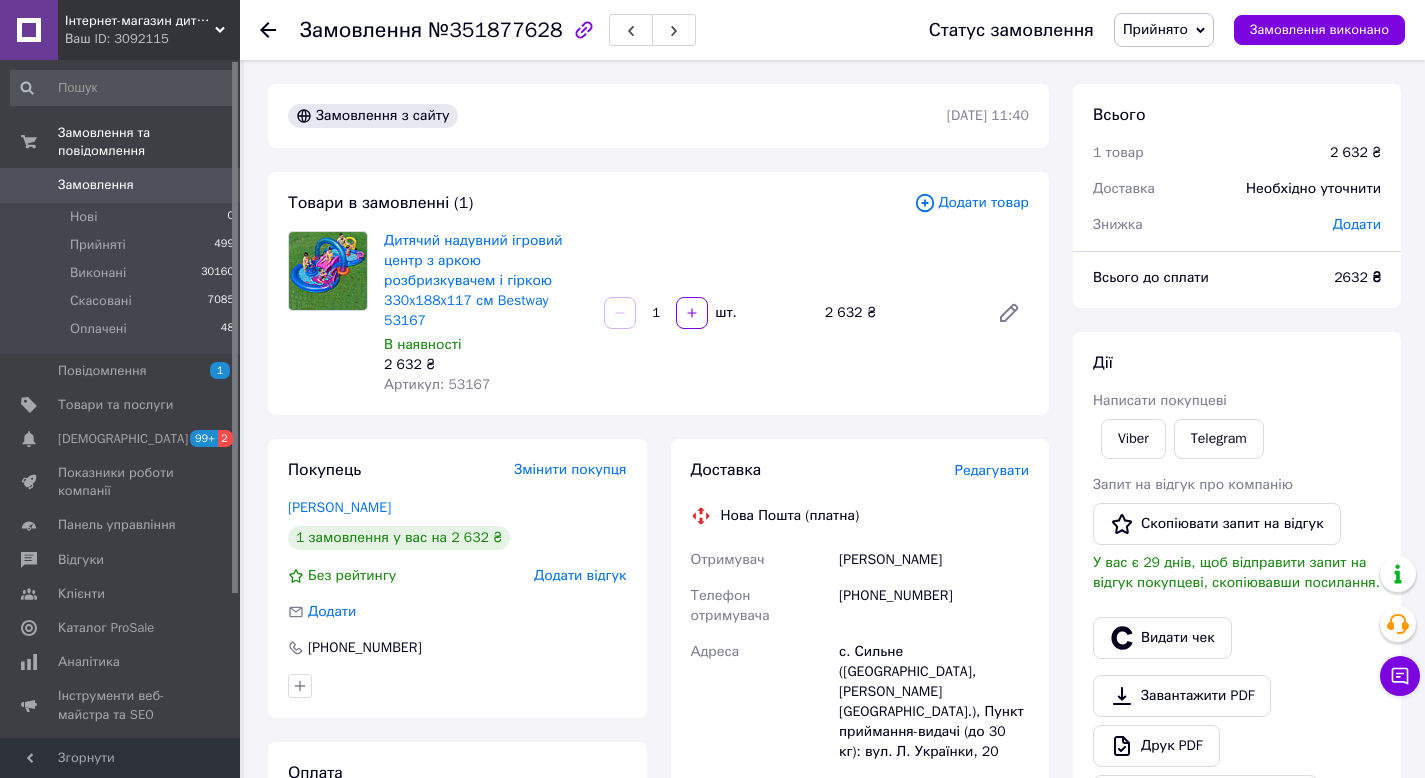 click on "Артикул: 53167" at bounding box center [437, 384] 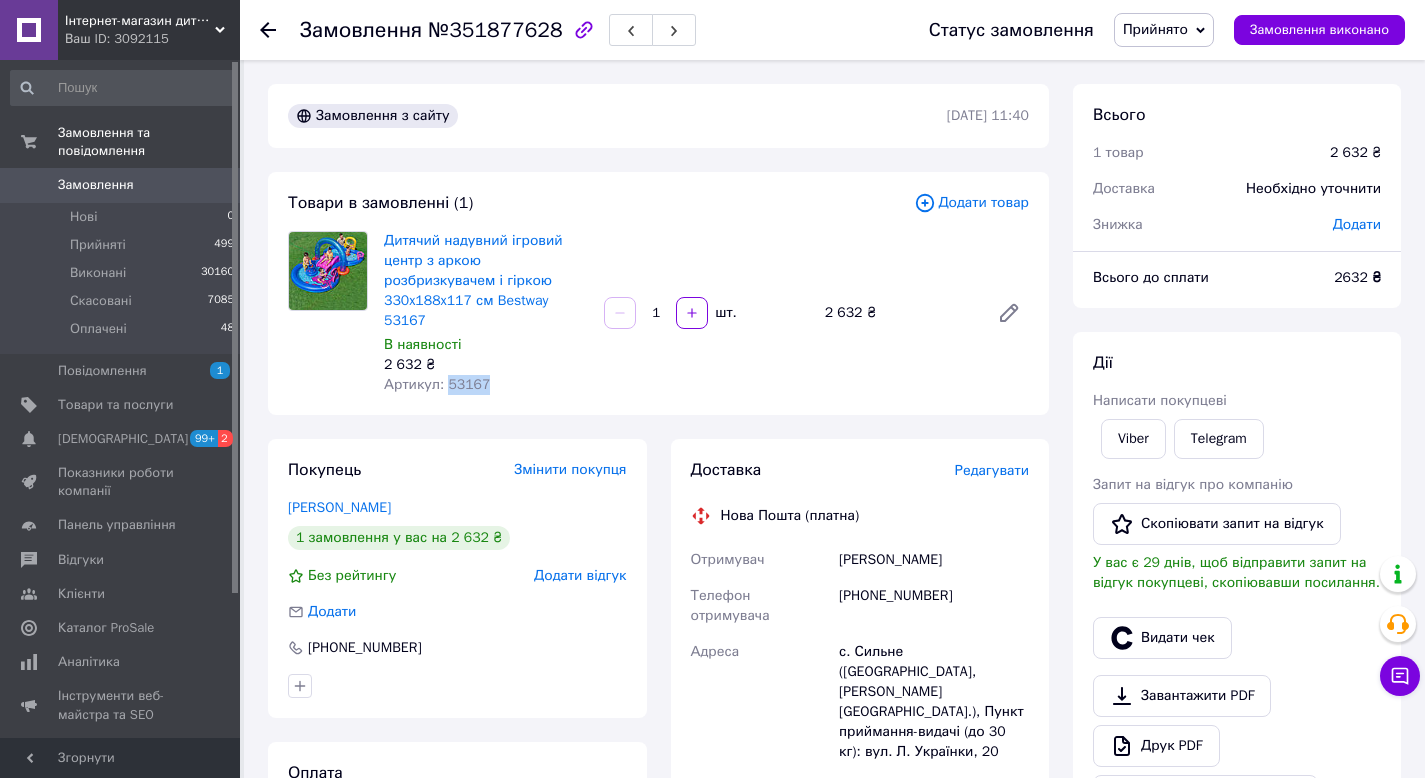 click on "Артикул: 53167" at bounding box center (437, 384) 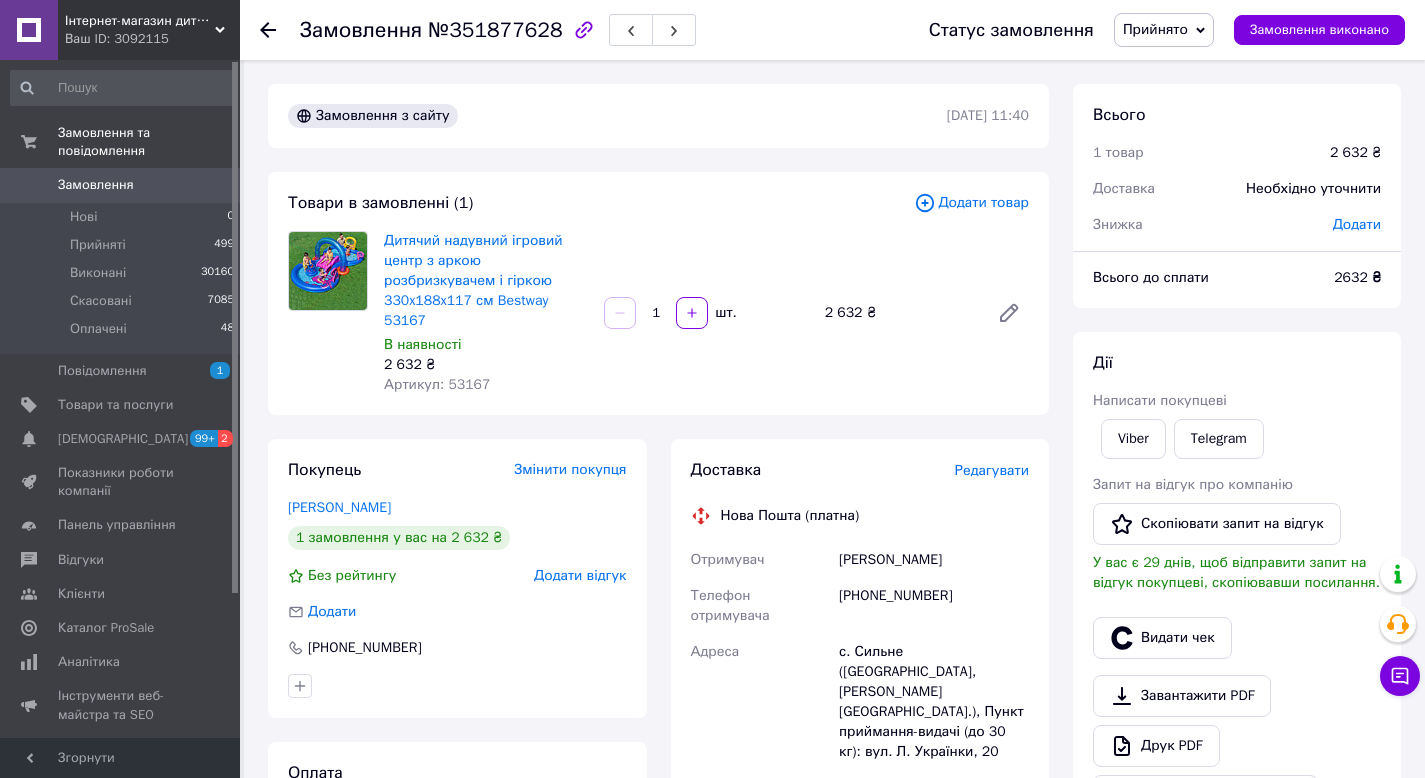 click on "Редагувати" at bounding box center (992, 470) 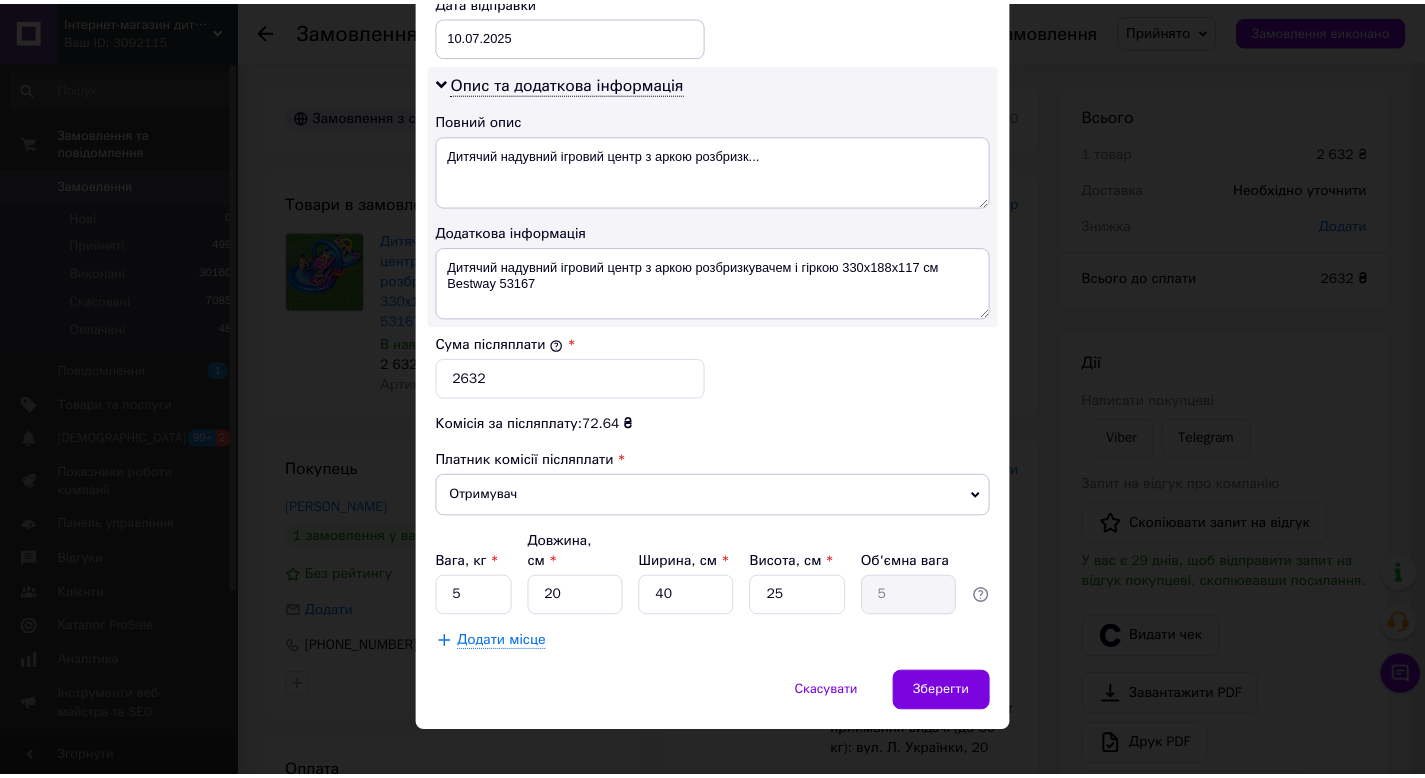 scroll, scrollTop: 992, scrollLeft: 0, axis: vertical 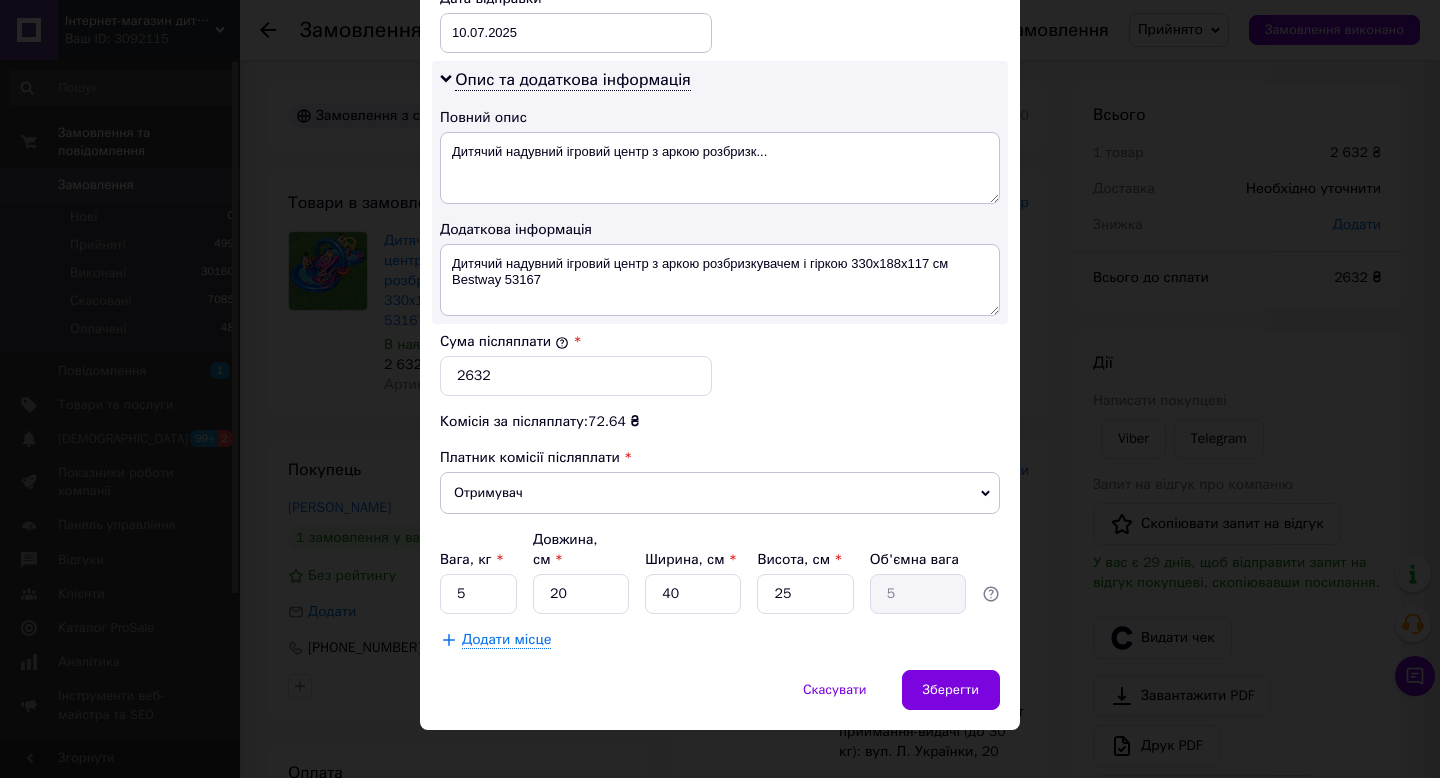 click on "× Редагування доставки Спосіб доставки Нова Пошта (платна) Платник Отримувач Відправник Прізвище отримувача Ройко Ім'я отримувача Сергій По батькові отримувача Телефон отримувача +380961106719 Тип доставки У відділенні Кур'єром В поштоматі Місто с. Сильне (Волинська обл., Луцький р-н.) Відділення Пункт приймання-видачі (до 30 кг): вул. Л. Українки, 20 Місце відправки с. Петриків (Тернопільська обл.): №1: вул. Тернопільська, 100 с. Молодіжне (Одеська обл.): №1: Комплекс будівель та споруд, №9 Харків: №74 (до 30 кг на одне місце): вул. Маршала Бажанова, 10 Тип посилки Вантаж 2632 < > <" at bounding box center [720, 389] 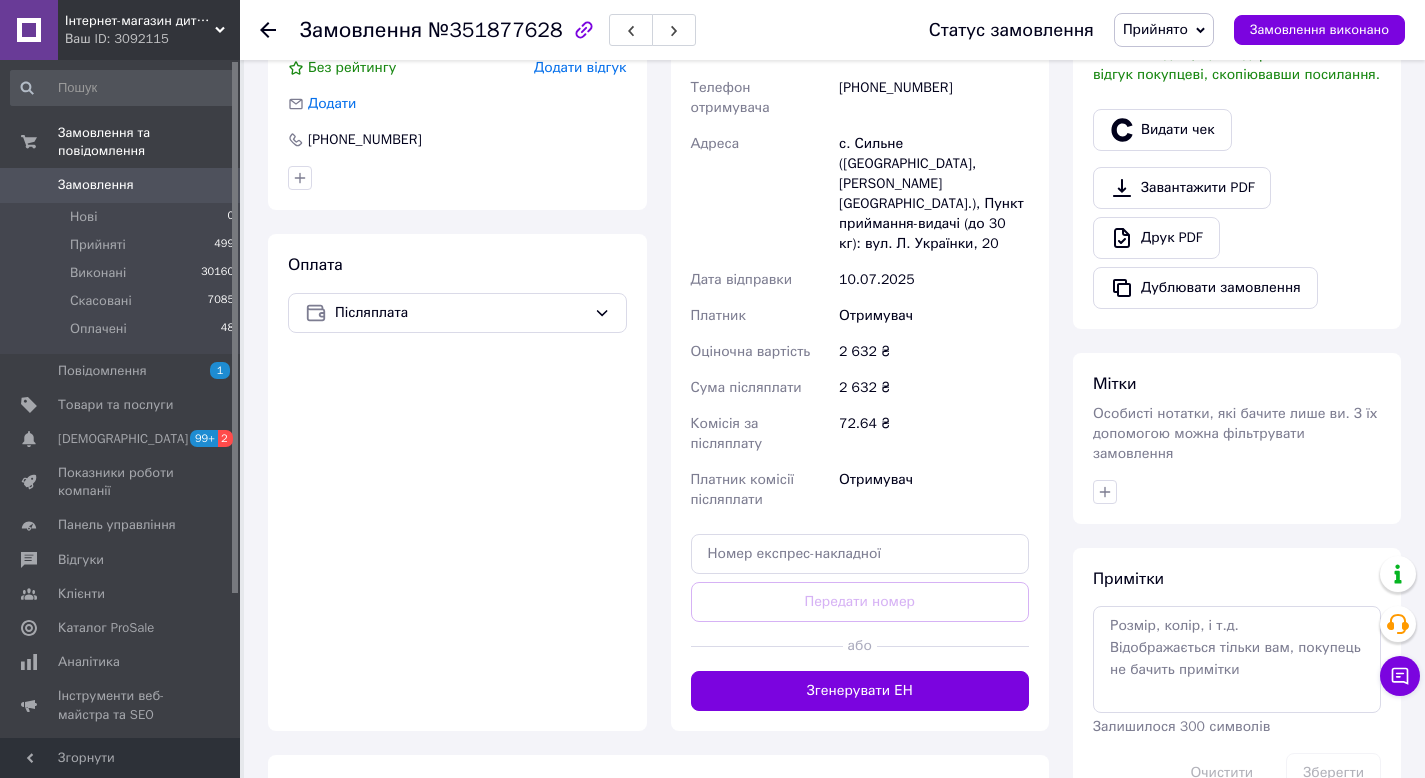 scroll, scrollTop: 636, scrollLeft: 0, axis: vertical 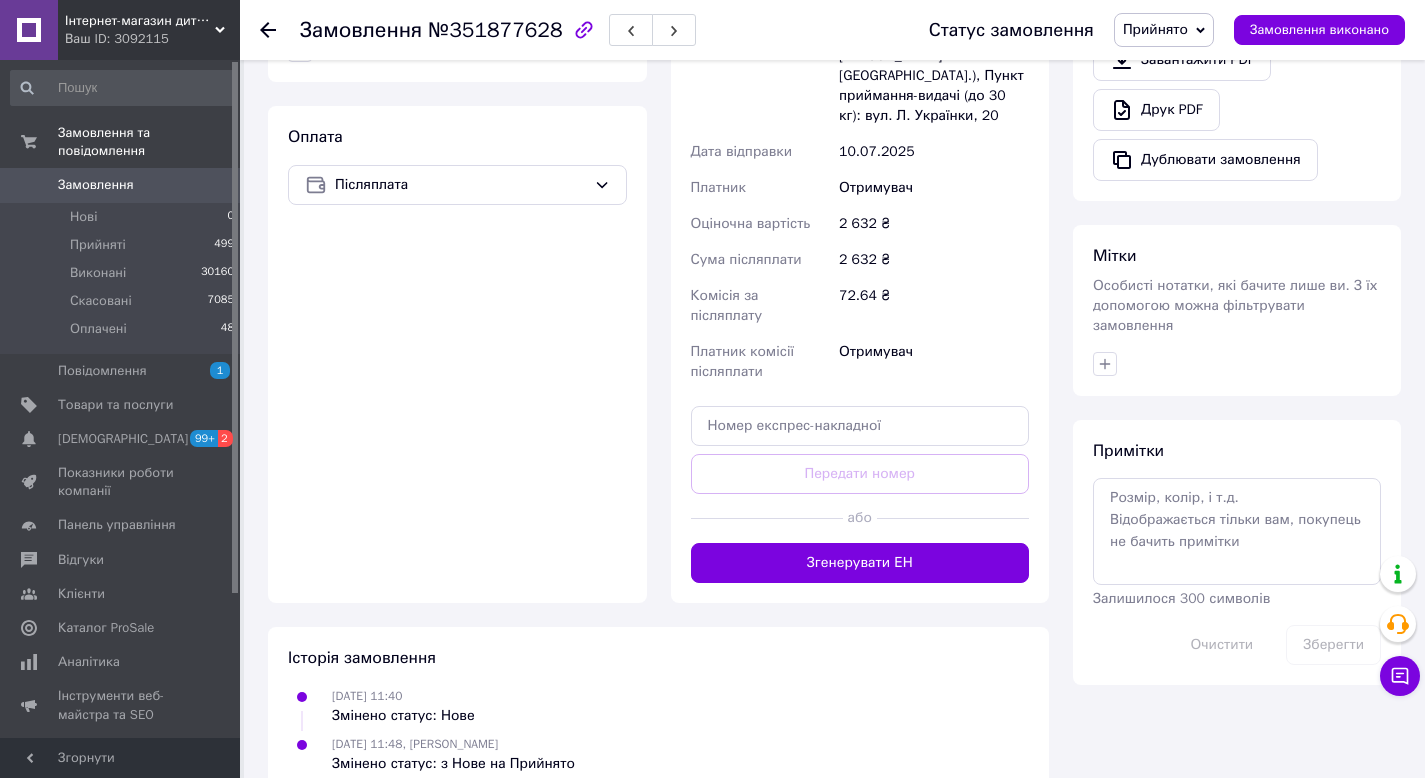 click on "Згенерувати ЕН" at bounding box center [860, 563] 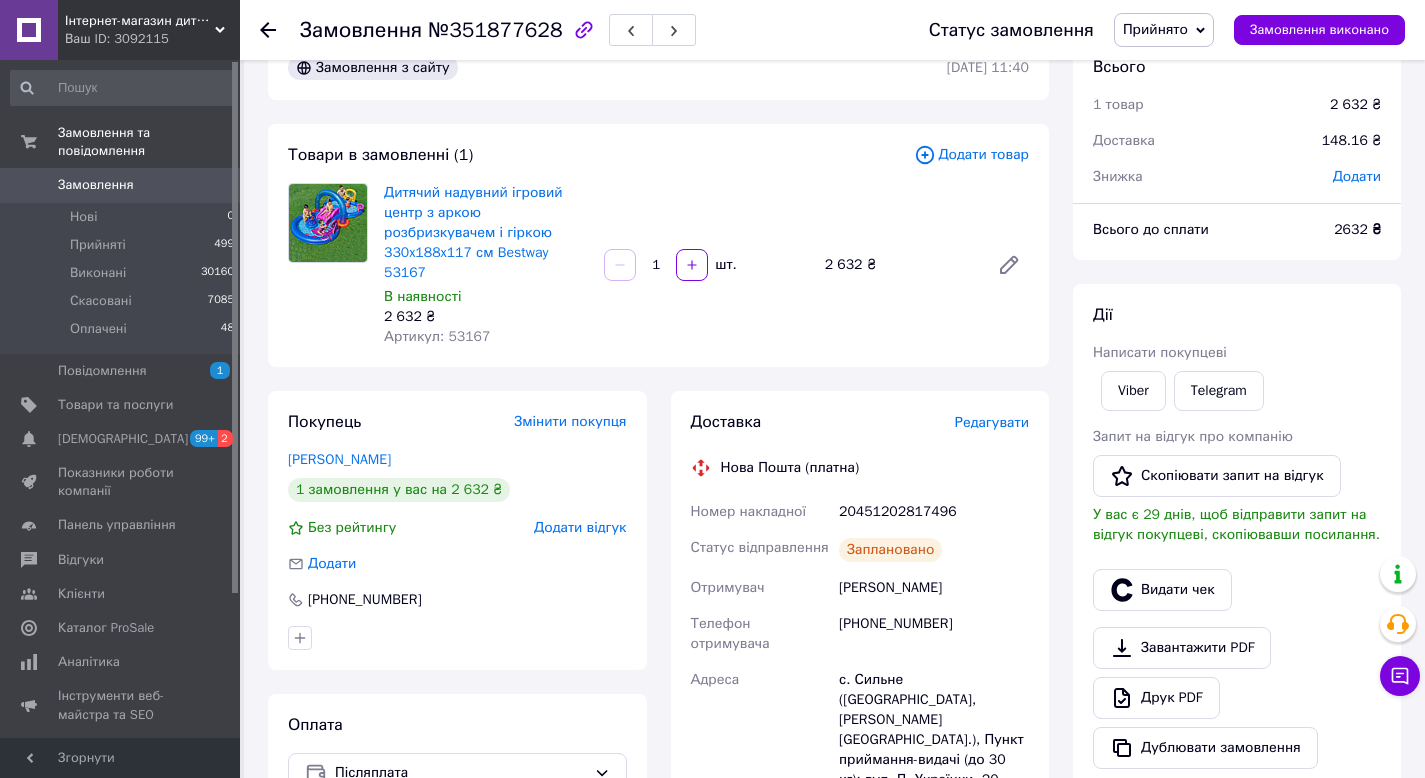 scroll, scrollTop: 0, scrollLeft: 0, axis: both 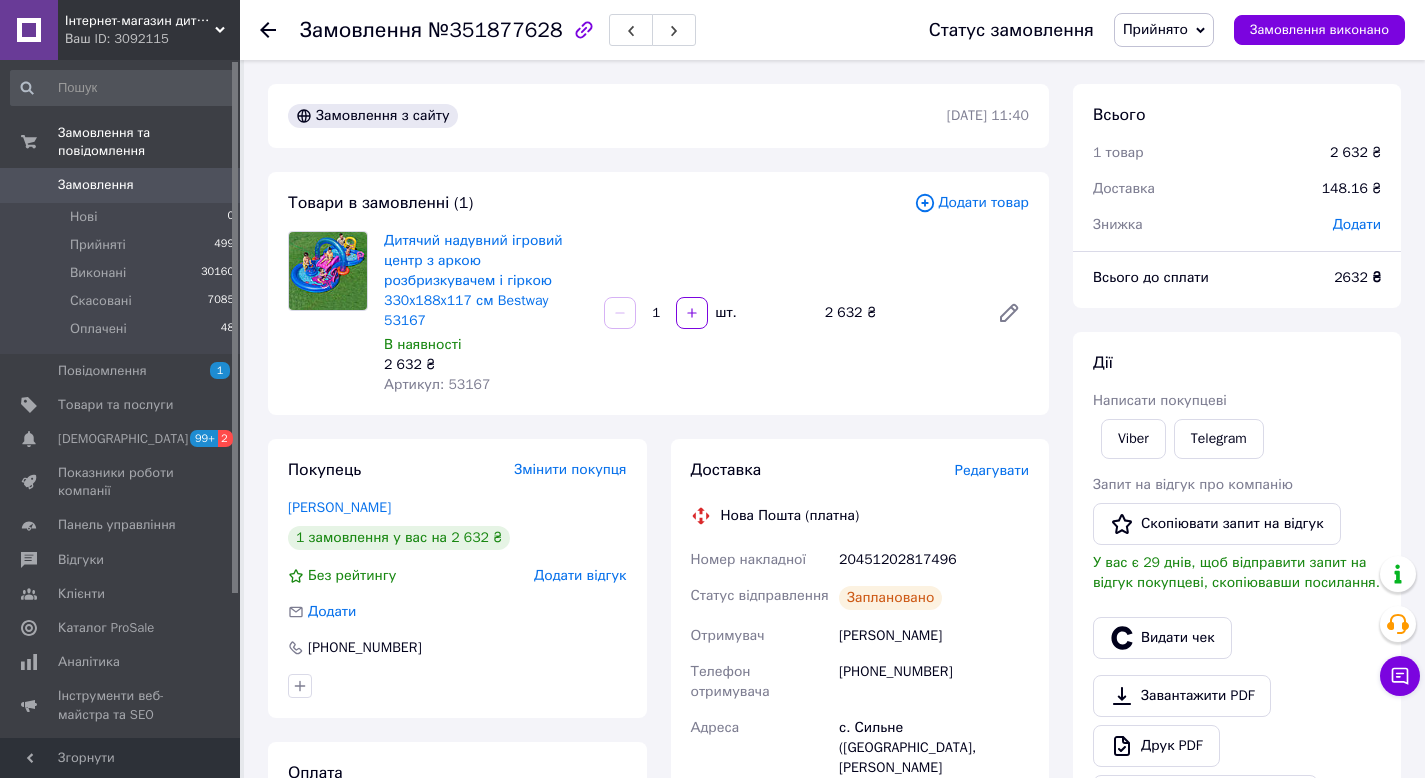 click on "20451202817496" at bounding box center (934, 560) 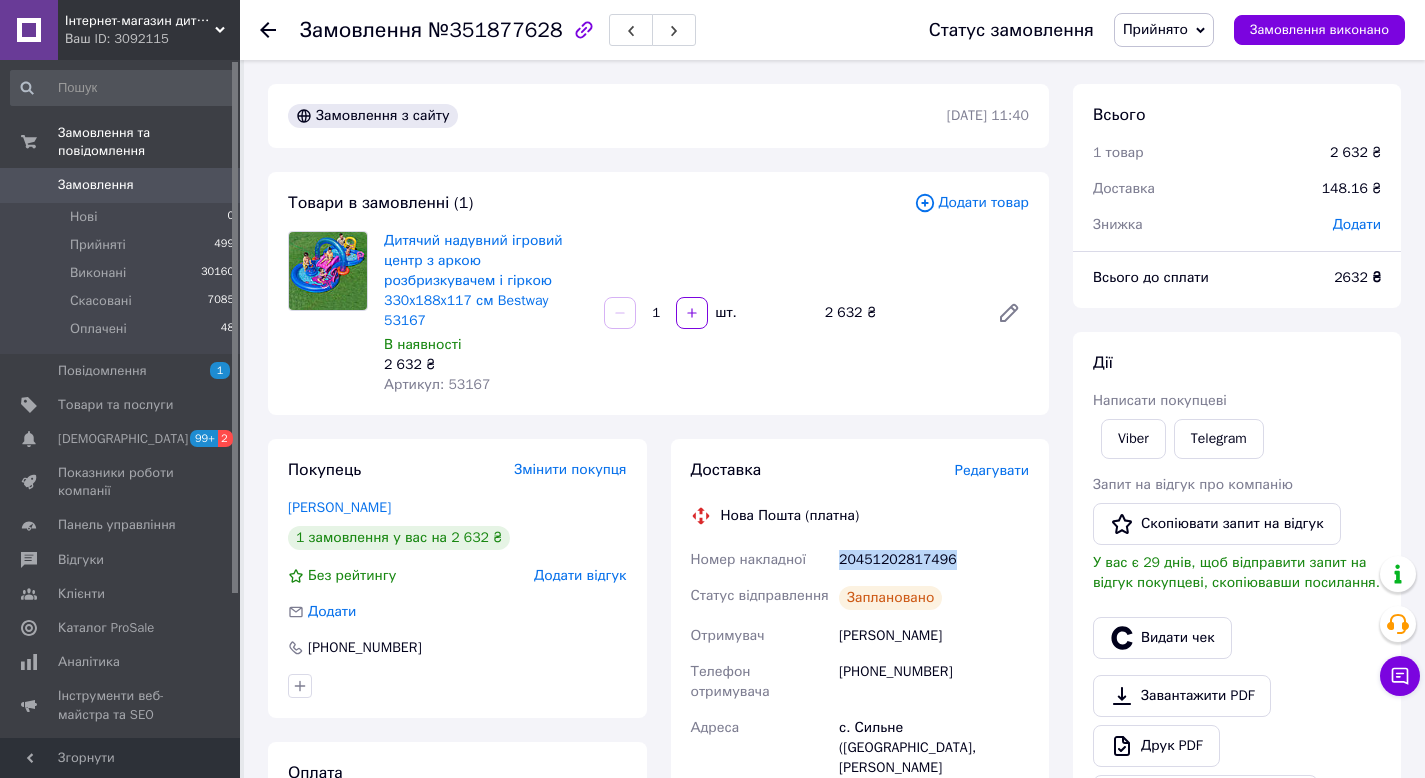 click on "20451202817496" at bounding box center [934, 560] 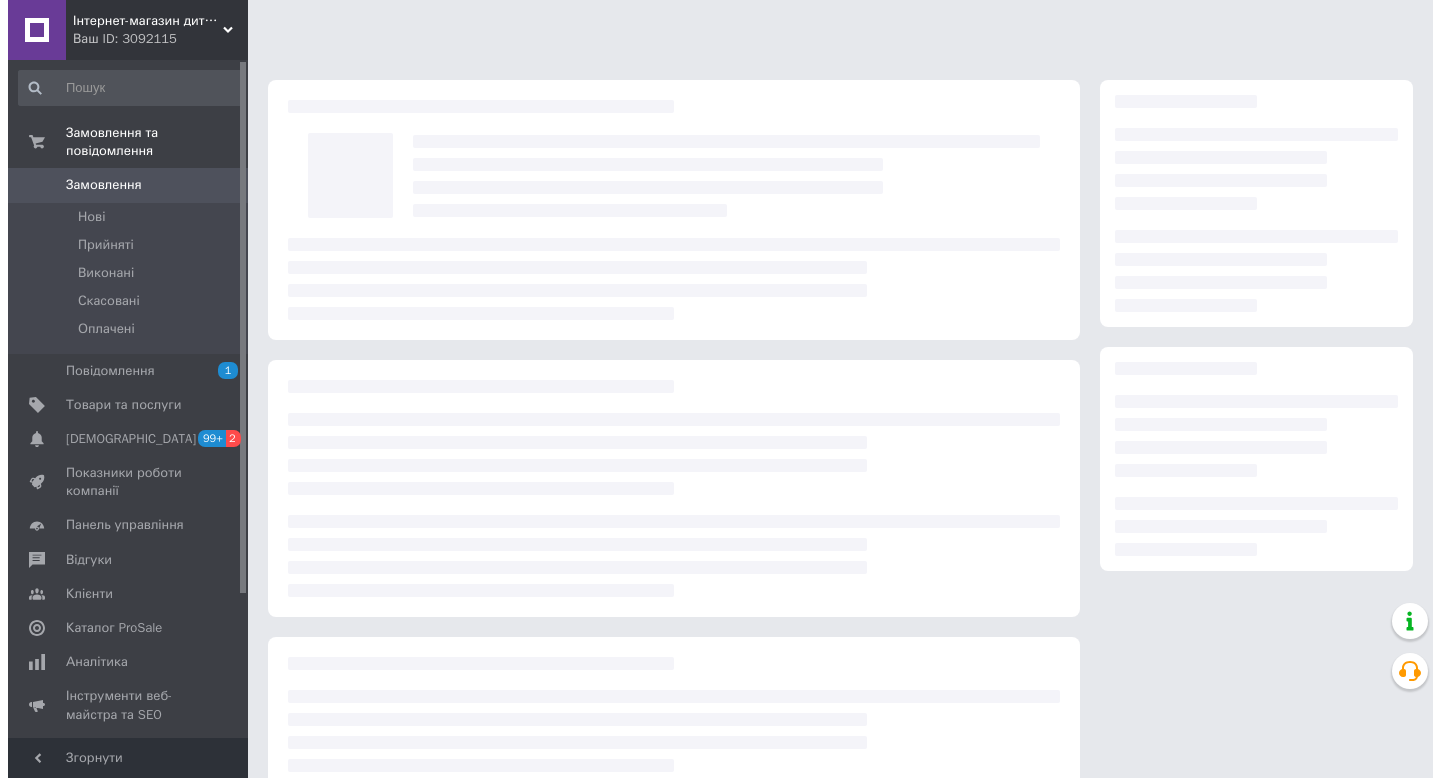 scroll, scrollTop: 0, scrollLeft: 0, axis: both 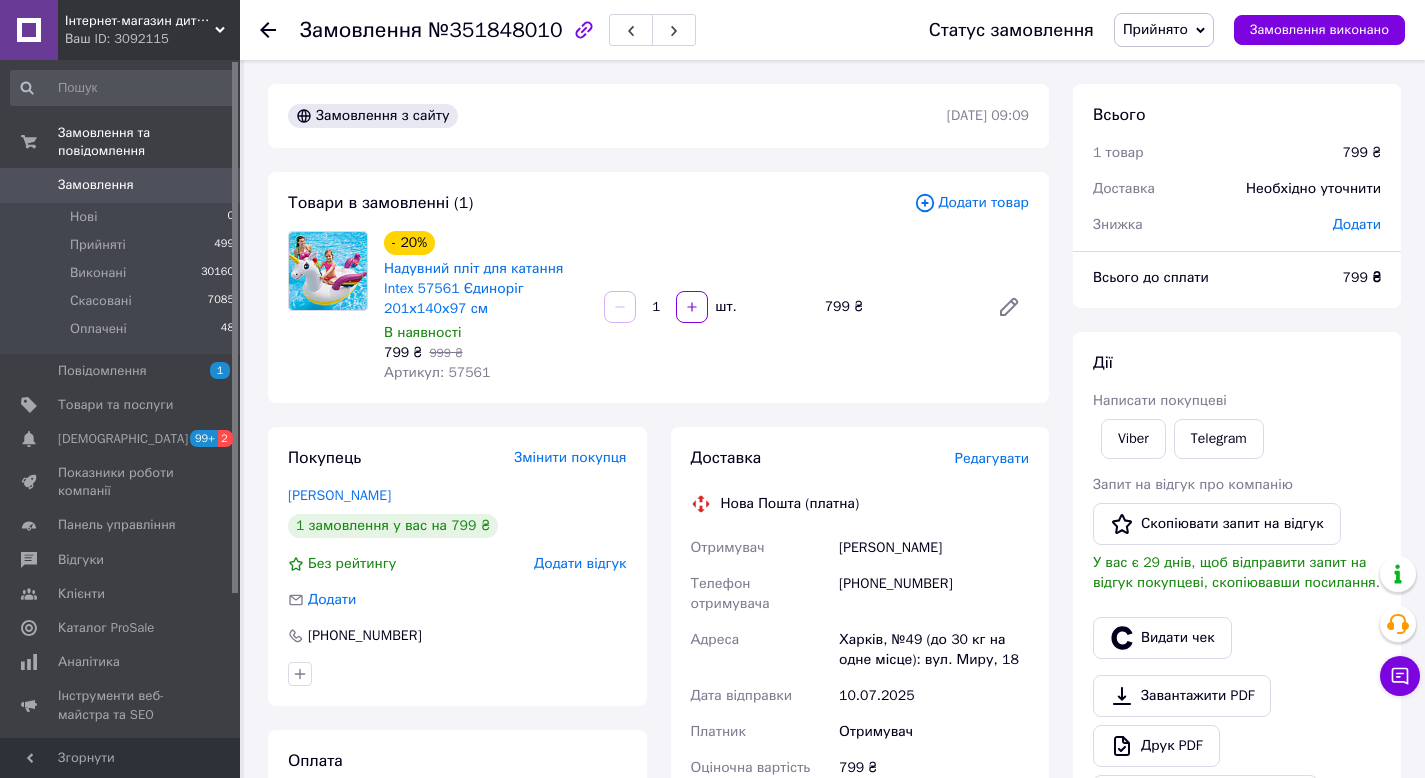 click on "Редагувати" at bounding box center [992, 458] 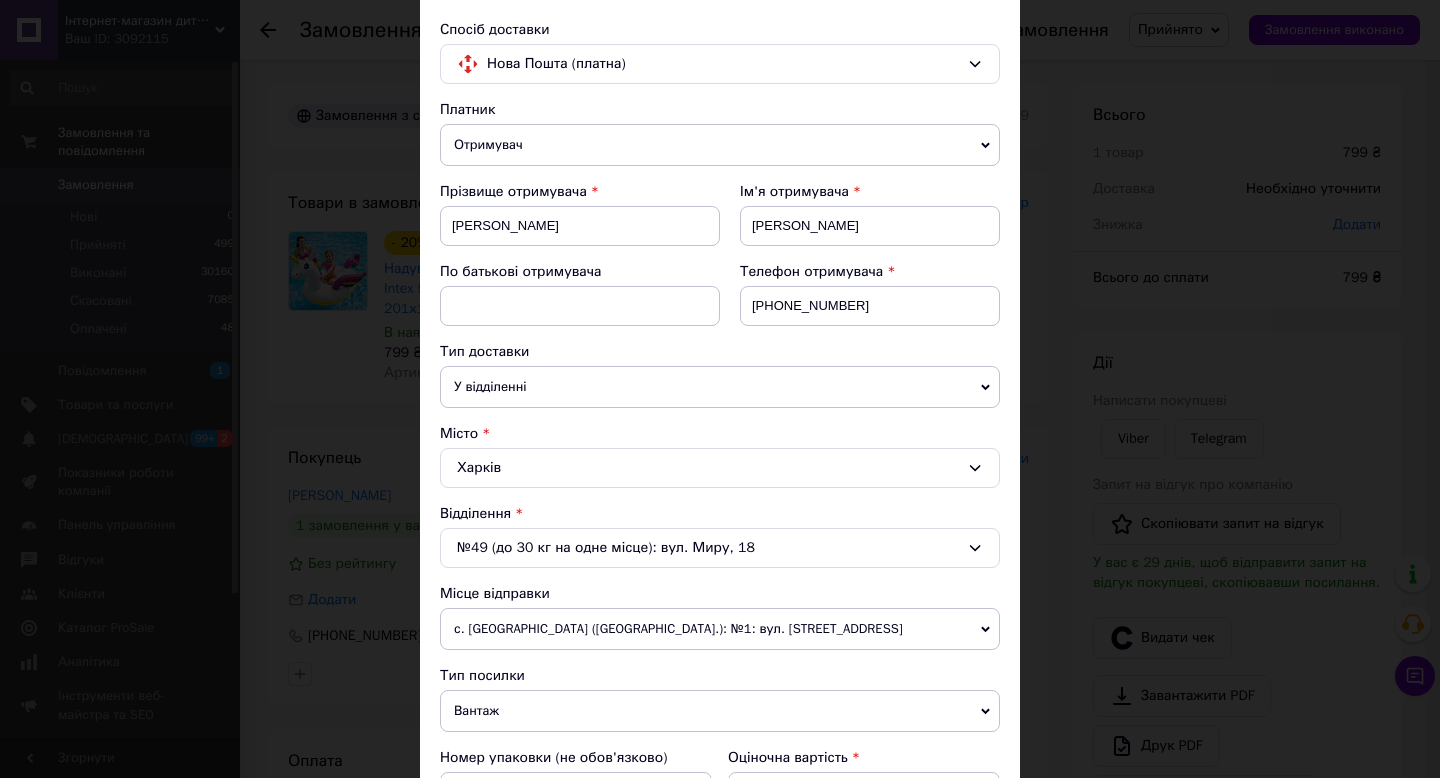 scroll, scrollTop: 379, scrollLeft: 0, axis: vertical 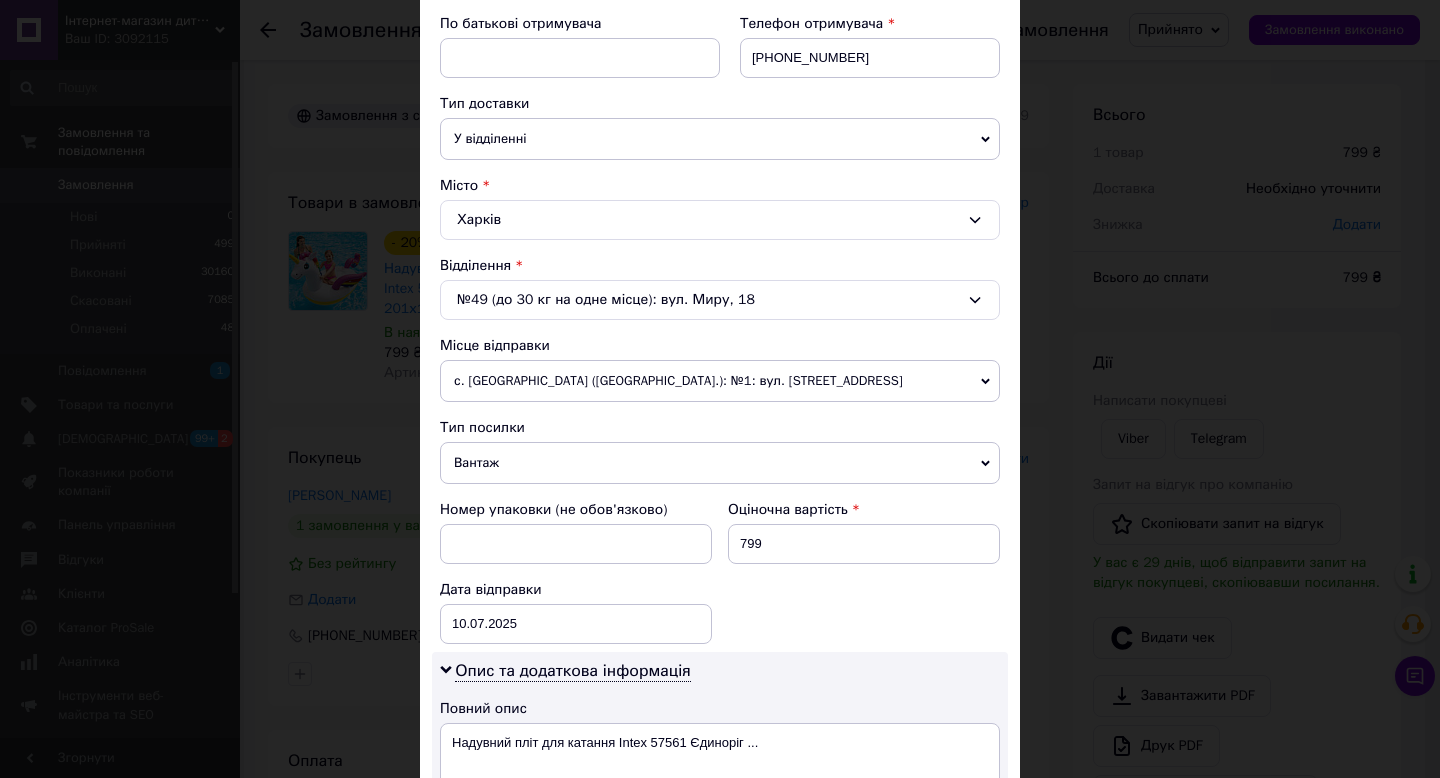 click on "с. [GEOGRAPHIC_DATA] ([GEOGRAPHIC_DATA].): №1: вул. [STREET_ADDRESS]" at bounding box center (720, 381) 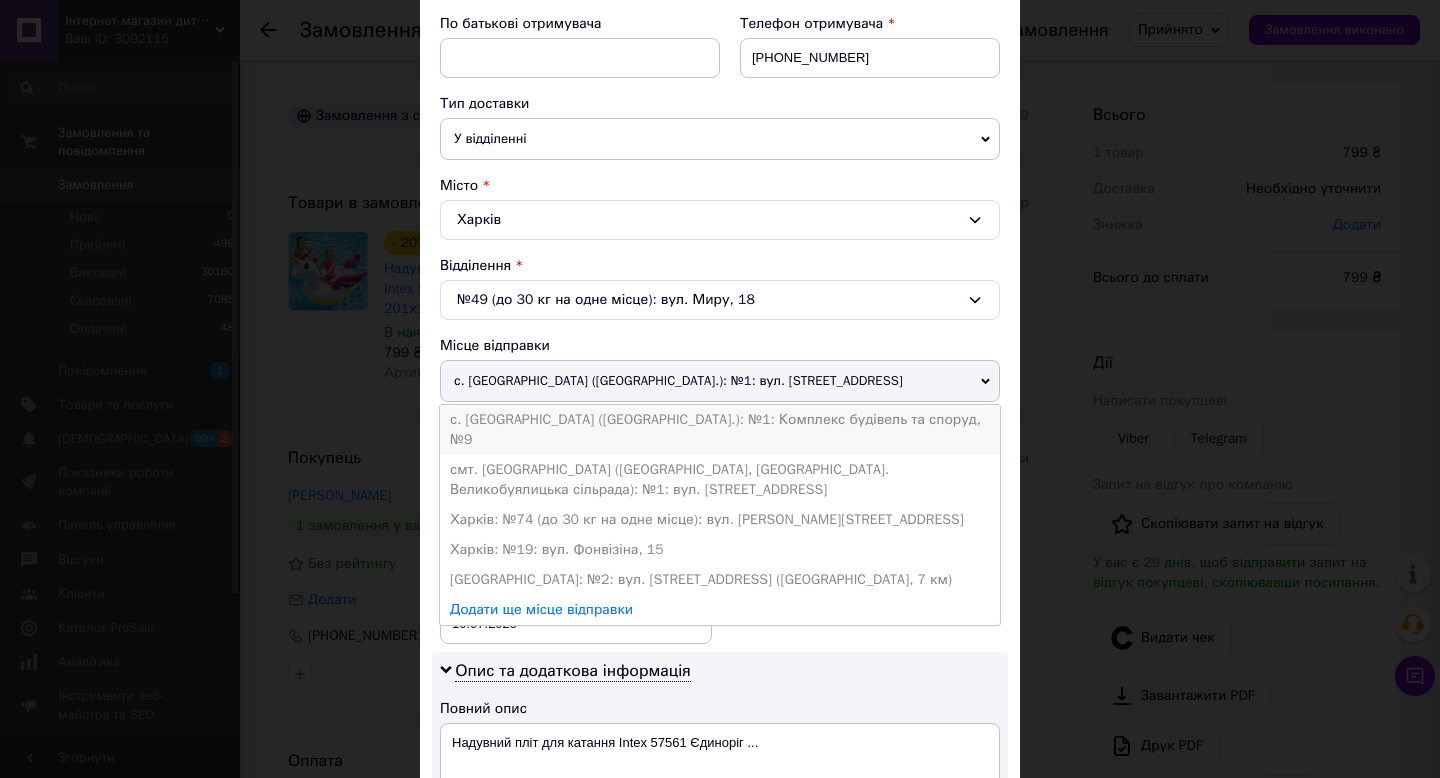click on "с. [GEOGRAPHIC_DATA] ([GEOGRAPHIC_DATA].): №1: Комплекс будівель та споруд, №9" at bounding box center [720, 430] 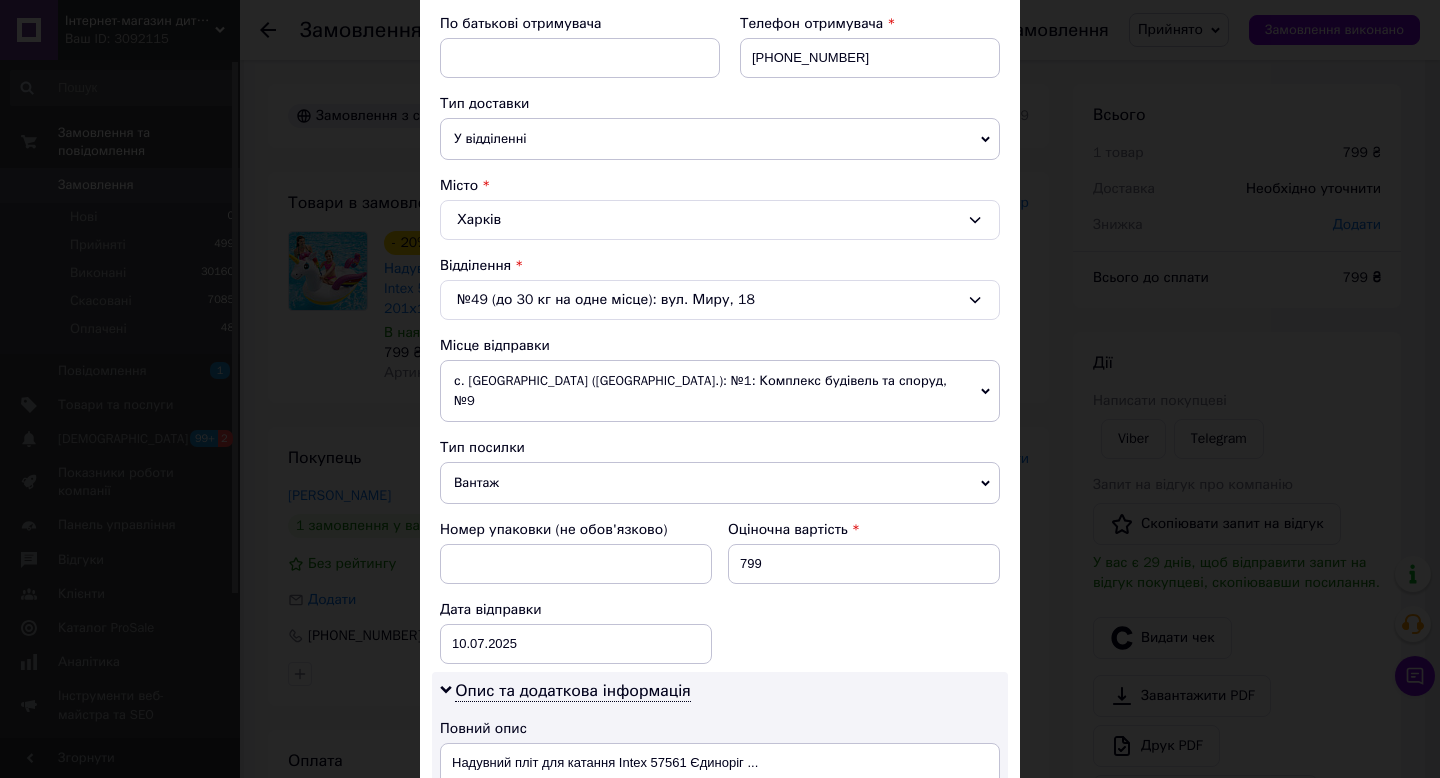 click on "с. [GEOGRAPHIC_DATA] ([GEOGRAPHIC_DATA].): №1: Комплекс будівель та споруд, №9" at bounding box center [720, 391] 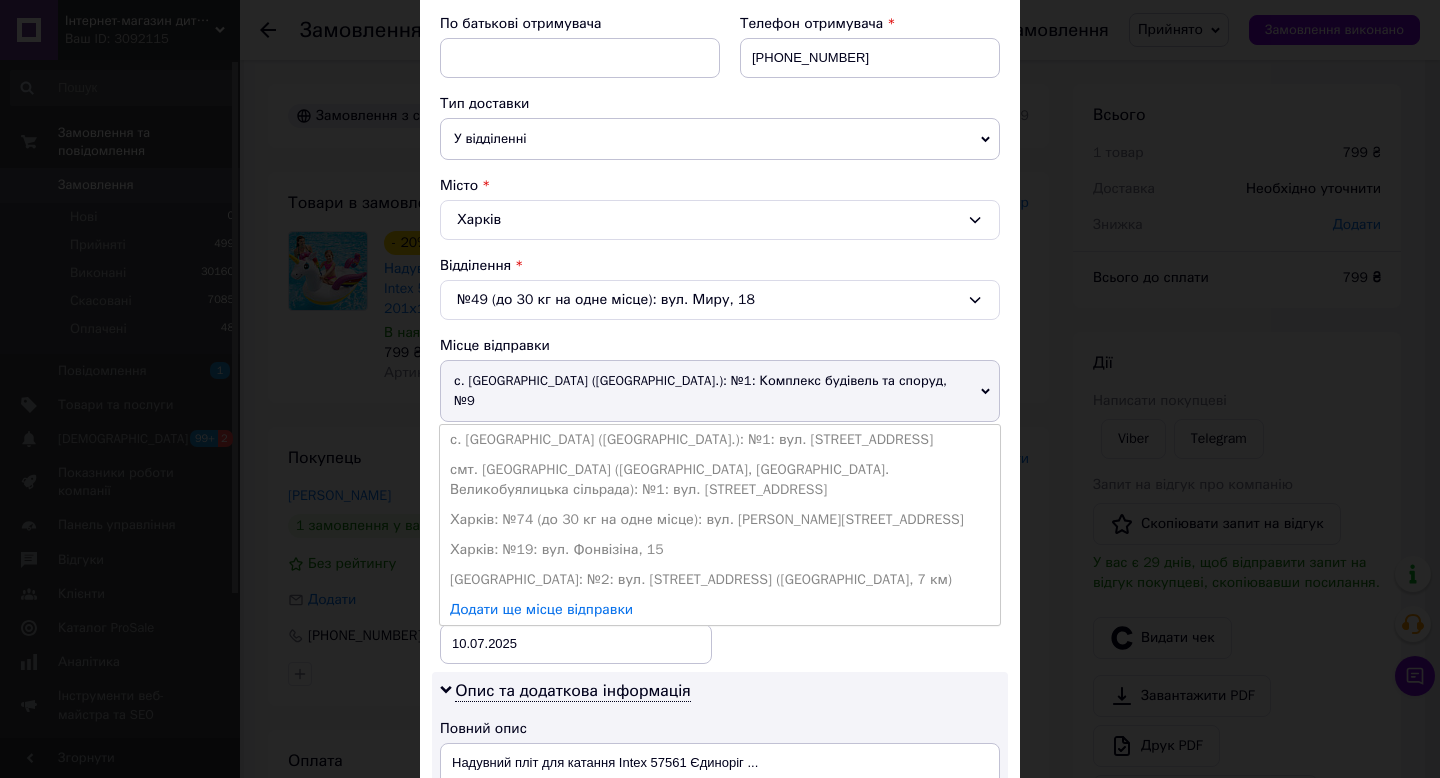 click on "смт. [GEOGRAPHIC_DATA] ([GEOGRAPHIC_DATA], [GEOGRAPHIC_DATA]. Великобуялицька сільрада): №1: вул. [STREET_ADDRESS]" at bounding box center (720, 480) 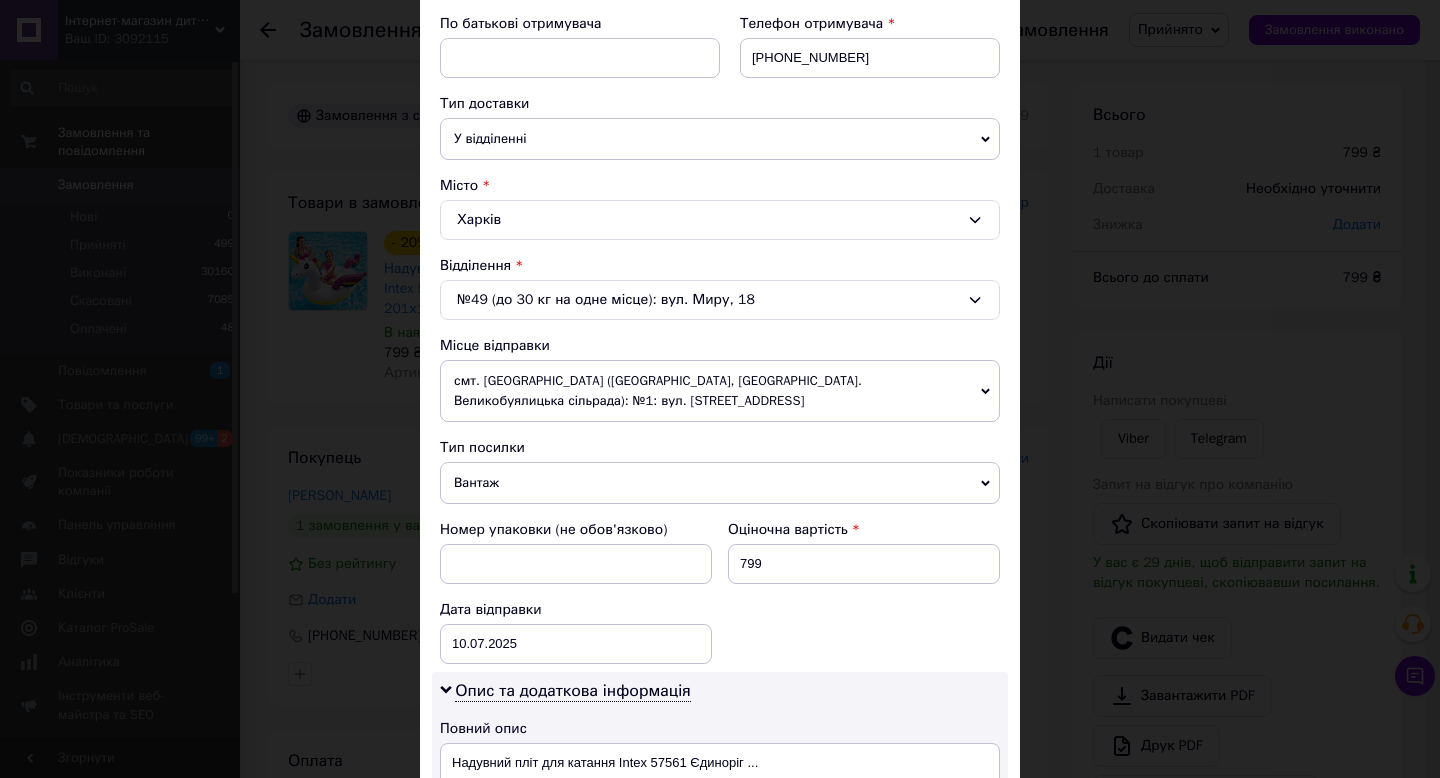 scroll, scrollTop: 737, scrollLeft: 0, axis: vertical 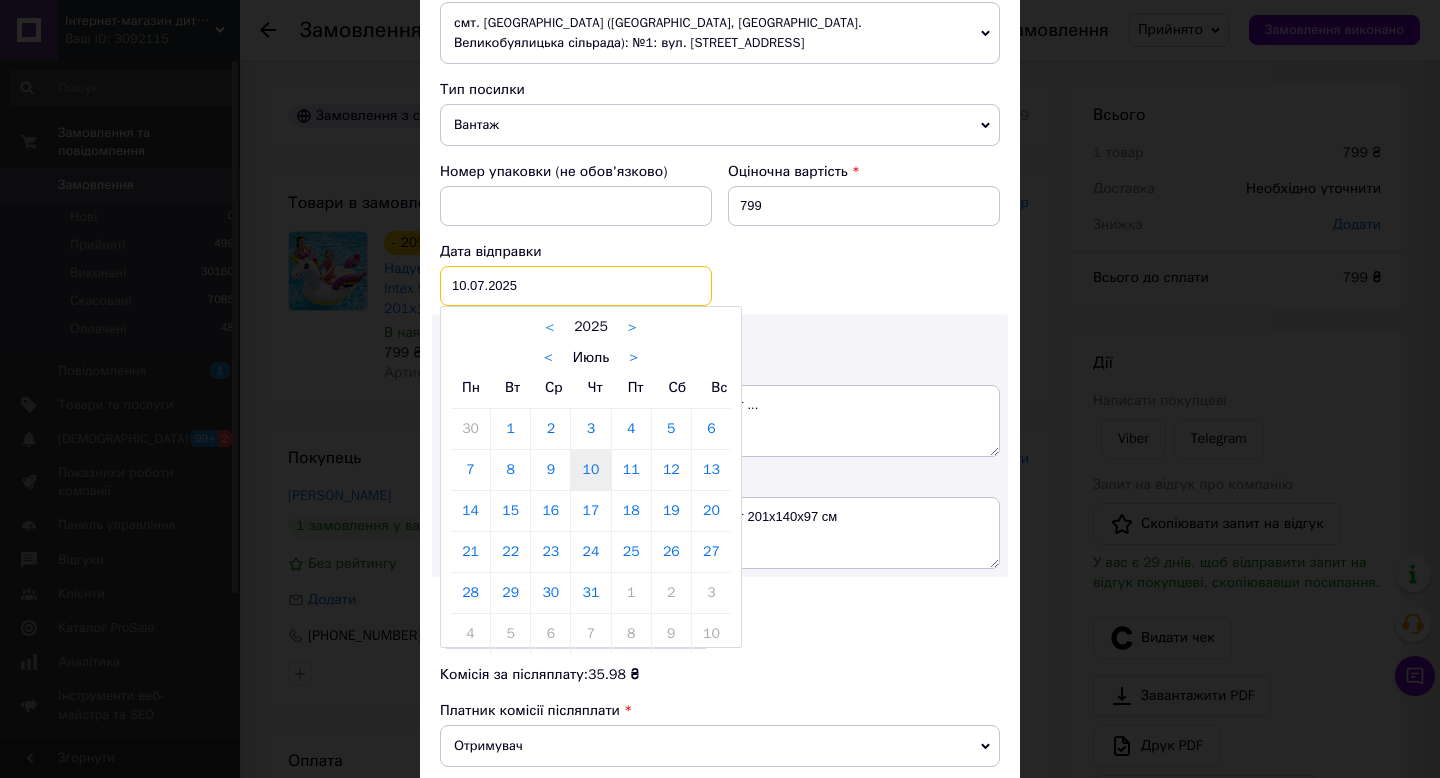 click on "[DATE] < 2025 > < Июль > Пн Вт Ср Чт Пт Сб Вс 30 1 2 3 4 5 6 7 8 9 10 11 12 13 14 15 16 17 18 19 20 21 22 23 24 25 26 27 28 29 30 31 1 2 3 4 5 6 7 8 9 10" at bounding box center [576, 286] 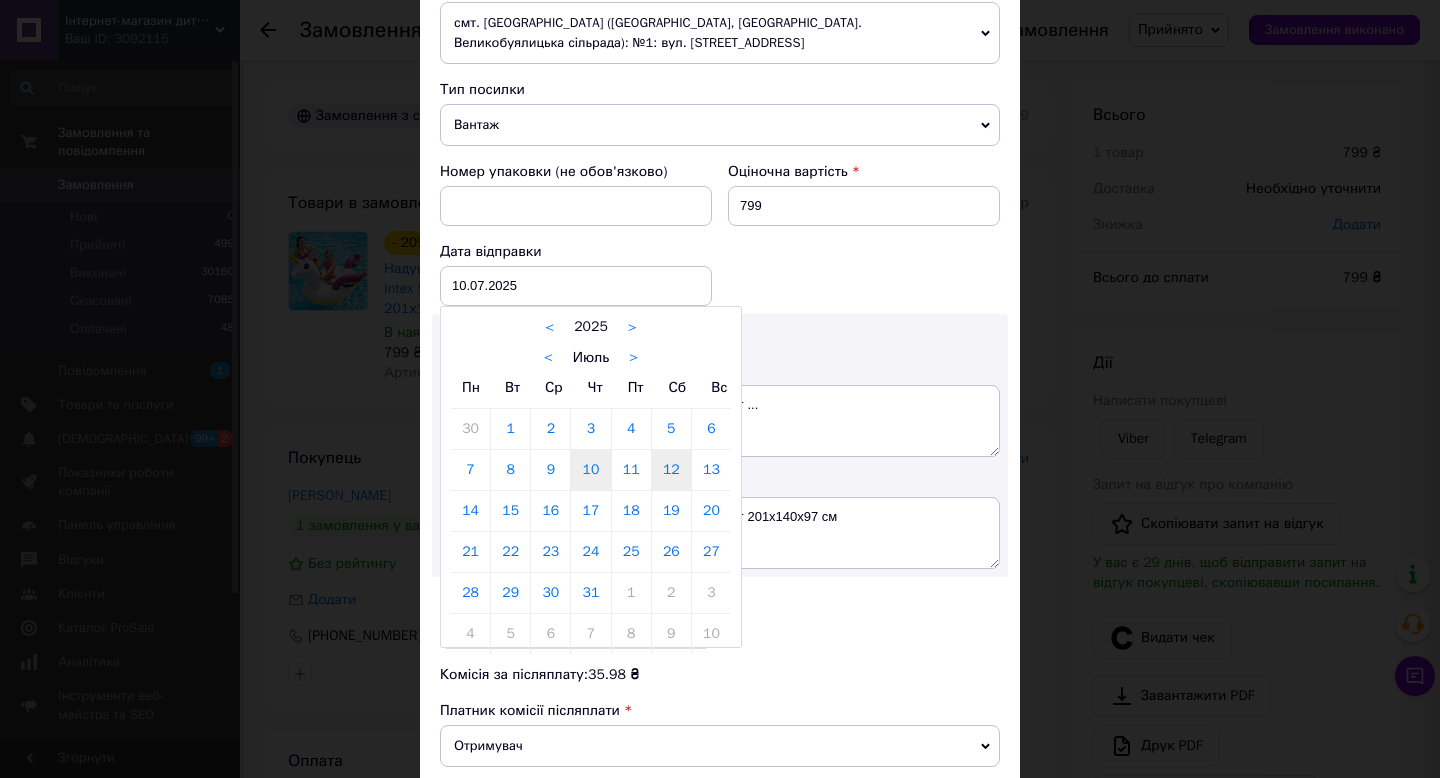 click on "12" at bounding box center (671, 470) 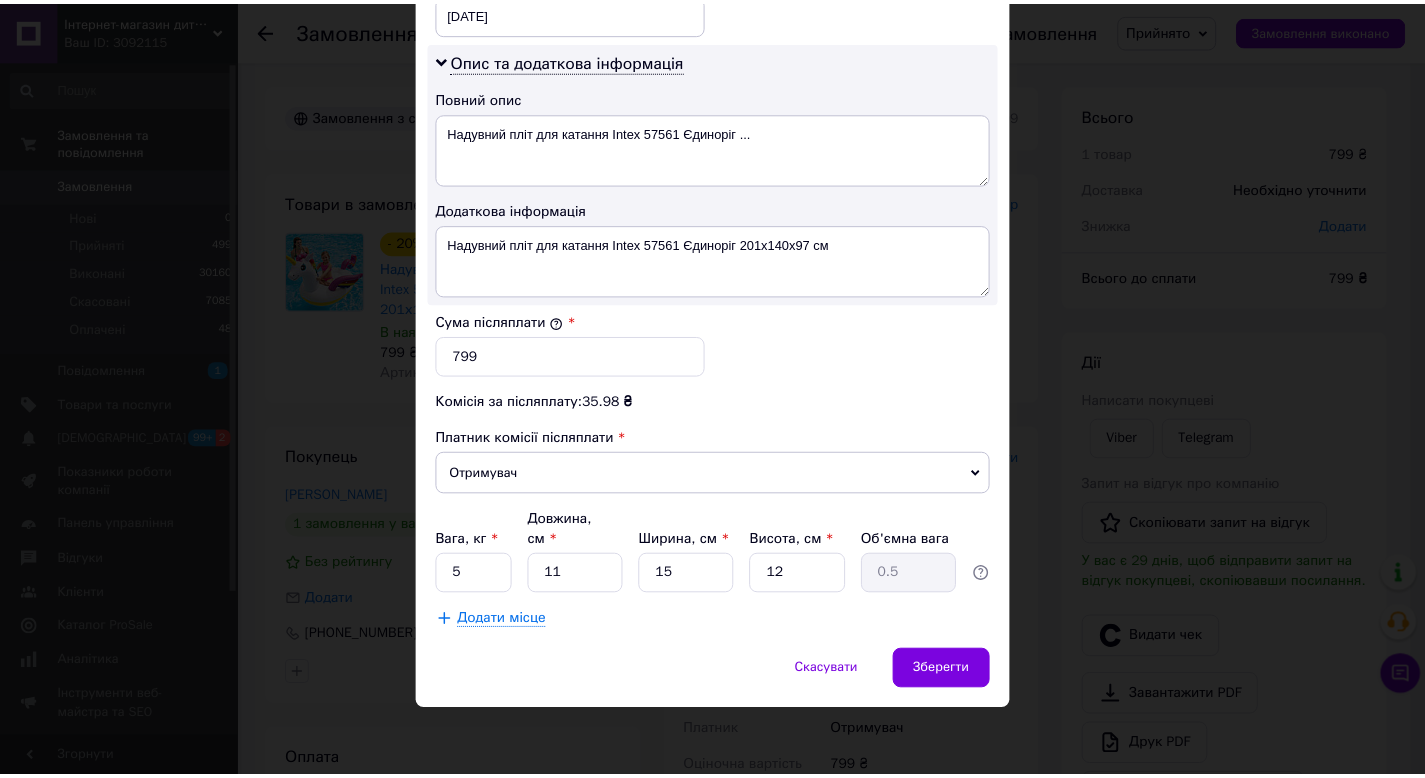 scroll, scrollTop: 1012, scrollLeft: 0, axis: vertical 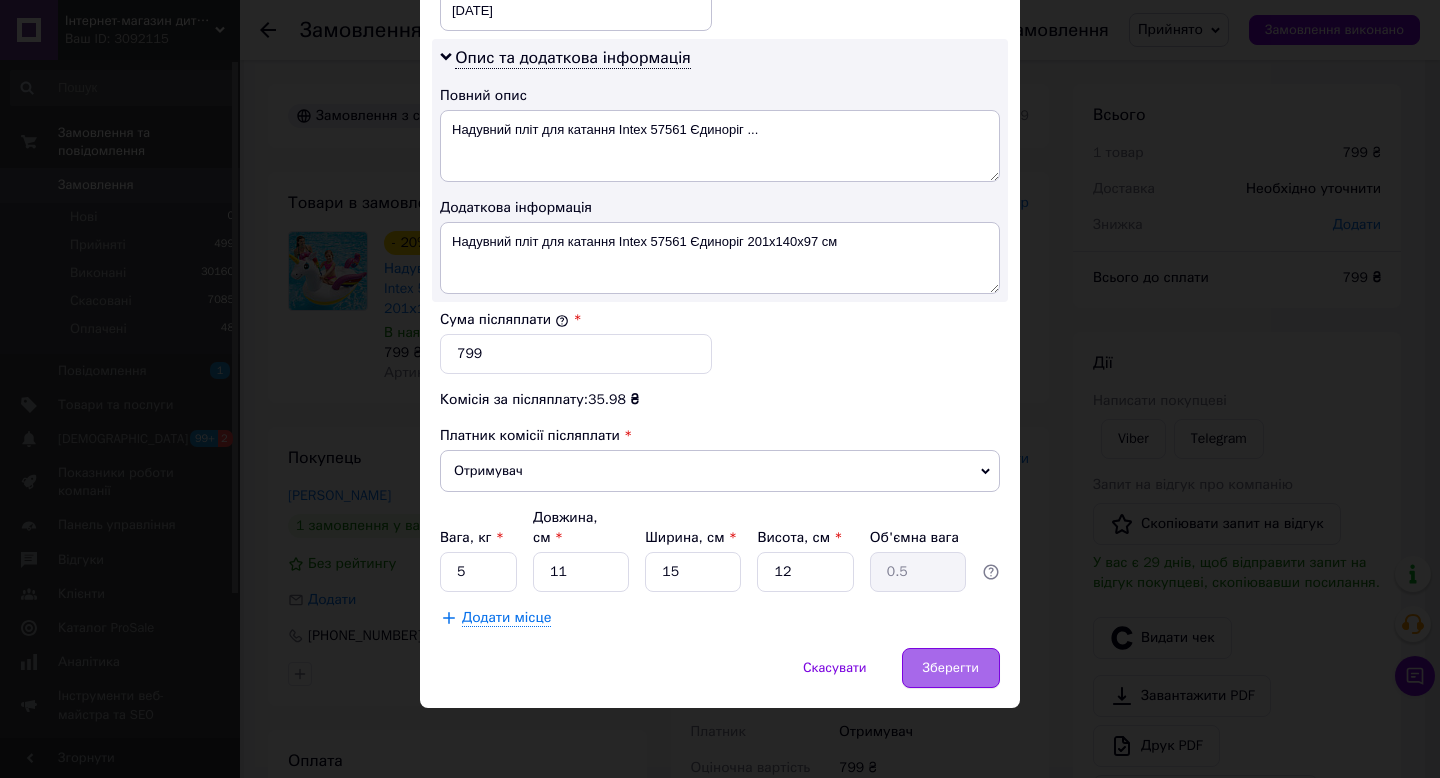 click on "Зберегти" at bounding box center [951, 668] 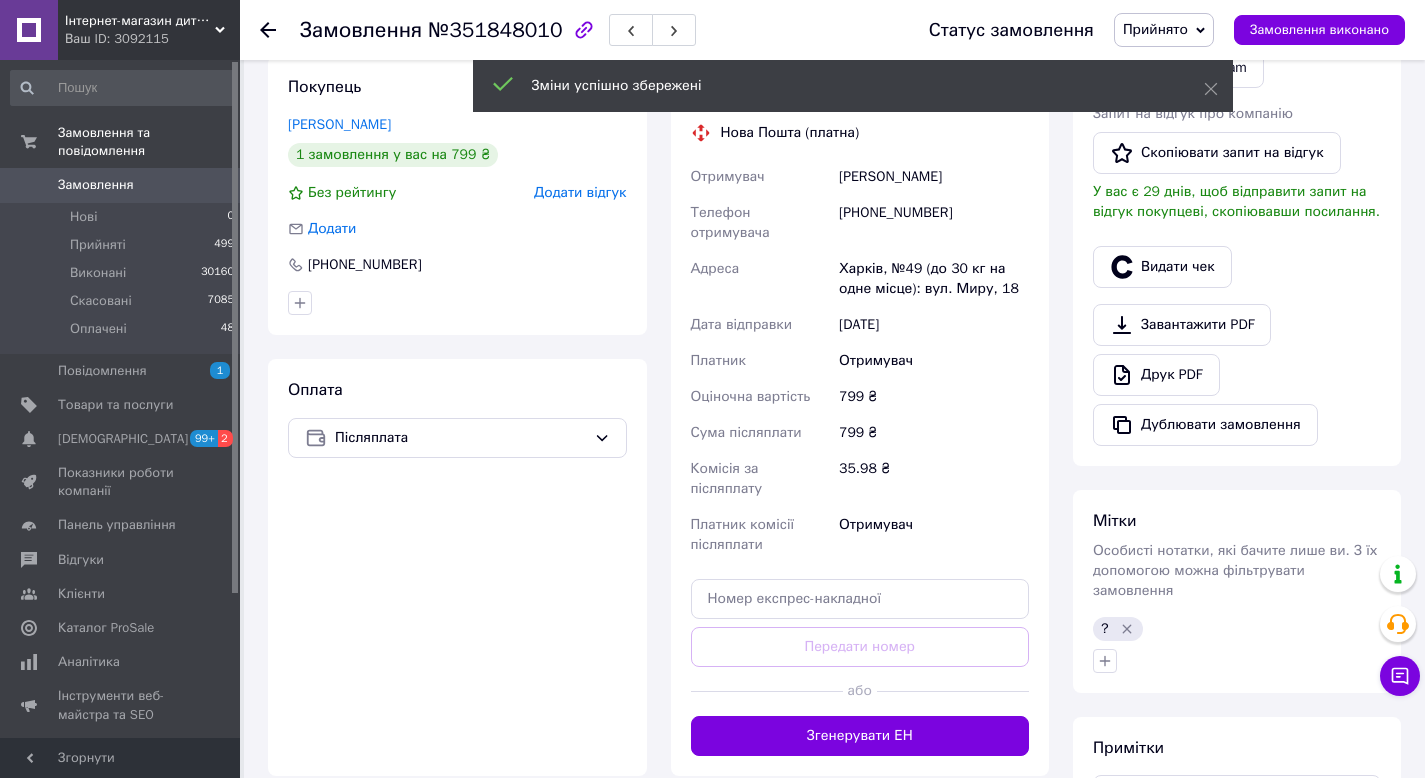 scroll, scrollTop: 441, scrollLeft: 0, axis: vertical 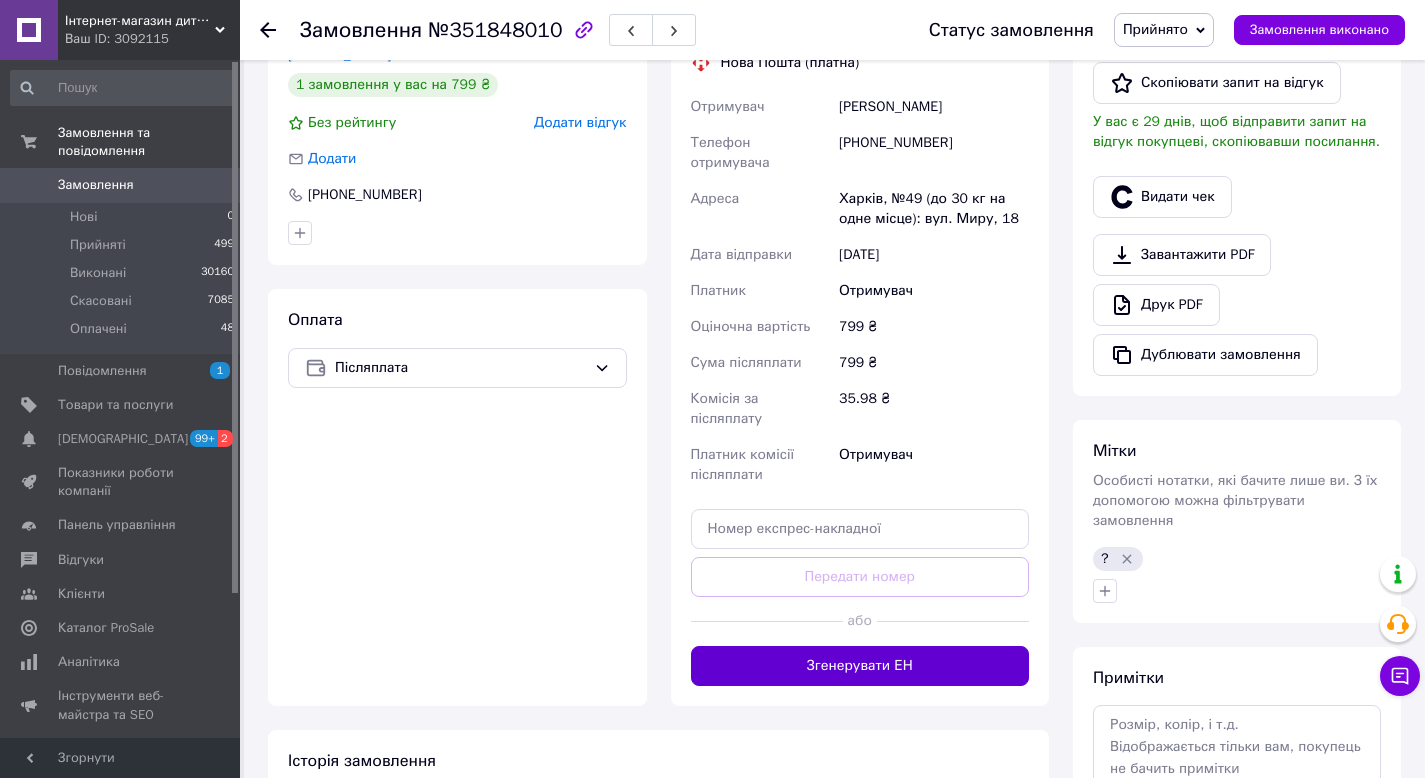click on "Згенерувати ЕН" at bounding box center [860, 666] 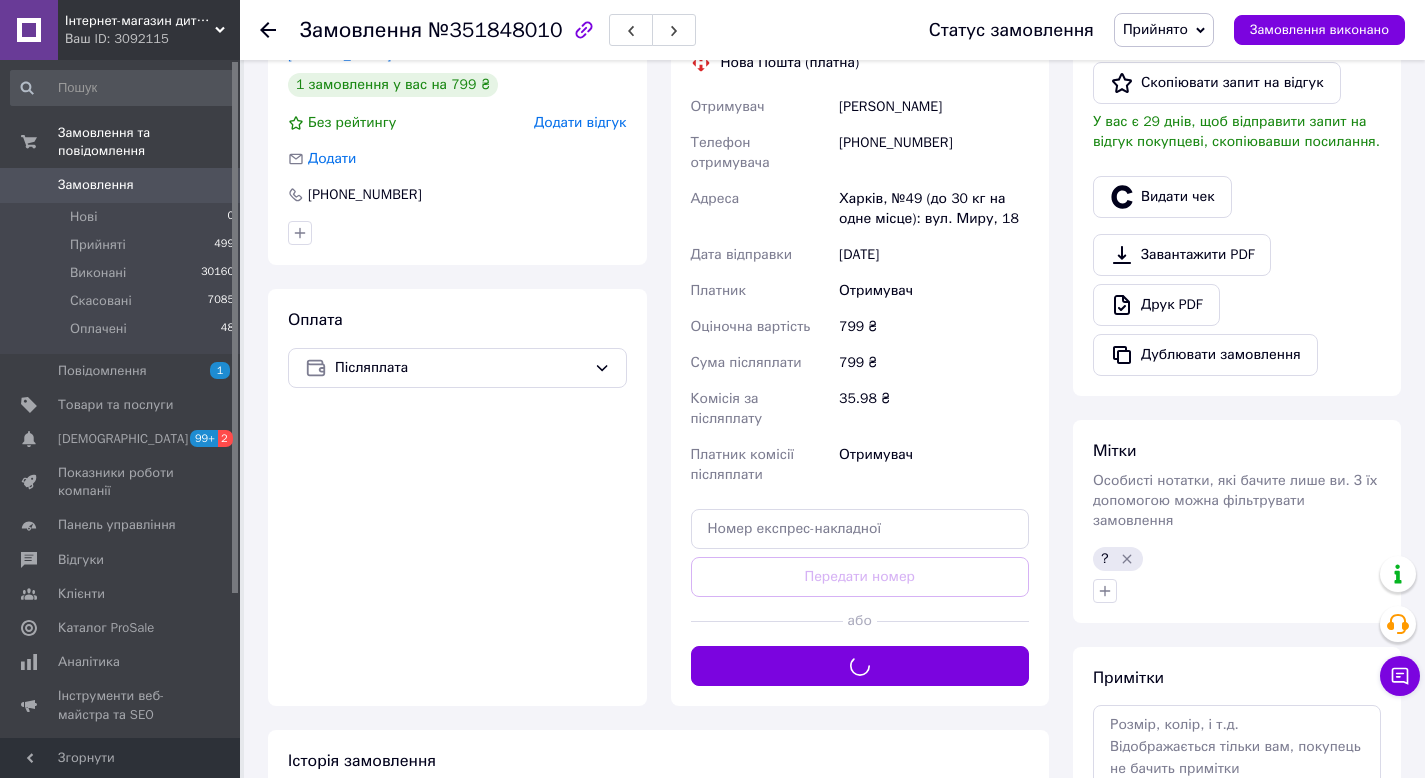 click 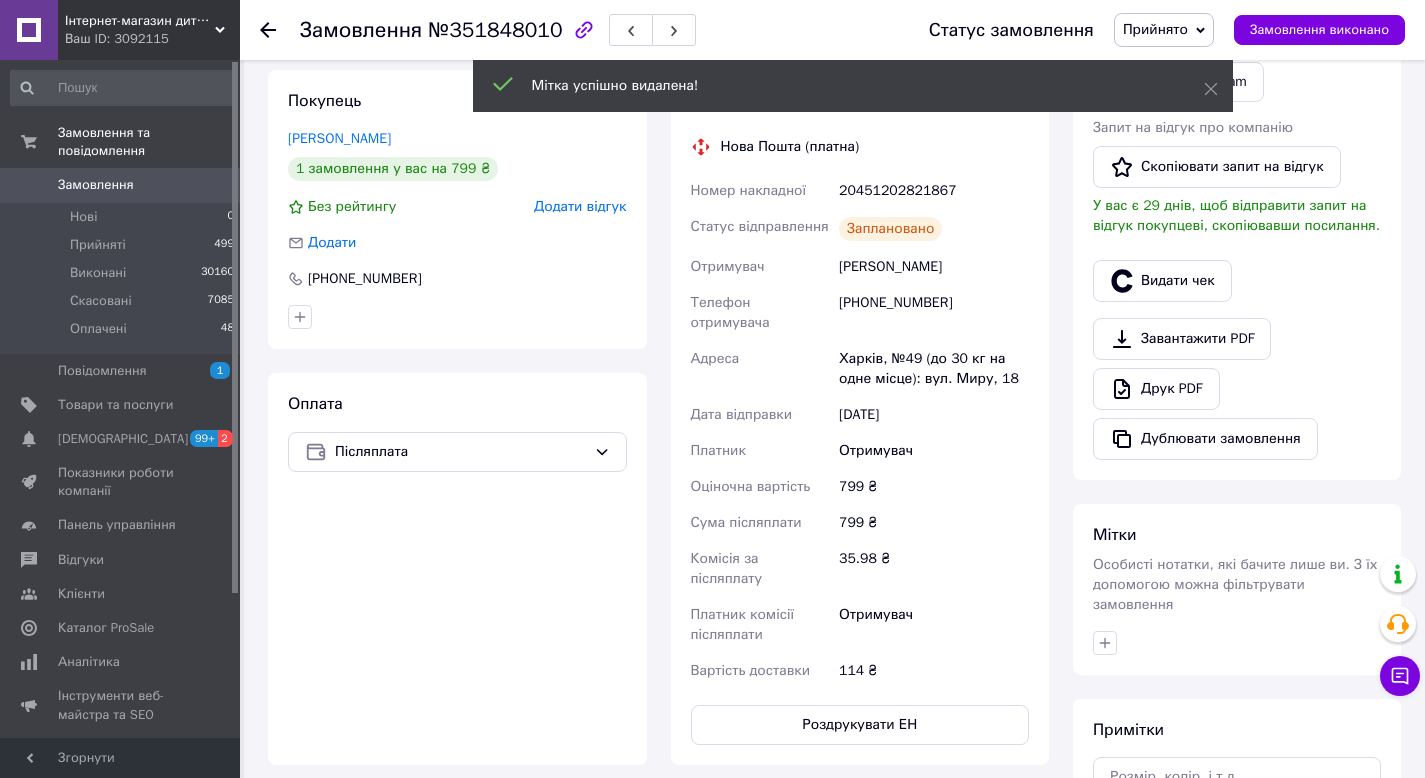 scroll, scrollTop: 103, scrollLeft: 0, axis: vertical 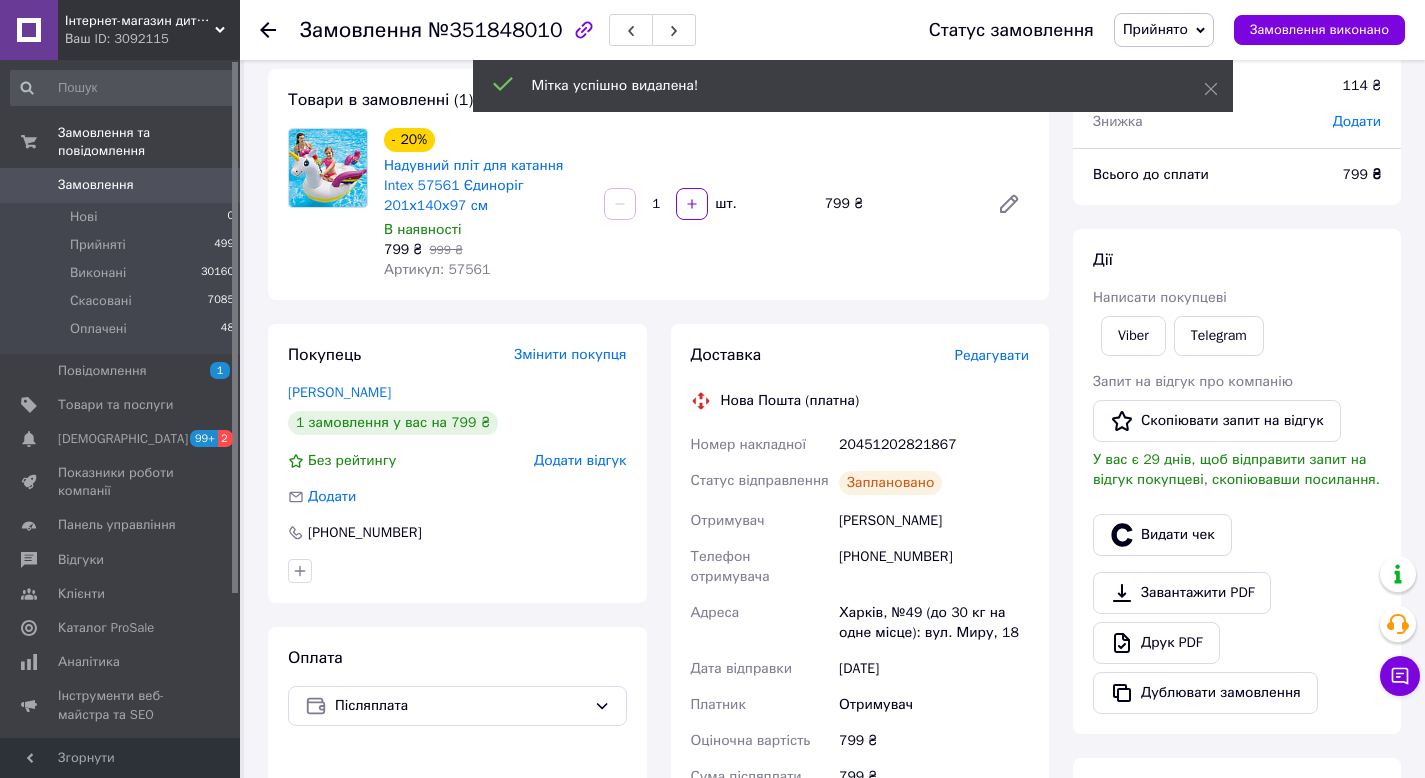 click on "20451202821867" at bounding box center [934, 445] 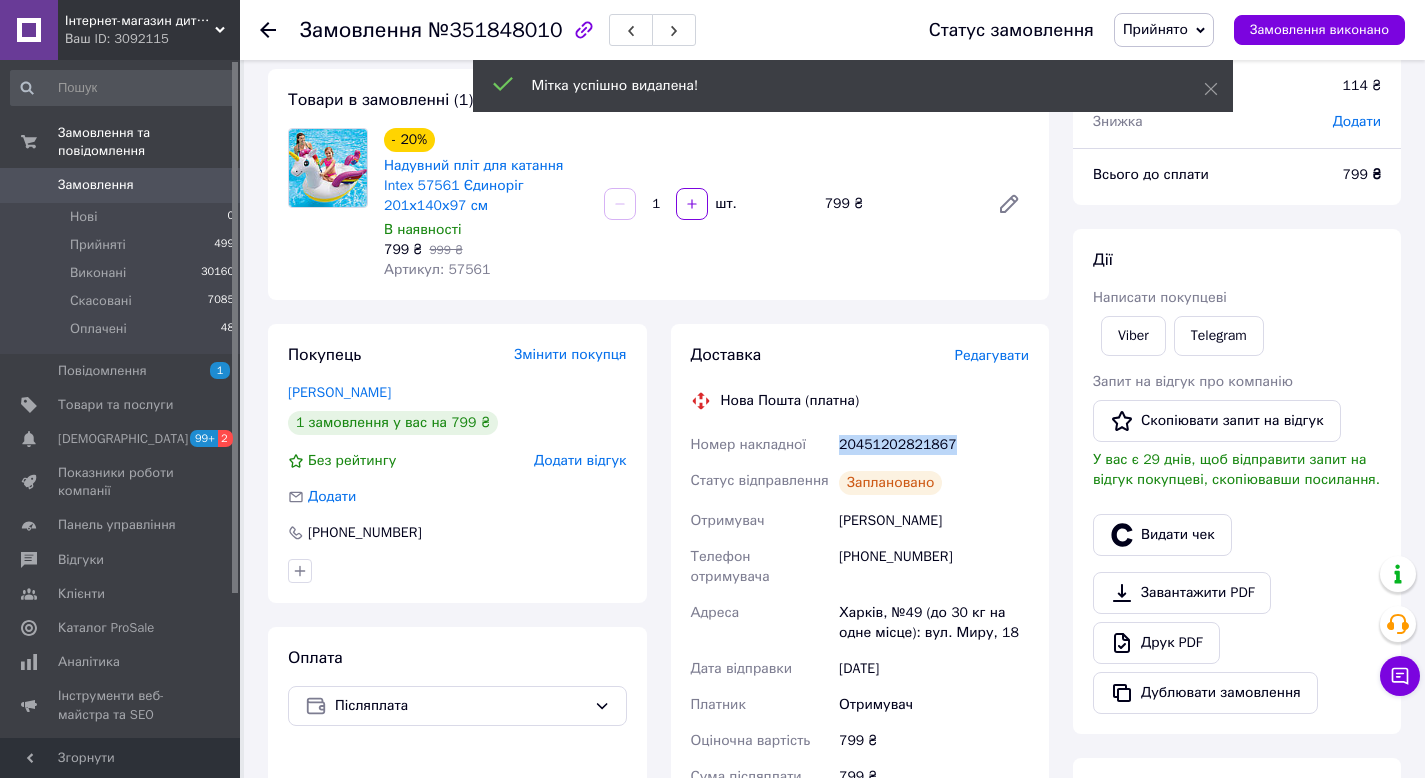 click on "20451202821867" at bounding box center (934, 445) 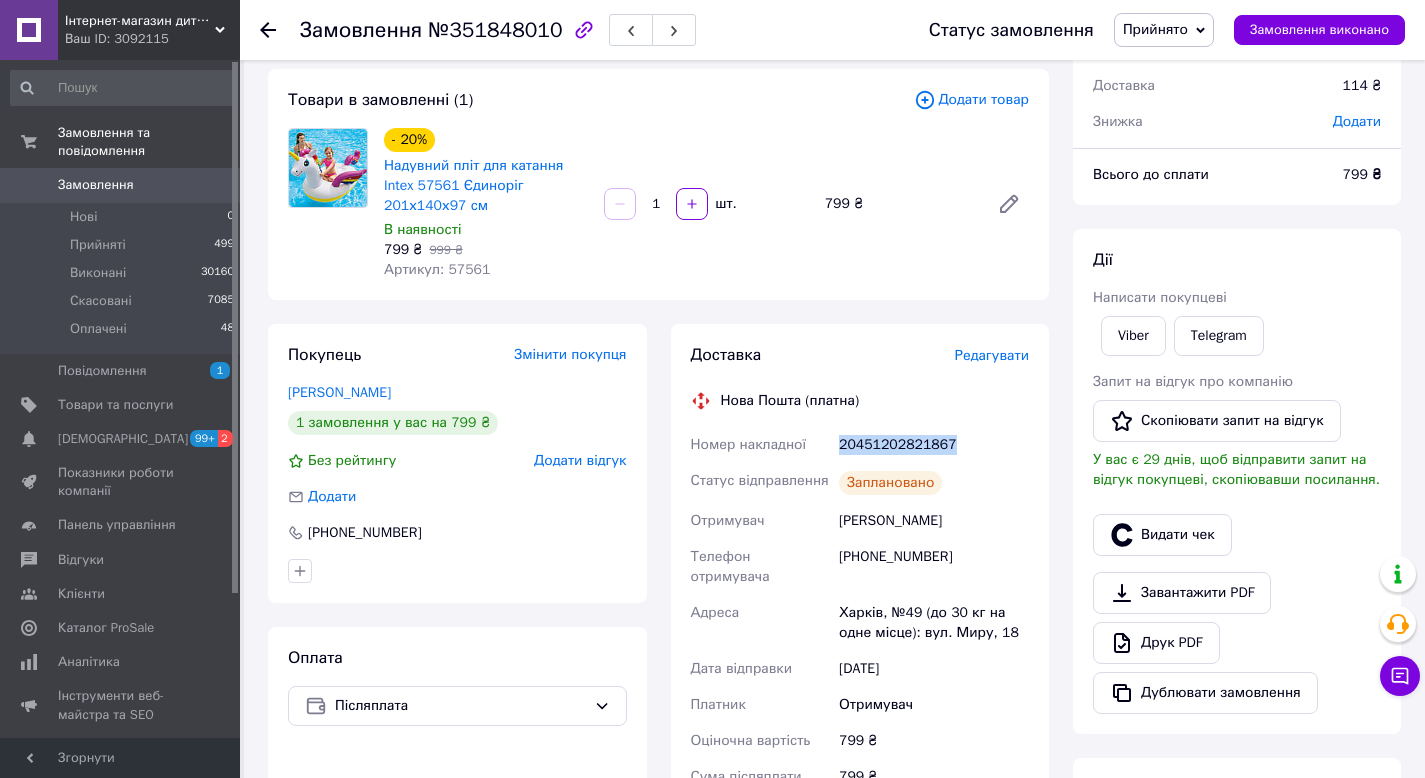 copy on "20451202821867" 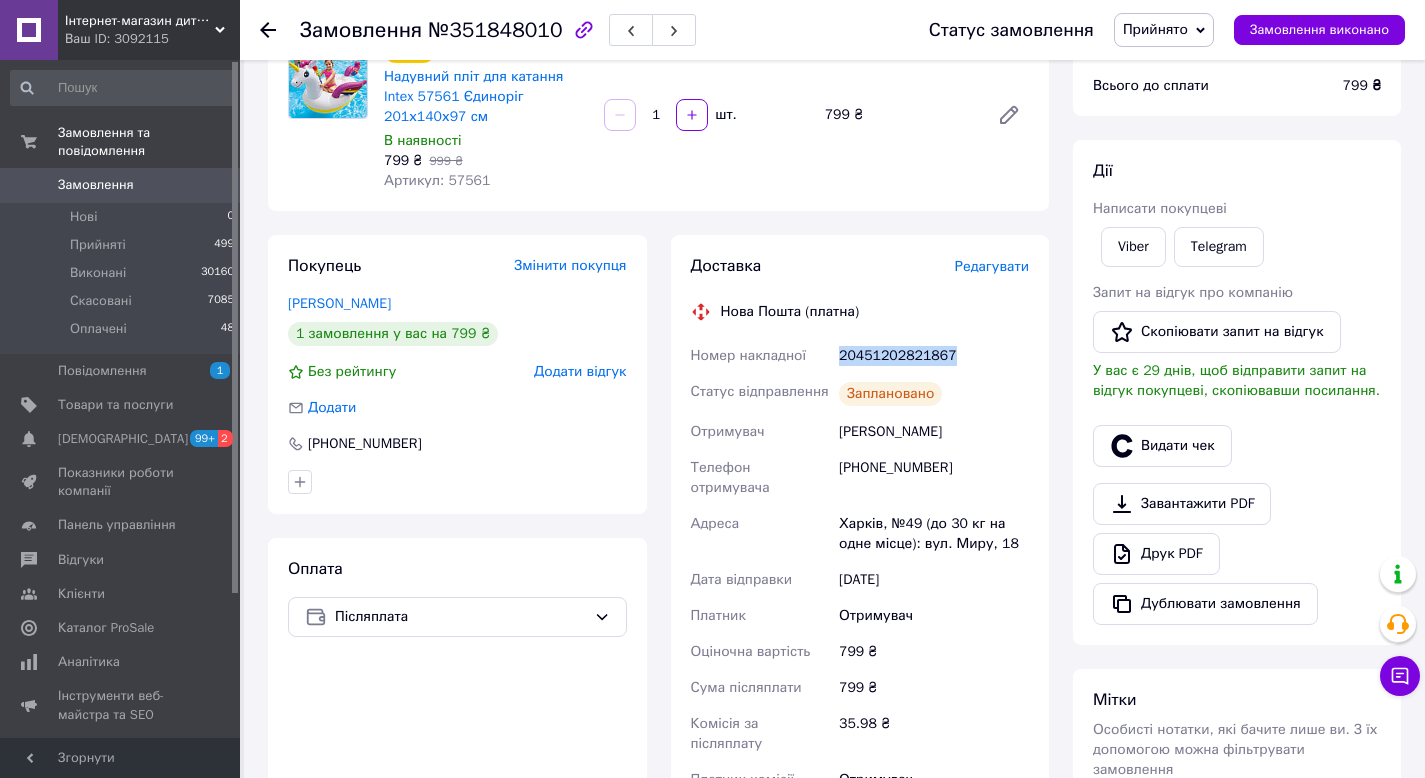 scroll, scrollTop: 491, scrollLeft: 0, axis: vertical 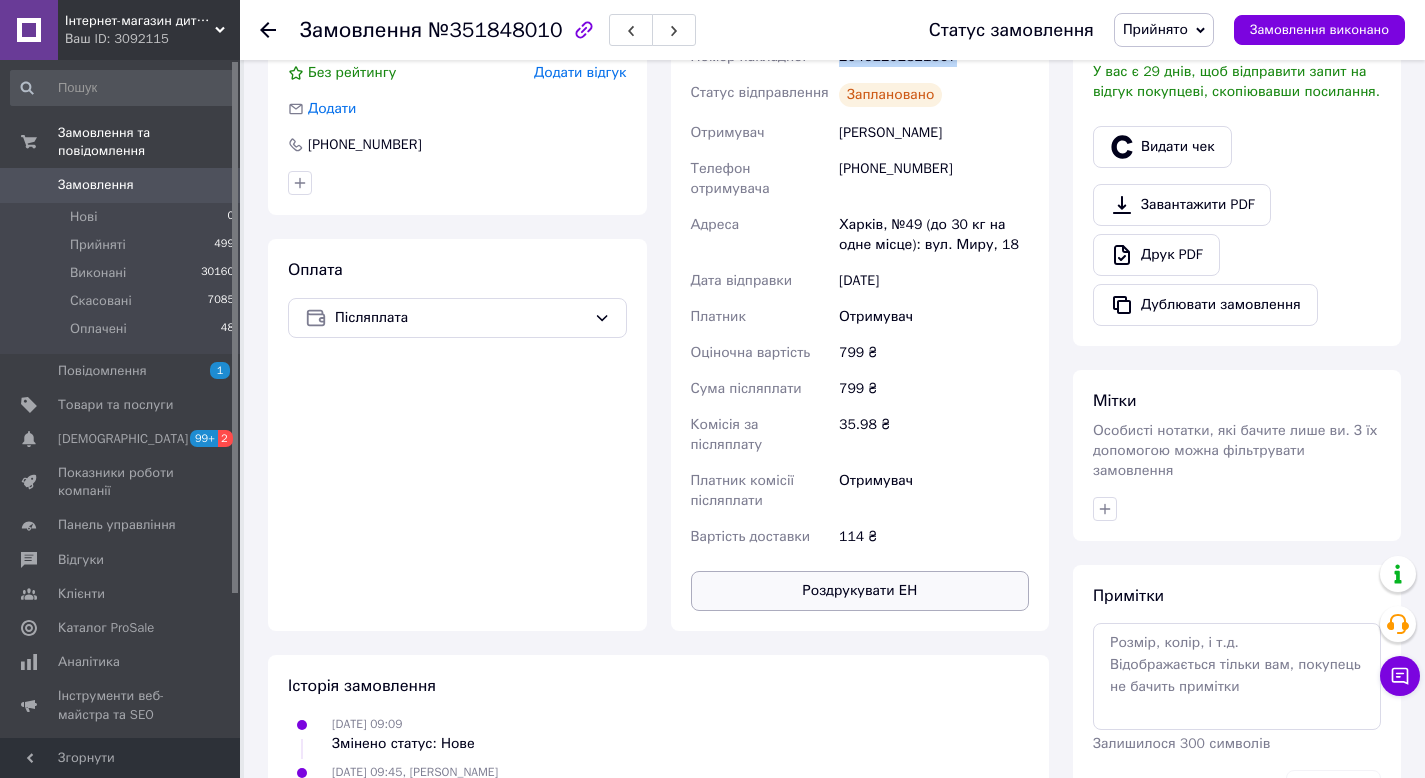 click on "Роздрукувати ЕН" at bounding box center (860, 591) 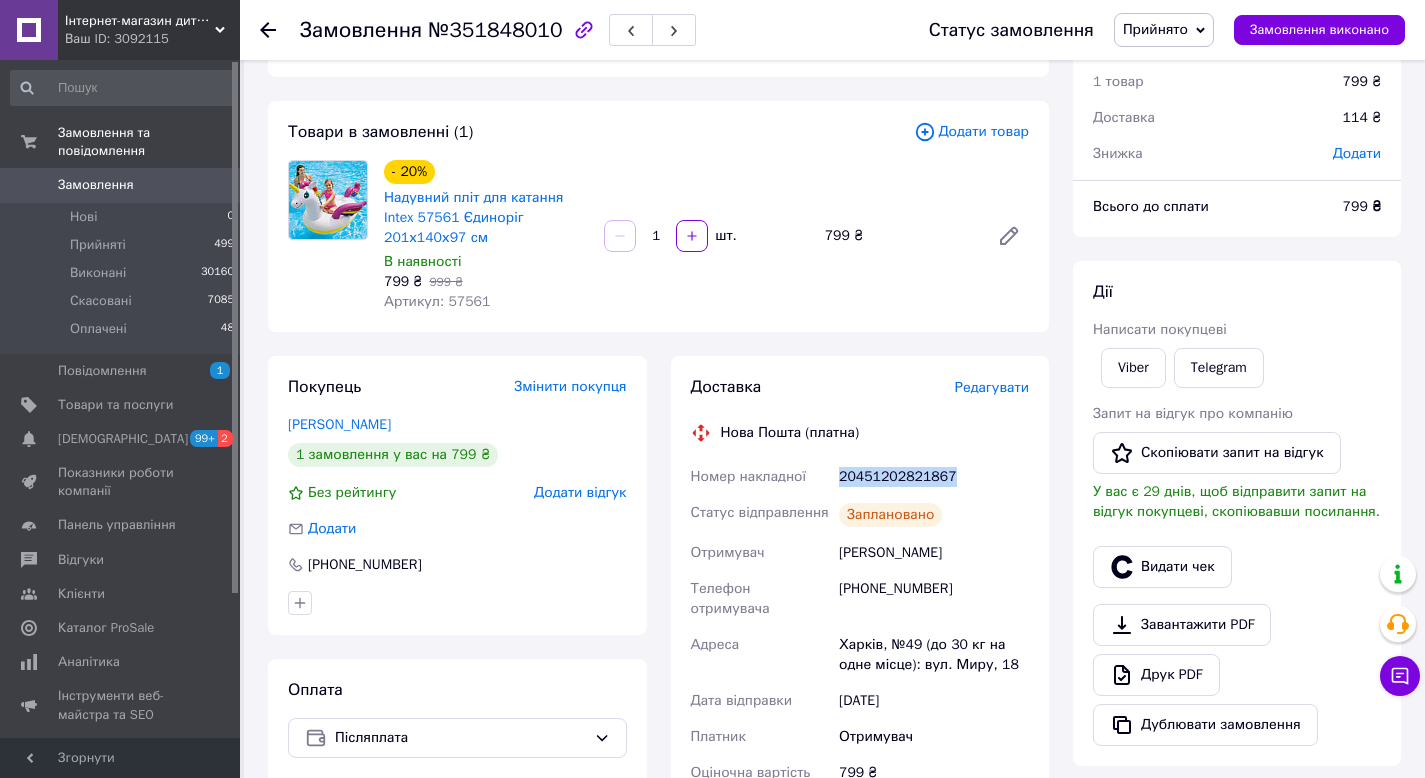 scroll, scrollTop: 0, scrollLeft: 0, axis: both 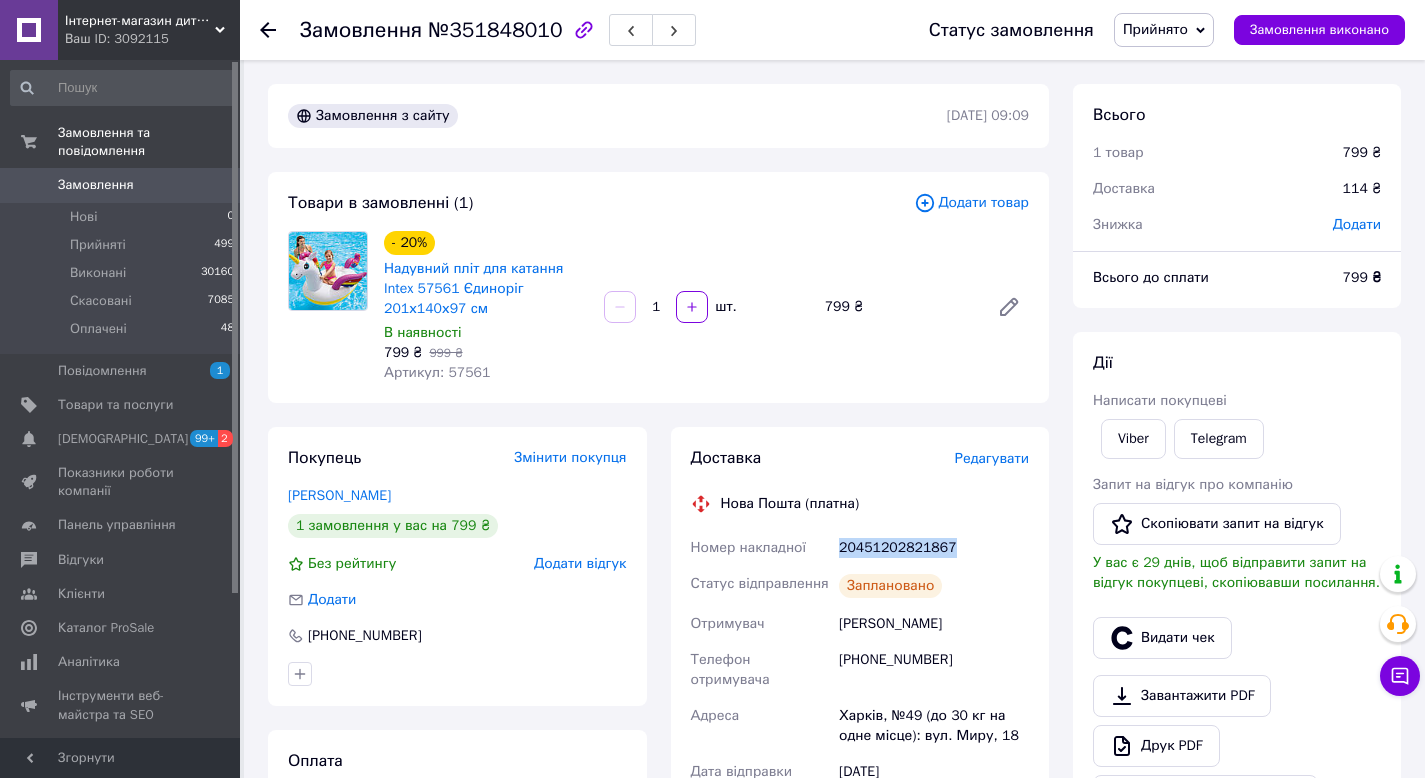click on "20451202821867" at bounding box center [934, 548] 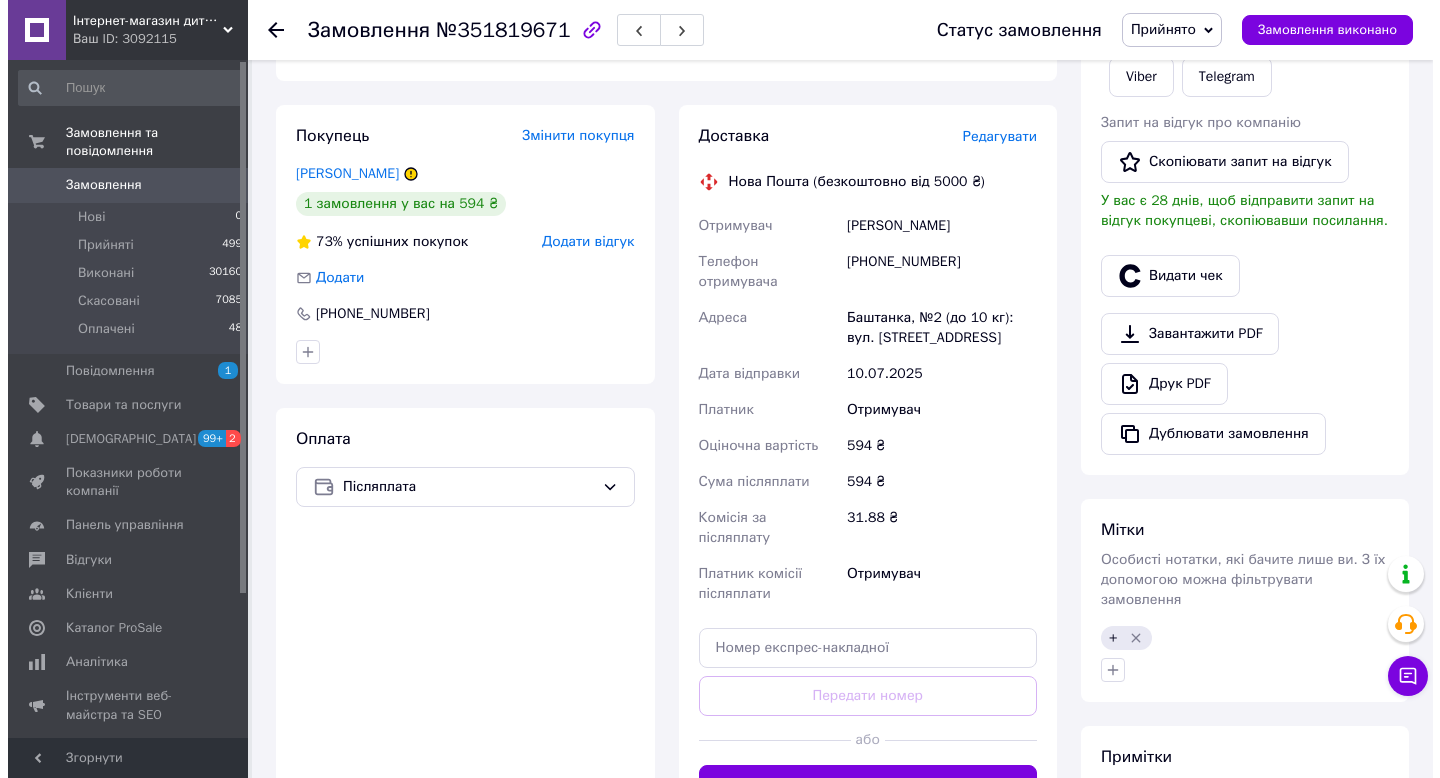 scroll, scrollTop: 385, scrollLeft: 0, axis: vertical 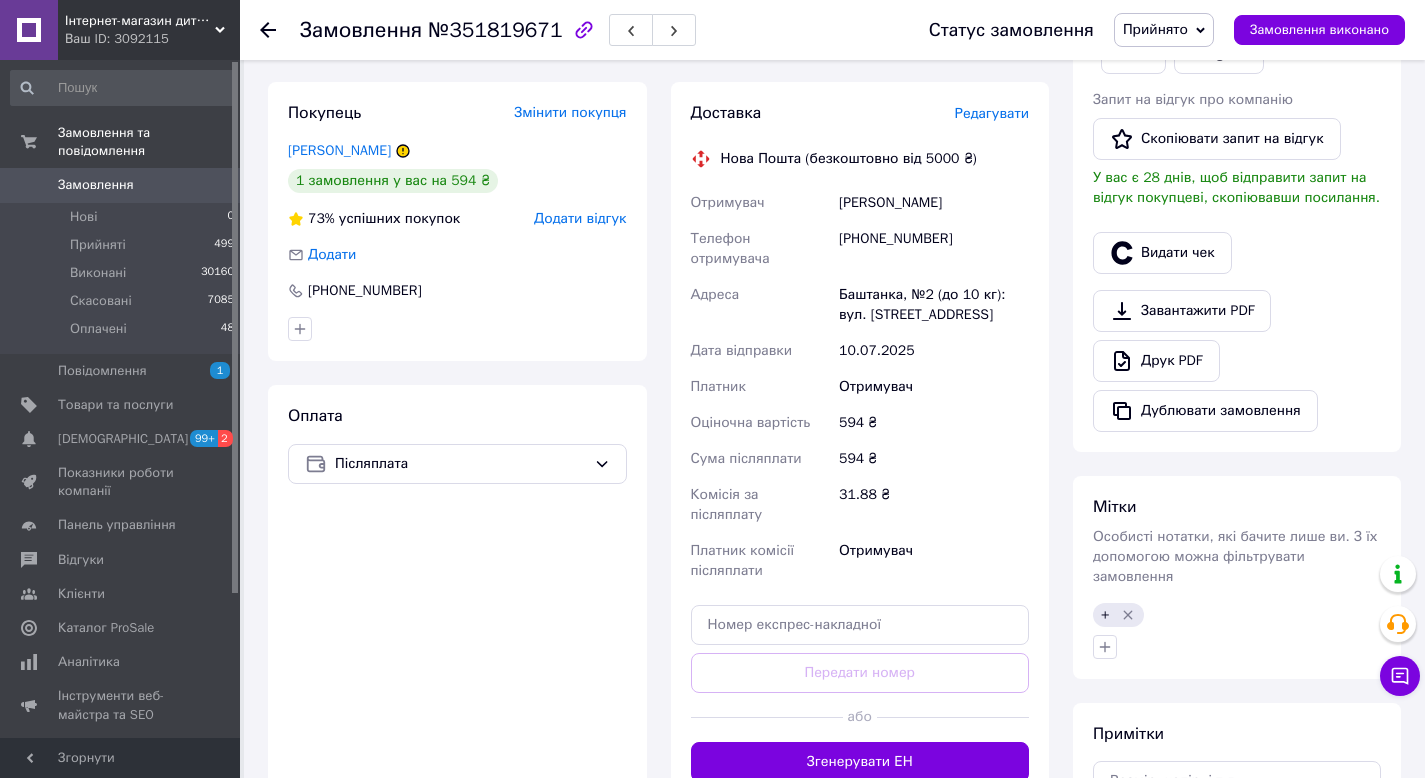 click on "Редагувати" at bounding box center [992, 113] 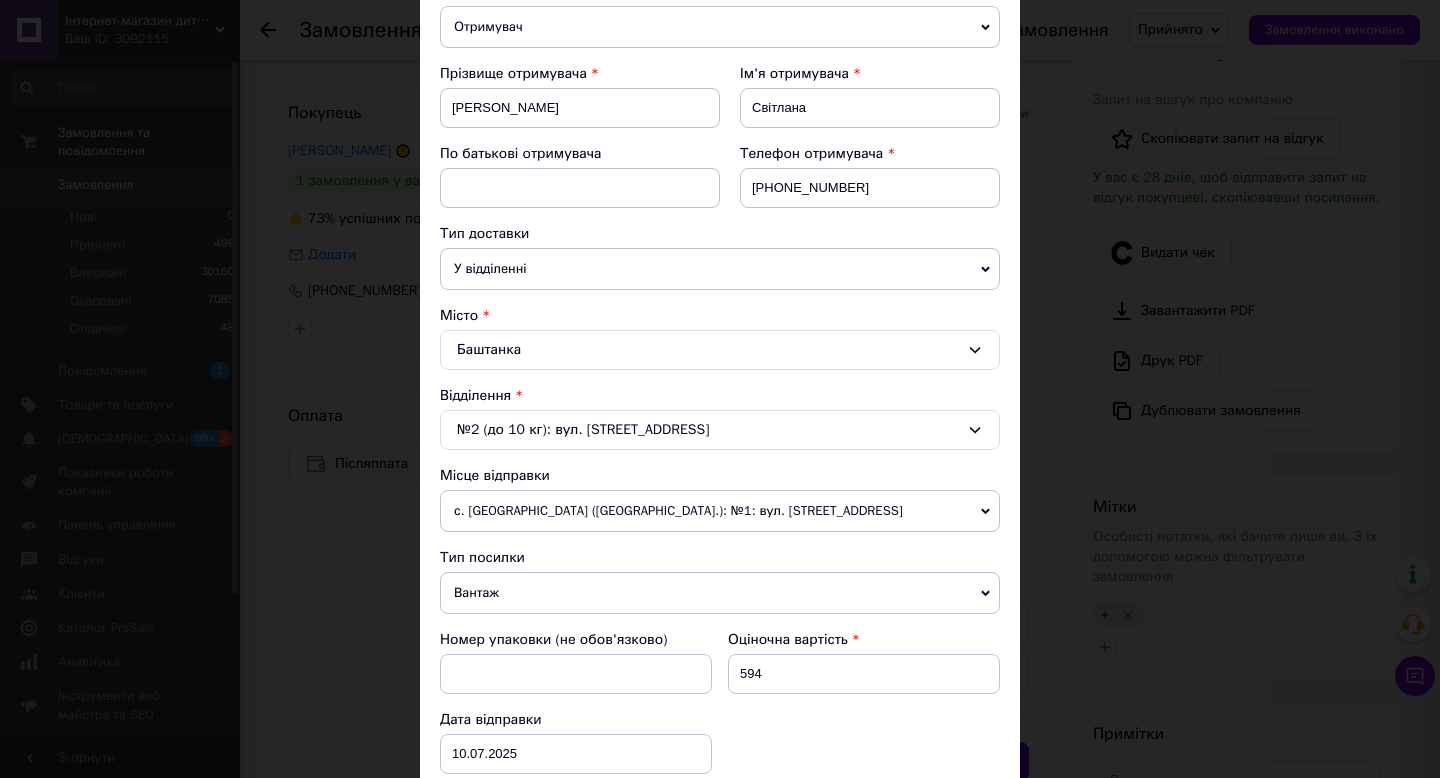 scroll, scrollTop: 397, scrollLeft: 0, axis: vertical 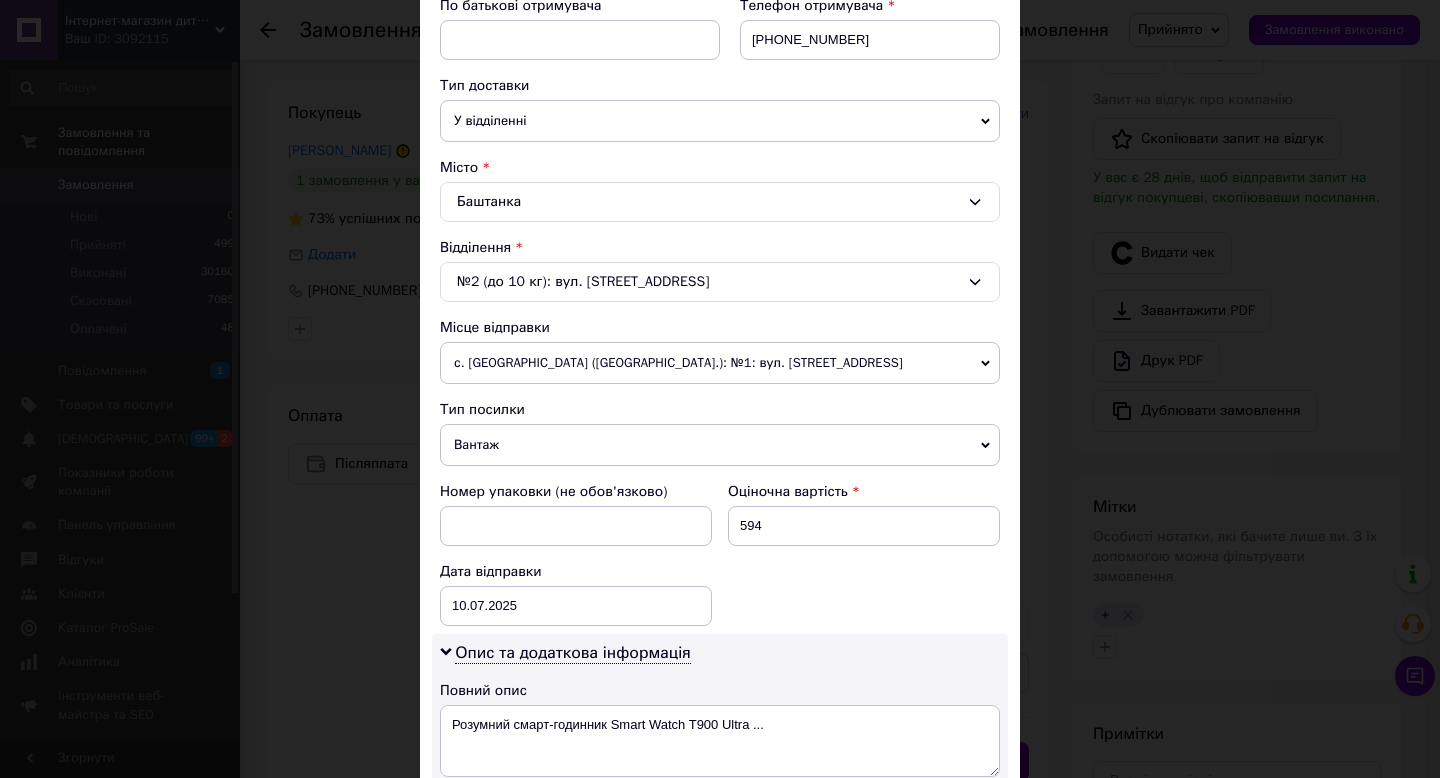 click on "с. [GEOGRAPHIC_DATA] ([GEOGRAPHIC_DATA].): №1: вул. [STREET_ADDRESS]" at bounding box center [720, 363] 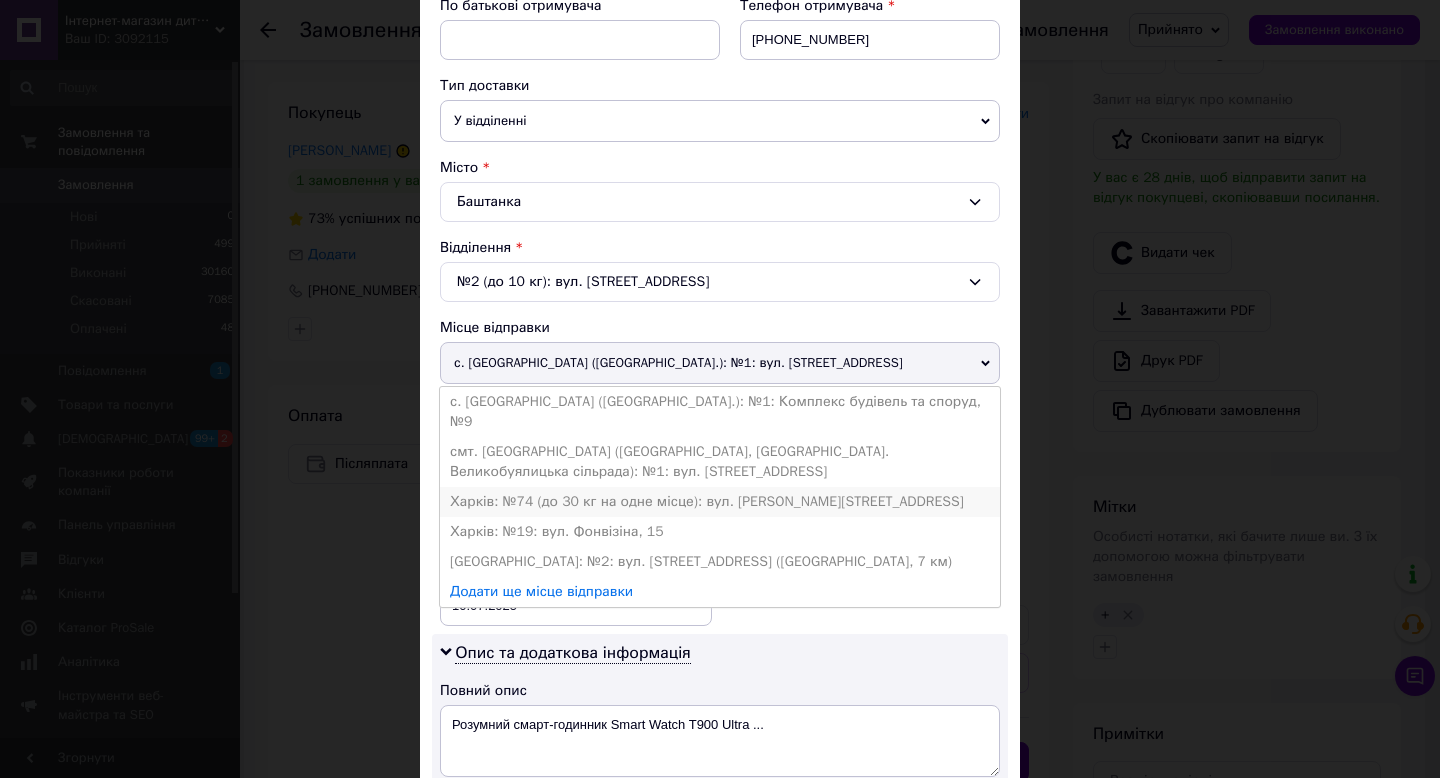 click on "Харків: №74 (до 30 кг на одне місце): вул. [PERSON_NAME][STREET_ADDRESS]" at bounding box center (720, 502) 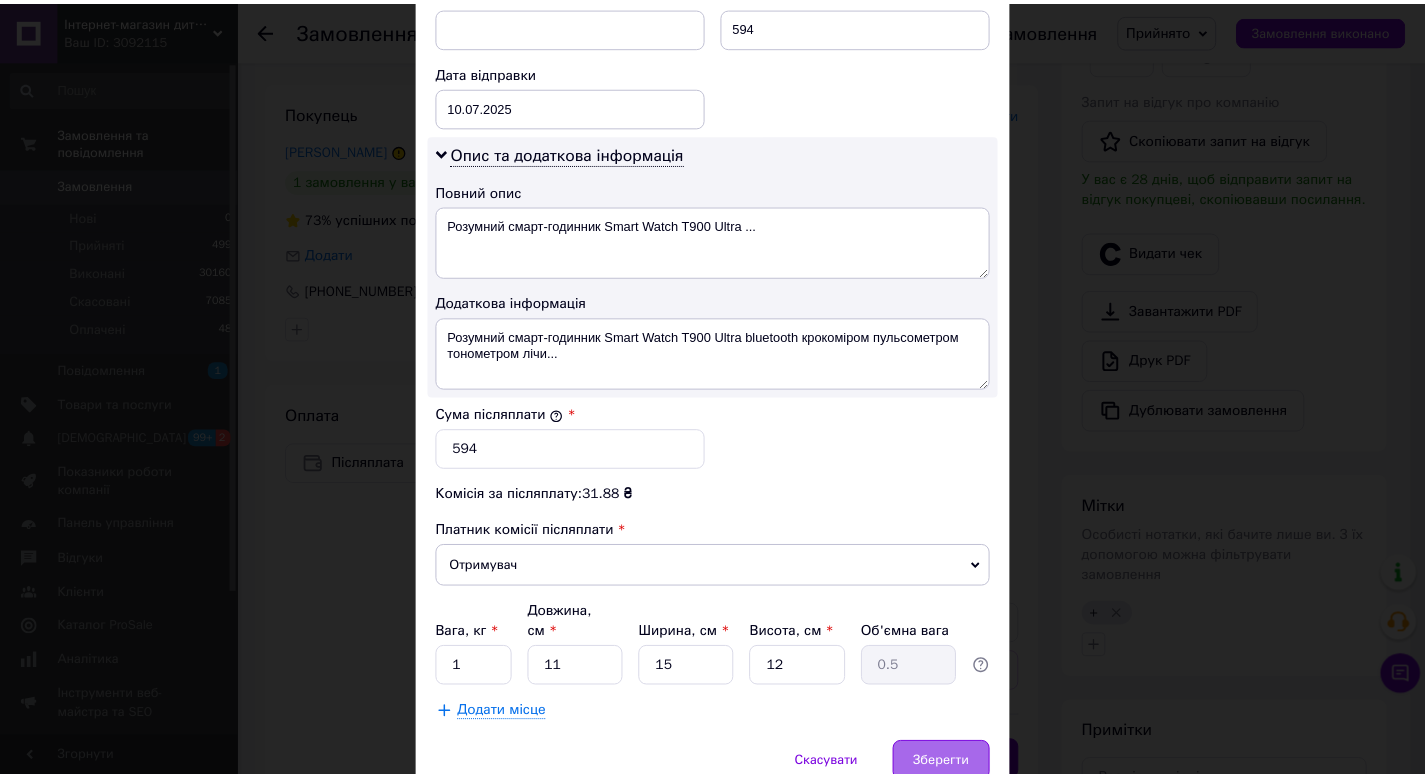scroll, scrollTop: 992, scrollLeft: 0, axis: vertical 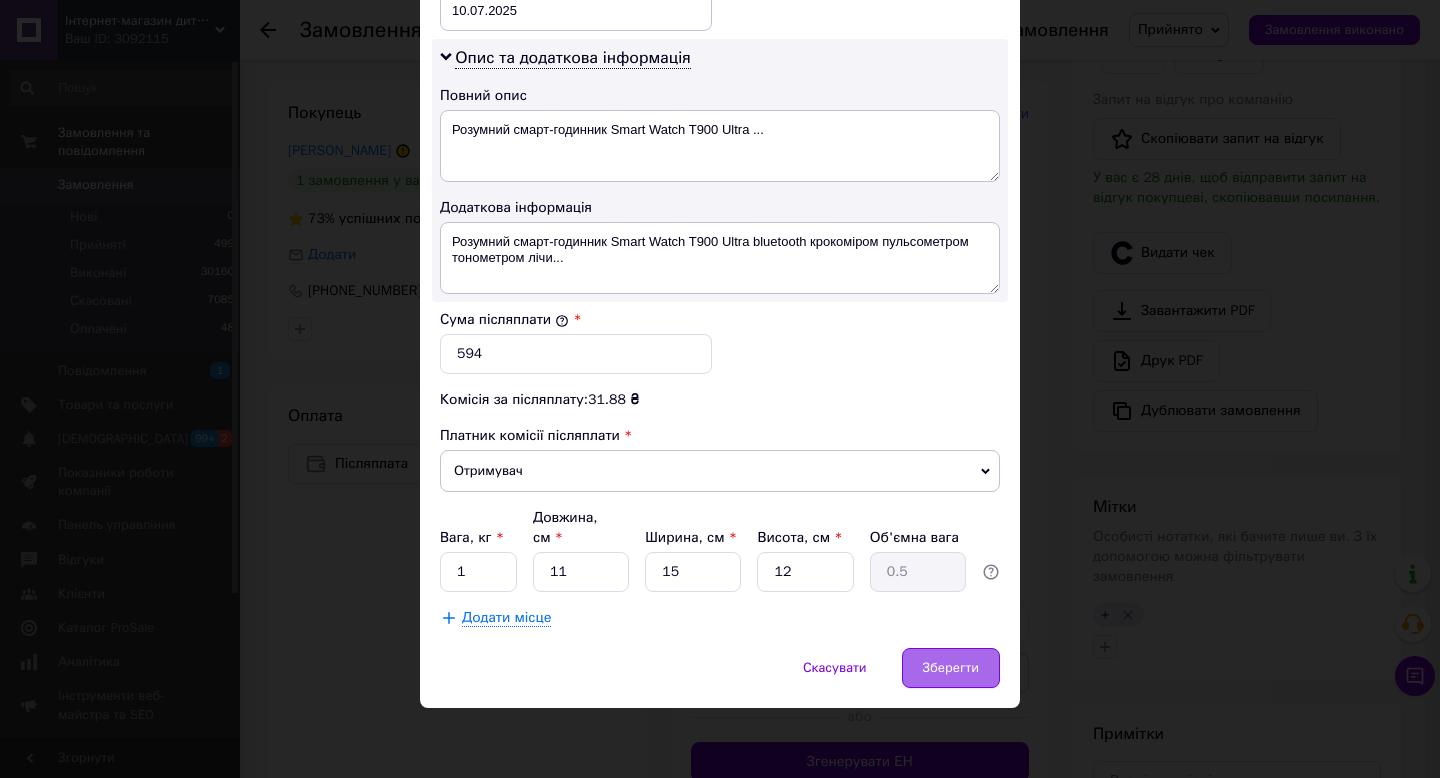 click on "Зберегти" at bounding box center (951, 668) 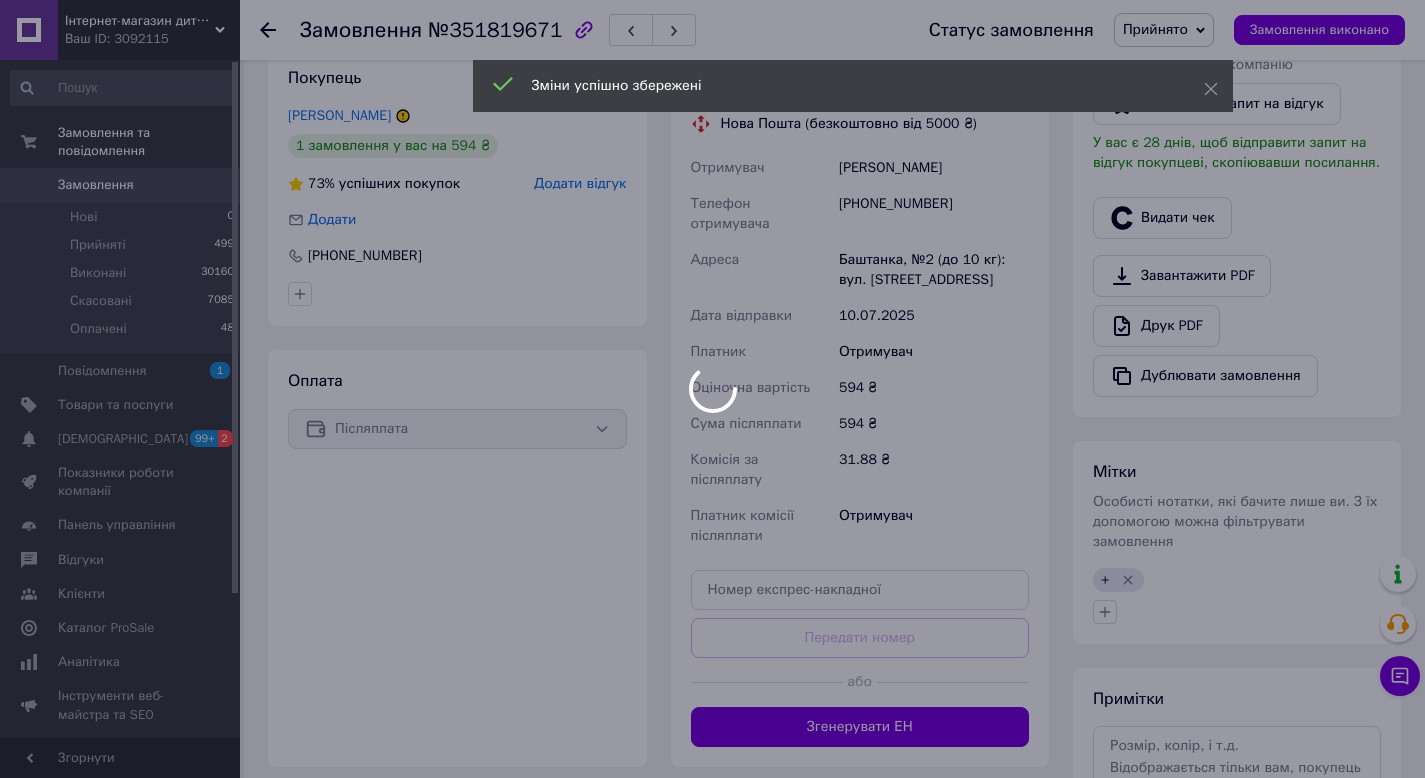 scroll, scrollTop: 551, scrollLeft: 0, axis: vertical 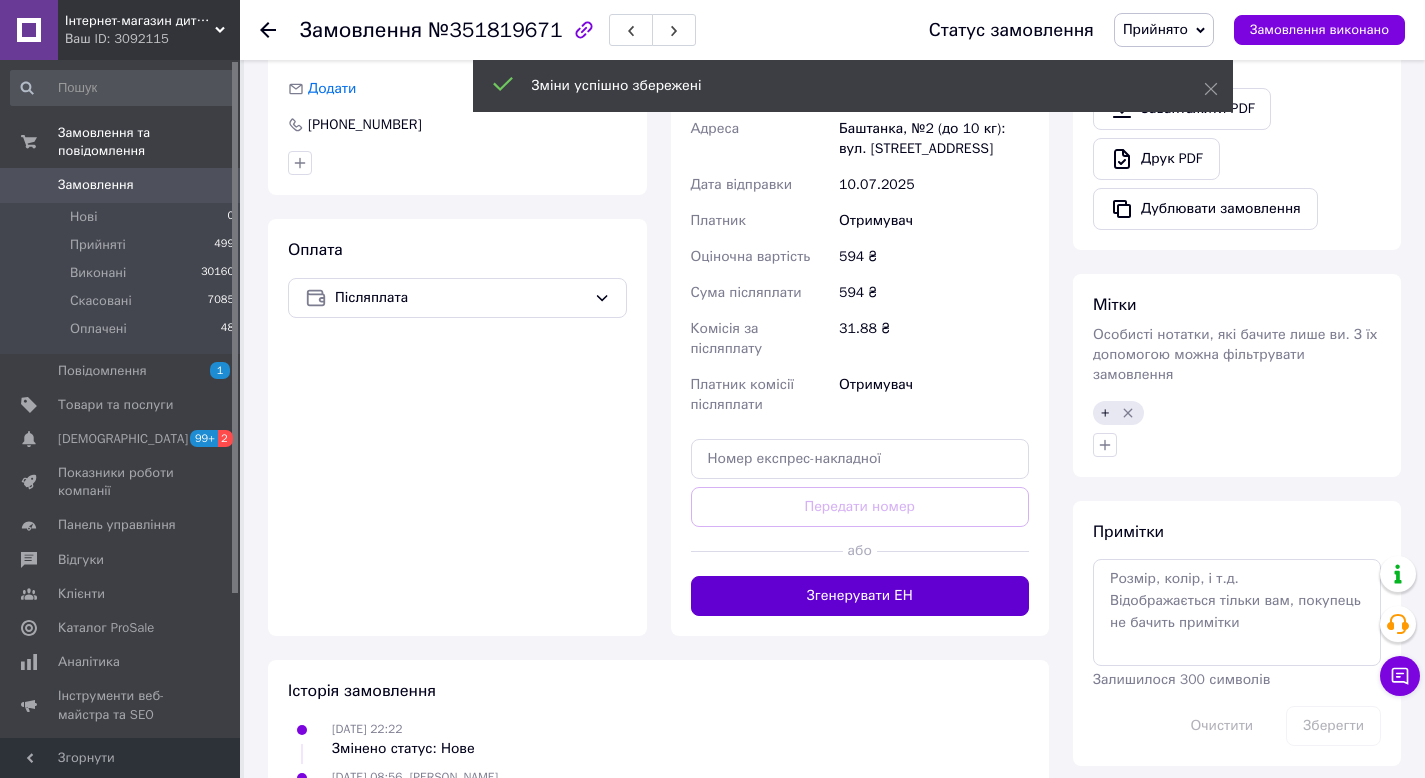 click on "Згенерувати ЕН" at bounding box center [860, 596] 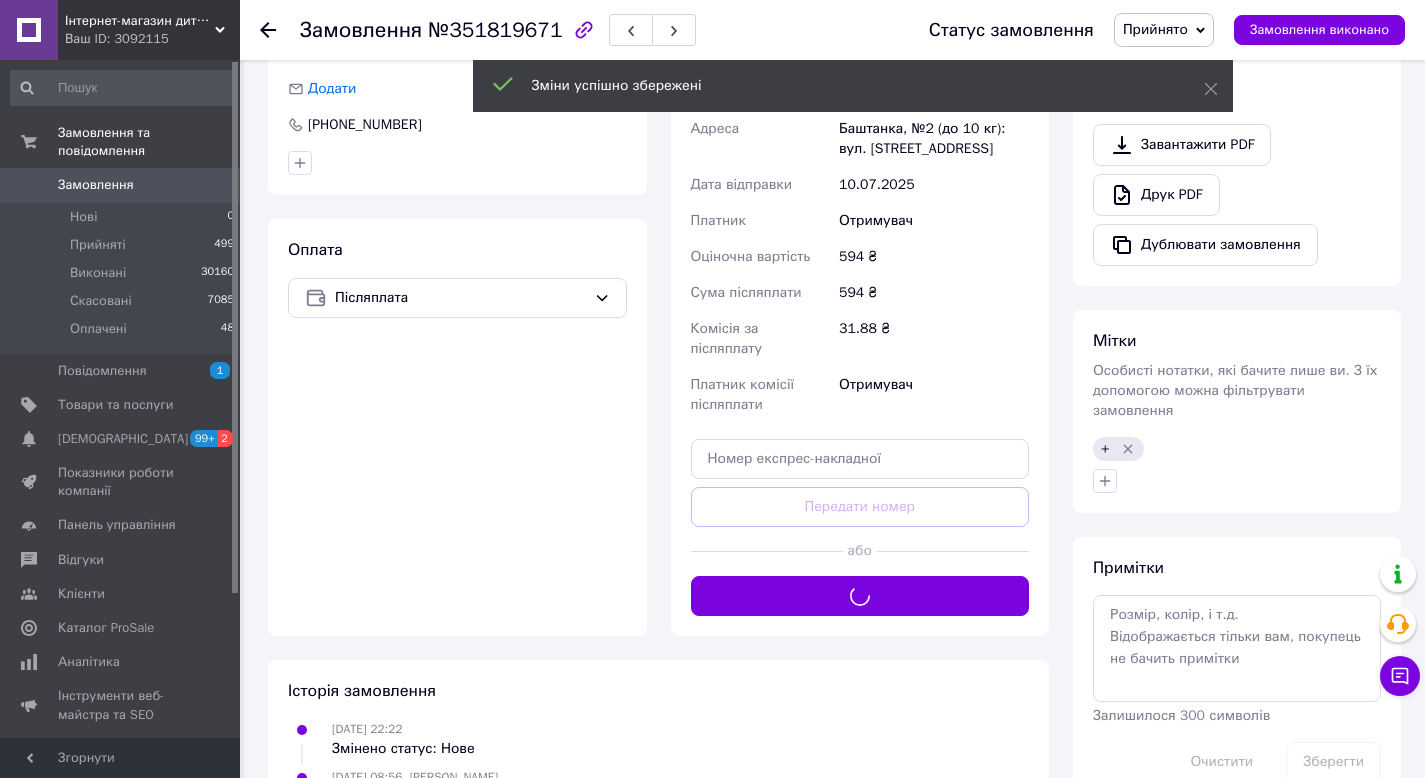 click 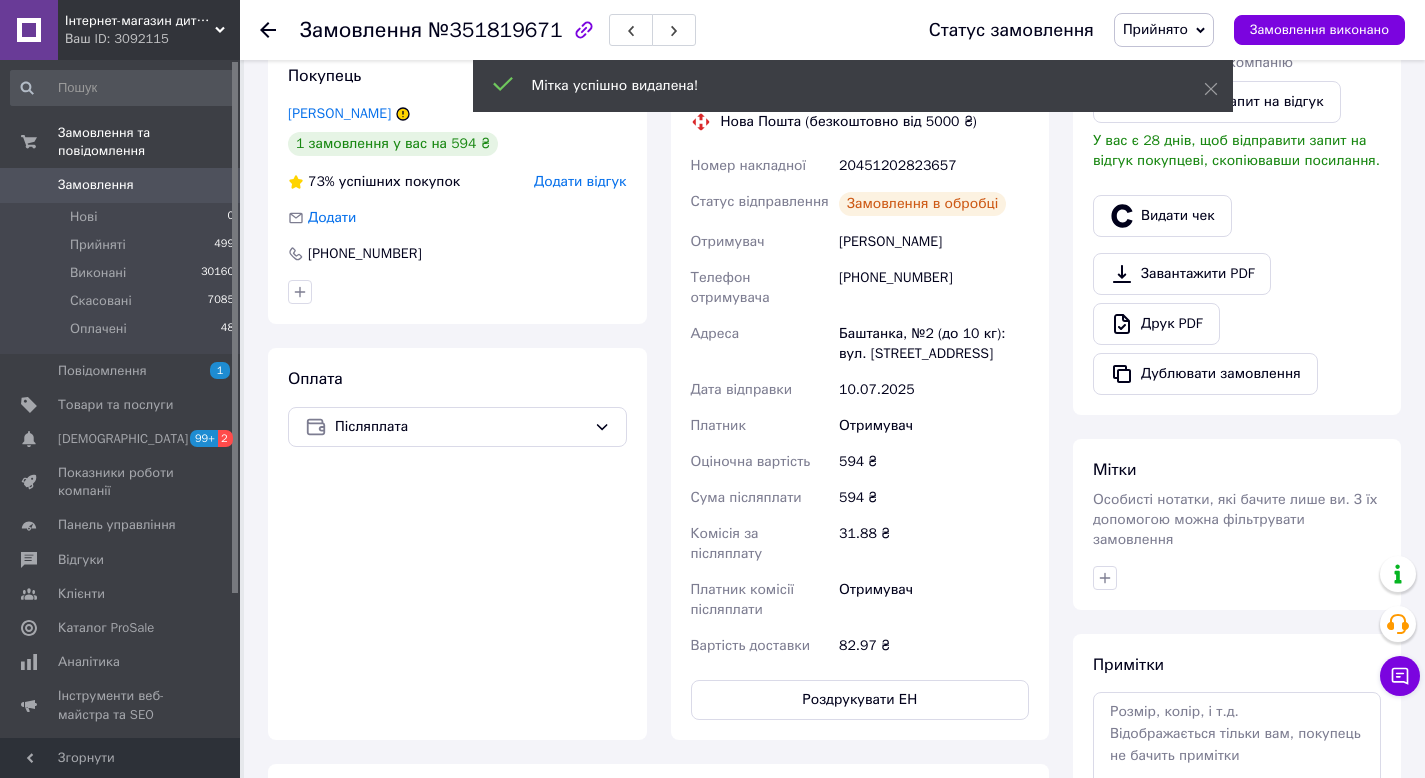 scroll, scrollTop: 146, scrollLeft: 0, axis: vertical 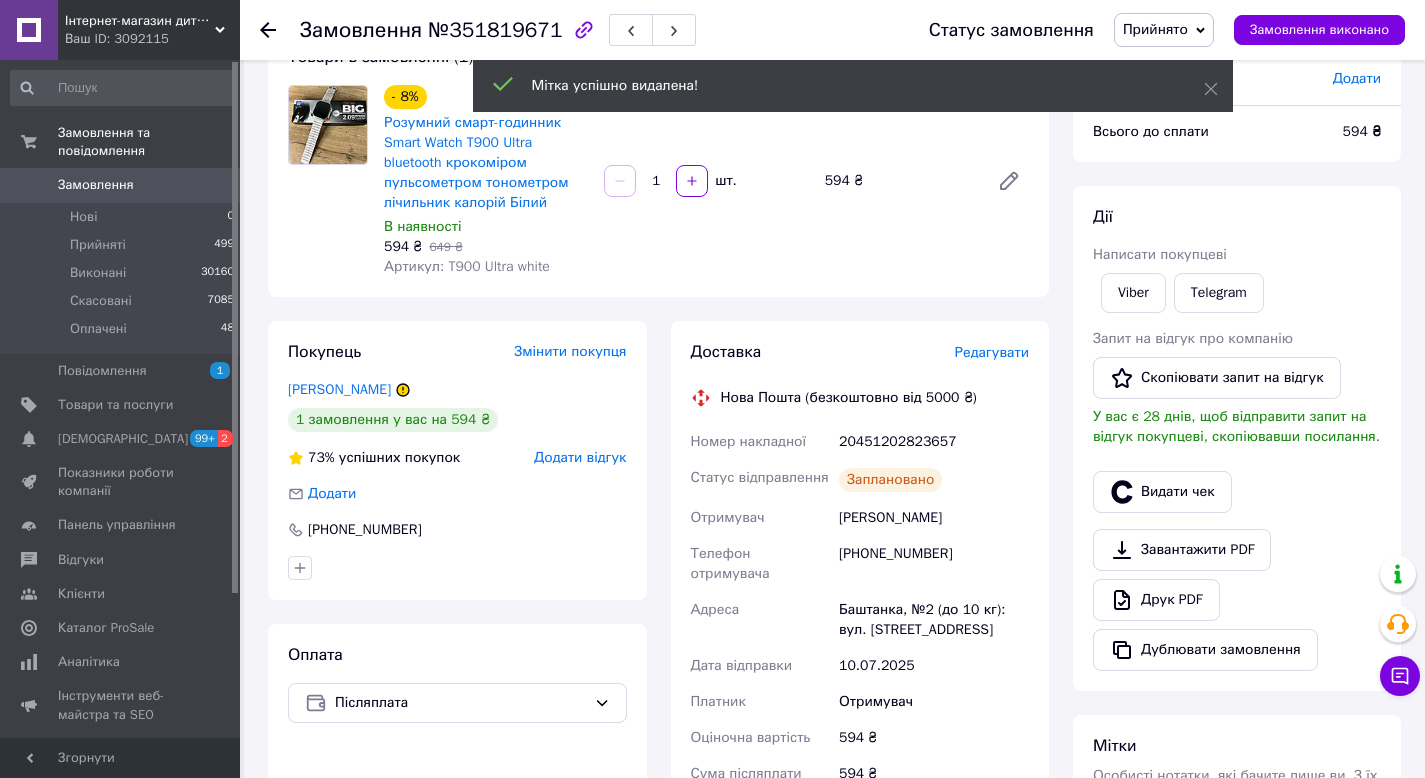 click on "20451202823657" at bounding box center (934, 442) 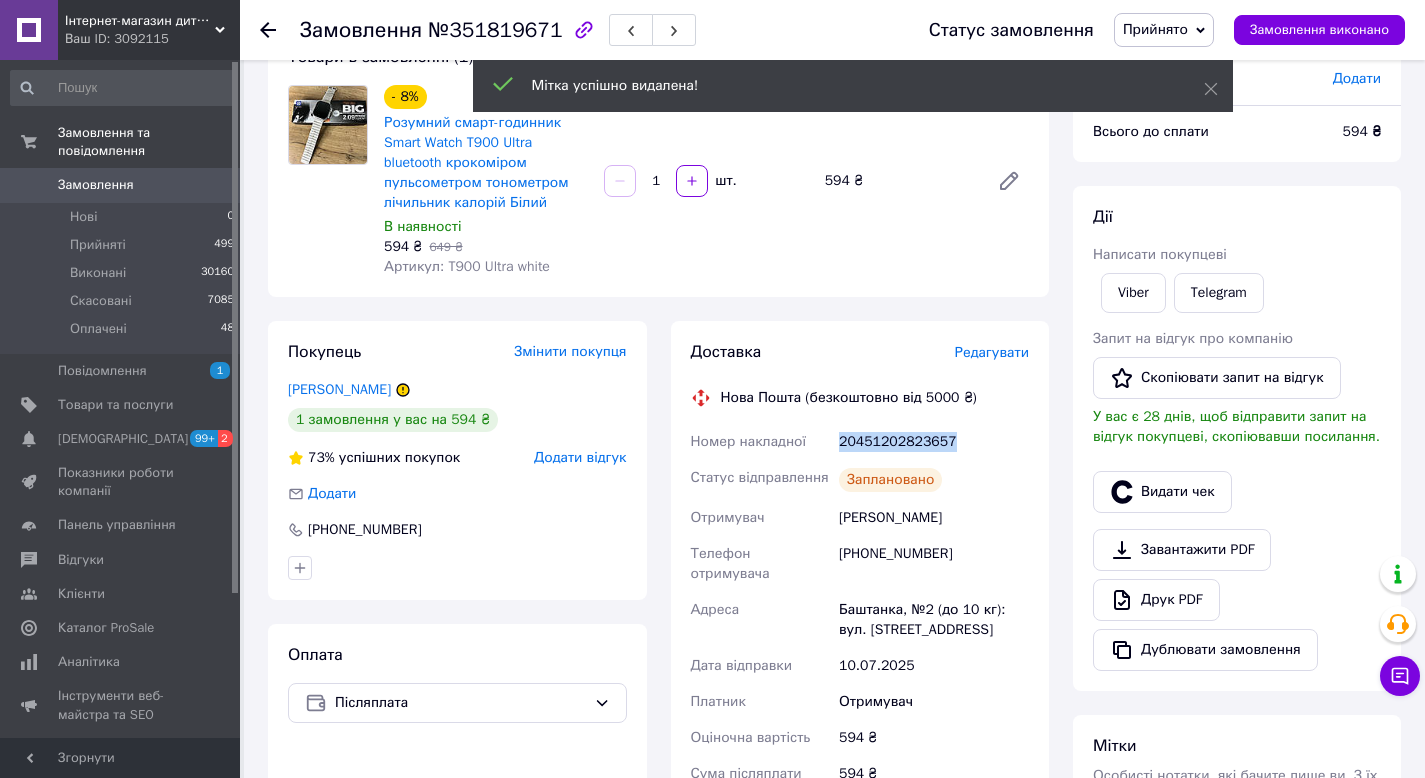 click on "20451202823657" at bounding box center [934, 442] 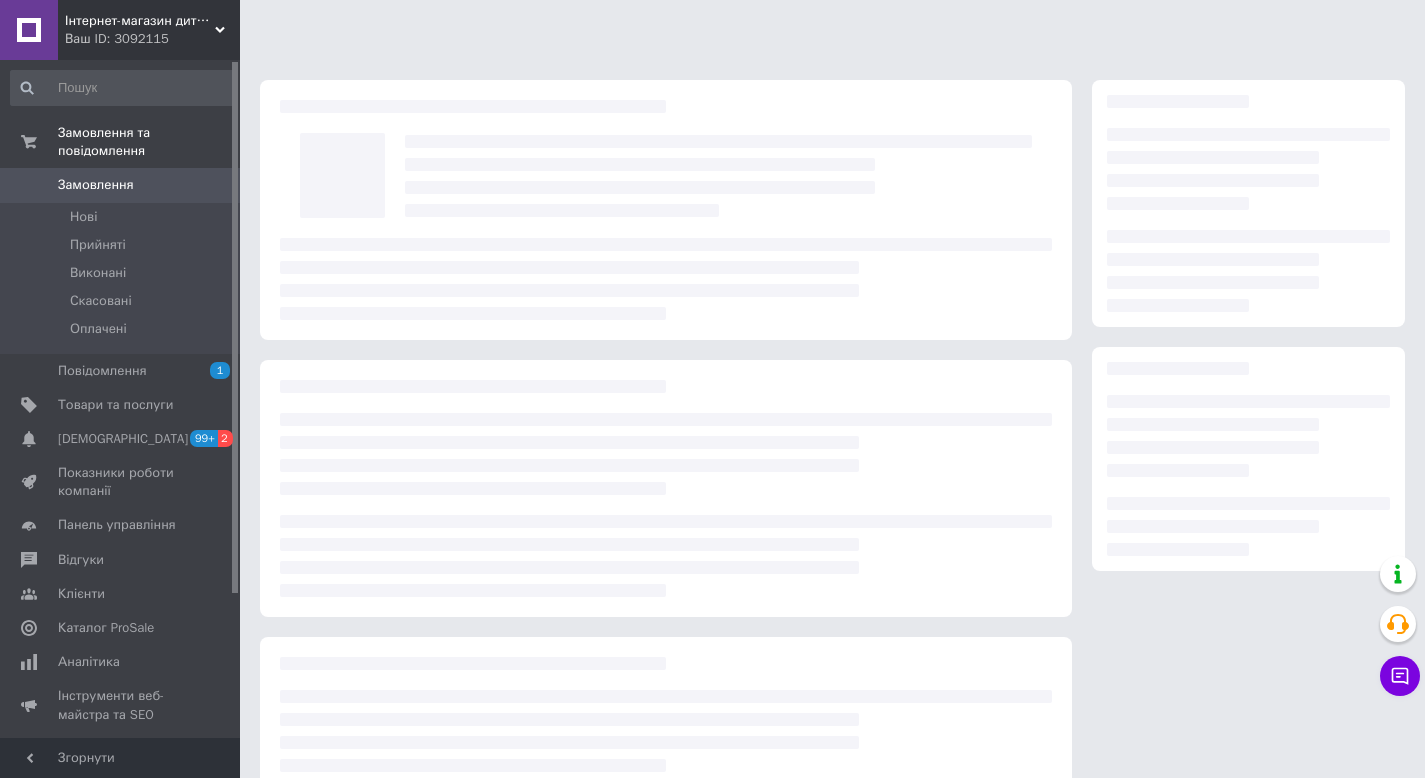 scroll, scrollTop: 0, scrollLeft: 0, axis: both 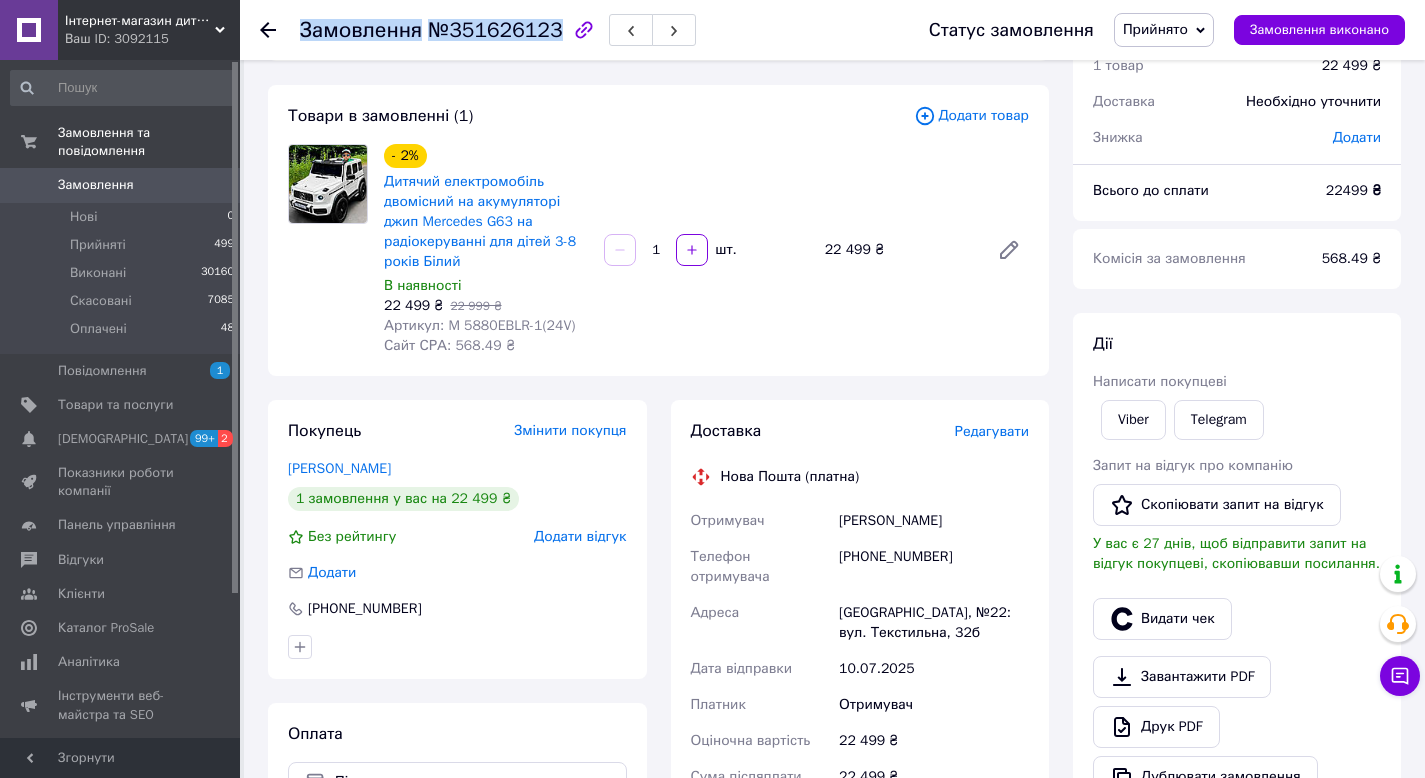 drag, startPoint x: 292, startPoint y: 26, endPoint x: 401, endPoint y: 49, distance: 111.40018 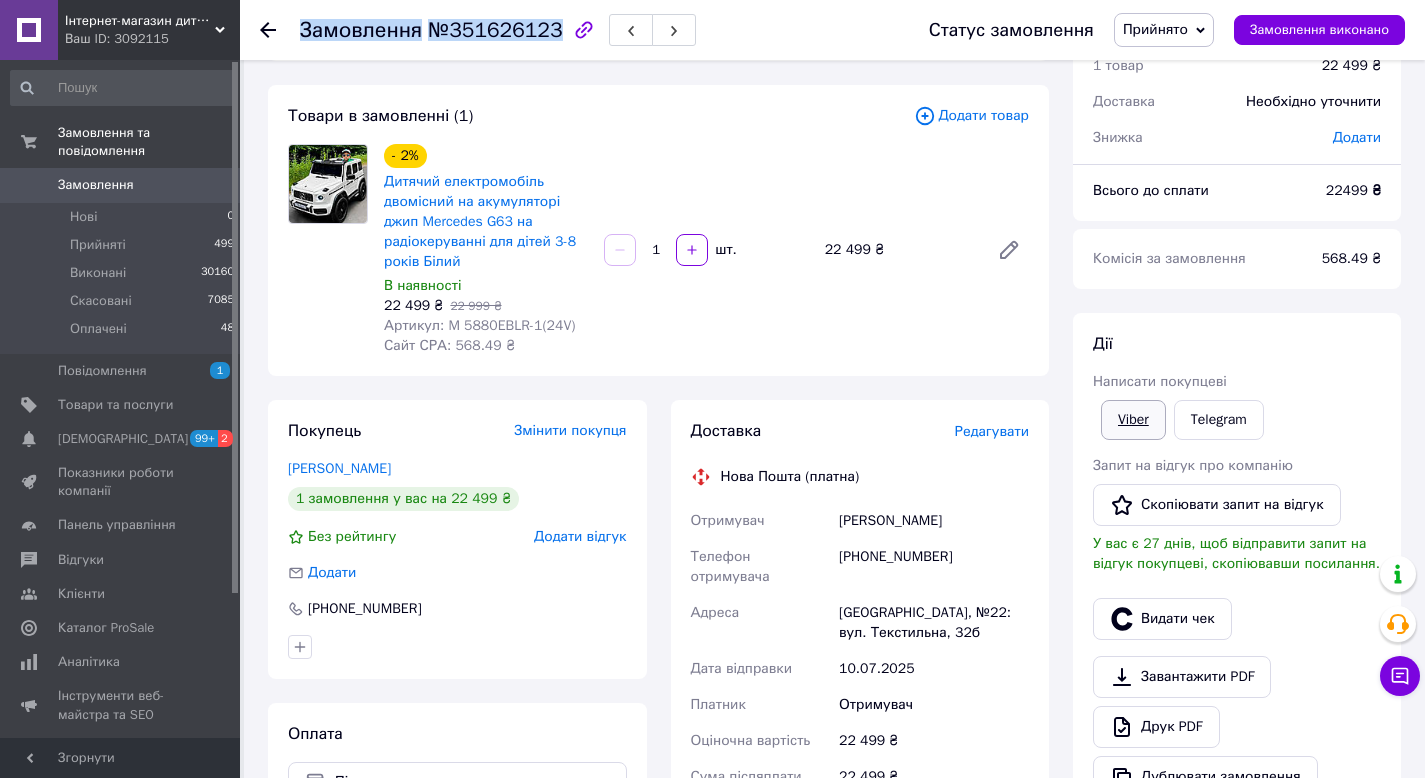 click on "Viber" at bounding box center [1133, 420] 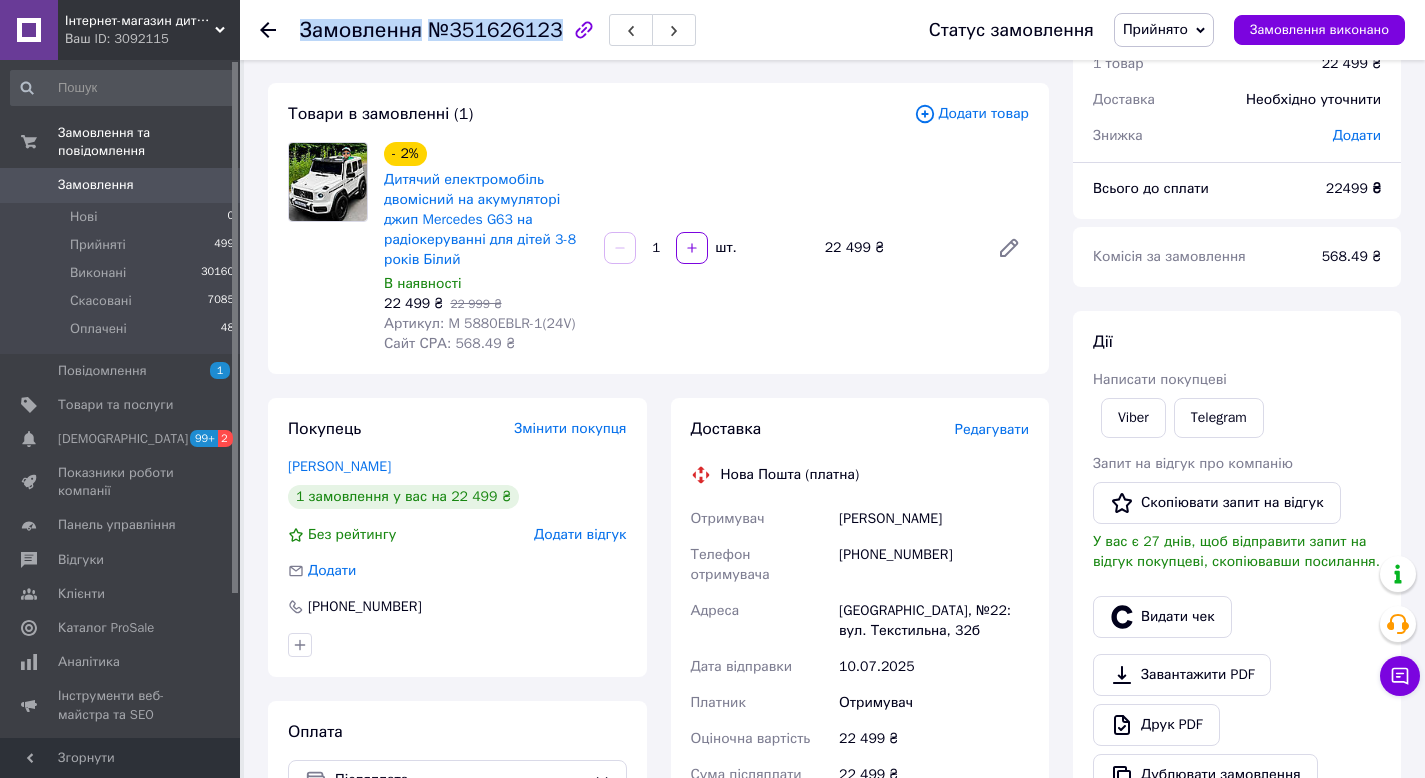scroll, scrollTop: 125, scrollLeft: 0, axis: vertical 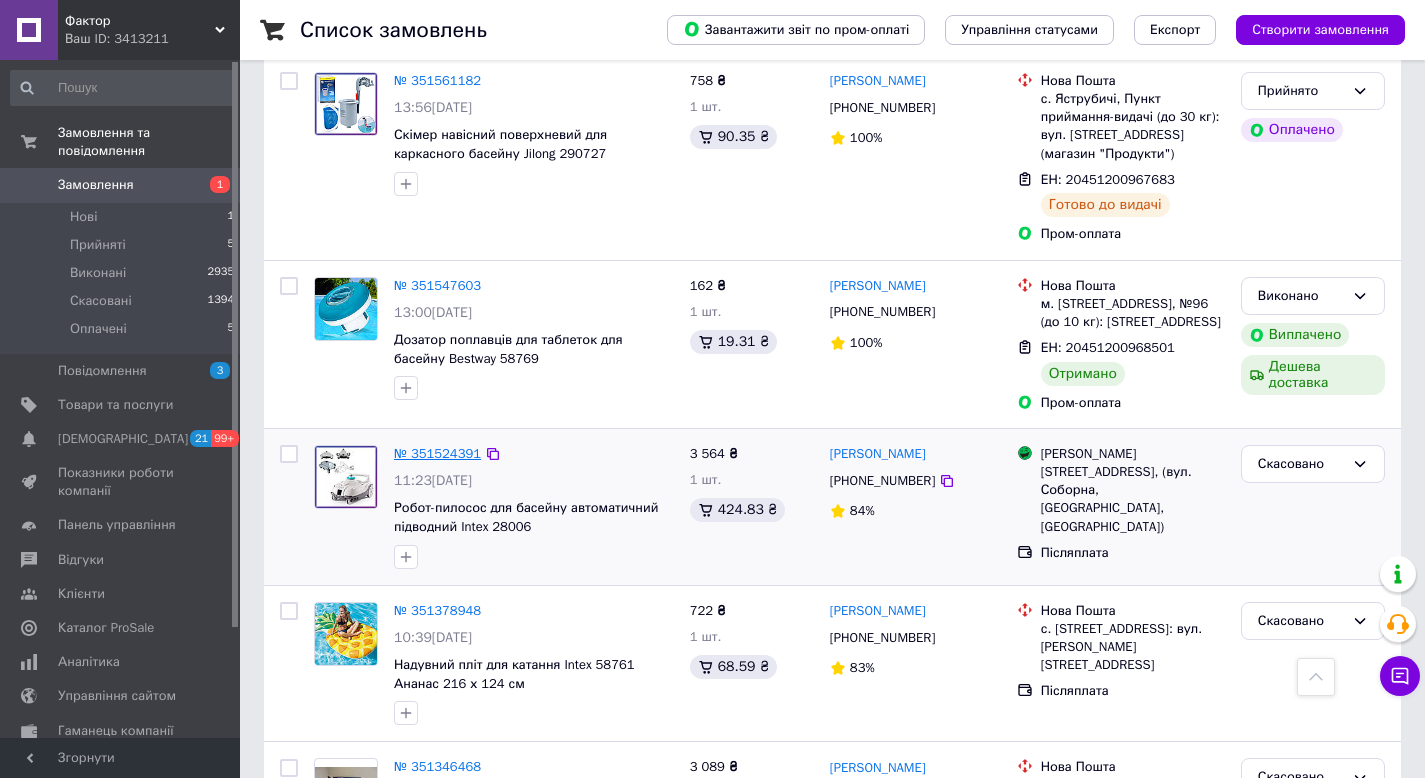 click on "№ 351524391" at bounding box center (437, 453) 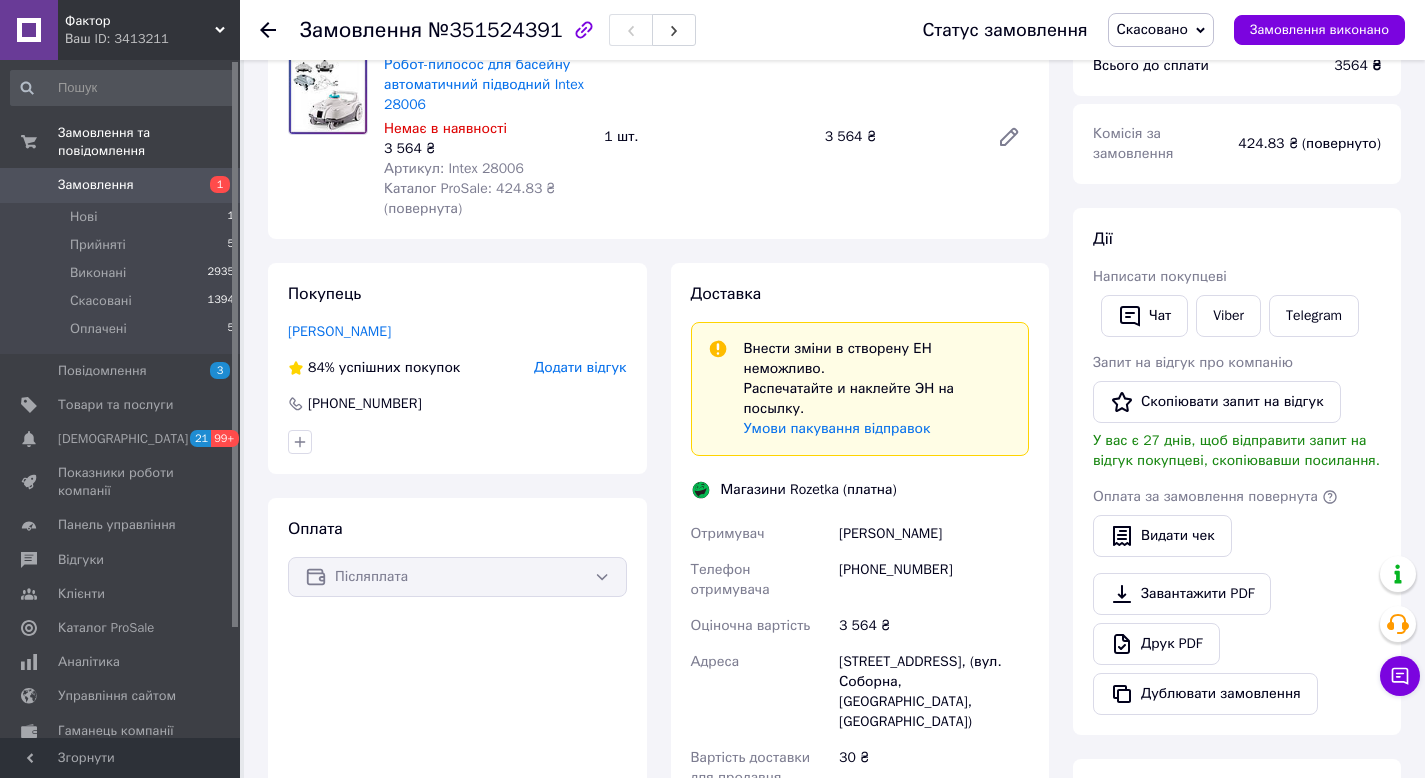 scroll, scrollTop: 177, scrollLeft: 0, axis: vertical 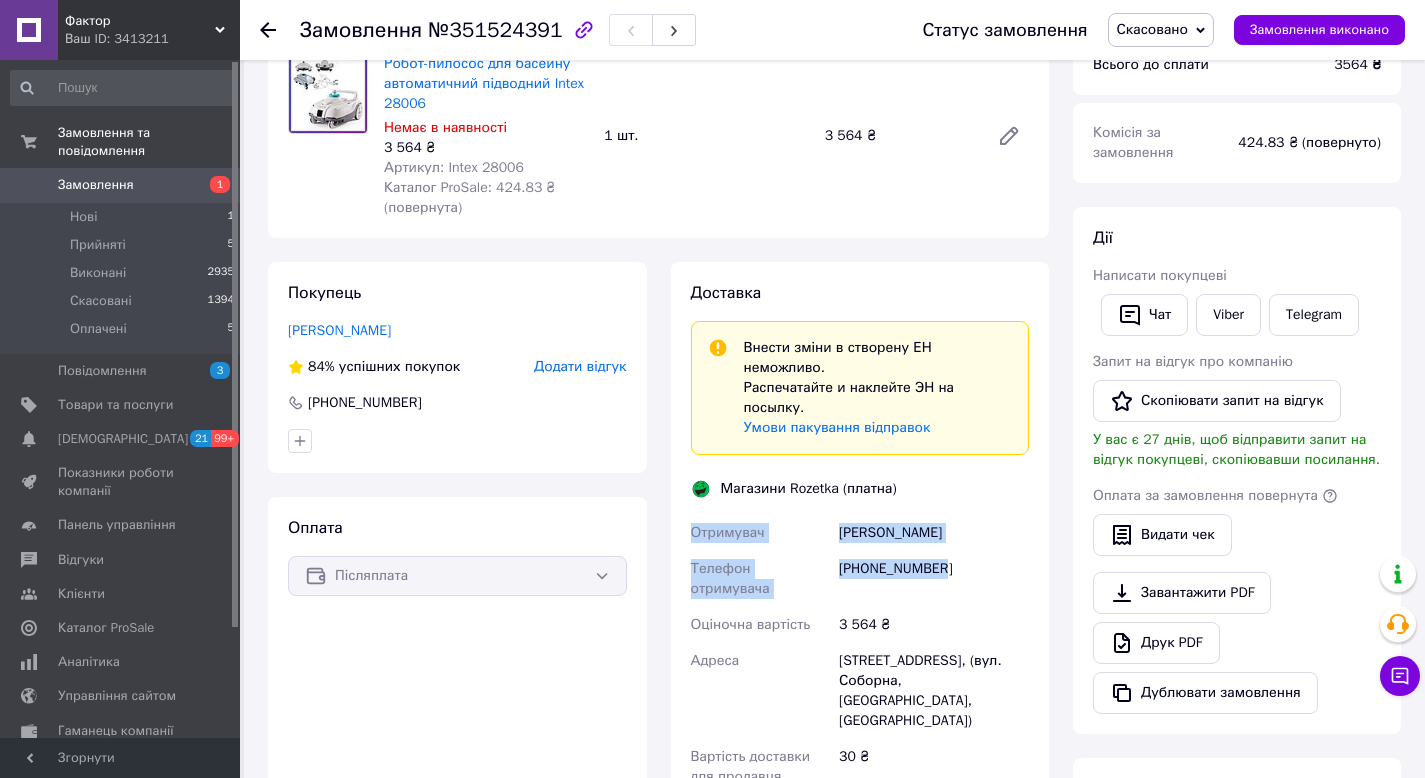 drag, startPoint x: 681, startPoint y: 533, endPoint x: 1008, endPoint y: 565, distance: 328.562 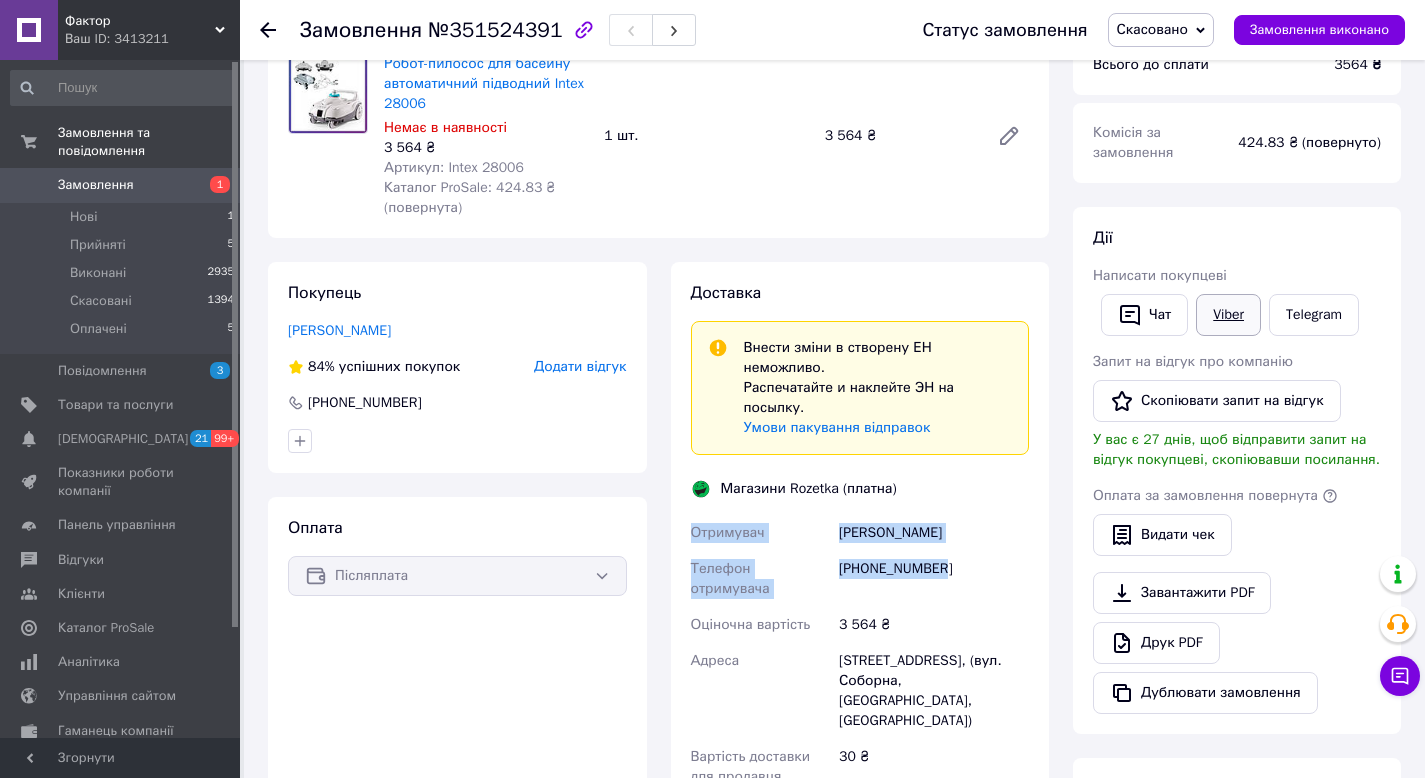 click on "Viber" at bounding box center (1228, 315) 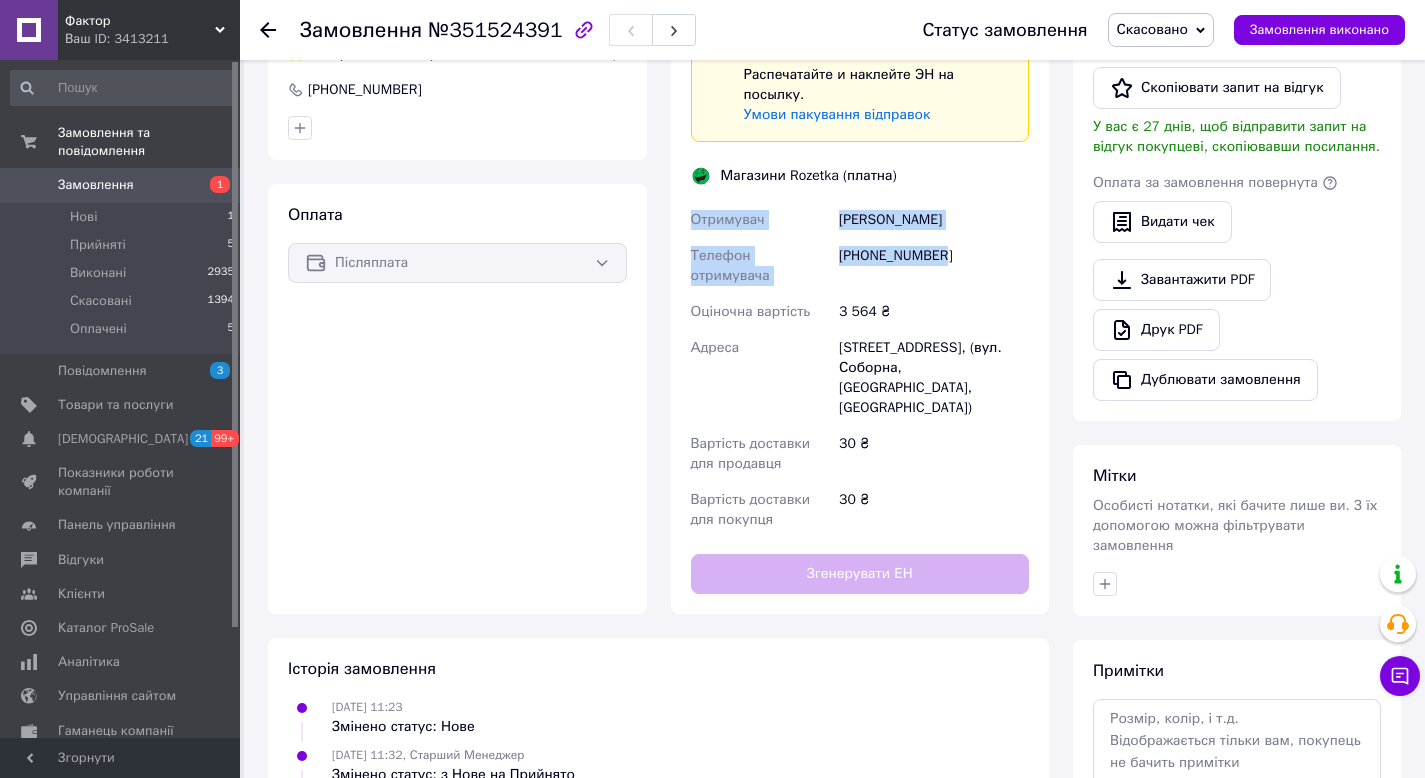 scroll, scrollTop: 492, scrollLeft: 0, axis: vertical 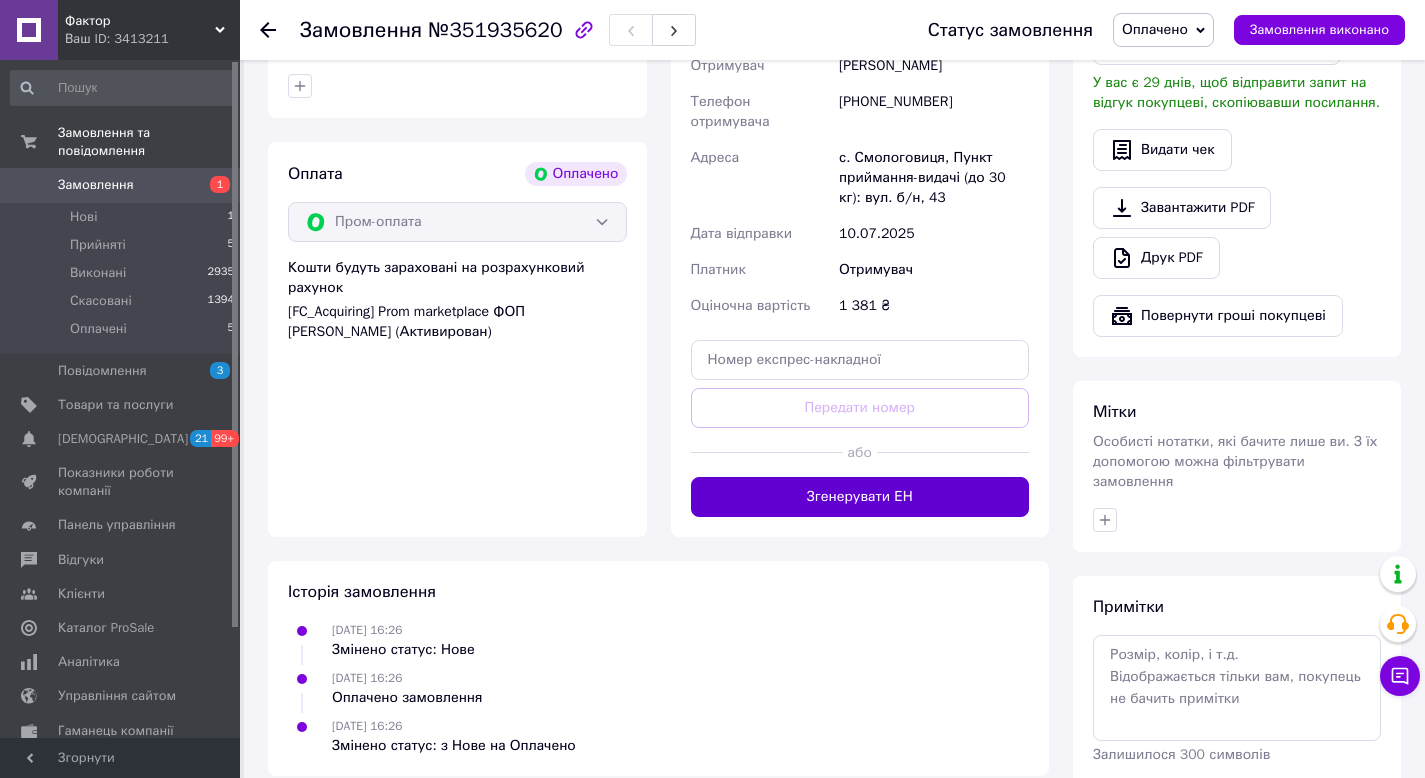 click on "Згенерувати ЕН" at bounding box center (860, 497) 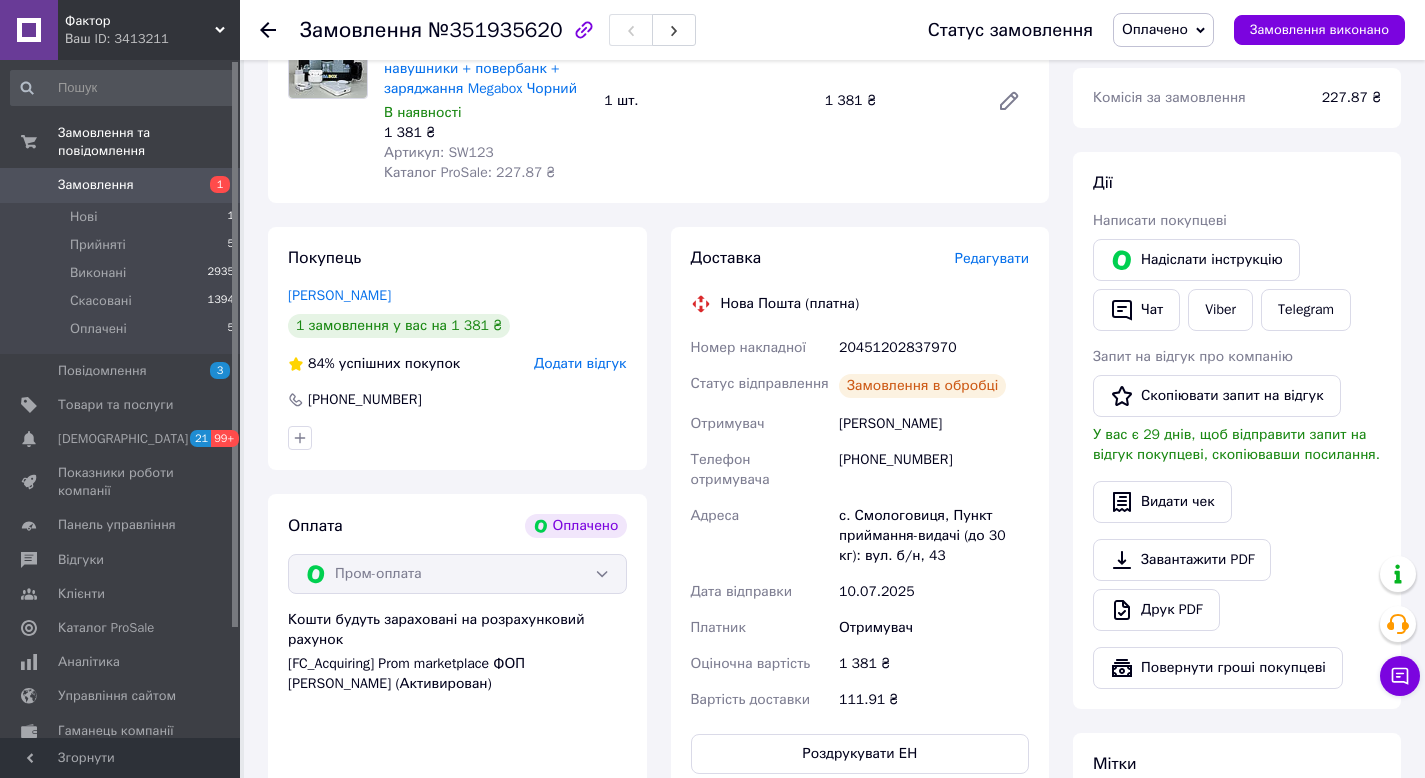 scroll, scrollTop: 267, scrollLeft: 0, axis: vertical 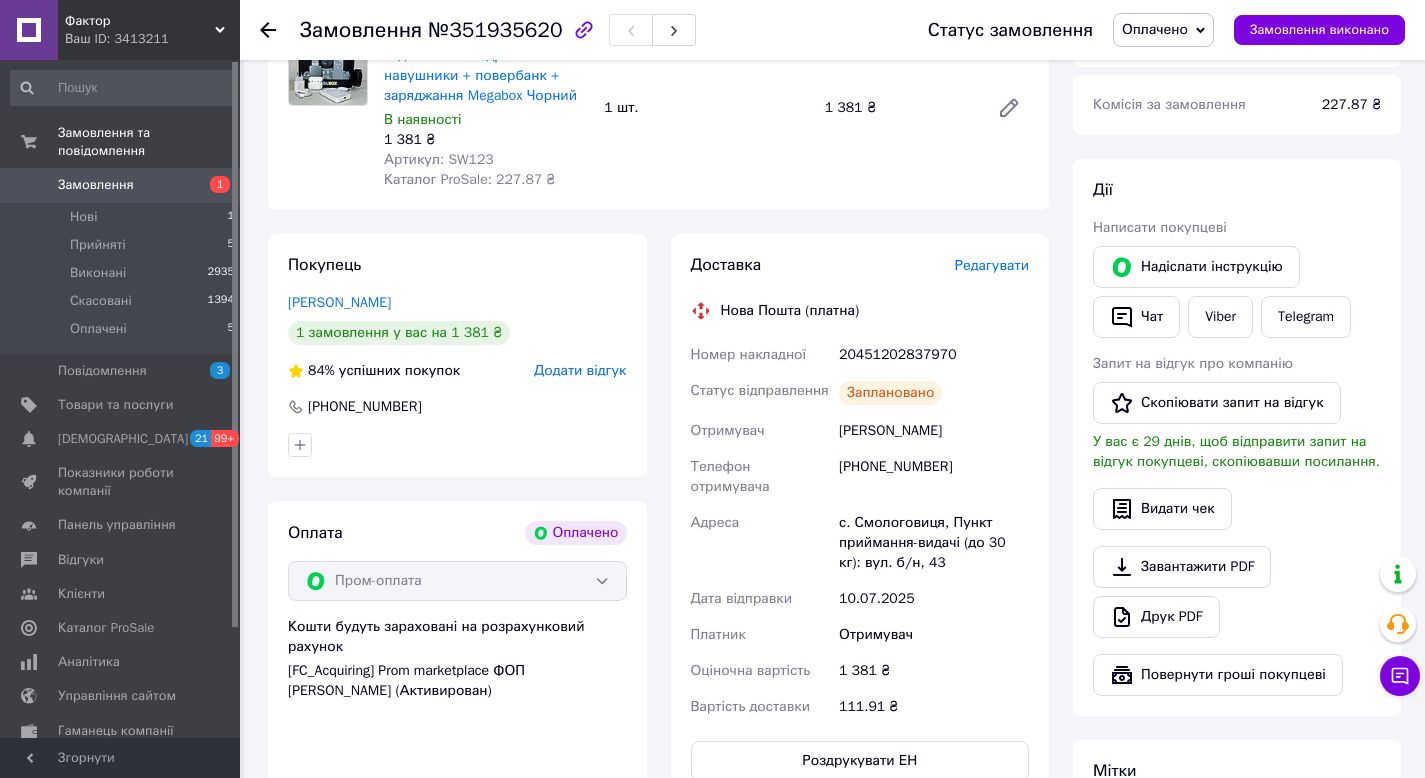 click on "20451202837970" at bounding box center [934, 355] 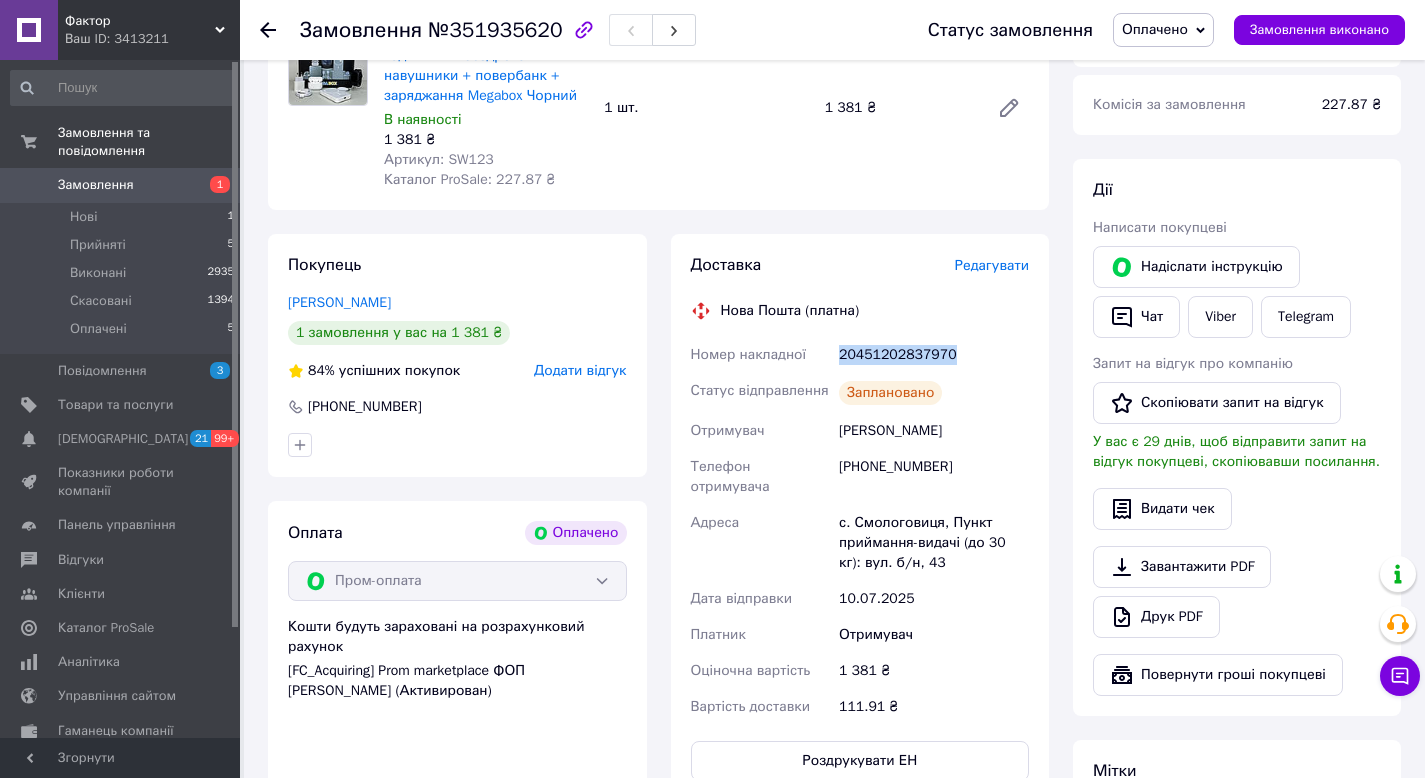 click on "20451202837970" at bounding box center [934, 355] 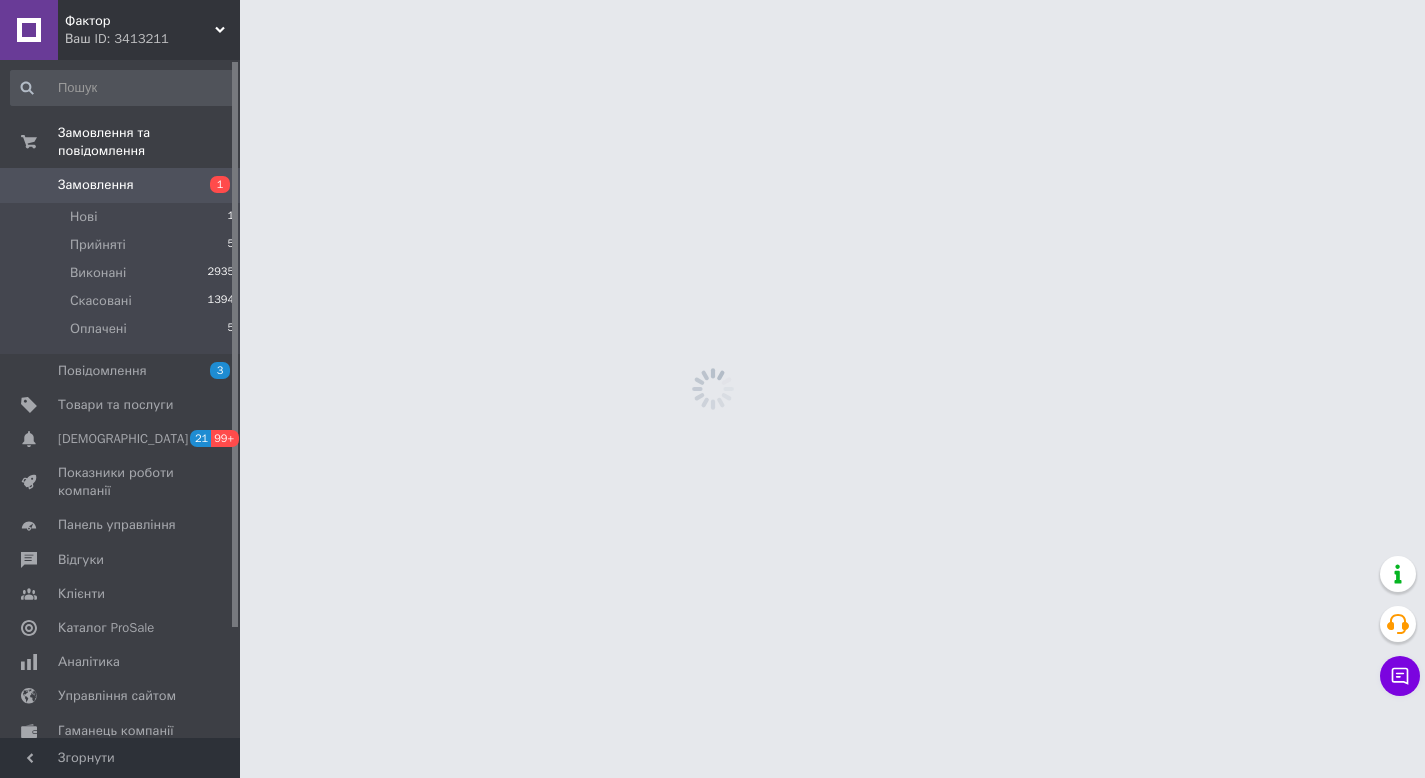scroll, scrollTop: 0, scrollLeft: 0, axis: both 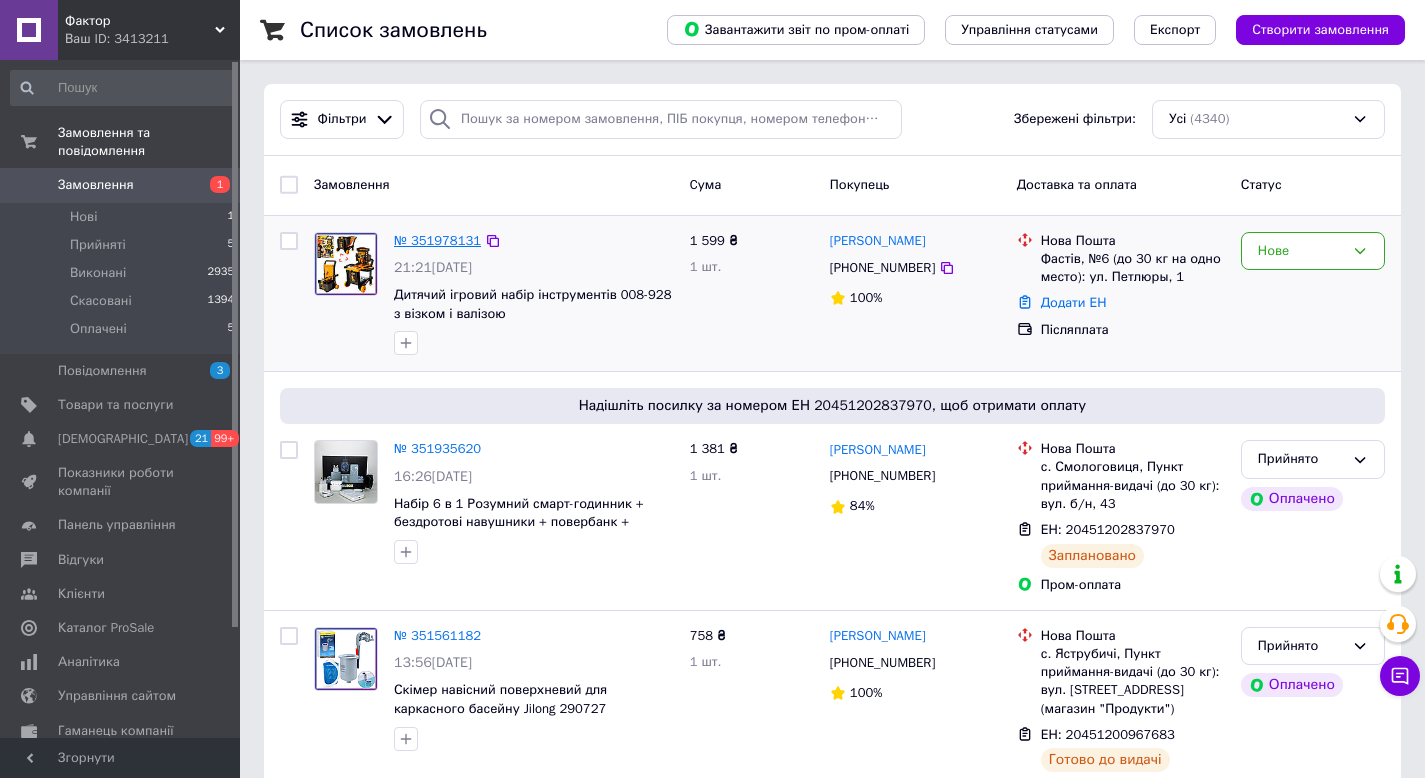 click on "№ 351978131" at bounding box center (437, 240) 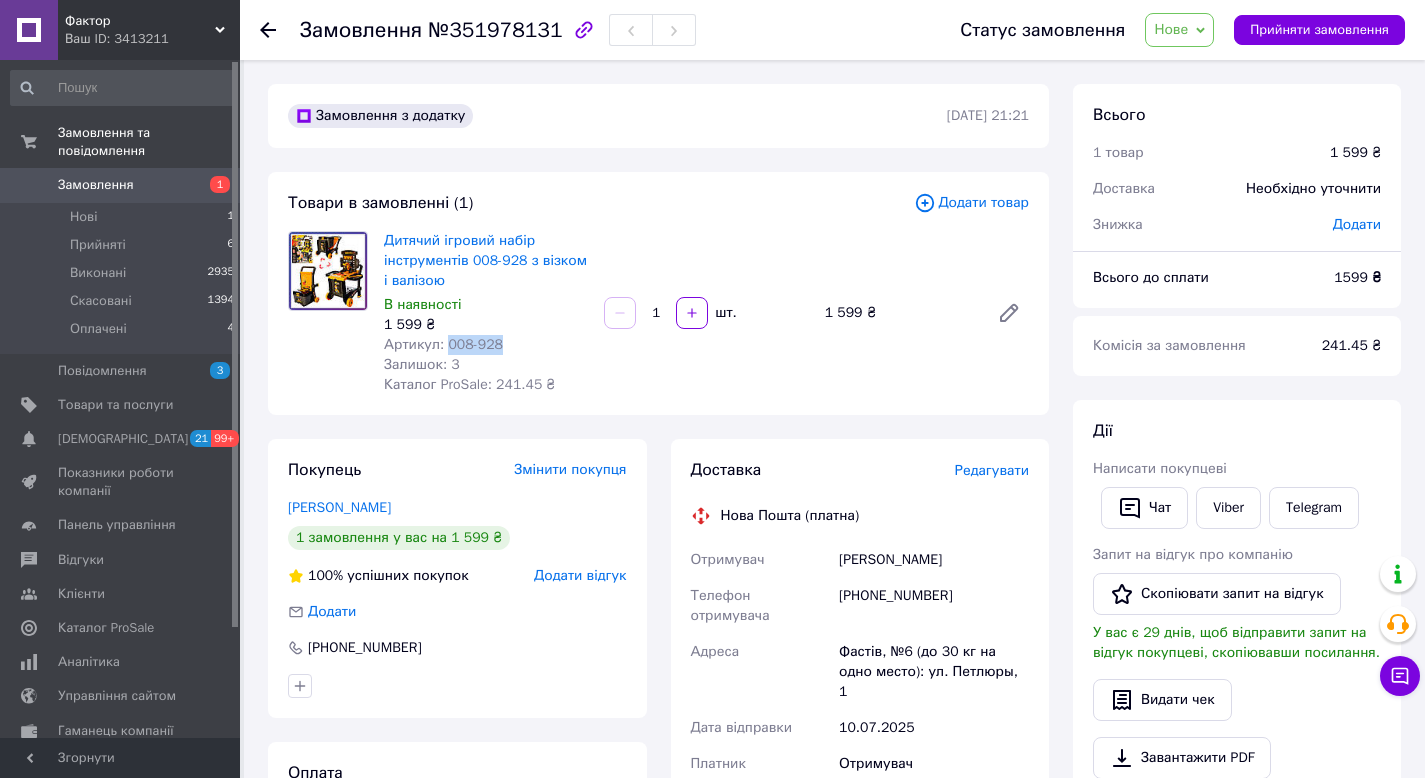 drag, startPoint x: 539, startPoint y: 342, endPoint x: 448, endPoint y: 346, distance: 91.08787 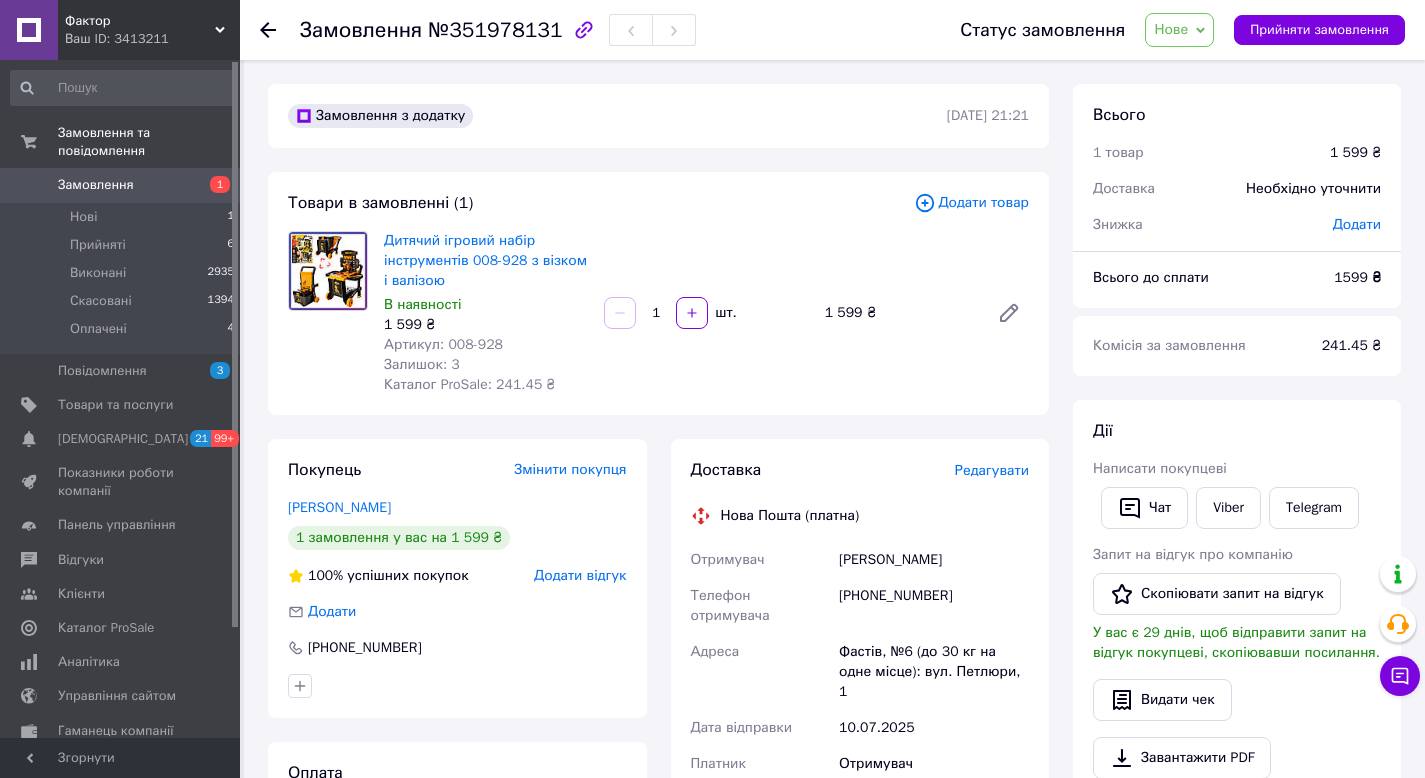 click on "Фактор" at bounding box center [140, 21] 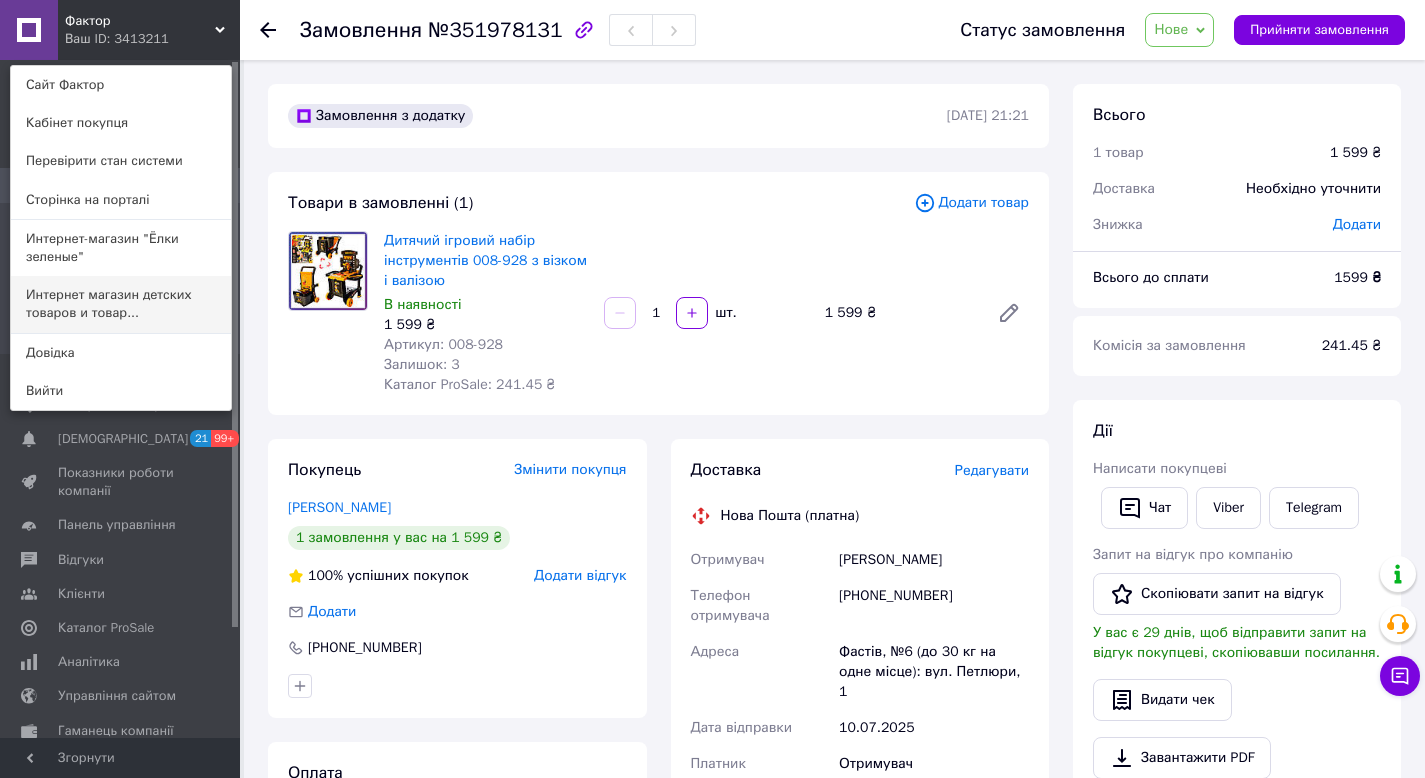 click on "Интернет магазин детских товаров и товар..." at bounding box center [121, 304] 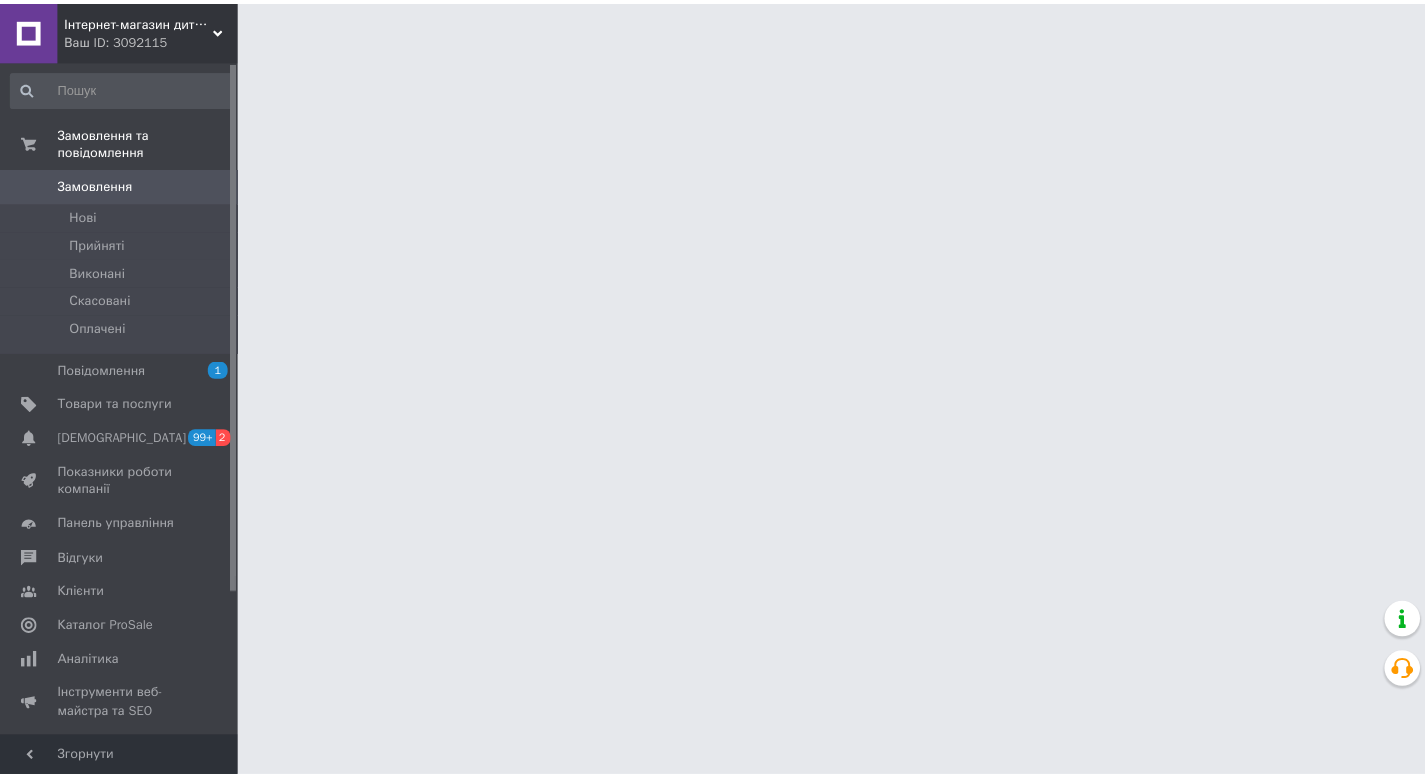 scroll, scrollTop: 0, scrollLeft: 0, axis: both 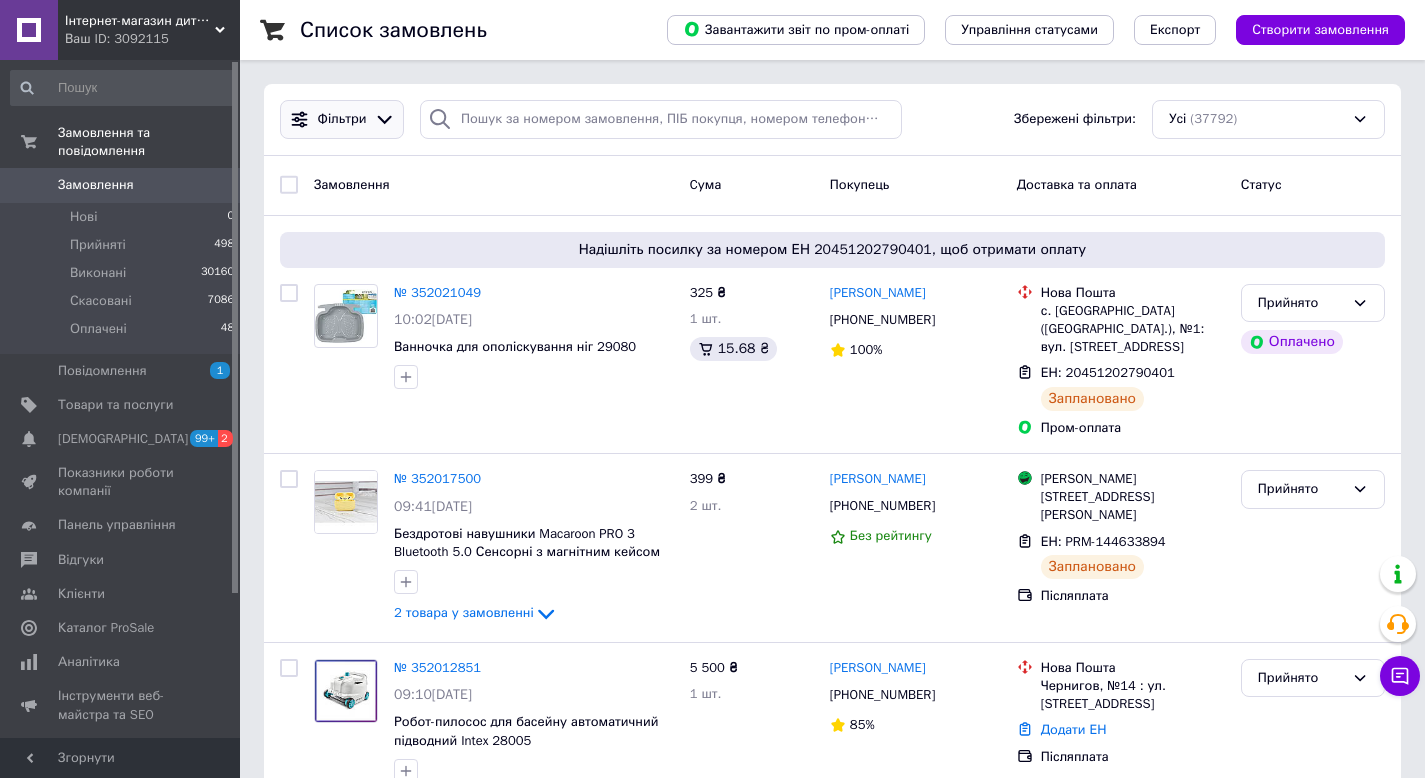 click 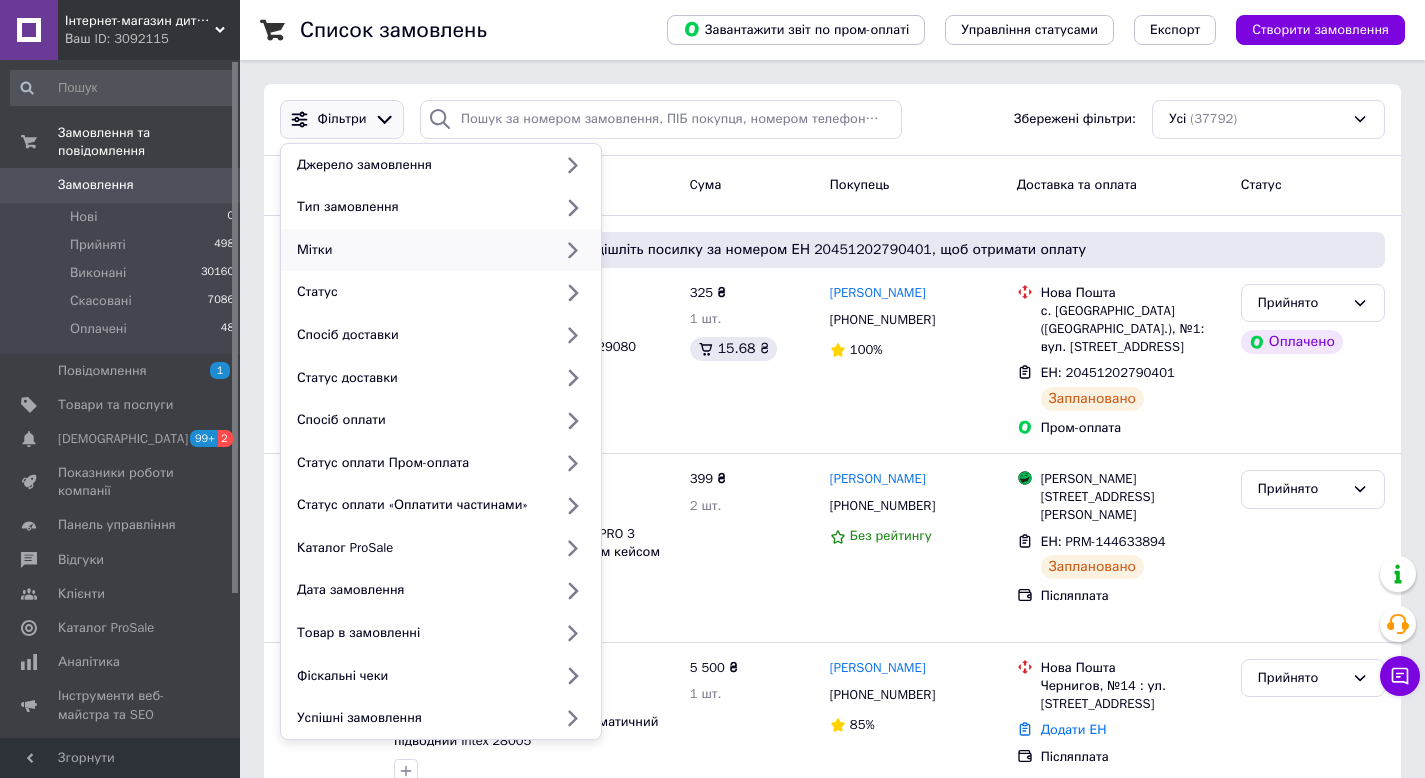 click 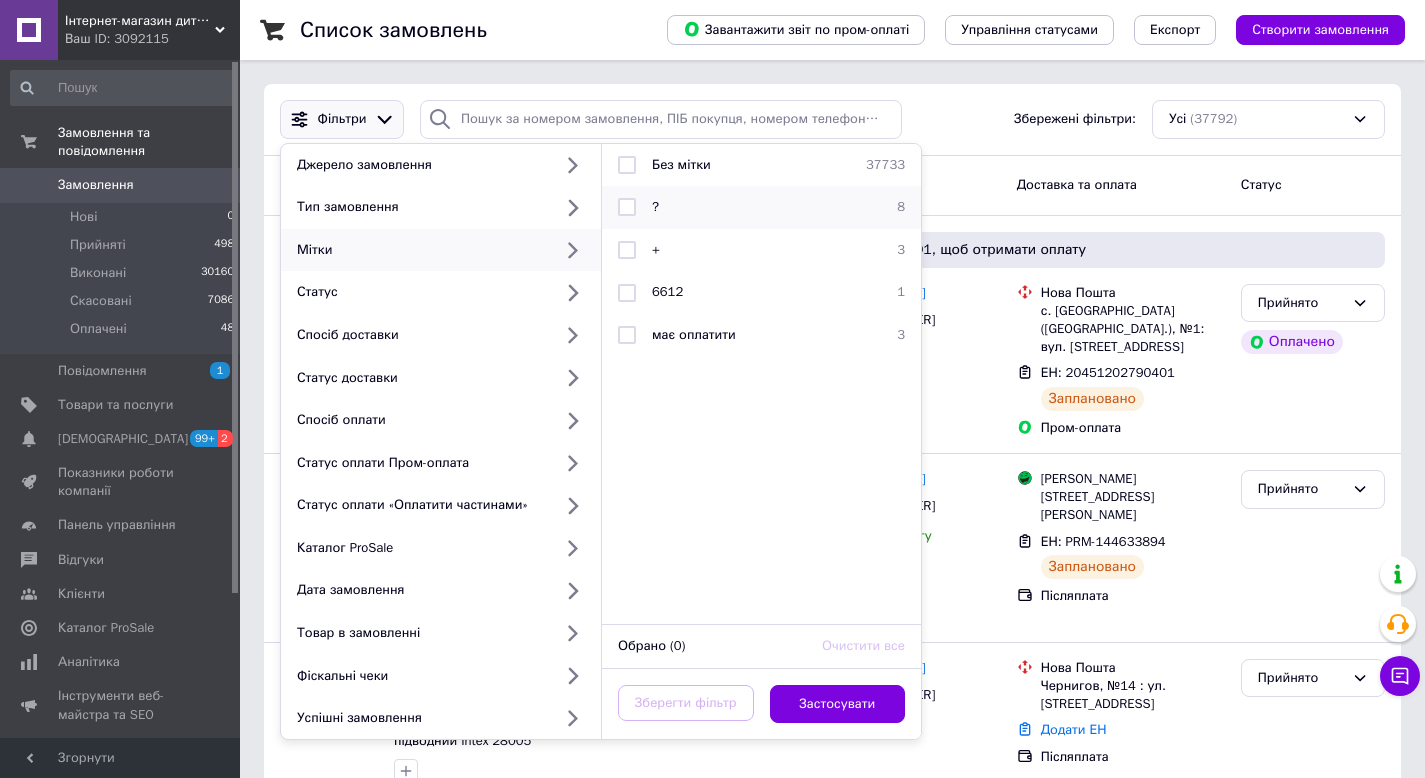 click at bounding box center (627, 207) 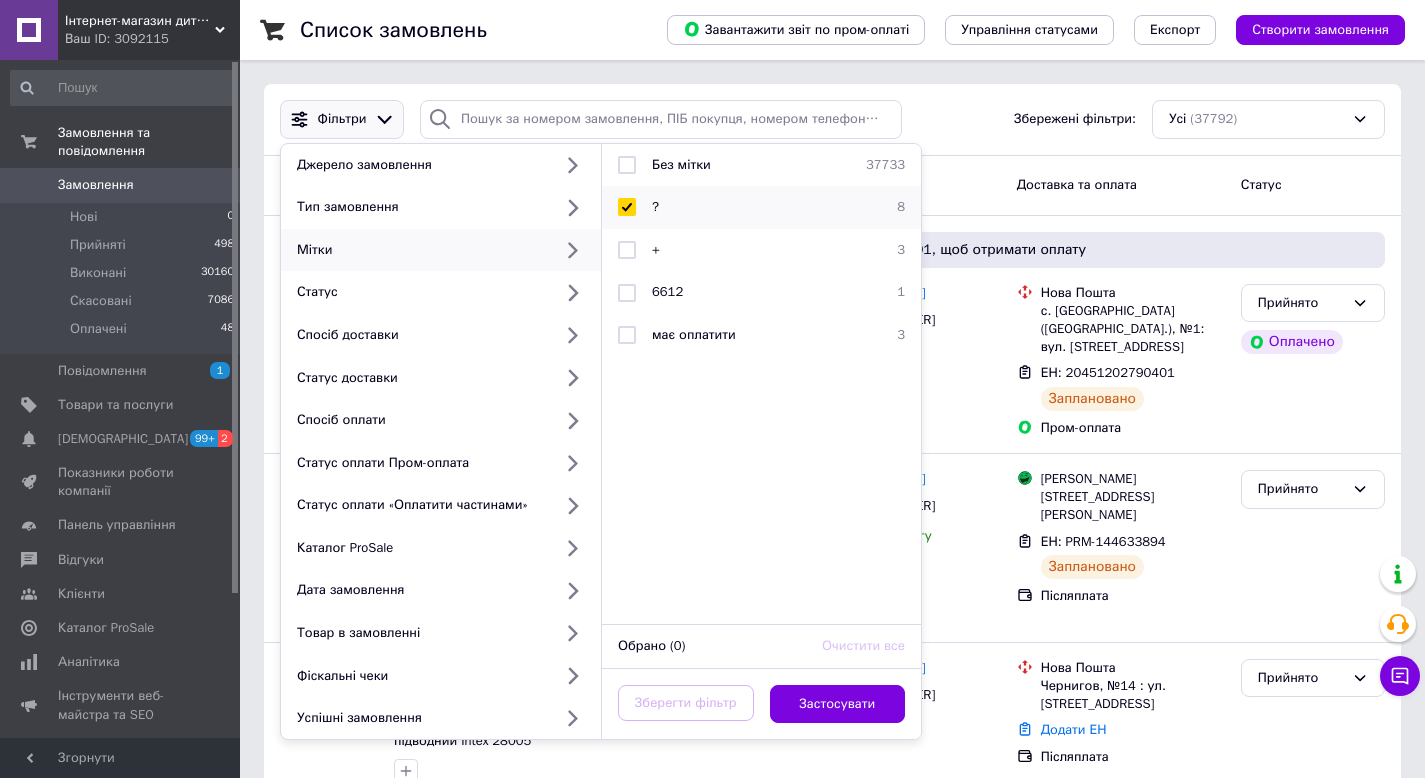 checkbox on "true" 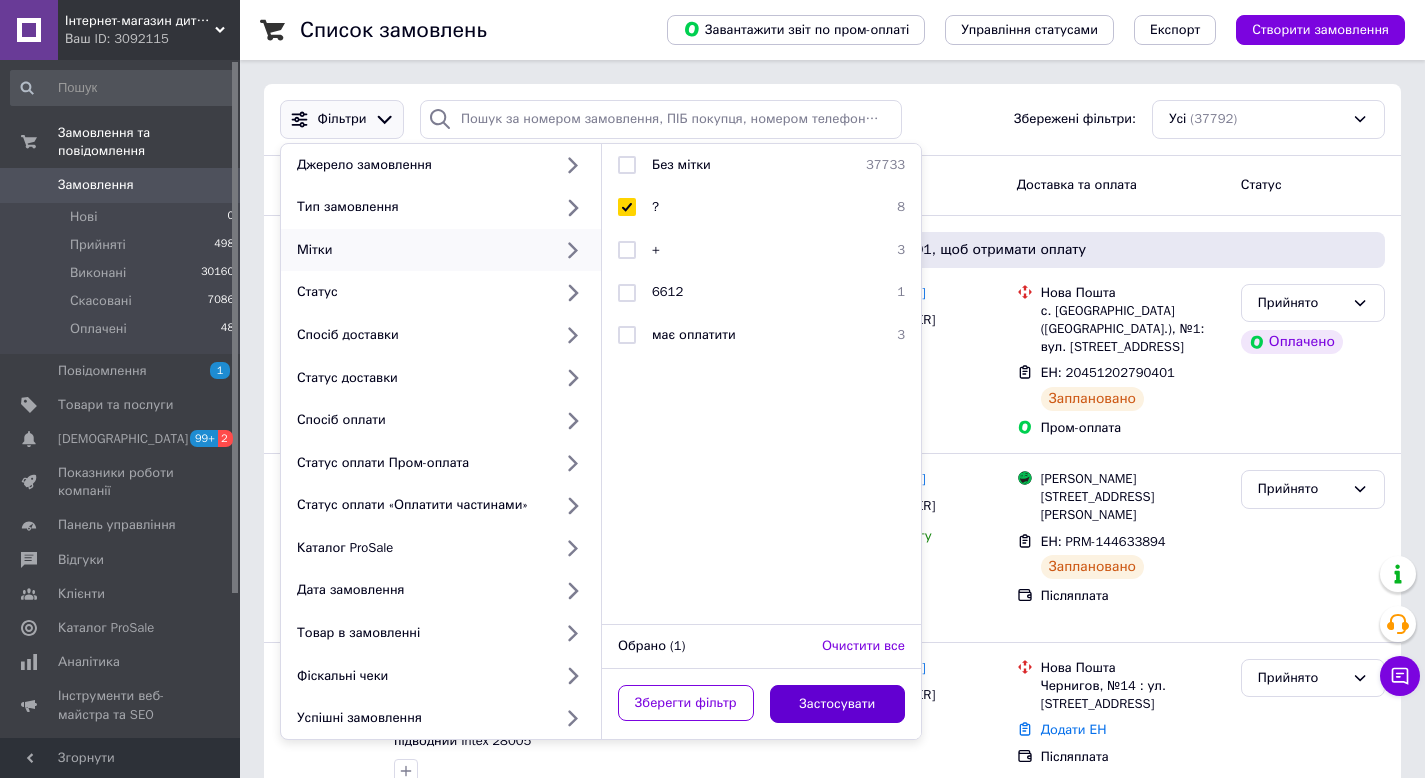 click on "Застосувати" at bounding box center [838, 704] 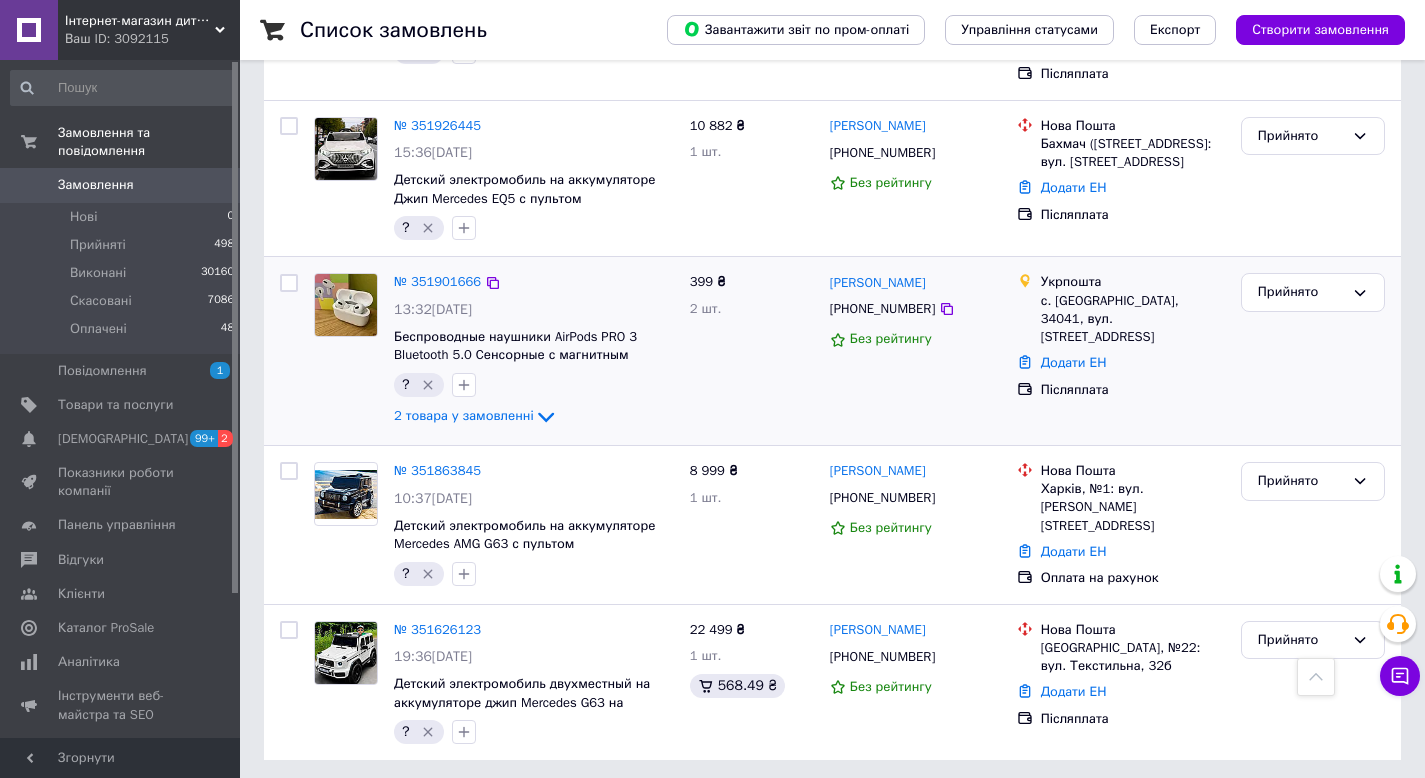 scroll, scrollTop: 841, scrollLeft: 0, axis: vertical 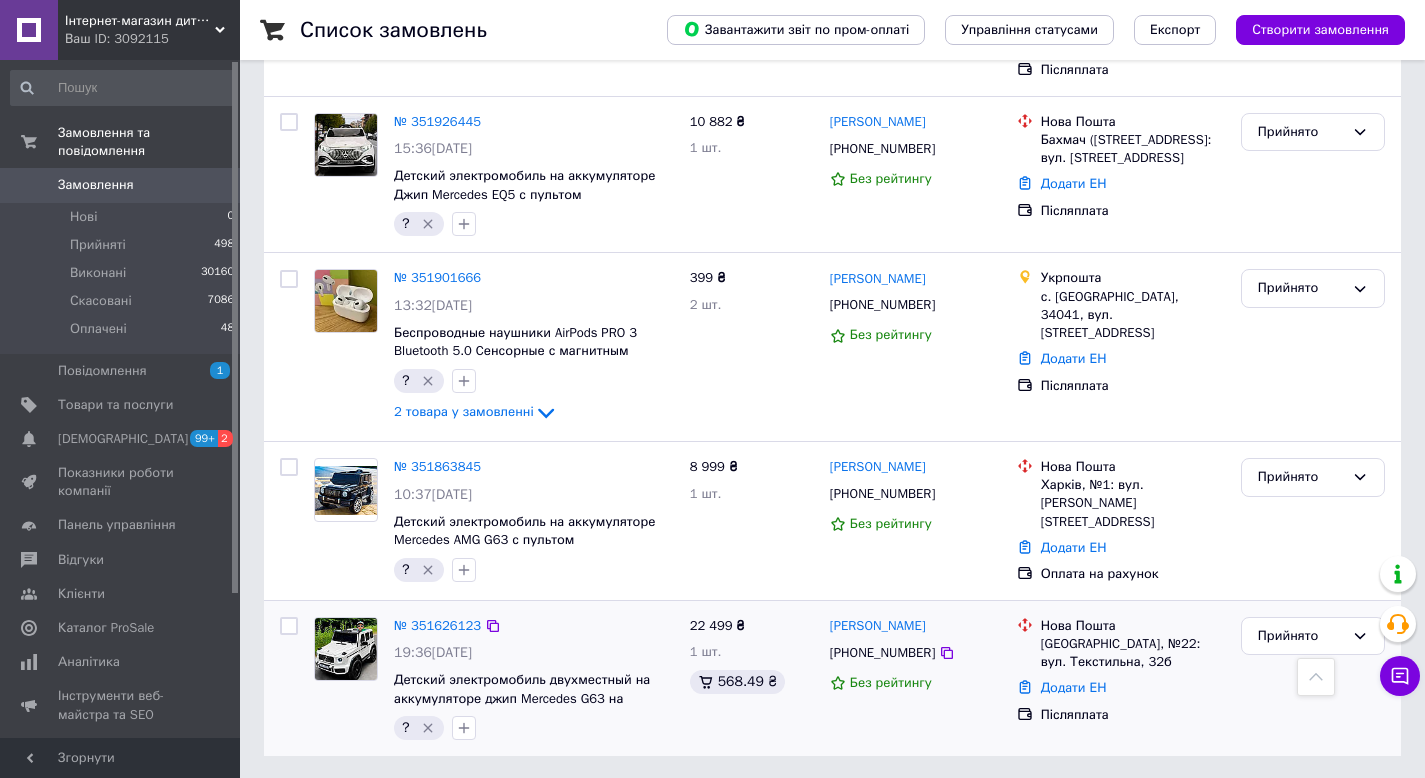 click 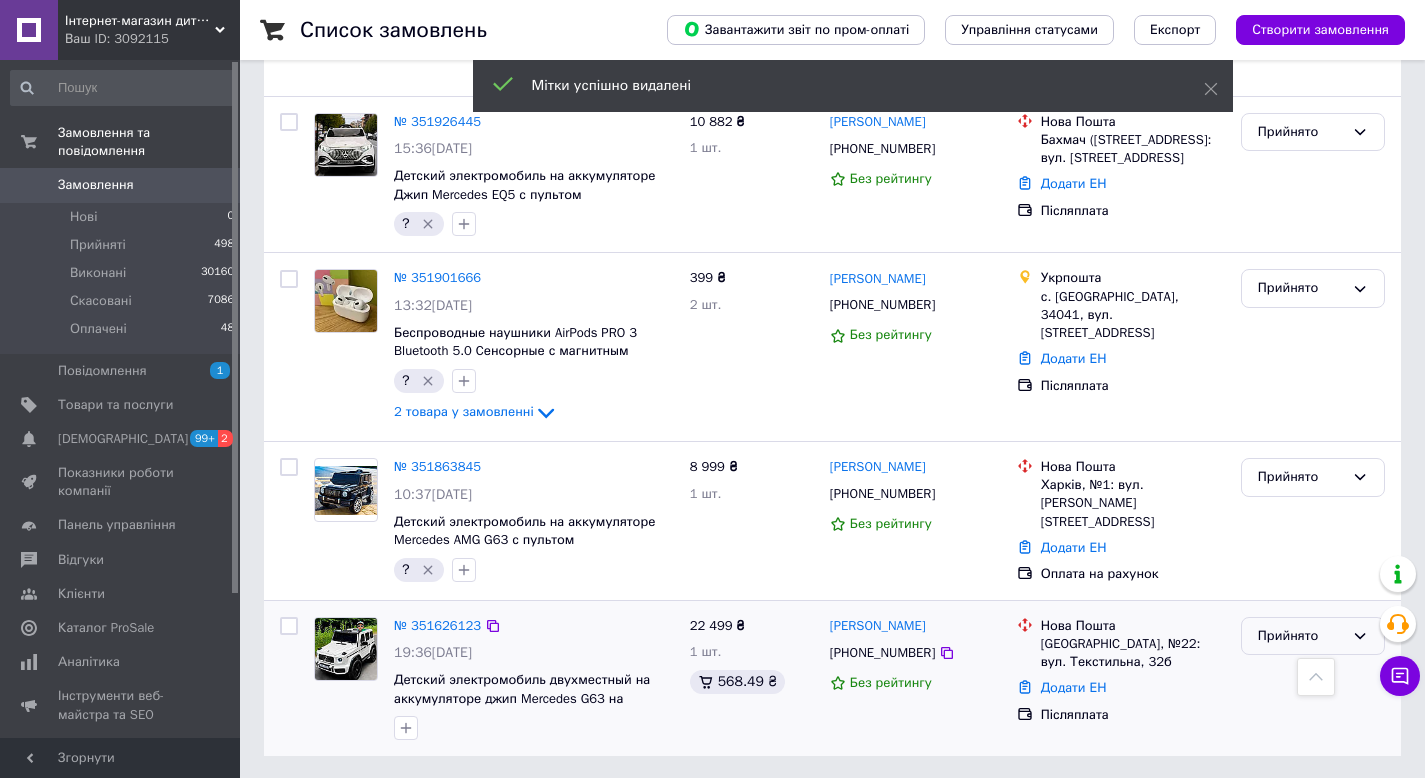 click on "Прийнято" at bounding box center [1313, 636] 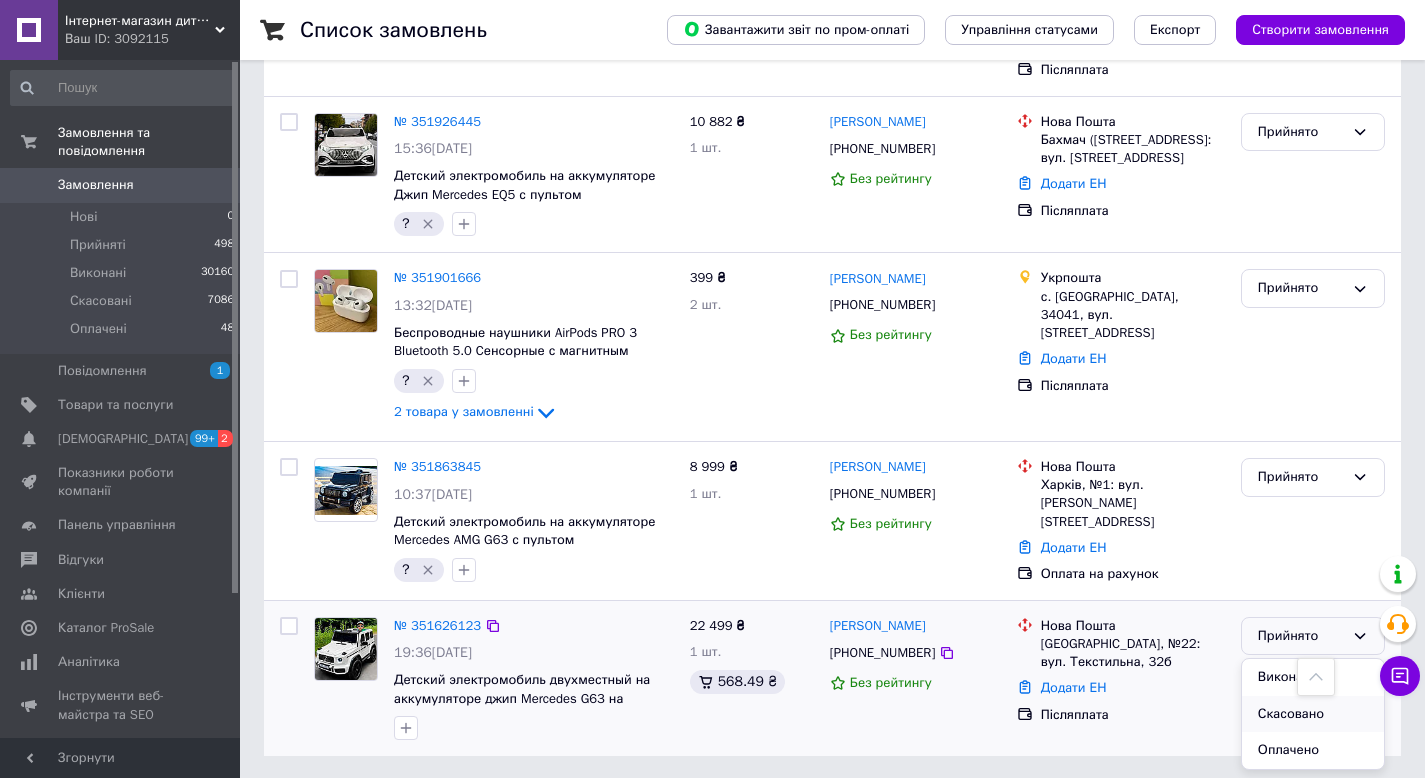 click on "Скасовано" at bounding box center [1313, 714] 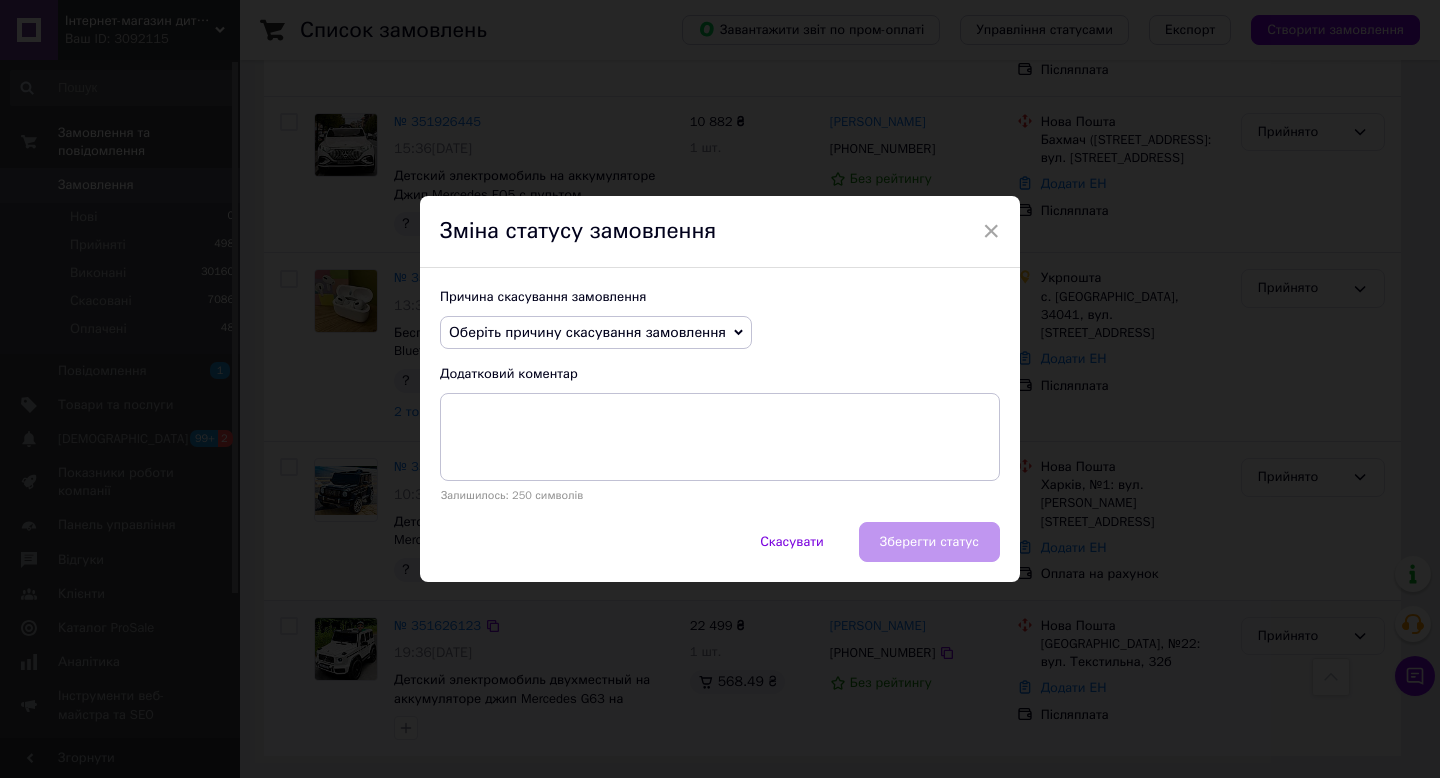 click on "Оберіть причину скасування замовлення" at bounding box center [596, 333] 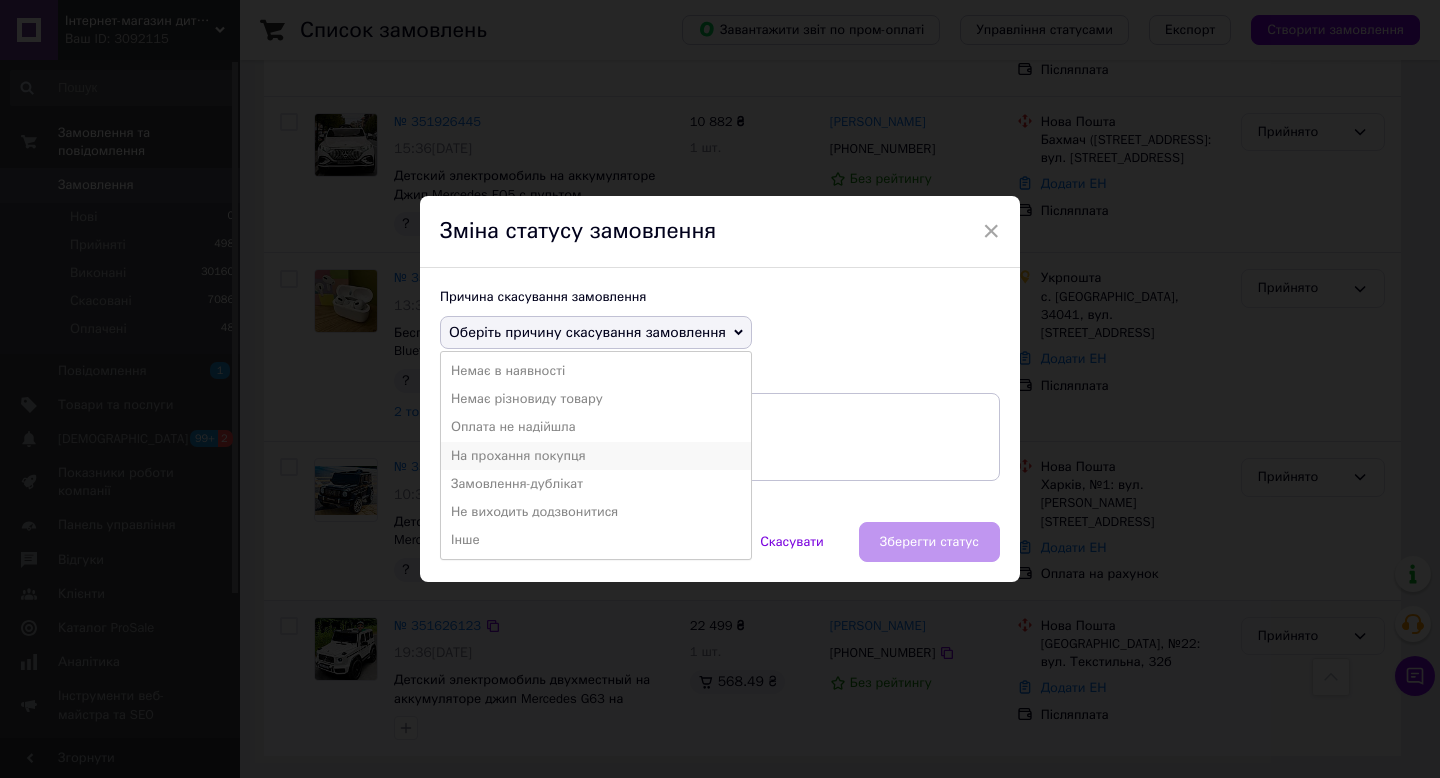 click on "На прохання покупця" at bounding box center (596, 456) 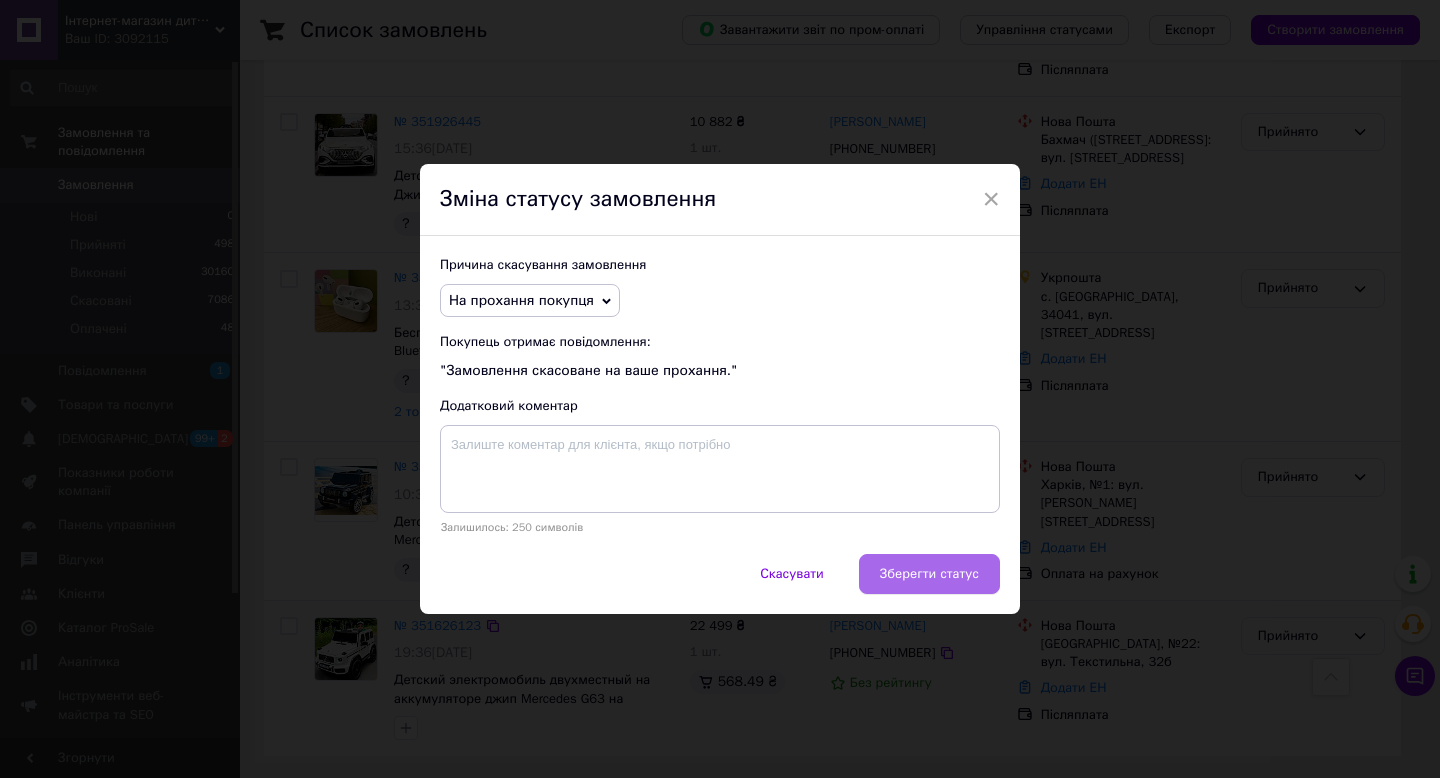 click on "Зберегти статус" at bounding box center (929, 574) 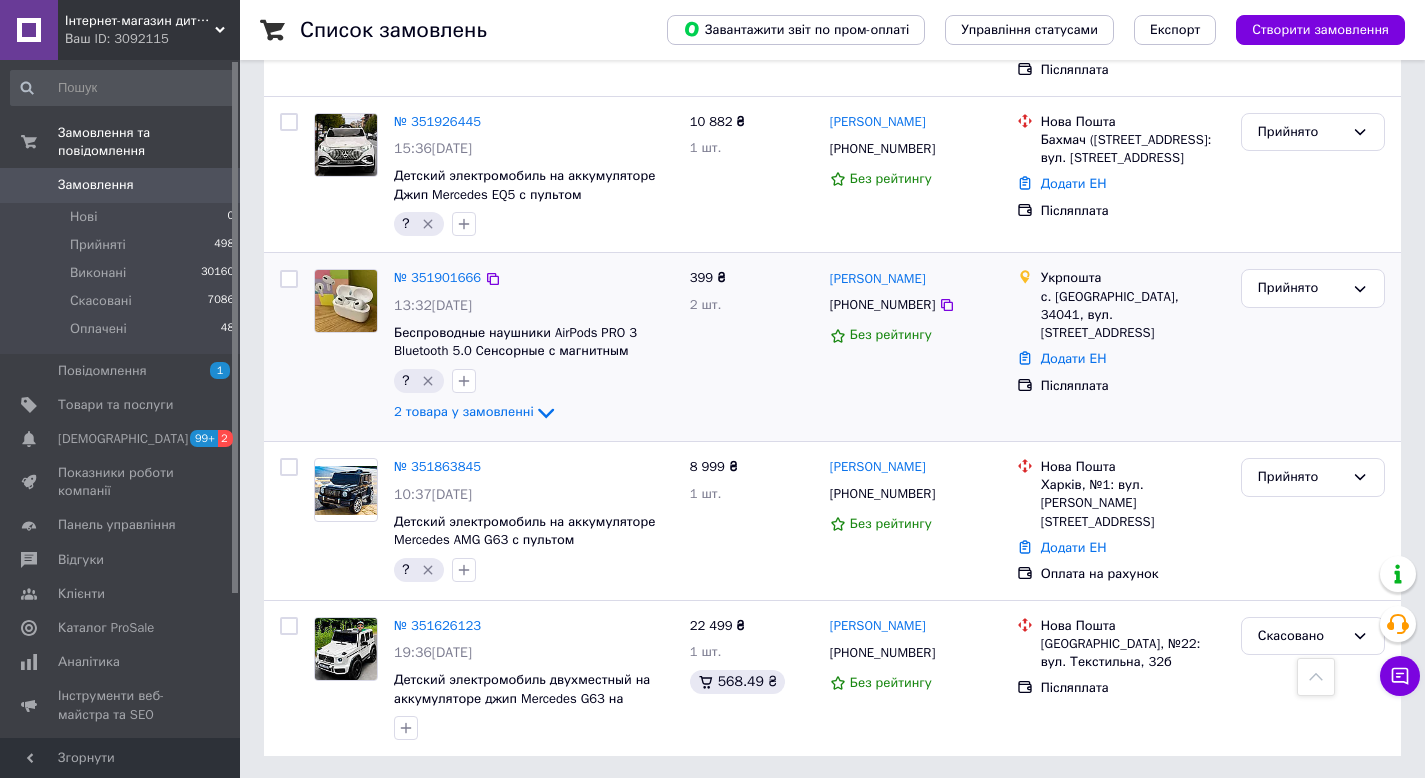 drag, startPoint x: 954, startPoint y: 627, endPoint x: 1015, endPoint y: 426, distance: 210.05237 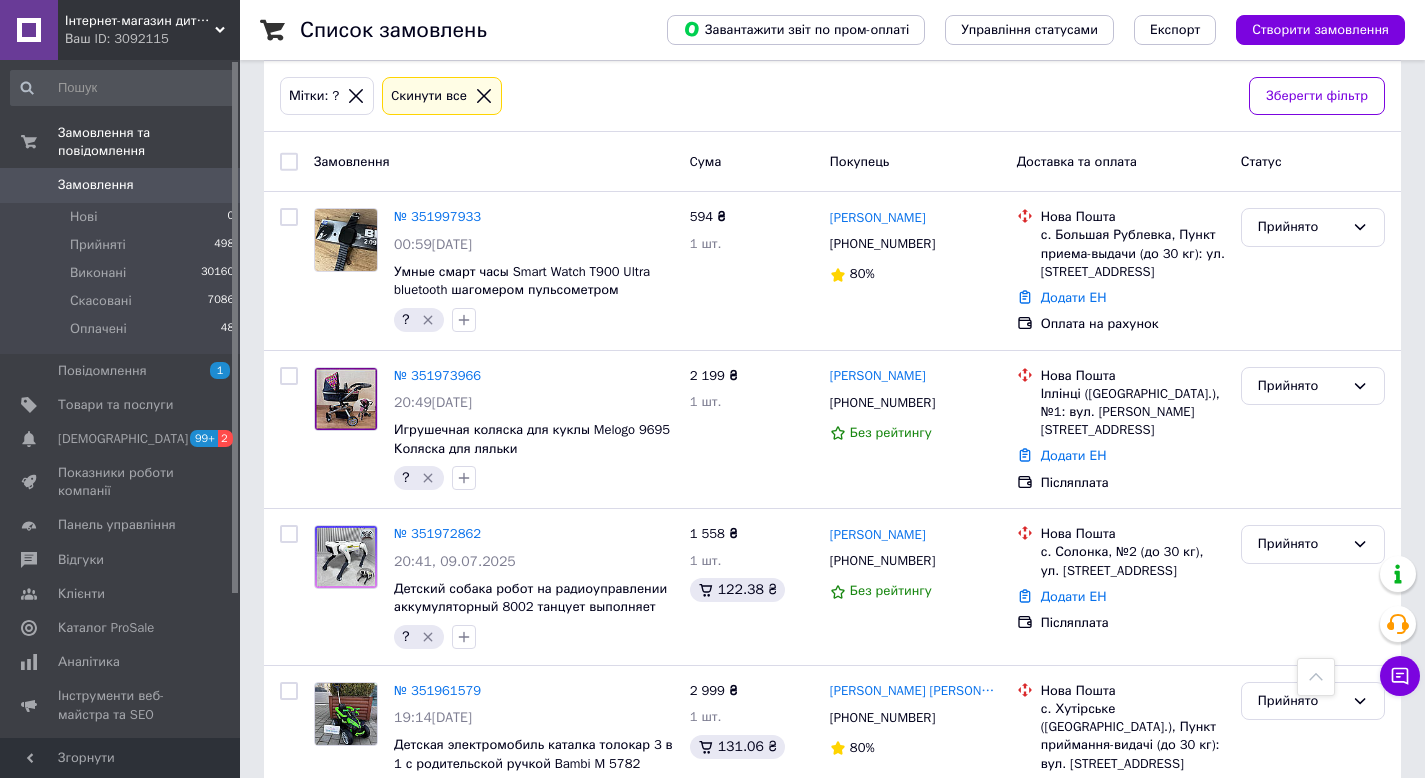 scroll, scrollTop: 3, scrollLeft: 0, axis: vertical 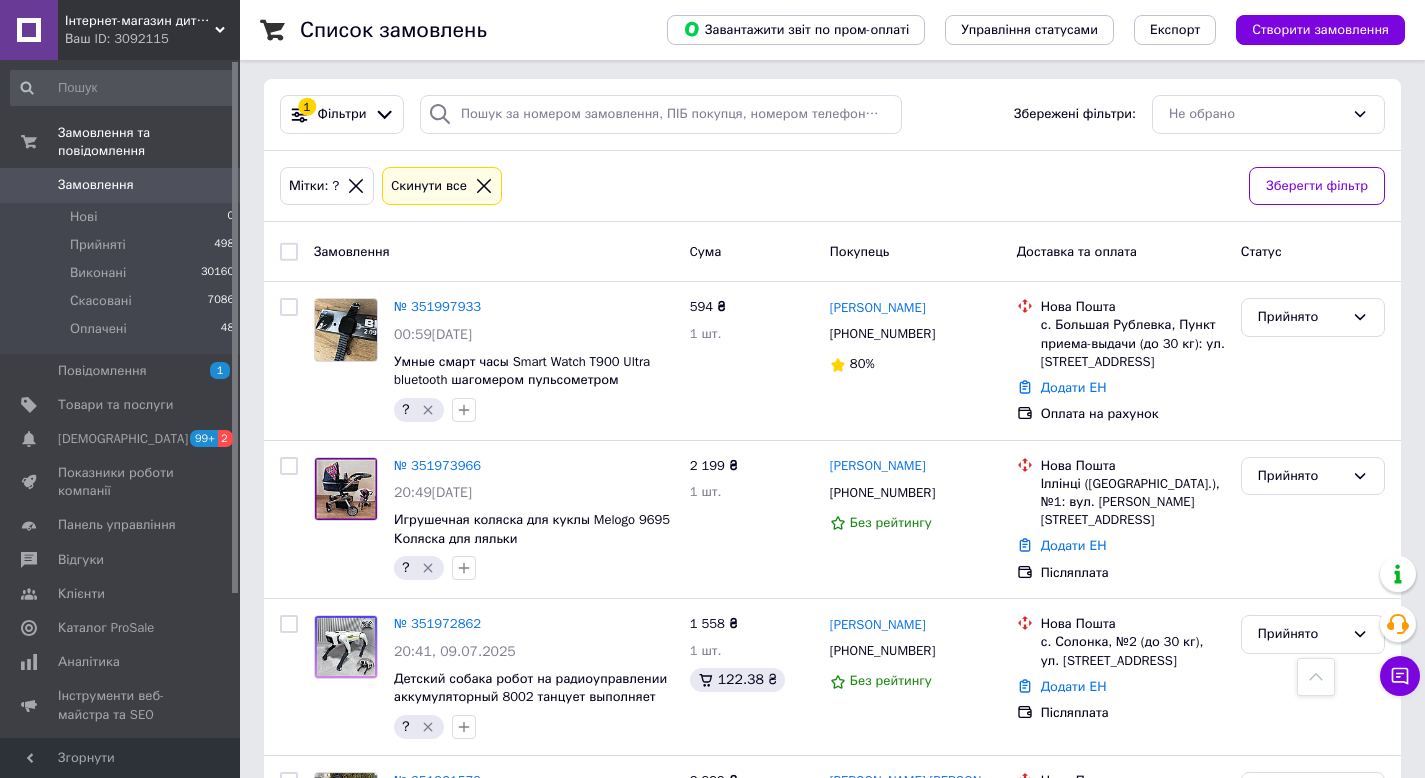 drag, startPoint x: 1439, startPoint y: 397, endPoint x: 1439, endPoint y: 185, distance: 212 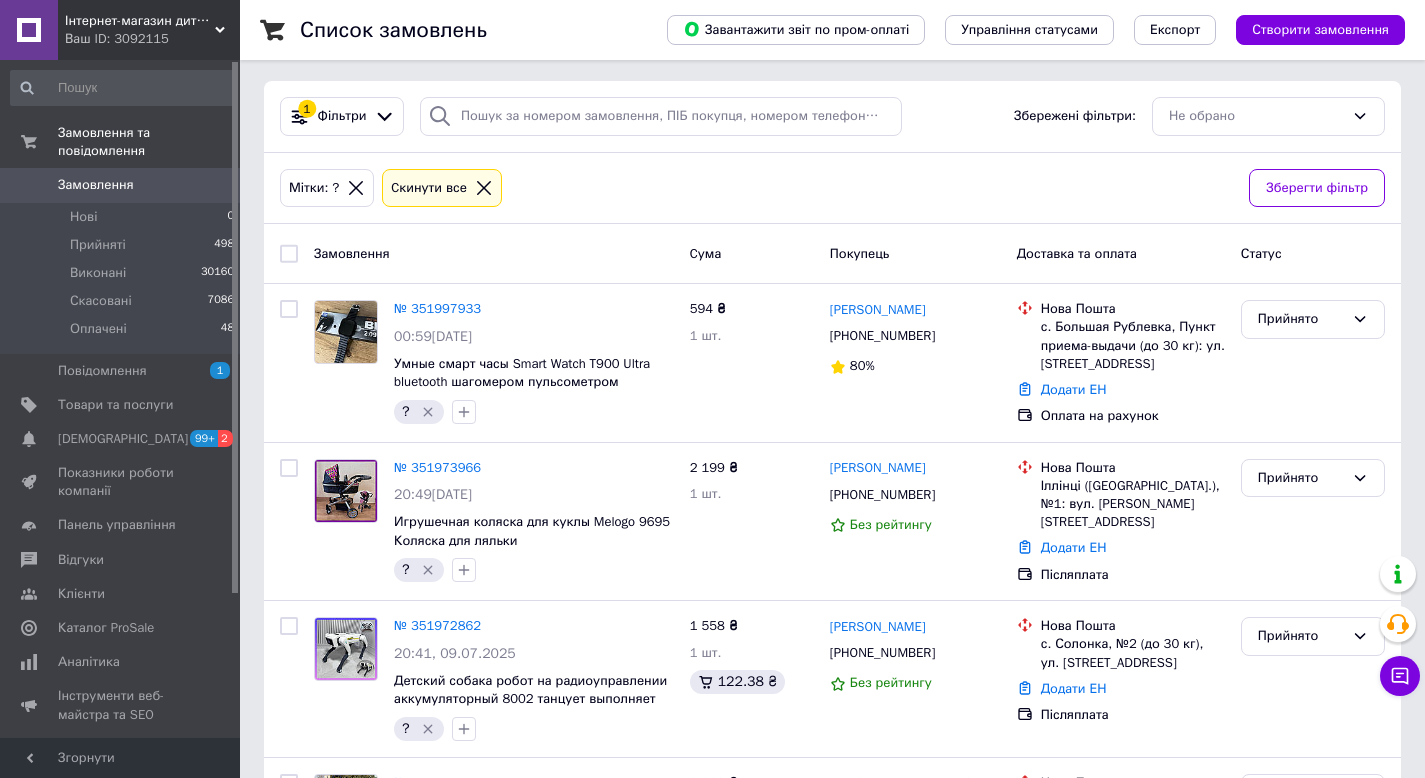 click 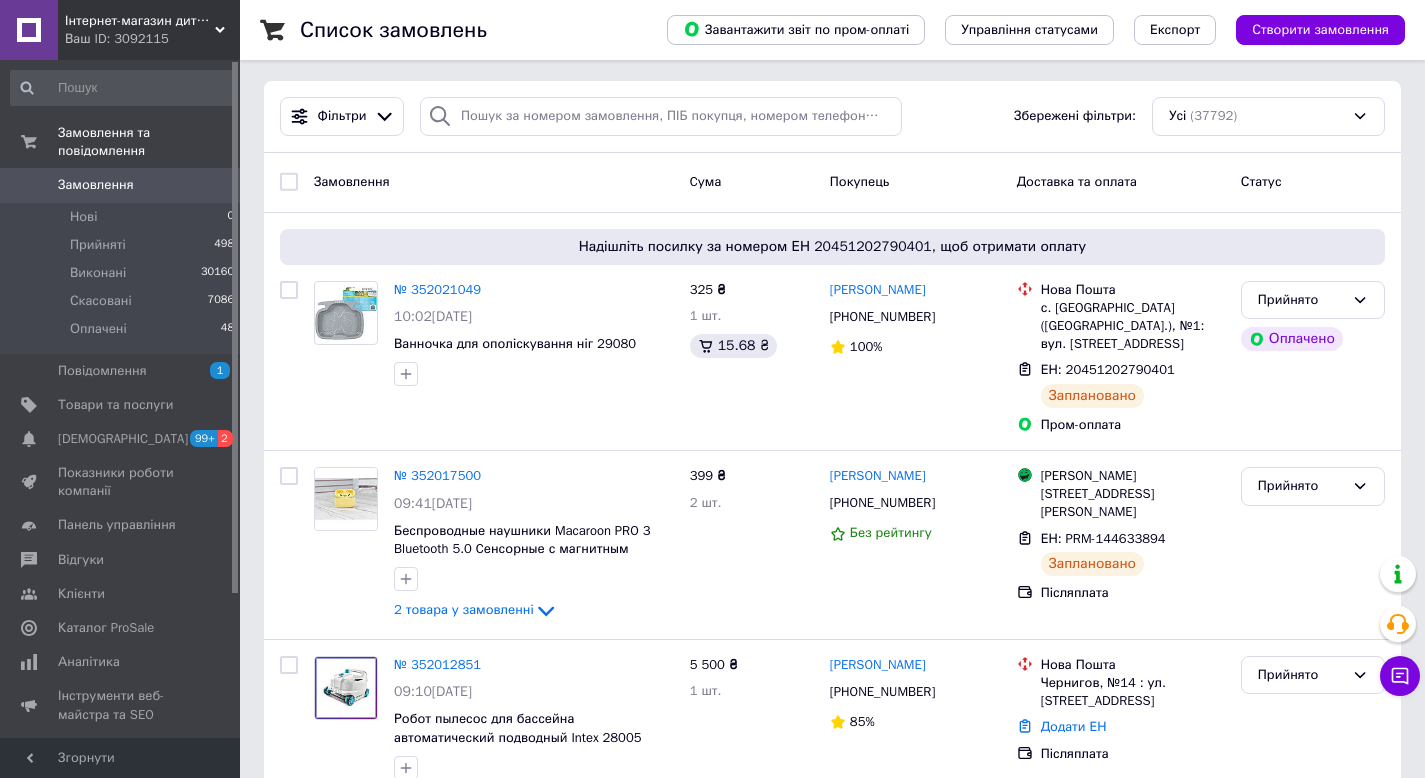 scroll, scrollTop: 0, scrollLeft: 0, axis: both 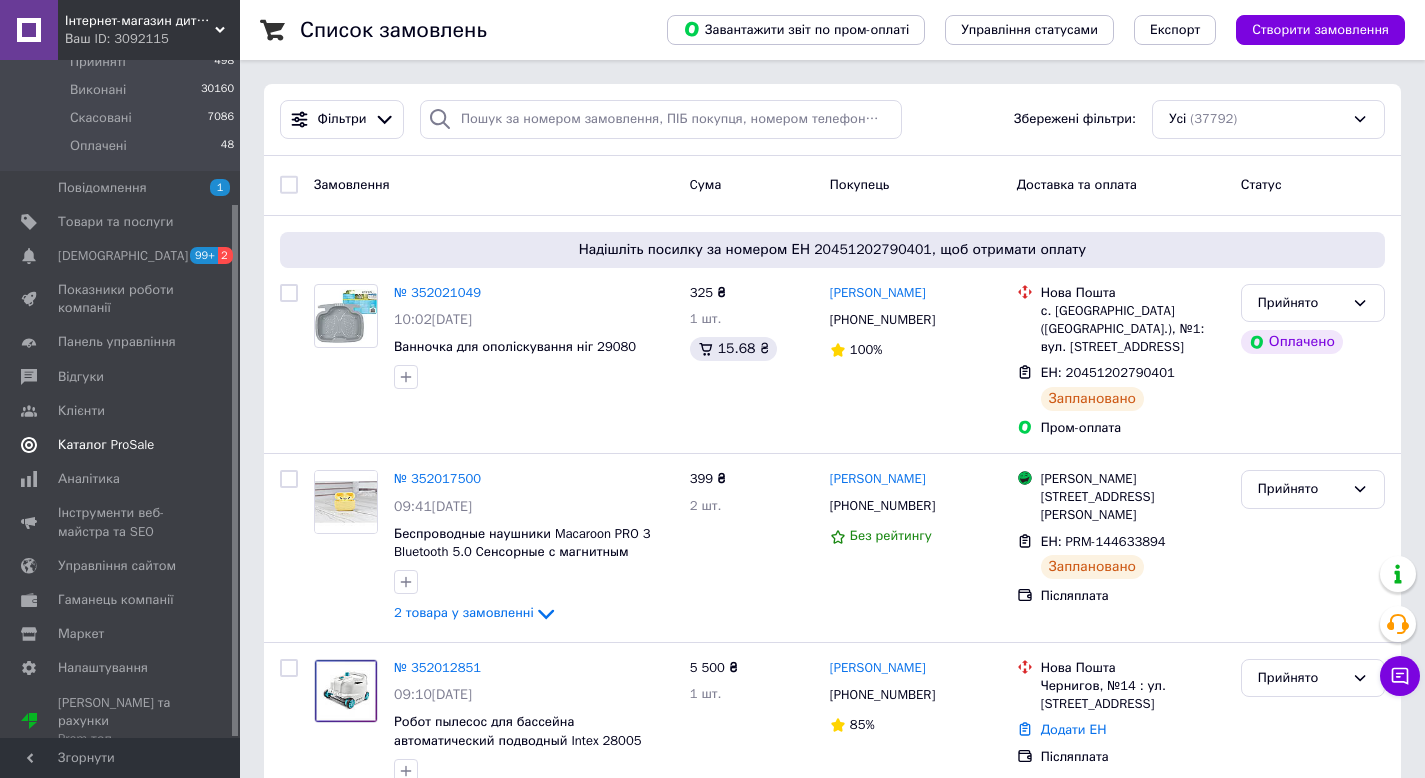 click on "Каталог ProSale" at bounding box center [106, 445] 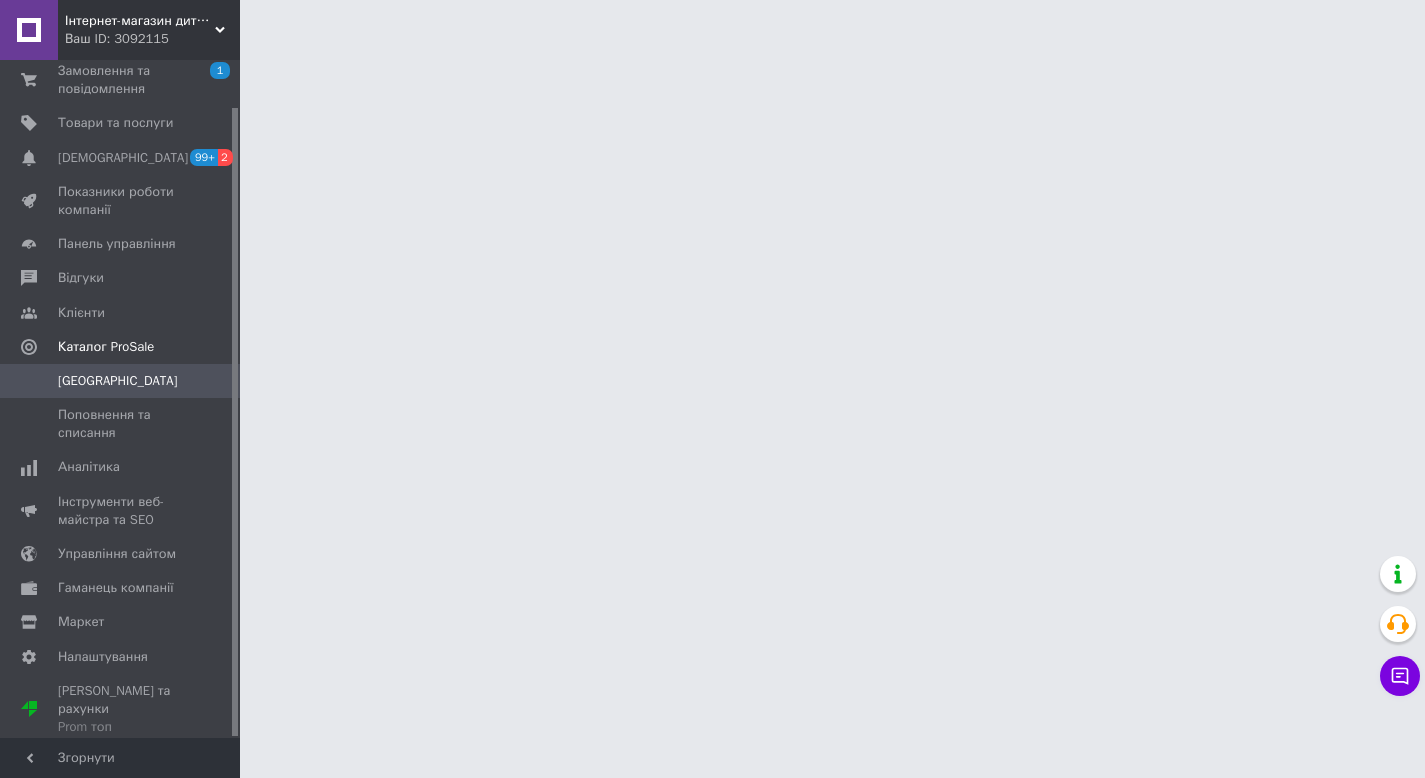 scroll, scrollTop: 50, scrollLeft: 0, axis: vertical 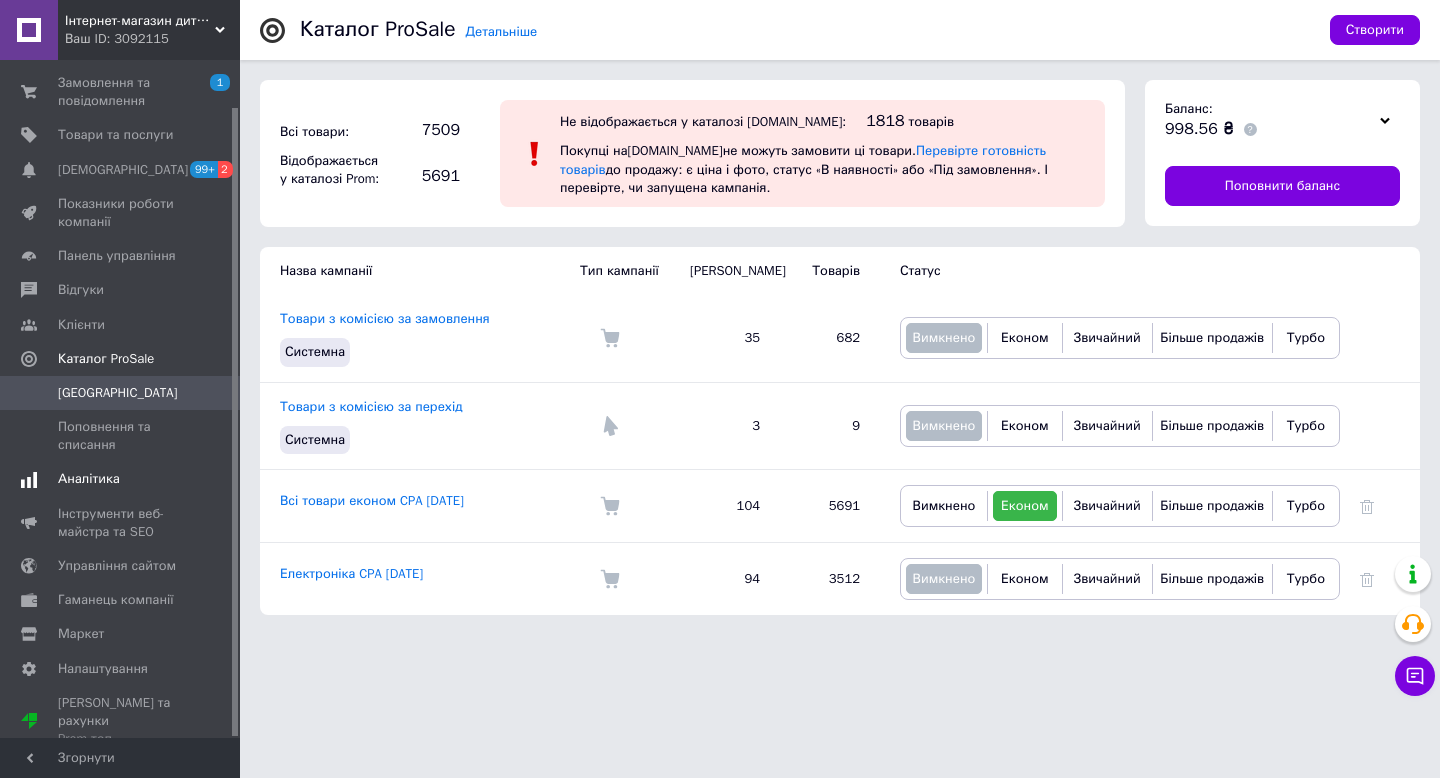 click on "Аналітика" at bounding box center (89, 479) 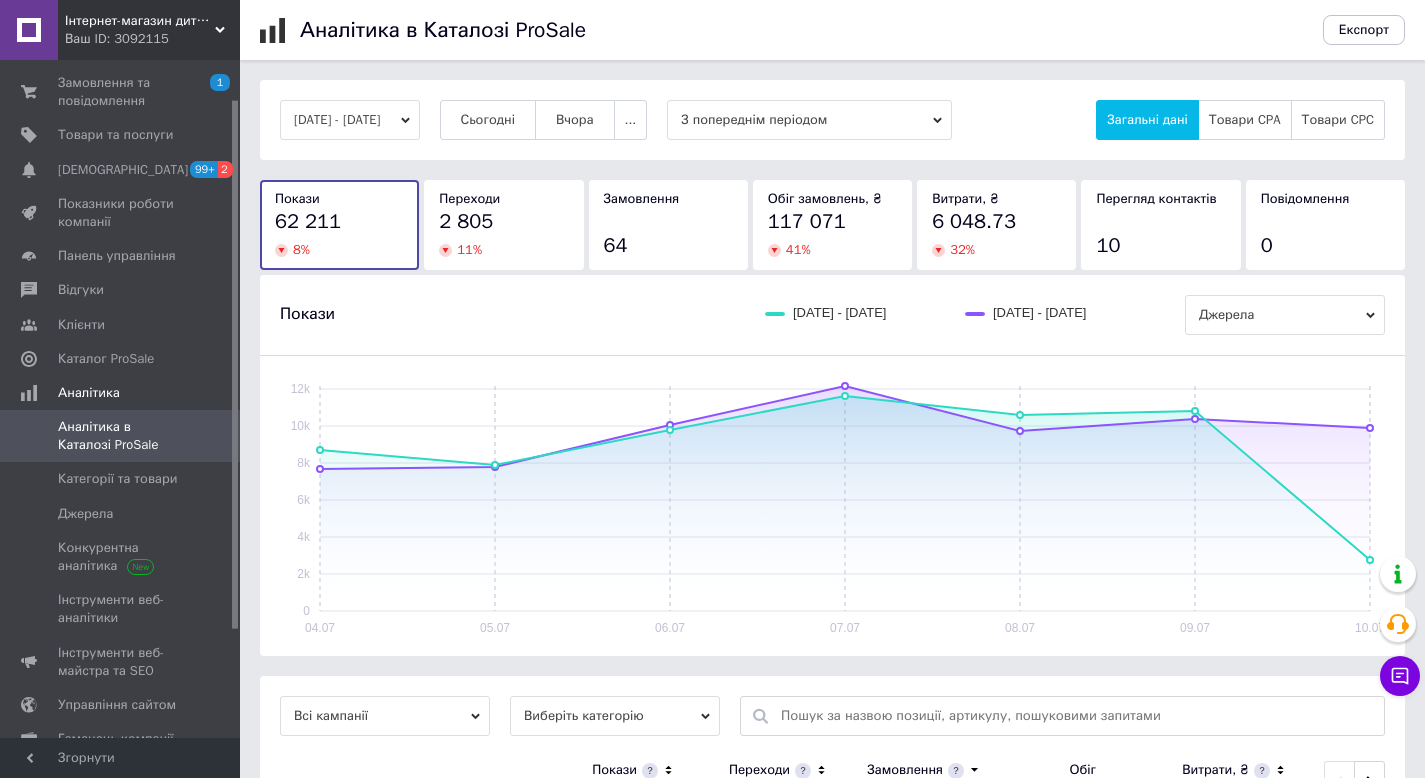 click on "04.07.2025 - 10.07.2025" at bounding box center [350, 120] 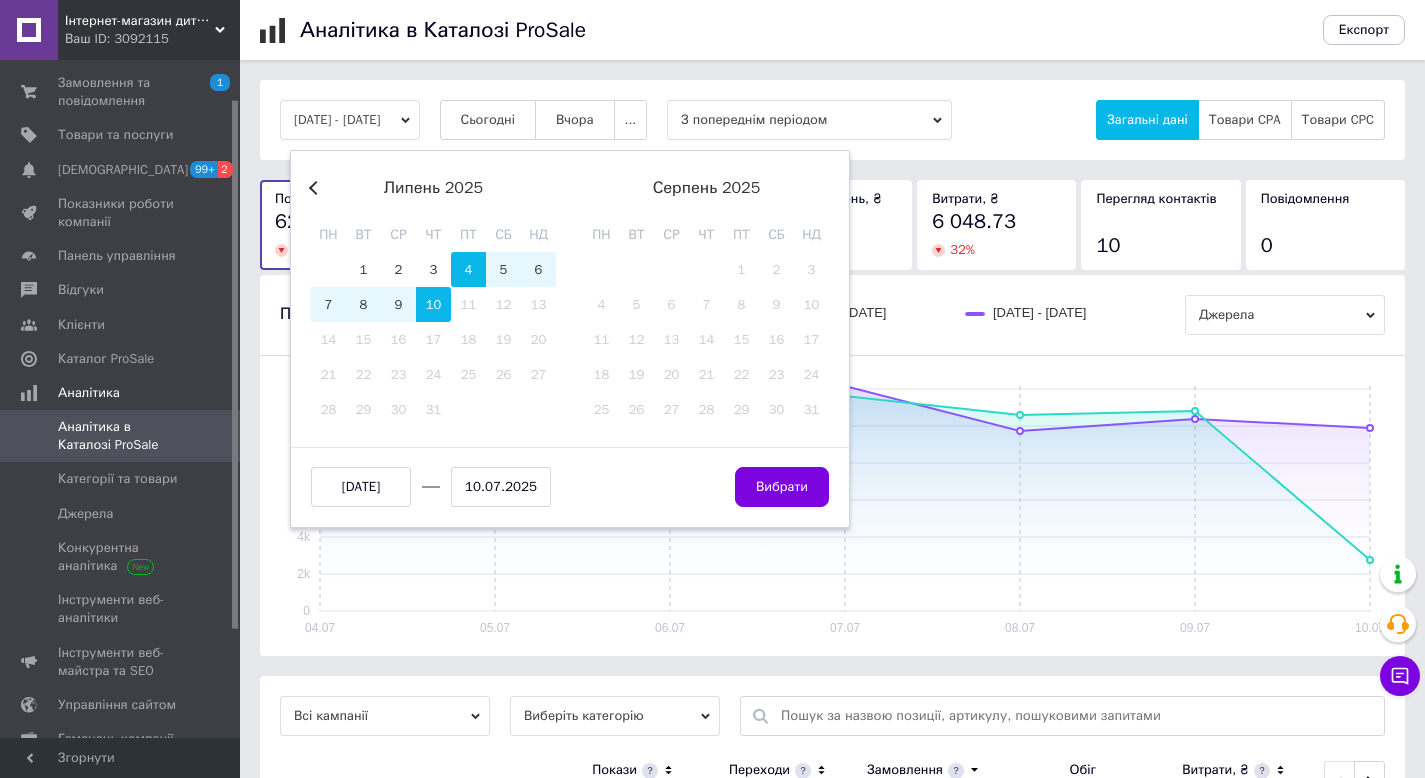 click on "липень 2025" at bounding box center (433, 188) 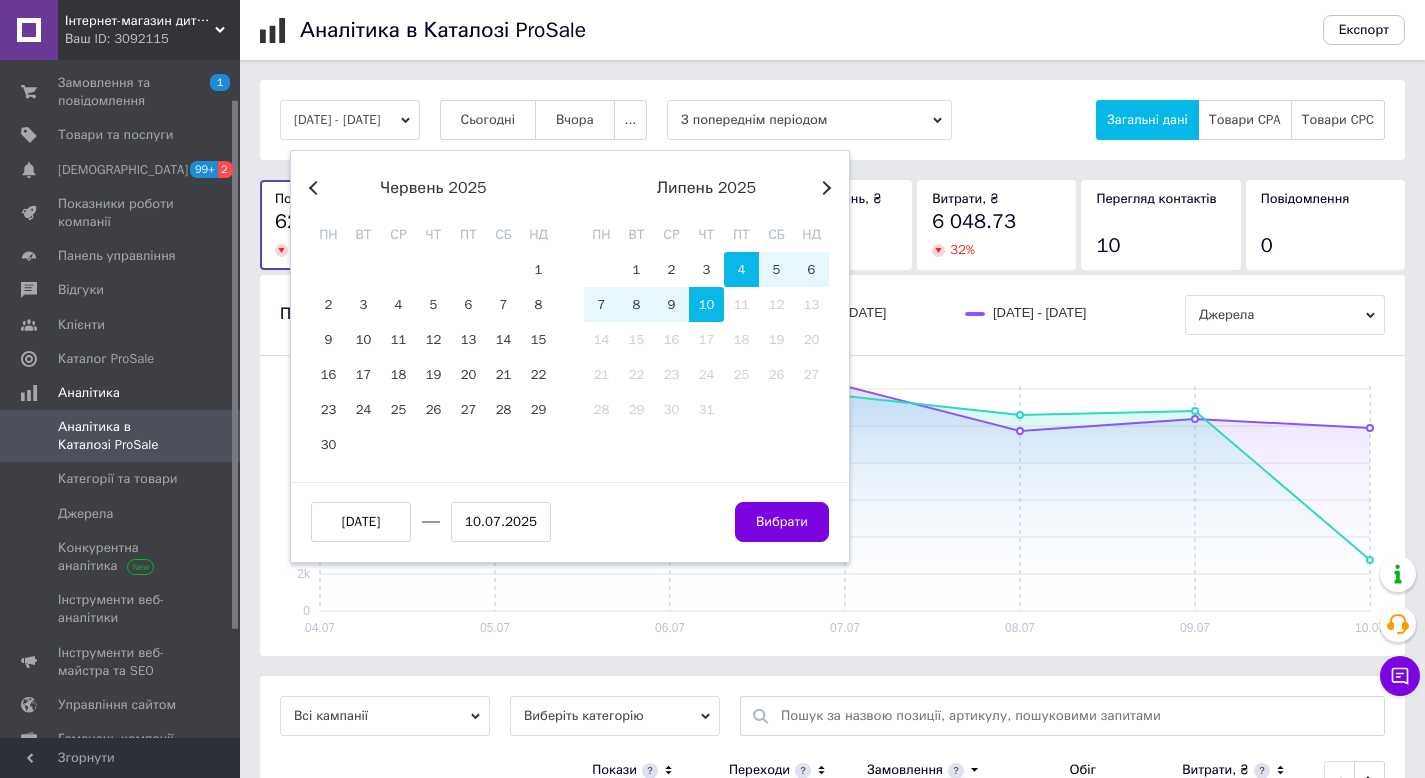 click on "Previous Month" at bounding box center (316, 188) 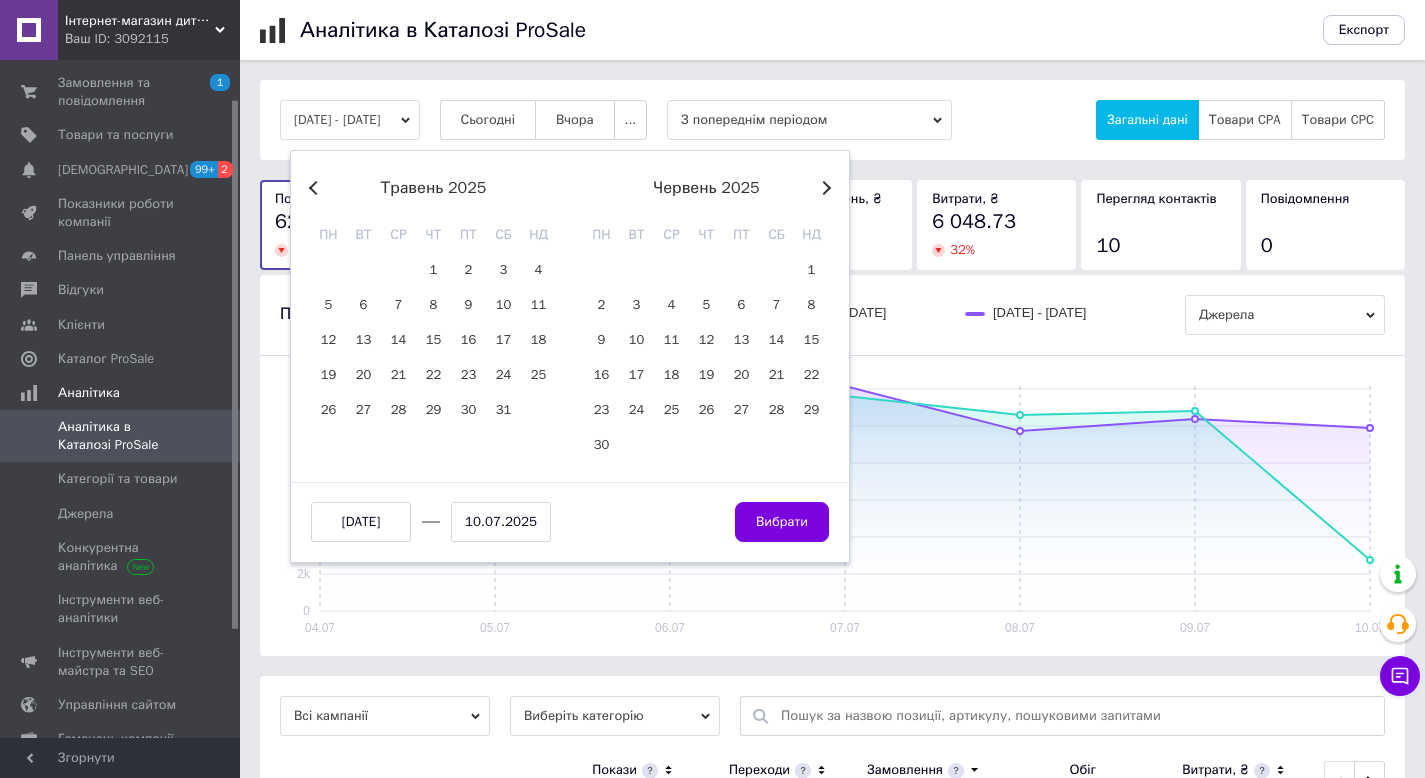 click on "Previous Month" at bounding box center (316, 188) 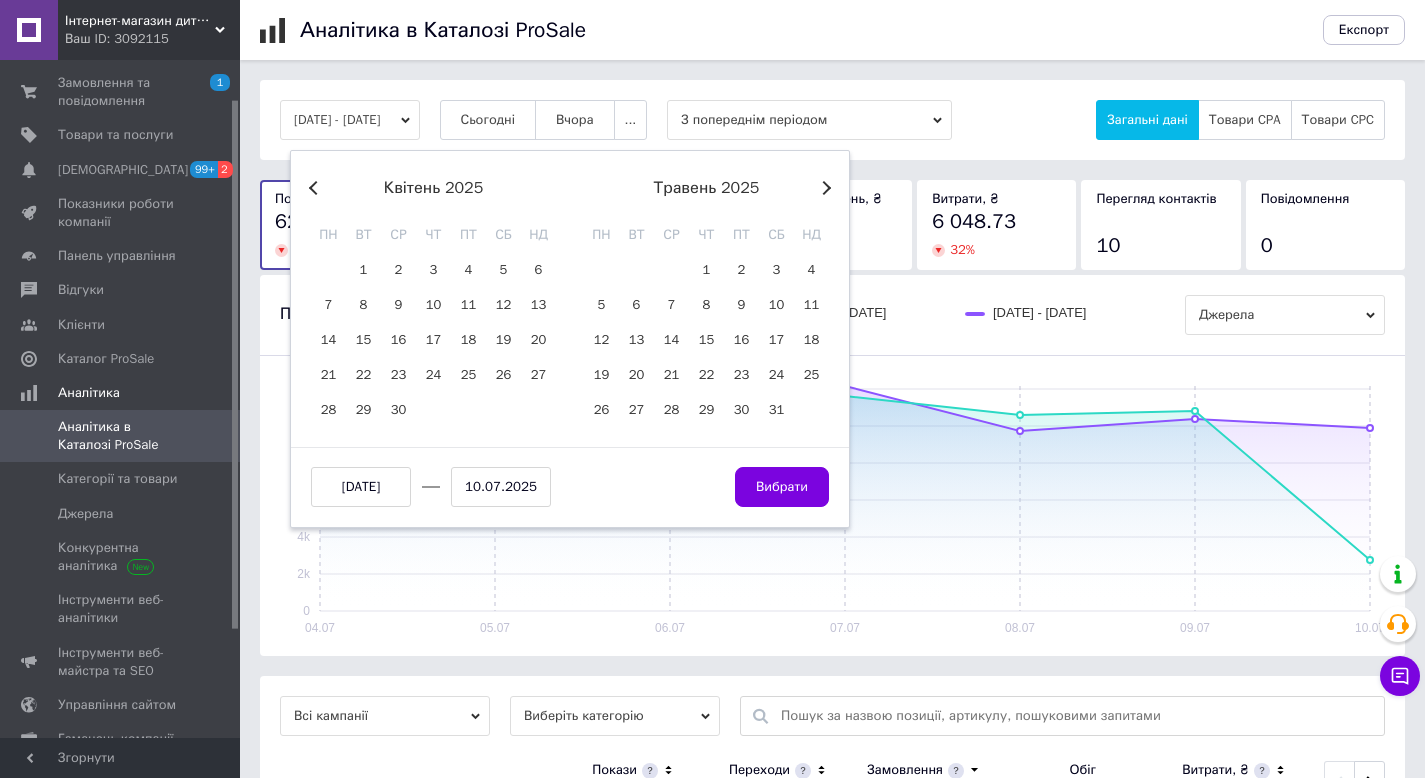 click on "Previous Month" at bounding box center (316, 188) 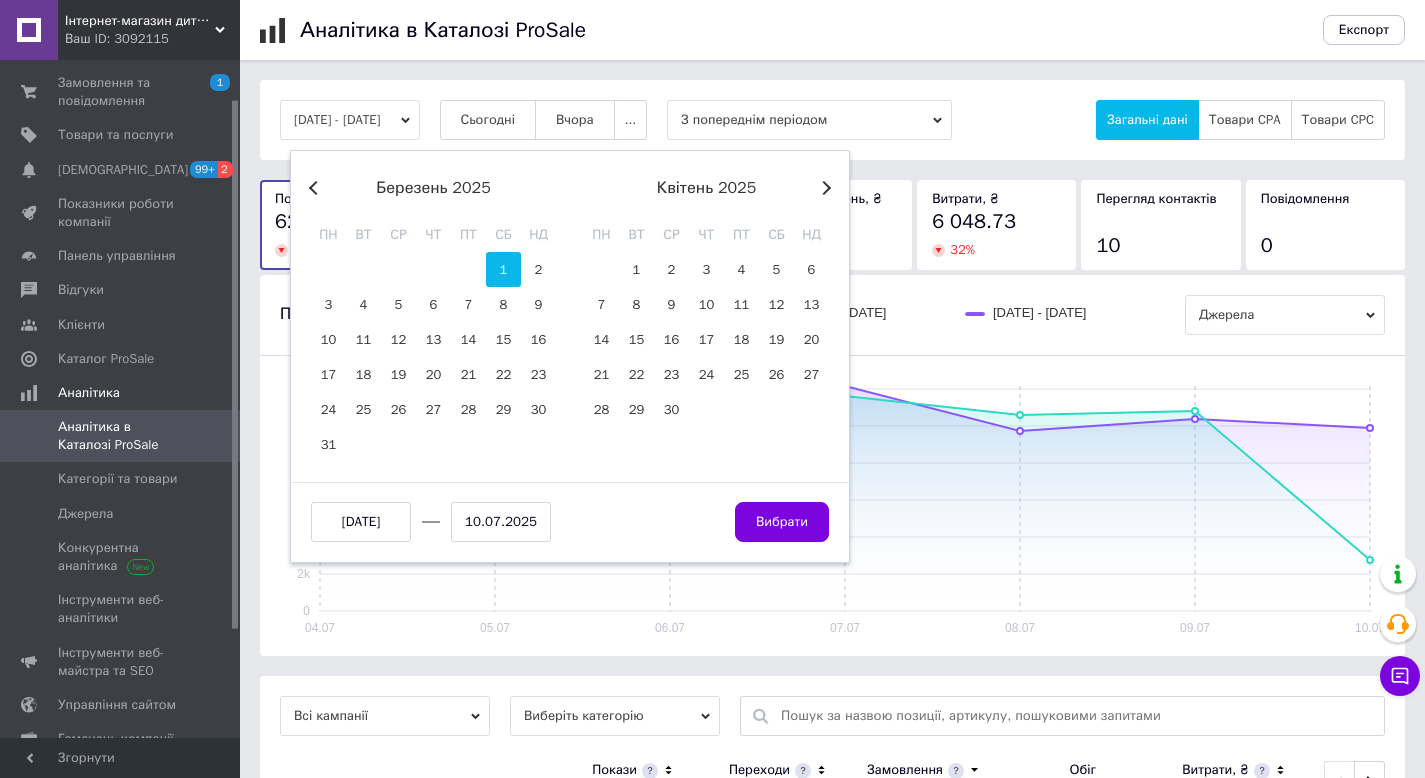 click on "1" at bounding box center [503, 269] 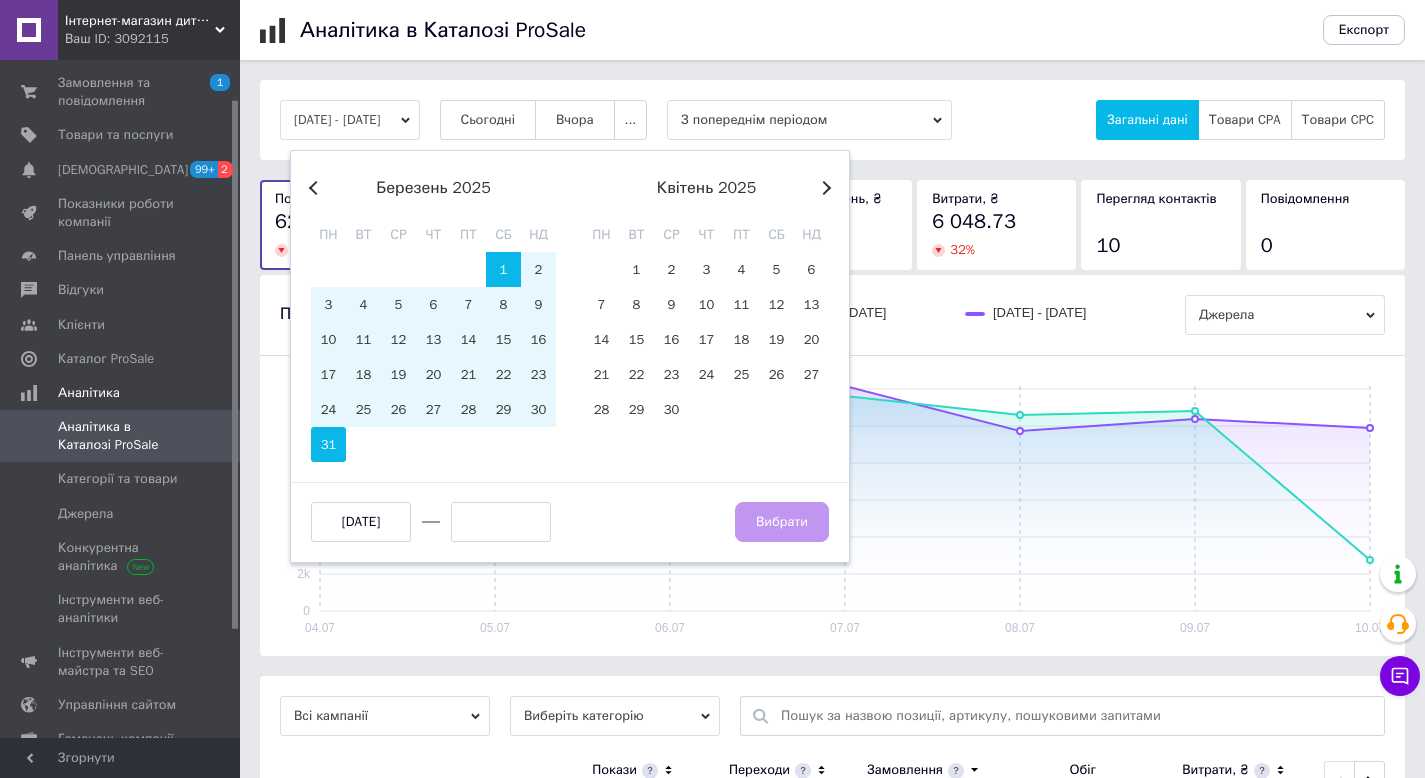 click on "31" at bounding box center (328, 444) 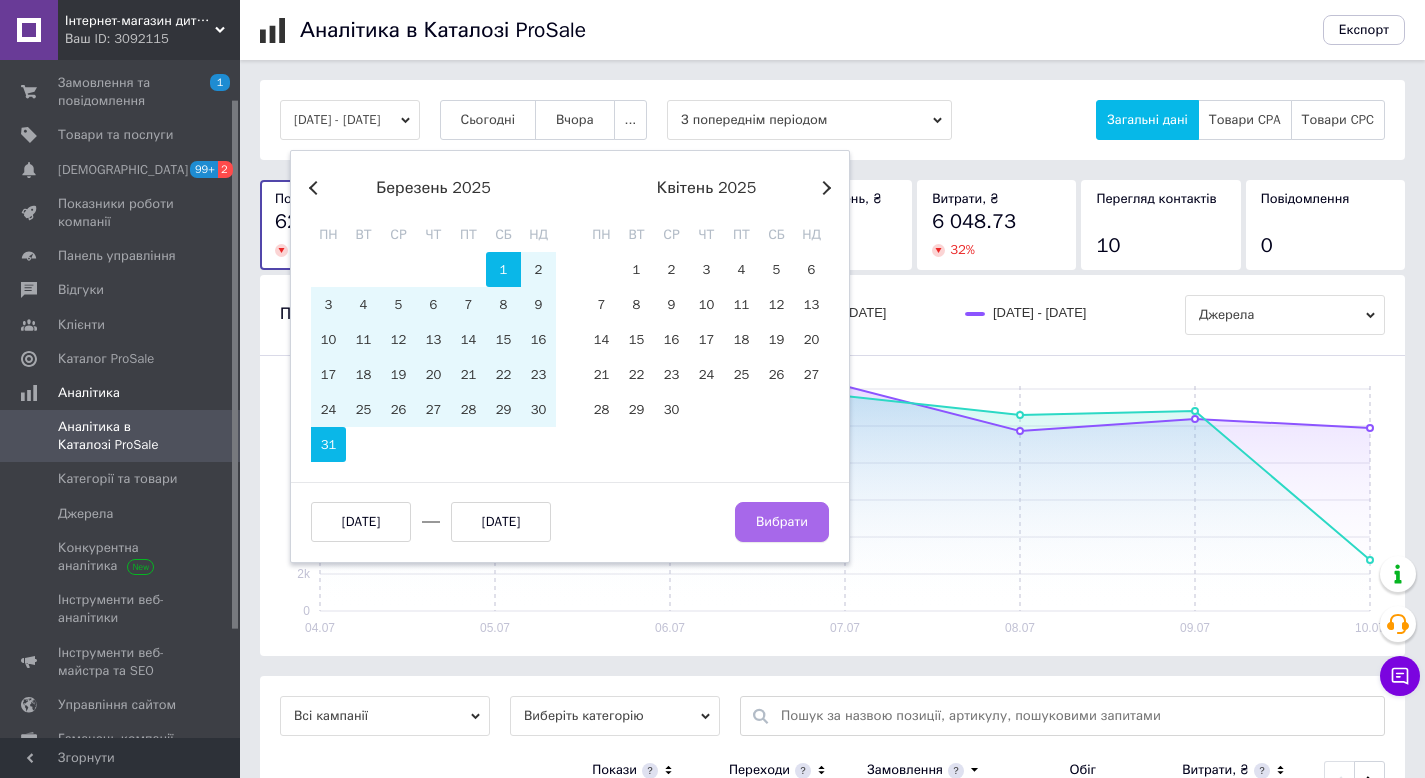 click on "Вибрати" at bounding box center [782, 522] 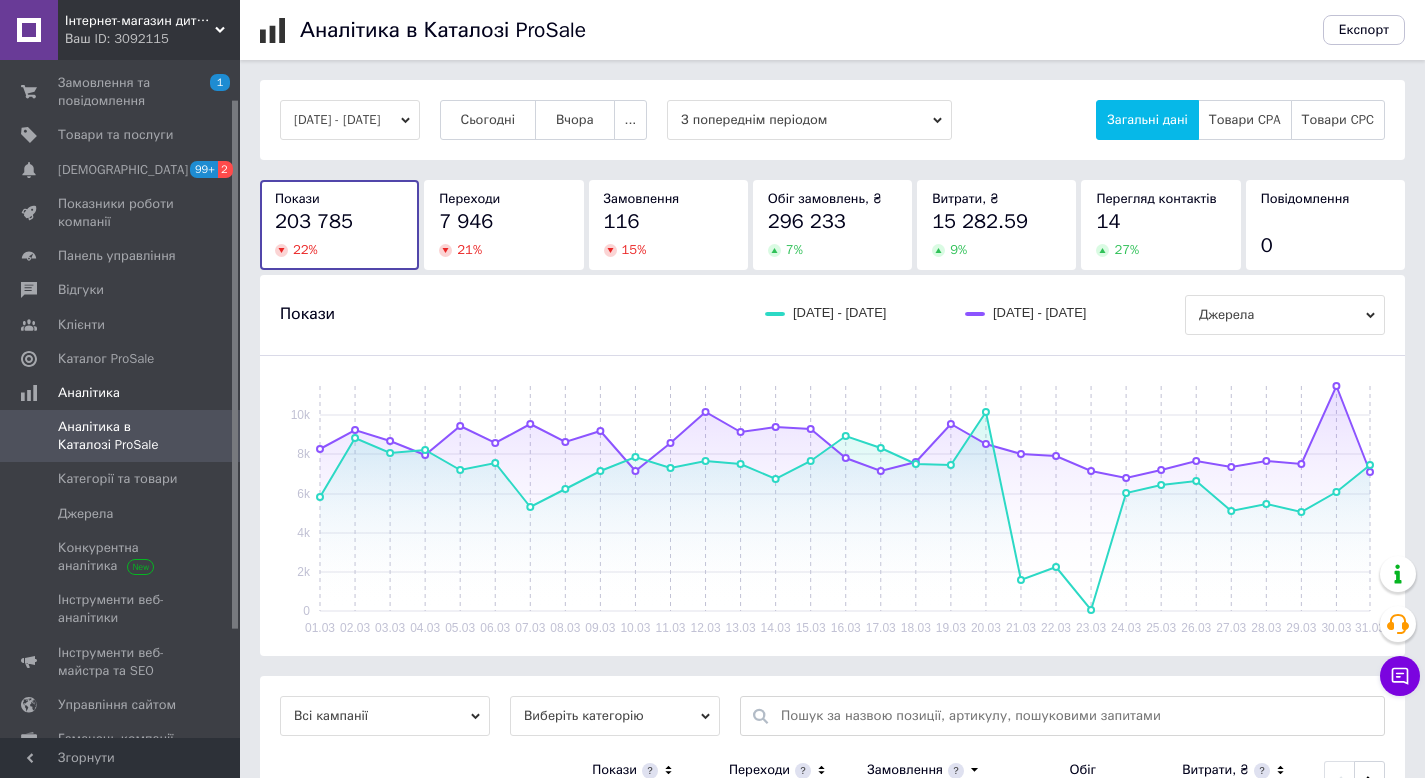 click on "[DATE] - [DATE]" at bounding box center [350, 120] 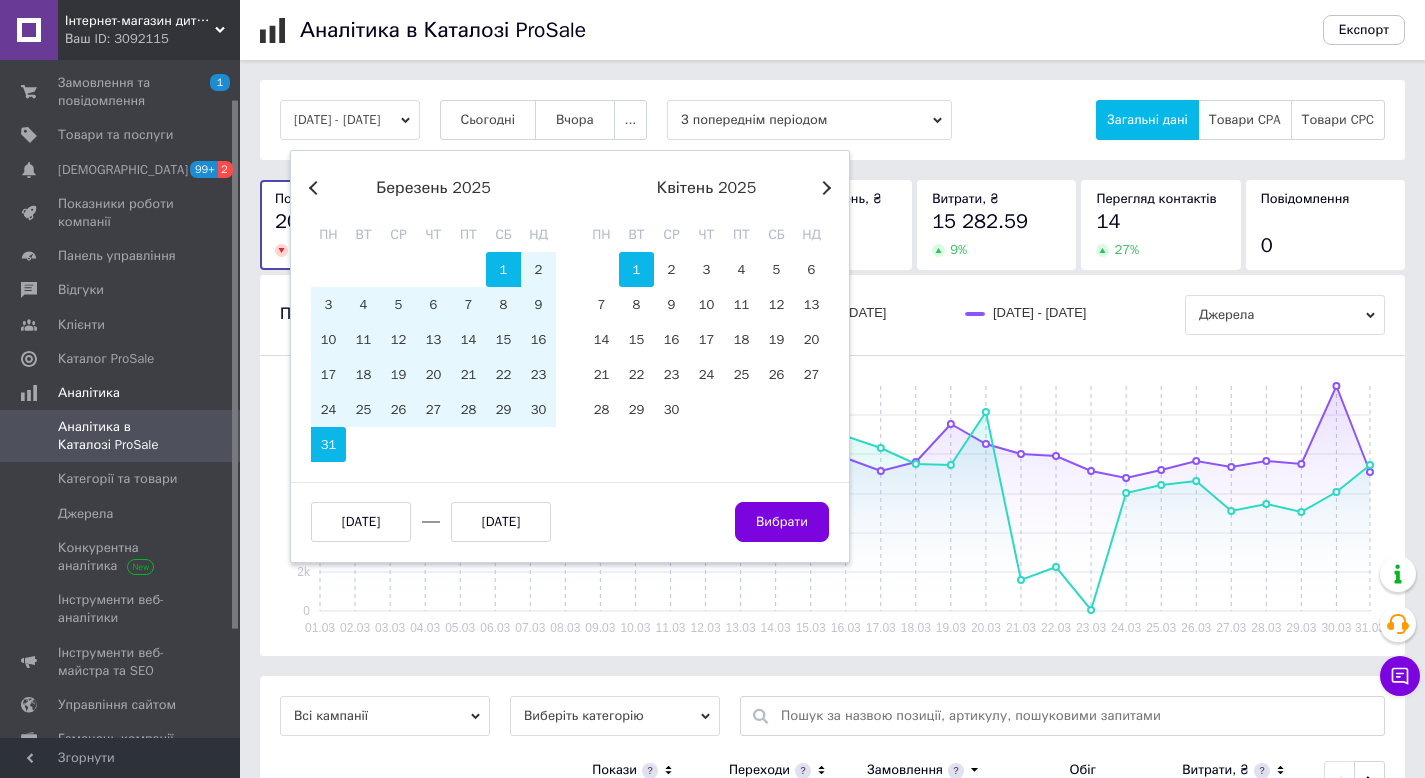 click on "1" at bounding box center [636, 269] 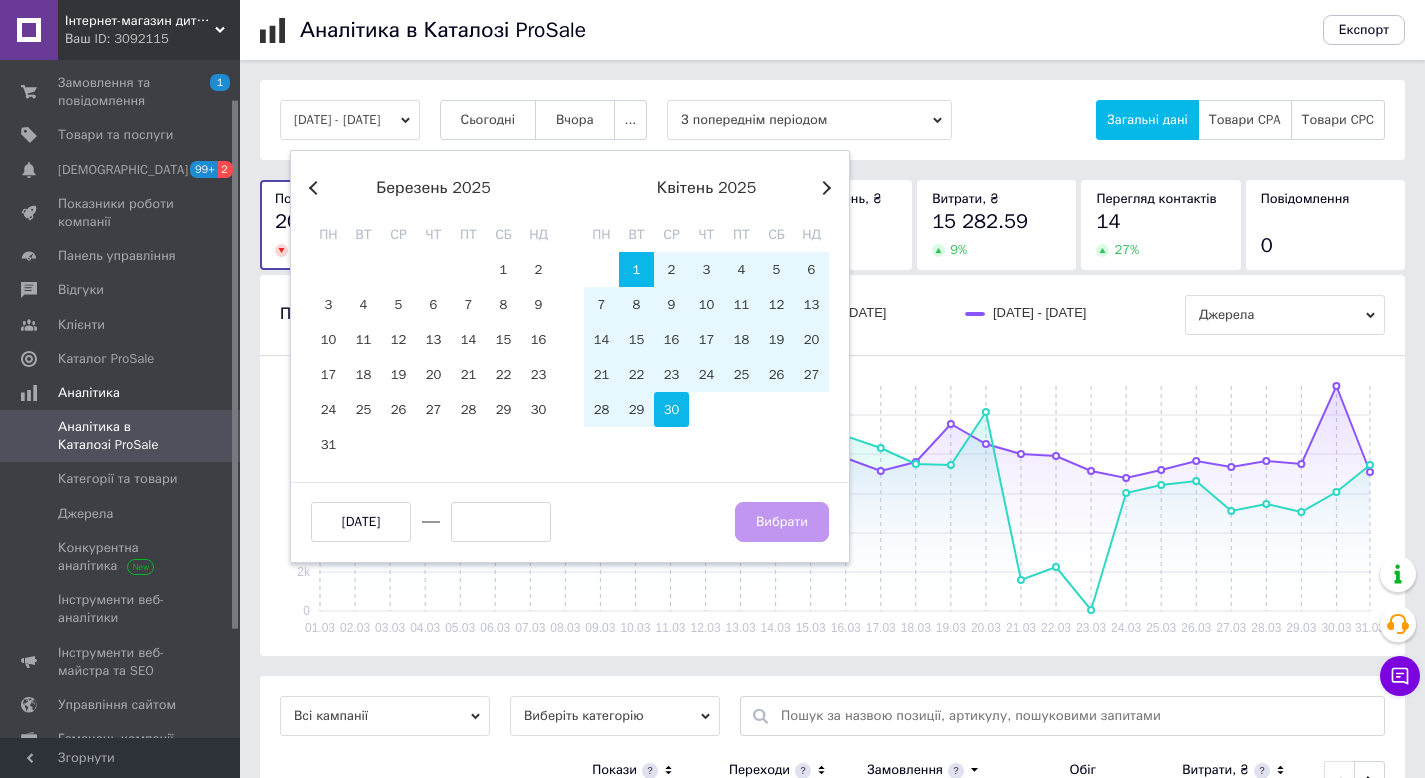 click on "30" at bounding box center (671, 409) 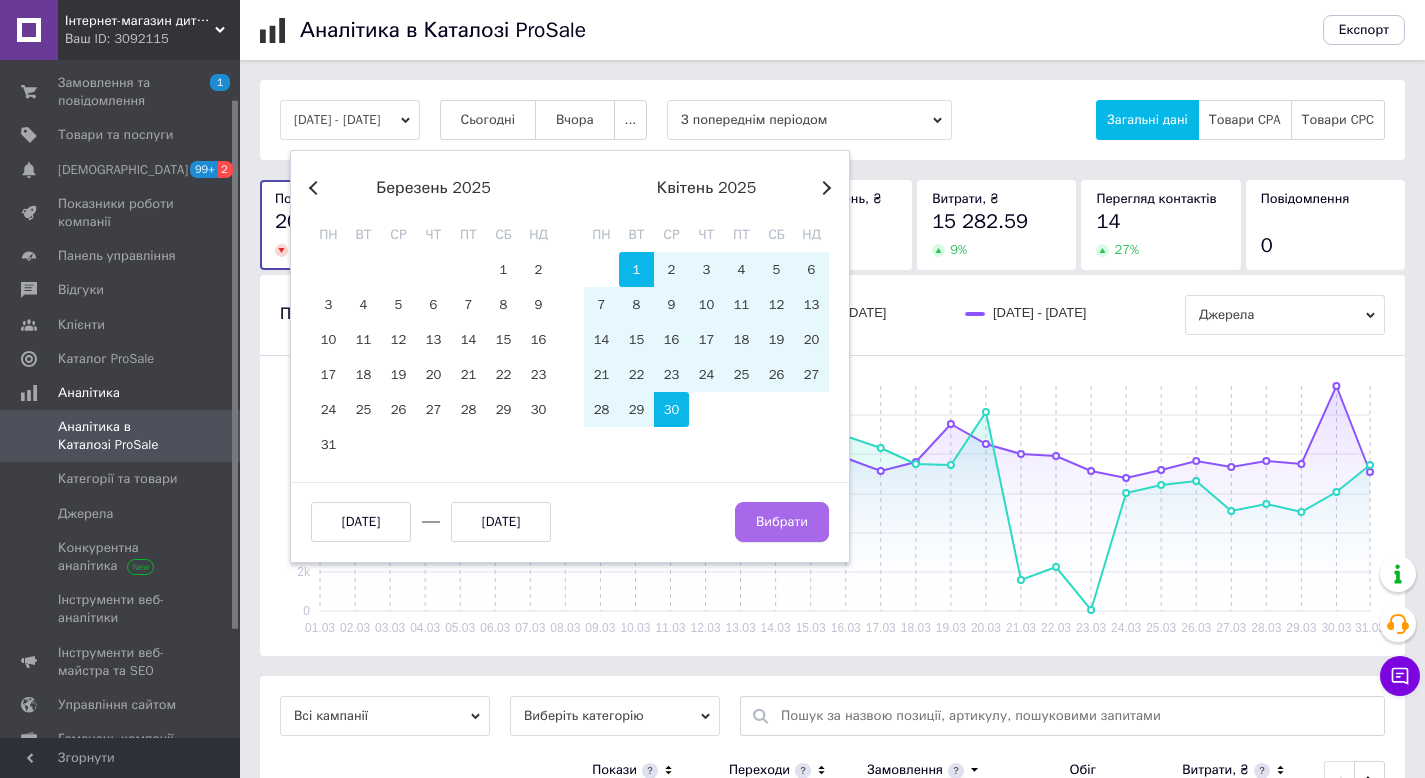 click on "Вибрати" at bounding box center [782, 522] 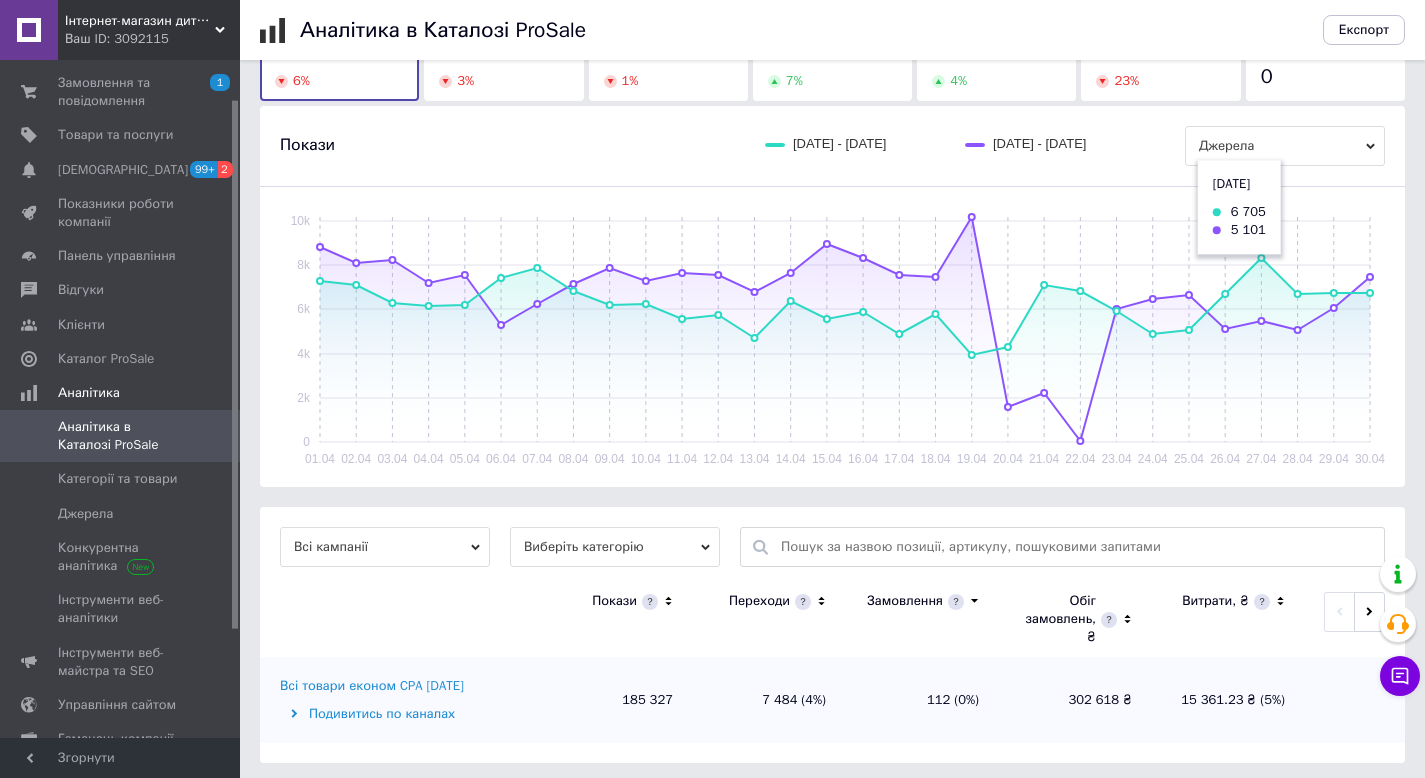scroll, scrollTop: 174, scrollLeft: 0, axis: vertical 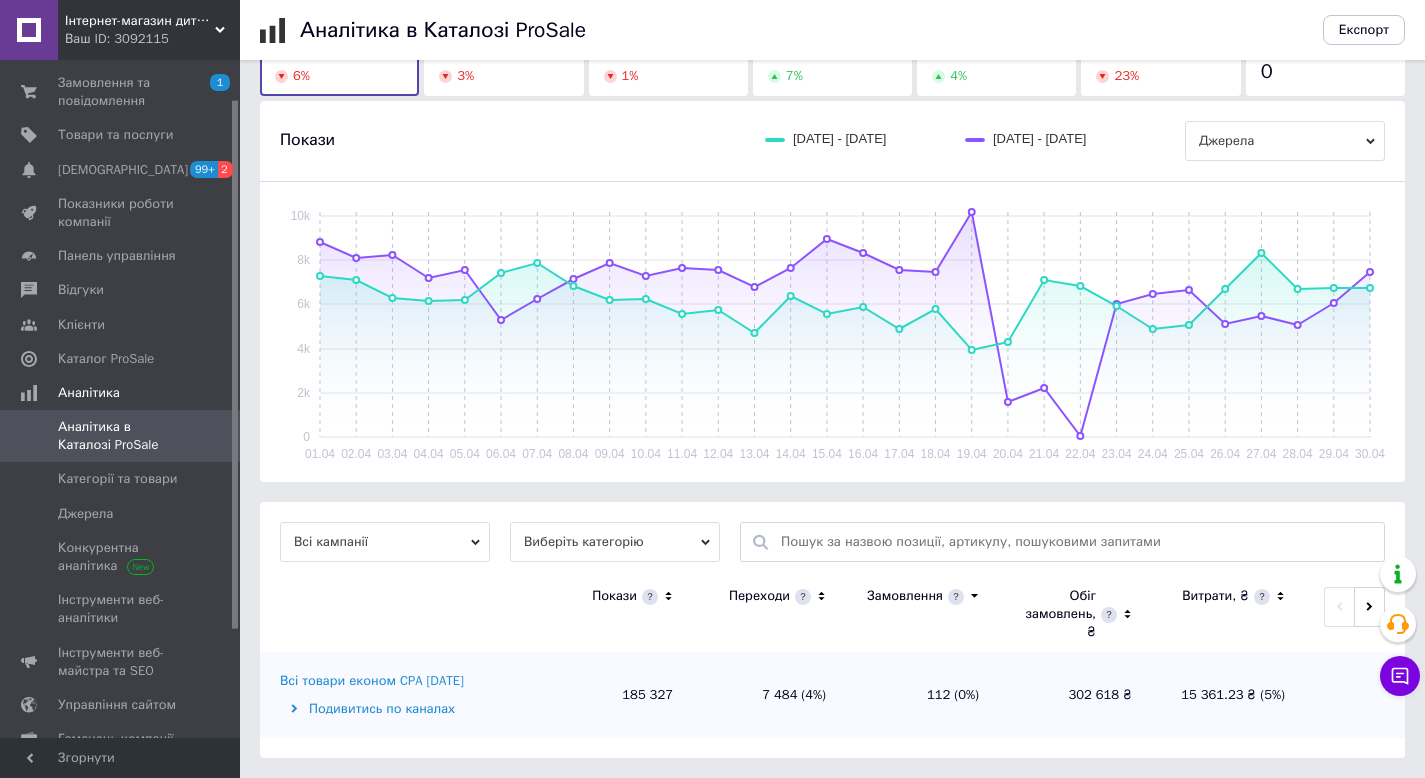 click at bounding box center [1262, 597] 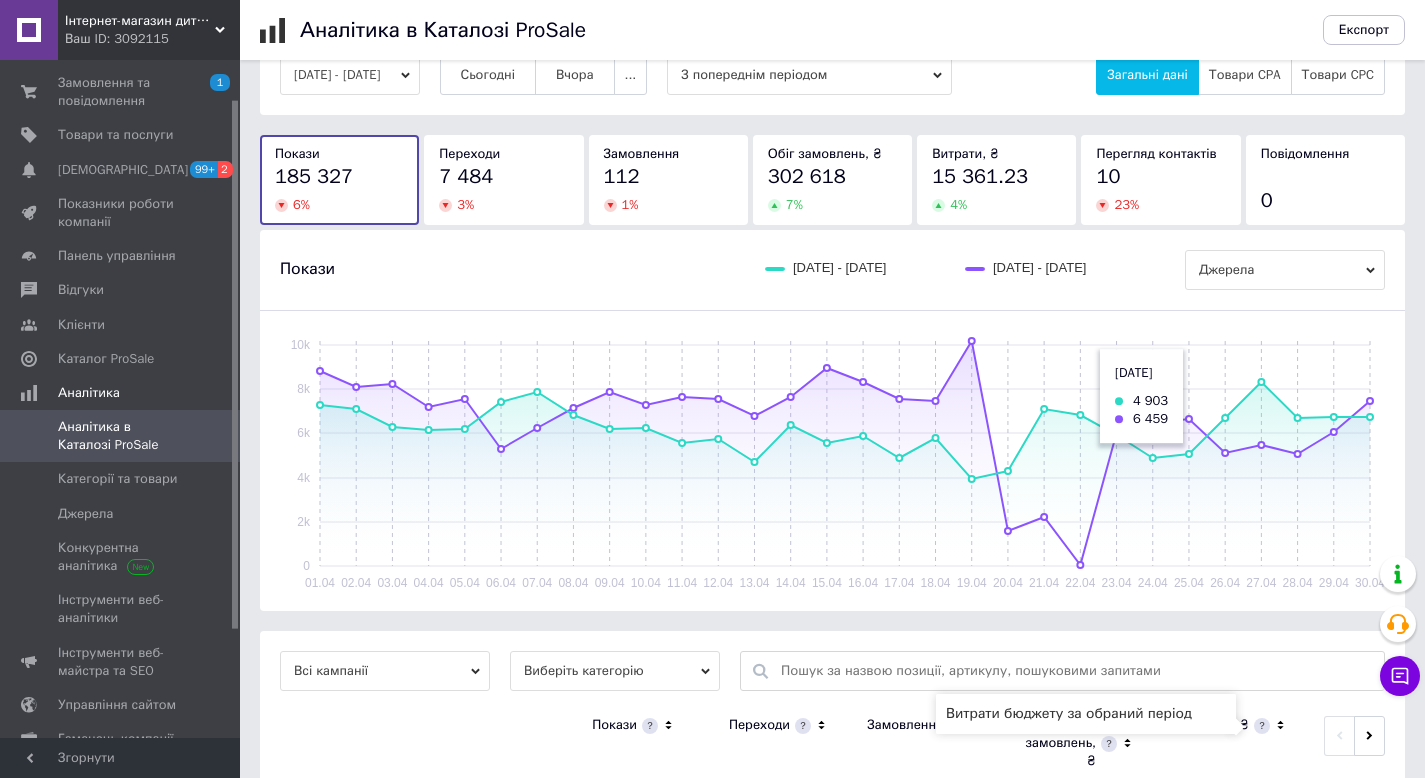 scroll, scrollTop: 0, scrollLeft: 0, axis: both 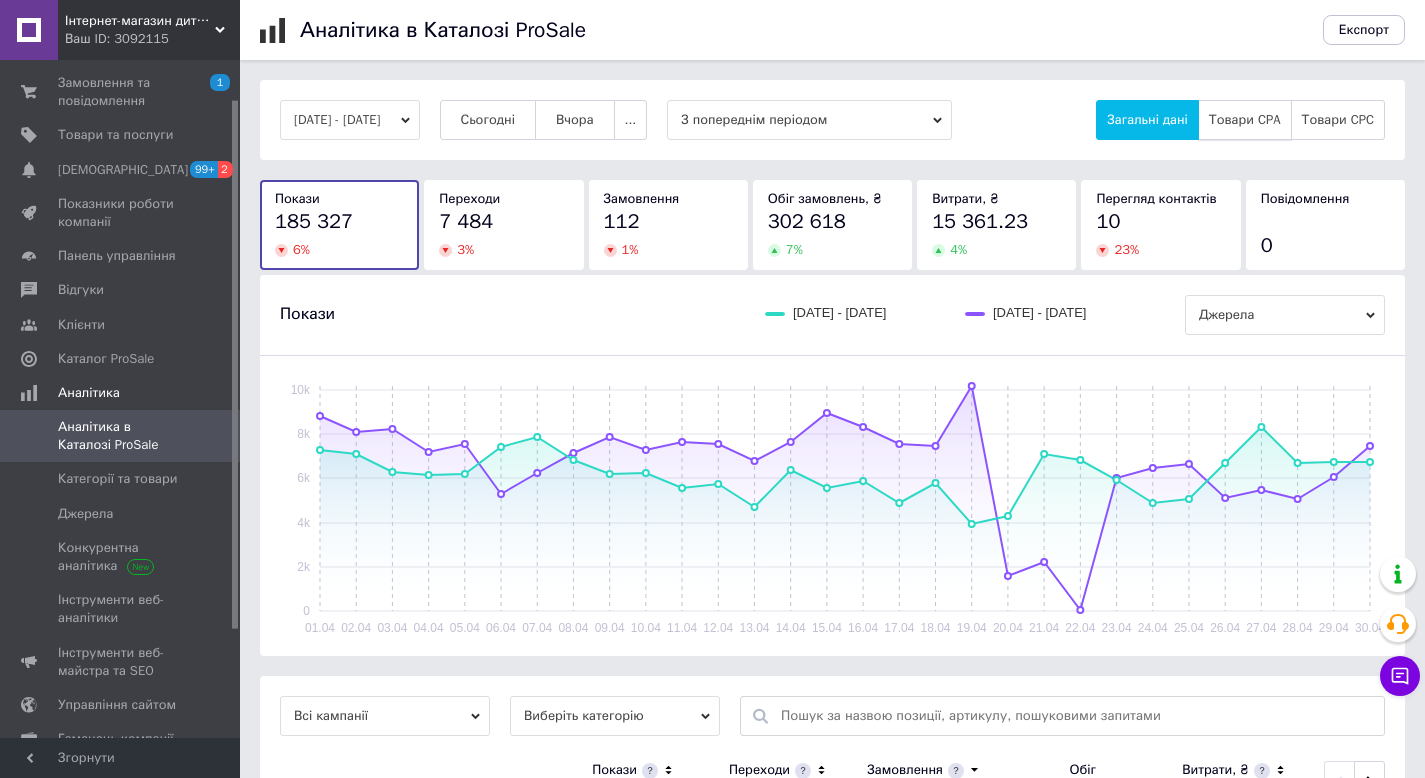 click on "Товари CPA" at bounding box center (1245, 120) 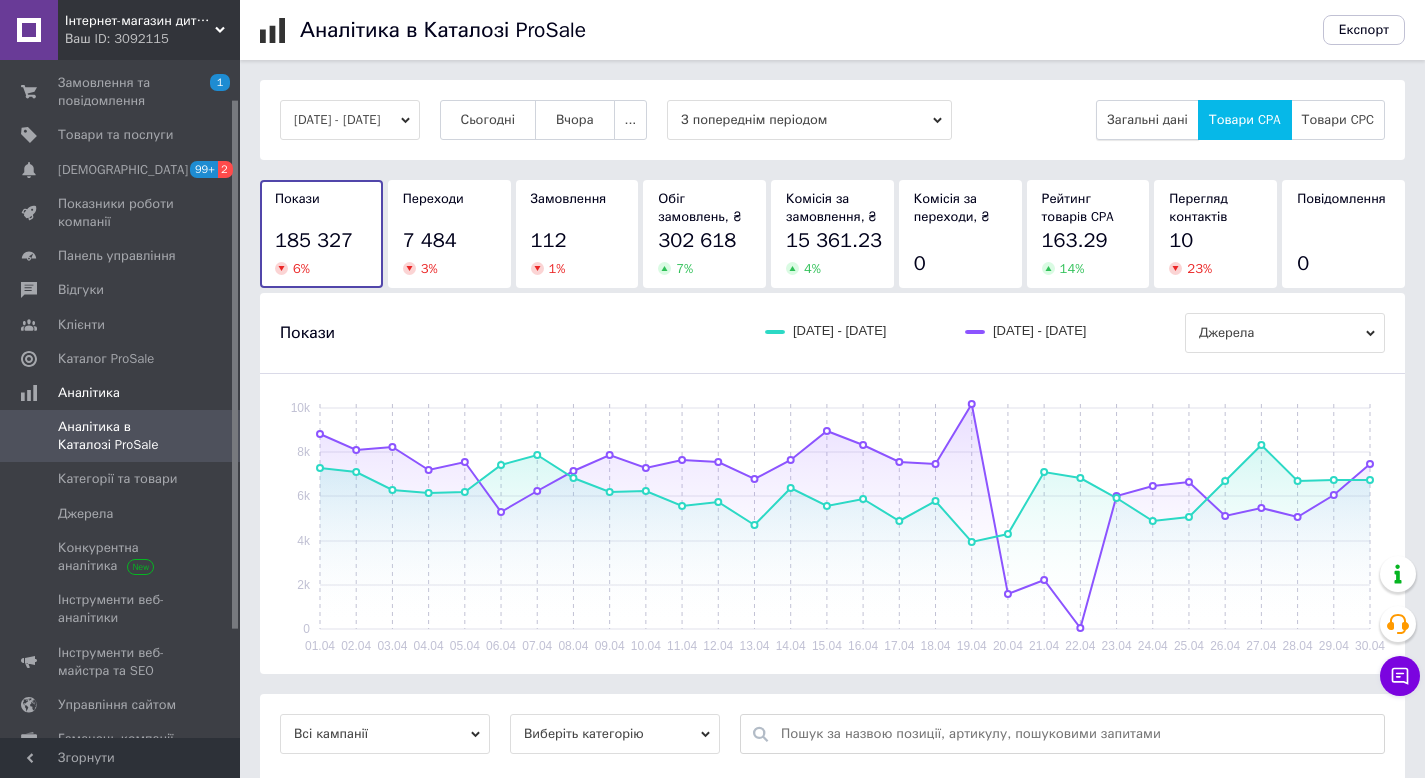 click on "Загальні дані" at bounding box center [1147, 120] 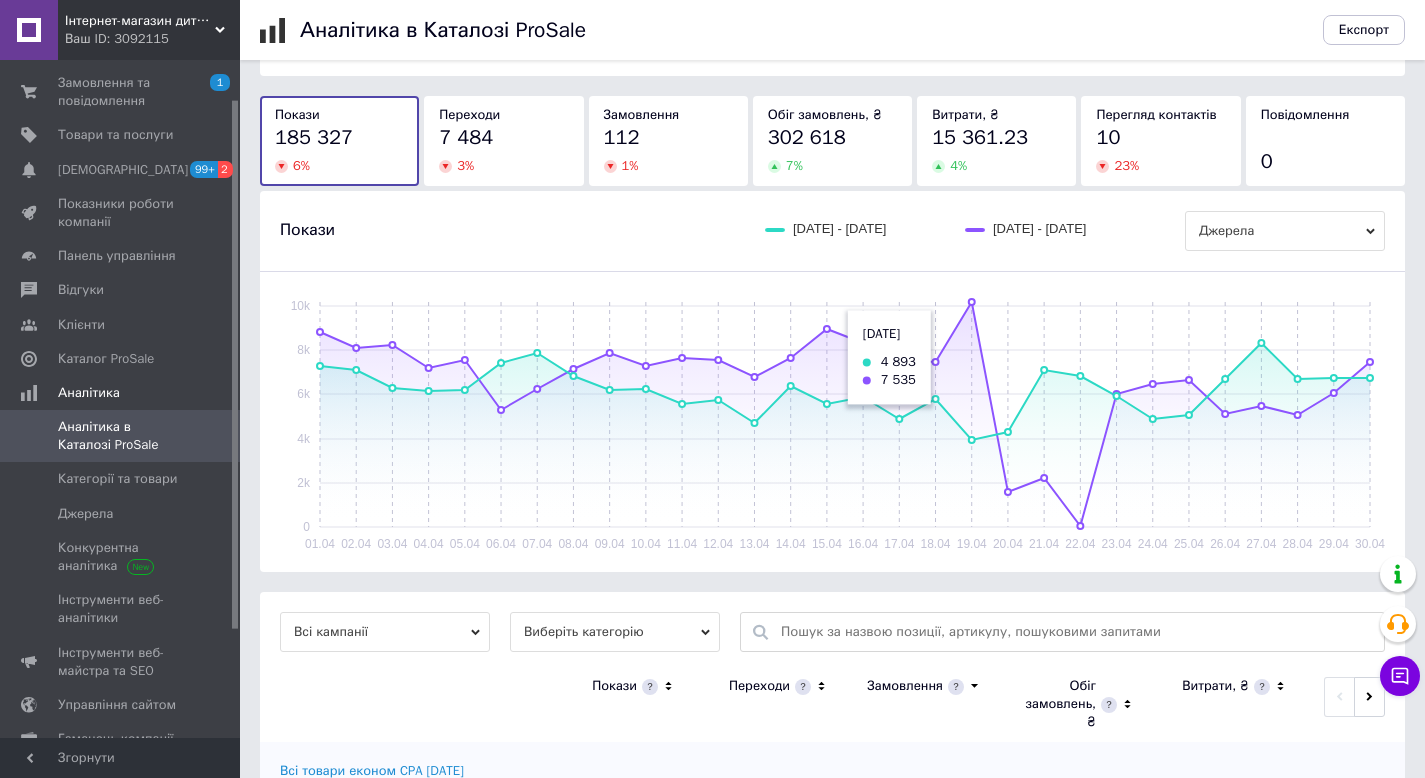 scroll, scrollTop: 0, scrollLeft: 0, axis: both 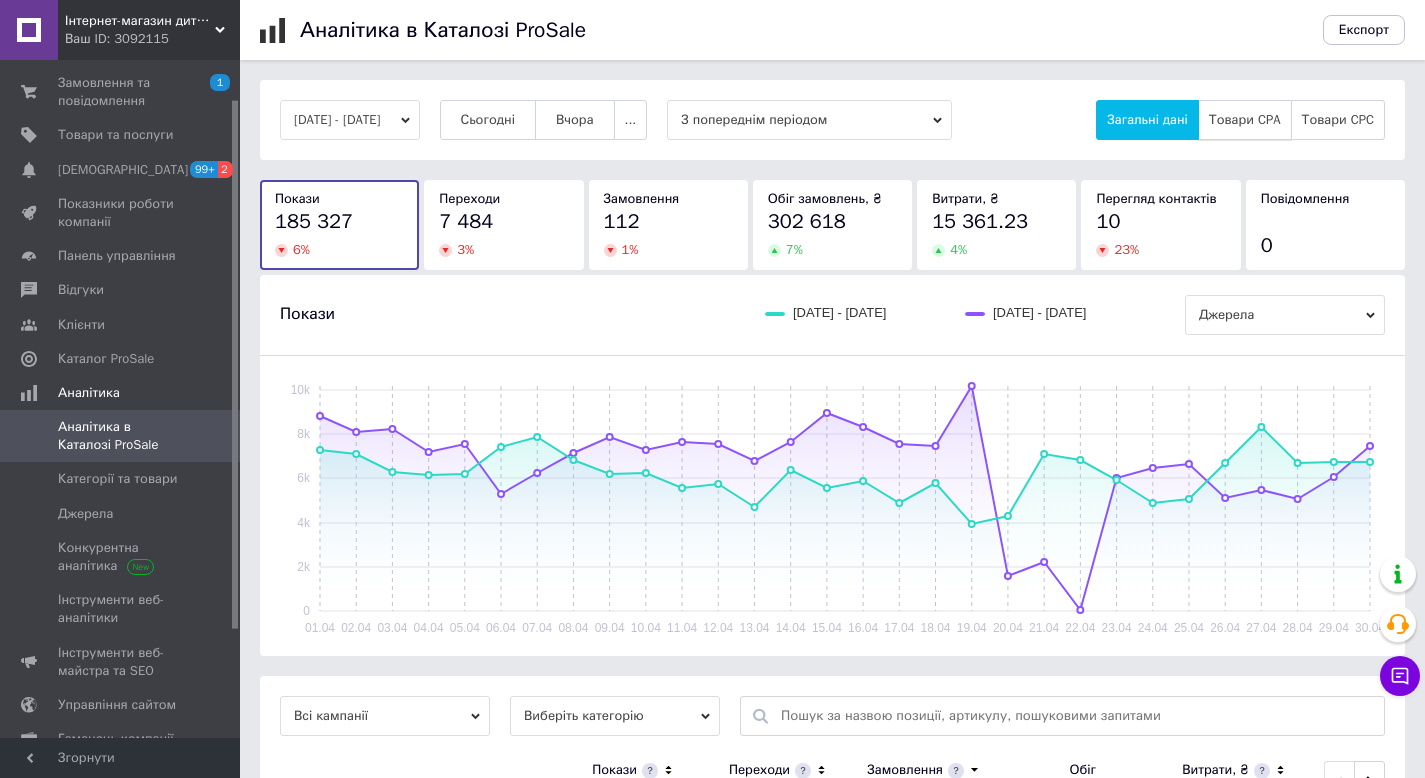 click on "Товари CPA" at bounding box center (1245, 120) 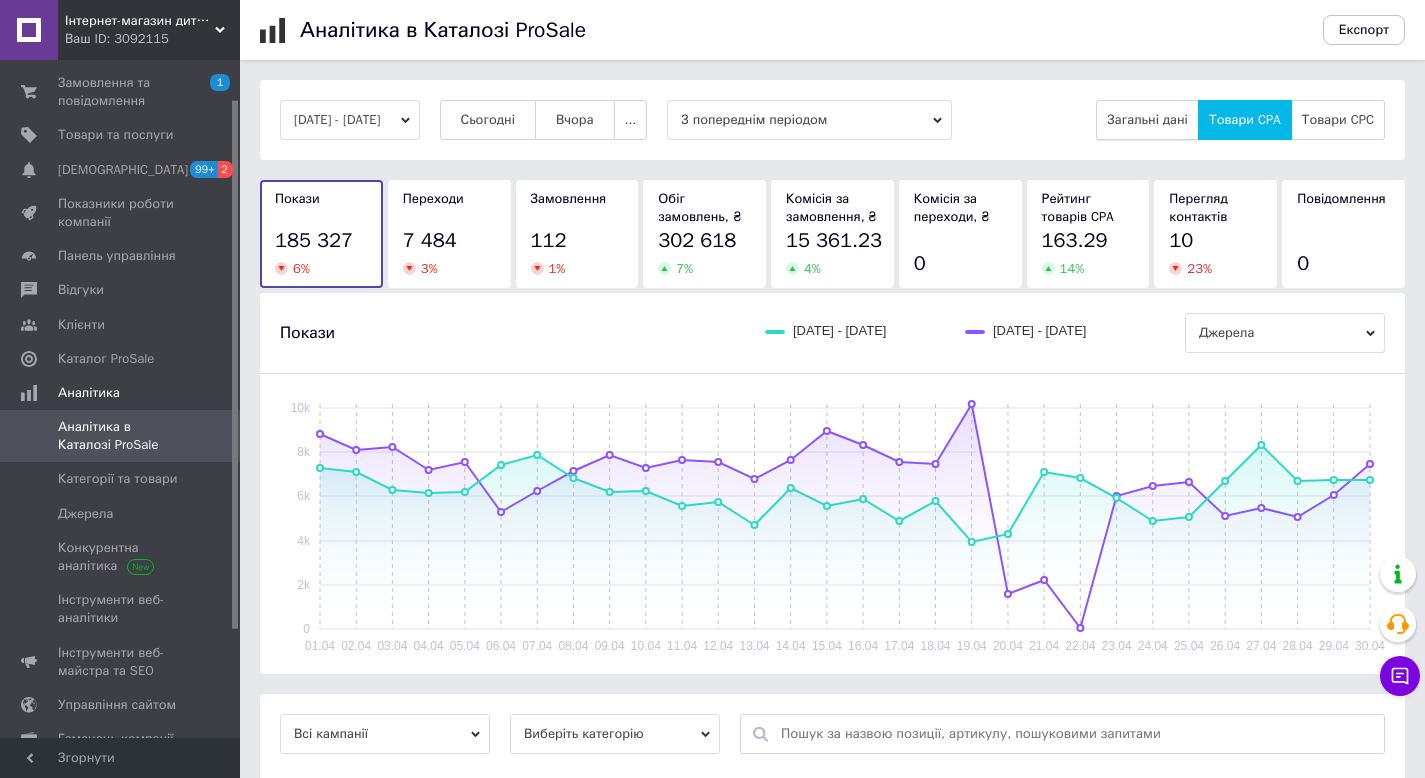 click on "Загальні дані" at bounding box center [1147, 120] 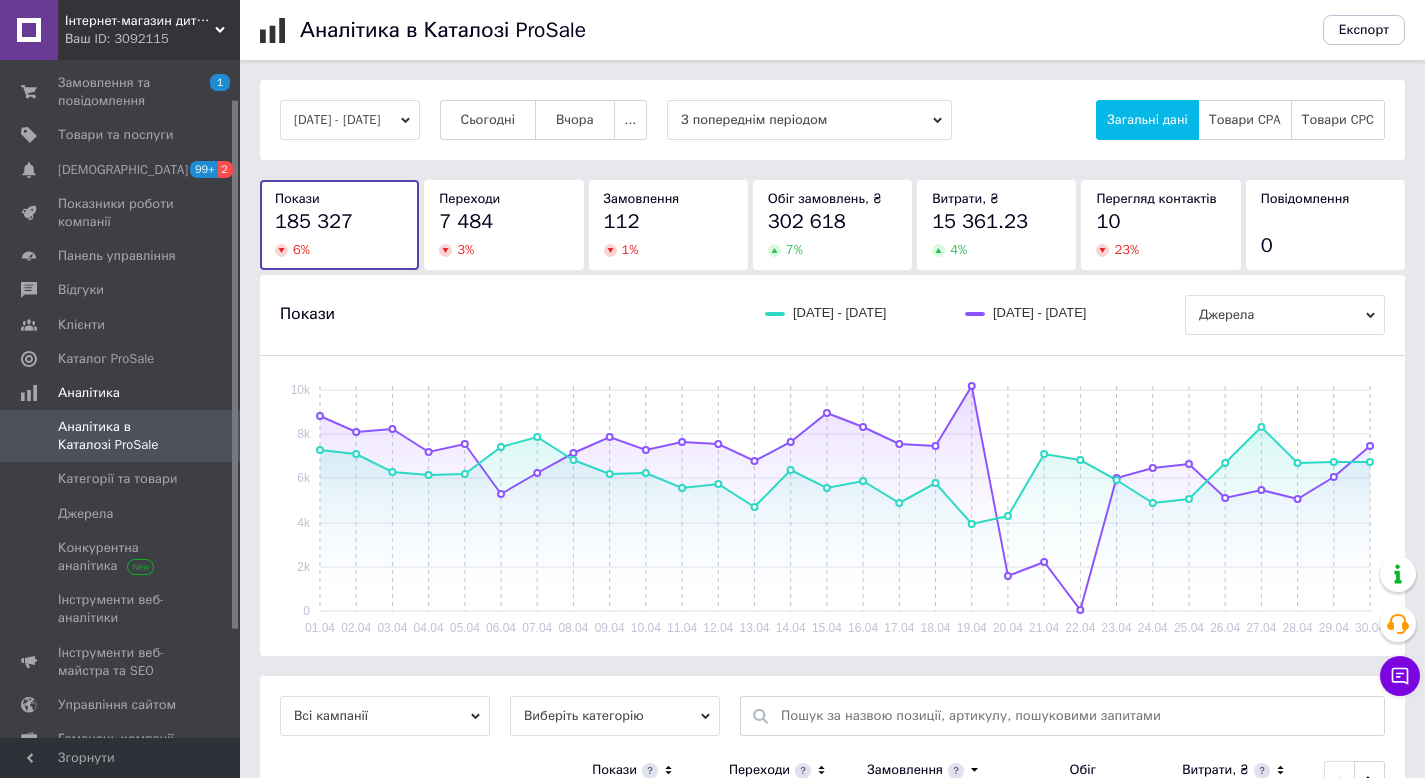 click on "[DATE] - [DATE]" at bounding box center (350, 120) 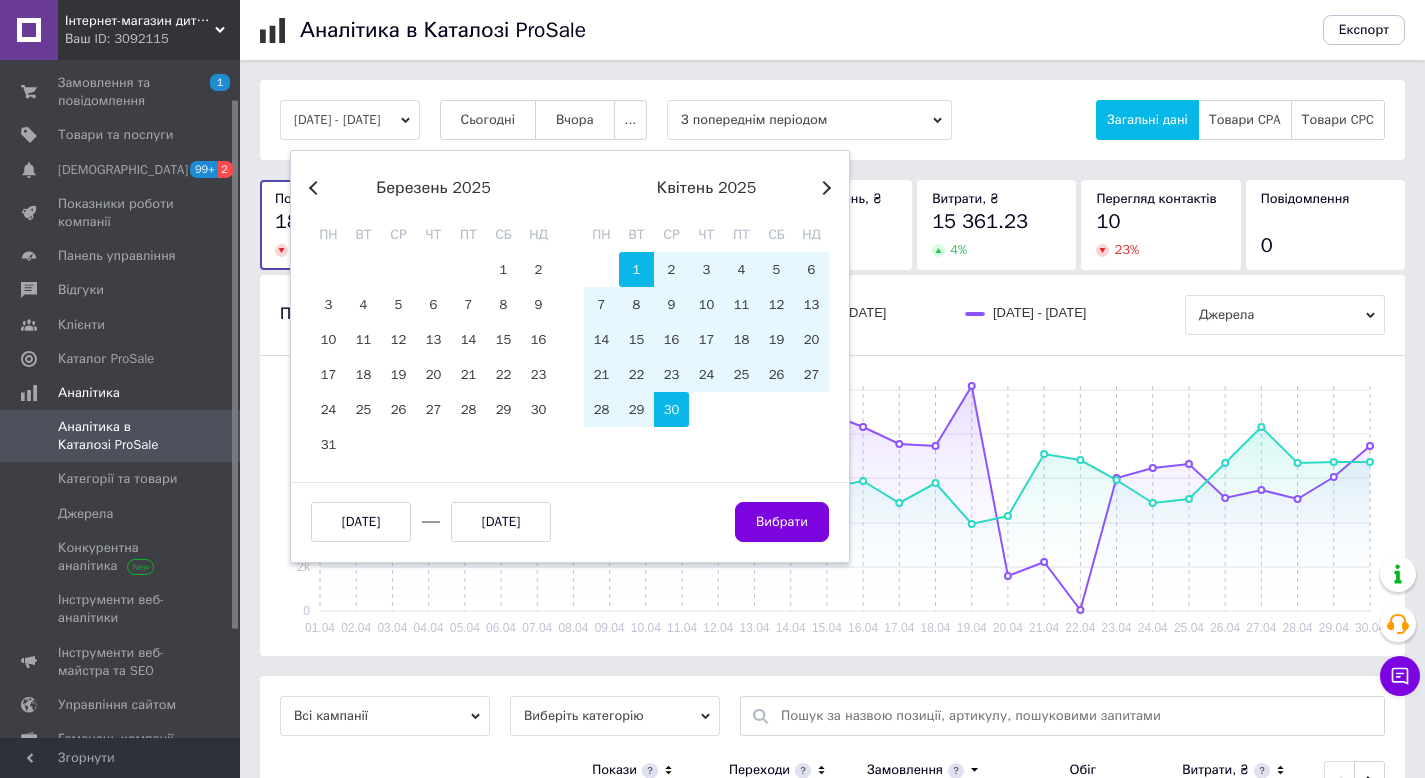 click on "Next Month" at bounding box center (824, 188) 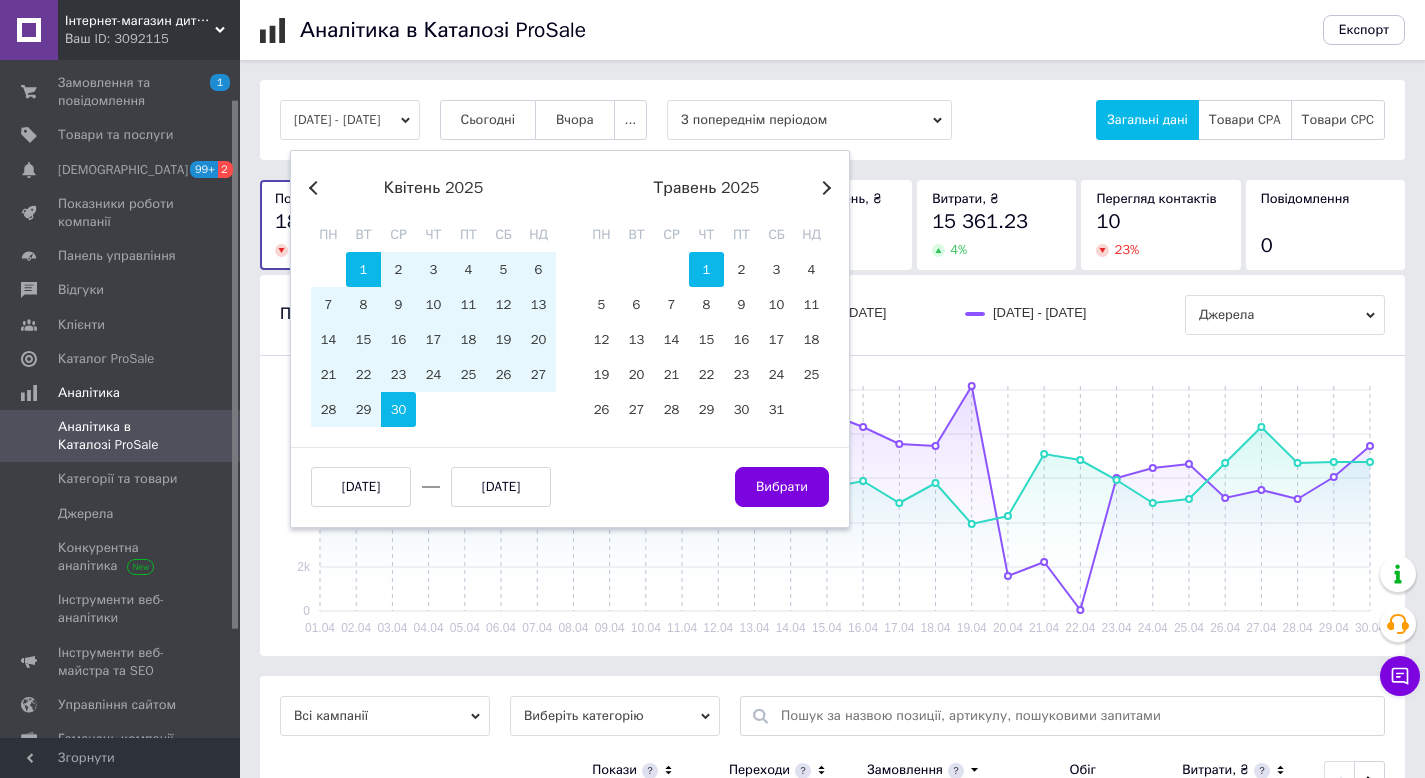 click on "1" at bounding box center [706, 269] 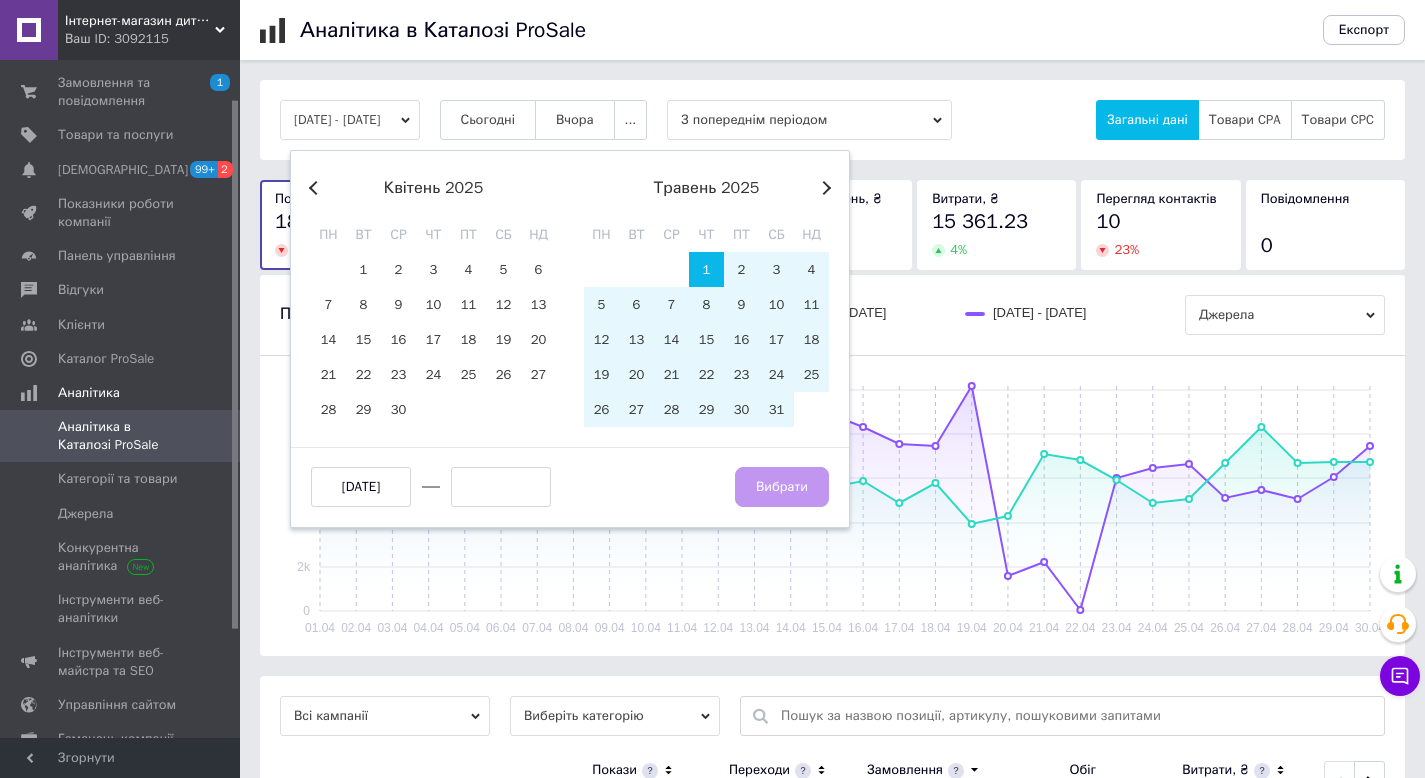 drag, startPoint x: 768, startPoint y: 411, endPoint x: 762, endPoint y: 457, distance: 46.389652 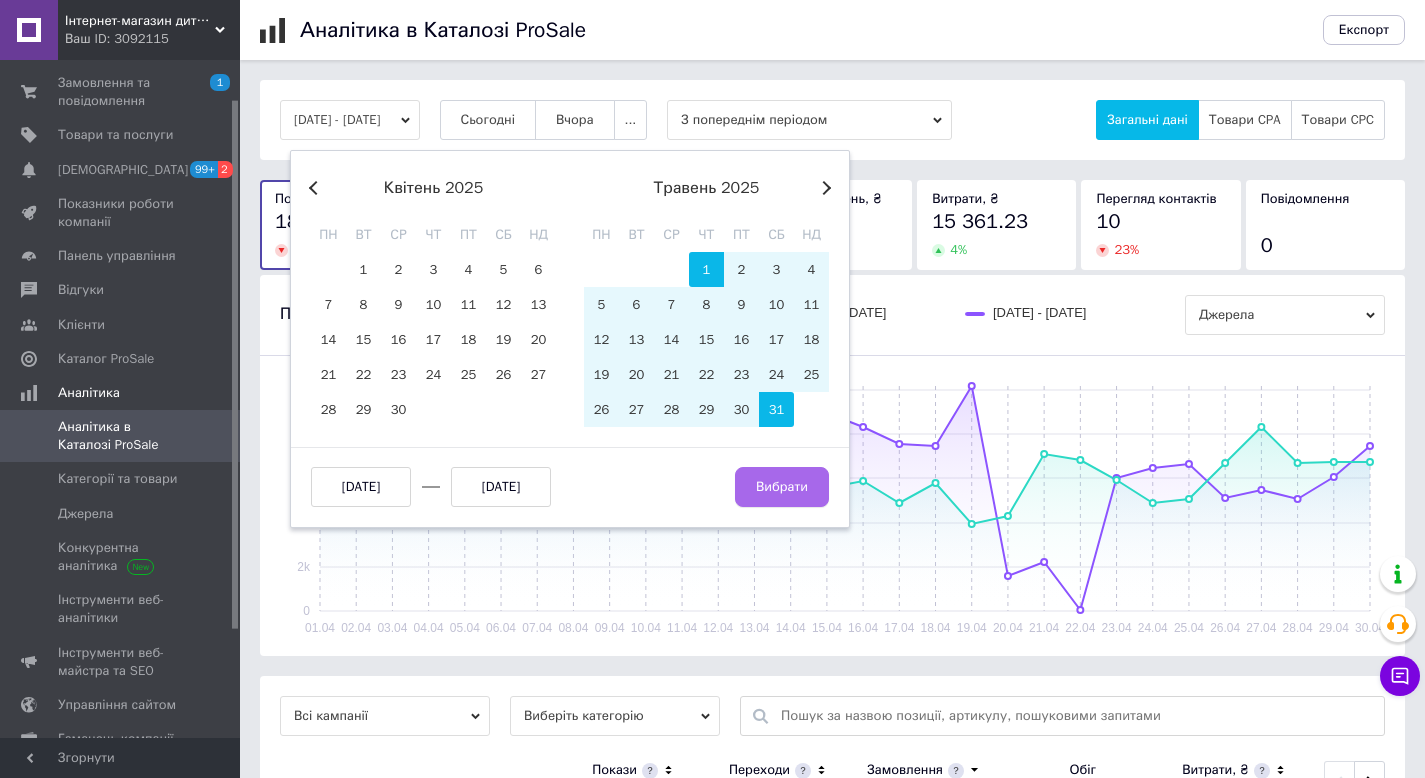click on "Вибрати" at bounding box center [782, 487] 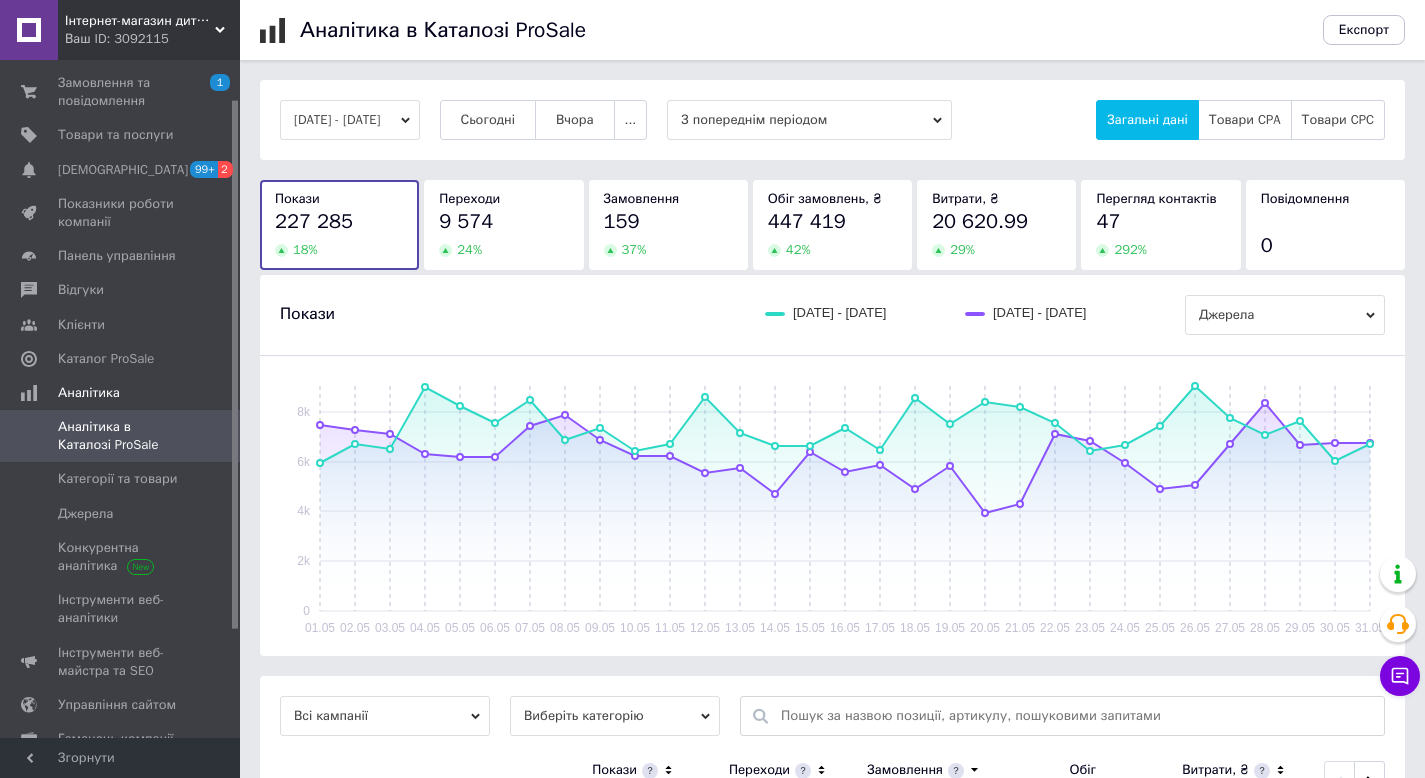 click on "[DATE] - [DATE]" at bounding box center [350, 120] 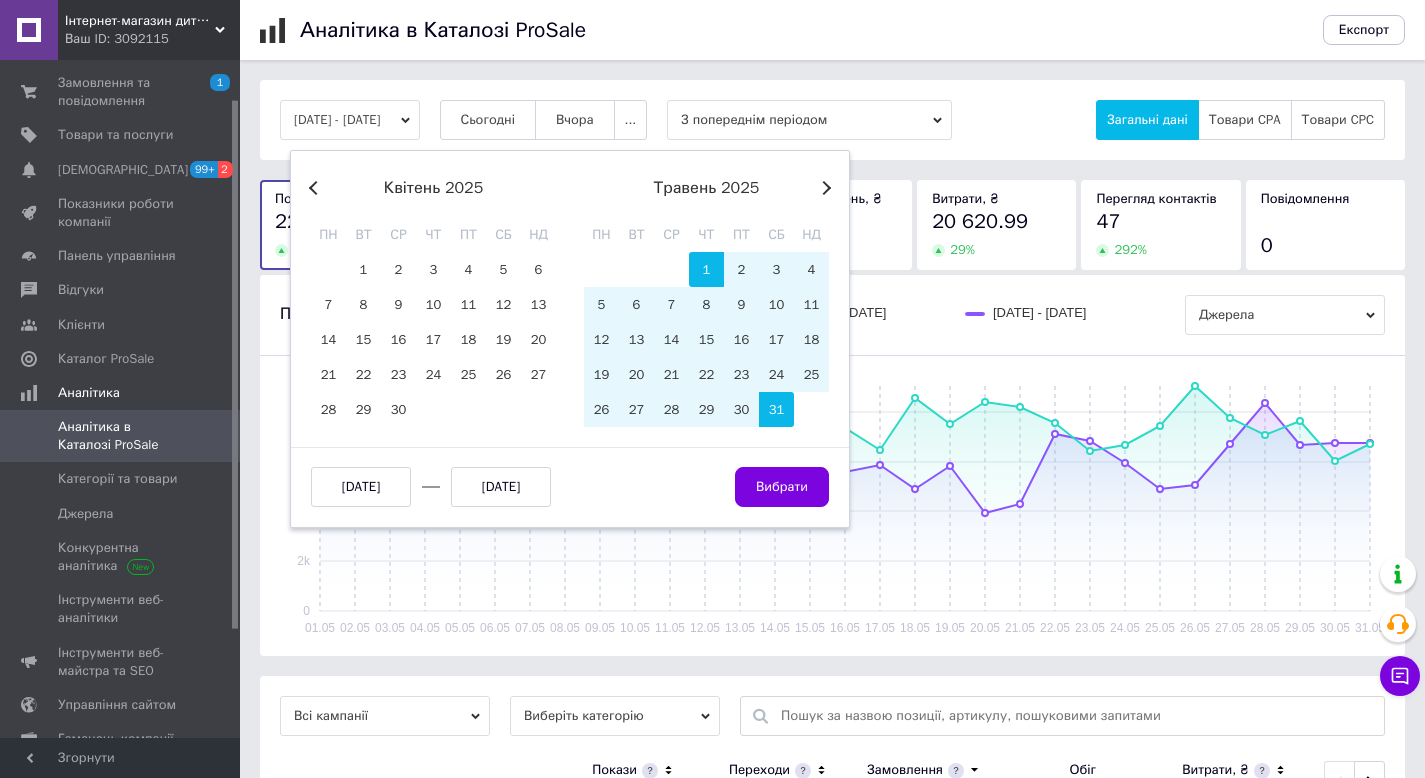 click on "травень 2025" at bounding box center (706, 188) 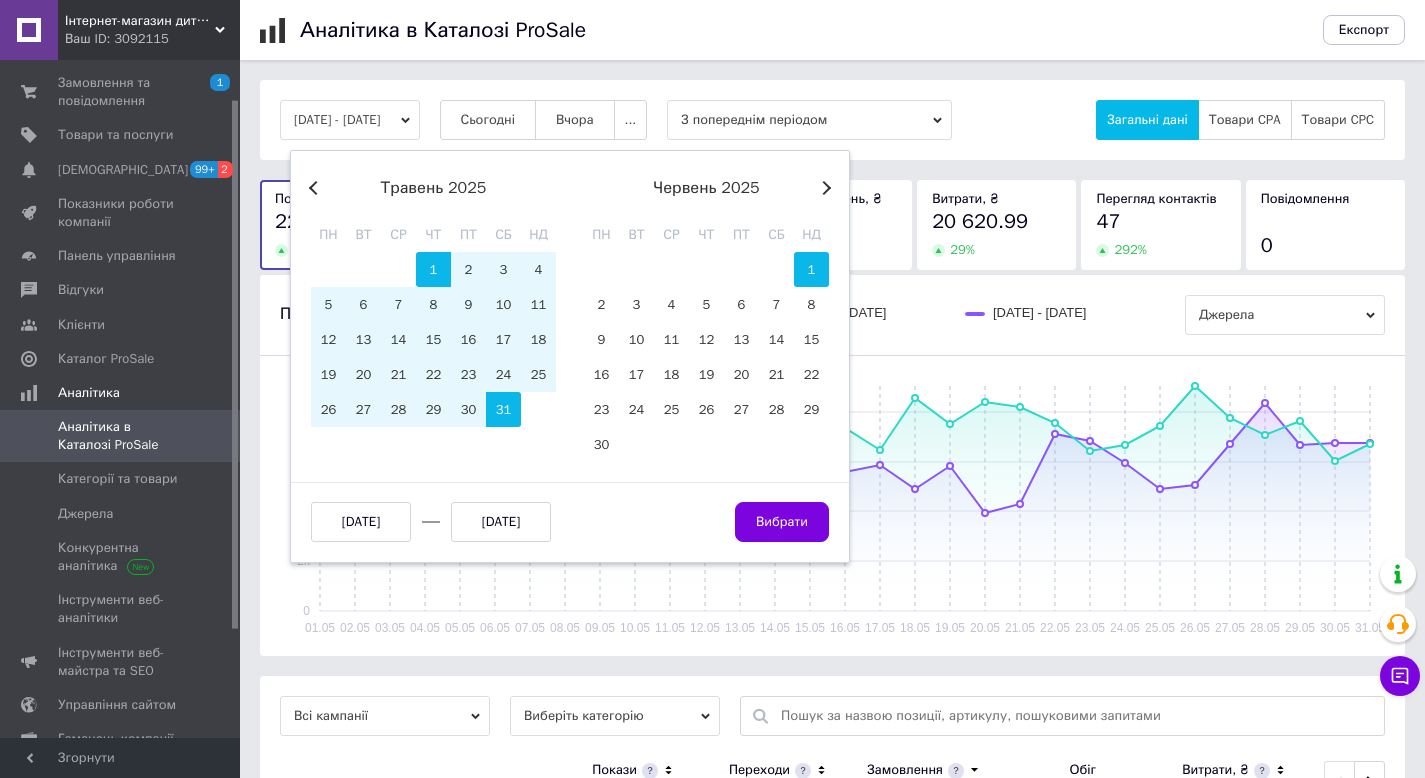 click on "1" at bounding box center [811, 269] 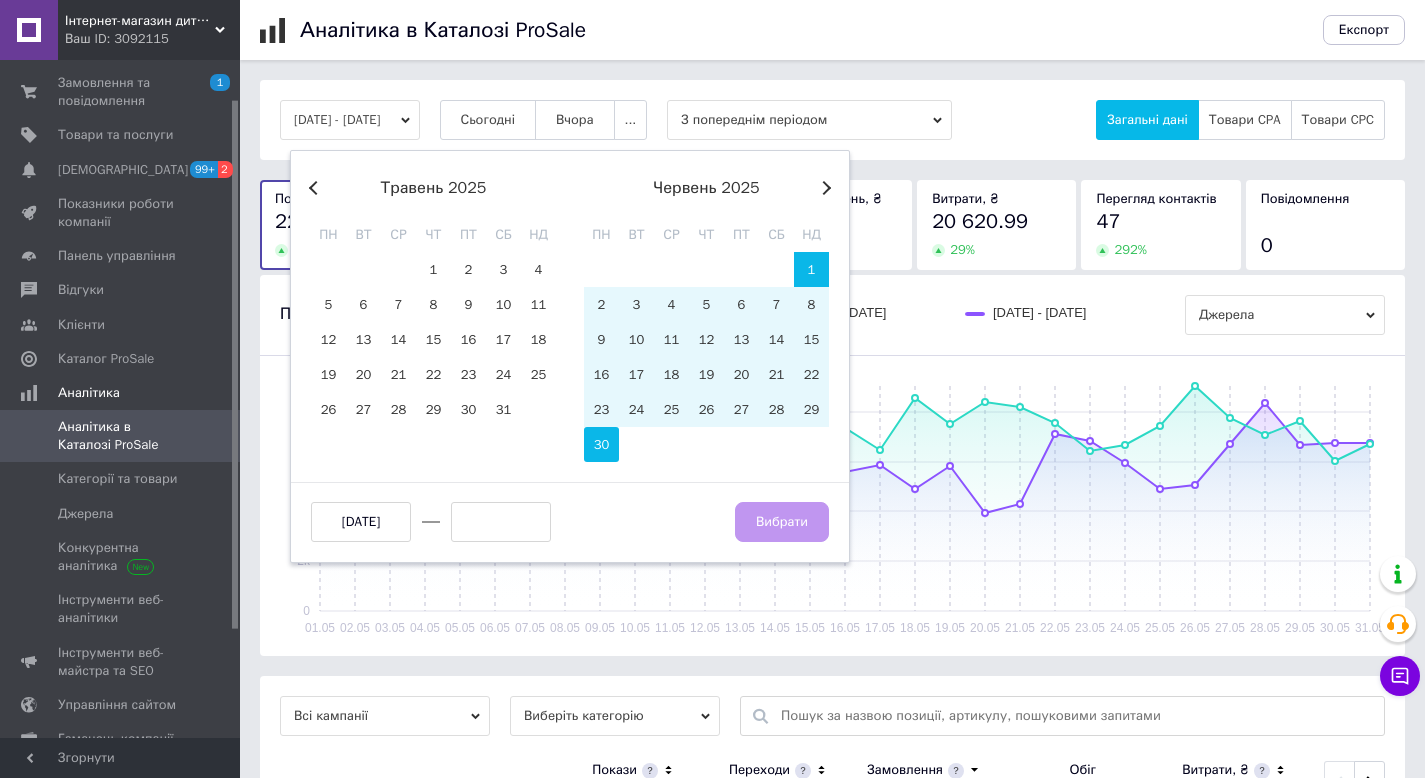 click on "30" at bounding box center [601, 444] 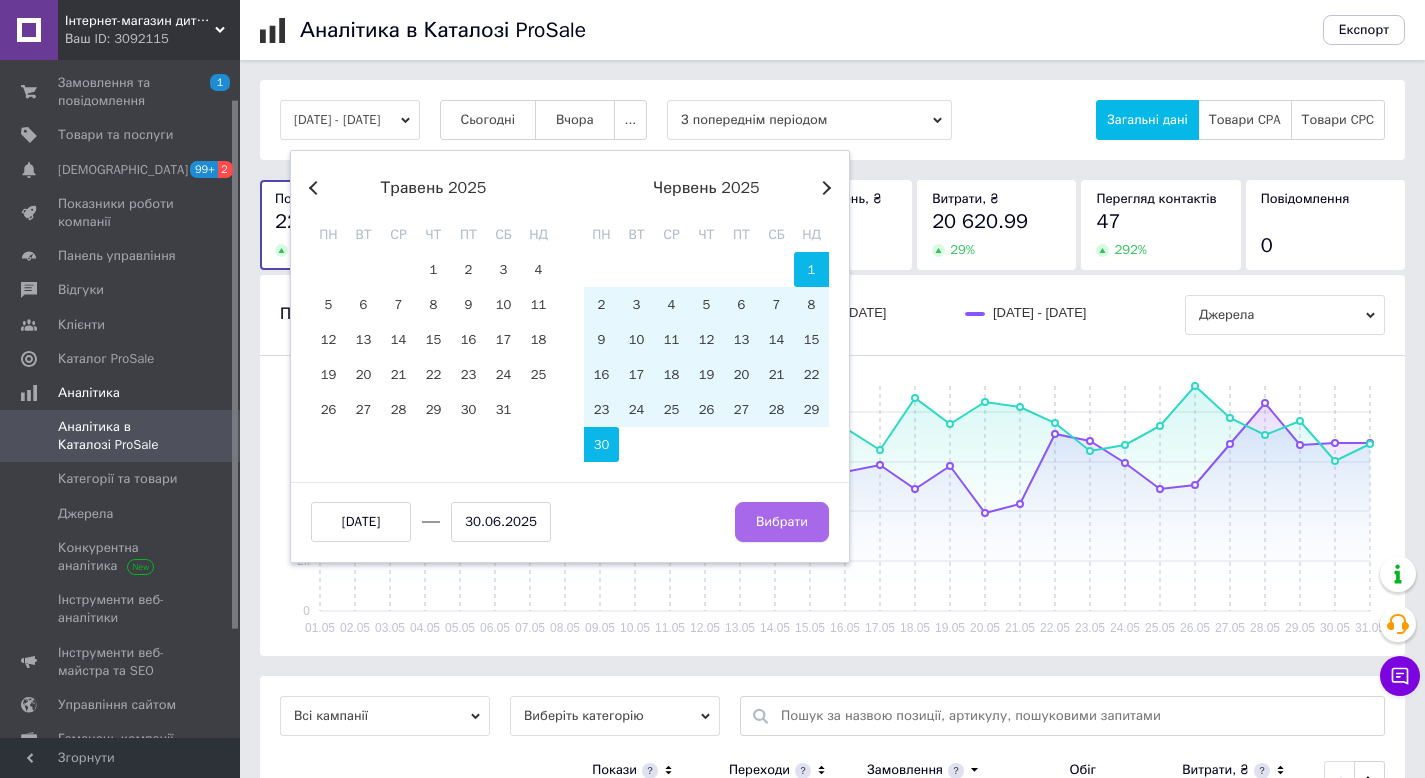 click on "Вибрати" at bounding box center [782, 522] 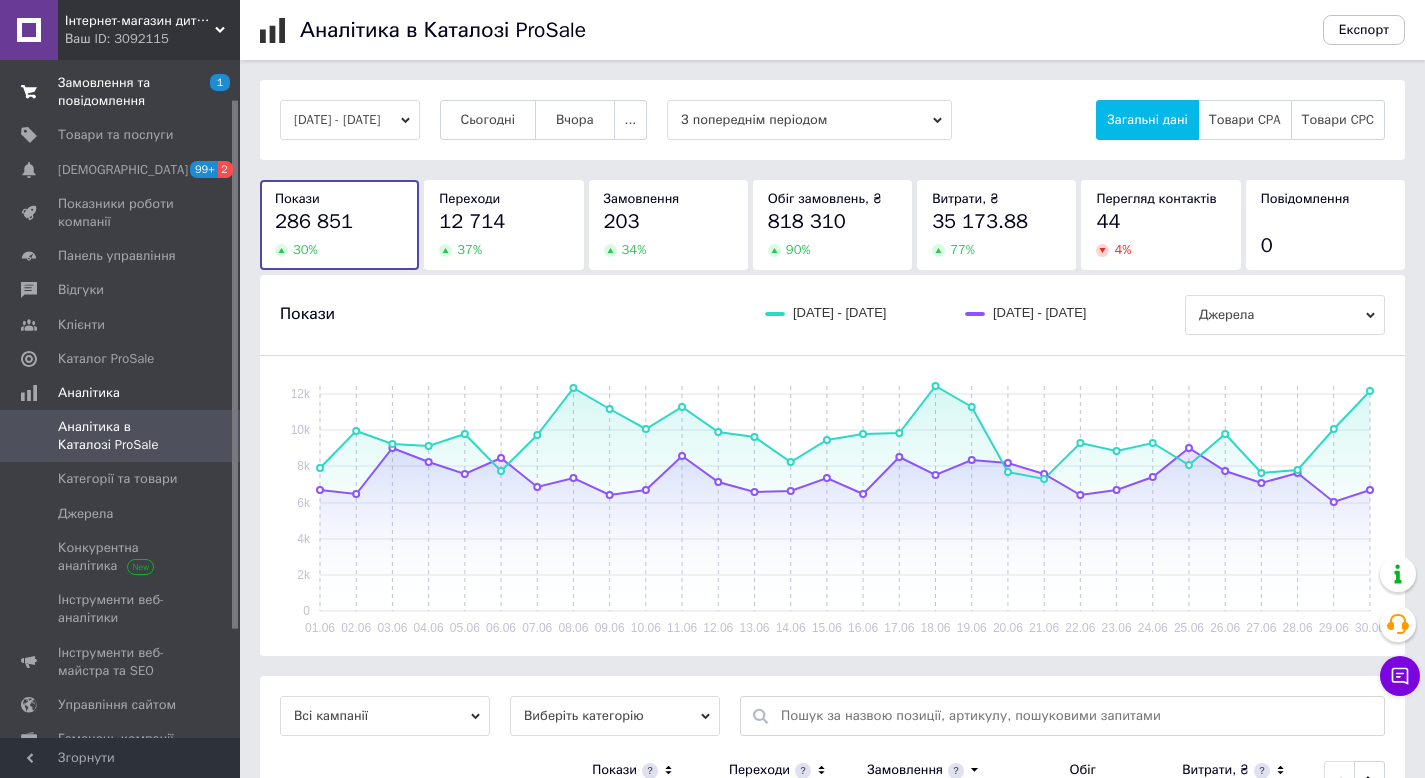 click on "Замовлення та повідомлення" at bounding box center [121, 92] 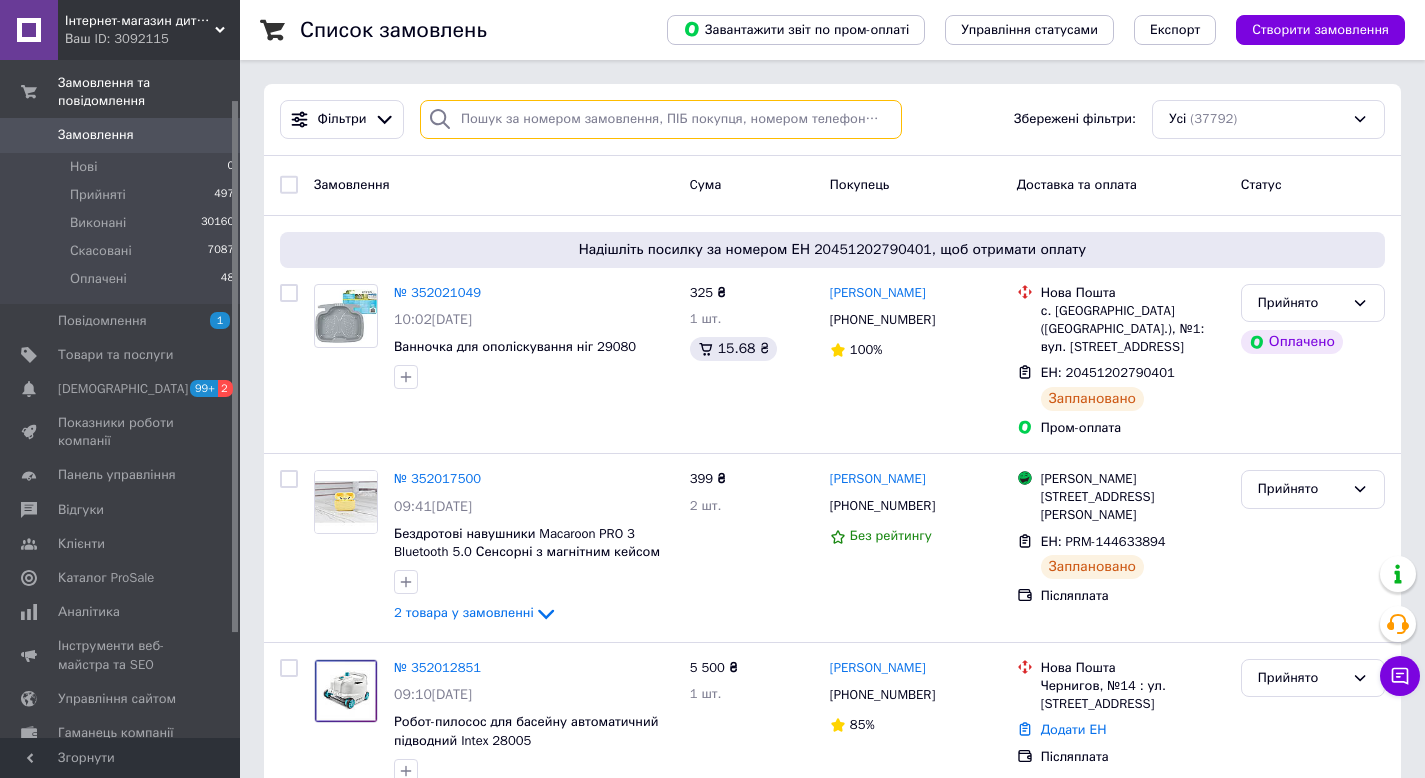 click at bounding box center (661, 119) 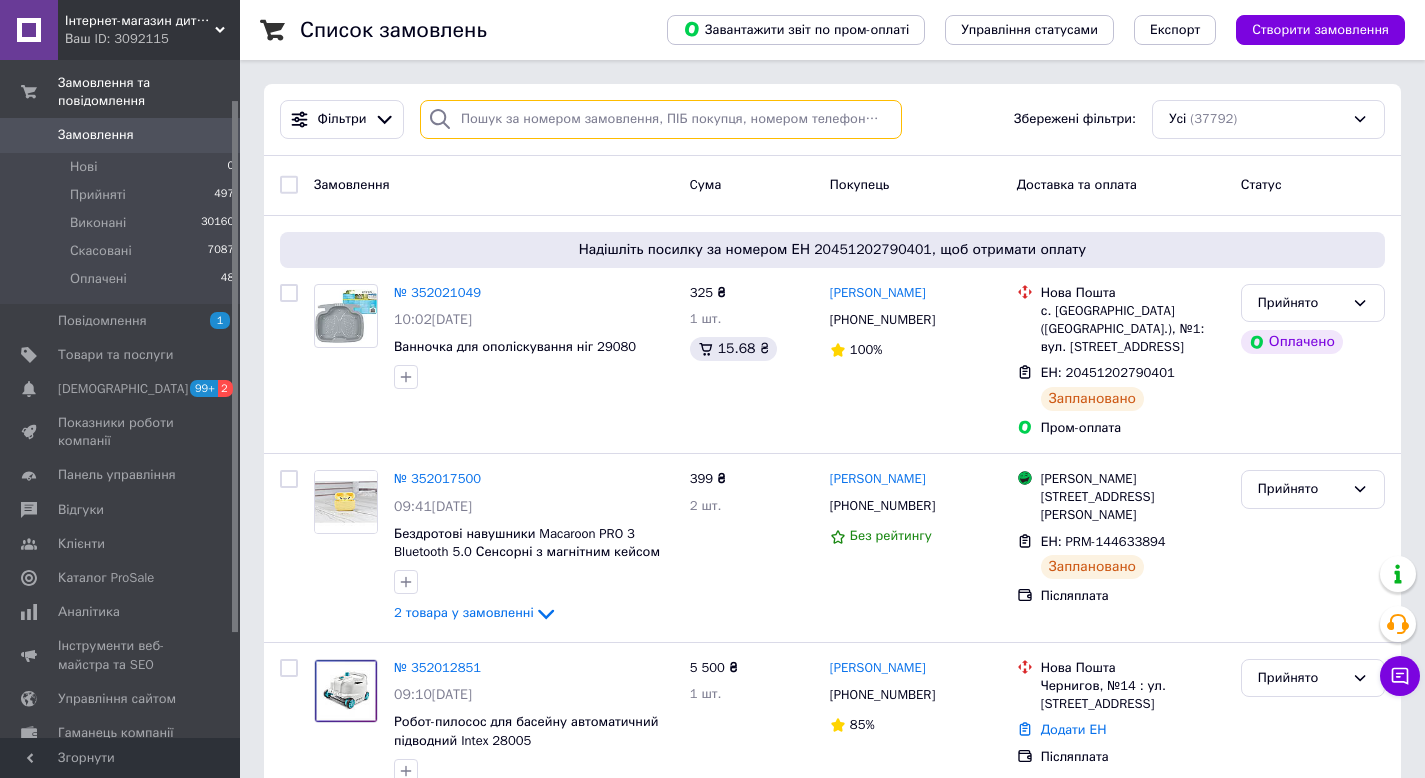 click at bounding box center [661, 119] 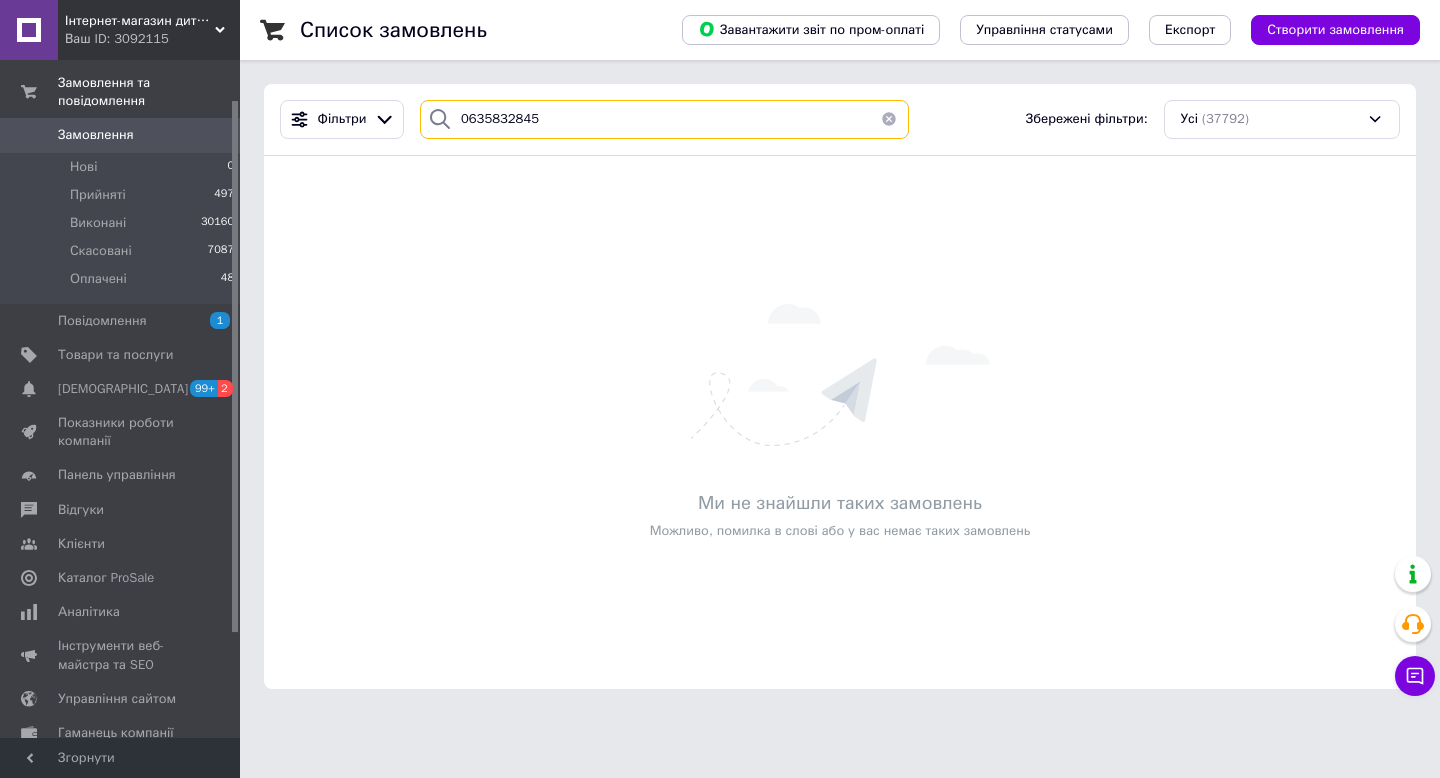 click on "0635832845" at bounding box center [664, 119] 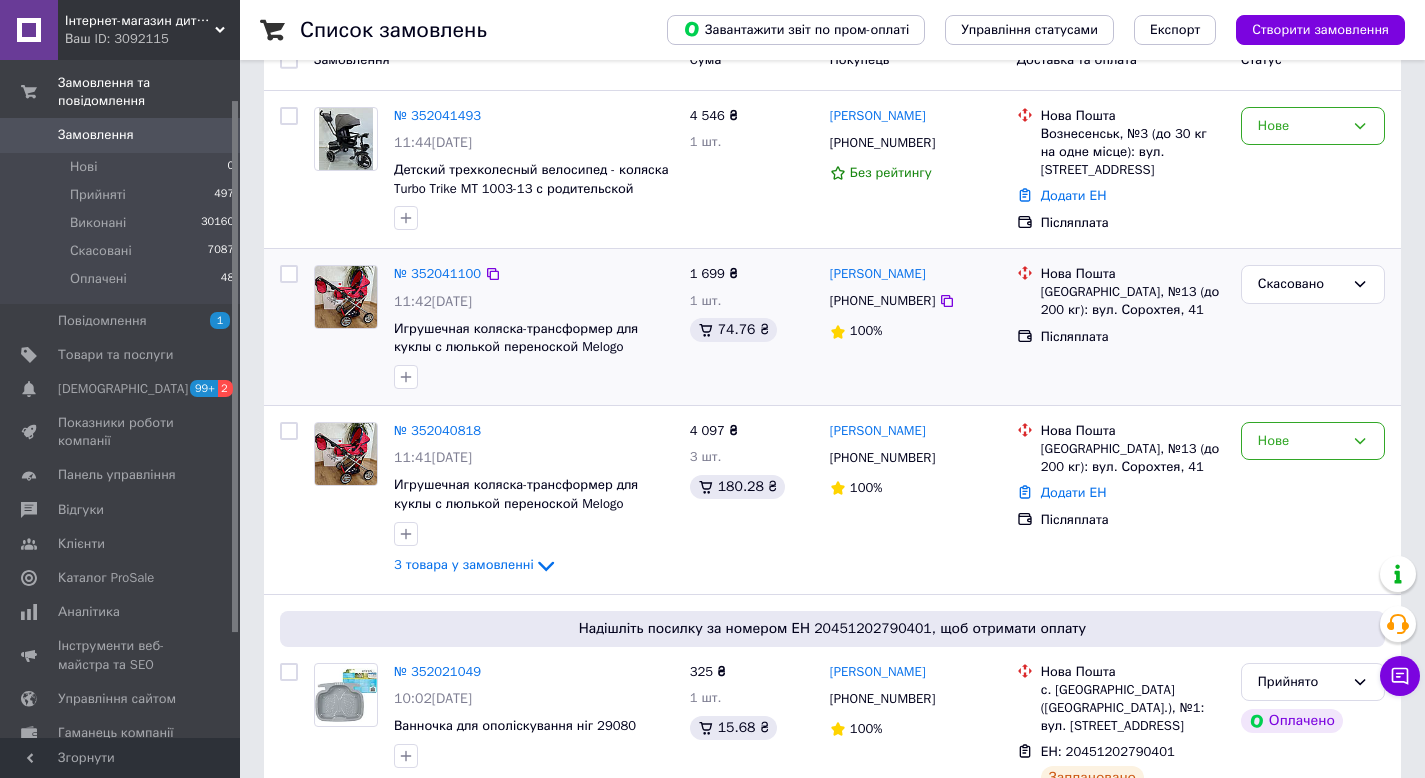 scroll, scrollTop: 212, scrollLeft: 0, axis: vertical 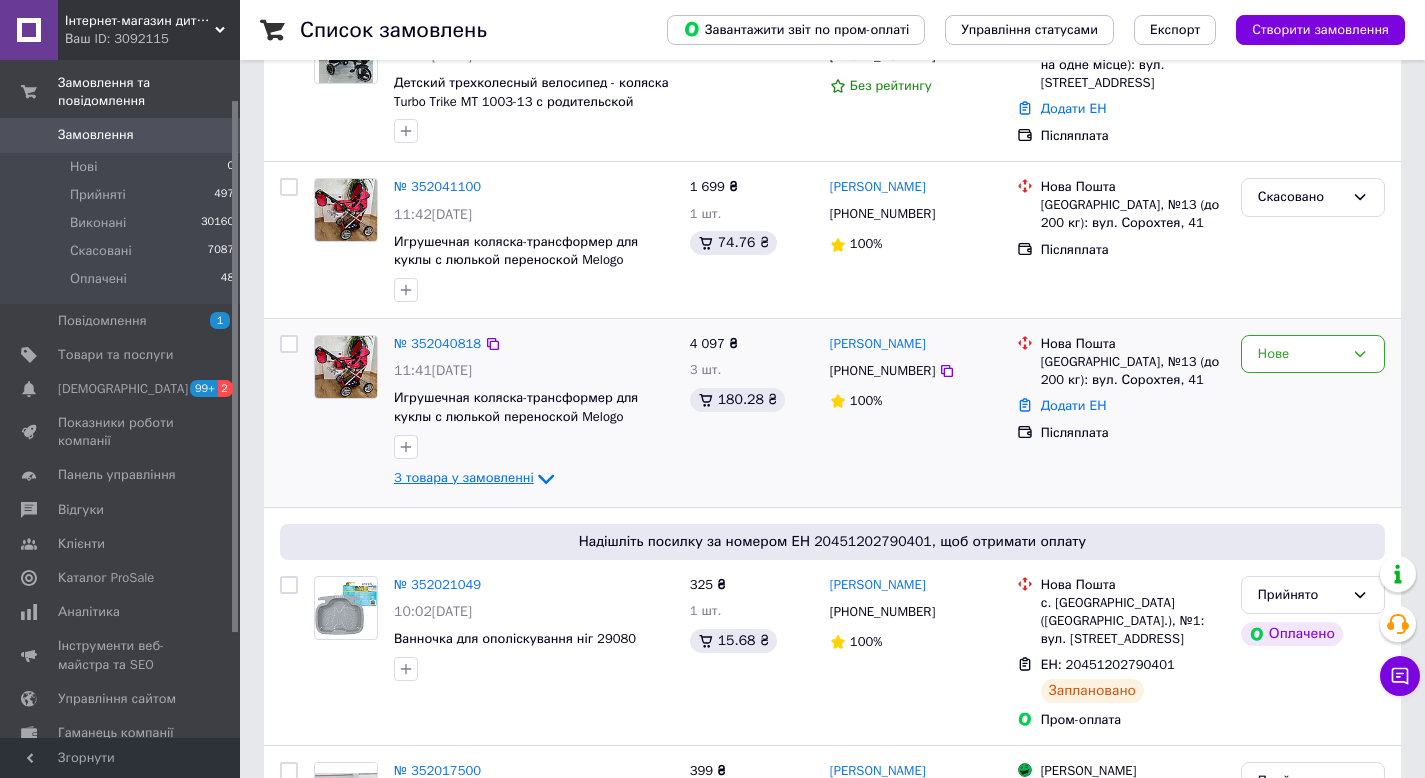 type 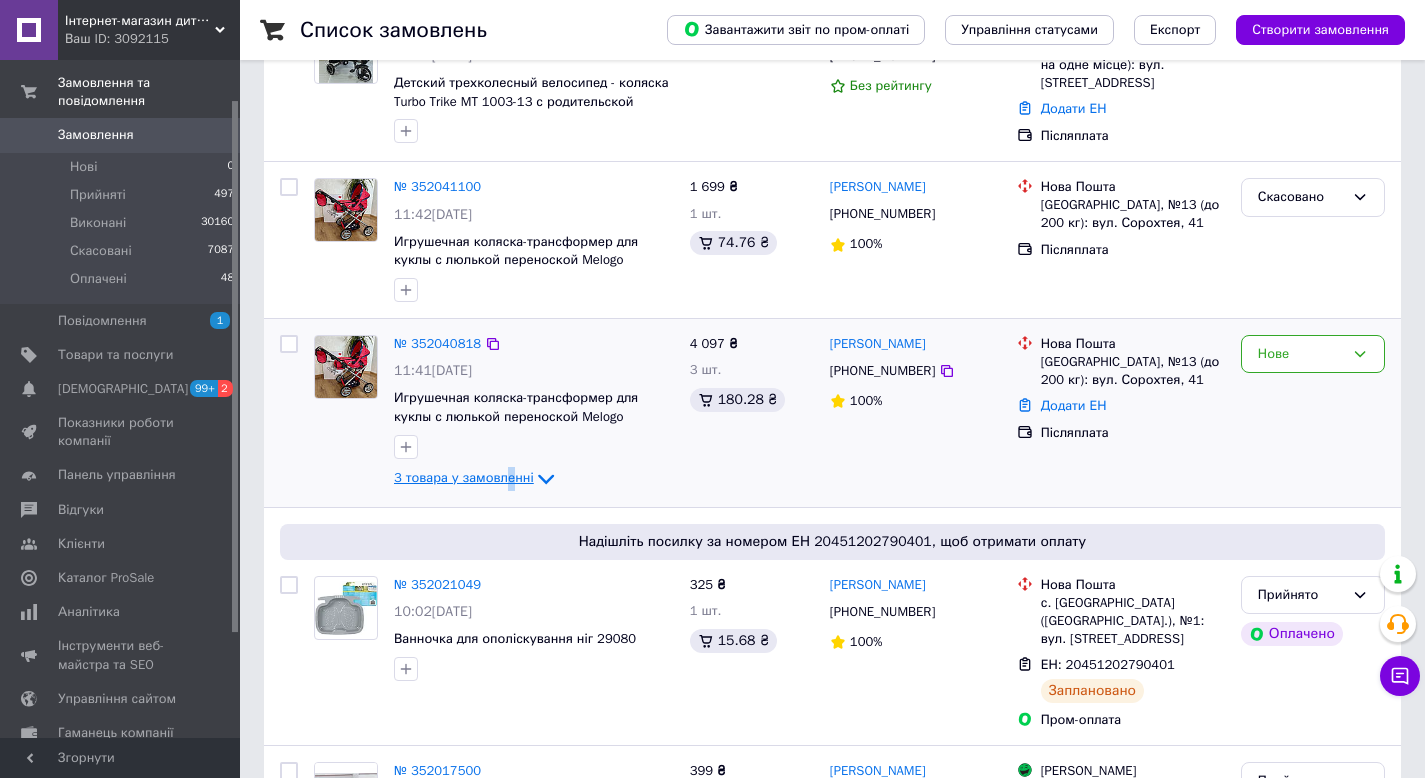 click on "3 товара у замовленні" at bounding box center [464, 477] 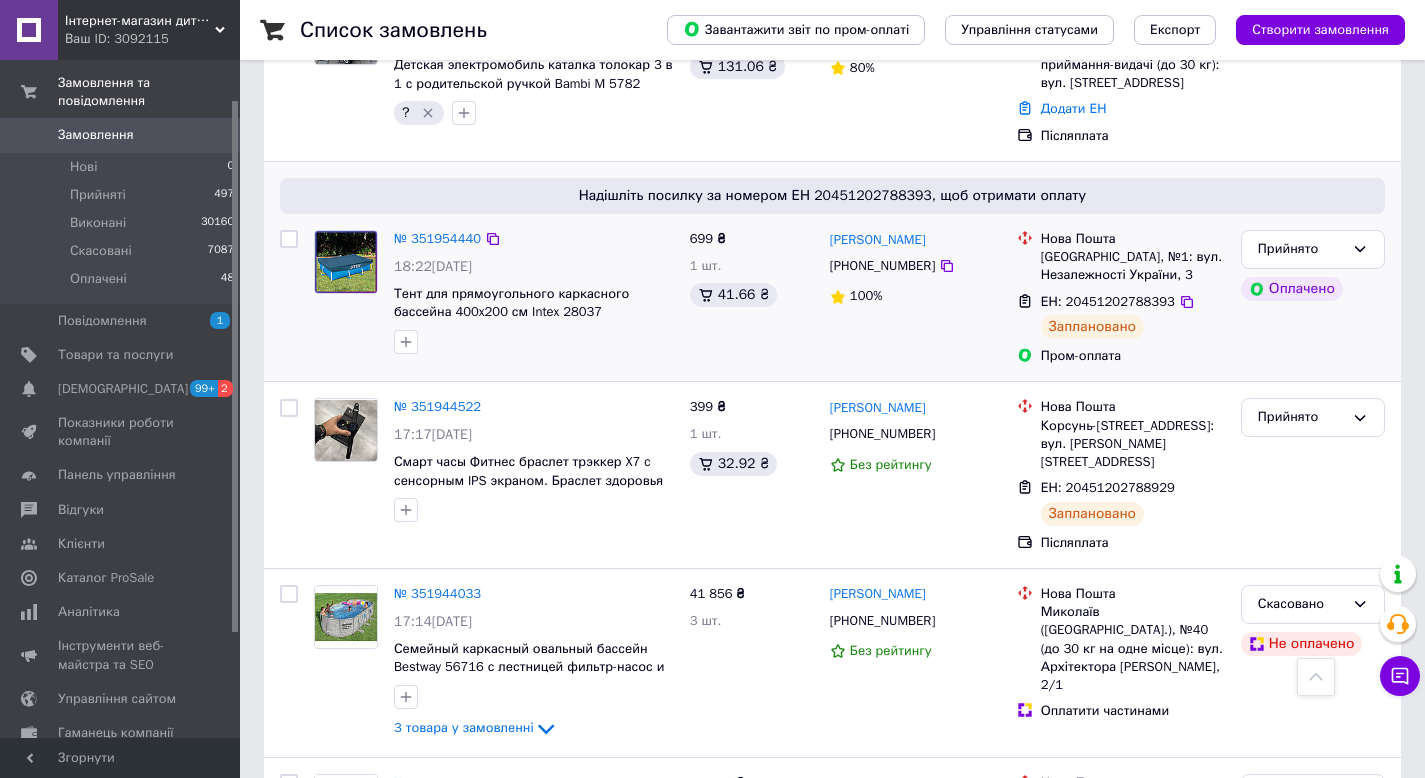 scroll, scrollTop: 2692, scrollLeft: 0, axis: vertical 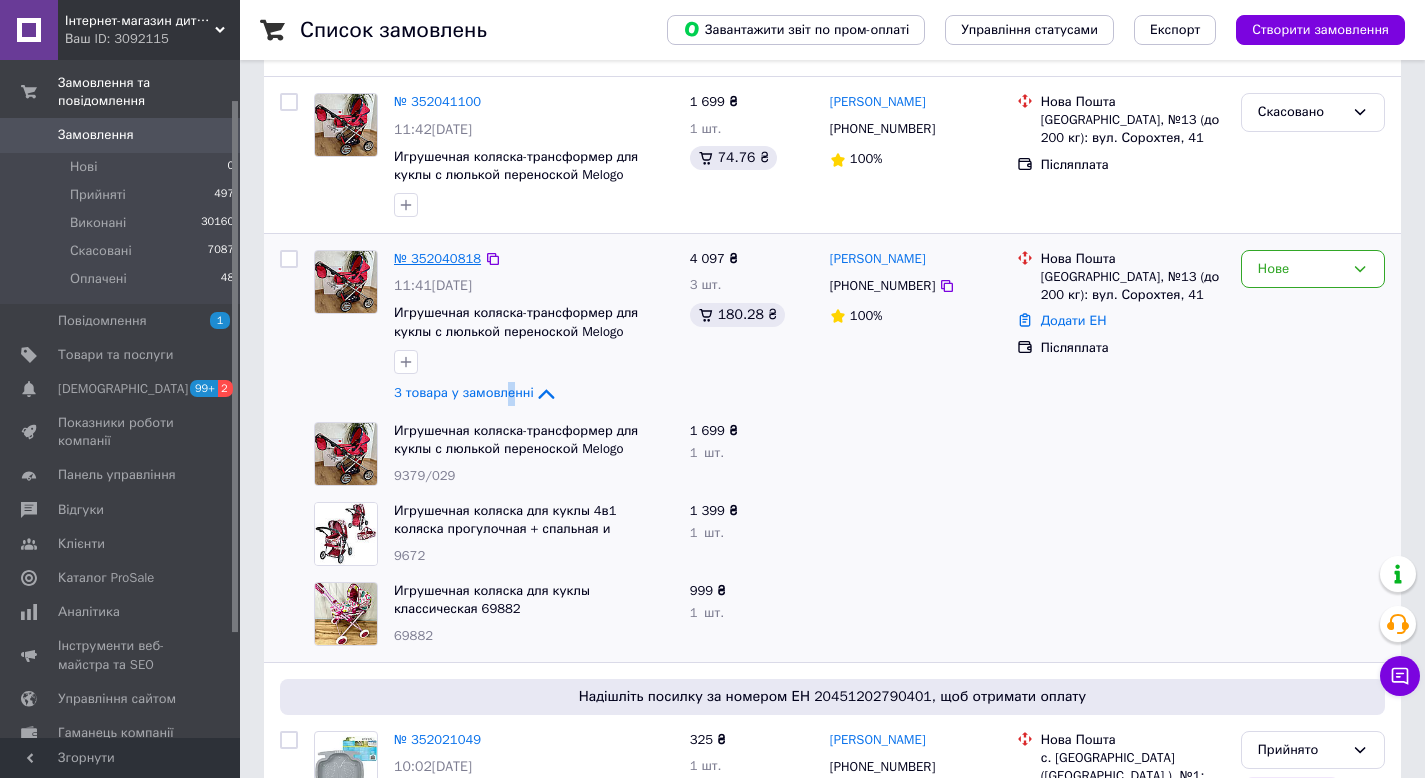 click on "№ 352040818" at bounding box center [437, 258] 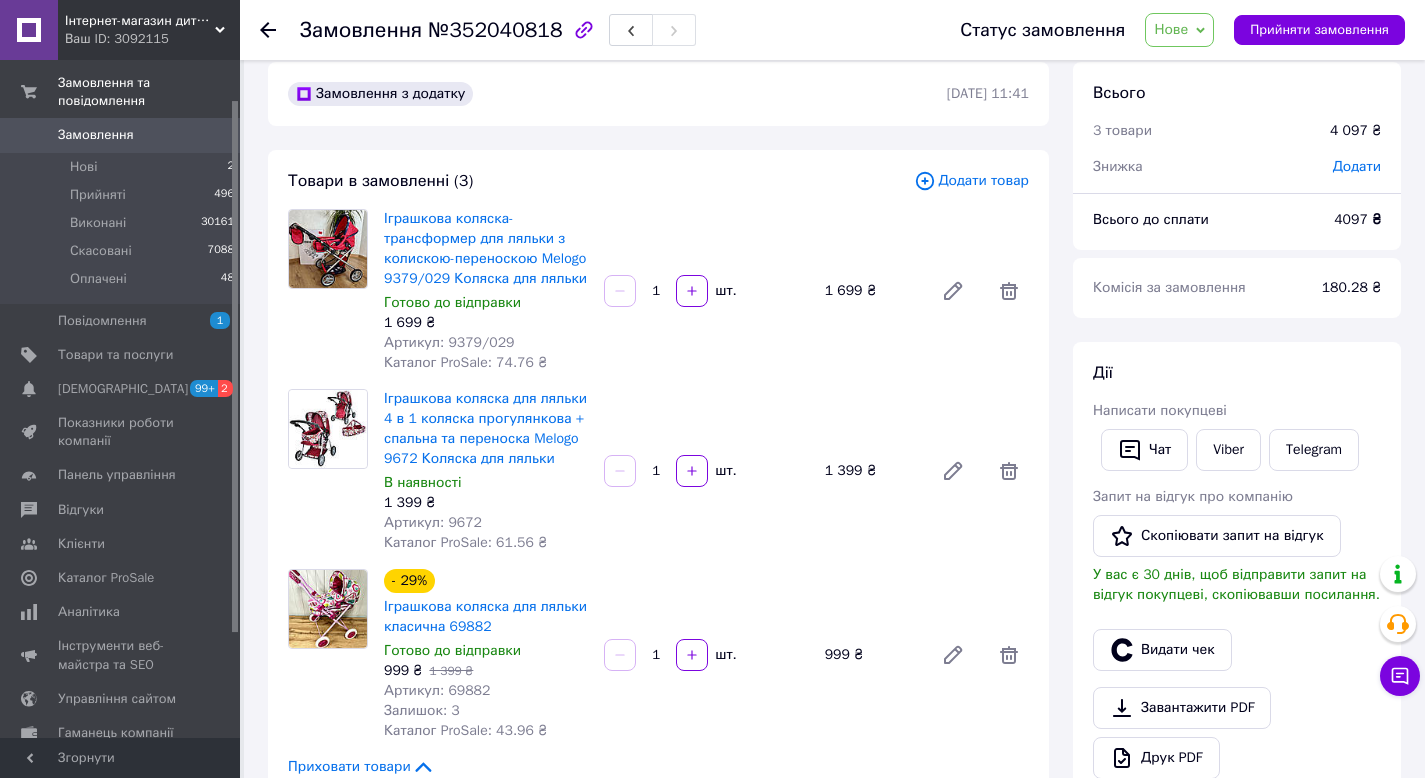 scroll, scrollTop: 25, scrollLeft: 0, axis: vertical 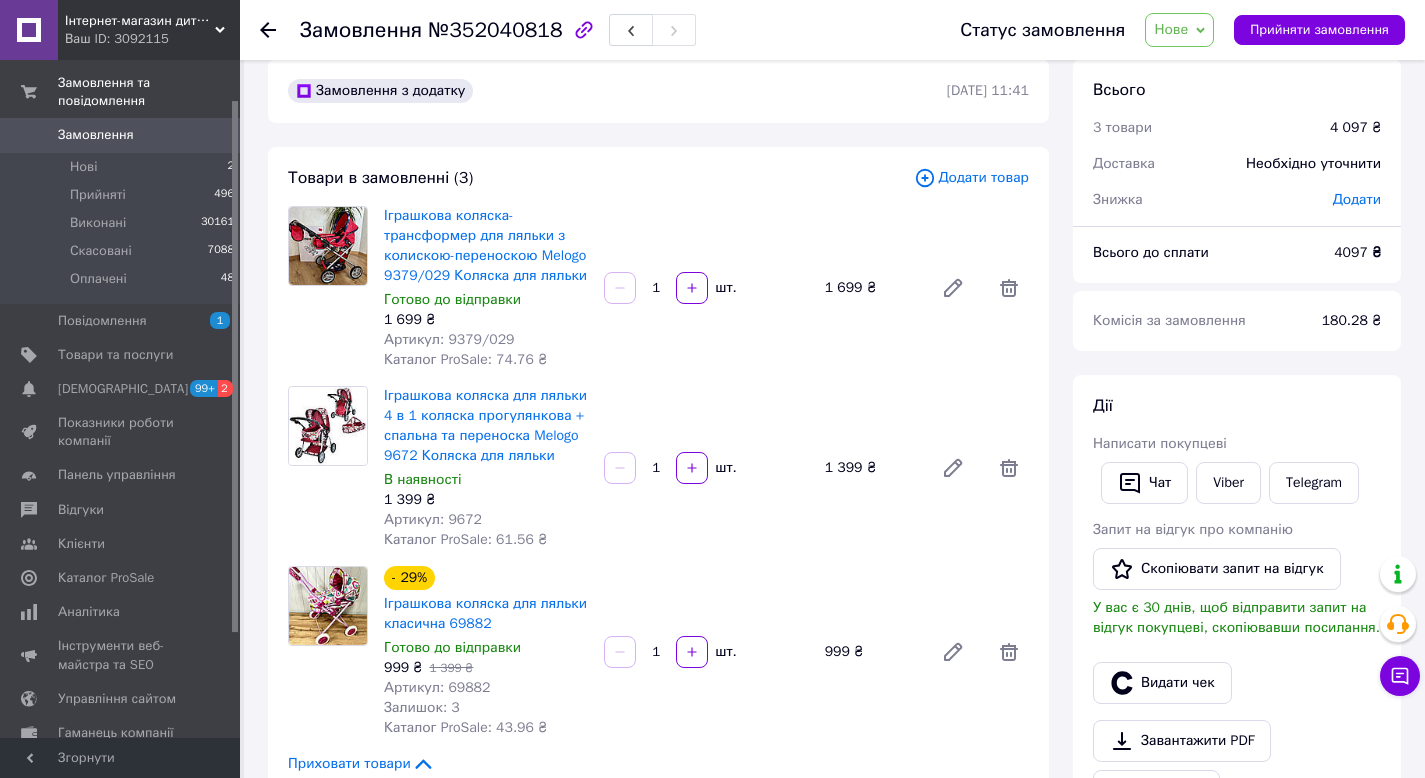 click on "Артикул: 9672" at bounding box center (433, 519) 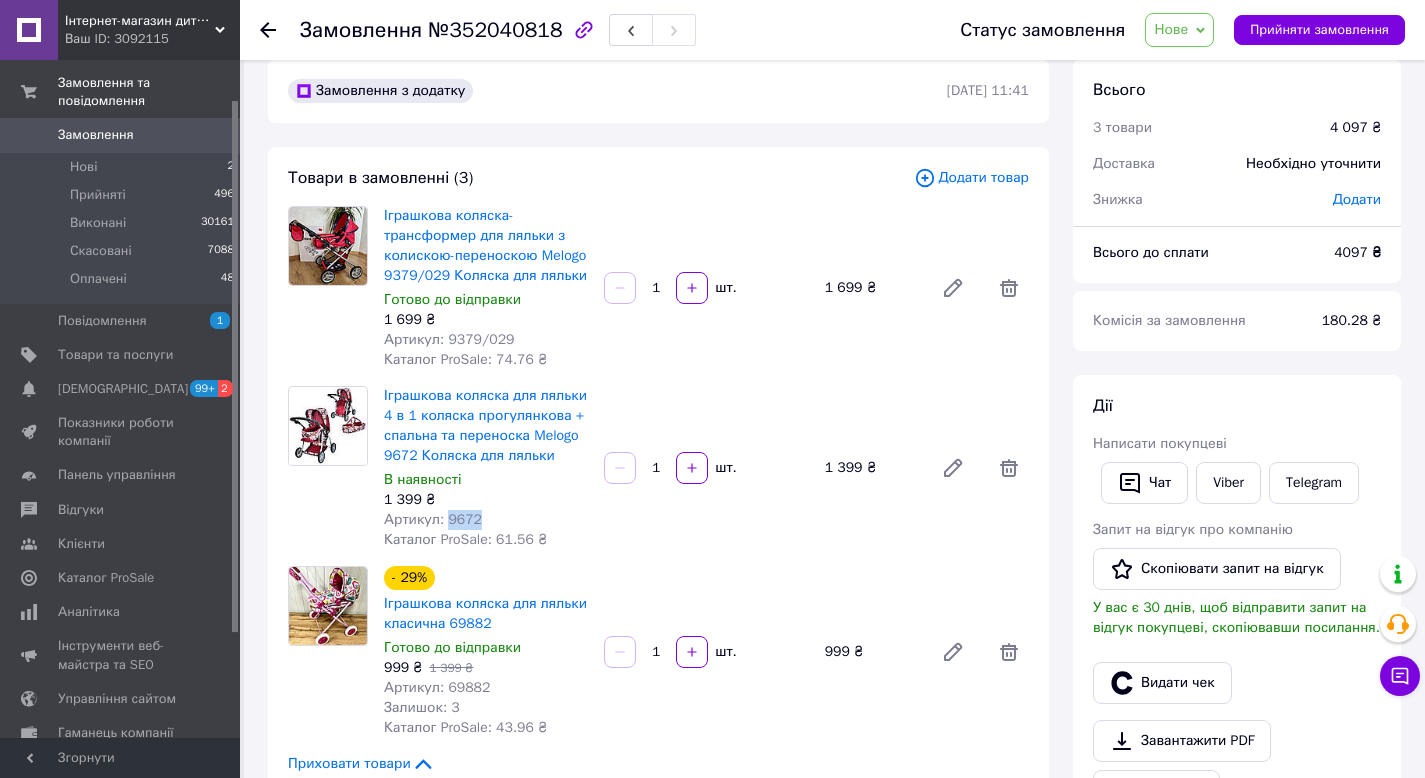 click on "Артикул: 9672" at bounding box center (433, 519) 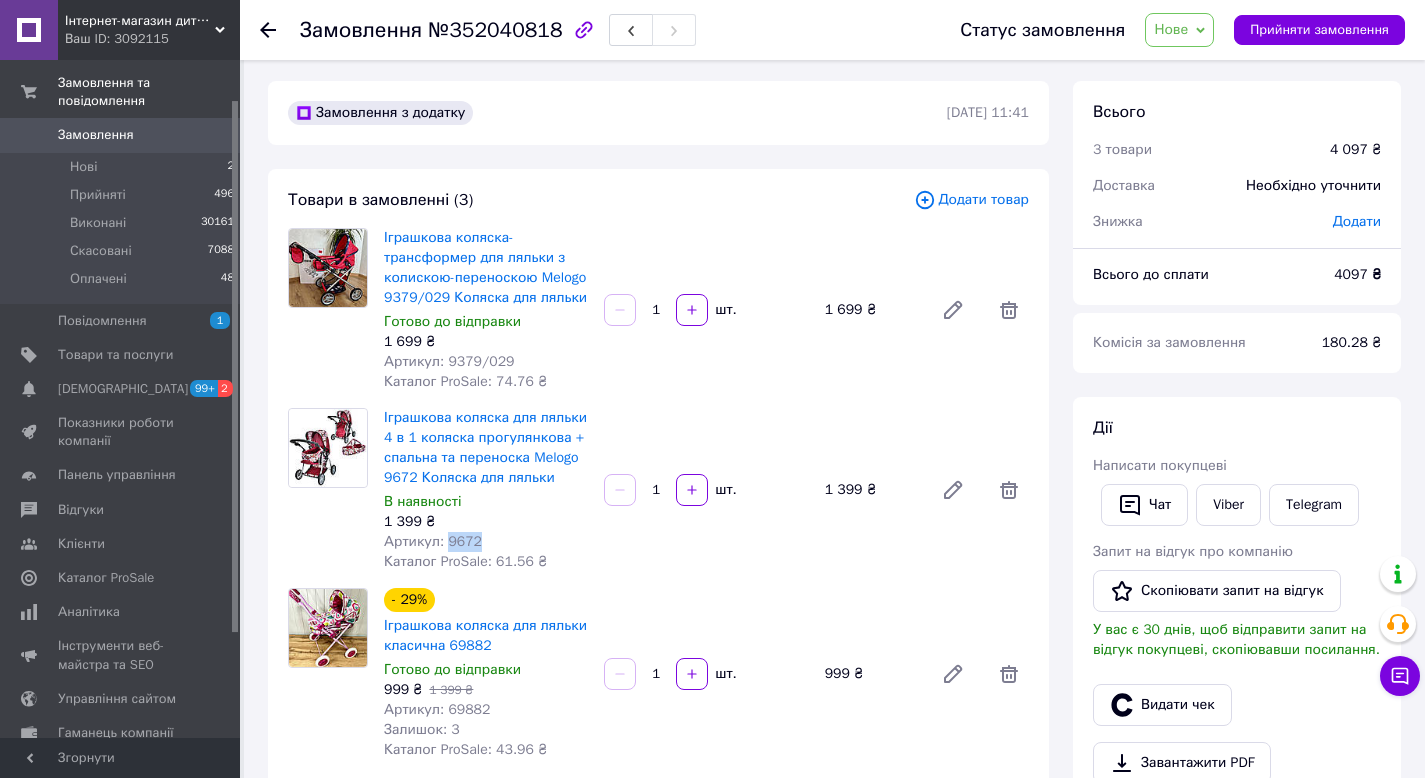scroll, scrollTop: 2, scrollLeft: 0, axis: vertical 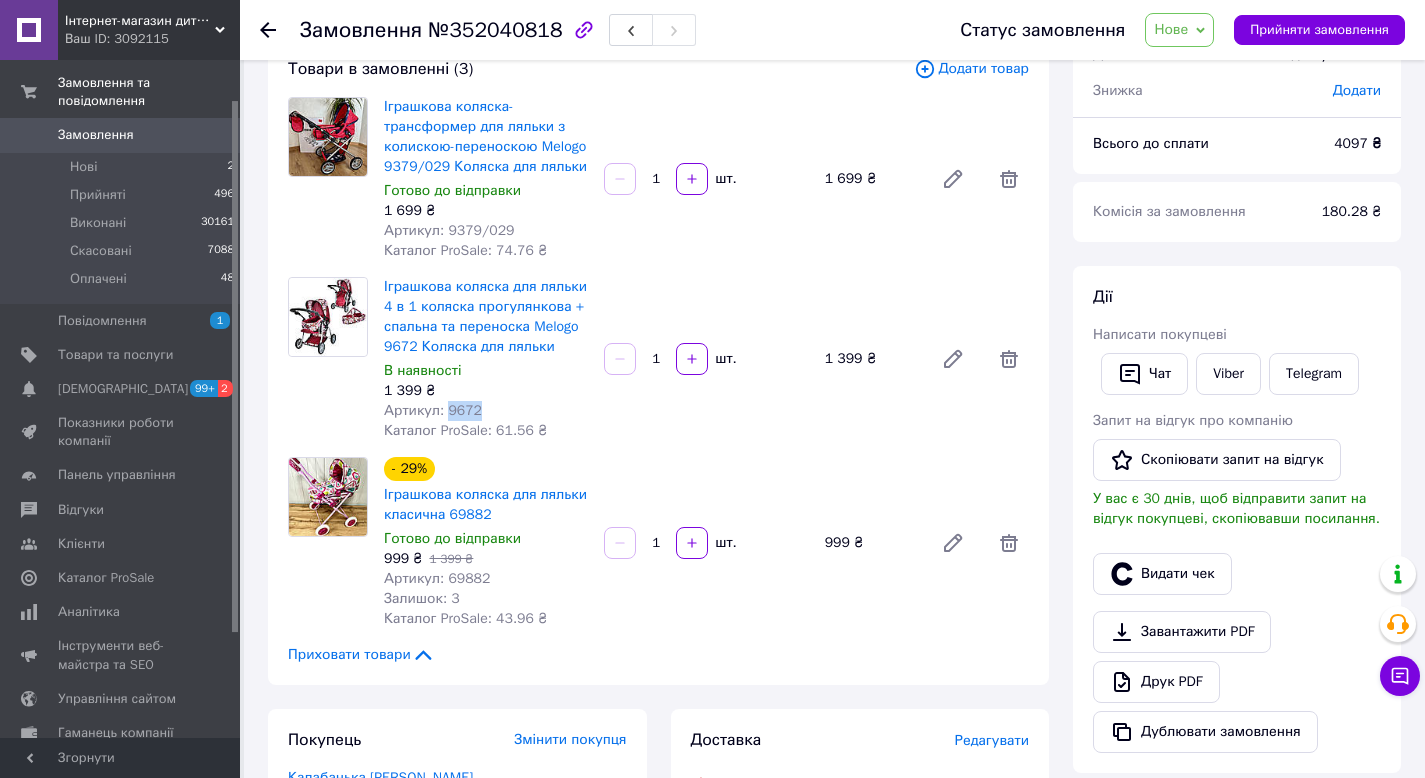 click on "Замовлення" at bounding box center (96, 135) 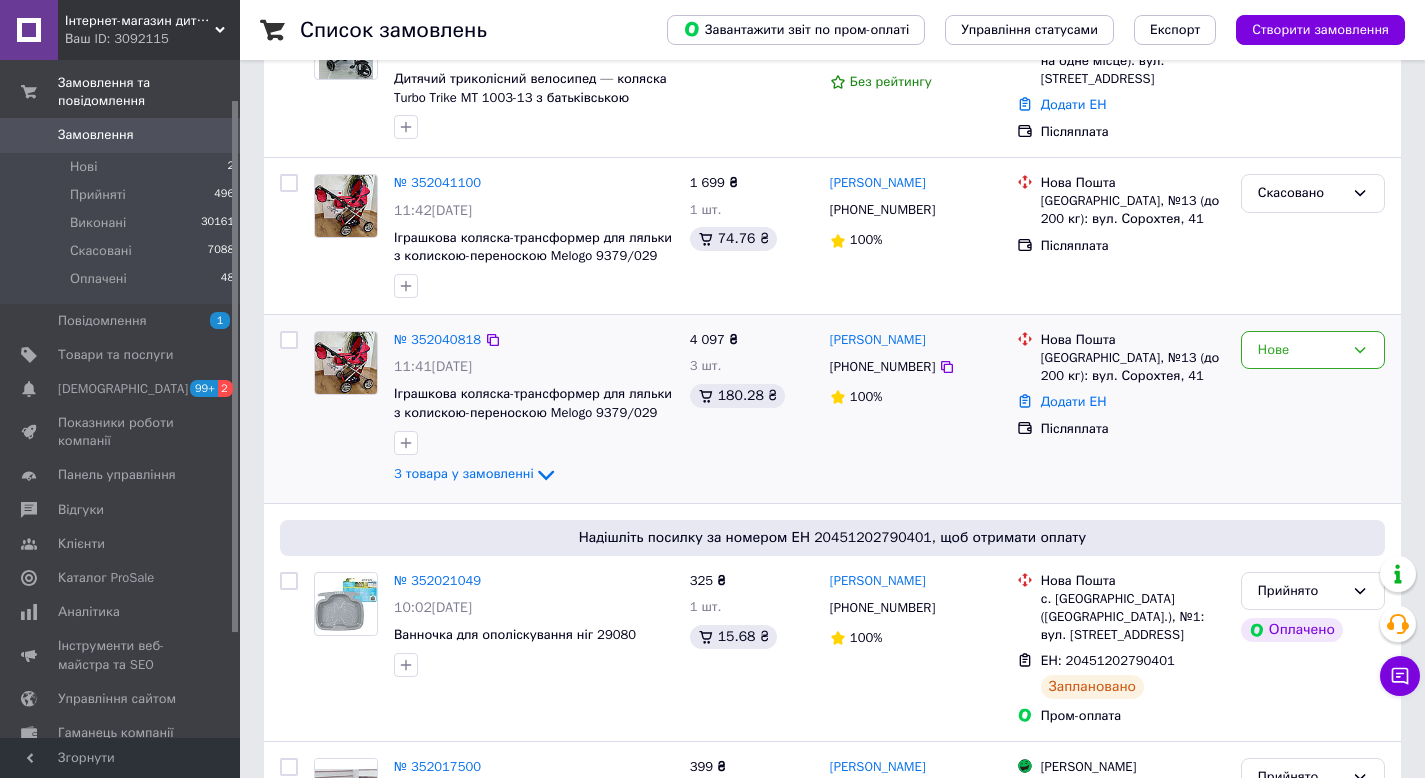 scroll, scrollTop: 314, scrollLeft: 0, axis: vertical 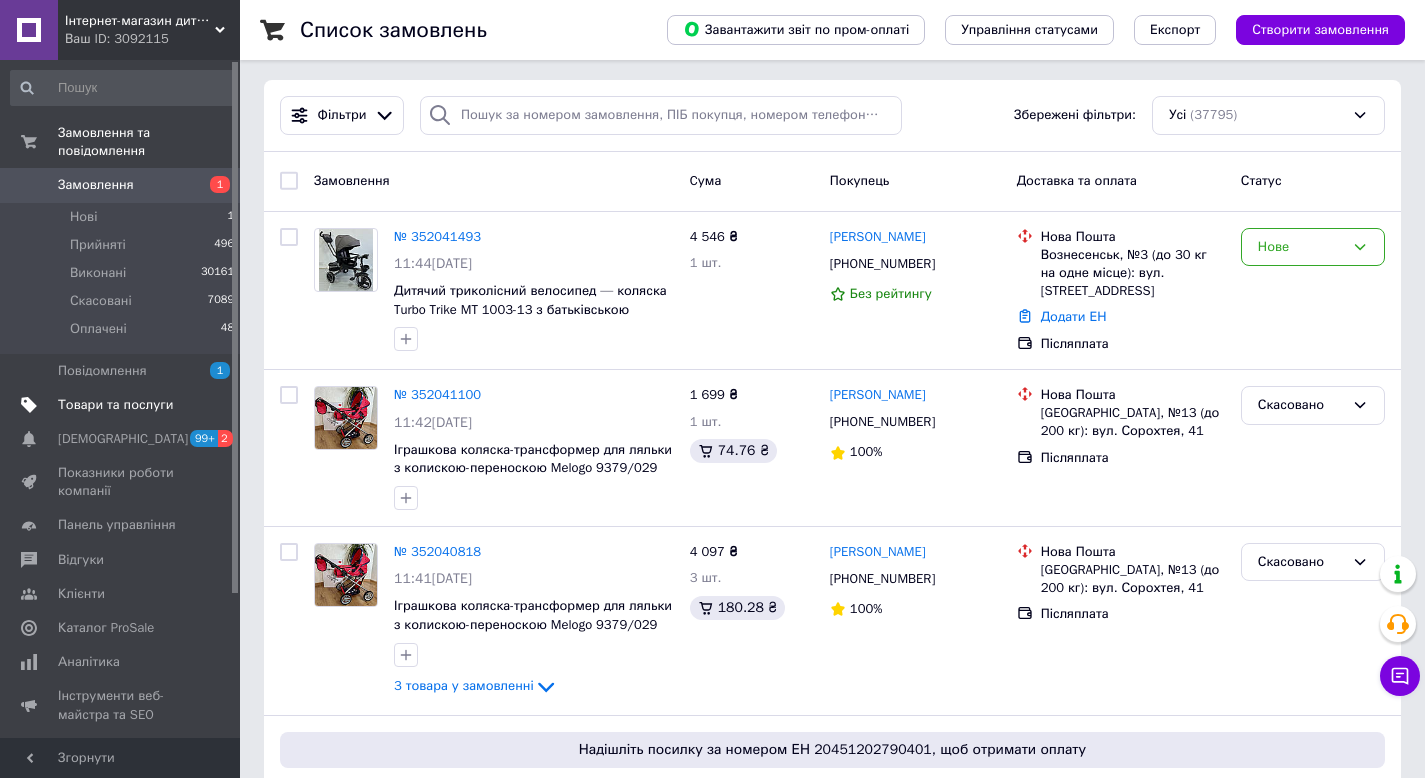 click on "Товари та послуги" at bounding box center (123, 405) 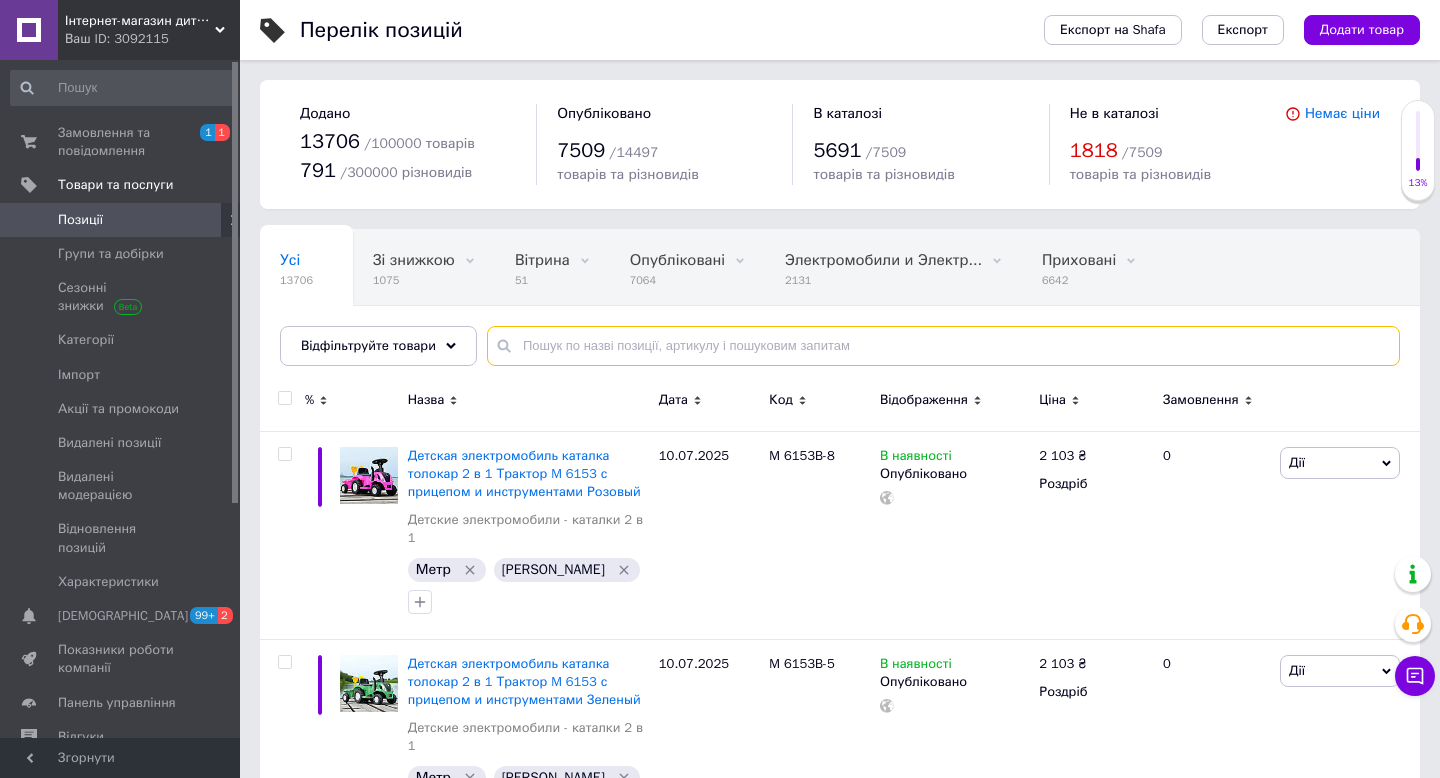 click at bounding box center [943, 346] 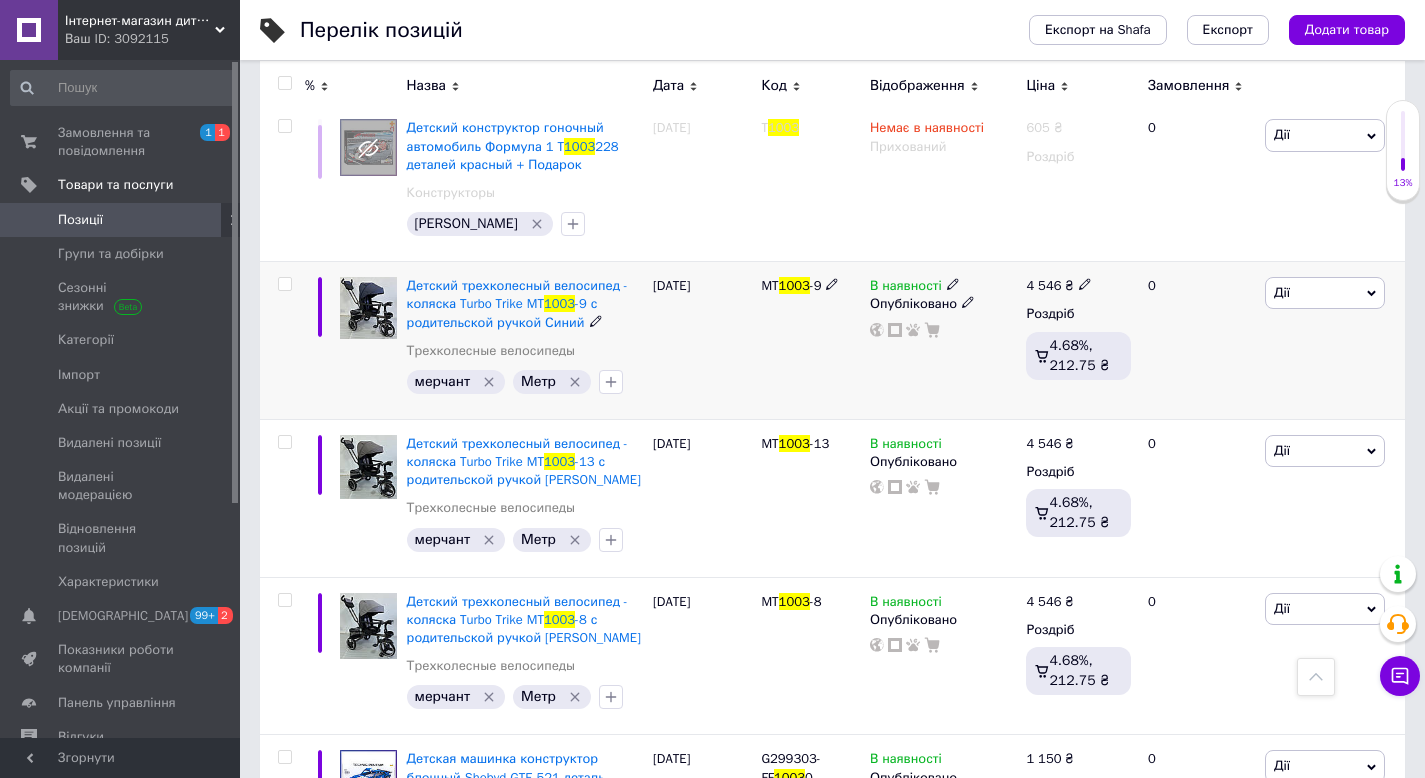 scroll, scrollTop: 524, scrollLeft: 0, axis: vertical 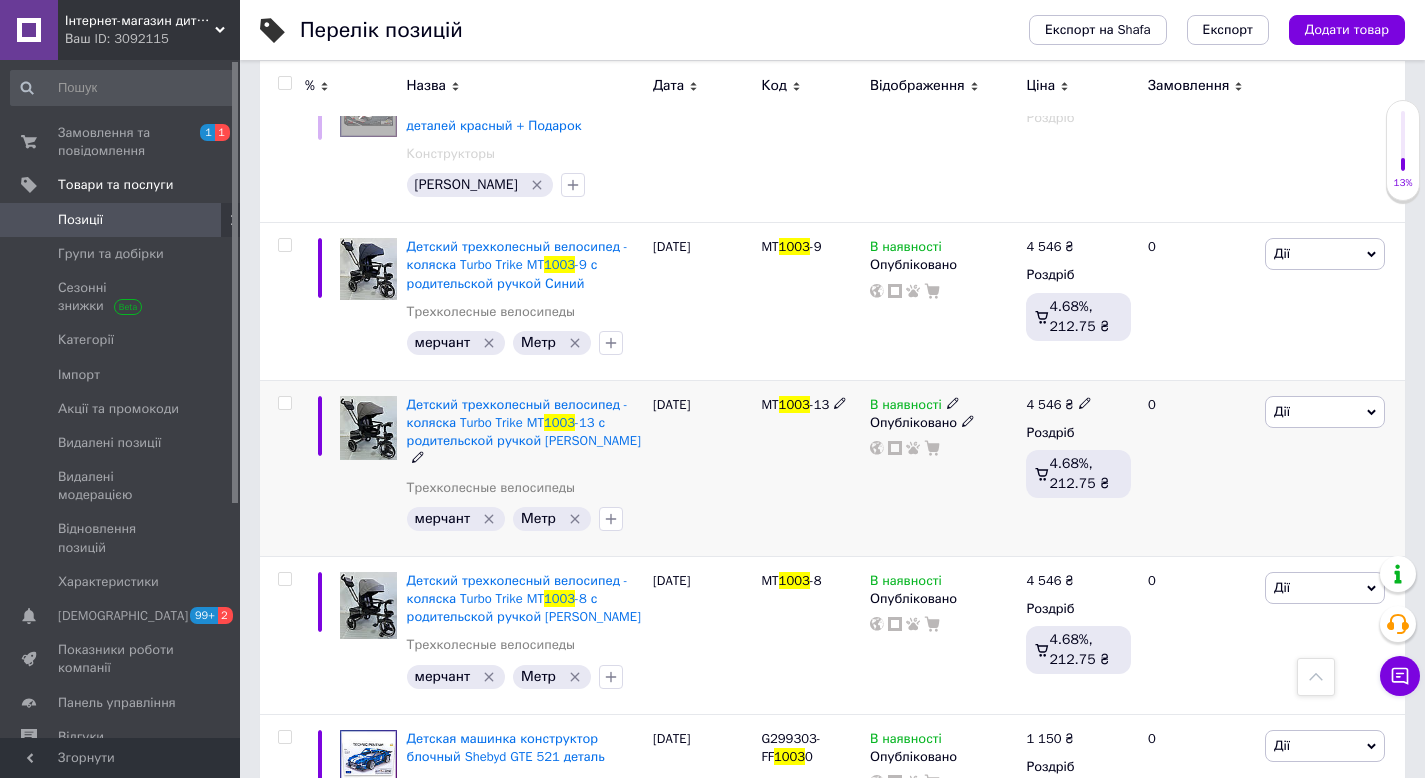 type on "1003" 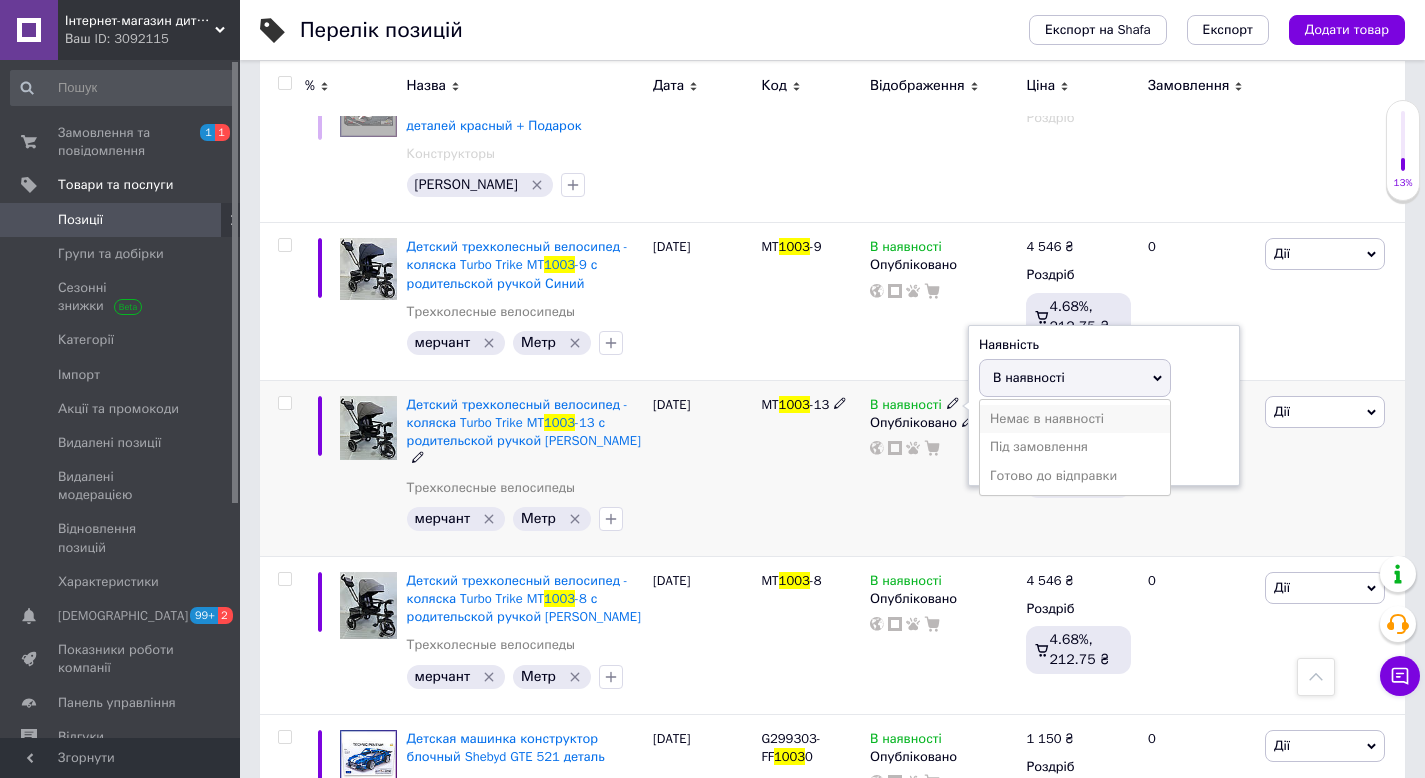 click on "Немає в наявності" at bounding box center (1075, 419) 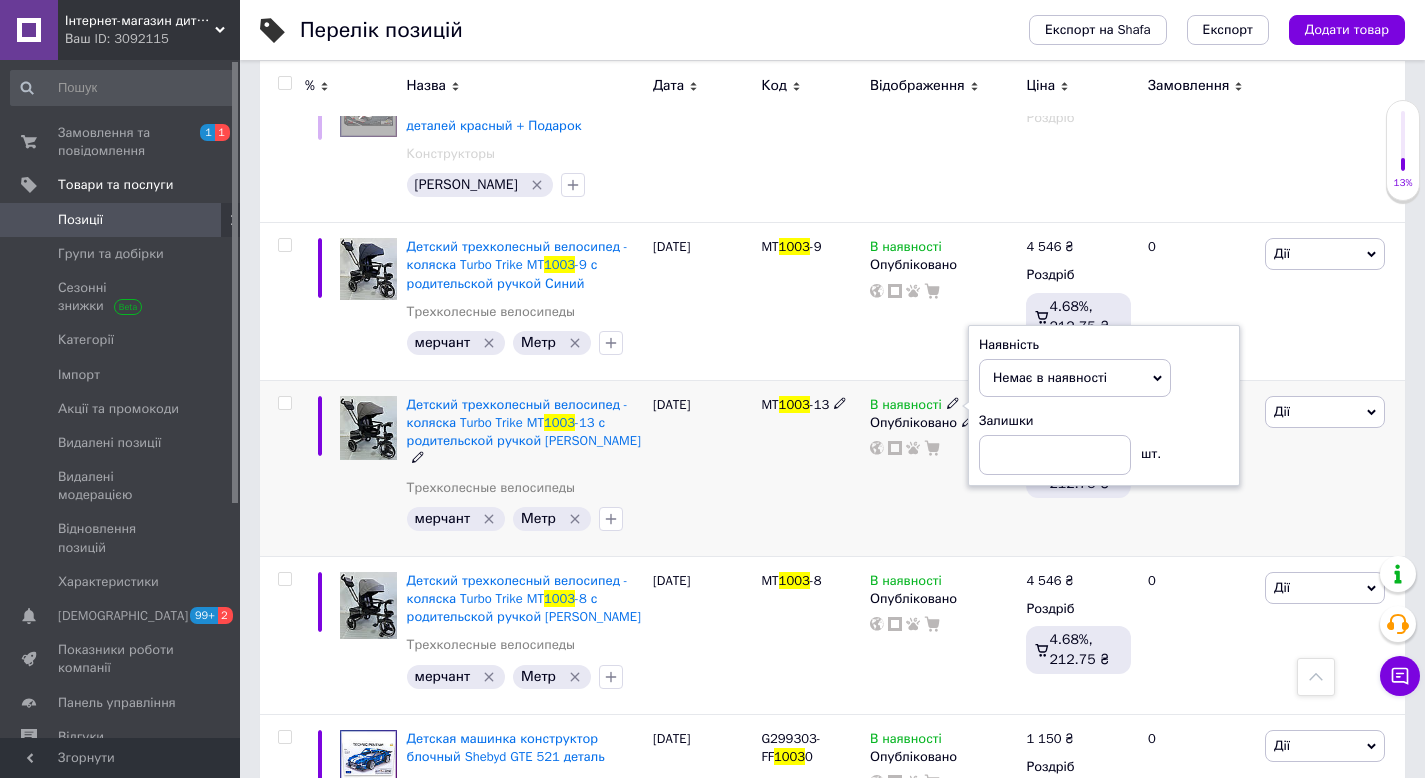 scroll, scrollTop: 565, scrollLeft: 0, axis: vertical 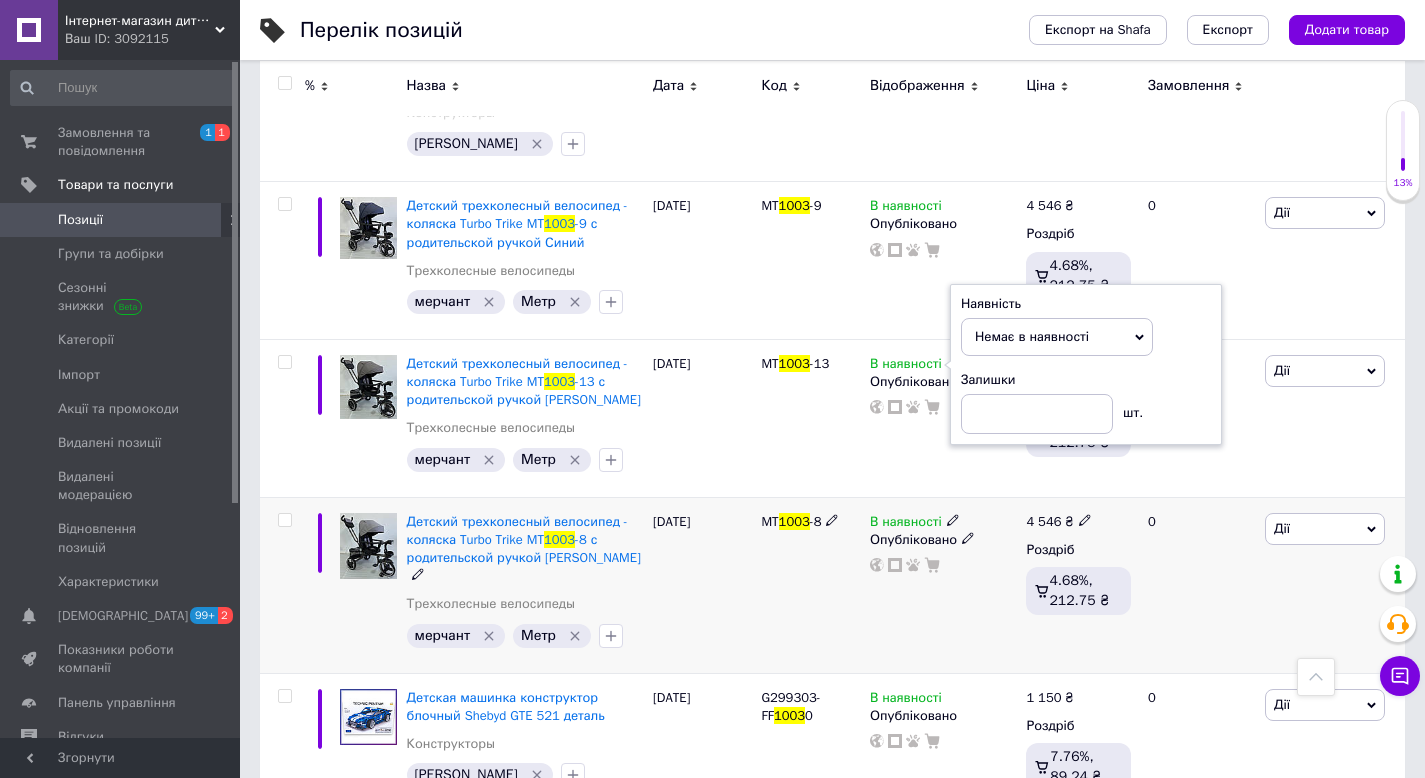 click 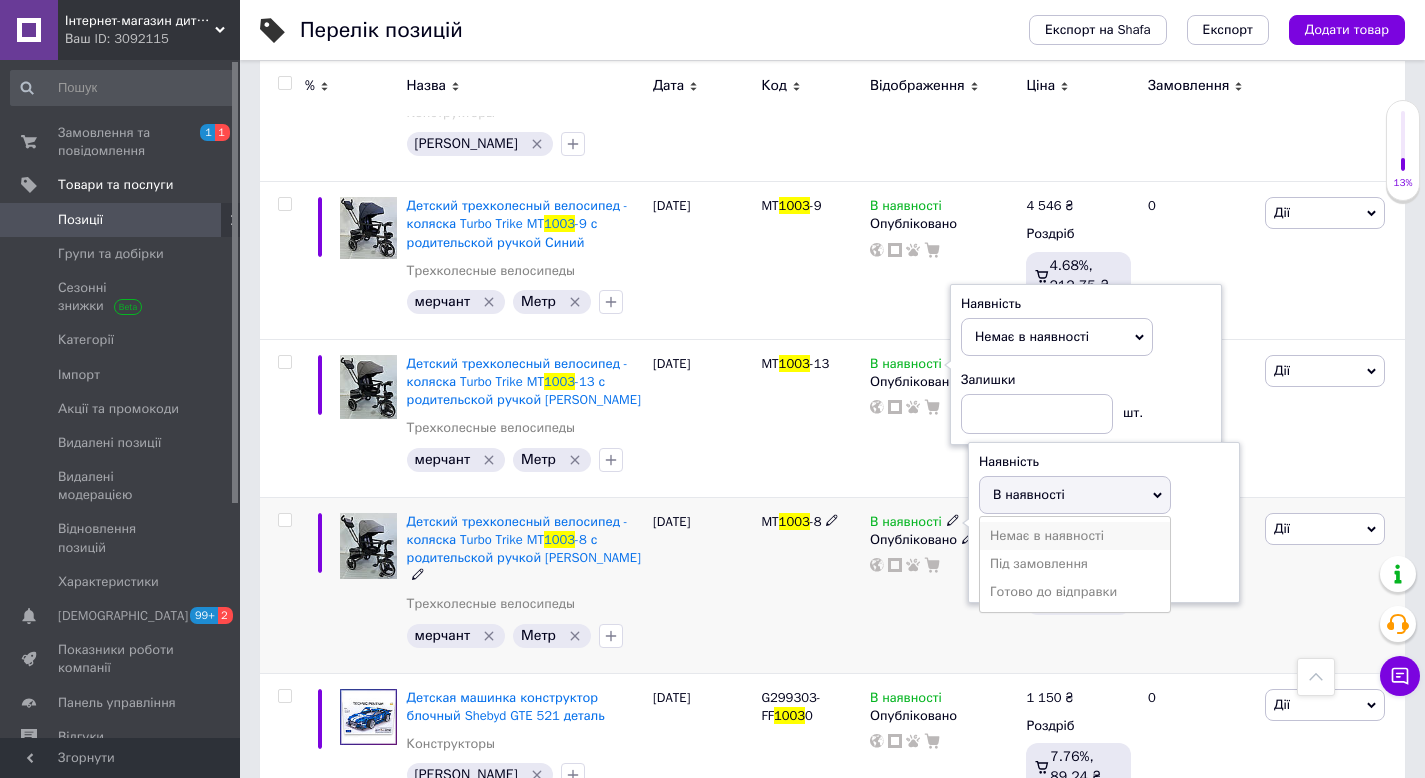 click on "Немає в наявності" at bounding box center [1075, 536] 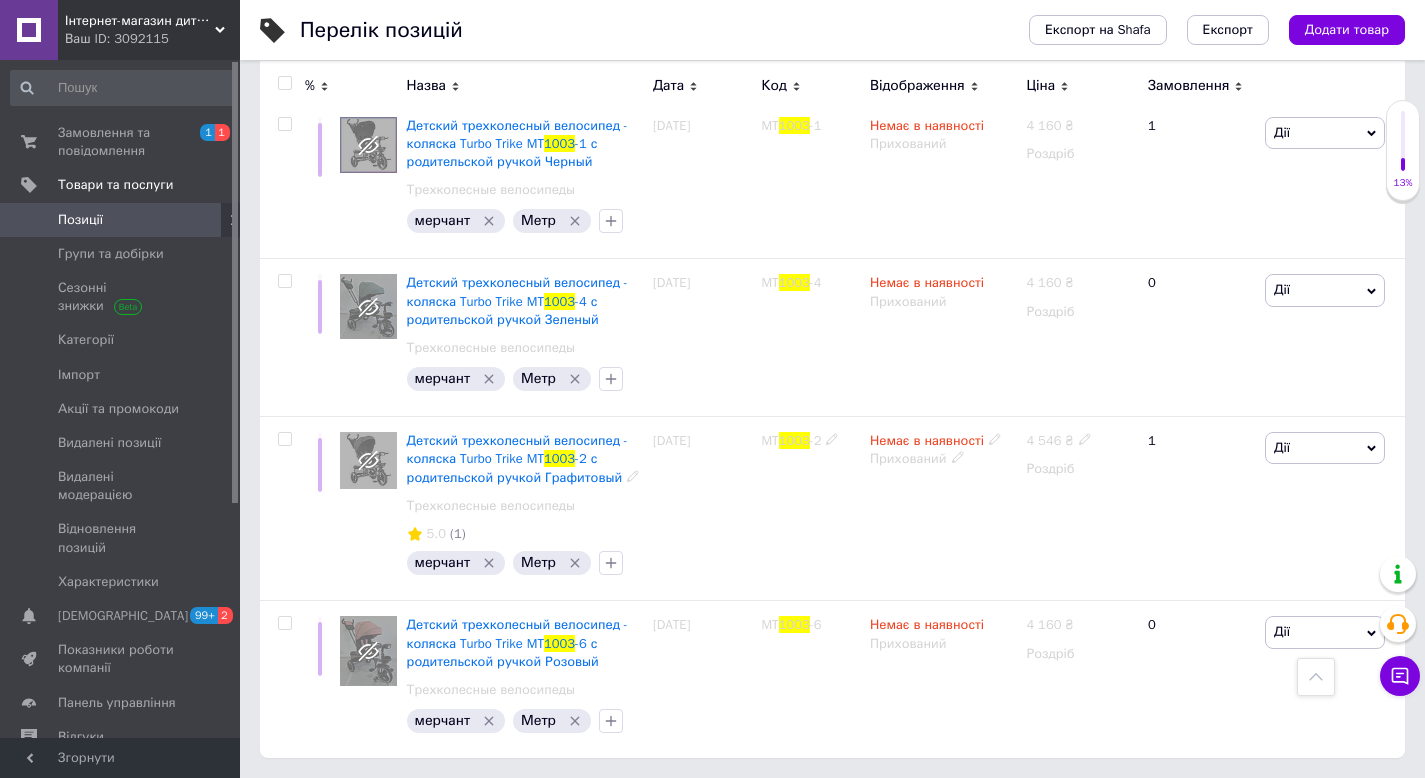 scroll, scrollTop: 0, scrollLeft: 0, axis: both 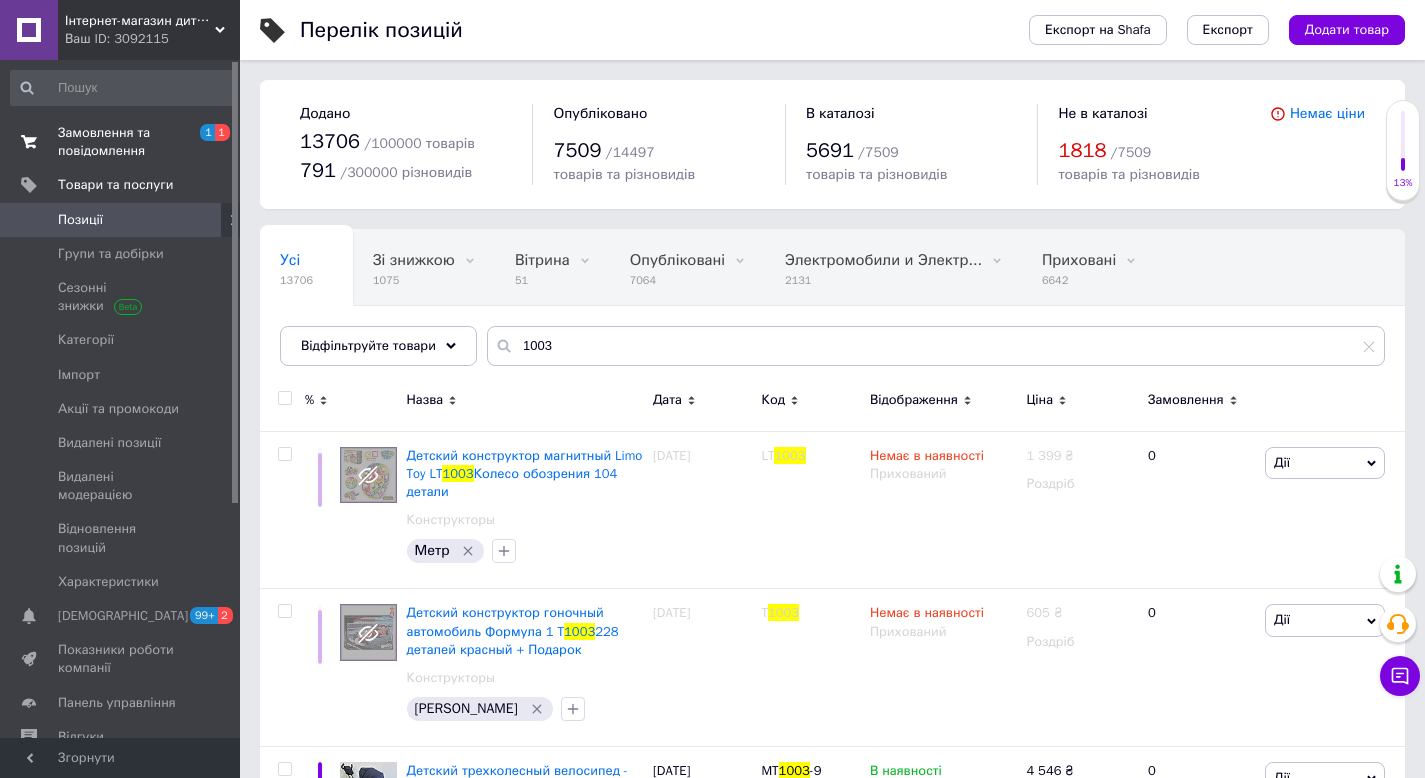 click on "Замовлення та повідомлення" at bounding box center [121, 142] 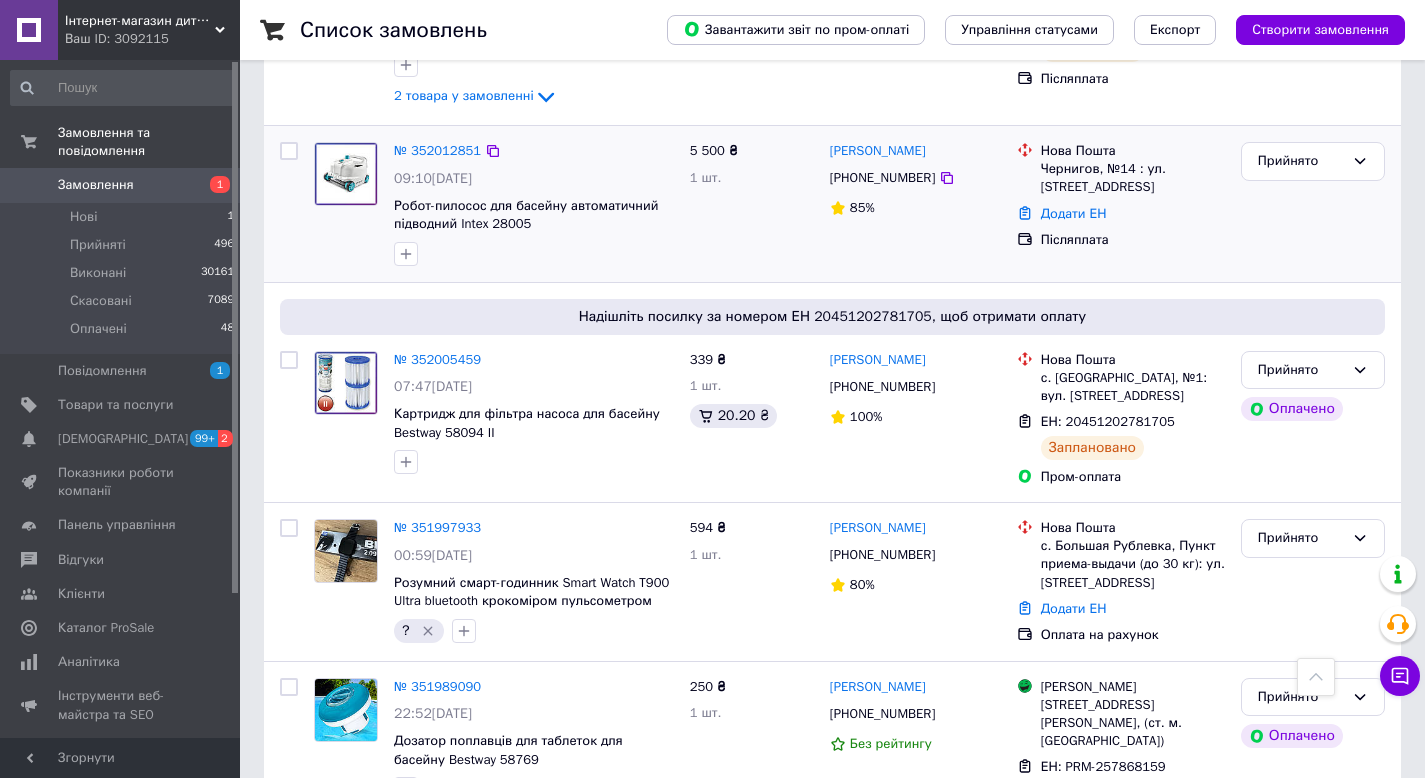 scroll, scrollTop: 972, scrollLeft: 0, axis: vertical 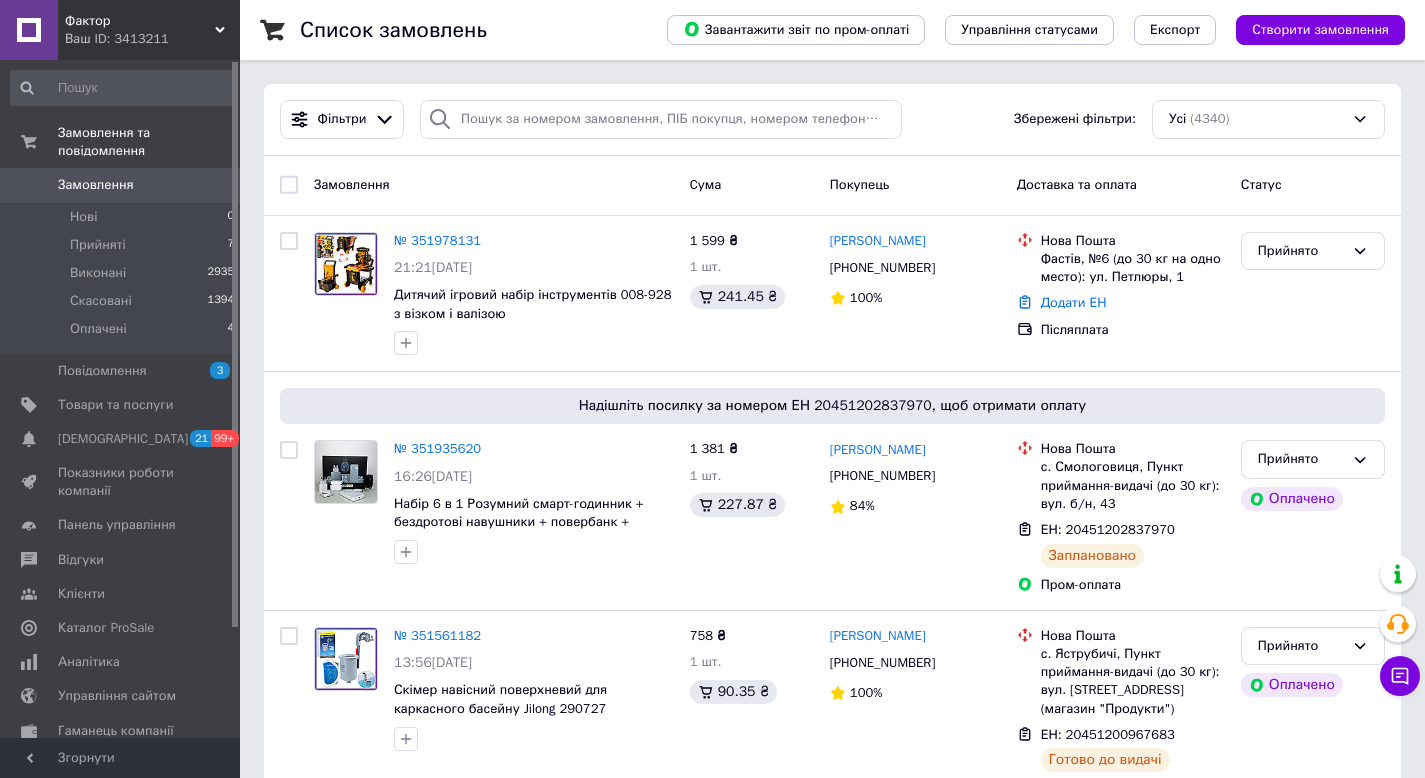 click on "№ 351978131" at bounding box center (437, 240) 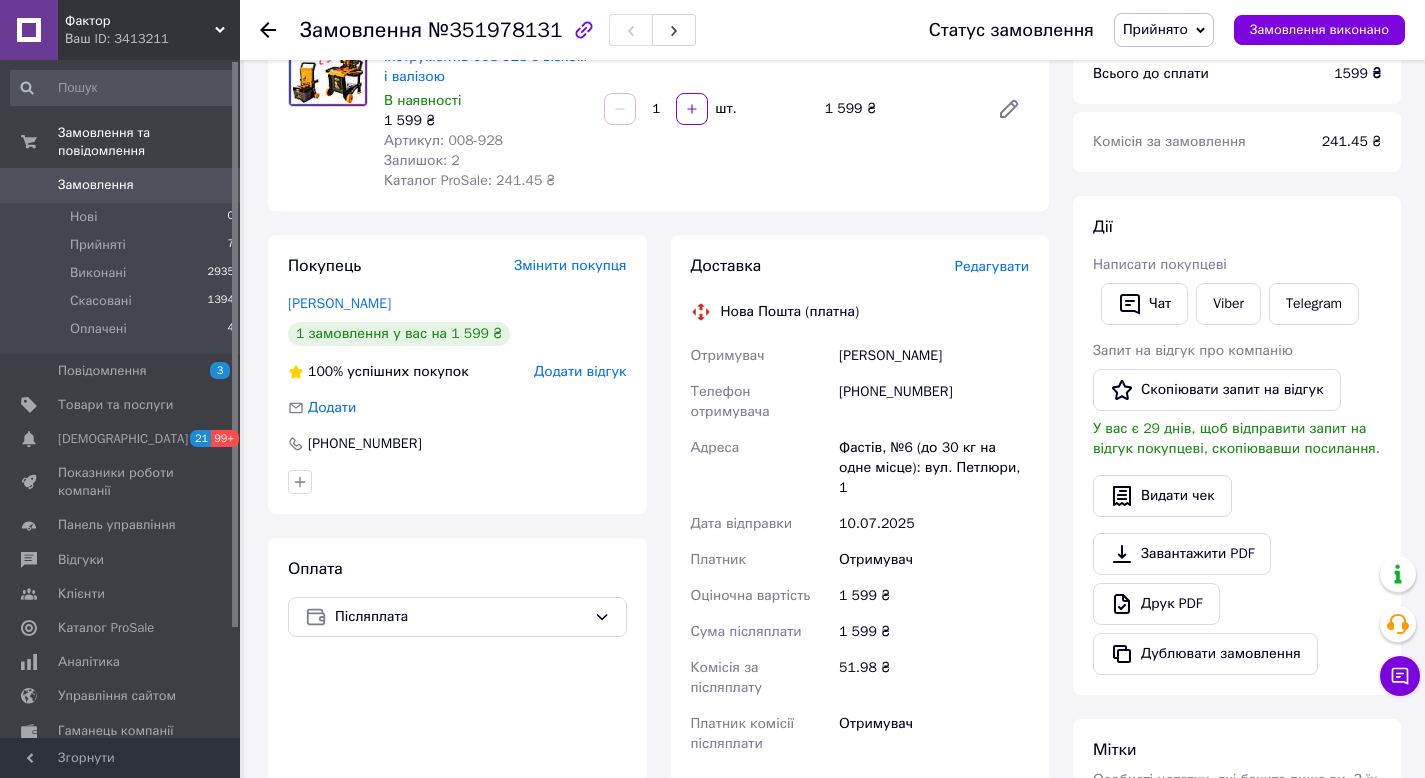 scroll, scrollTop: 460, scrollLeft: 0, axis: vertical 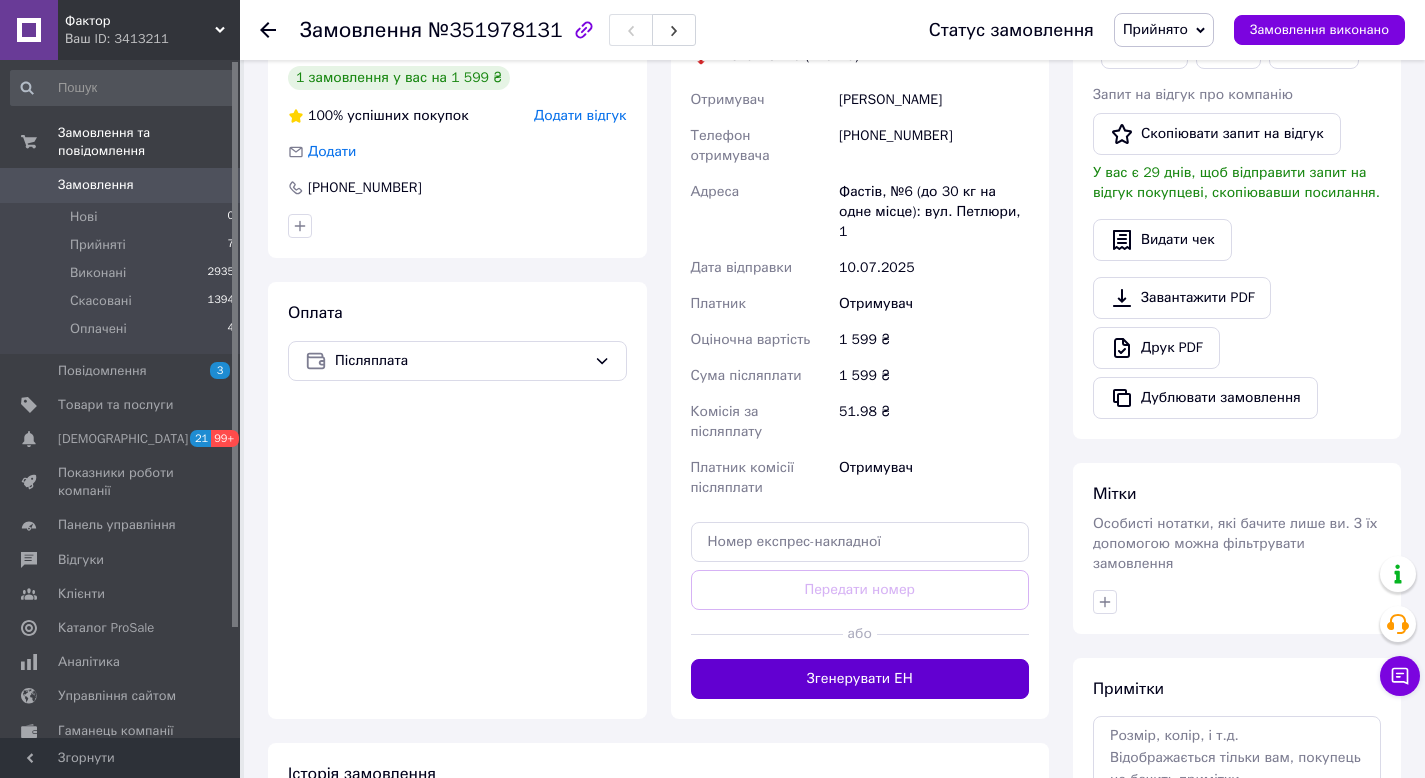 click on "Згенерувати ЕН" at bounding box center [860, 679] 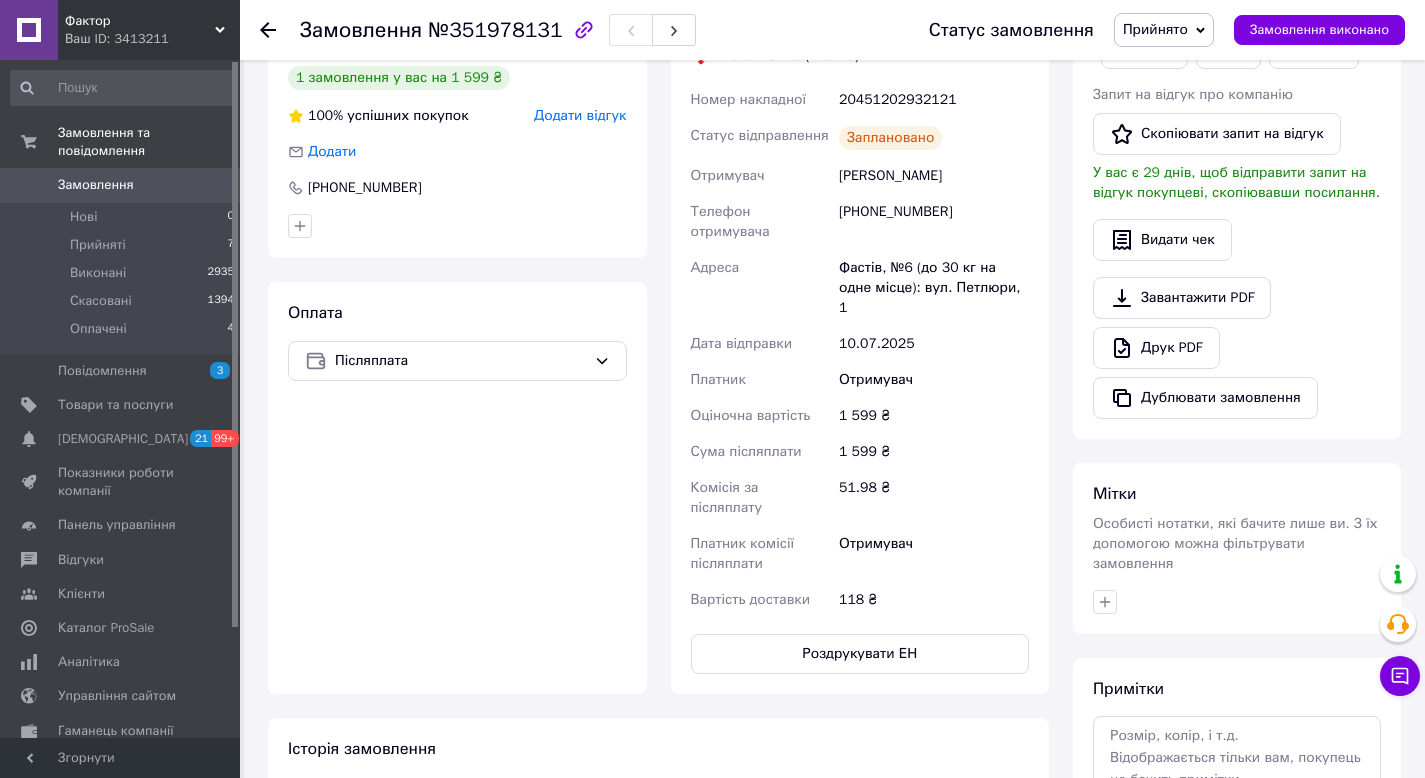 scroll, scrollTop: 0, scrollLeft: 0, axis: both 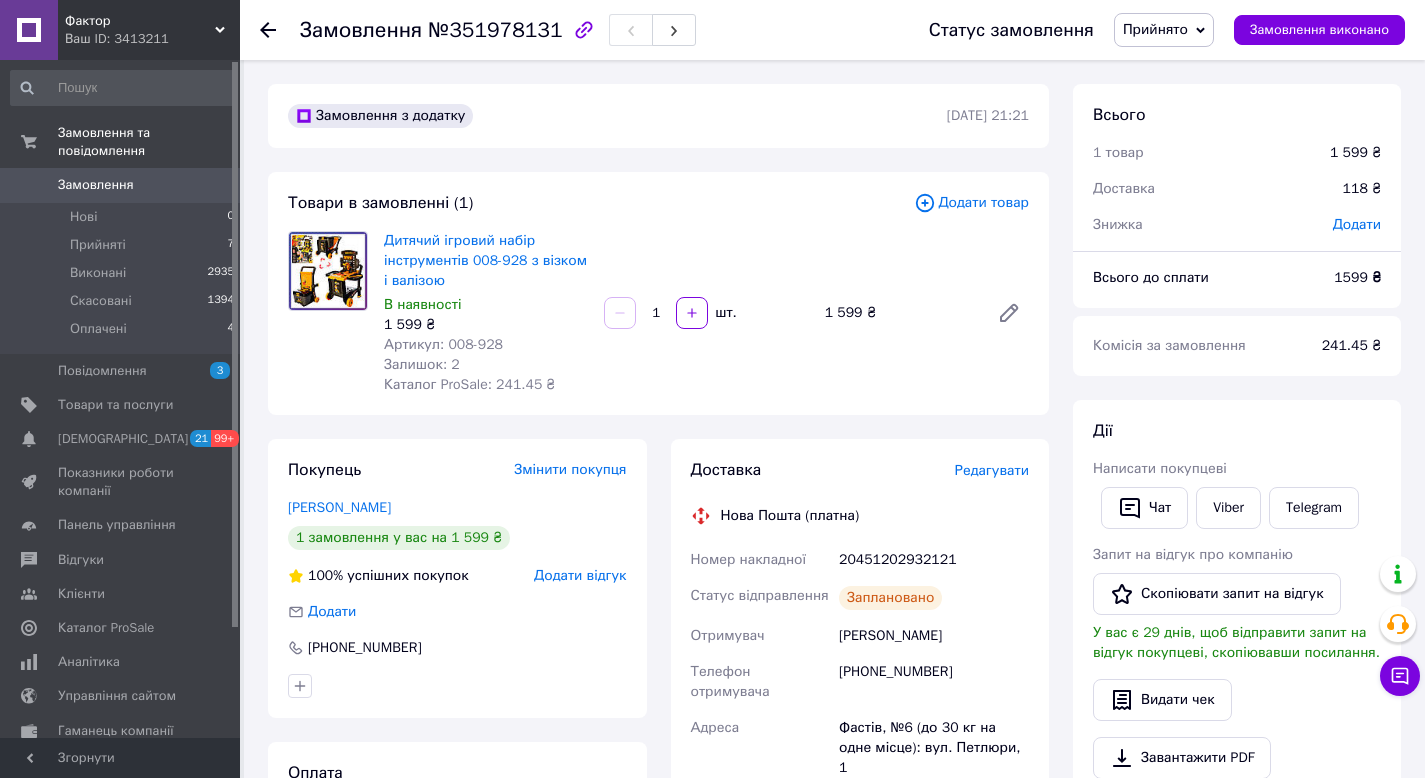 click on "20451202932121" at bounding box center [934, 560] 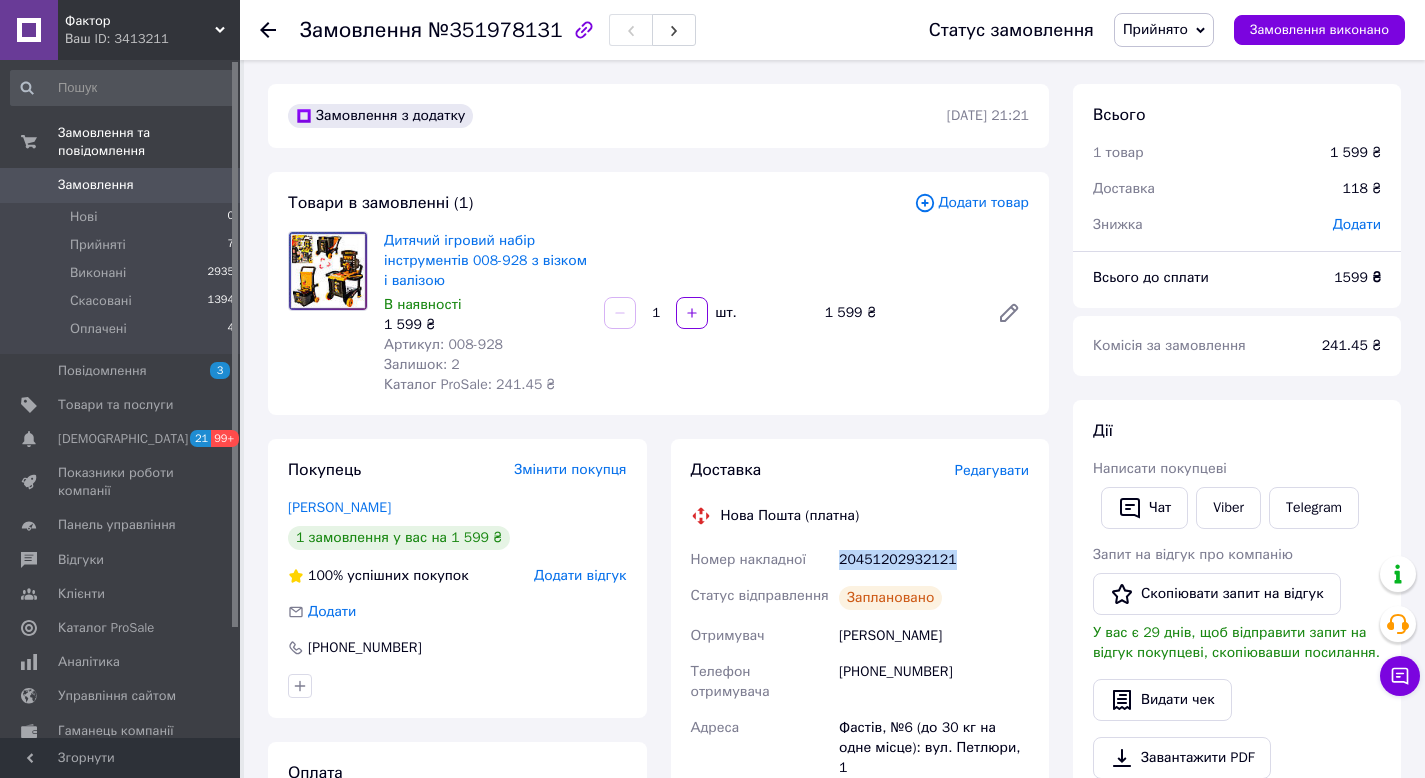 click on "20451202932121" at bounding box center [934, 560] 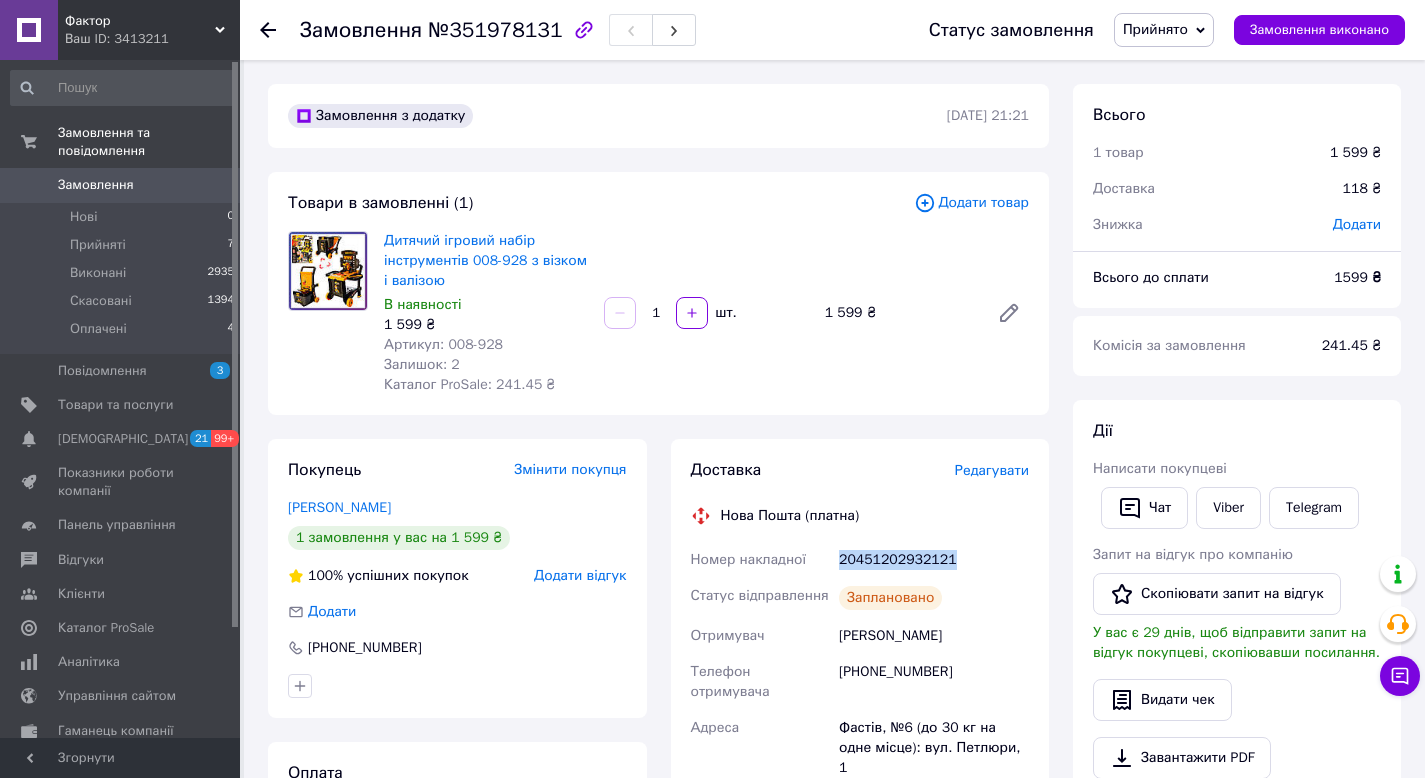 click on "Замовлення" at bounding box center (121, 185) 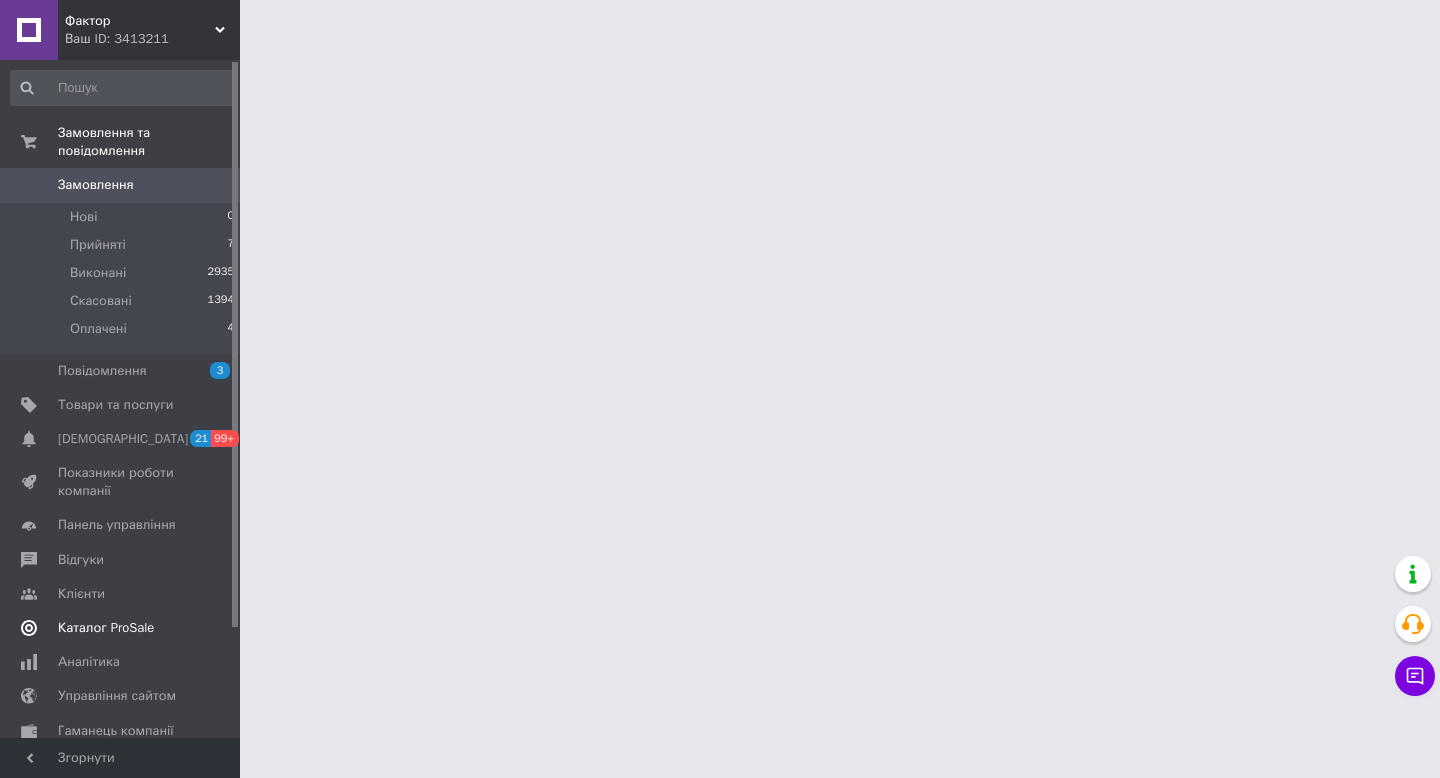 click on "Каталог ProSale" at bounding box center (106, 628) 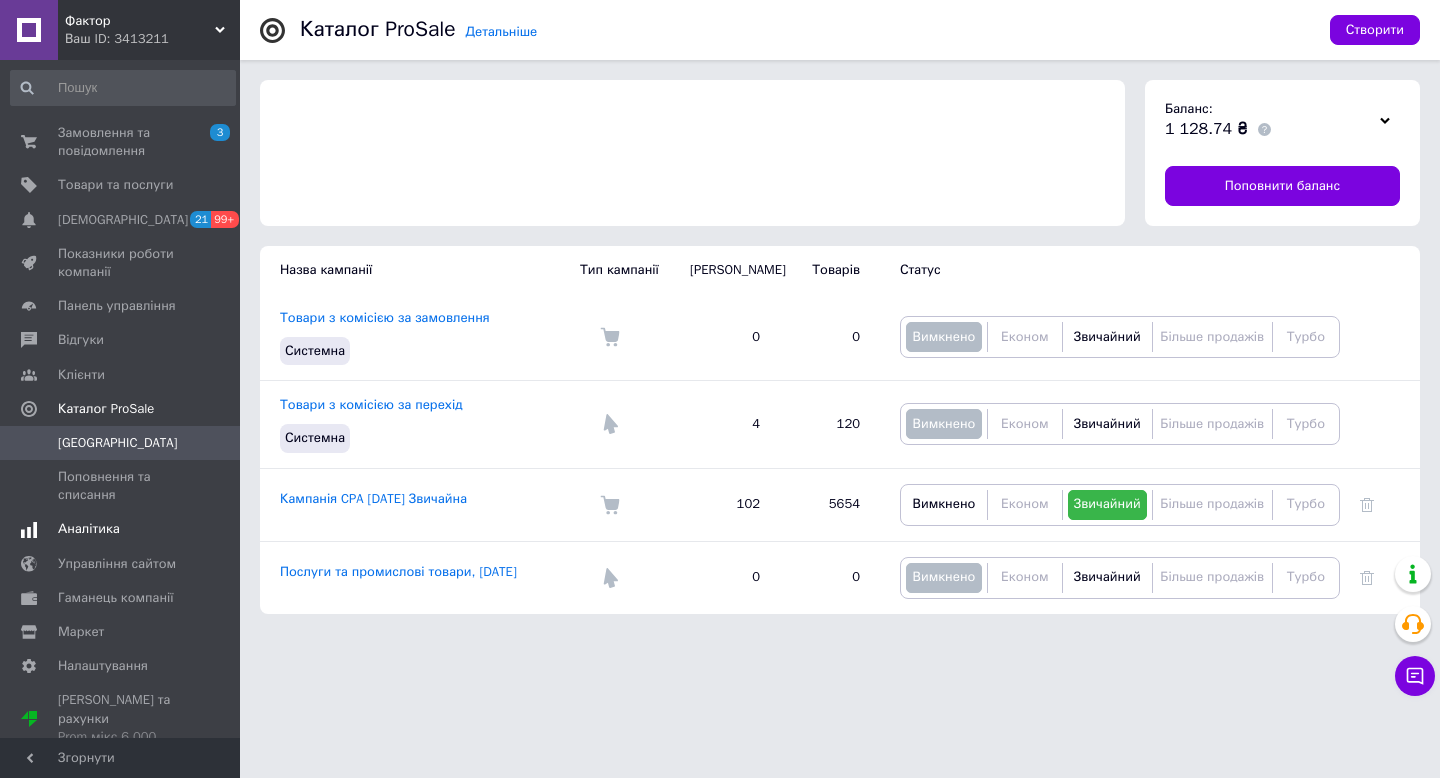 click on "Аналітика" at bounding box center (121, 529) 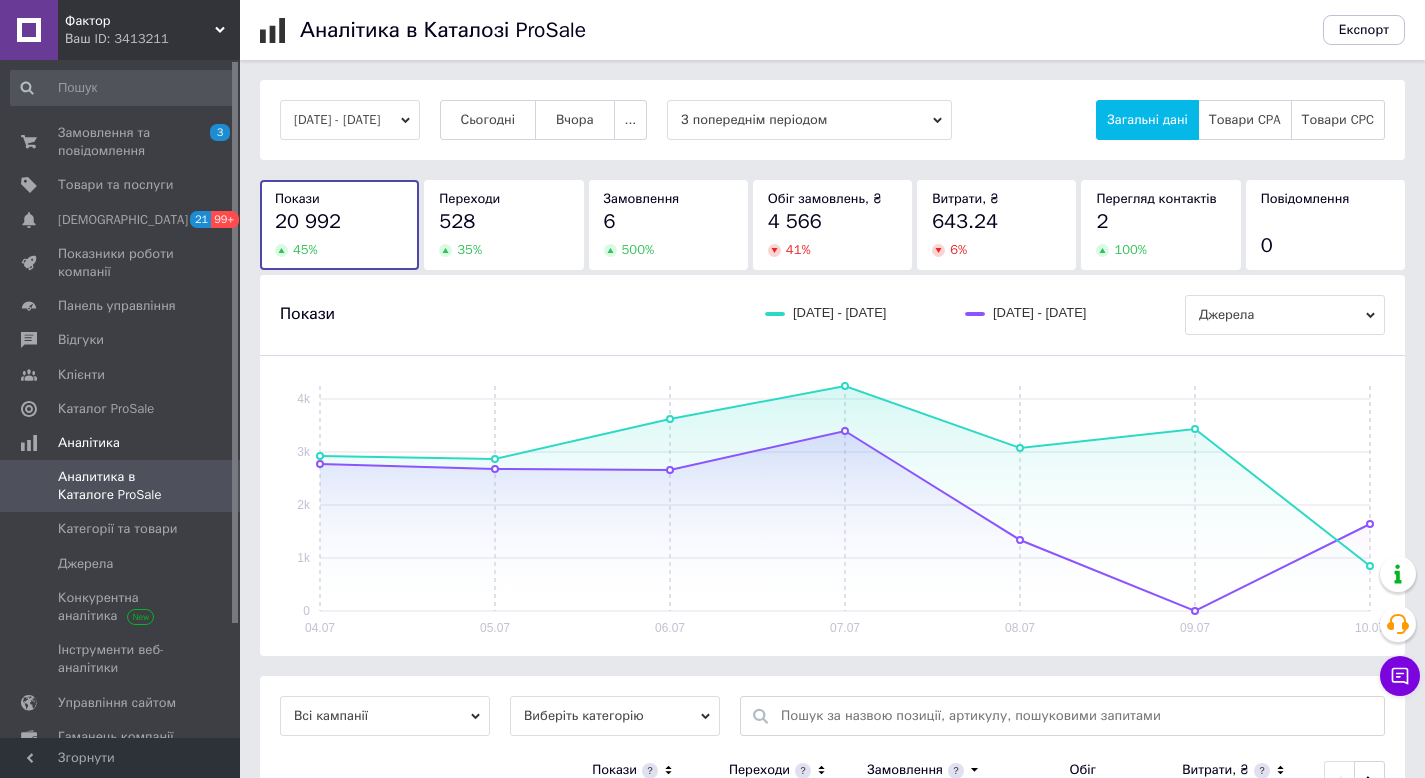 click on "[DATE] - [DATE]" at bounding box center [350, 120] 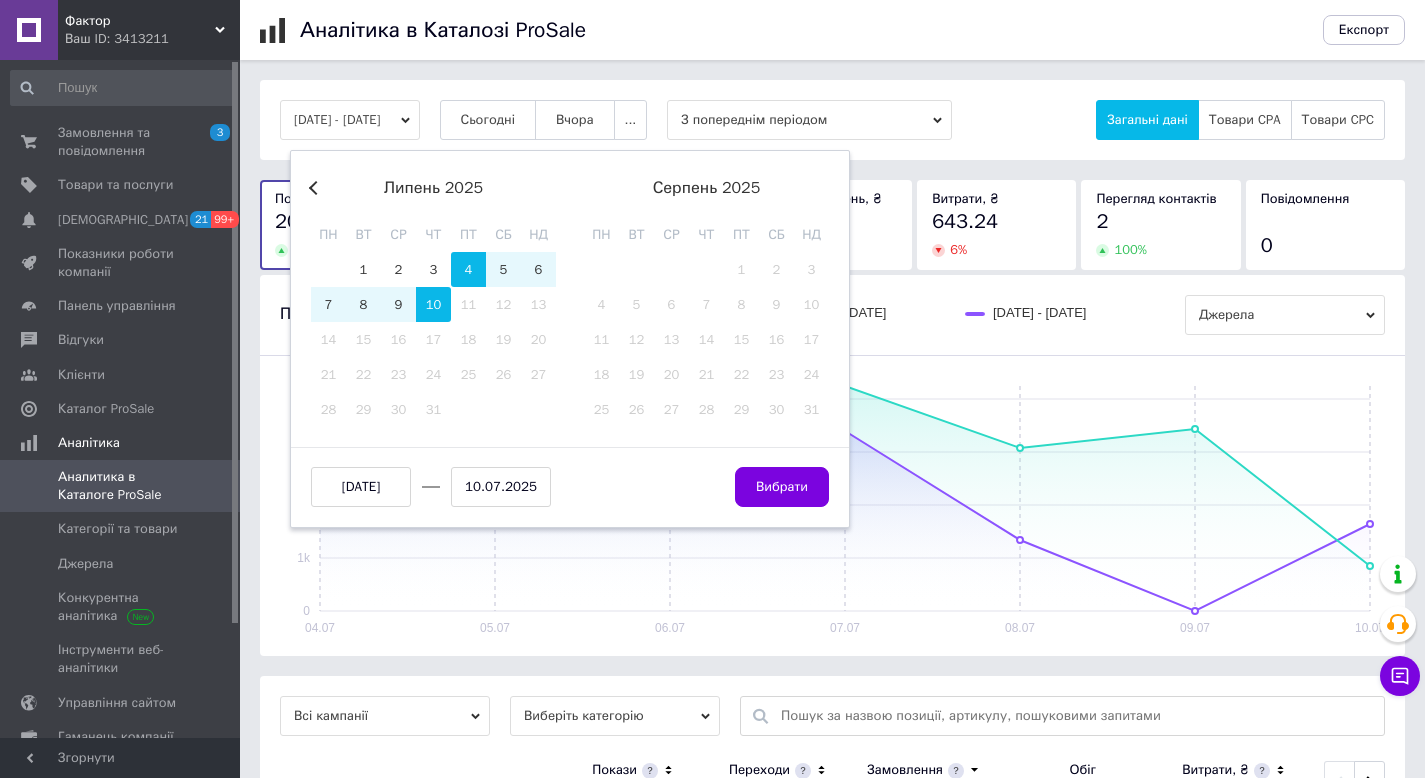 click on "Previous Month [DATE] пн вт ср чт пт сб нд 30 1 2 3 4 5 6 7 8 9 10 11 12 13 14 15 16 17 18 19 20 21 22 23 24 25 26 27 28 29 30 [DATE] вт ср чт пт сб нд 1 2 3 4 5 6 7 8 9 10 11 12 13 14 15 16 17 18 19 20 21 22 23 24 25 26 27 28 29 30 31 [DATE] [DATE] Вибрати" at bounding box center (570, 339) 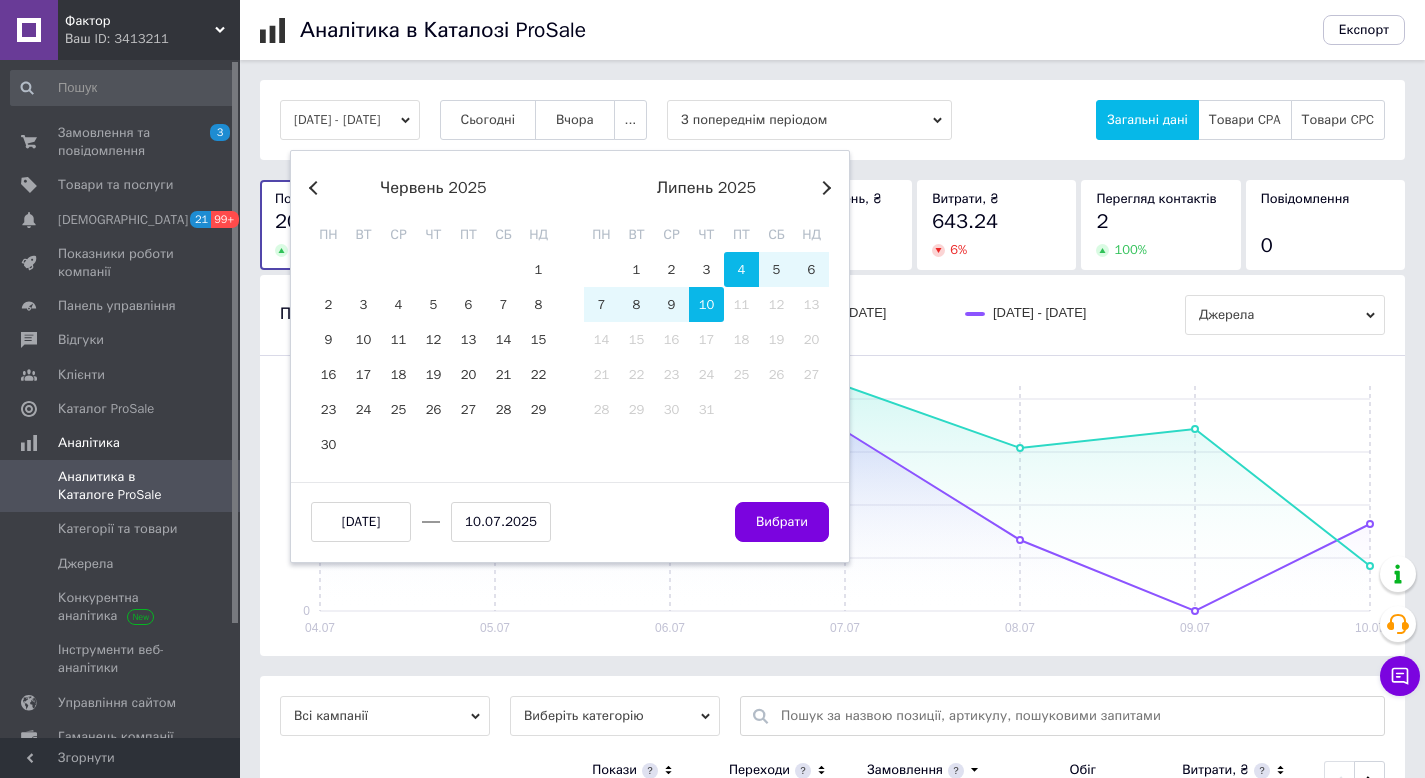 click on "Previous Month" at bounding box center (316, 188) 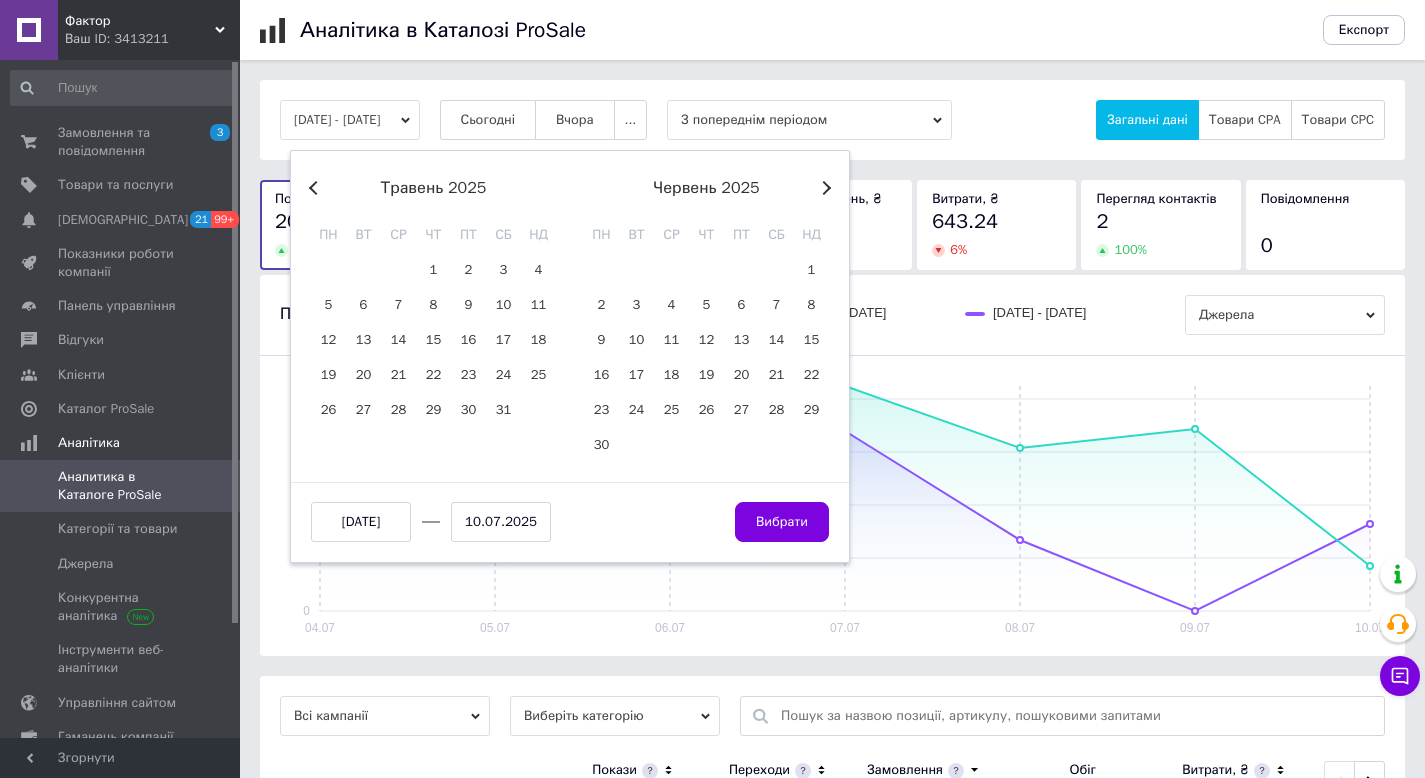 click on "Previous Month" at bounding box center (316, 188) 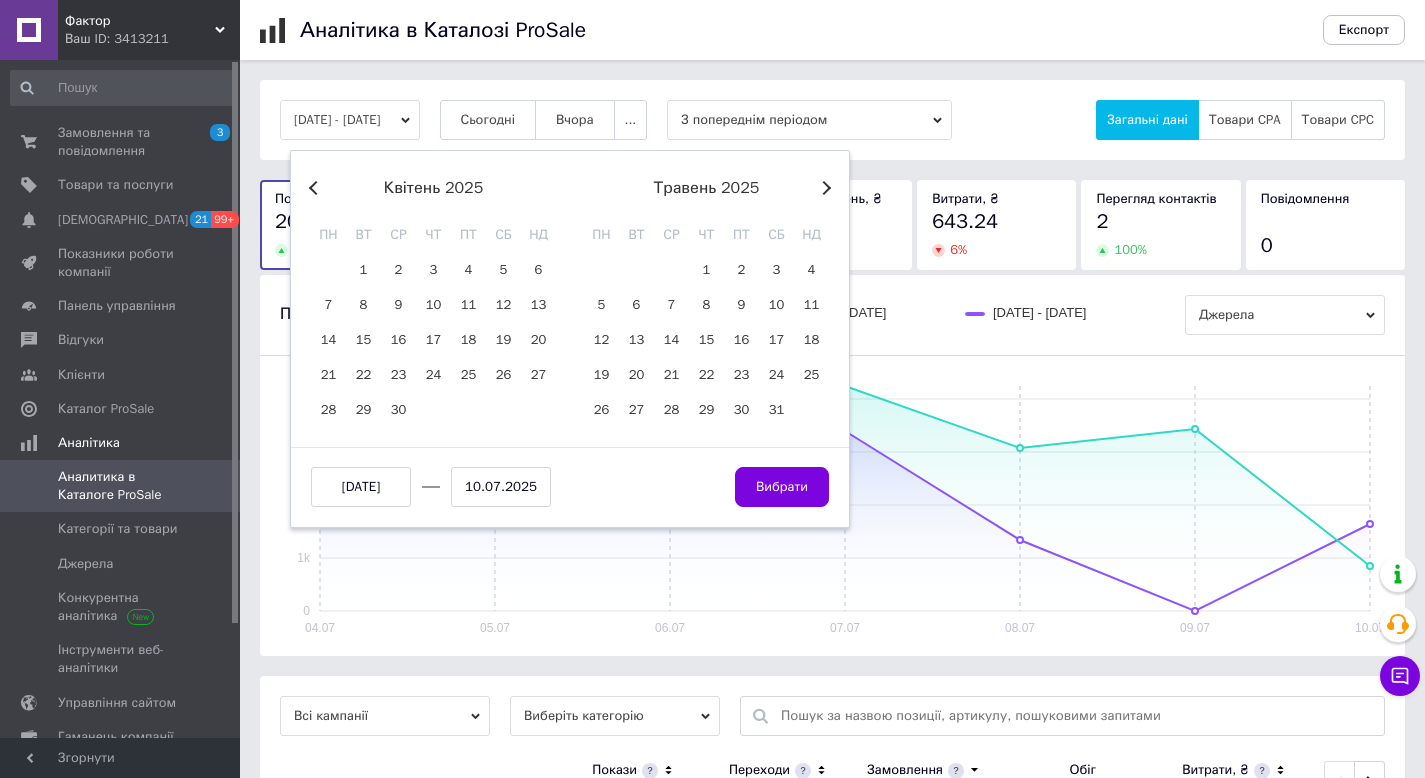 click on "Previous Month" at bounding box center [316, 188] 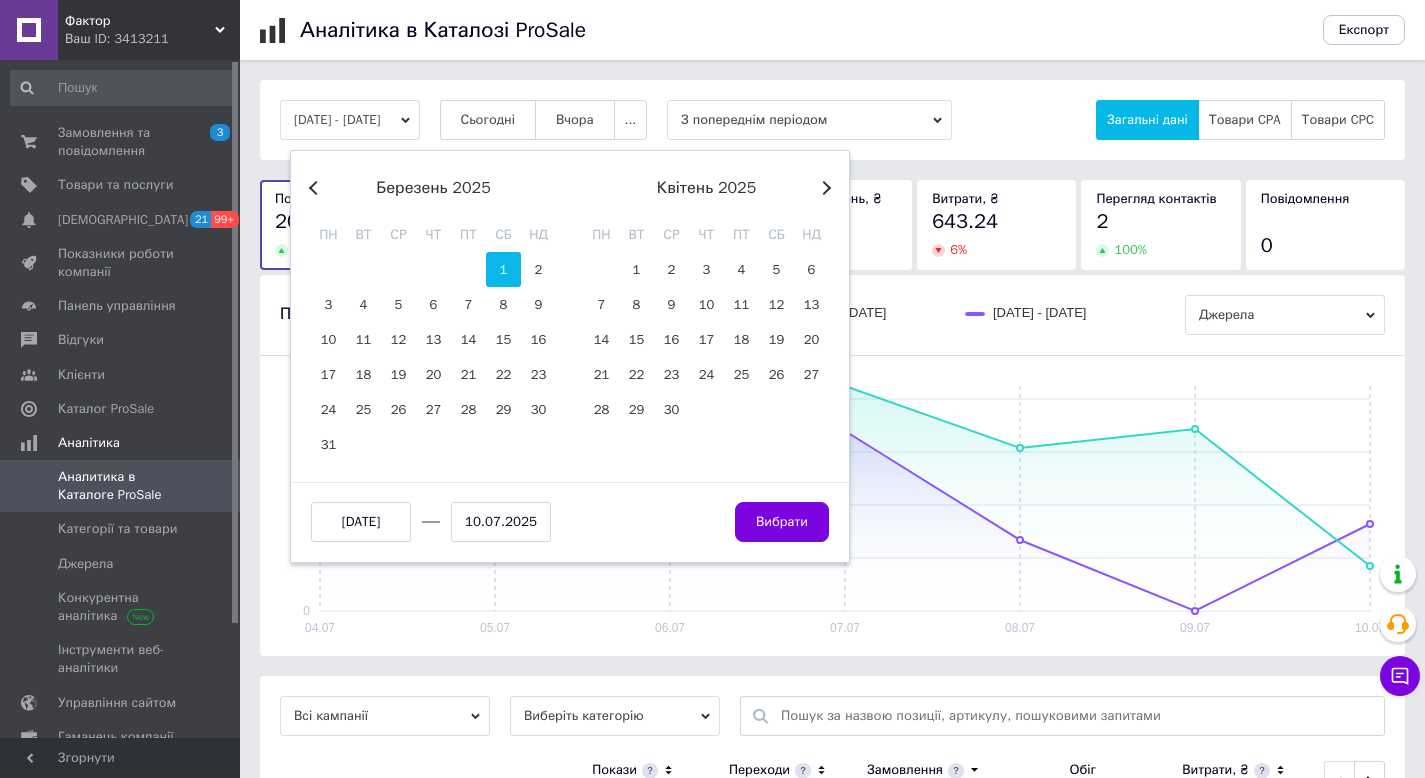 click on "1" at bounding box center (503, 269) 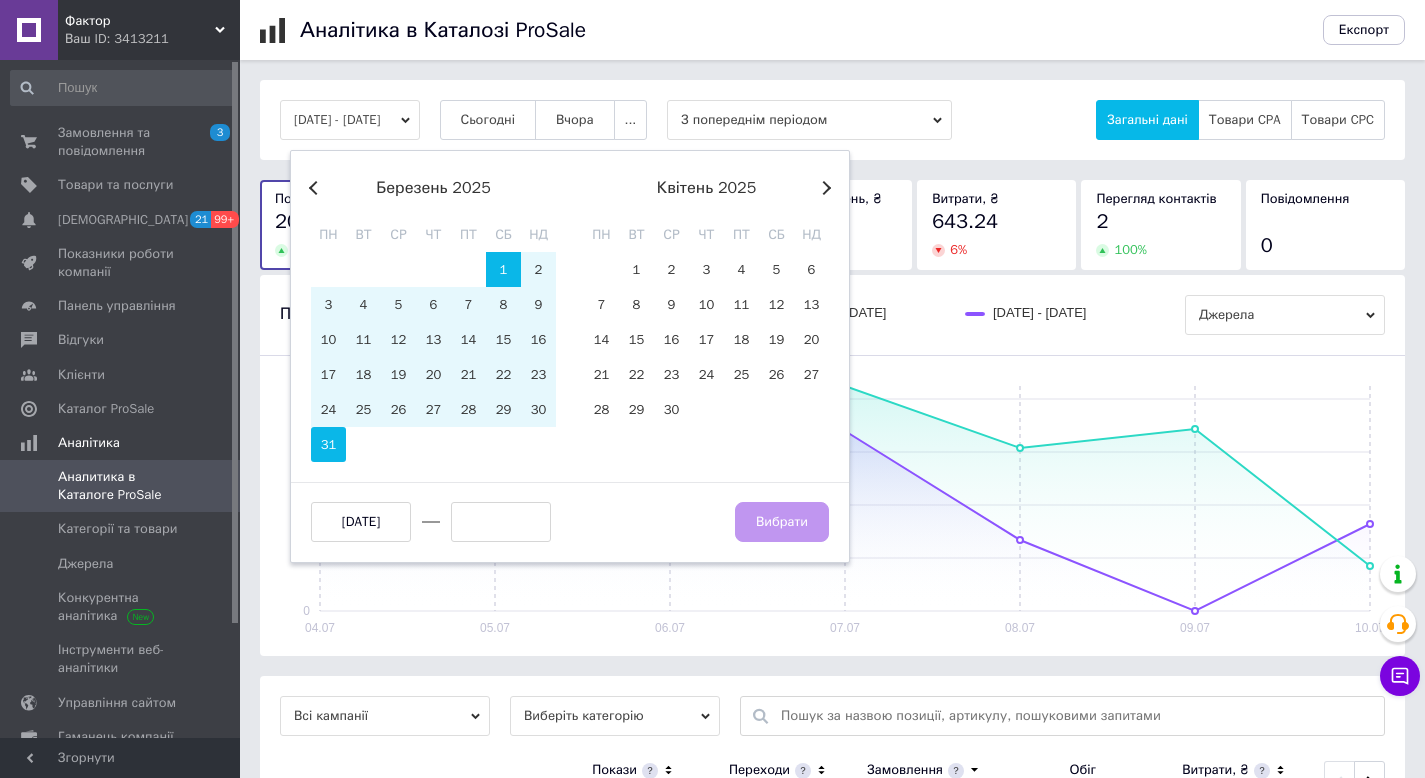 click on "31" at bounding box center [328, 444] 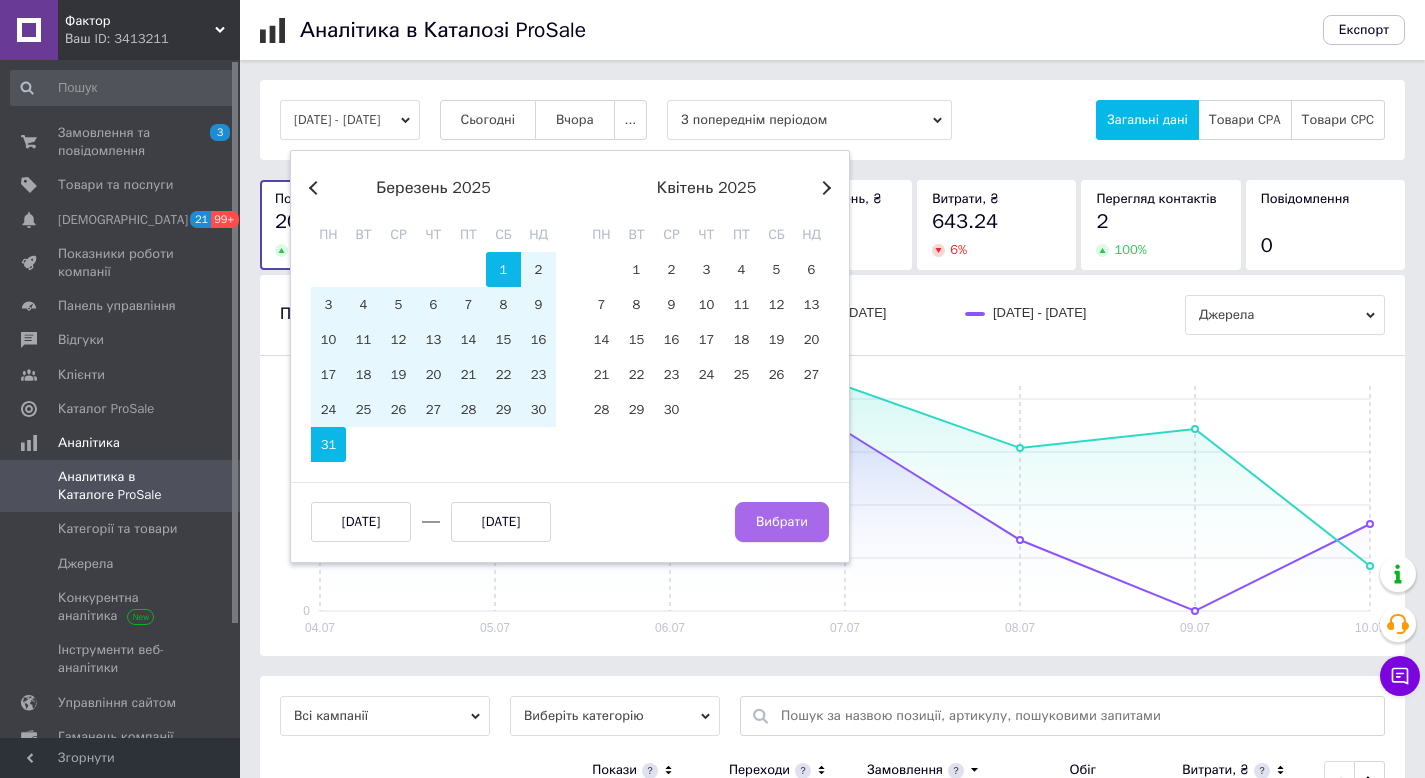 click on "Вибрати" at bounding box center [782, 522] 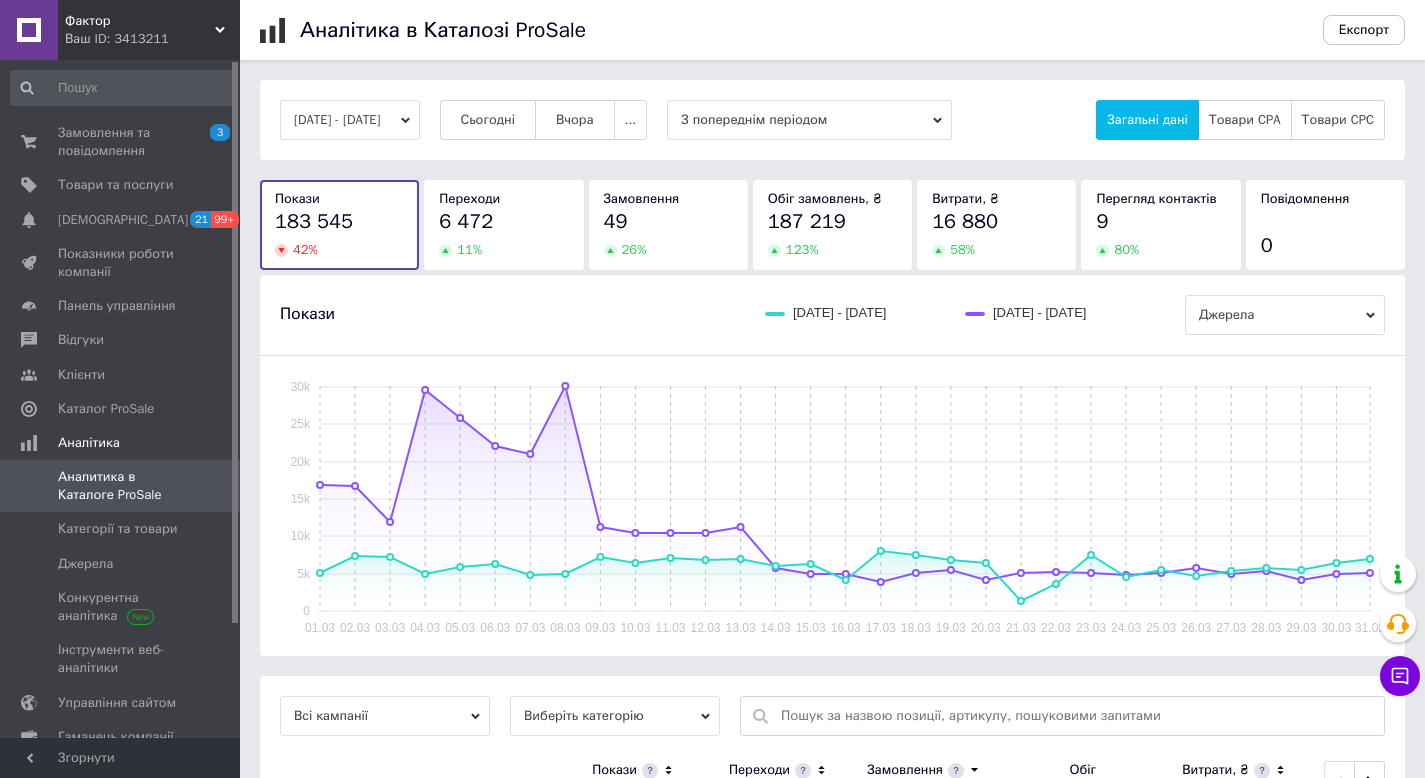 click on "[DATE] - [DATE]" at bounding box center (350, 120) 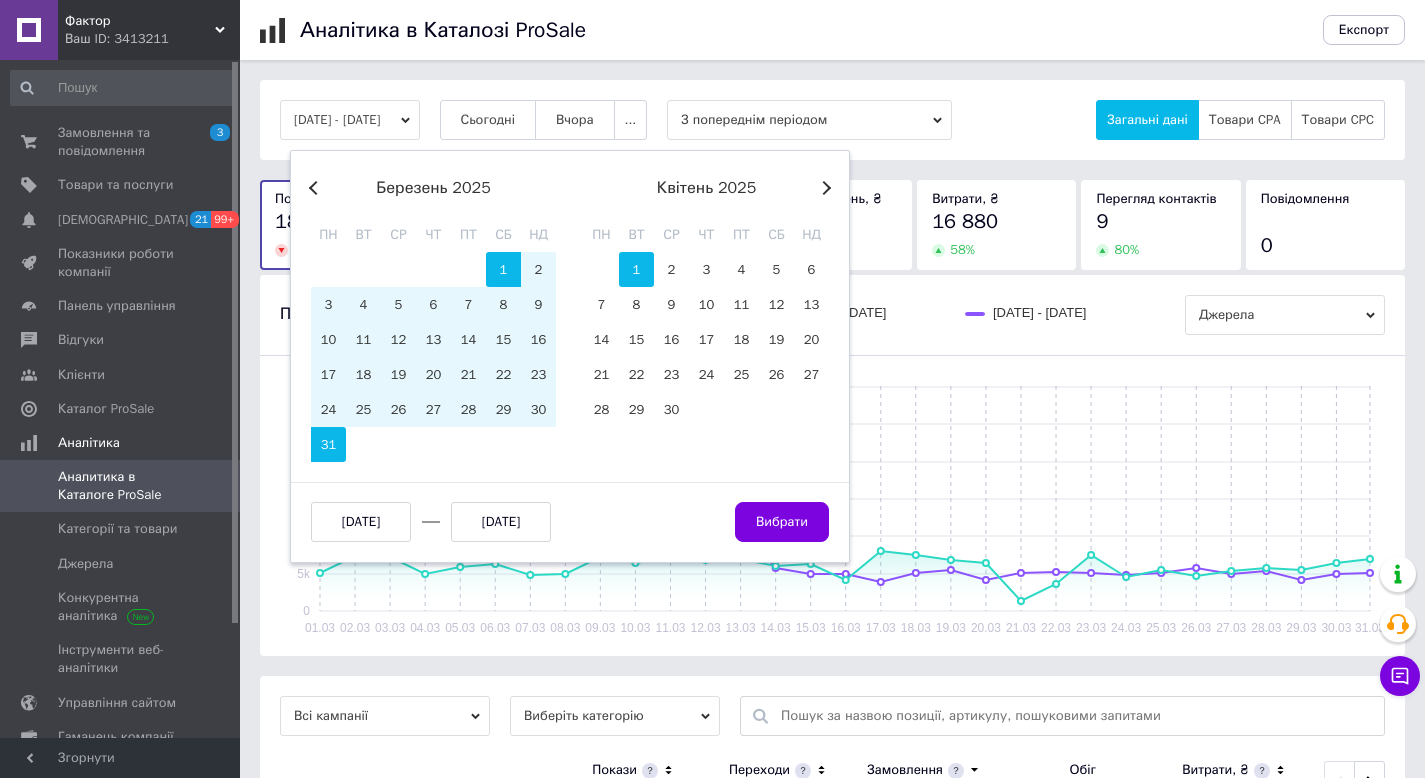 click on "1" at bounding box center (636, 269) 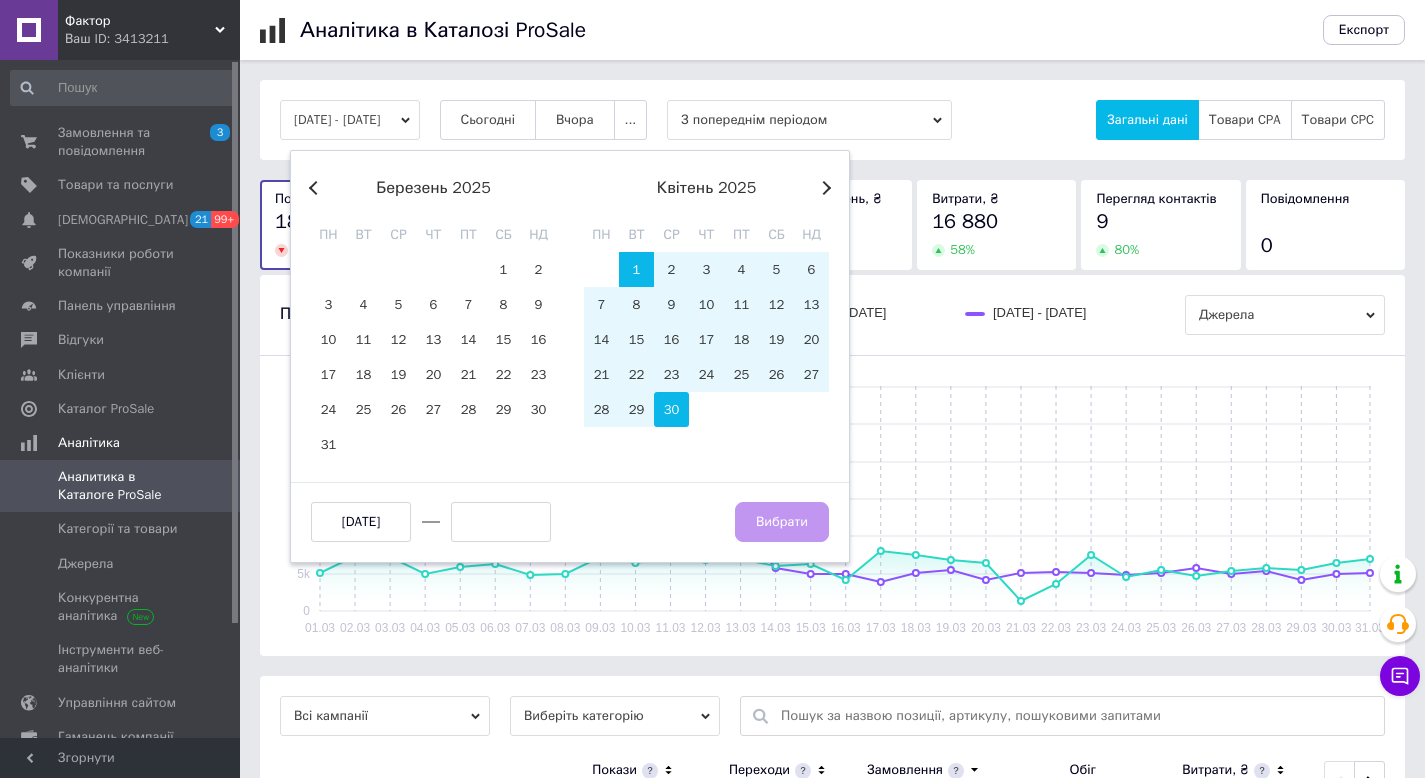 click on "30" at bounding box center (671, 409) 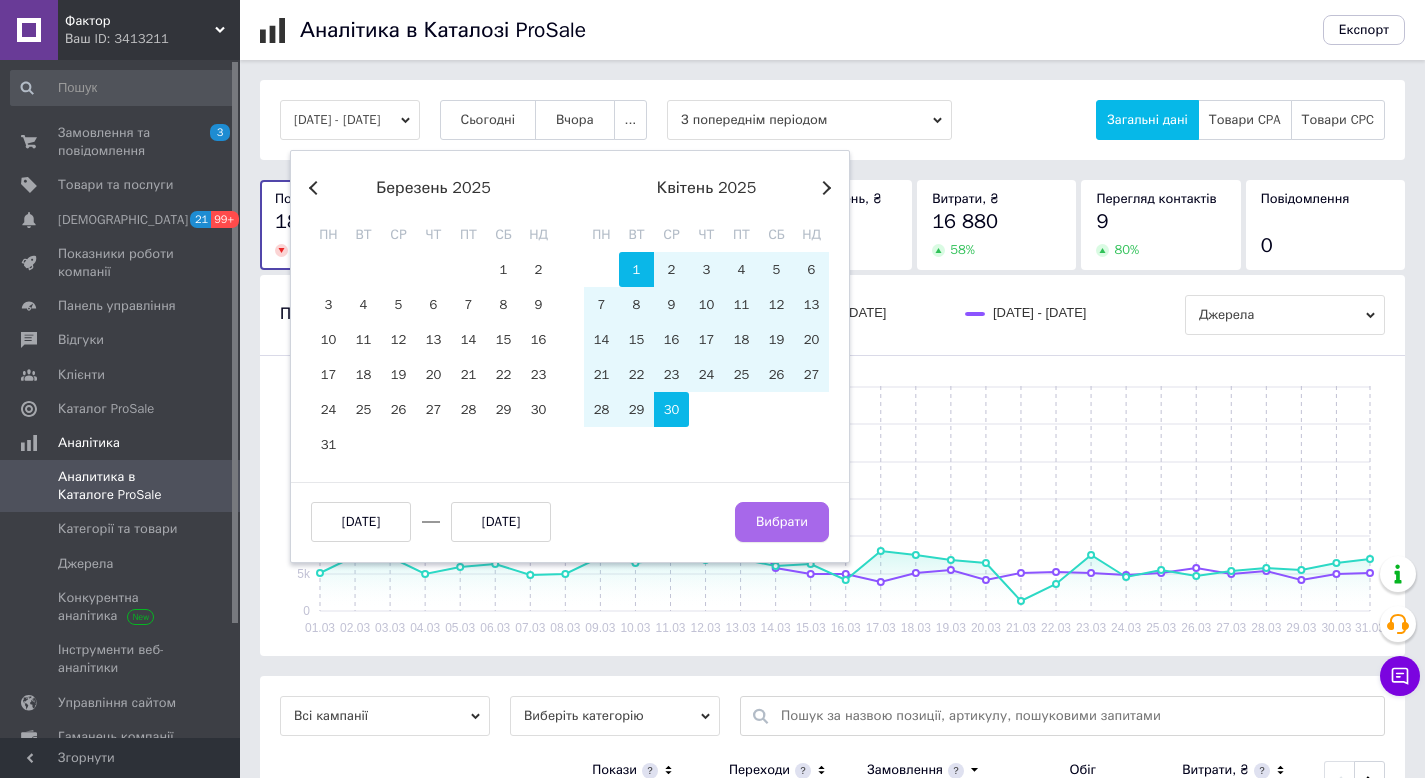 click on "Вибрати" at bounding box center (782, 522) 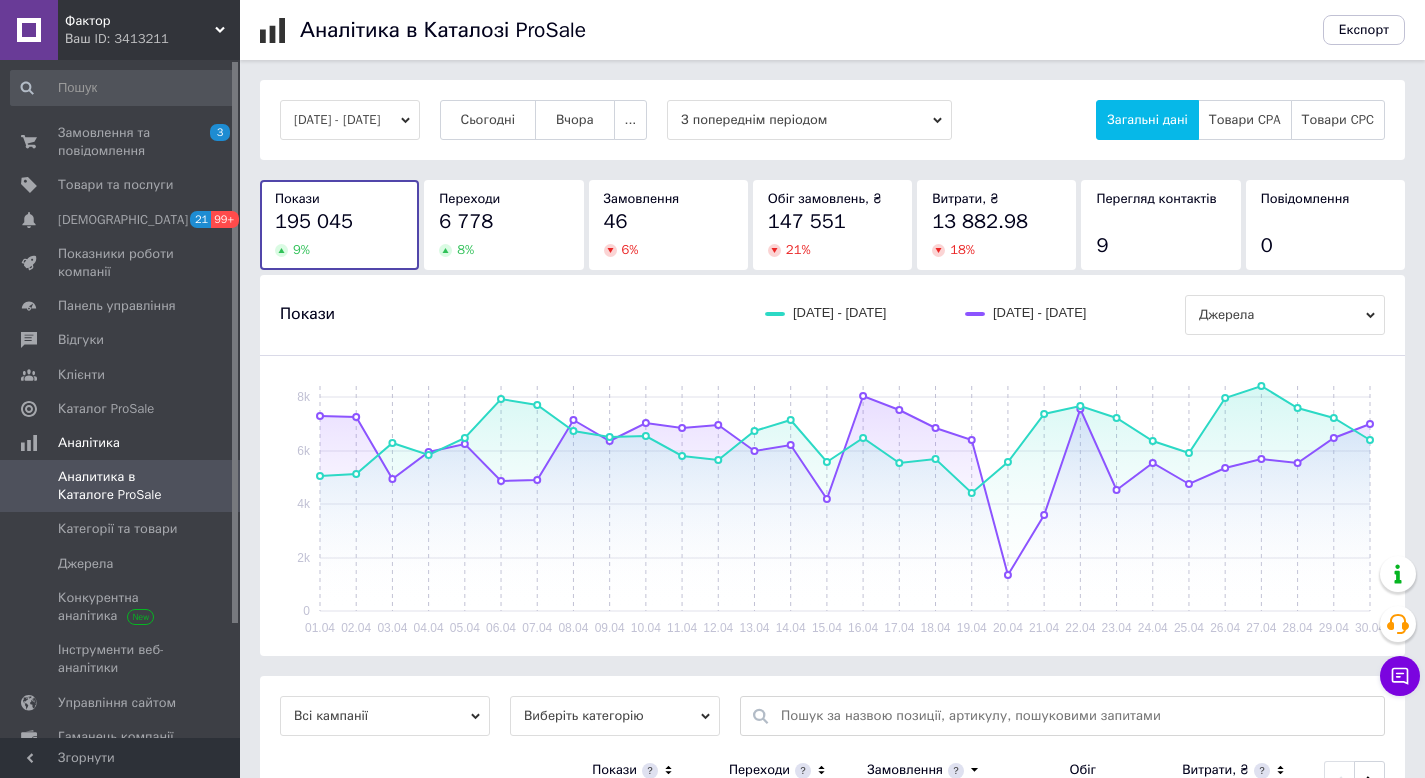 click on "[DATE] - [DATE]" at bounding box center [350, 120] 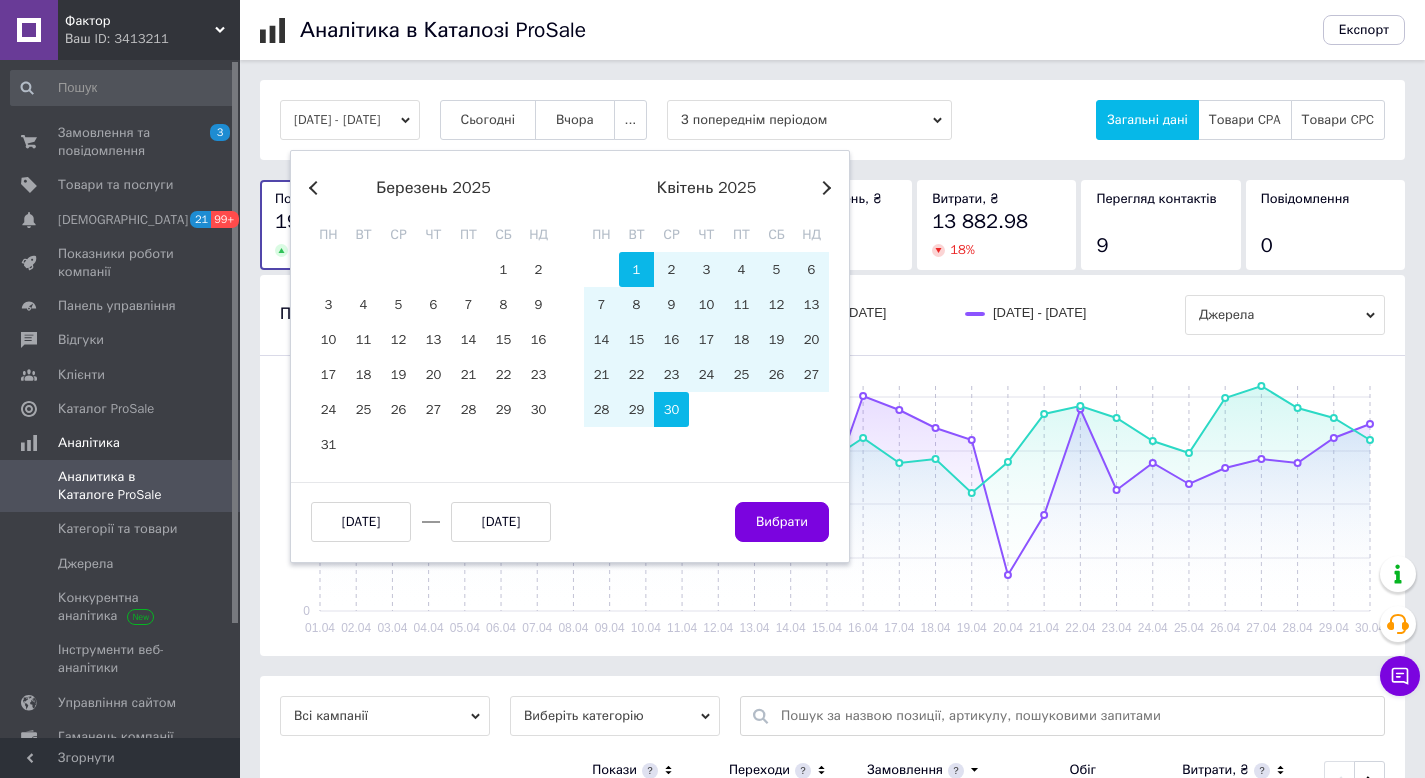 click on "квітень 2025" at bounding box center [706, 188] 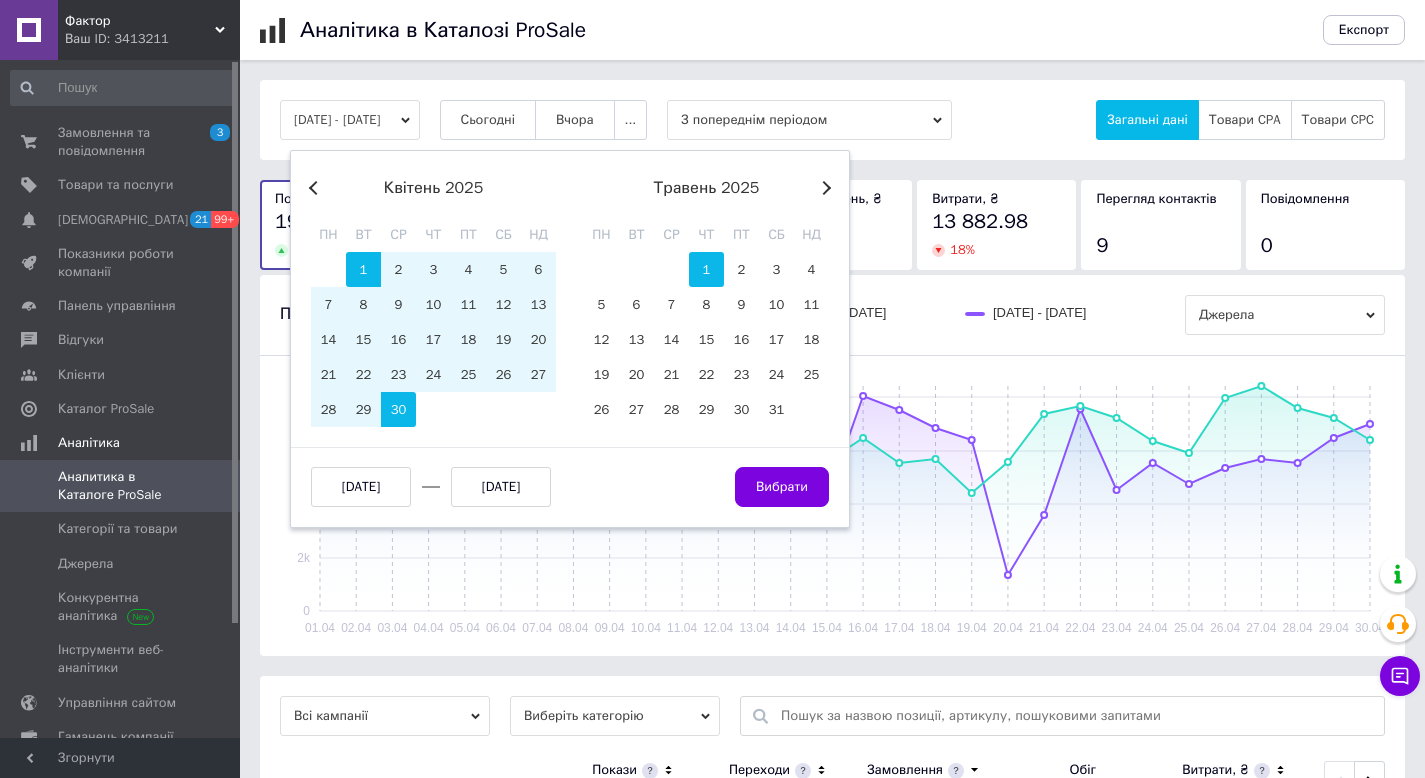 click on "1" at bounding box center [706, 269] 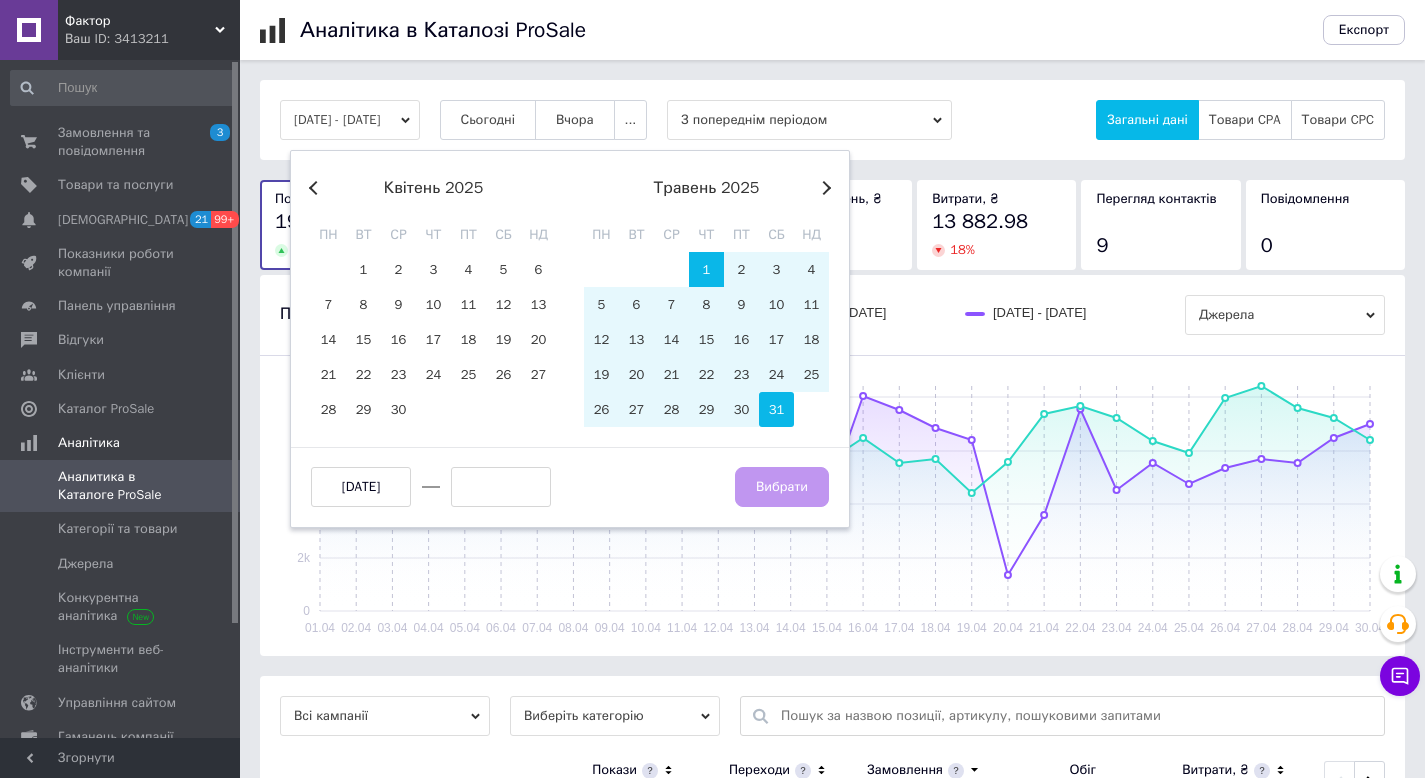 click on "31" at bounding box center (776, 409) 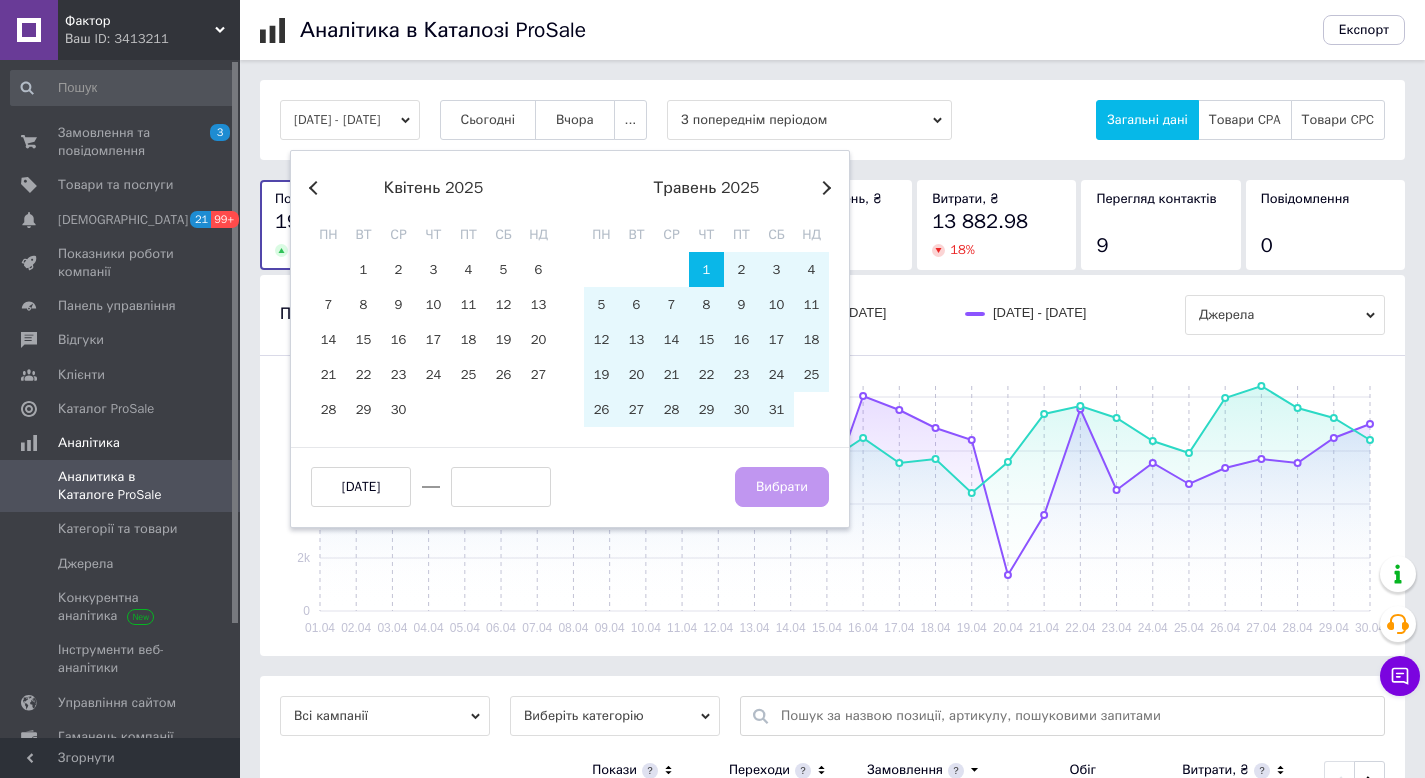 type on "[DATE]" 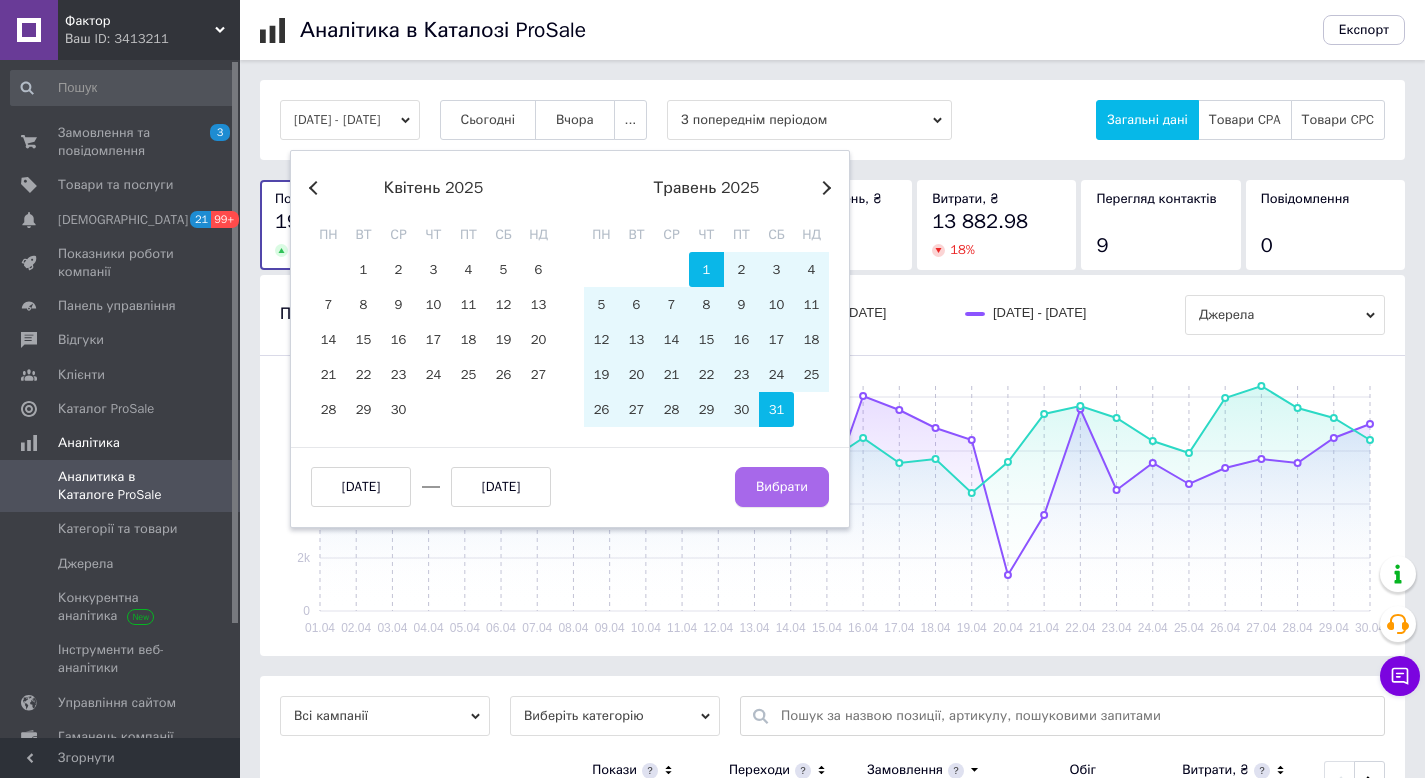 click on "Вибрати" at bounding box center [782, 487] 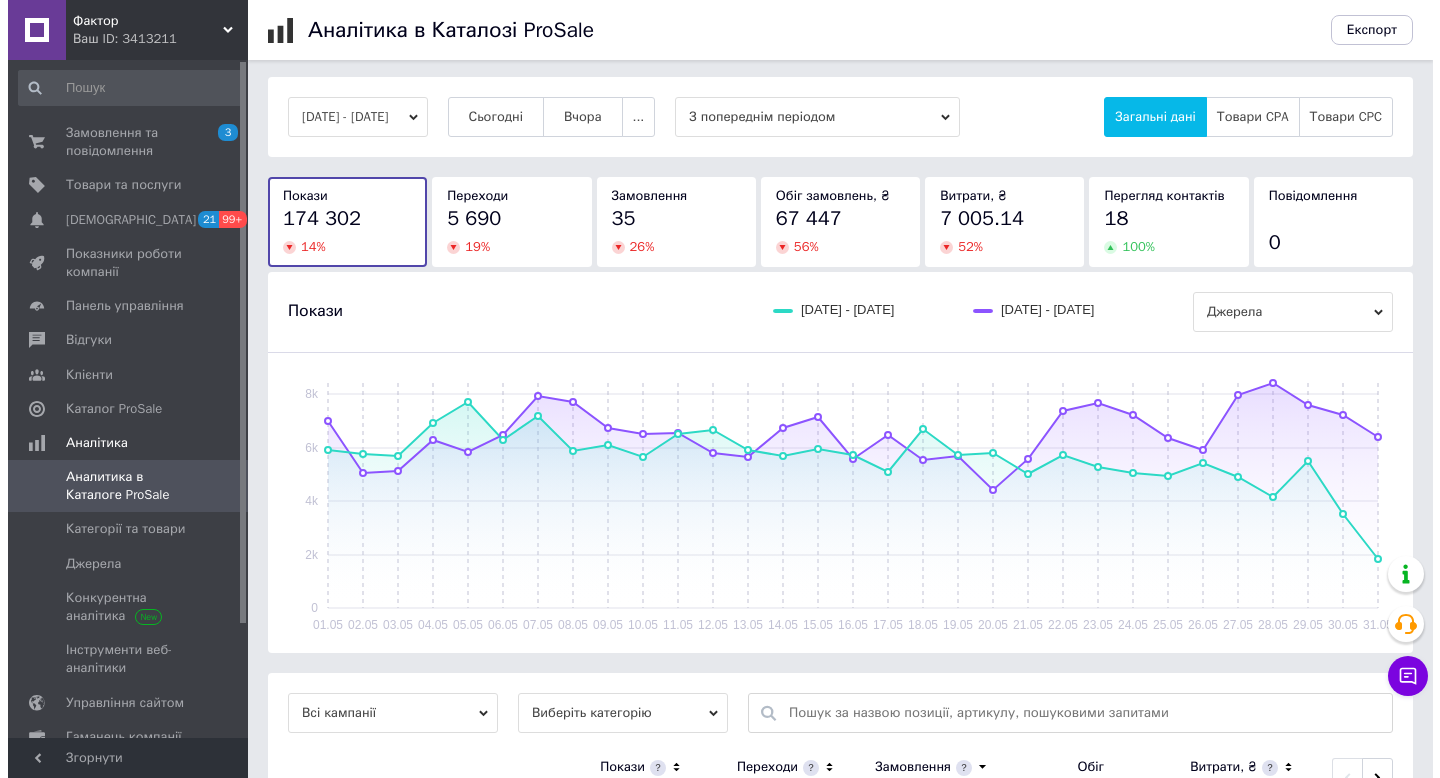 scroll, scrollTop: 0, scrollLeft: 0, axis: both 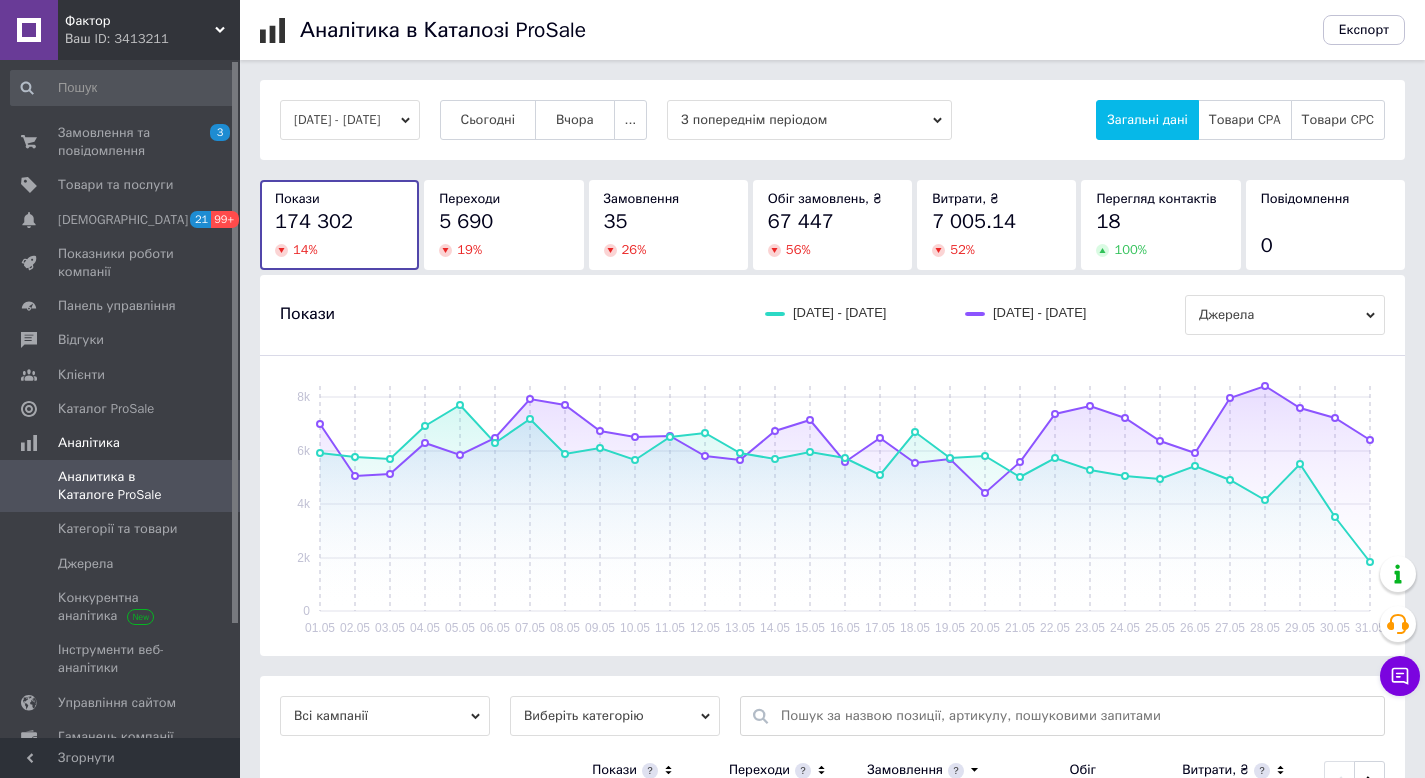 click on "[DATE] - [DATE]" at bounding box center [350, 120] 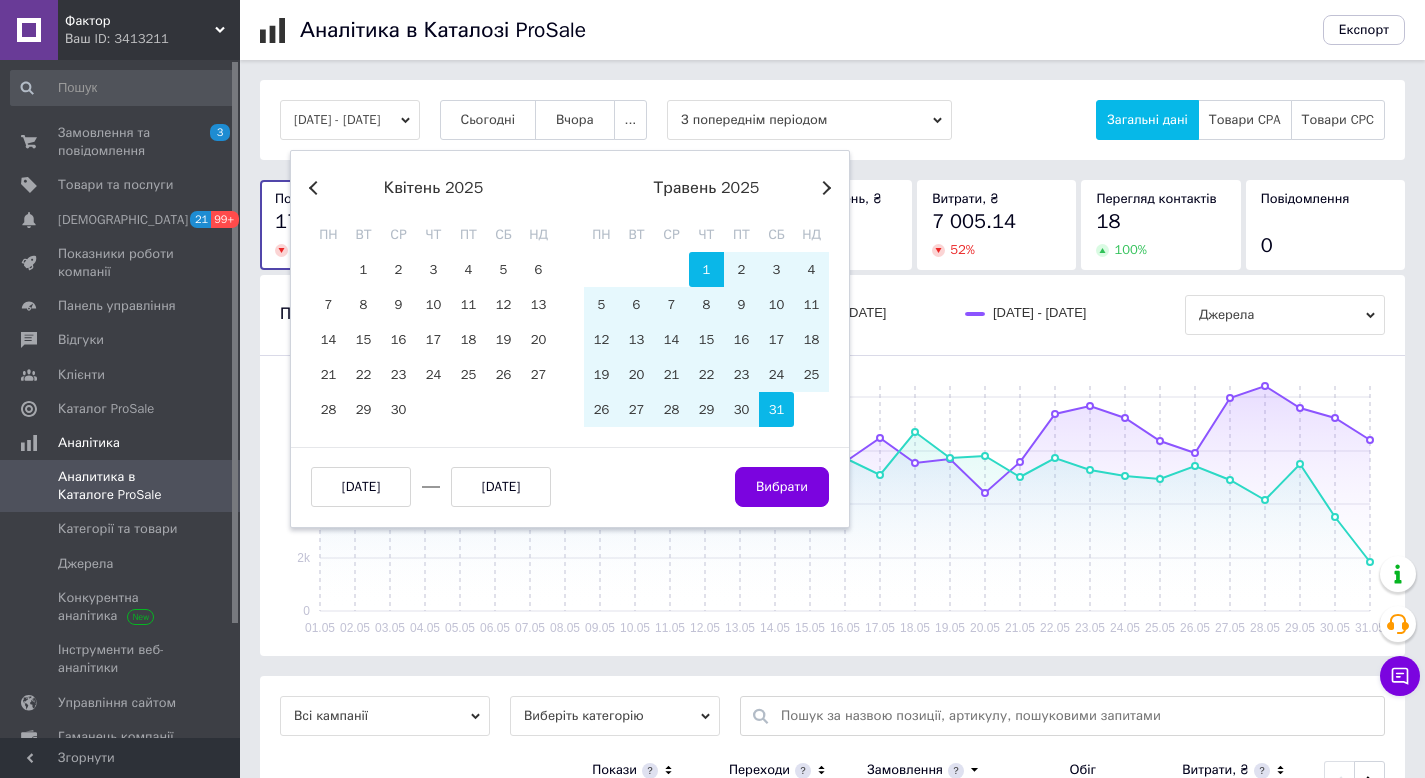click on "Previous Month Next Month [DATE] пн вт ср чт пт сб нд 31 1 2 3 4 5 6 7 8 9 10 11 12 13 14 15 16 17 18 19 20 21 22 23 24 25 26 27 28 29 [DATE] вт ср чт пт сб нд 1 2 3 4 5 6 7 8 9 10 11 12 13 14 15 16 17 18 19 20 21 22 23 24 25 26 27 28 29 30 31 1 [DATE] [DATE] Вибрати" at bounding box center (570, 339) 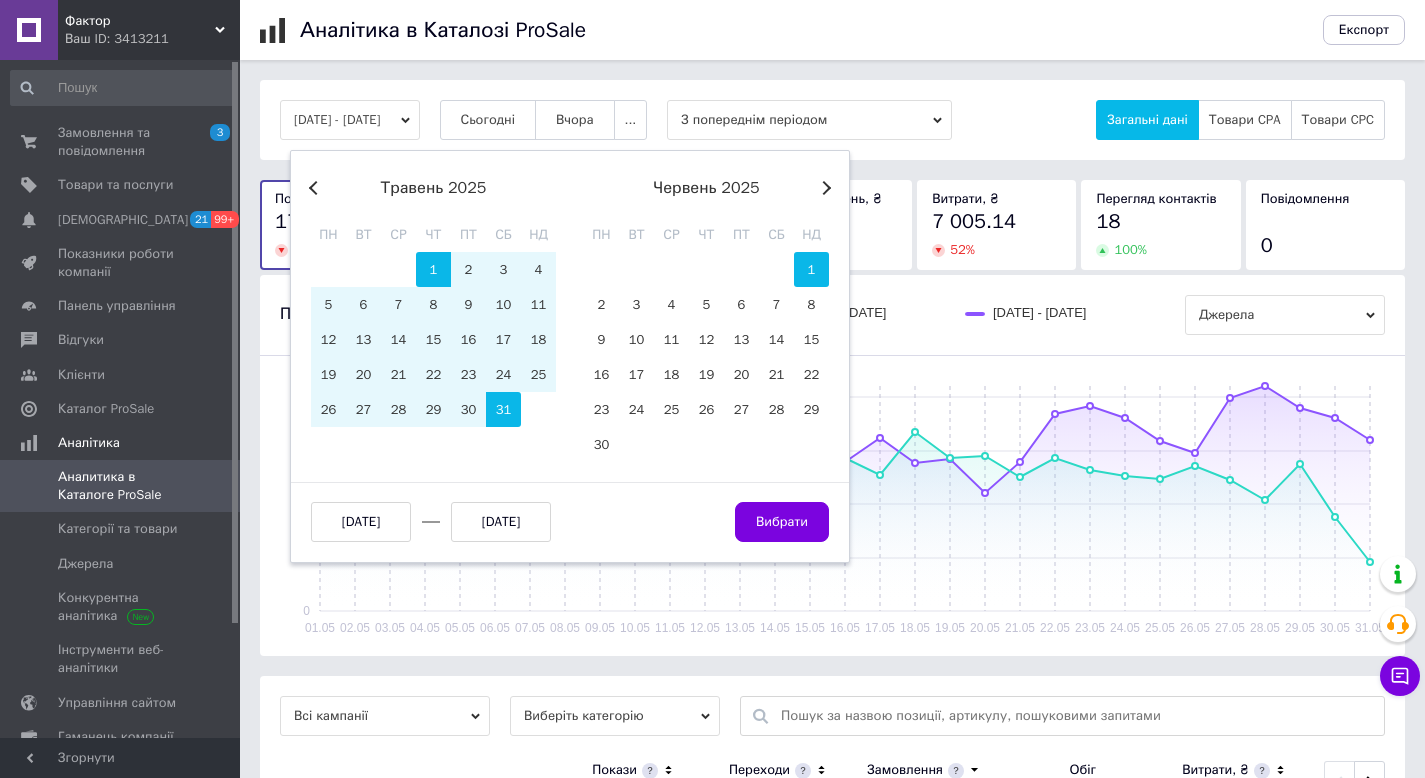 click on "1" at bounding box center [811, 269] 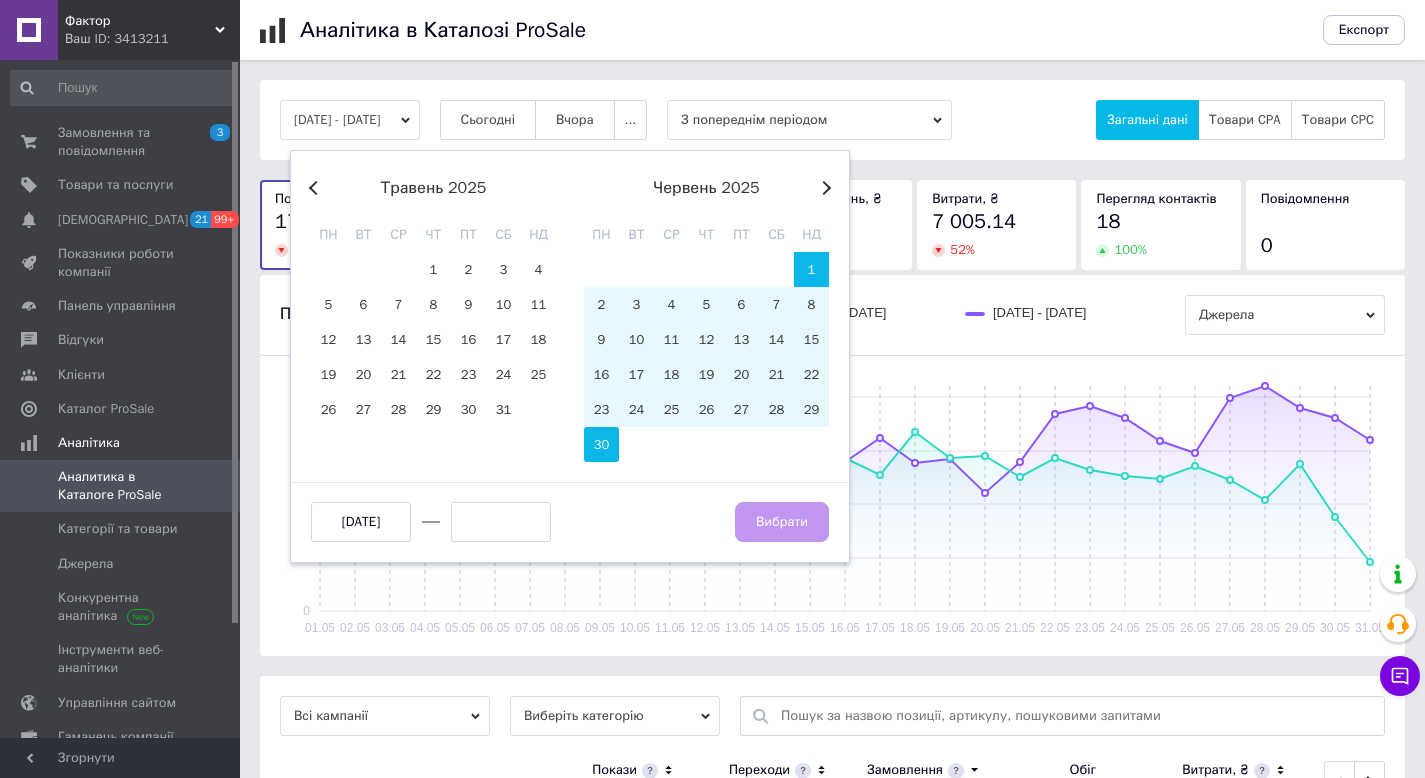 click on "30" at bounding box center (601, 444) 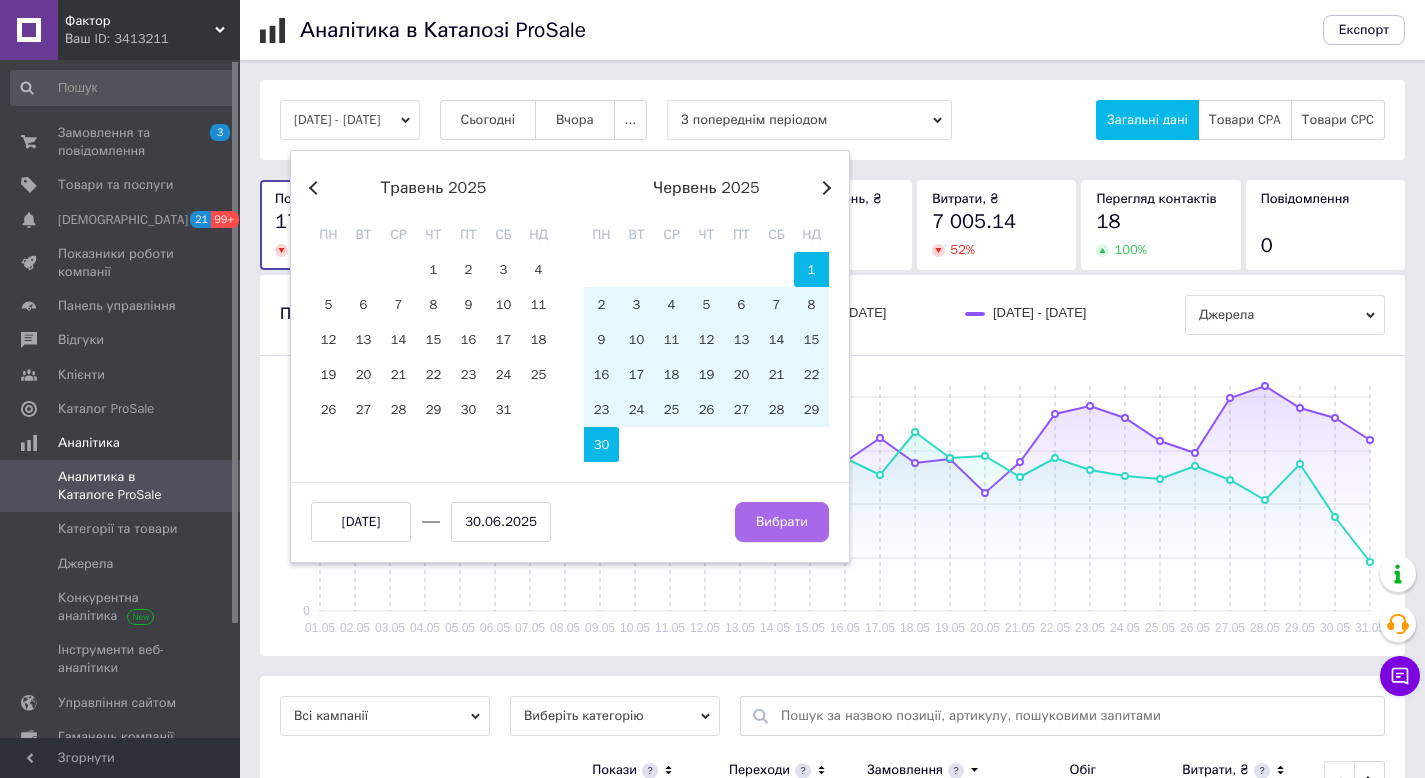 click on "Вибрати" at bounding box center (782, 522) 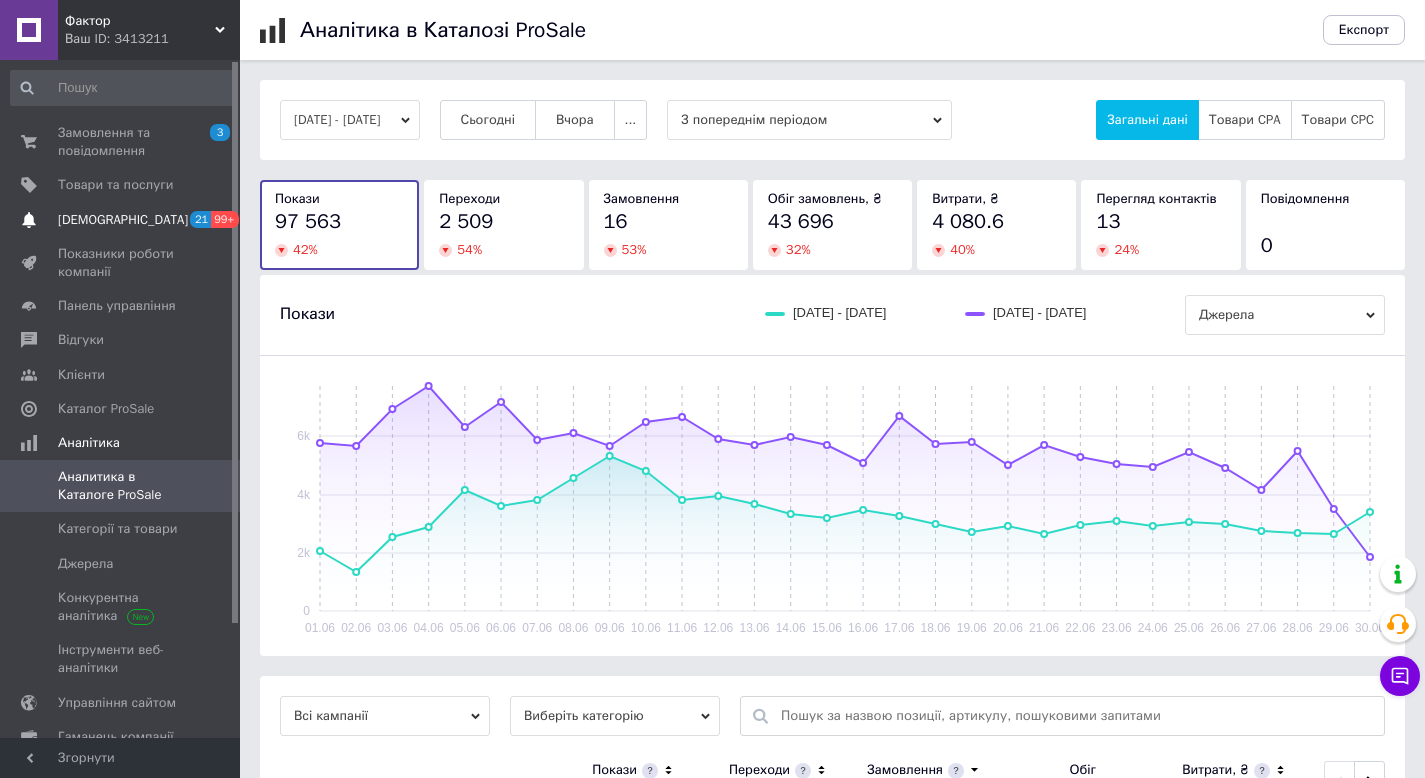 click on "[DEMOGRAPHIC_DATA]" at bounding box center [123, 220] 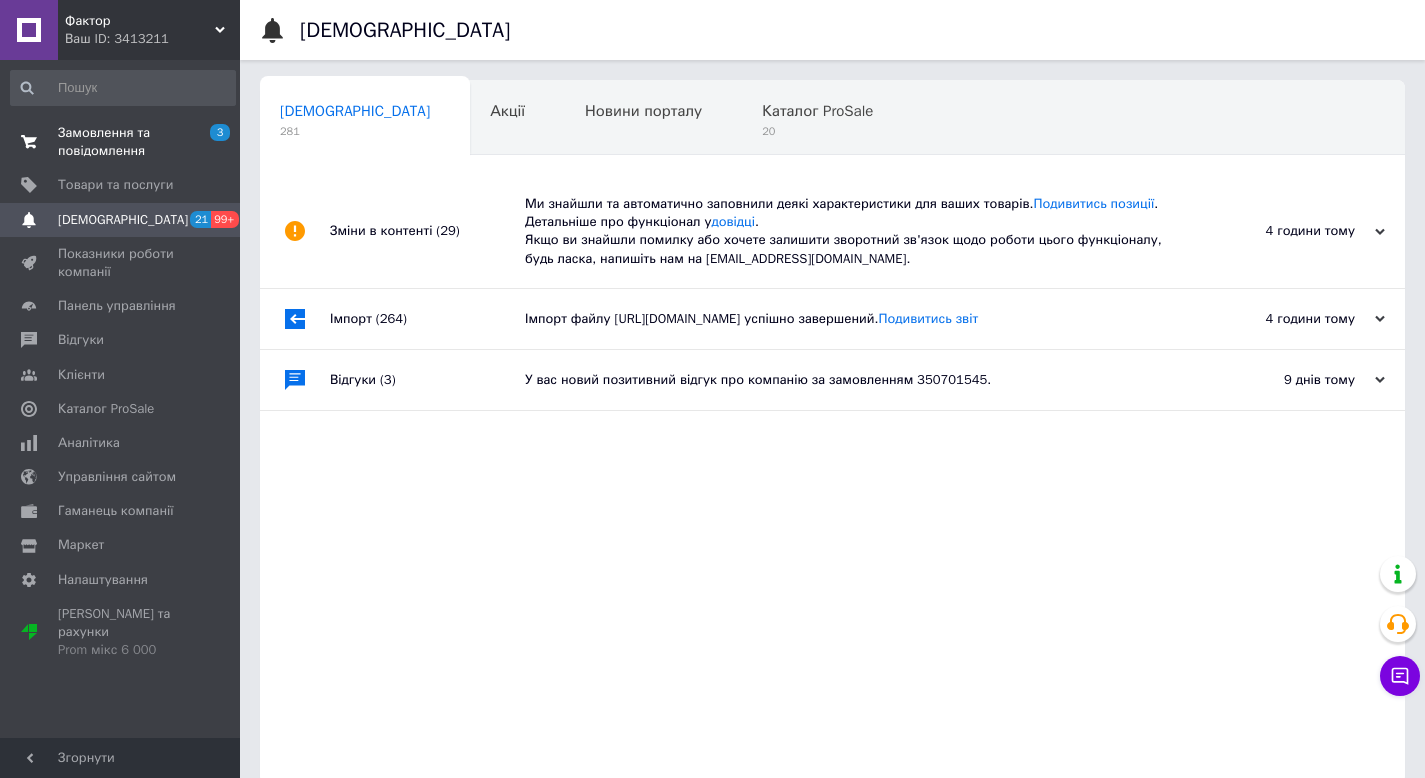 click on "Замовлення та повідомлення" at bounding box center [121, 142] 